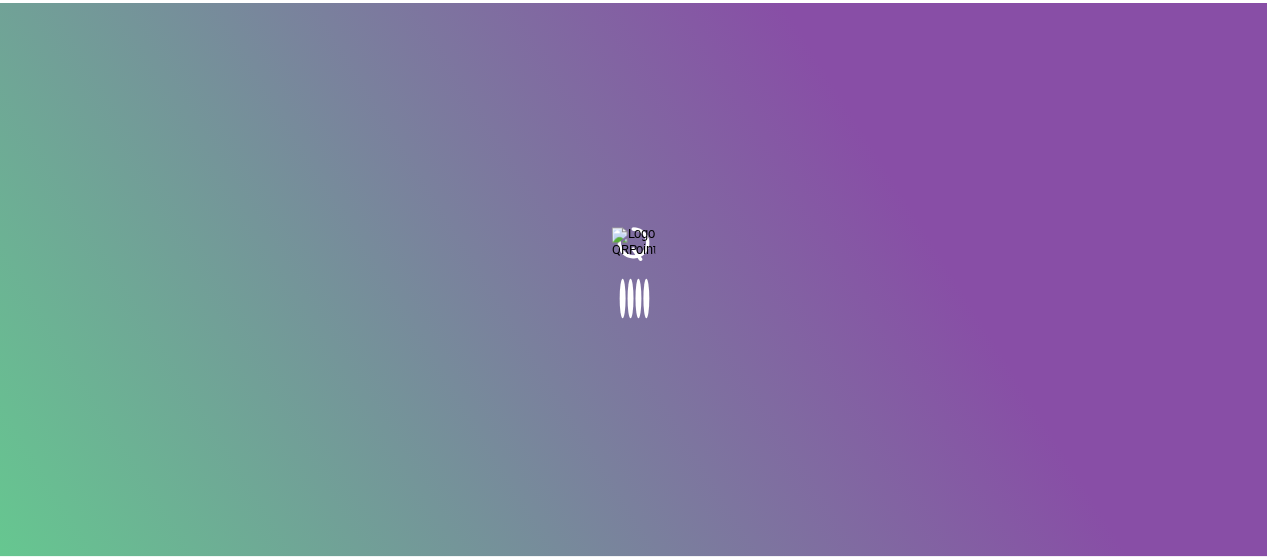 scroll, scrollTop: 0, scrollLeft: 0, axis: both 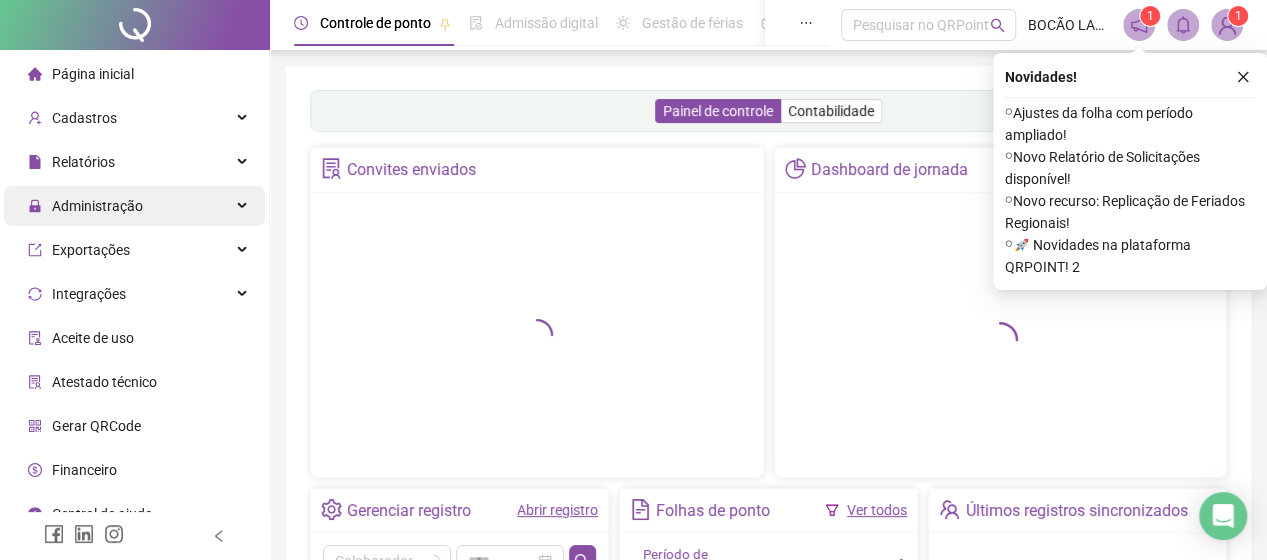 click on "Administração" at bounding box center [97, 206] 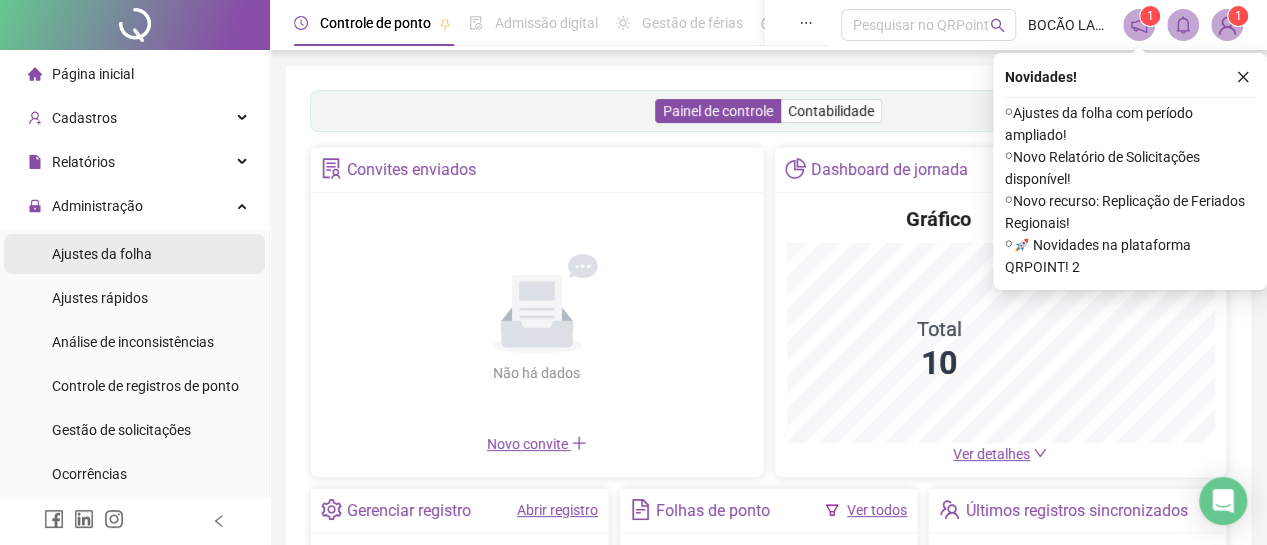 click on "Ajustes da folha" at bounding box center [102, 254] 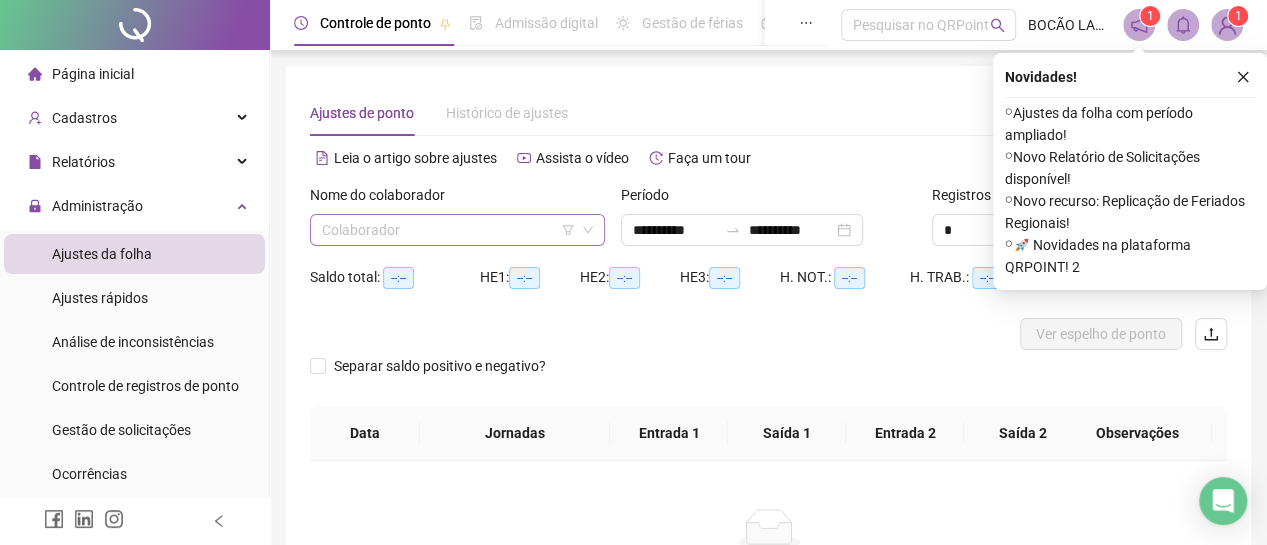 click at bounding box center (451, 230) 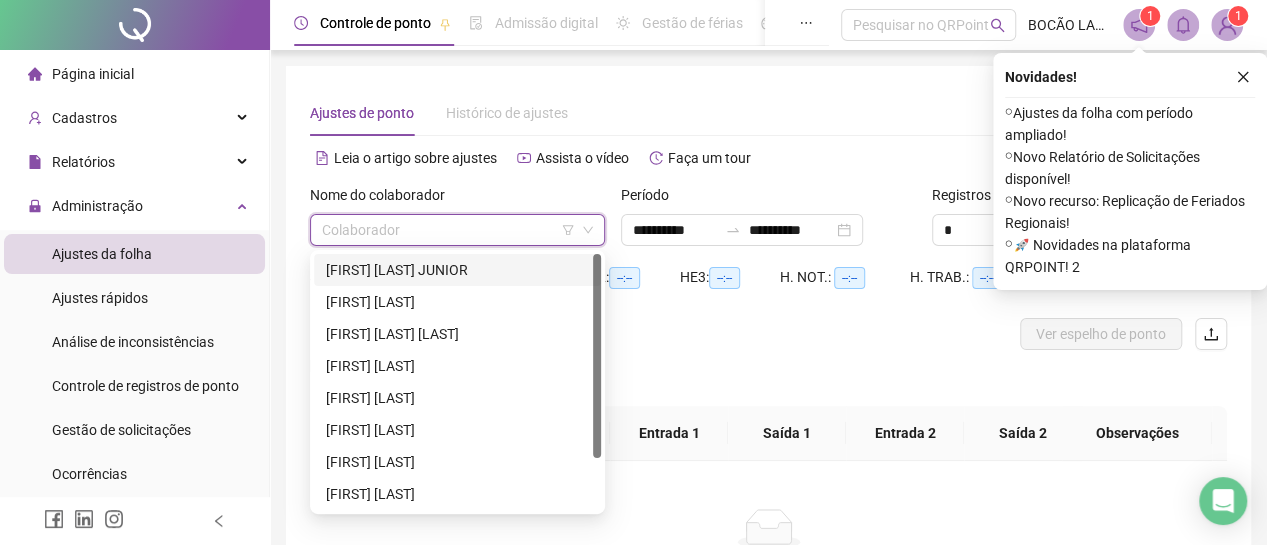 click on "[FIRST] [LAST] JUNIOR" at bounding box center (457, 270) 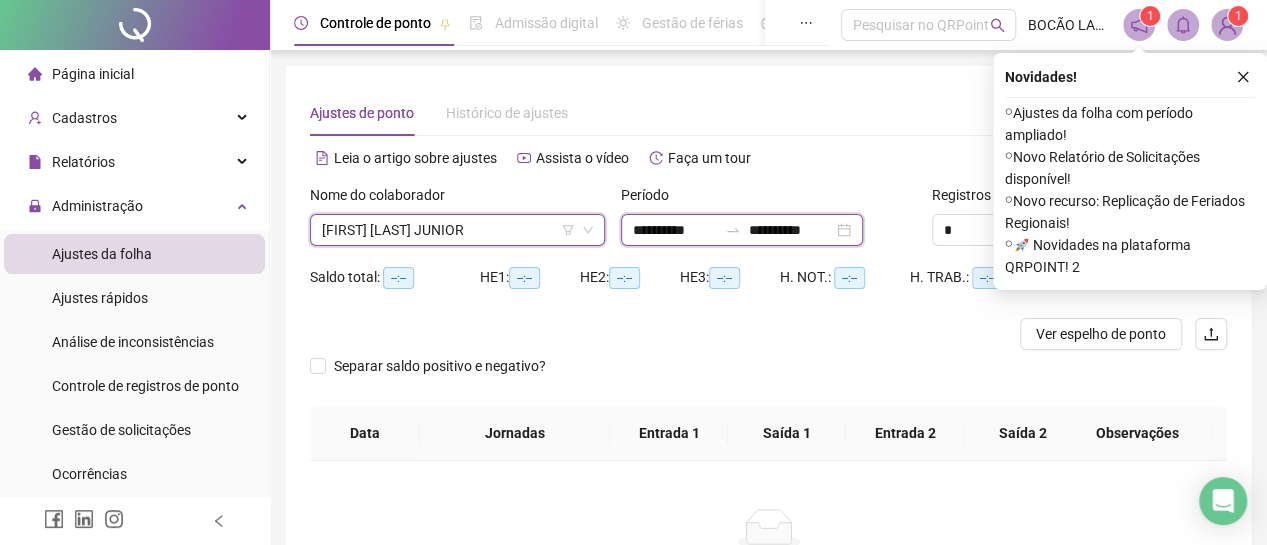 click on "**********" at bounding box center [675, 230] 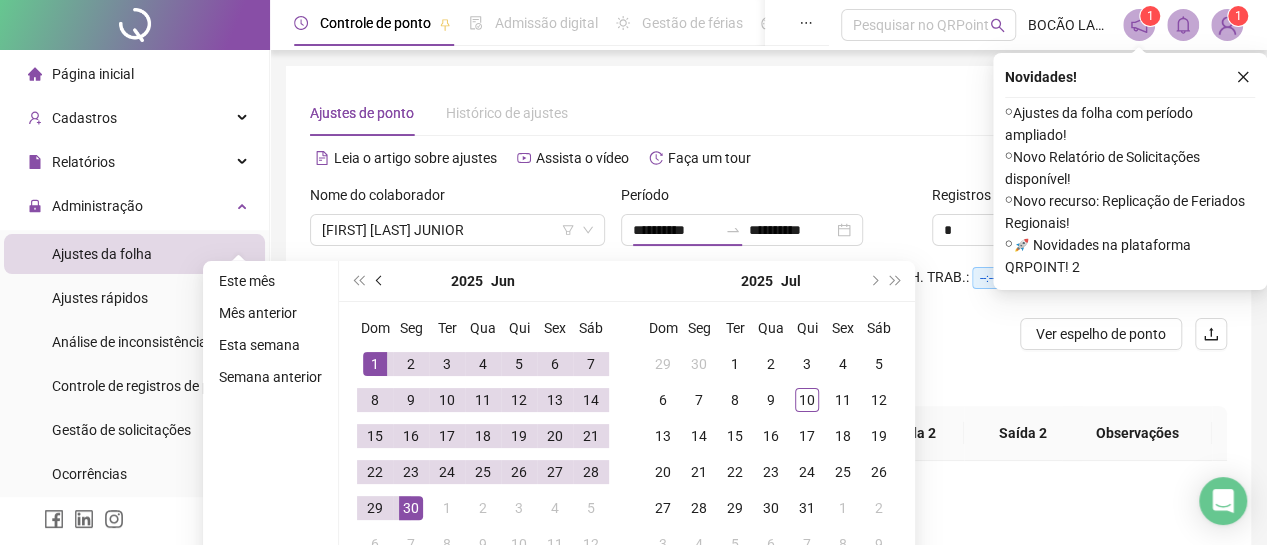 click at bounding box center [381, 281] 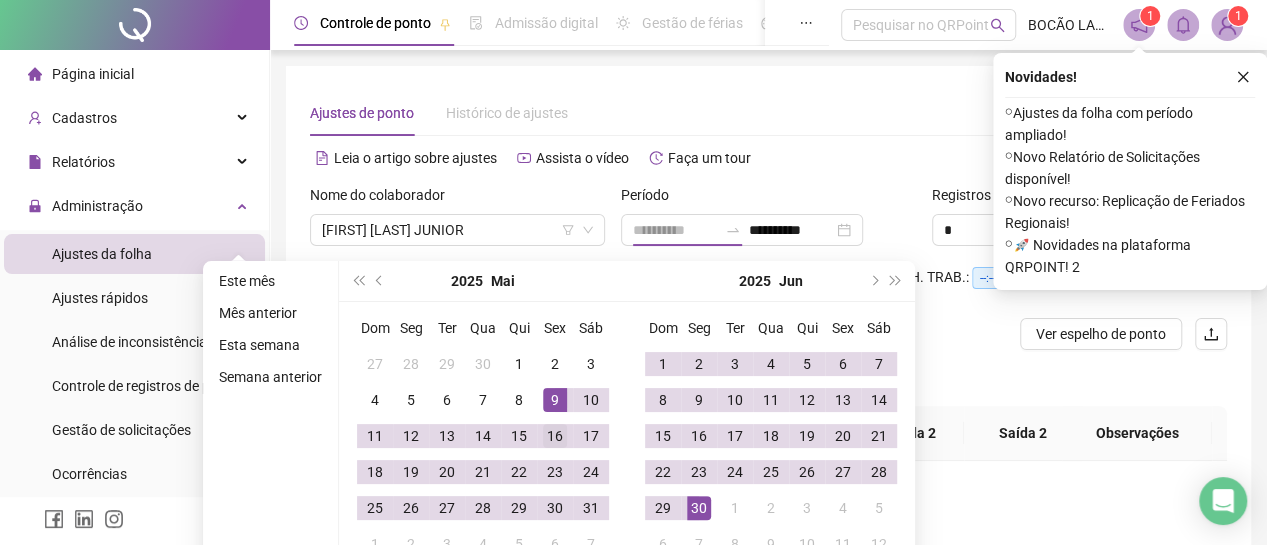 type on "**********" 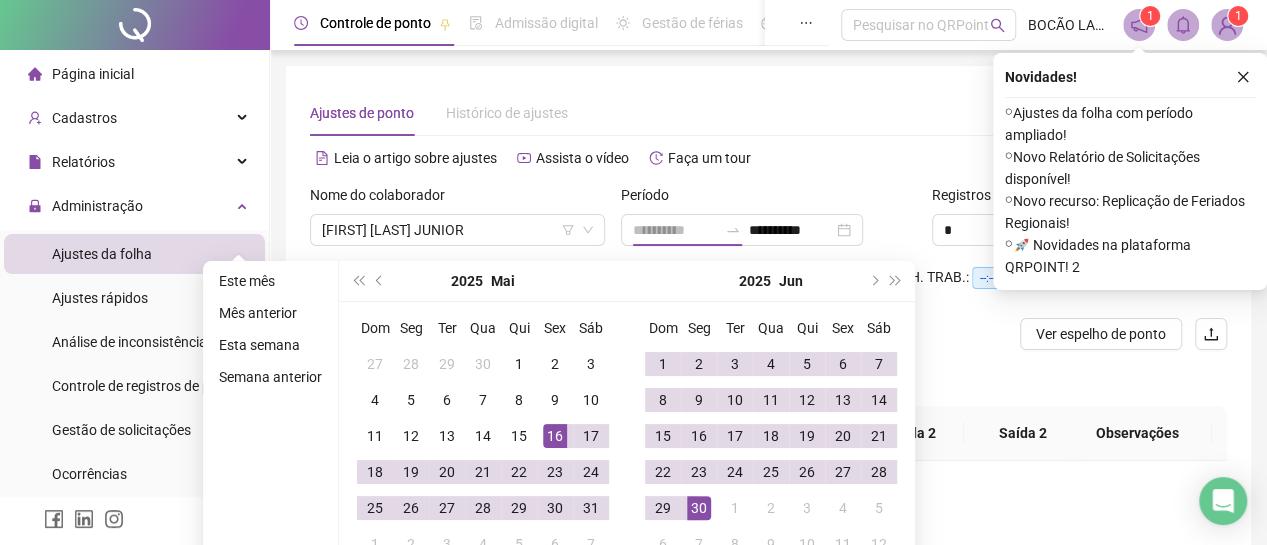 click on "16" at bounding box center [555, 436] 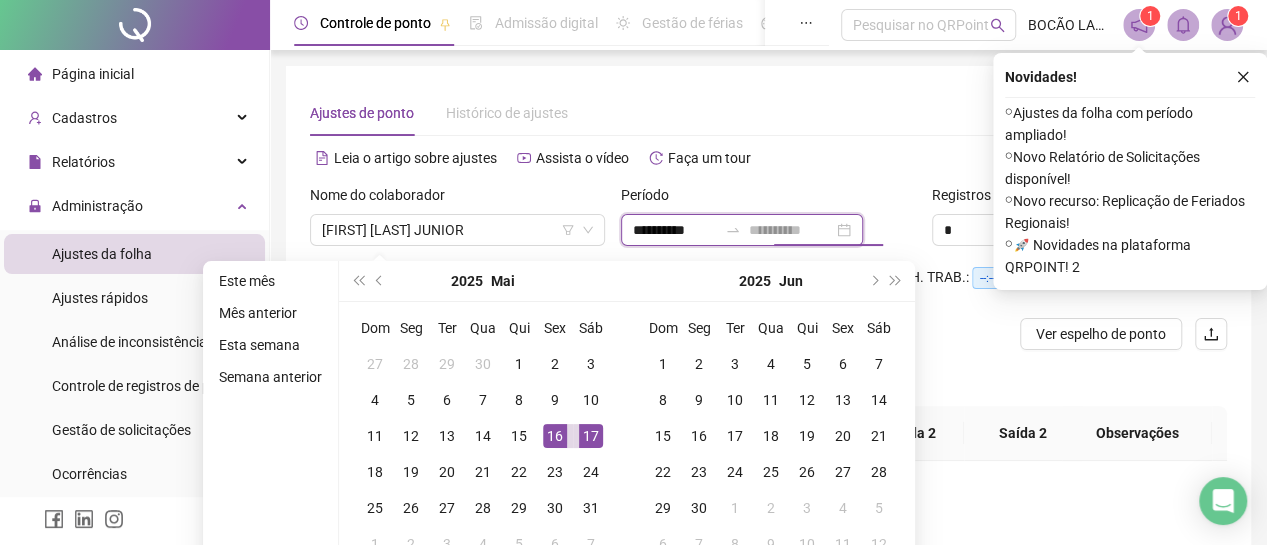 type on "**********" 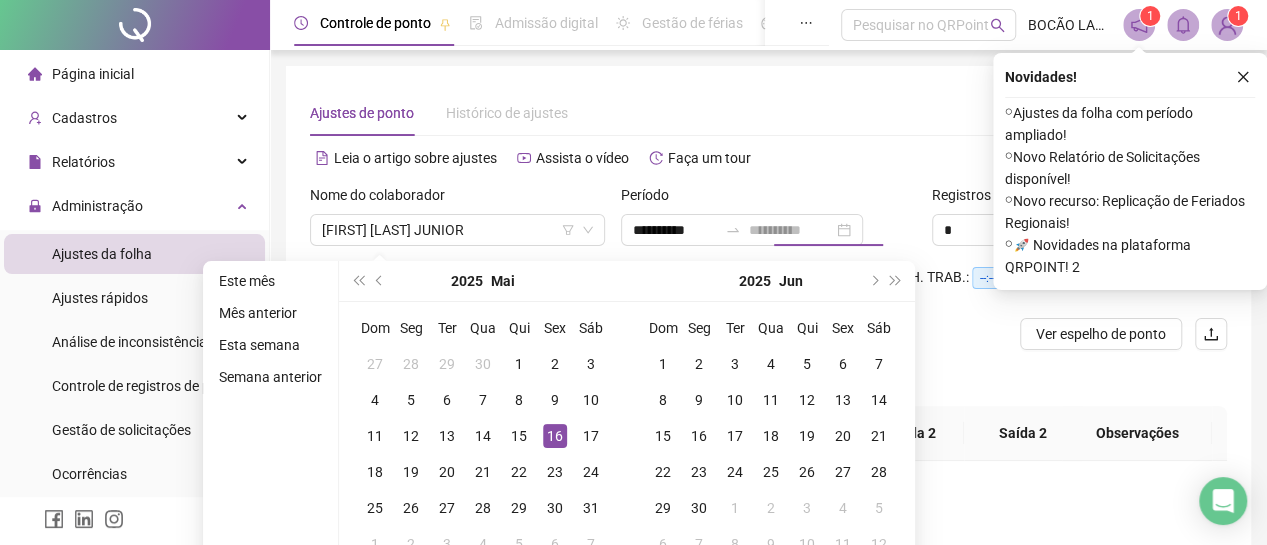 click on "16" at bounding box center (555, 436) 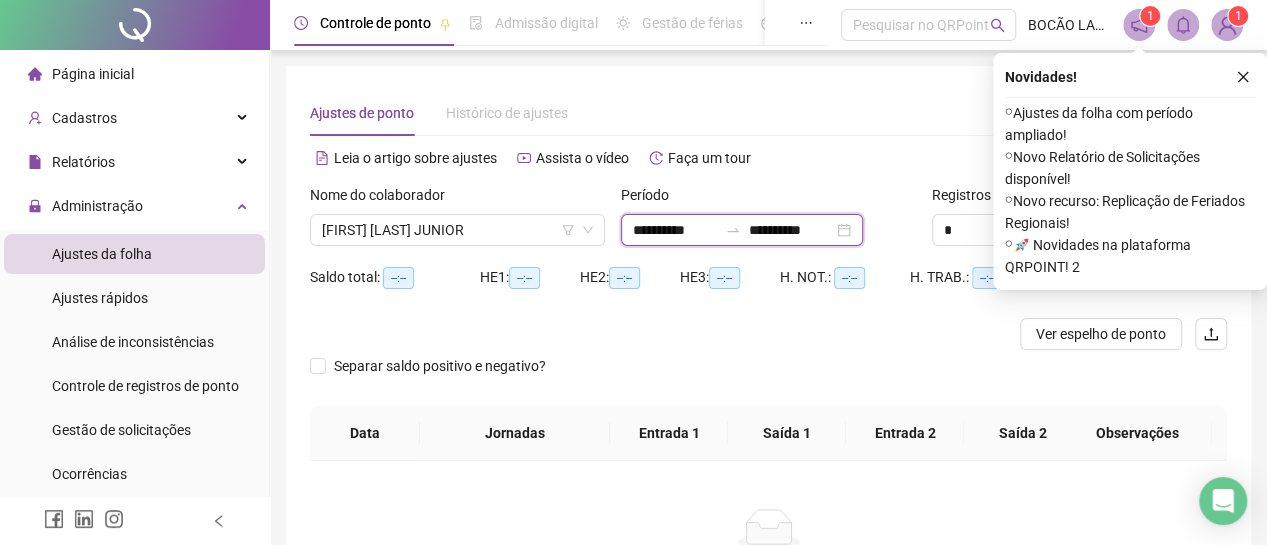 click on "**********" at bounding box center (675, 230) 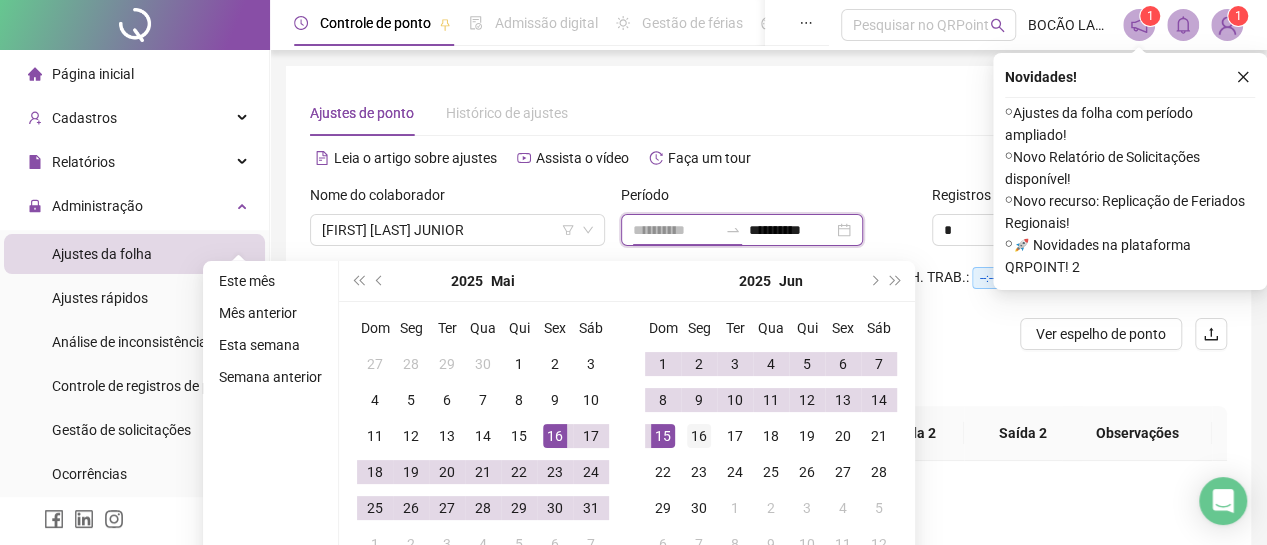 type on "**********" 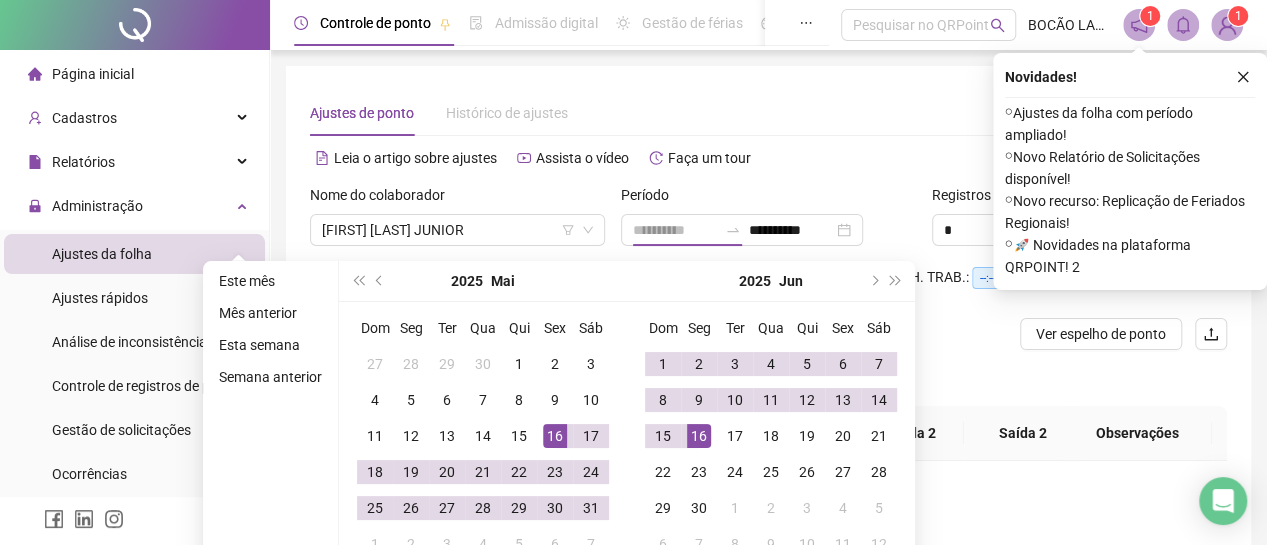 click on "16" at bounding box center [699, 436] 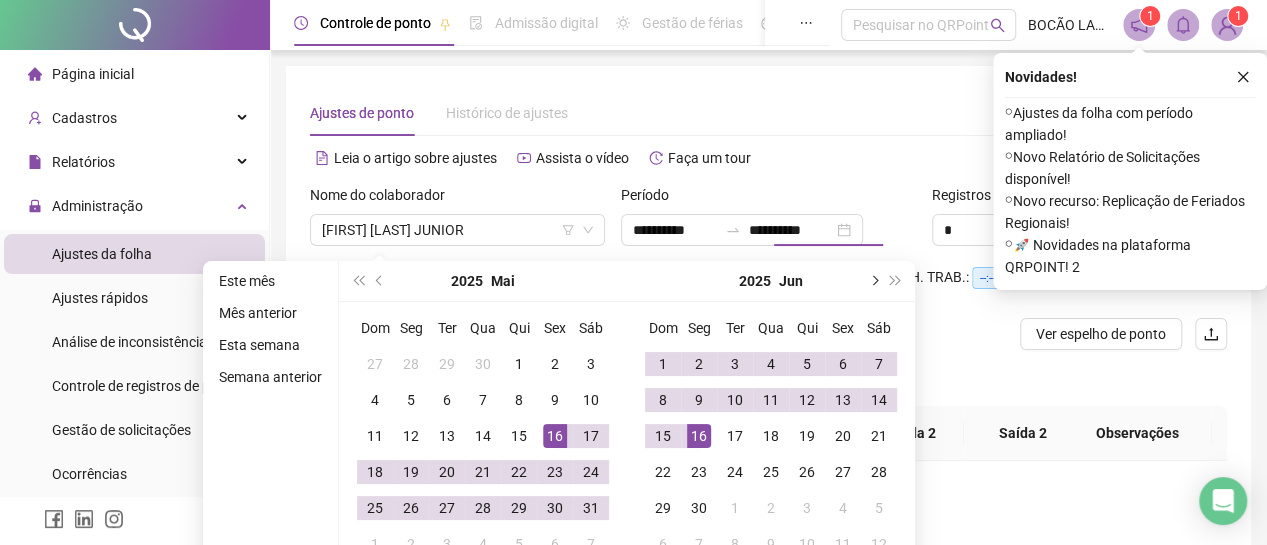 click at bounding box center (873, 281) 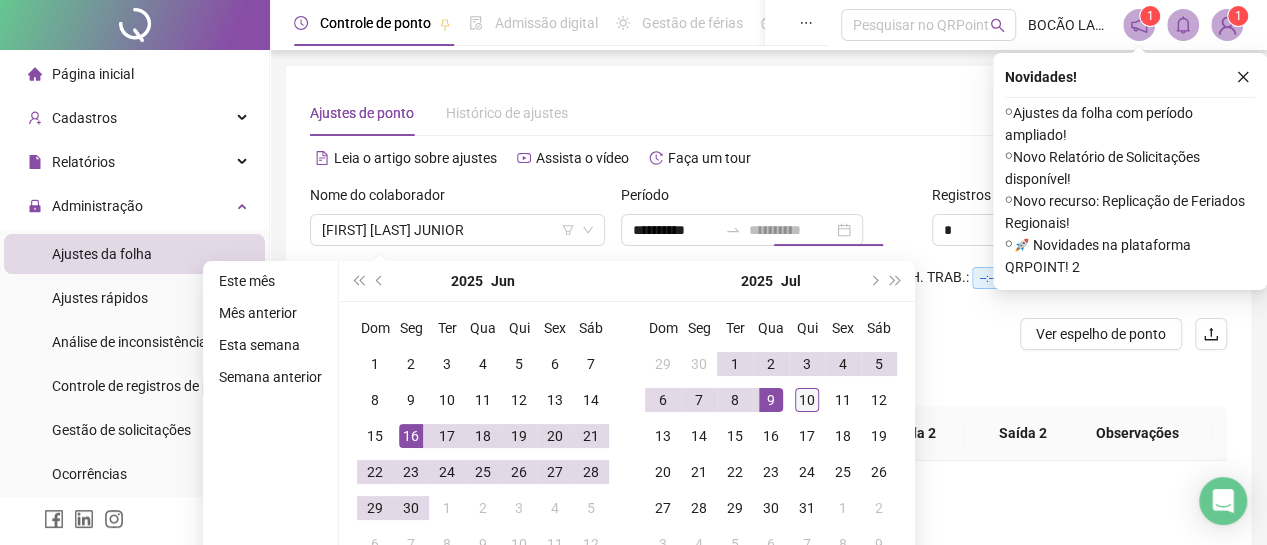type on "**********" 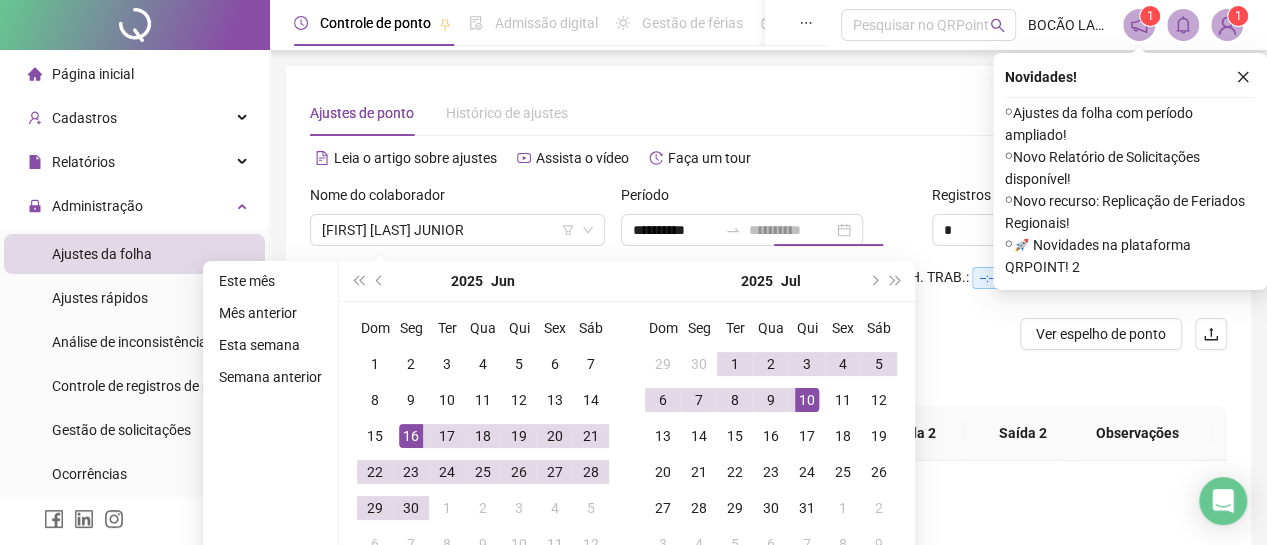 click on "10" at bounding box center (807, 400) 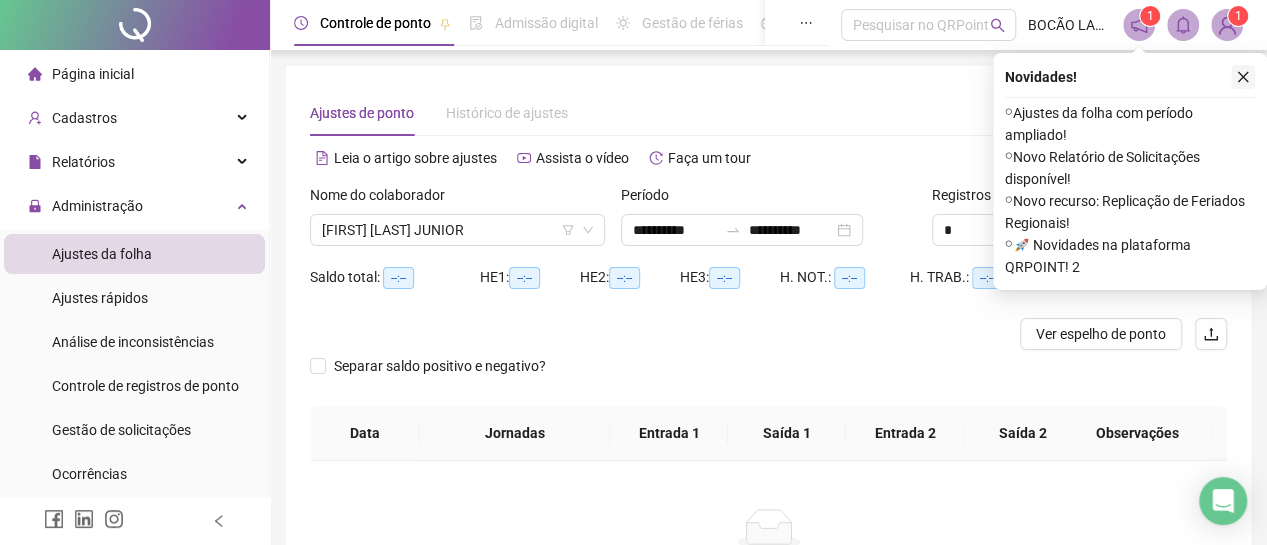 click 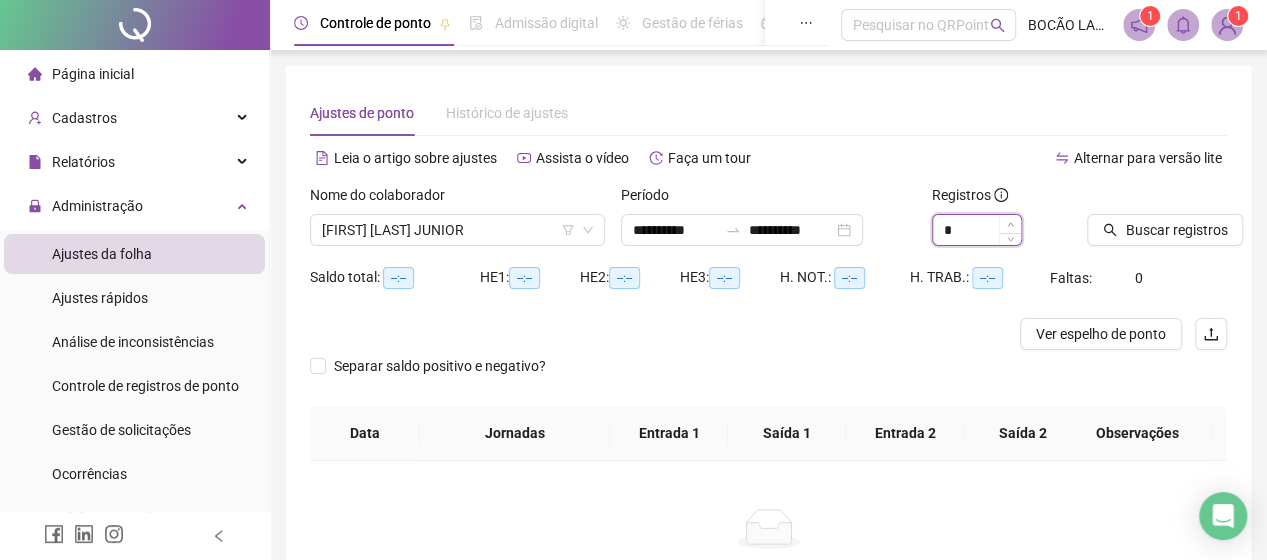 click at bounding box center (1010, 224) 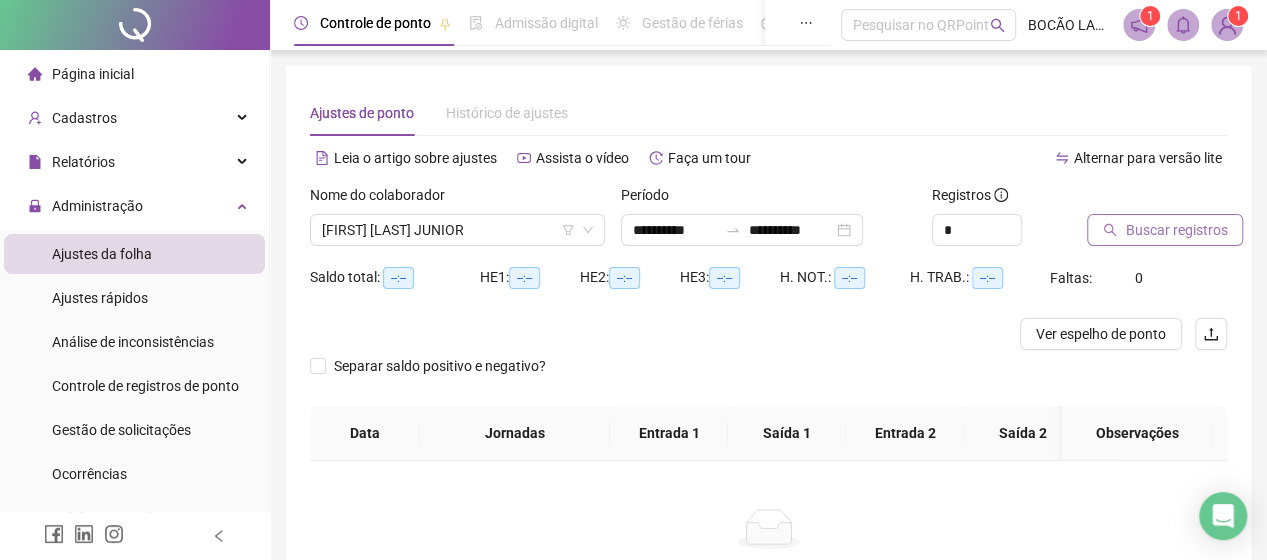 click 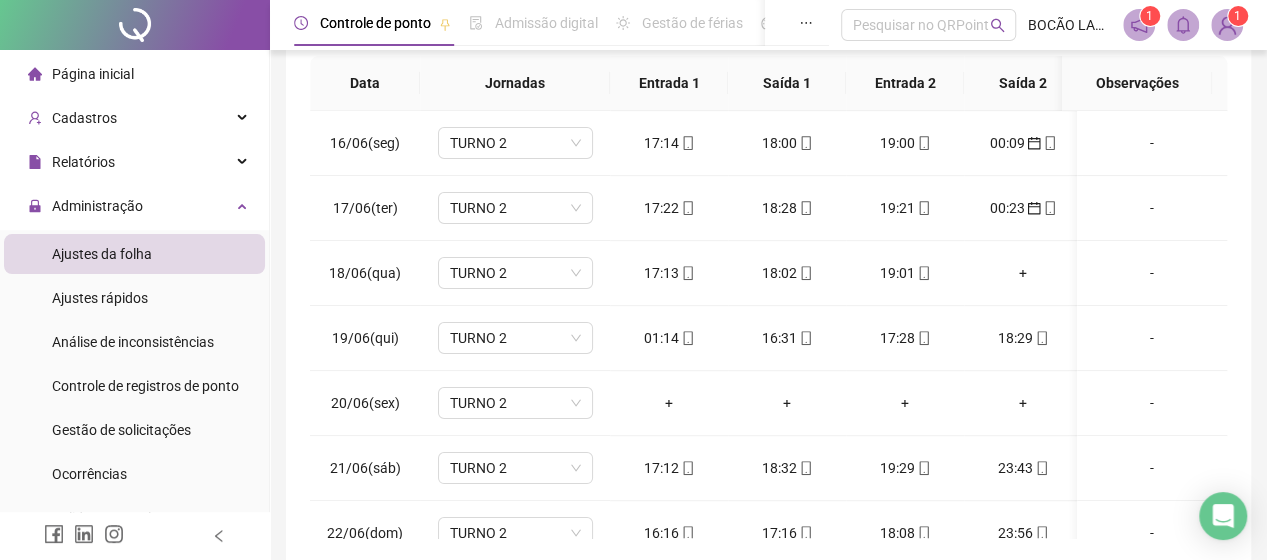scroll, scrollTop: 400, scrollLeft: 0, axis: vertical 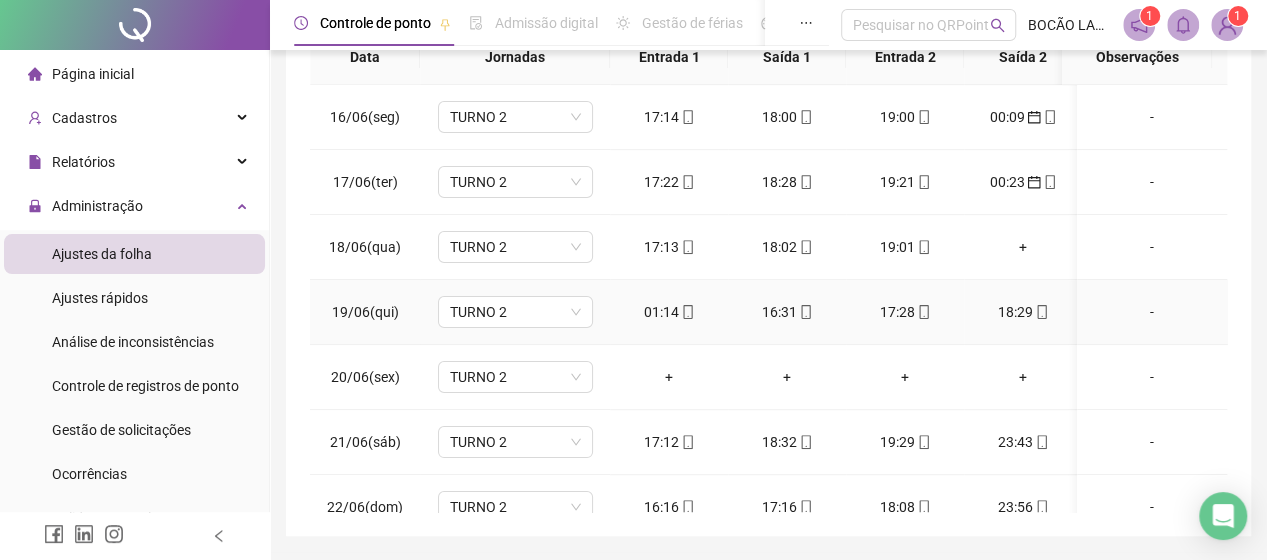 click on "01:14" at bounding box center (669, 312) 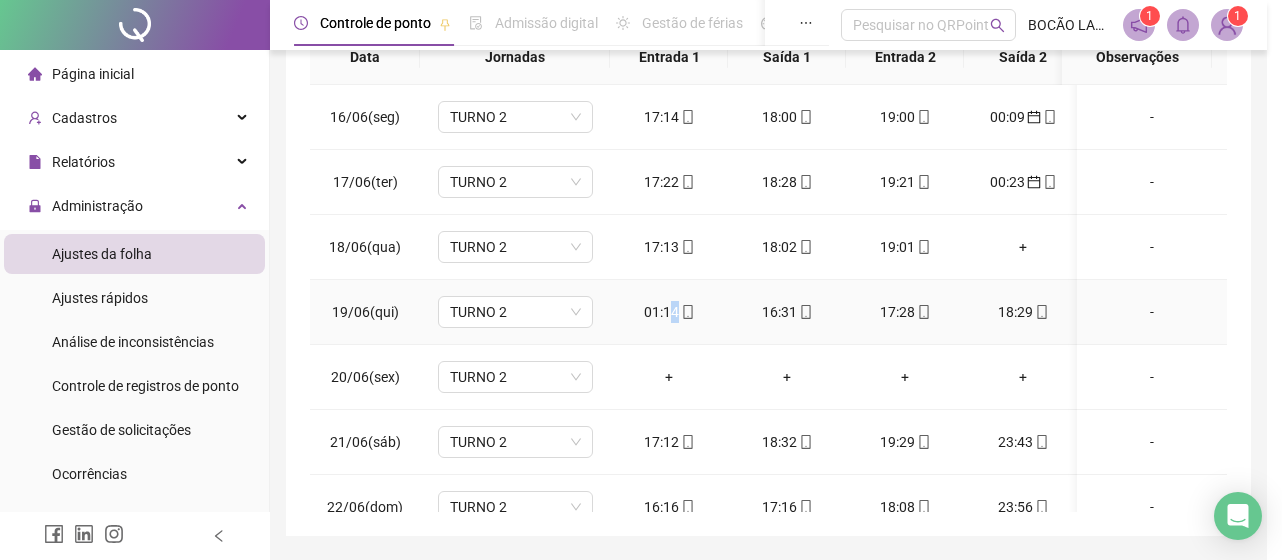 type on "**********" 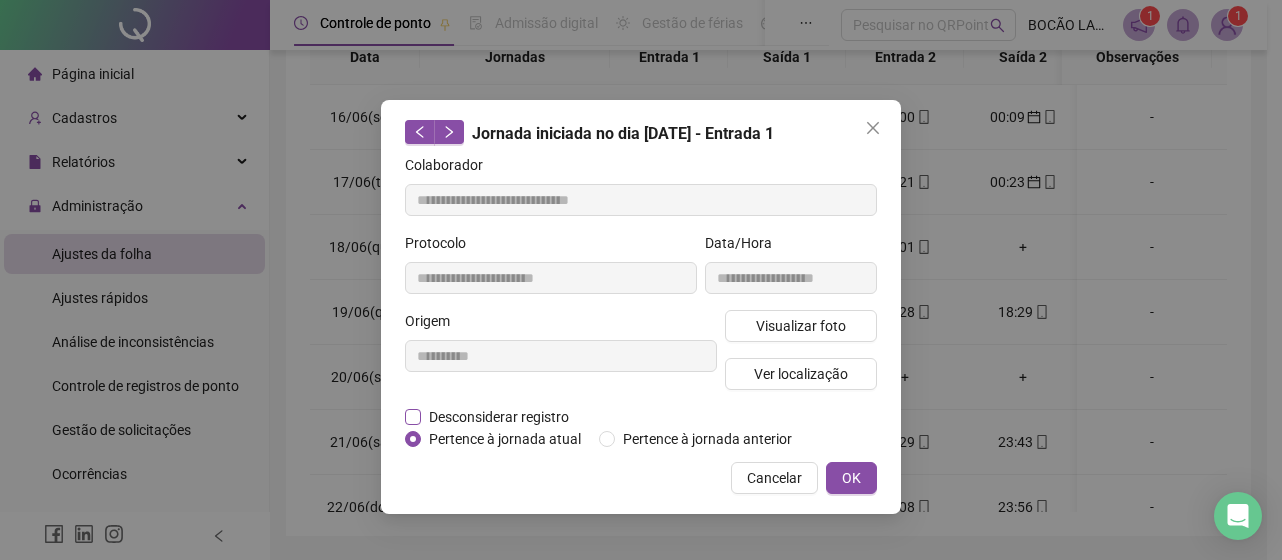 click on "Desconsiderar registro" at bounding box center [499, 417] 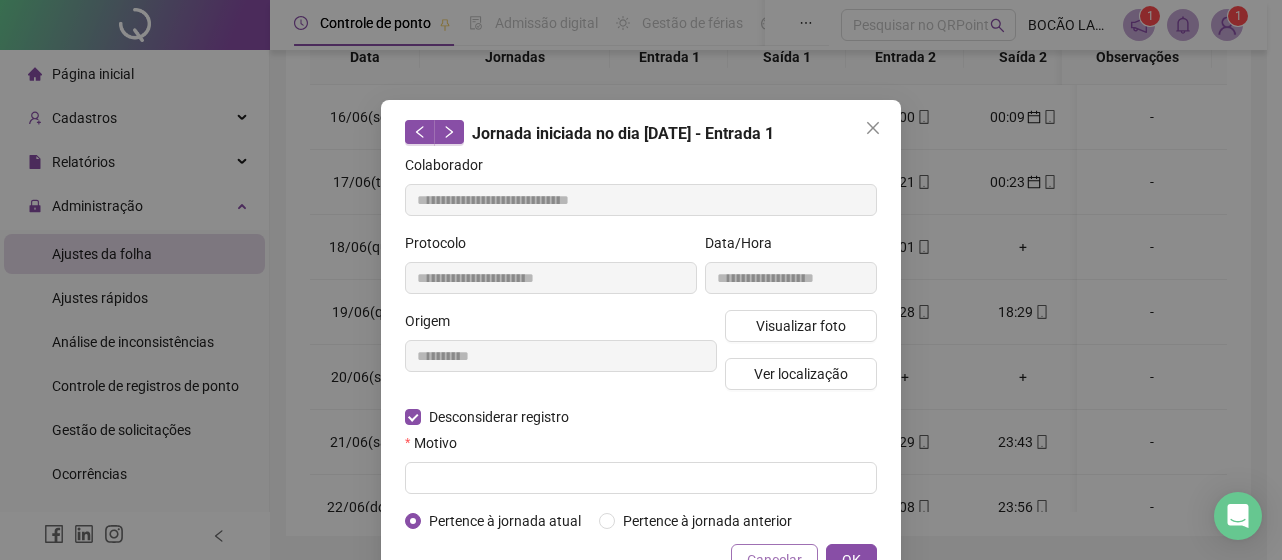 click on "Cancelar" at bounding box center [774, 560] 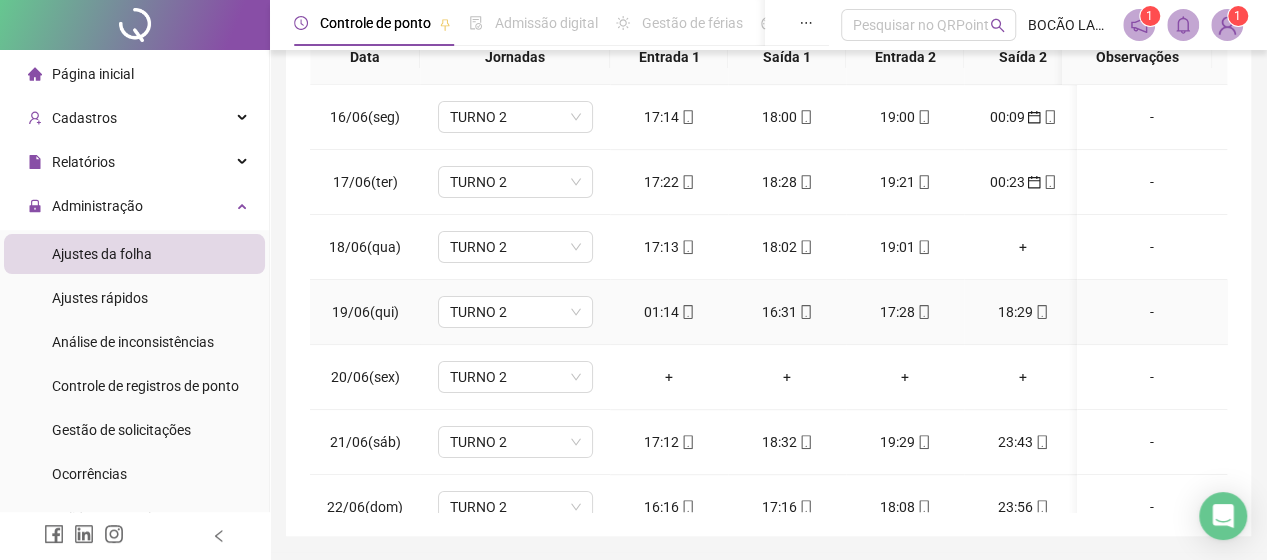 click on "01:14" at bounding box center (669, 312) 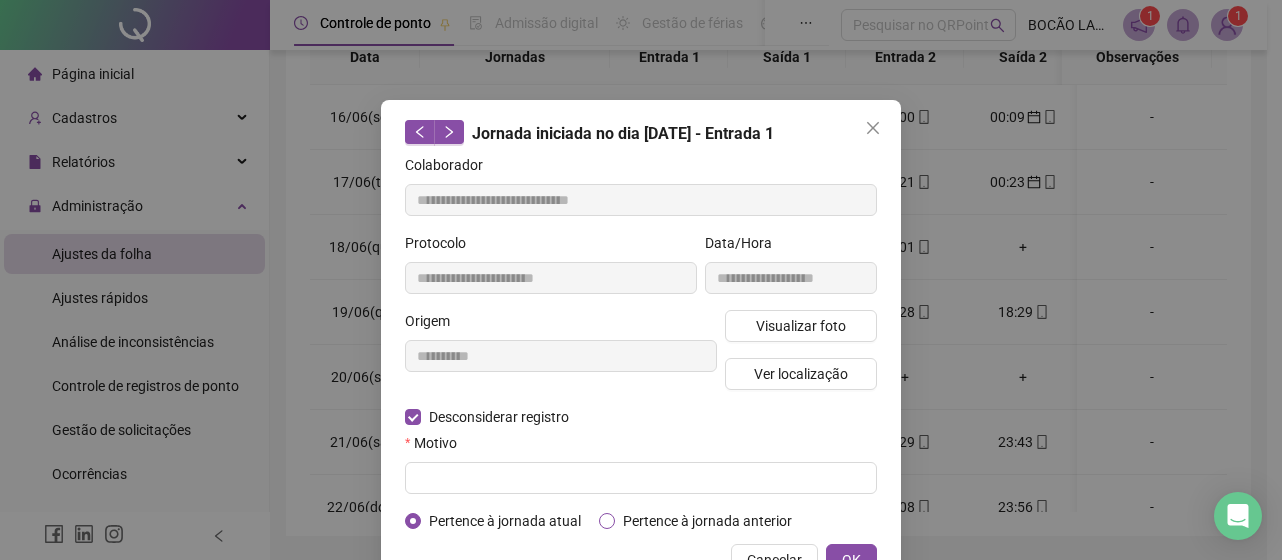 click on "Pertence à jornada anterior" at bounding box center [707, 521] 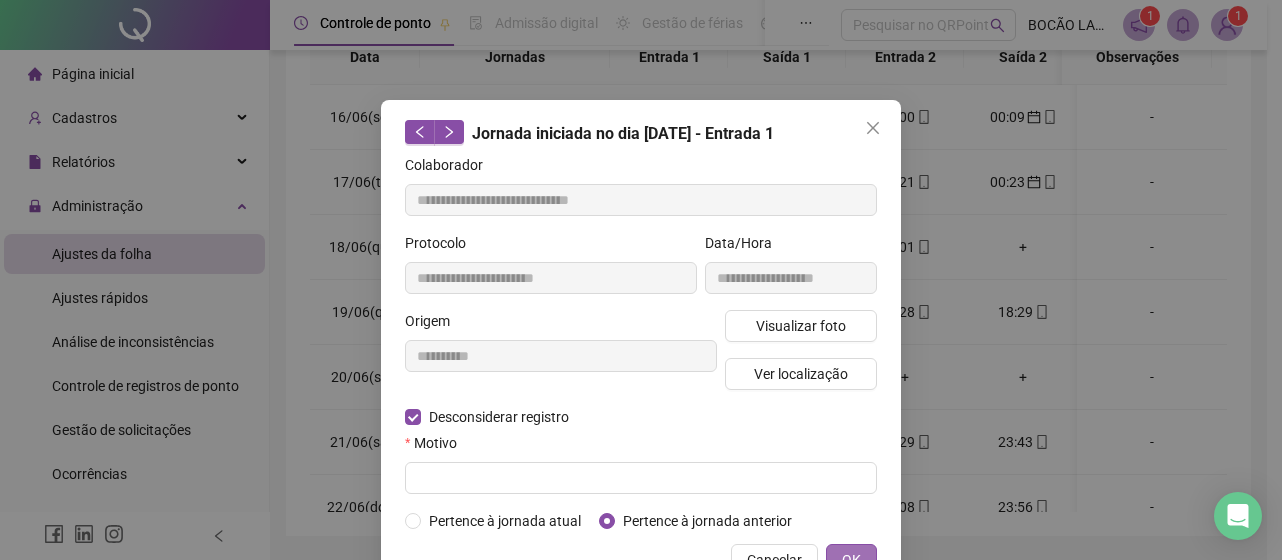 click on "OK" at bounding box center (851, 560) 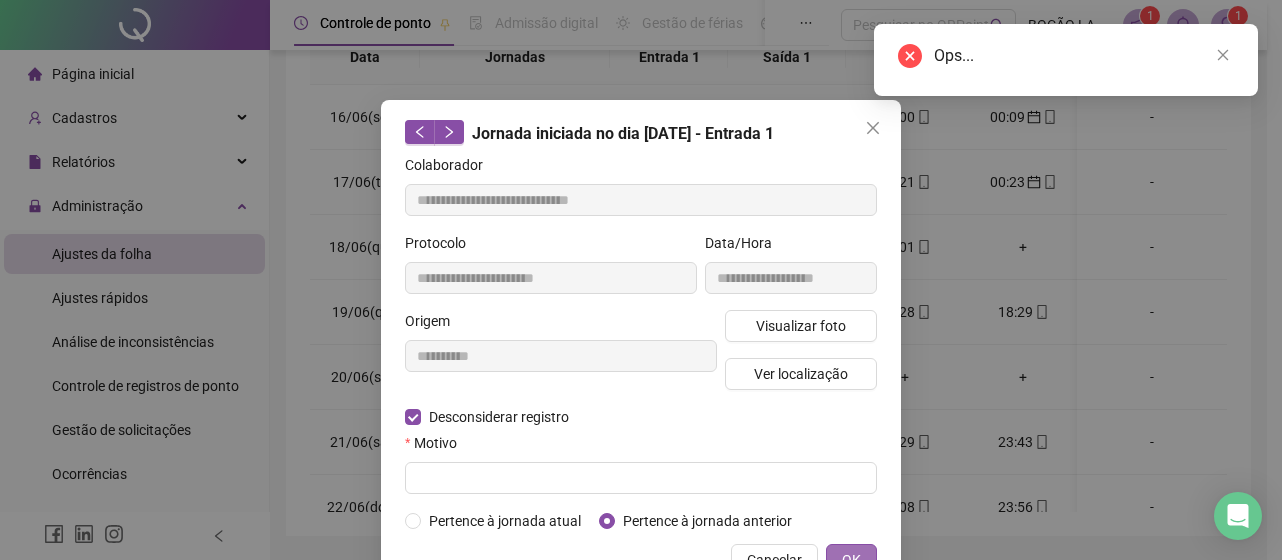 click on "OK" at bounding box center (851, 560) 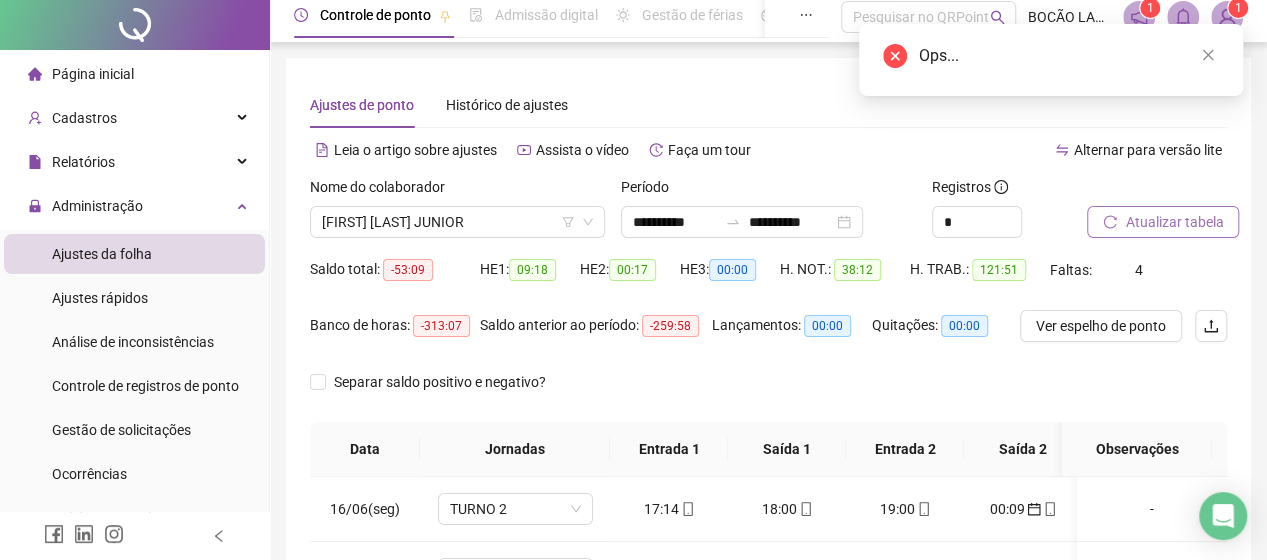 scroll, scrollTop: 0, scrollLeft: 0, axis: both 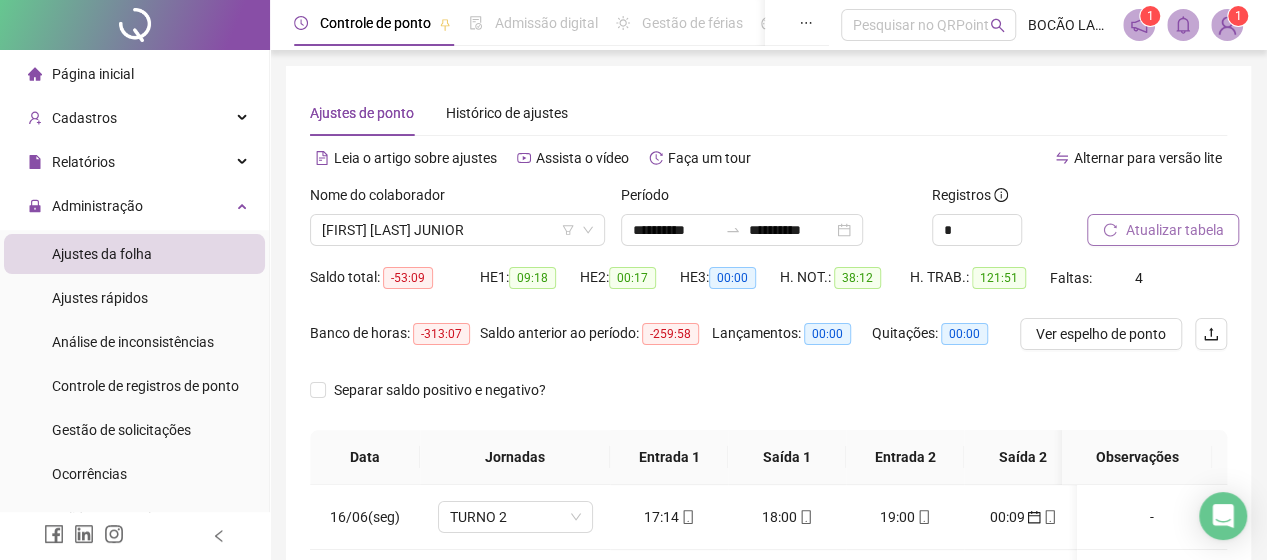click on "Atualizar tabela" at bounding box center [1174, 230] 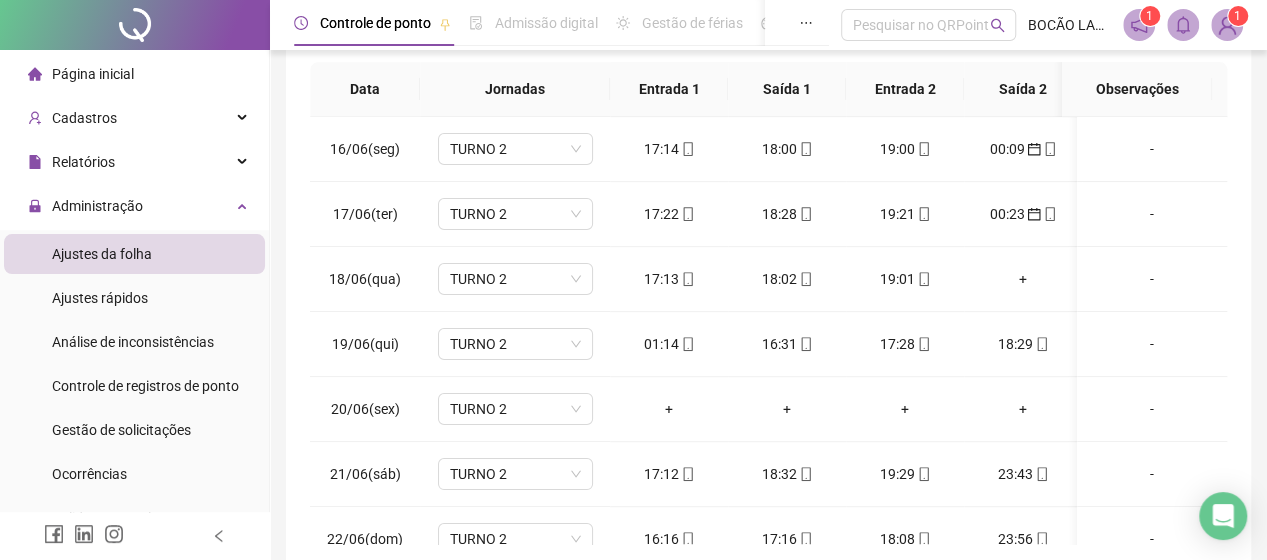 scroll, scrollTop: 400, scrollLeft: 0, axis: vertical 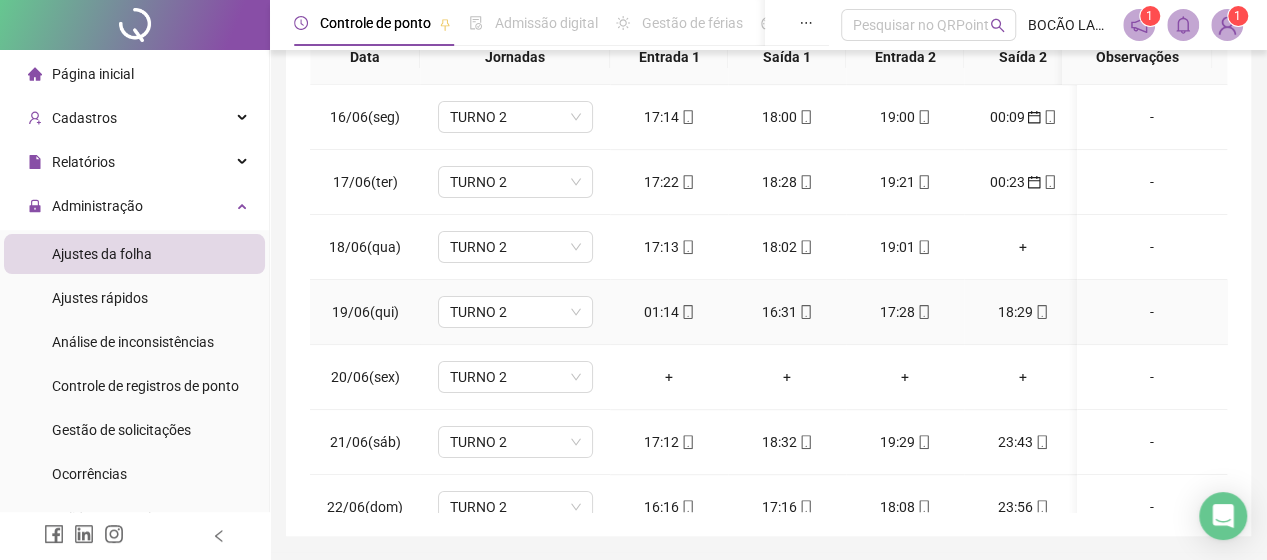 click on "01:14" at bounding box center [669, 312] 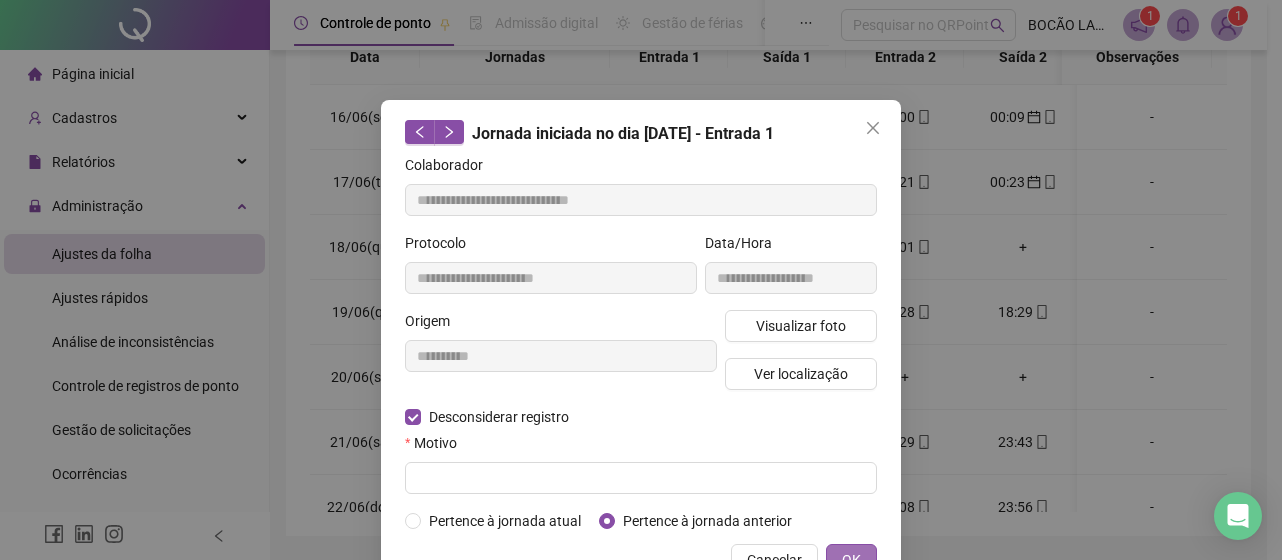 click on "OK" at bounding box center (851, 560) 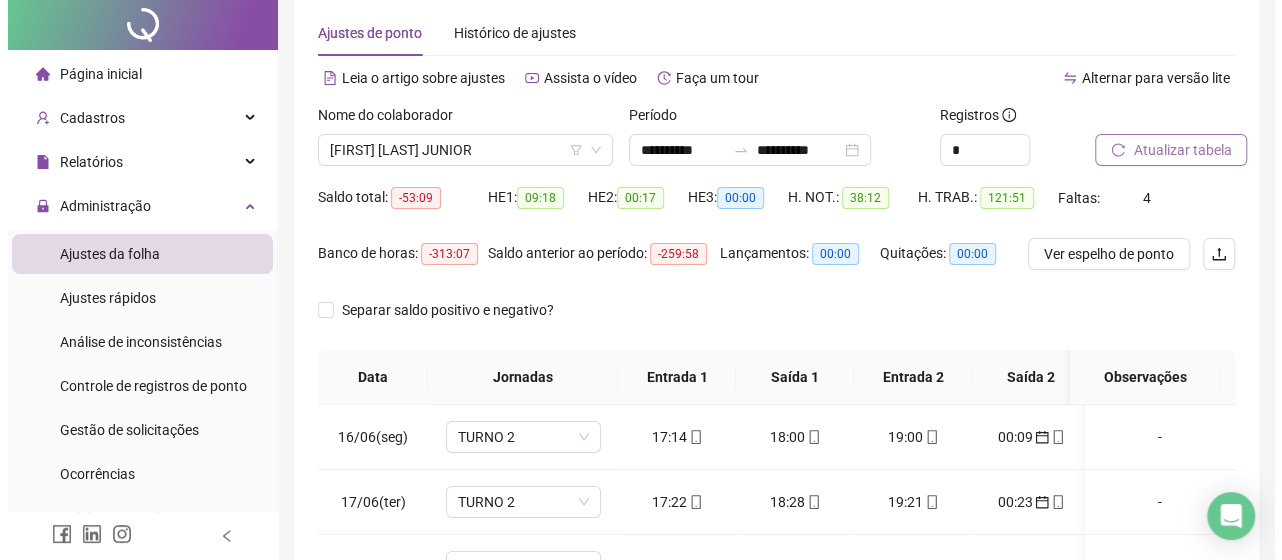 scroll, scrollTop: 0, scrollLeft: 0, axis: both 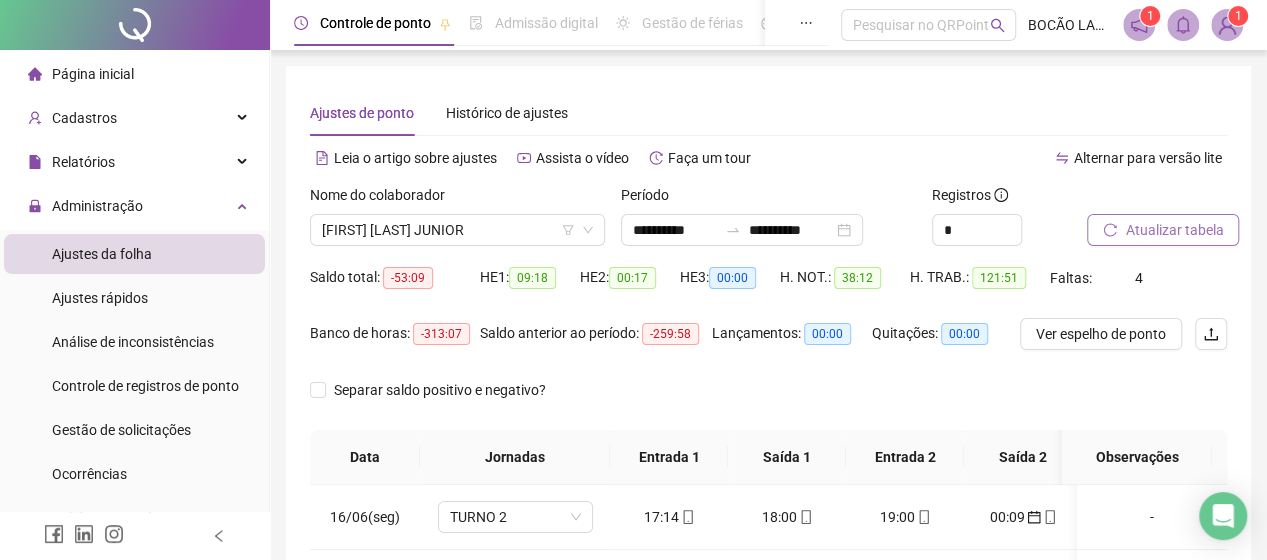 click on "Atualizar tabela" at bounding box center (1163, 230) 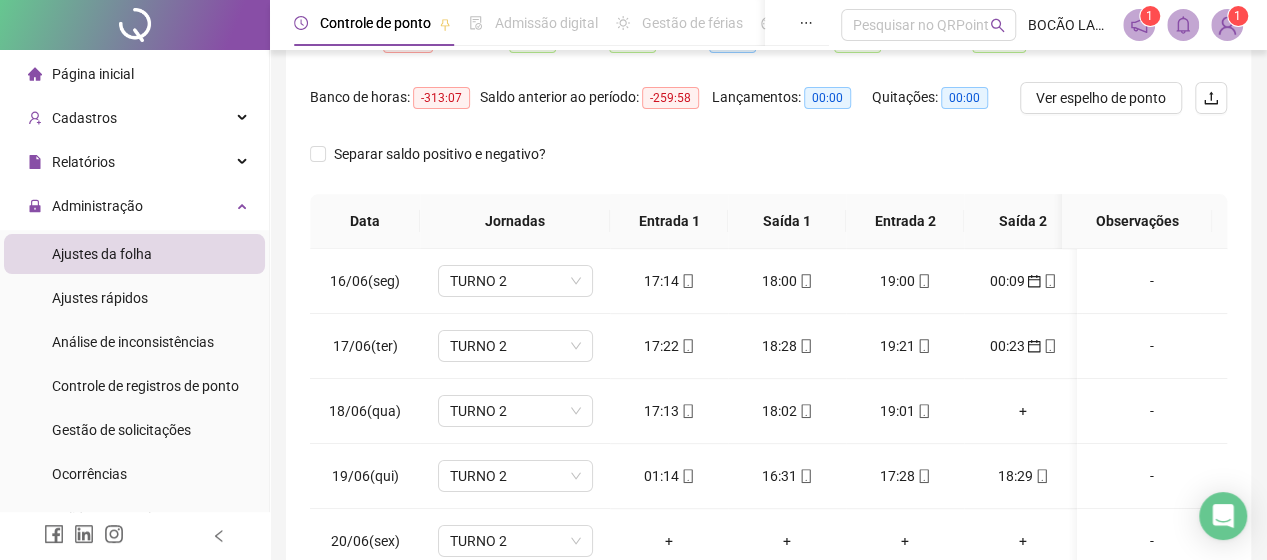 scroll, scrollTop: 300, scrollLeft: 0, axis: vertical 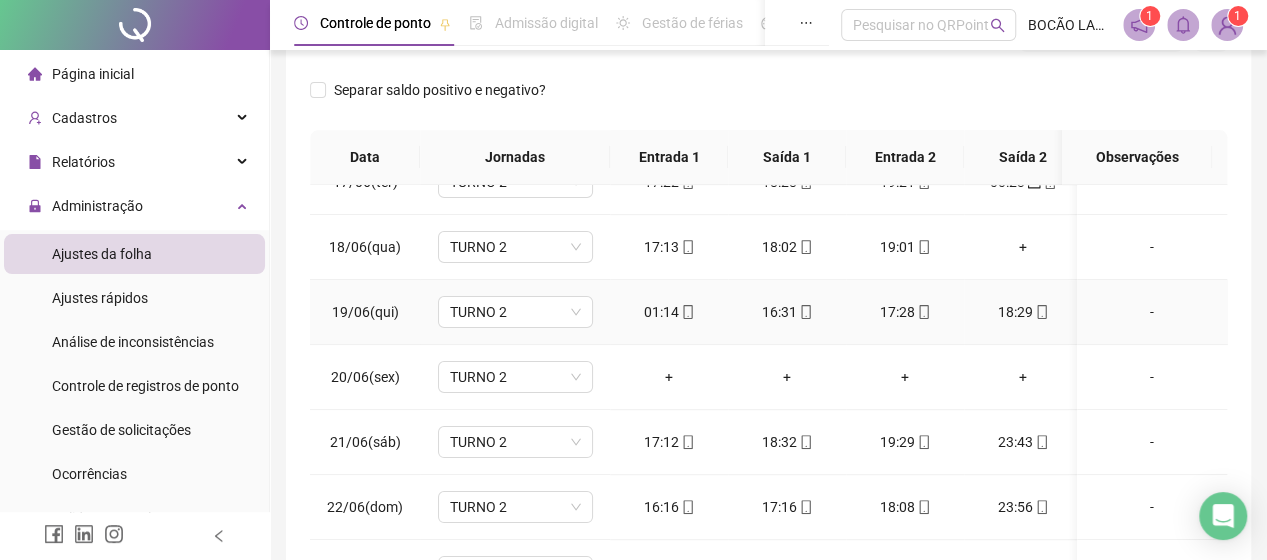 click on "01:14" at bounding box center (669, 312) 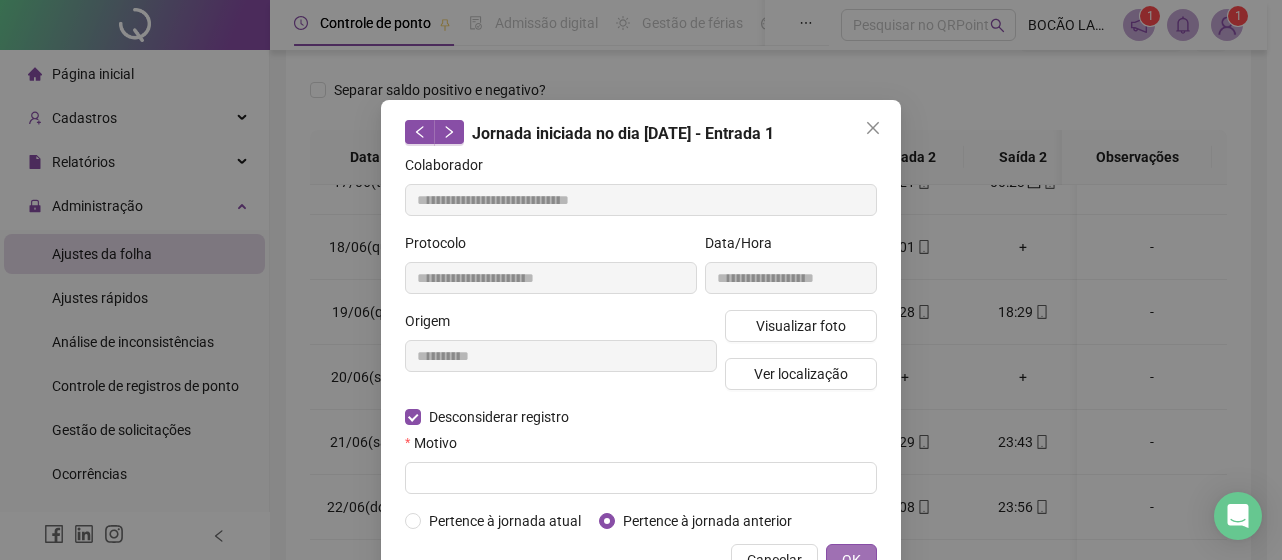 click on "OK" at bounding box center [851, 560] 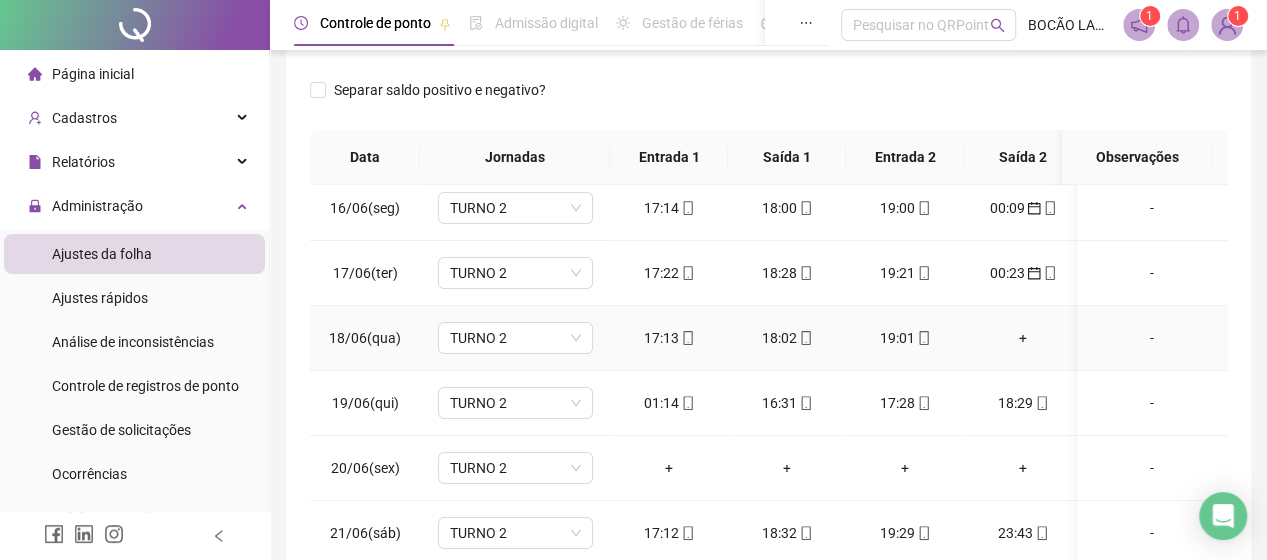 scroll, scrollTop: 0, scrollLeft: 0, axis: both 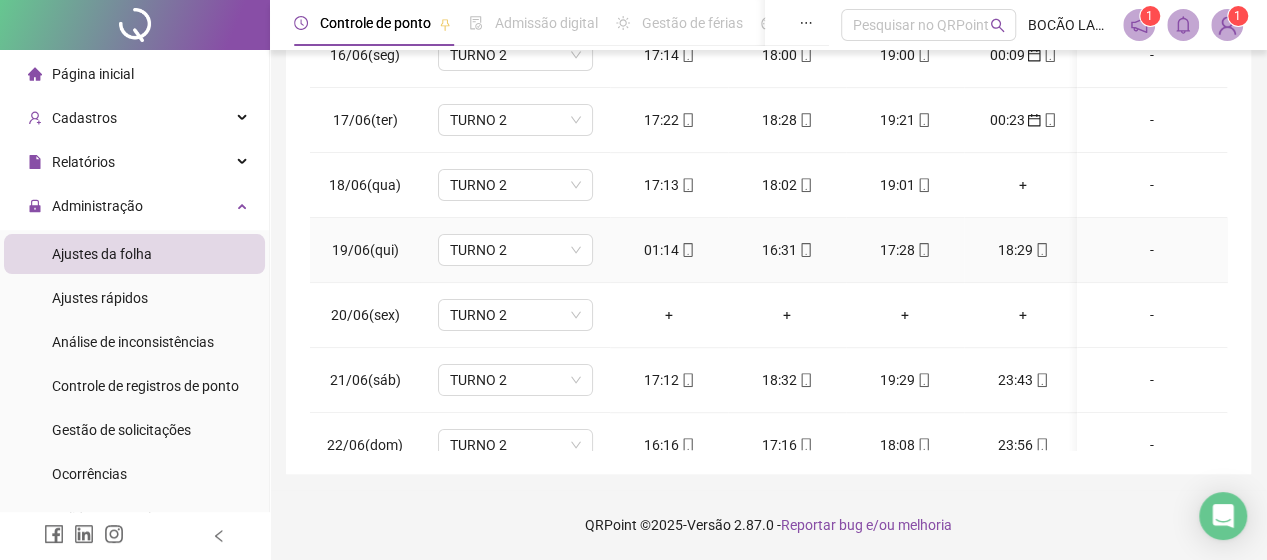 click 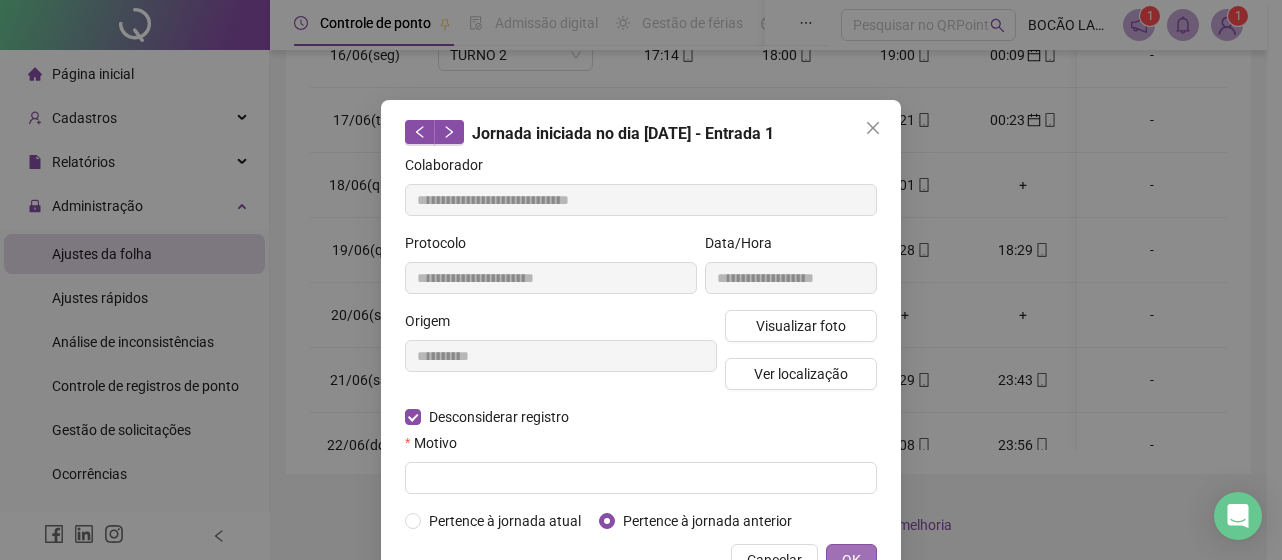 click on "OK" at bounding box center [851, 560] 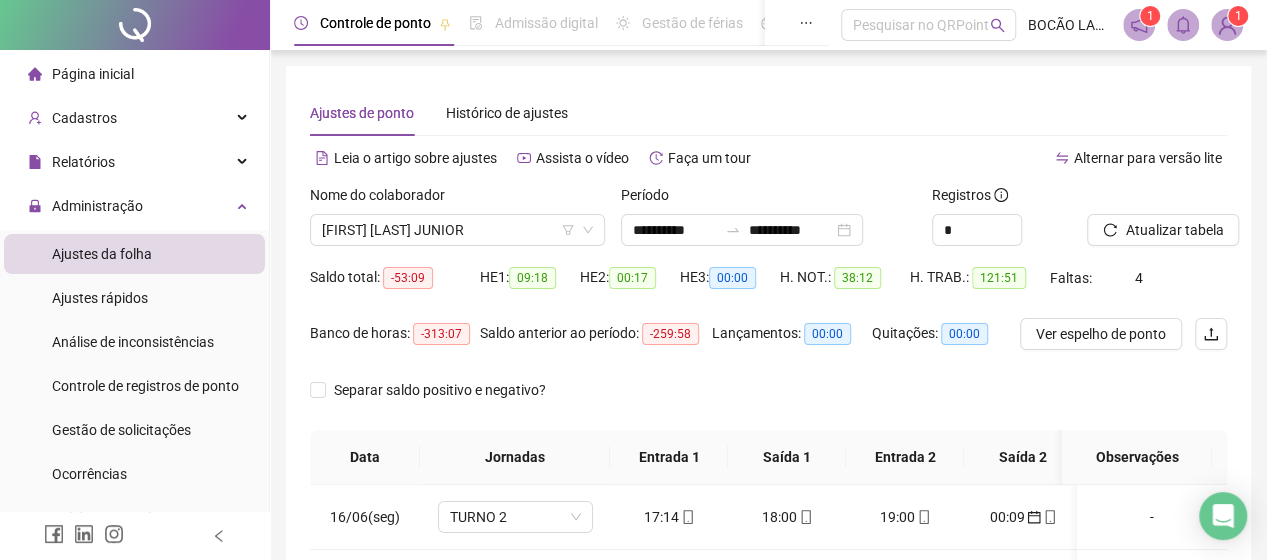 click on "Página inicial" at bounding box center [93, 74] 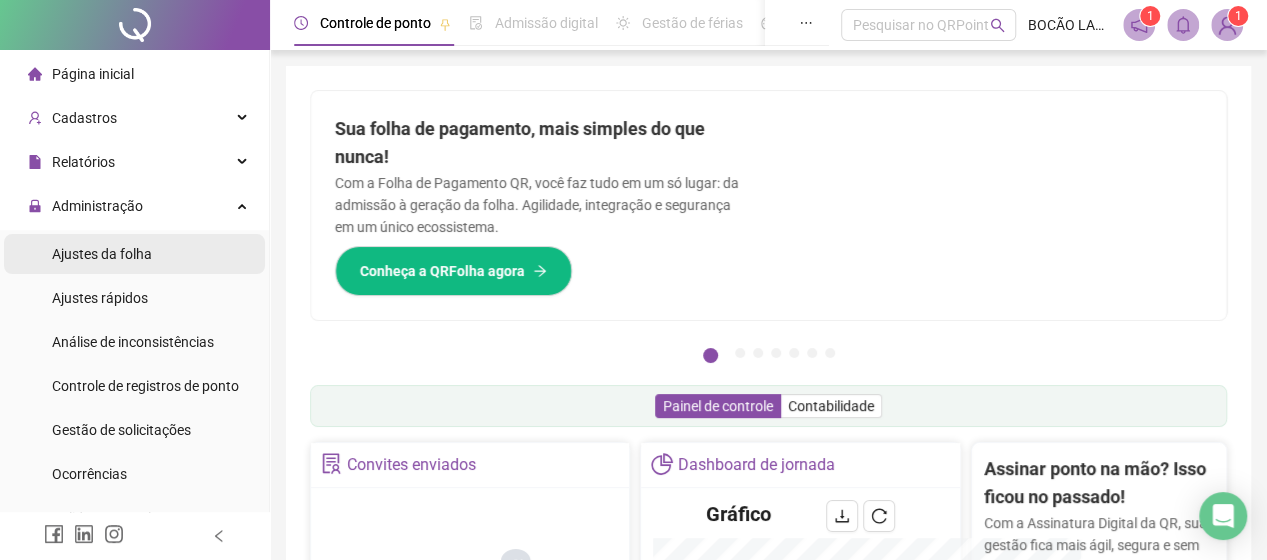 click on "Ajustes da folha" at bounding box center (102, 254) 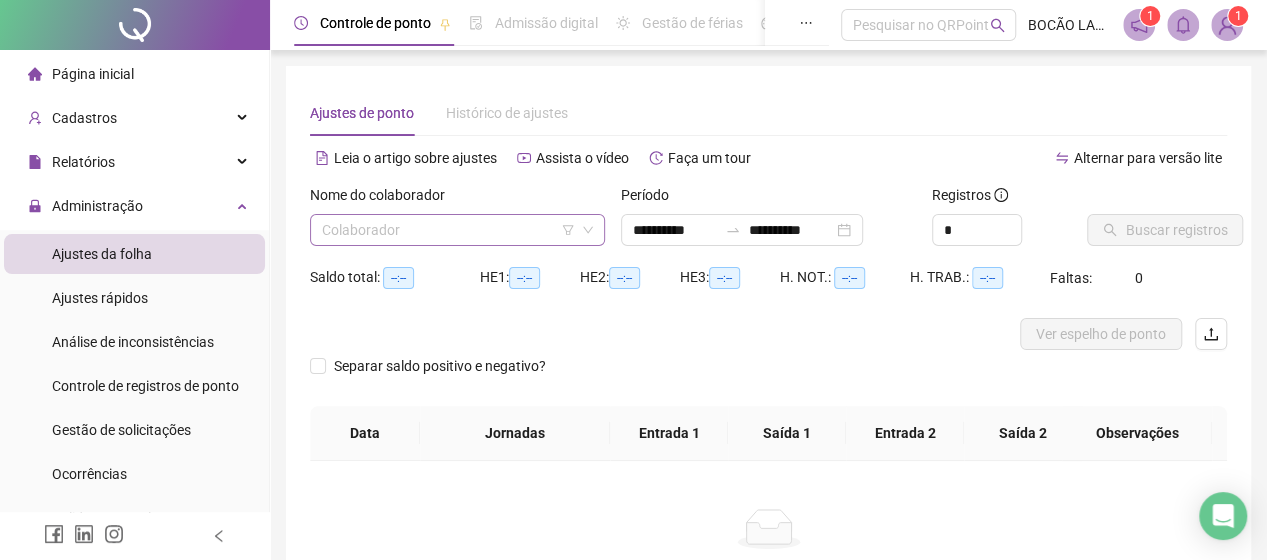 click at bounding box center (451, 230) 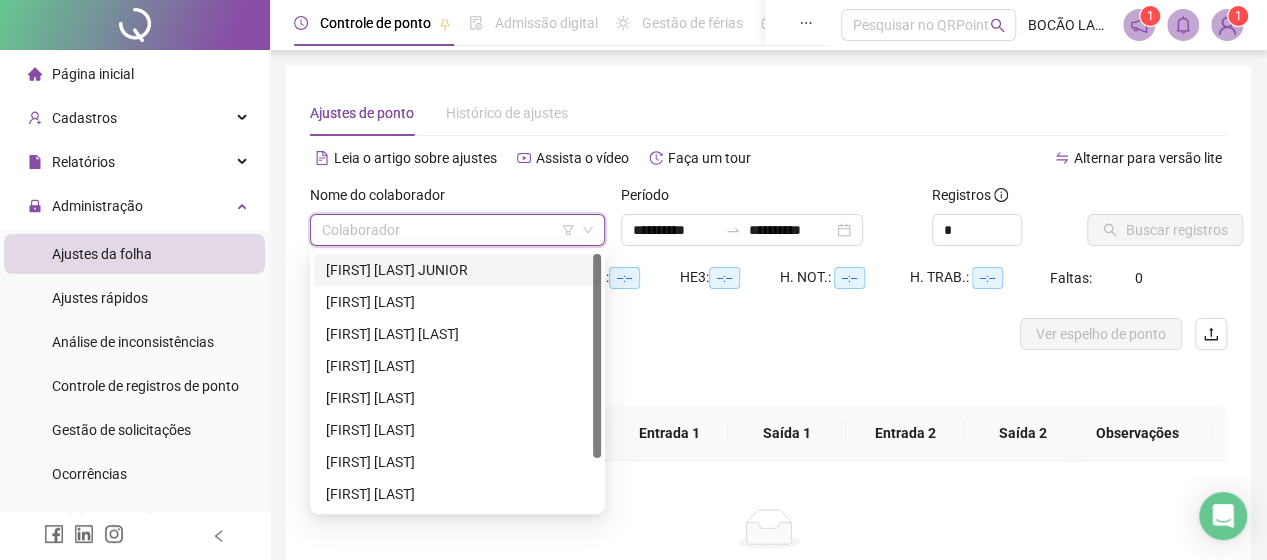 click on "[FIRST] [LAST] JUNIOR" at bounding box center (457, 270) 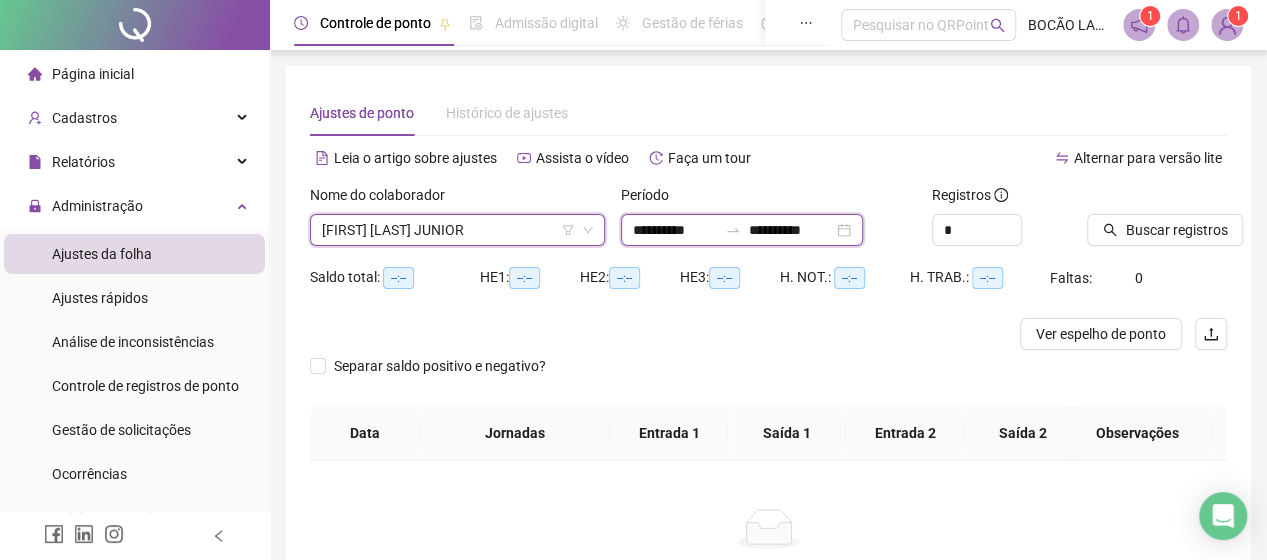 click on "**********" at bounding box center [675, 230] 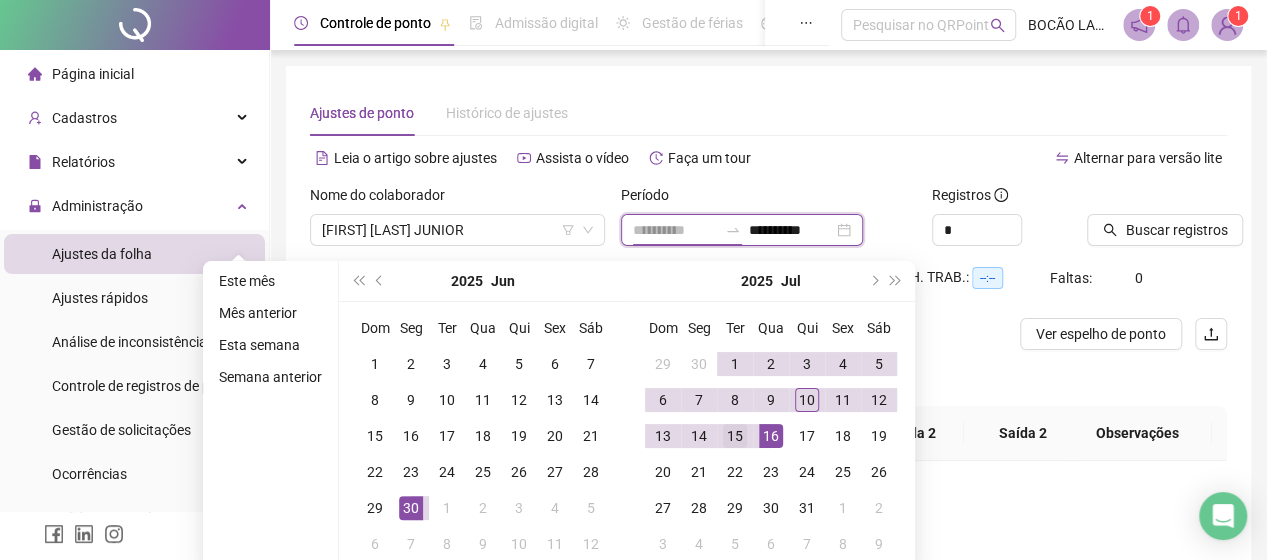 type on "**********" 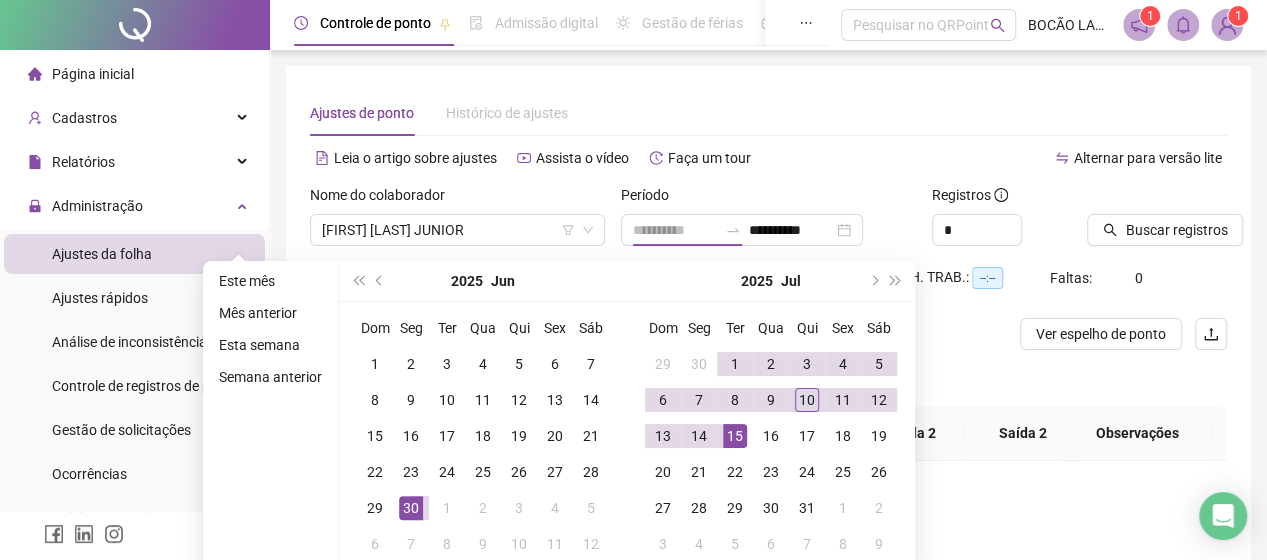 click on "15" at bounding box center [735, 436] 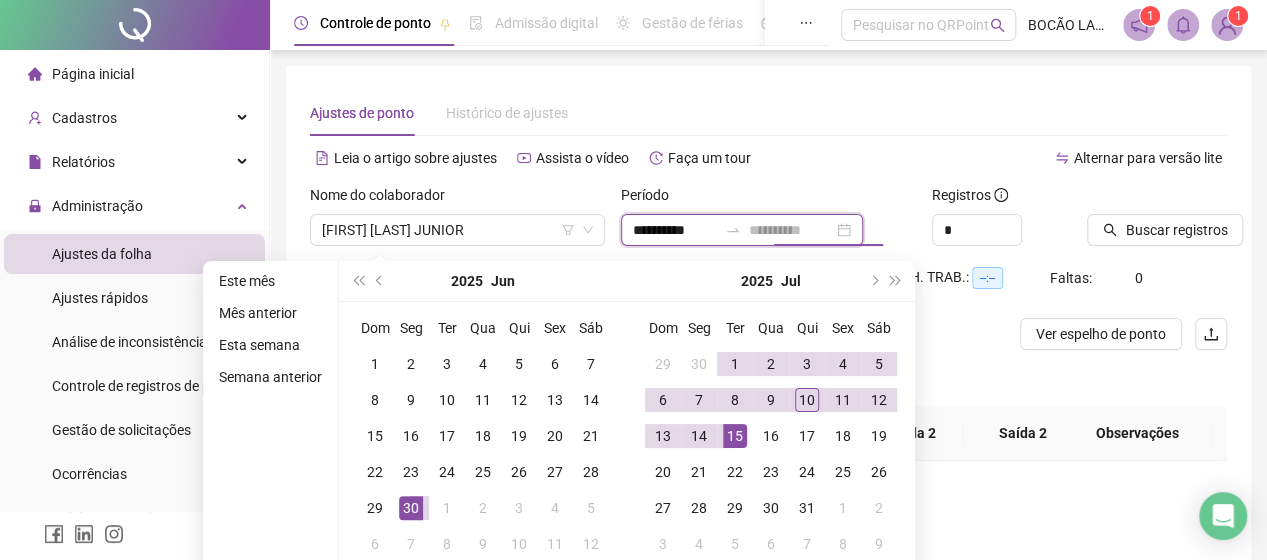 type on "**********" 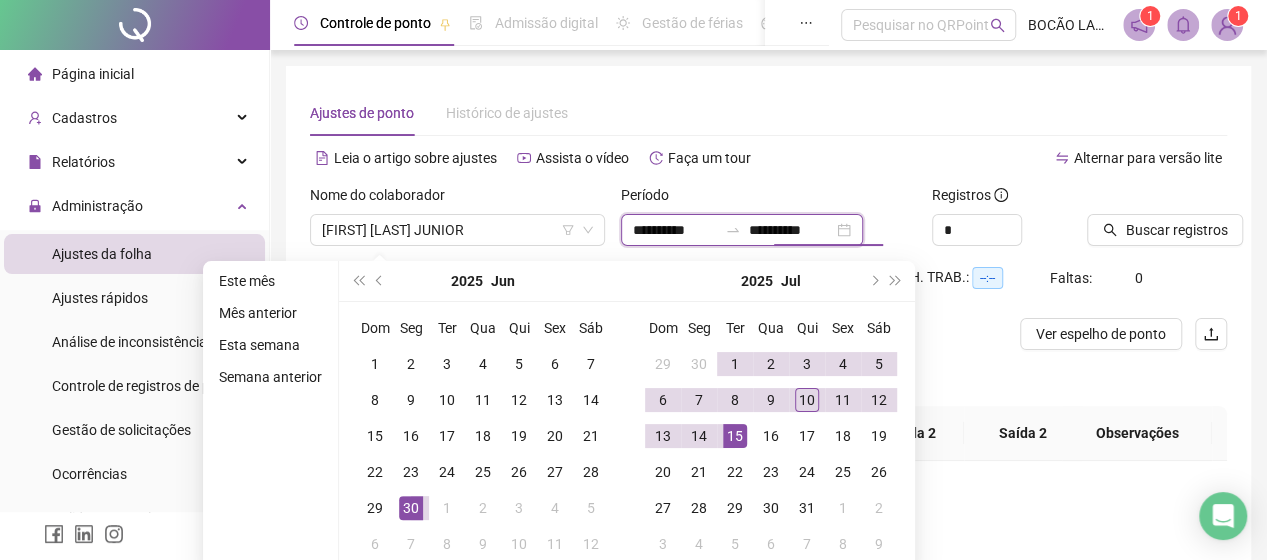 click on "**********" at bounding box center [675, 230] 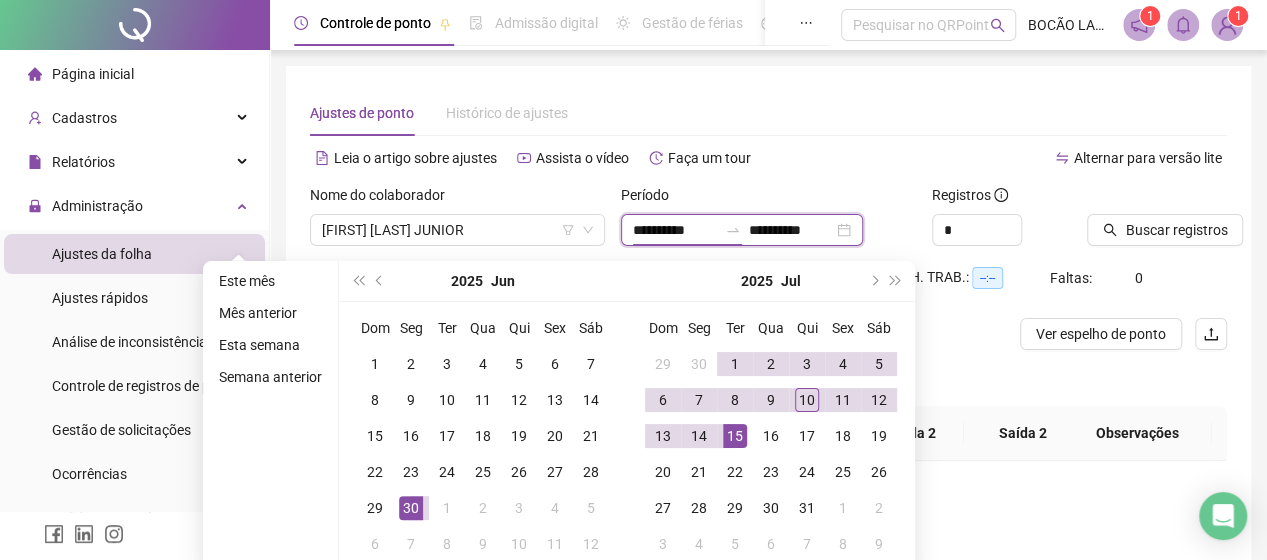 type on "**********" 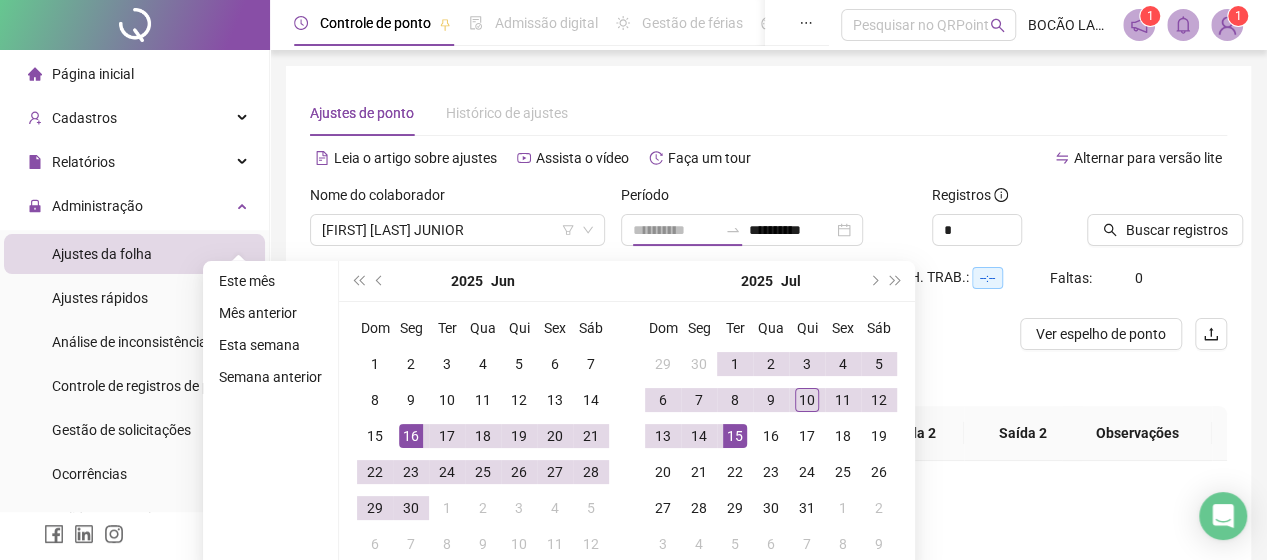 click on "16" at bounding box center (411, 436) 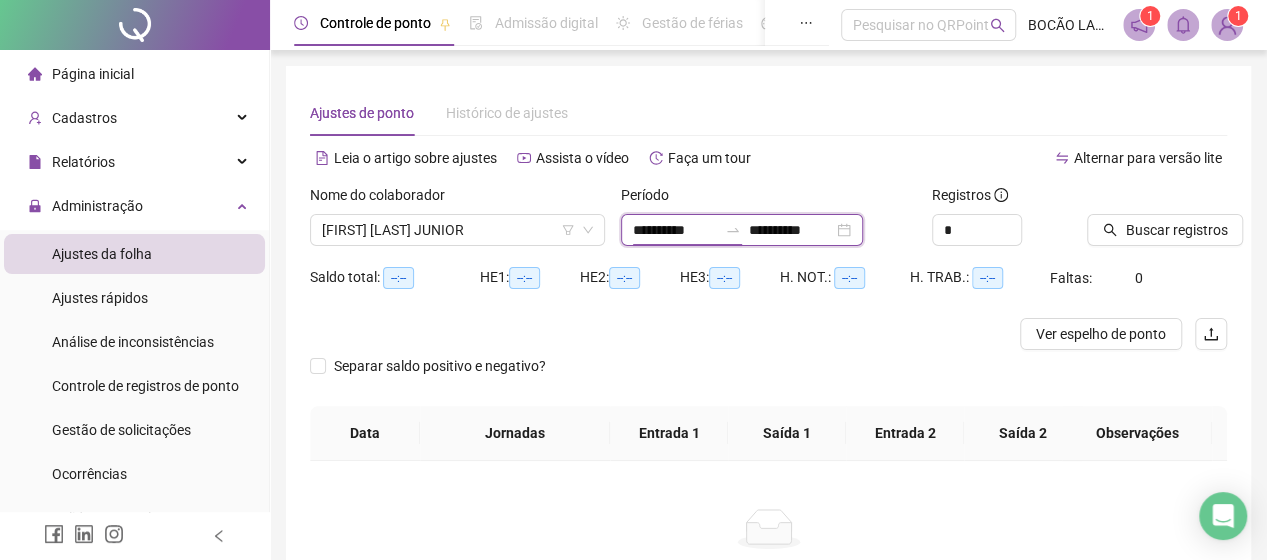 click on "**********" at bounding box center [675, 230] 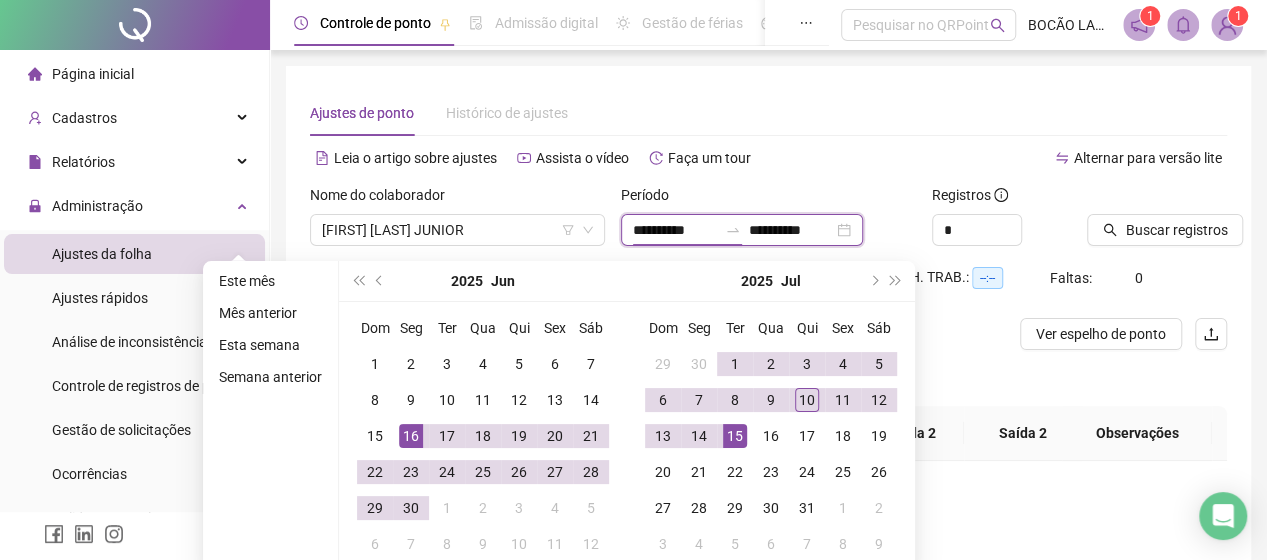 type on "**********" 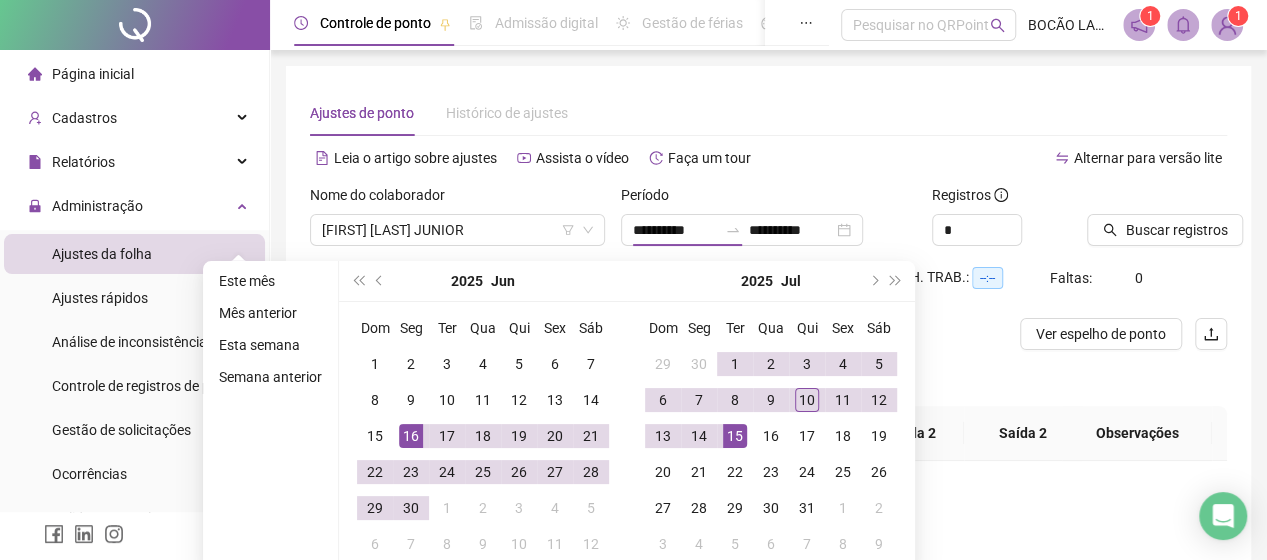 click on "Separar saldo positivo e negativo?" at bounding box center (768, 378) 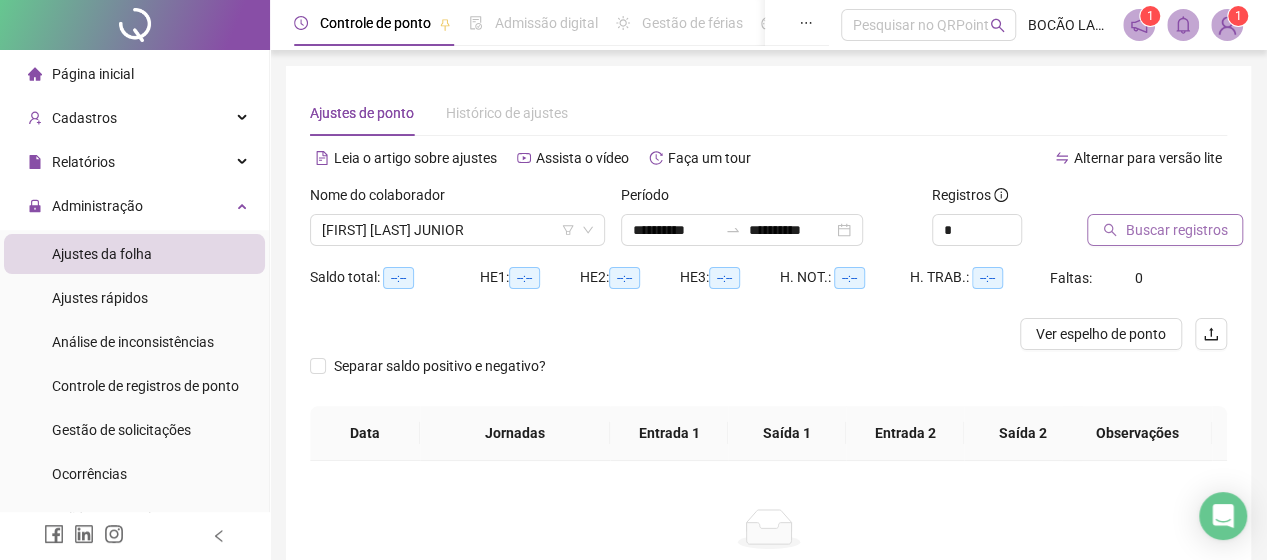 click 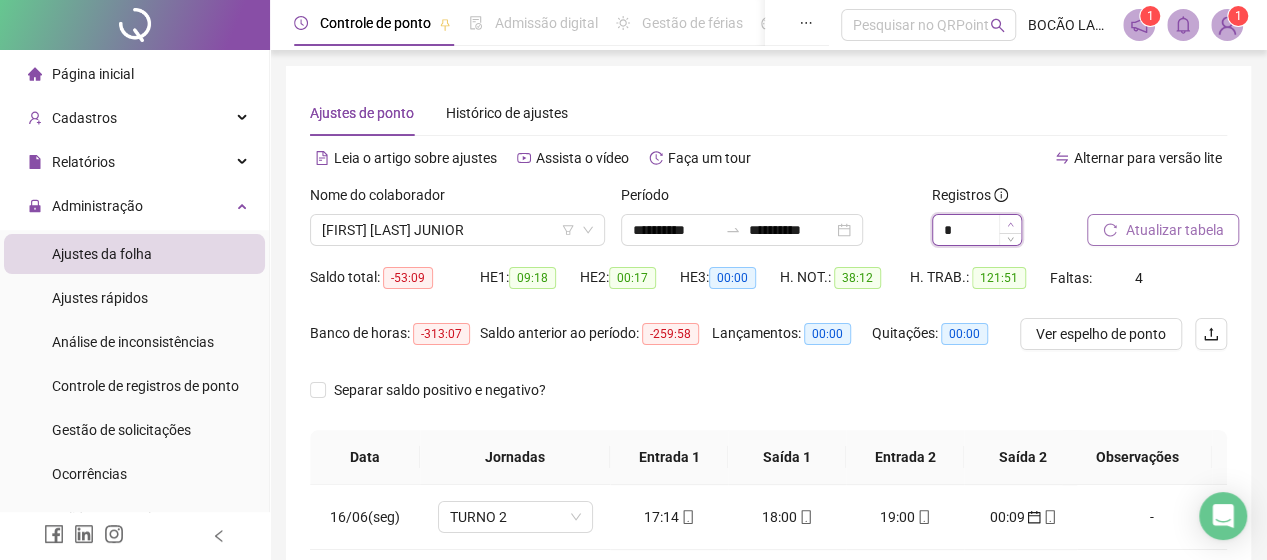click at bounding box center [1010, 224] 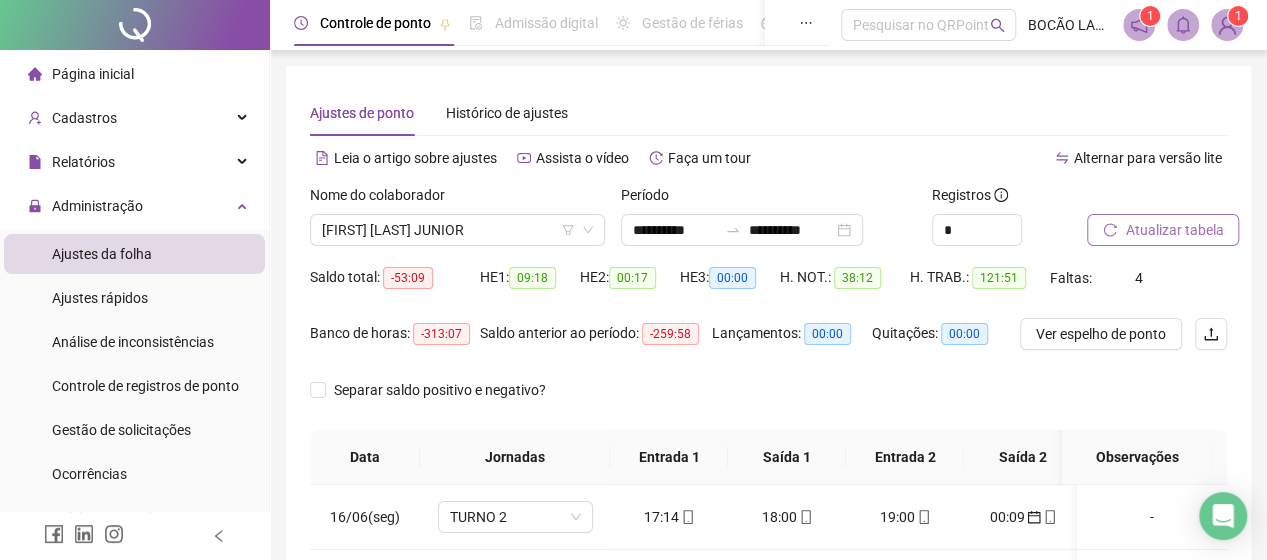 click on "Atualizar tabela" at bounding box center [1163, 230] 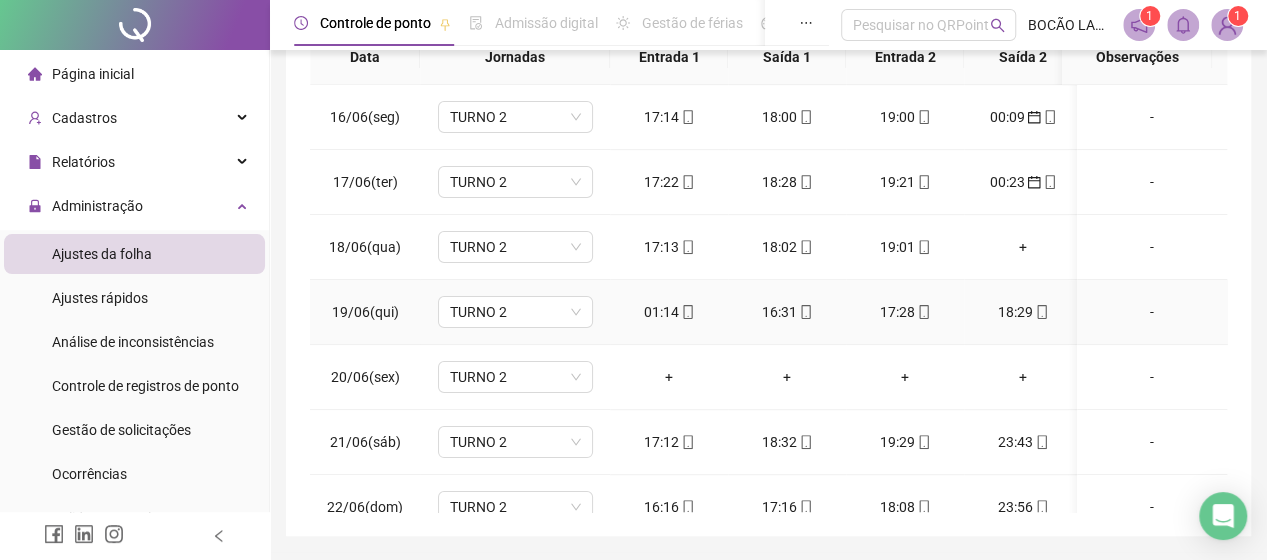 click on "01:14" at bounding box center (669, 312) 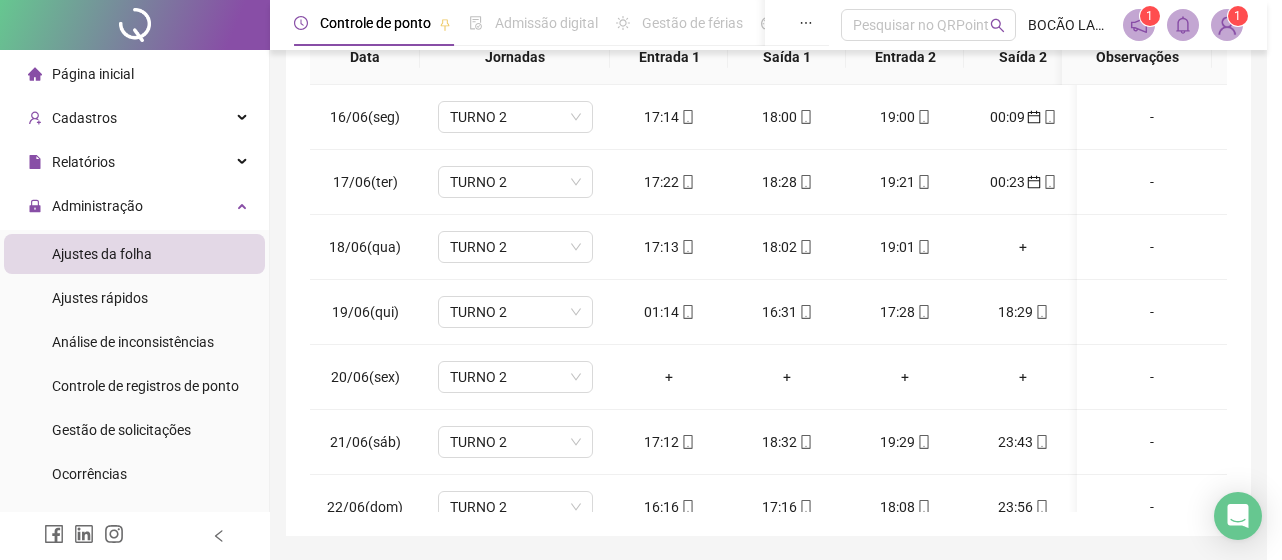 type on "**********" 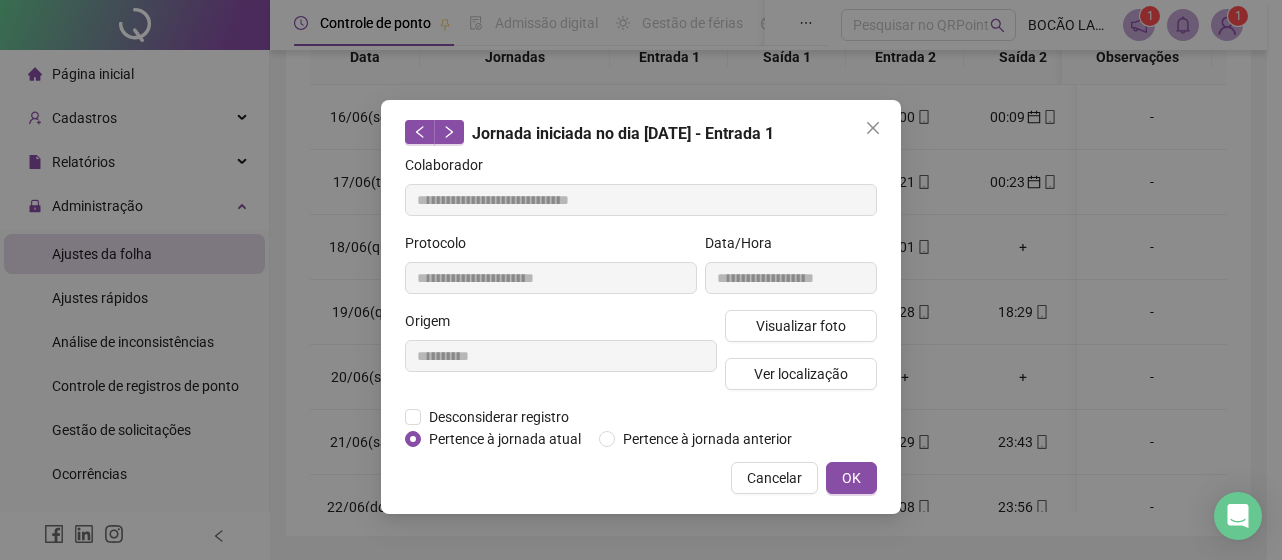 click on "Desconsiderar registro Pertence ao lanche" at bounding box center (641, 417) 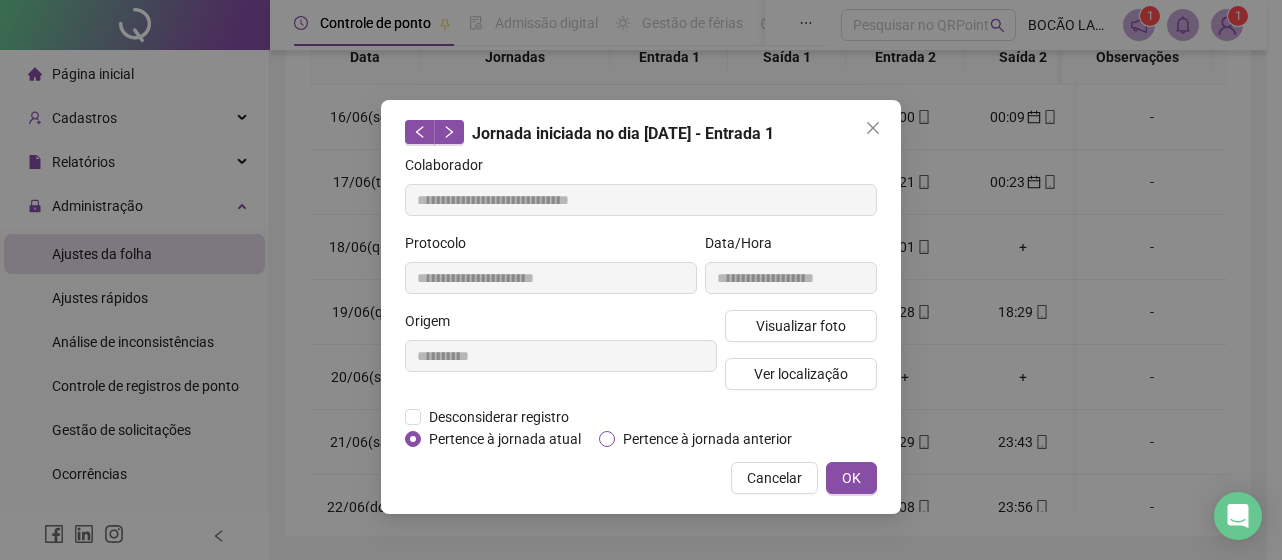 click on "Pertence à jornada anterior" at bounding box center [707, 439] 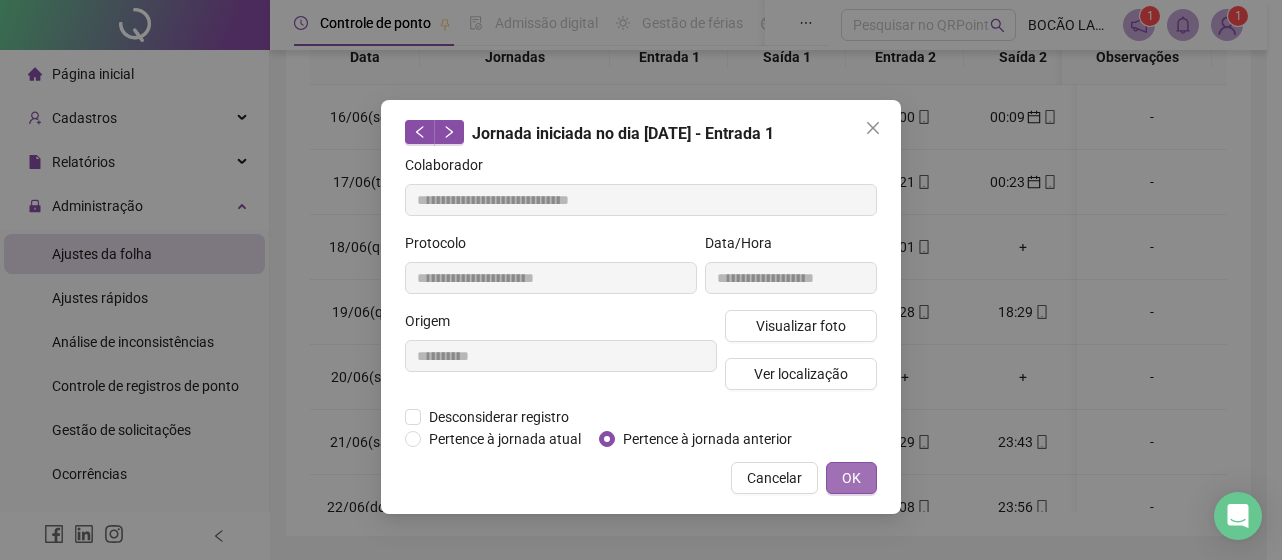 click on "OK" at bounding box center [851, 478] 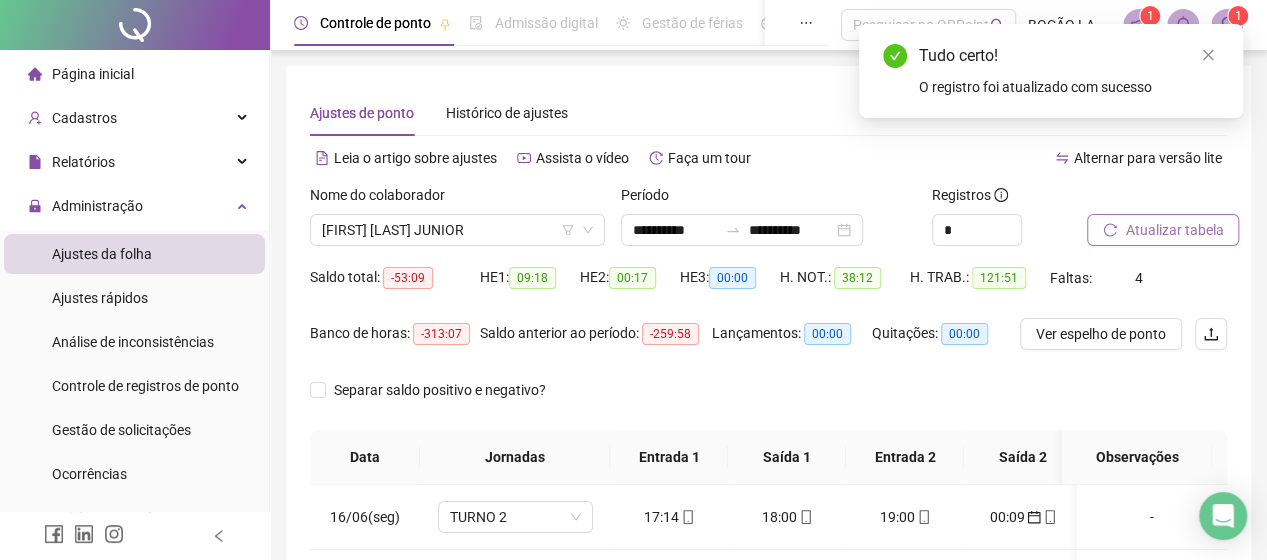 drag, startPoint x: 1194, startPoint y: 205, endPoint x: 1203, endPoint y: 221, distance: 18.35756 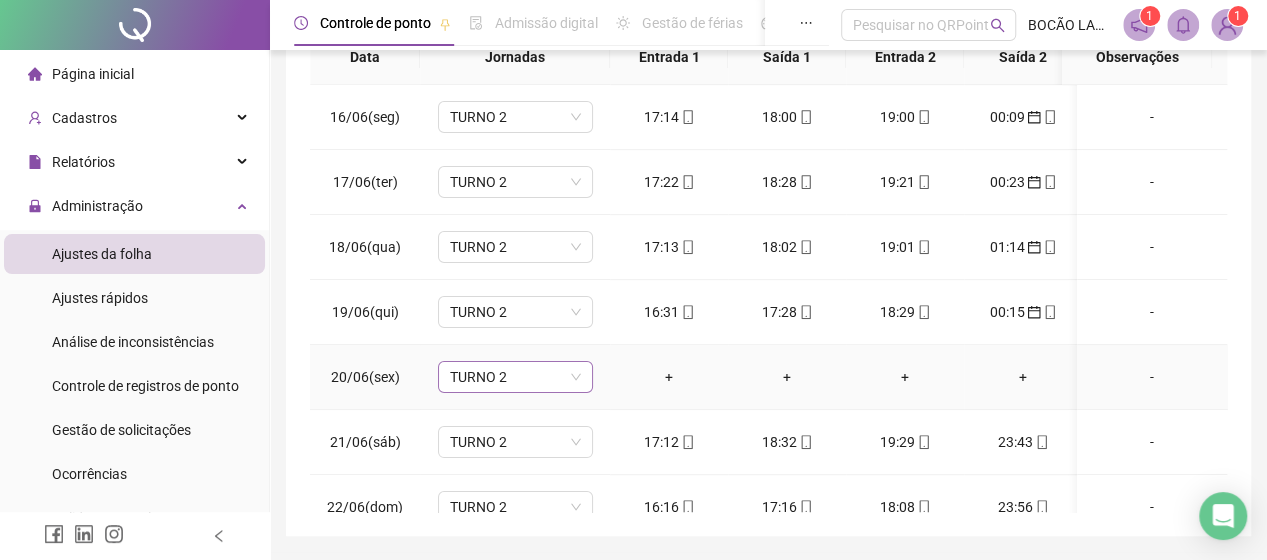 click on "TURNO 2" at bounding box center [515, 377] 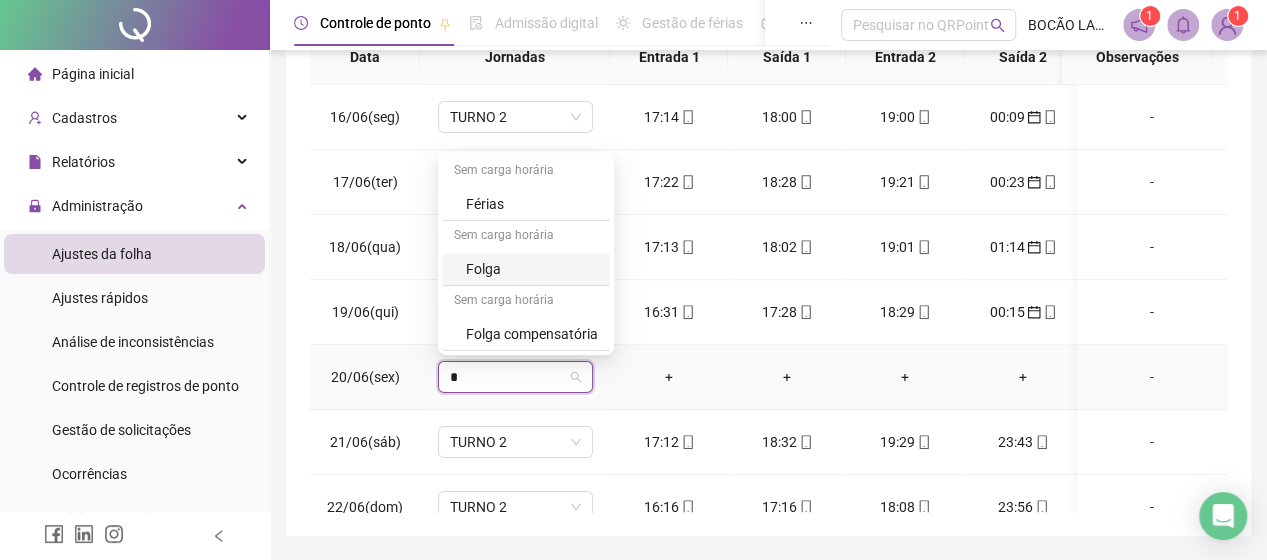 click on "Folga" at bounding box center (526, 269) 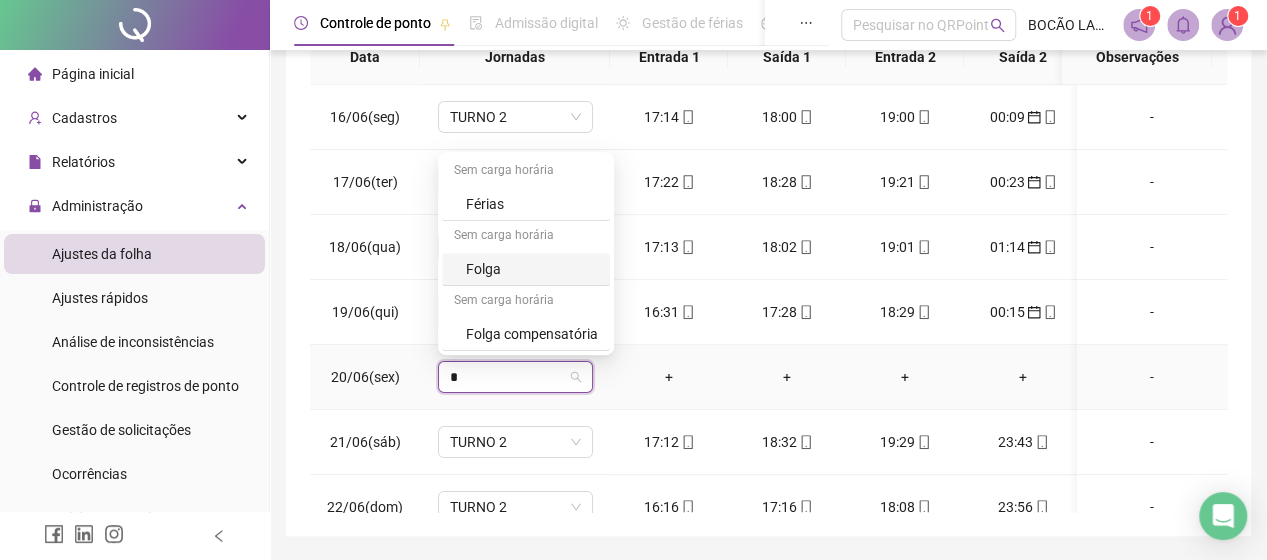 type 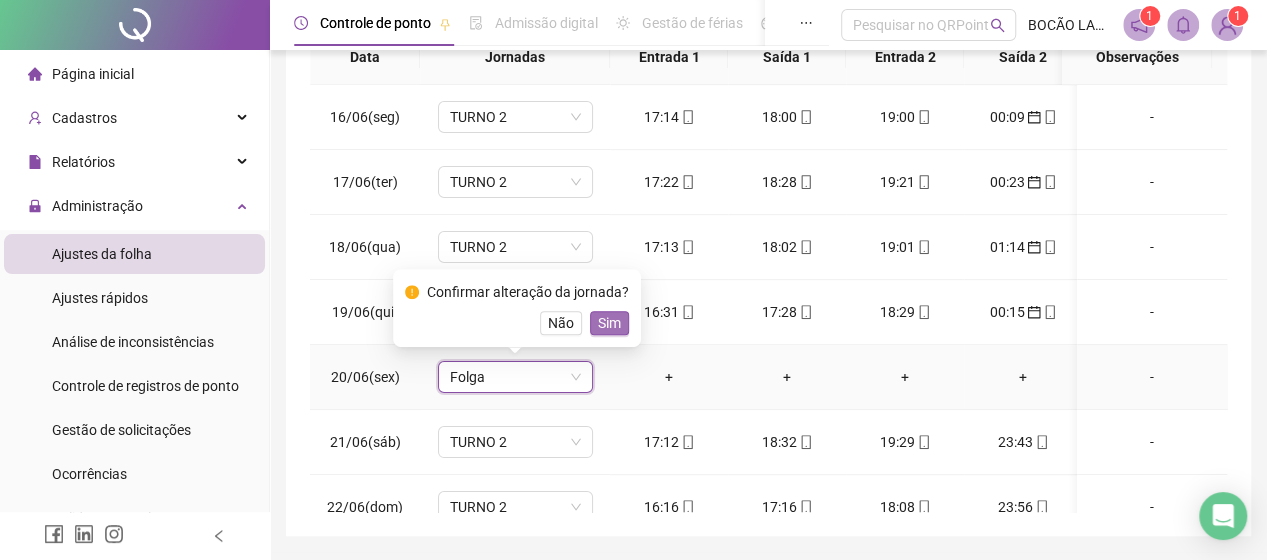 click on "Sim" at bounding box center (609, 323) 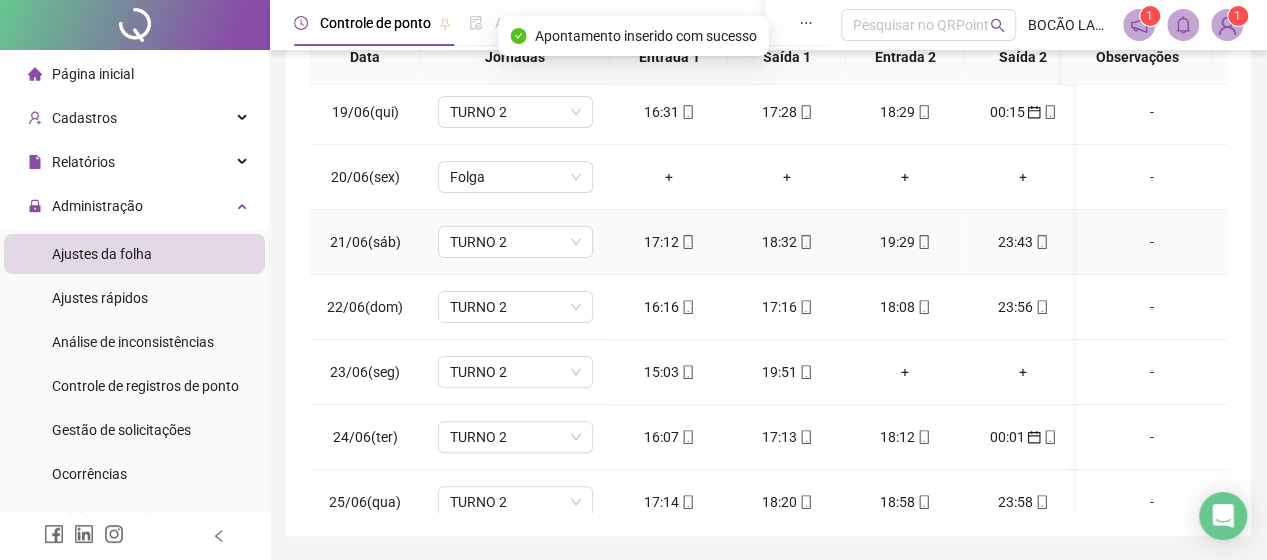 click on "TURNO 2" at bounding box center (515, 242) 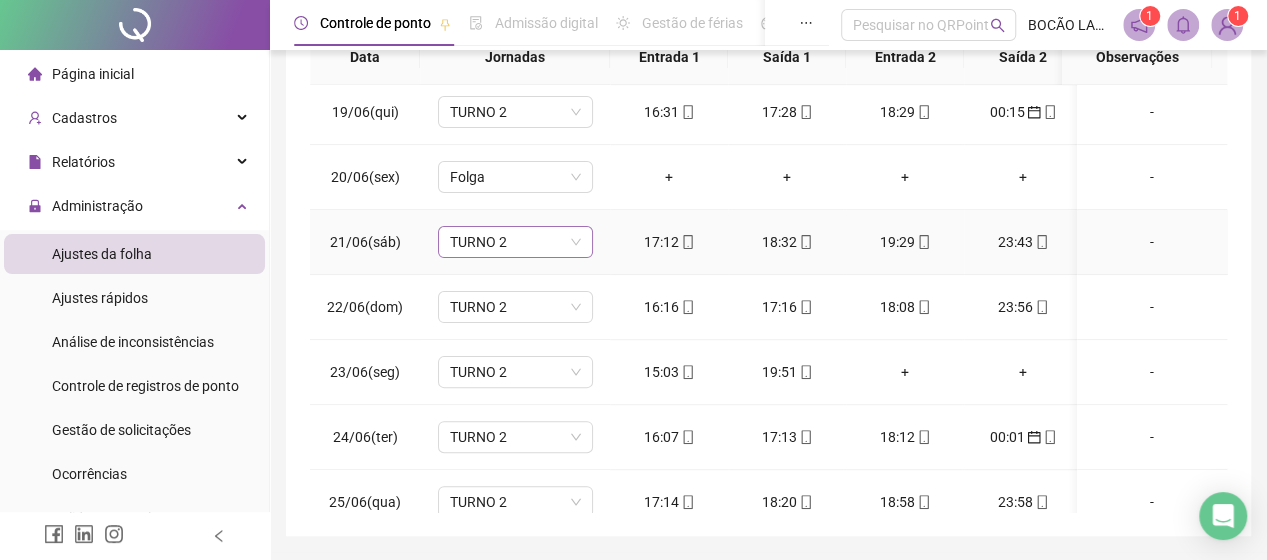 click on "TURNO 2" at bounding box center [515, 242] 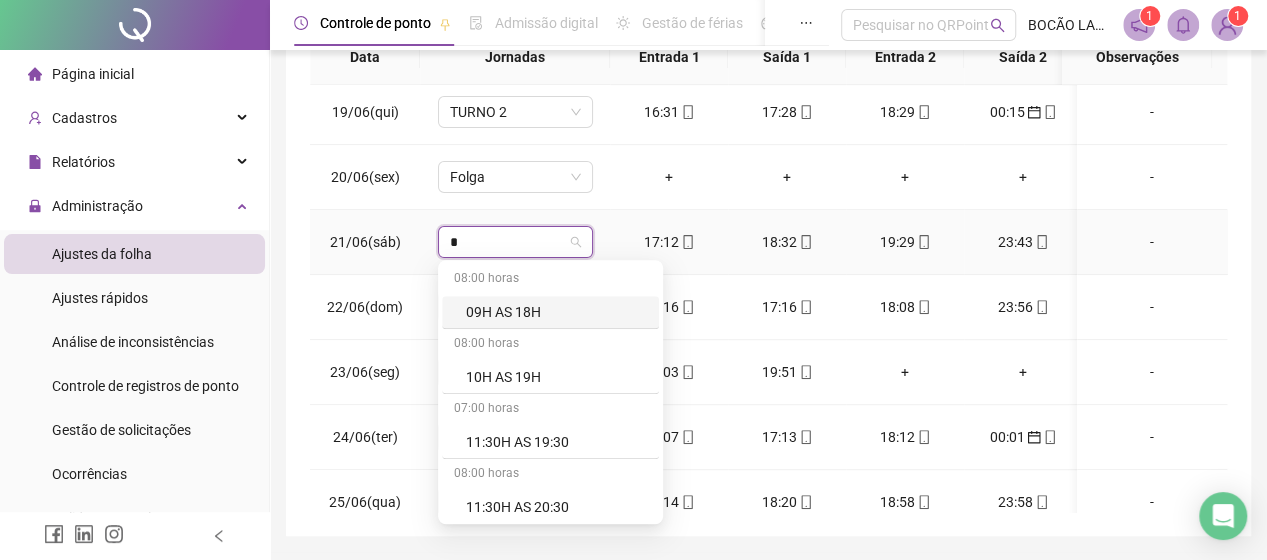 type on "**" 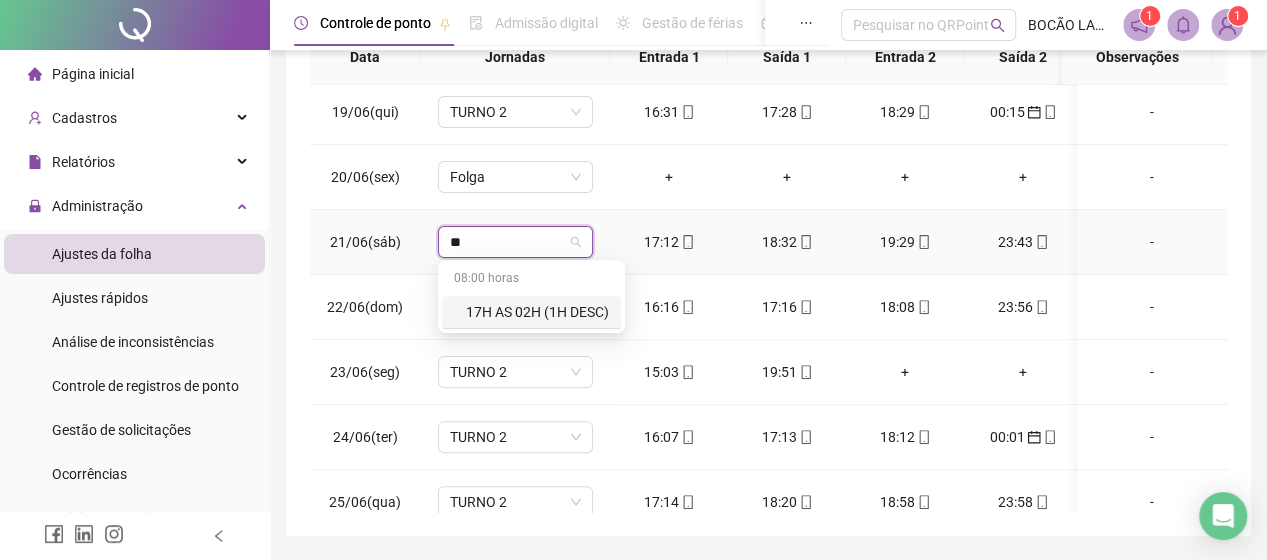 click on "17H AS 02H (1H DESC)" at bounding box center (537, 312) 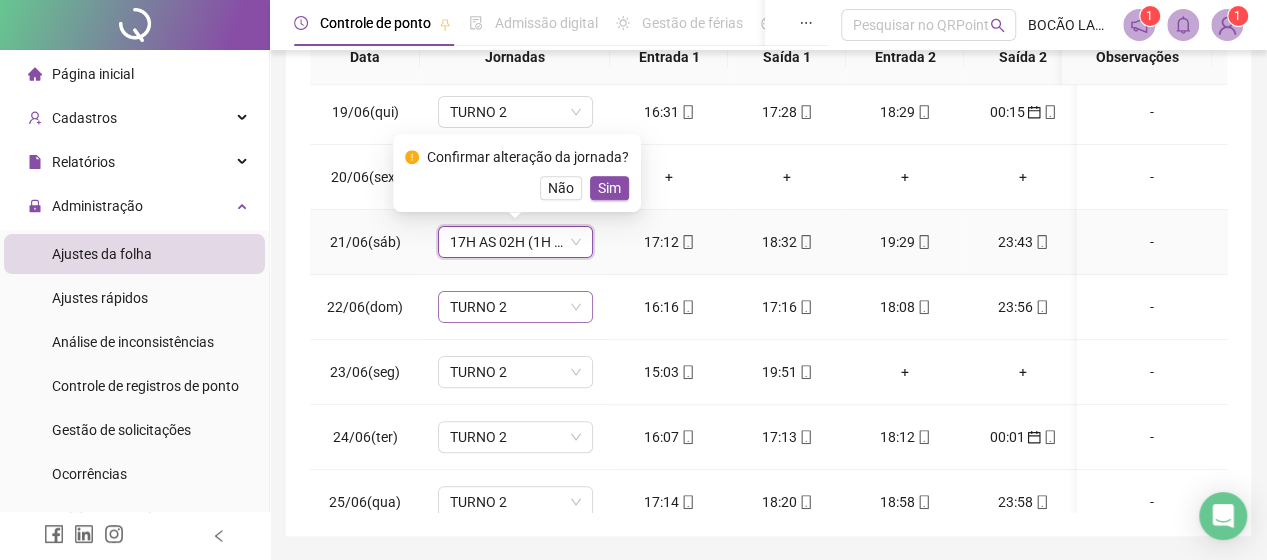 click on "Sim" at bounding box center (609, 188) 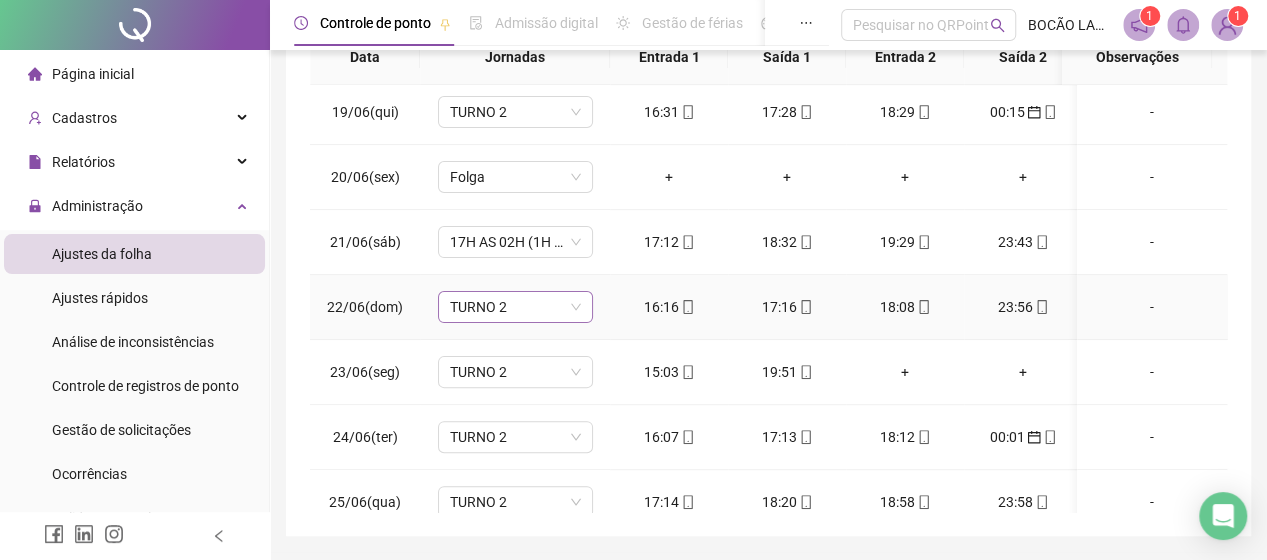 click on "TURNO 2" at bounding box center [515, 307] 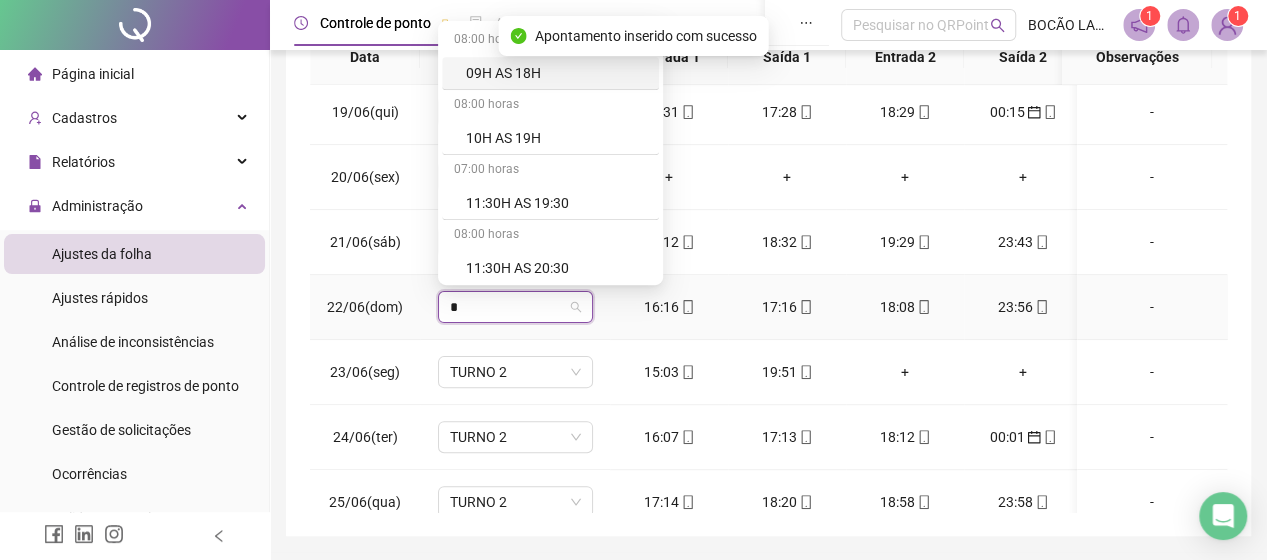 type on "**" 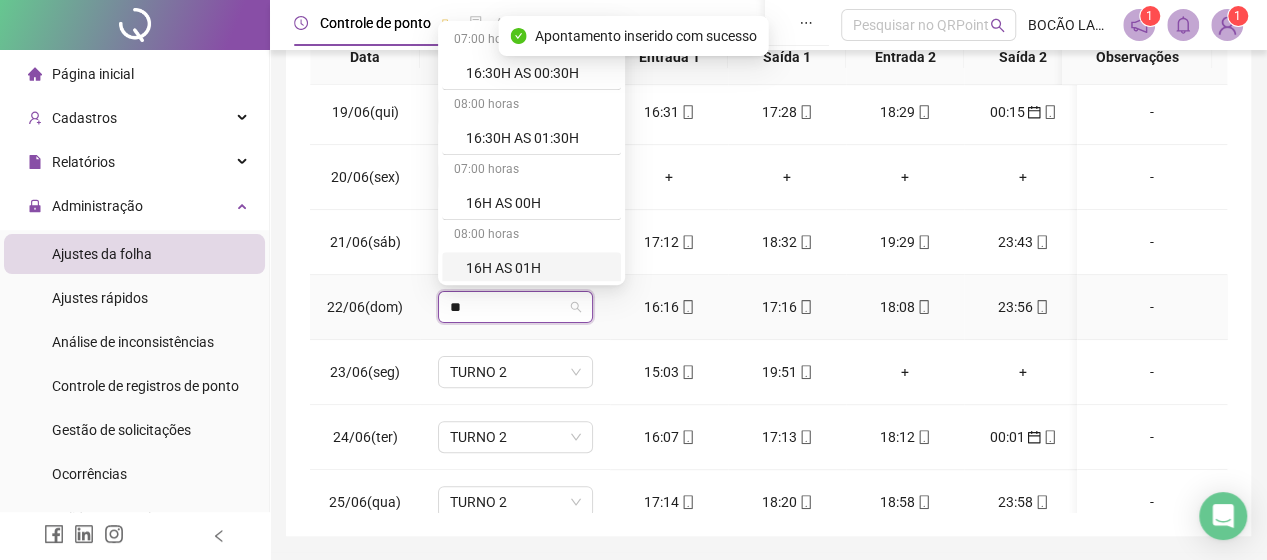 click on "16H AS 01H" at bounding box center [537, 268] 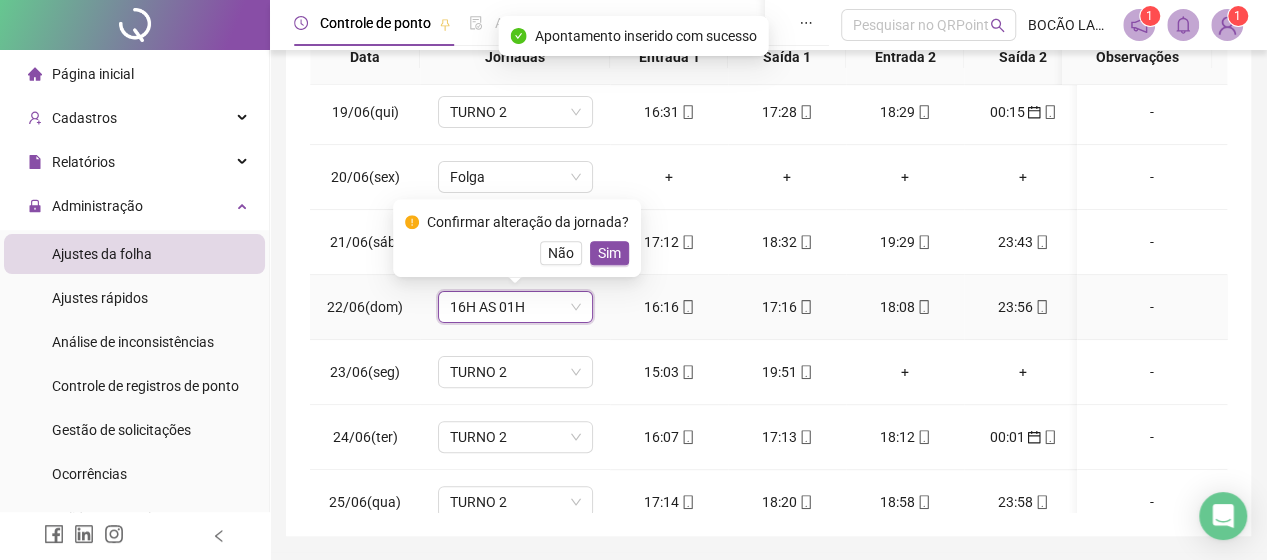 click on "Sim" at bounding box center [609, 253] 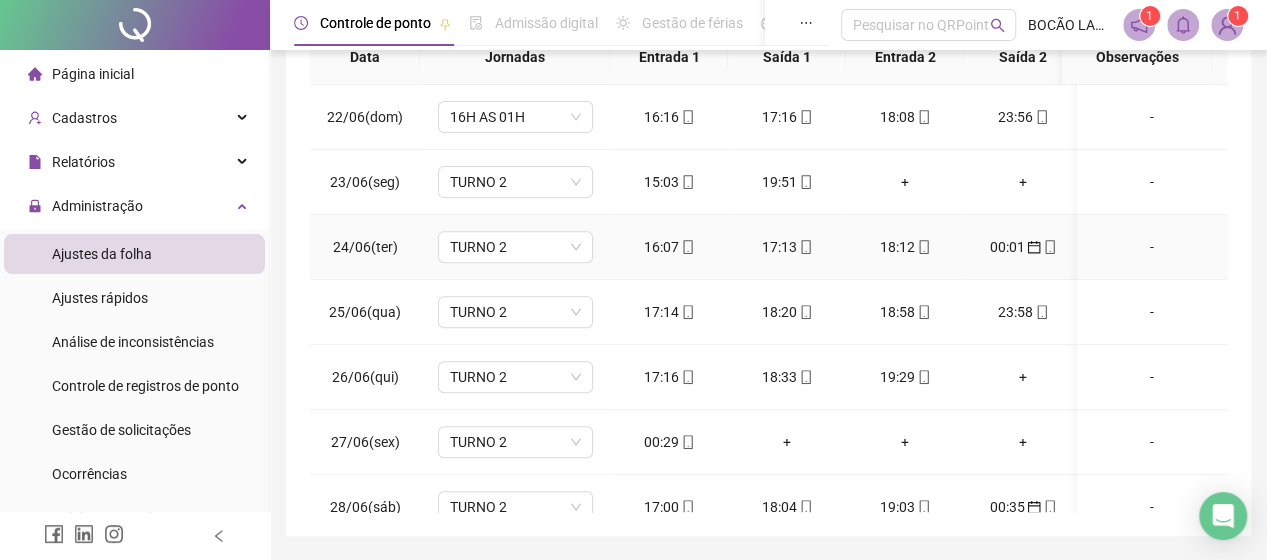scroll, scrollTop: 400, scrollLeft: 0, axis: vertical 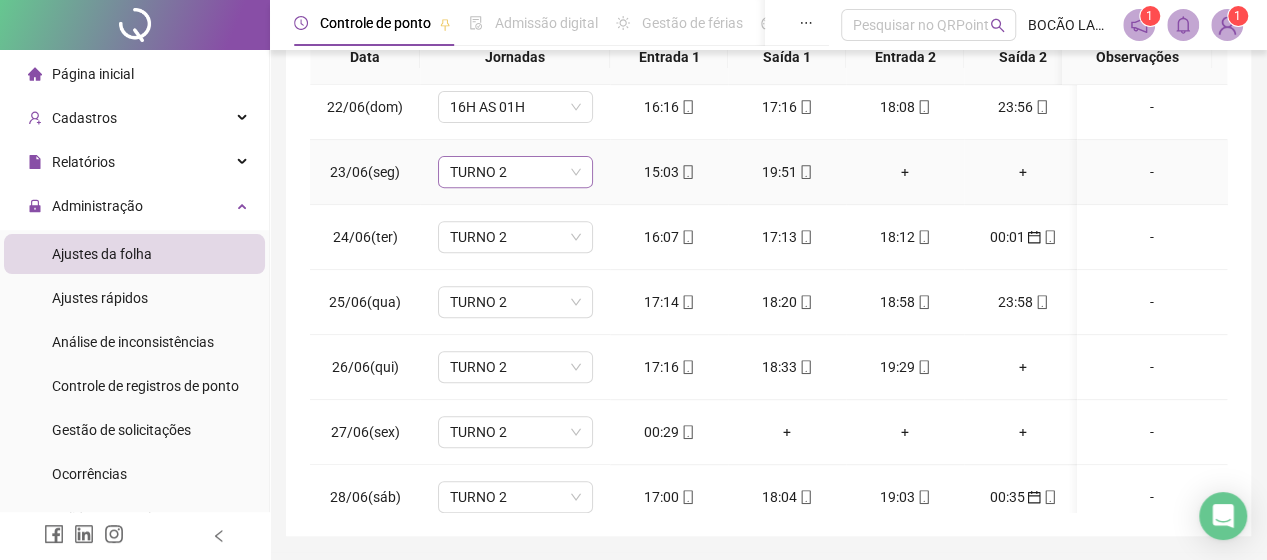 click on "TURNO 2" at bounding box center (515, 172) 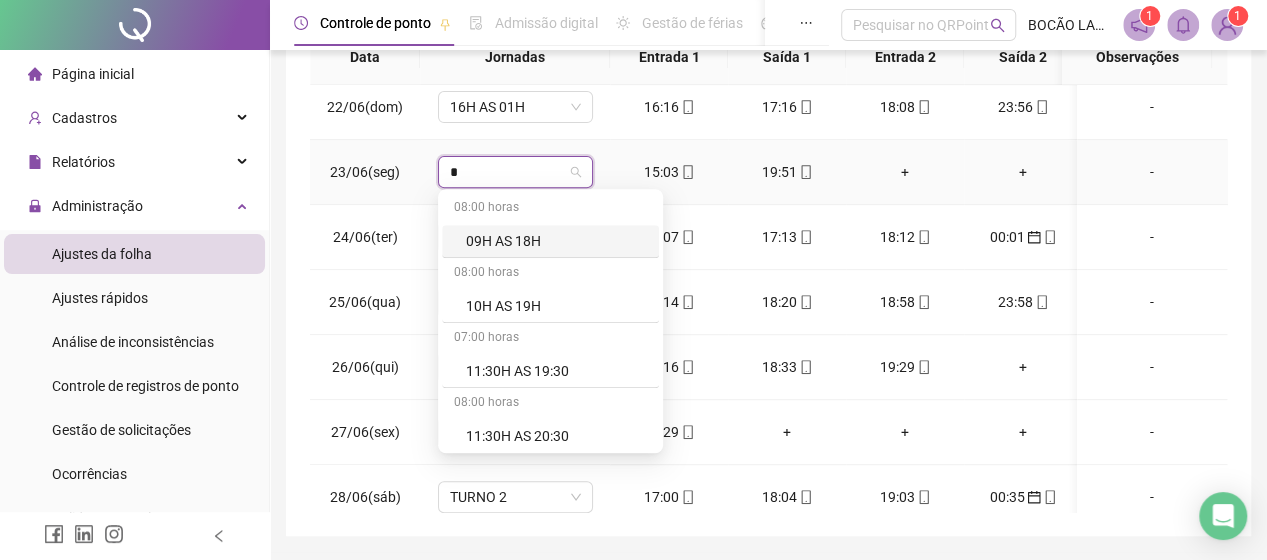 type on "**" 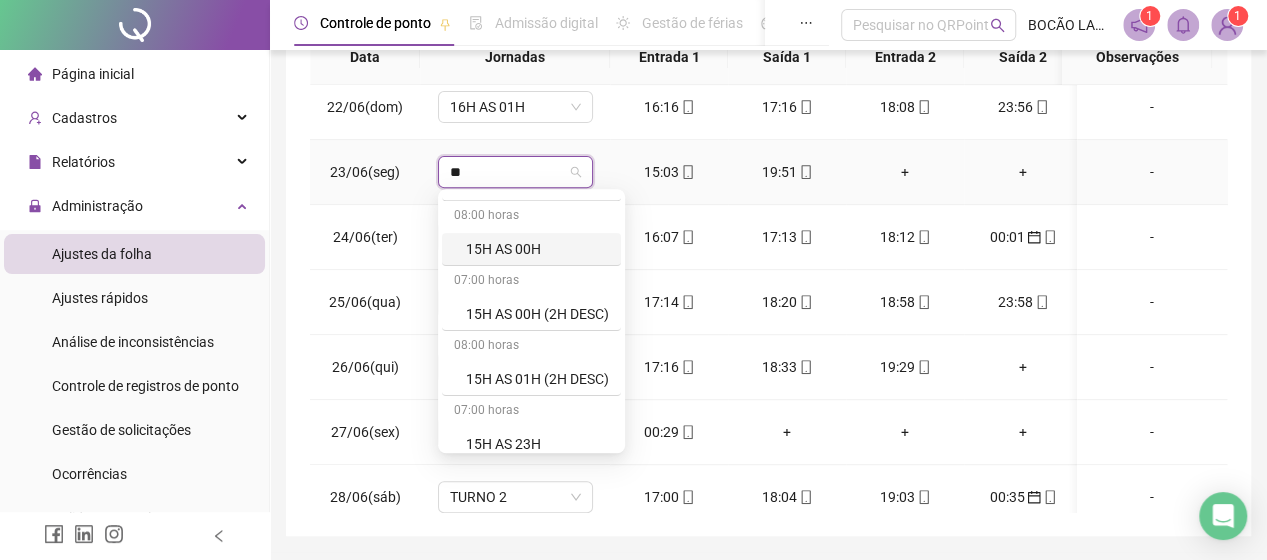 scroll, scrollTop: 132, scrollLeft: 0, axis: vertical 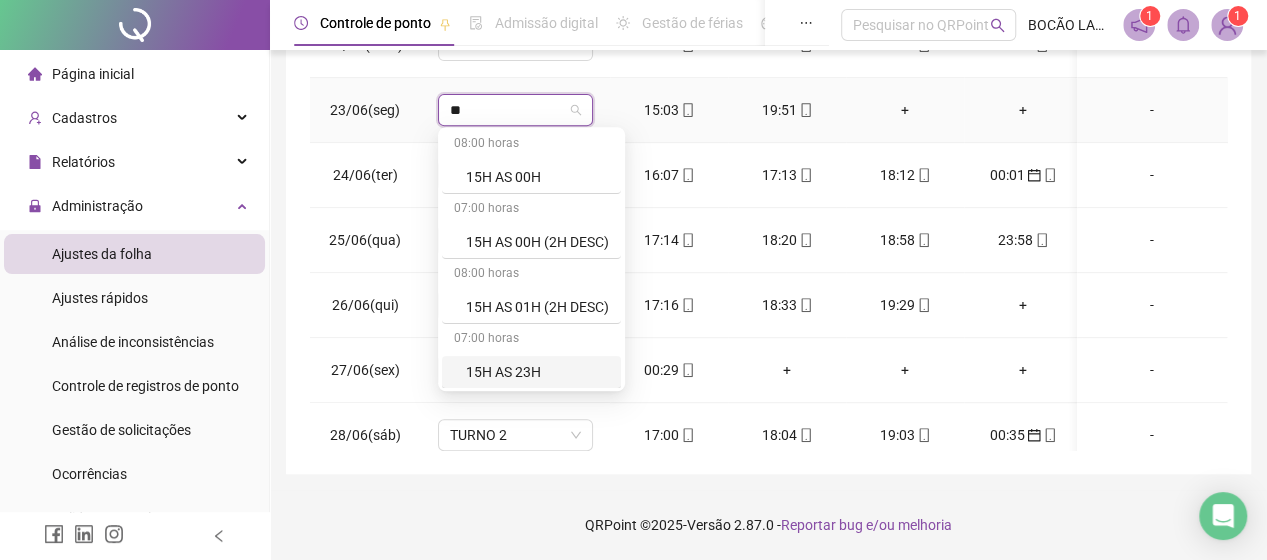 click on "15H AS 23H" at bounding box center [537, 372] 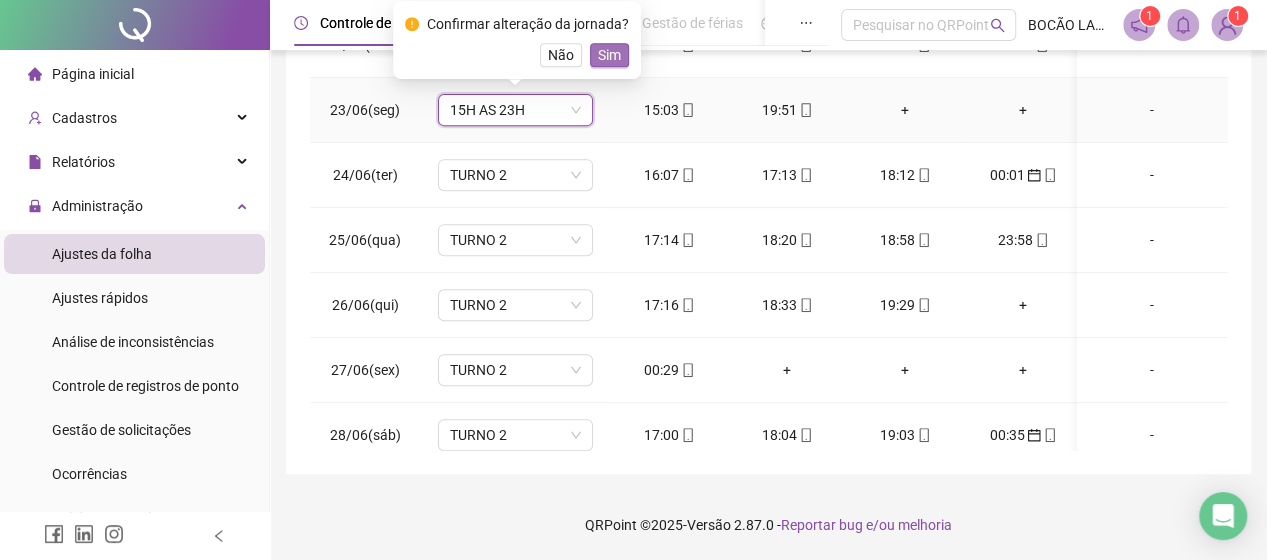 click on "Sim" at bounding box center (609, 55) 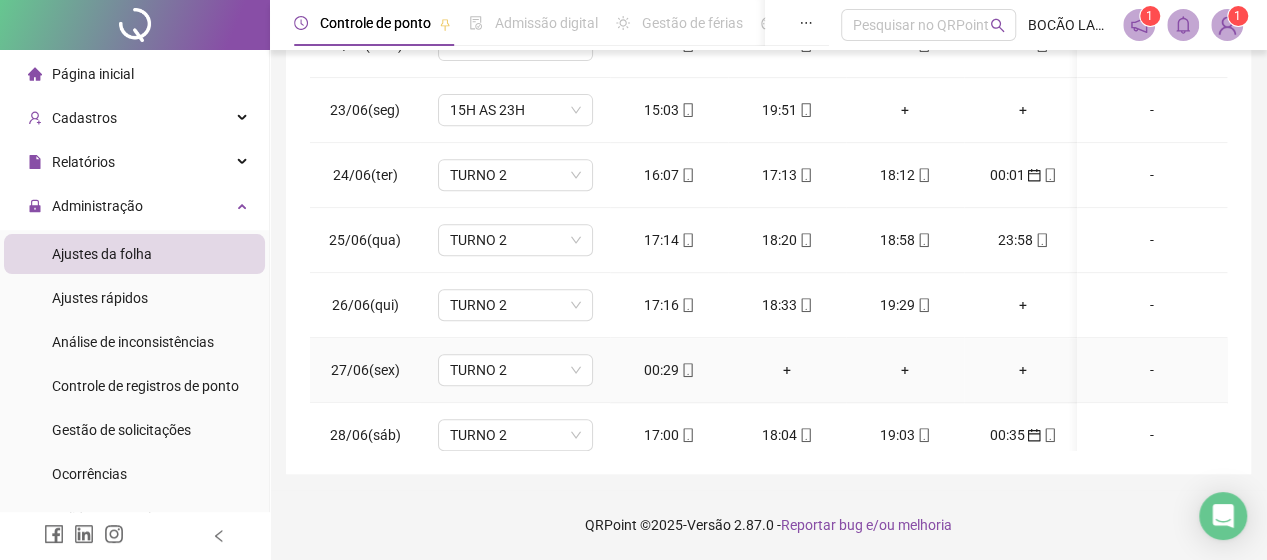 click on "00:29" at bounding box center (669, 370) 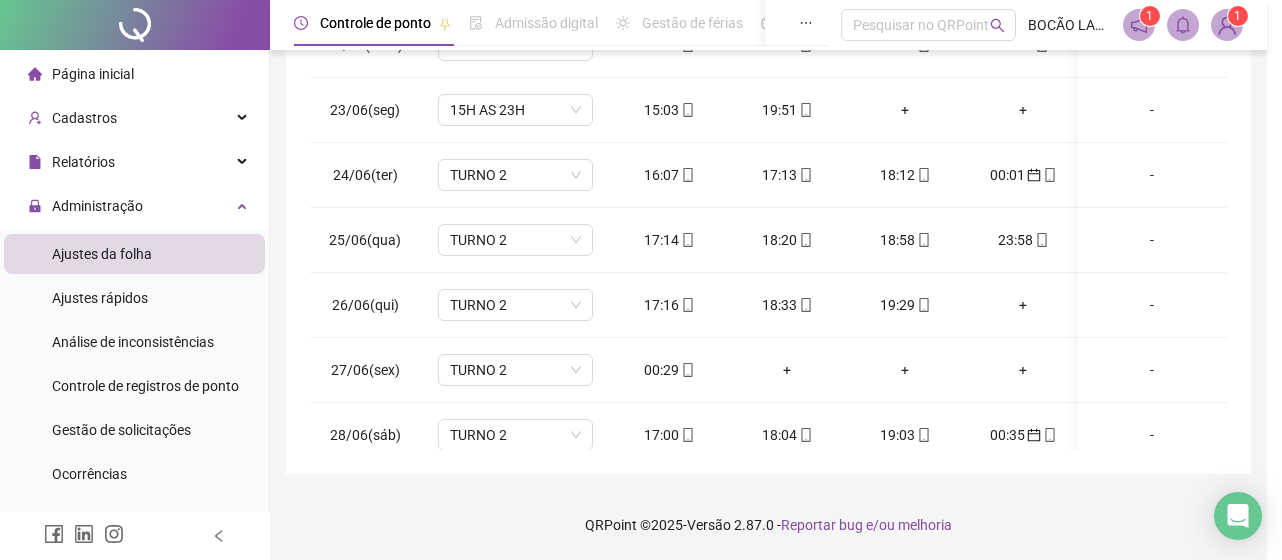 type on "**********" 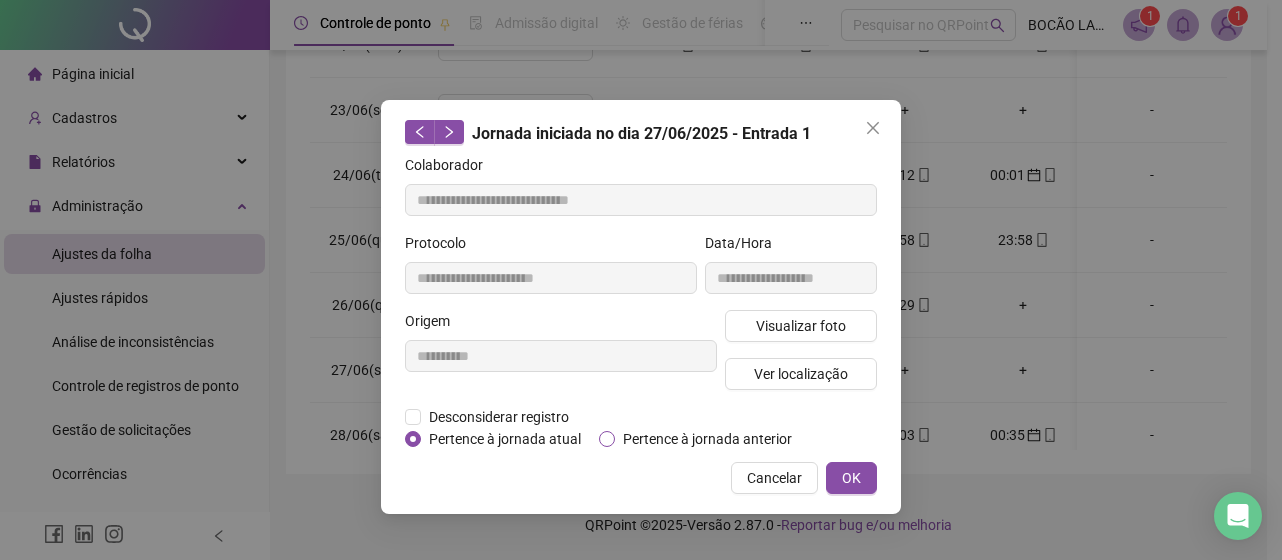 click on "Pertence à jornada anterior" at bounding box center [707, 439] 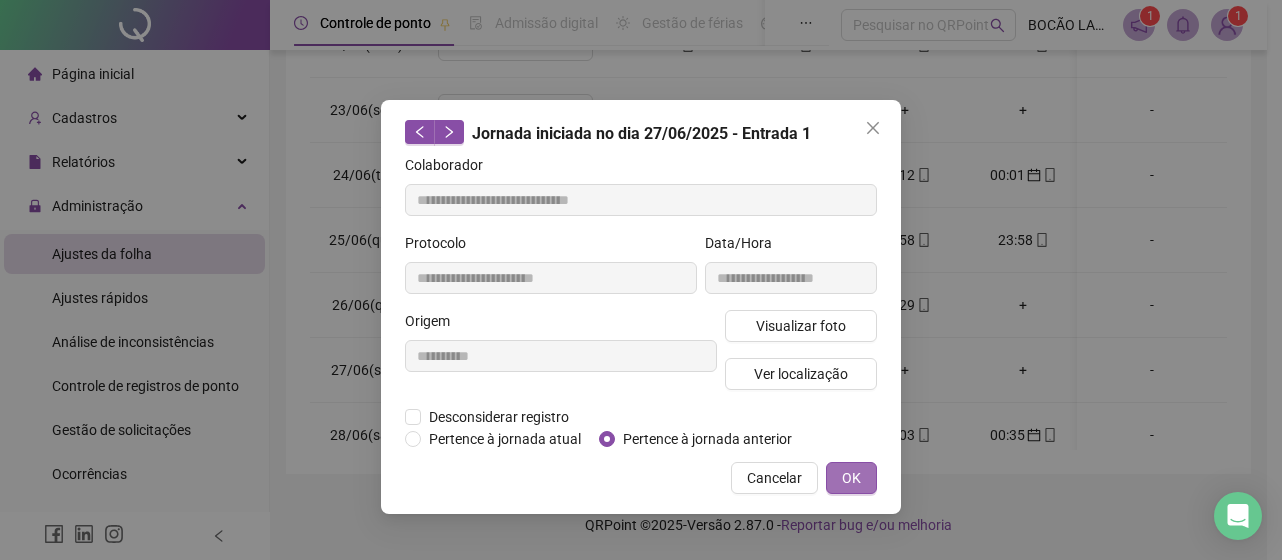 click on "OK" at bounding box center [851, 478] 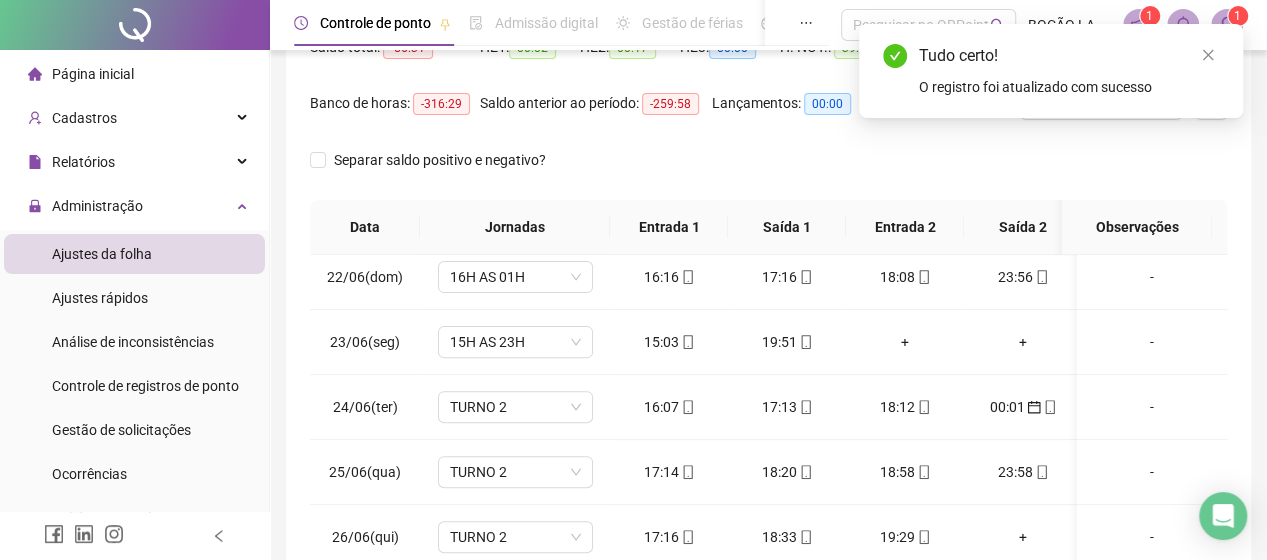 scroll, scrollTop: 0, scrollLeft: 0, axis: both 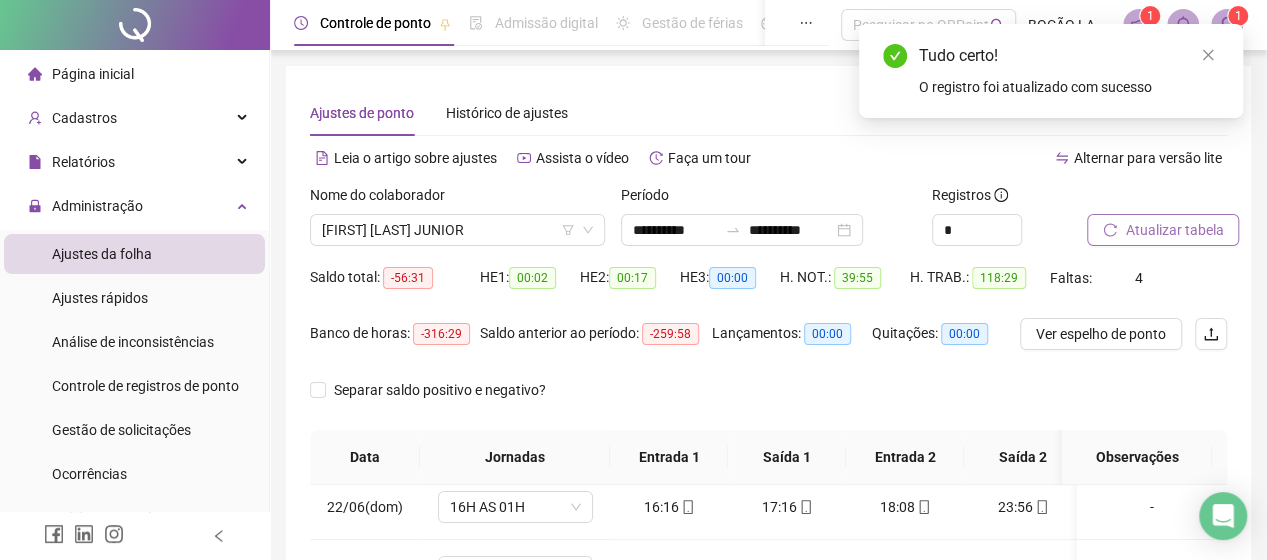 click on "Atualizar tabela" at bounding box center [1174, 230] 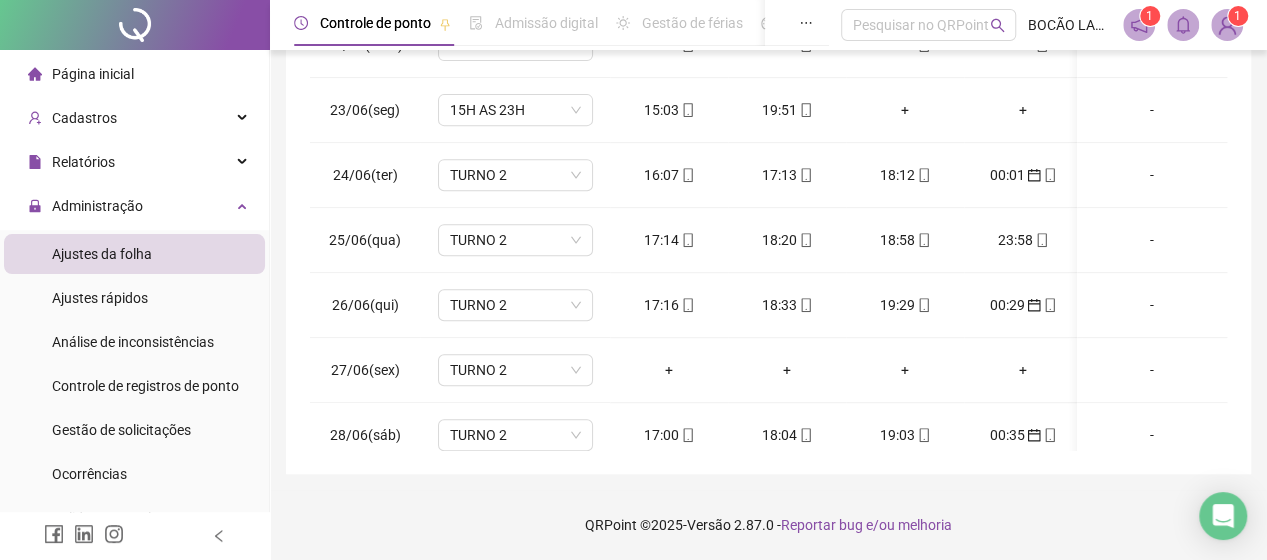 scroll, scrollTop: 362, scrollLeft: 0, axis: vertical 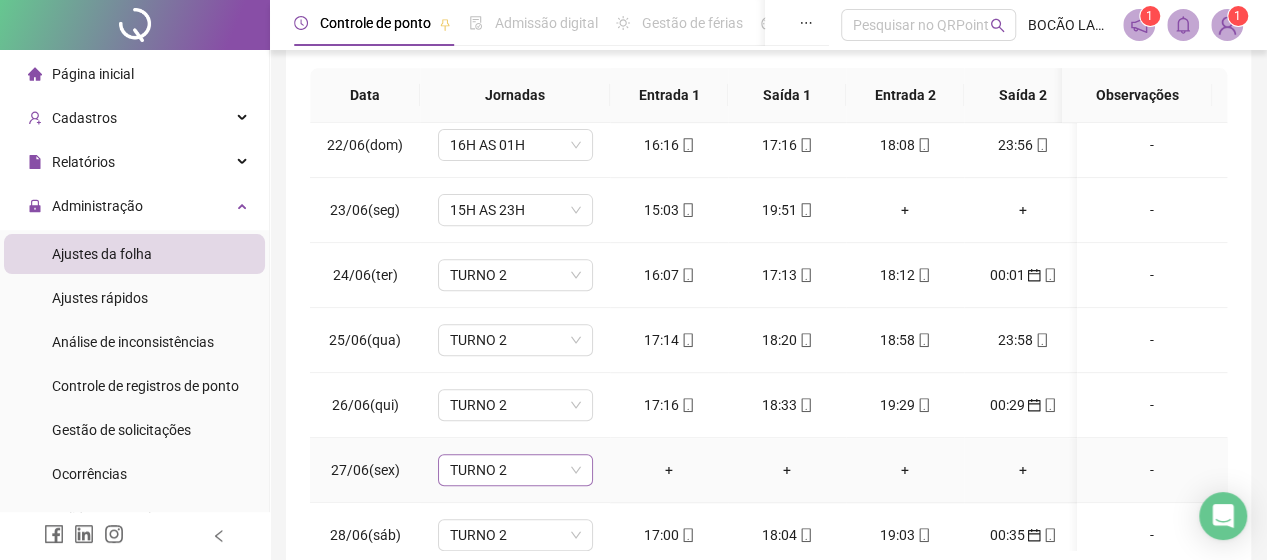 click on "TURNO 2" at bounding box center (515, 470) 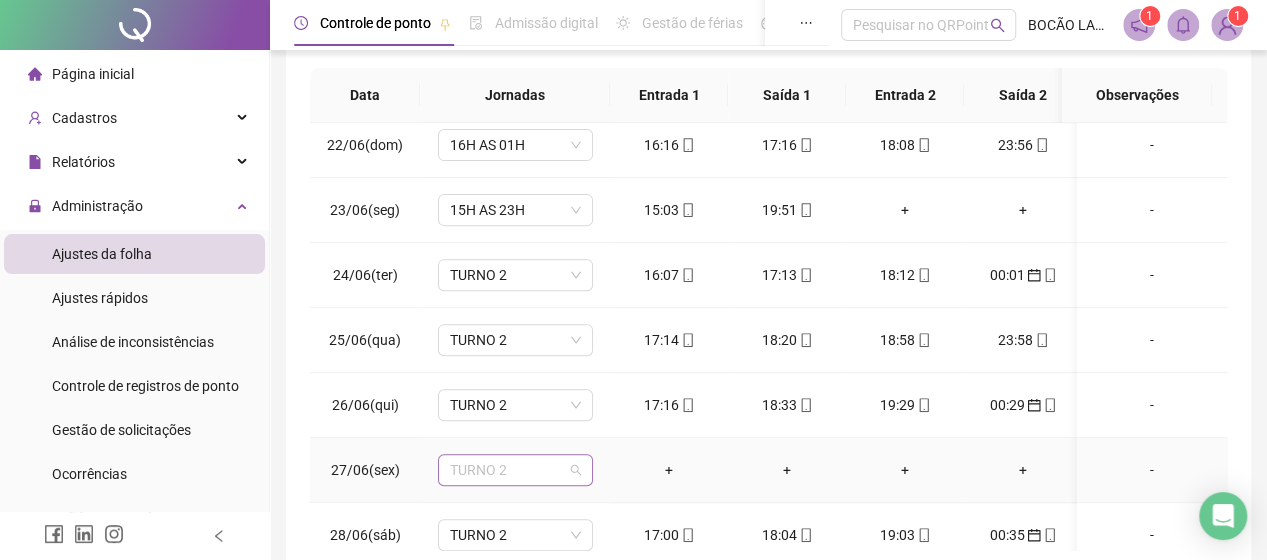 type on "*" 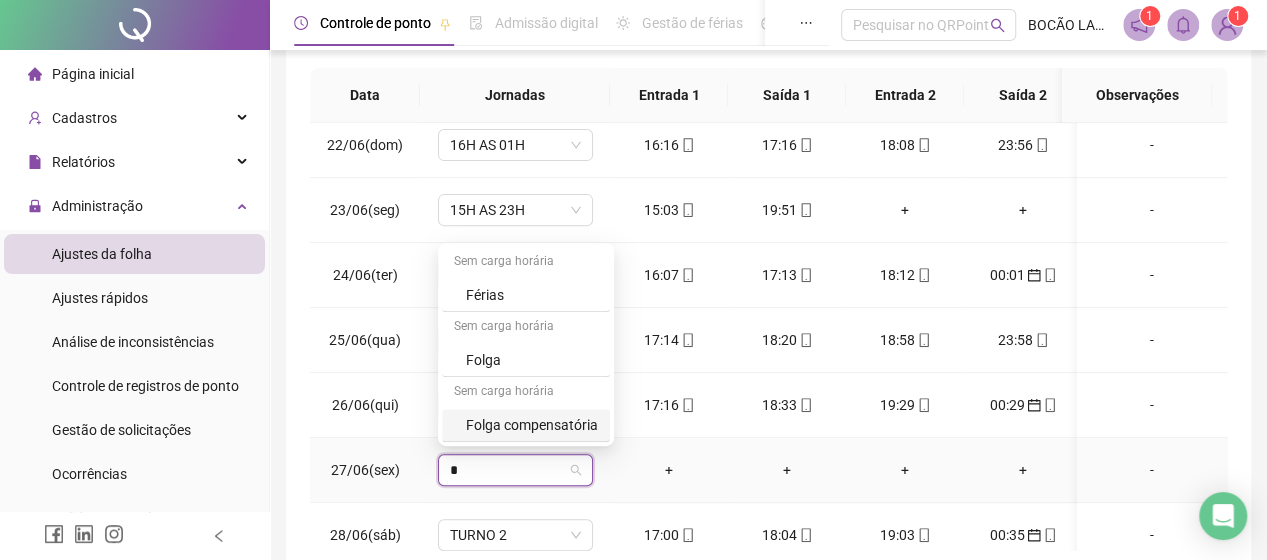 click on "Folga" at bounding box center (526, 360) 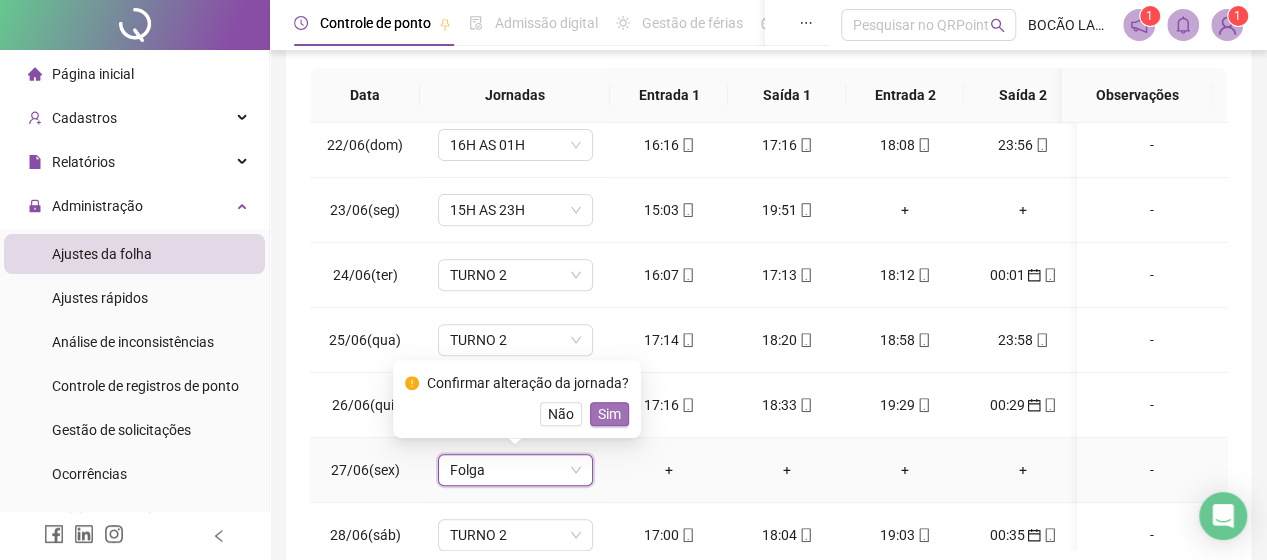 click on "Sim" at bounding box center [609, 414] 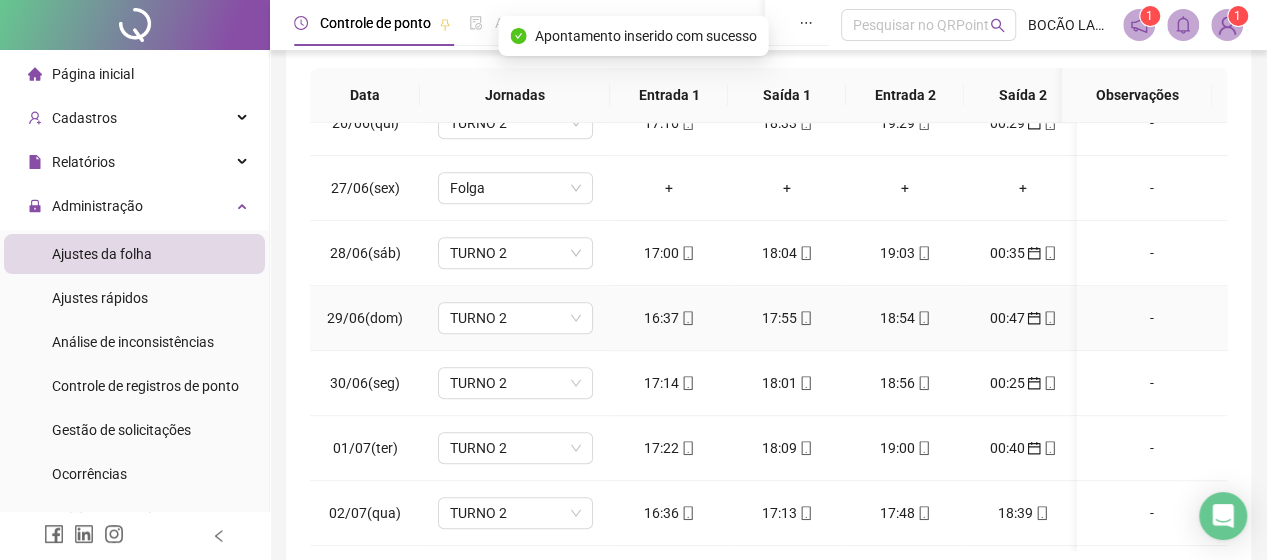 scroll, scrollTop: 700, scrollLeft: 0, axis: vertical 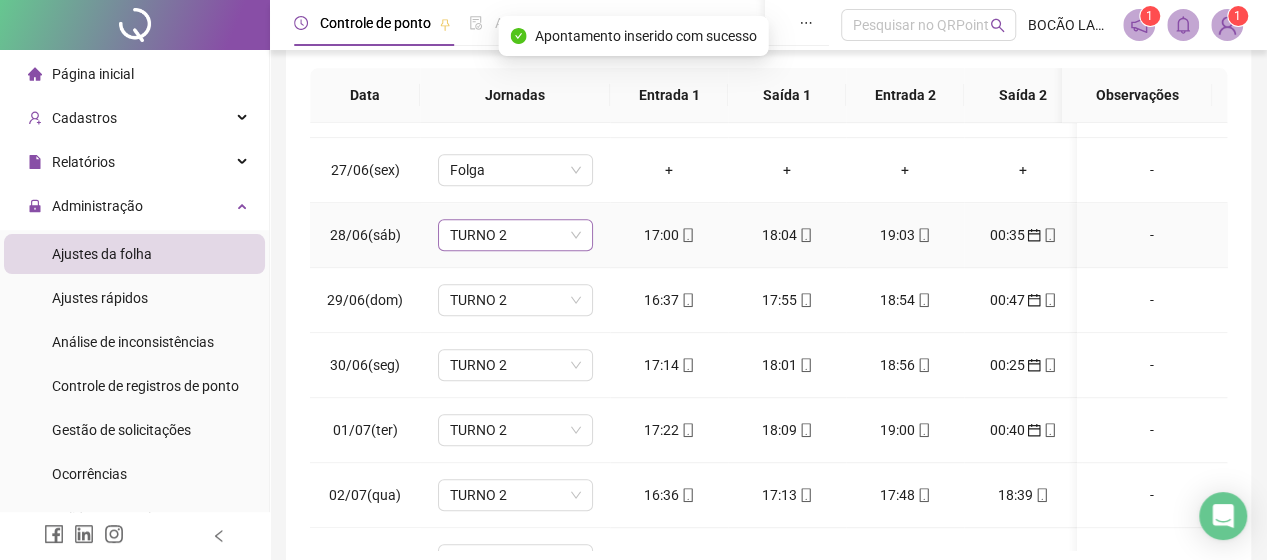 click on "TURNO 2" at bounding box center [515, 235] 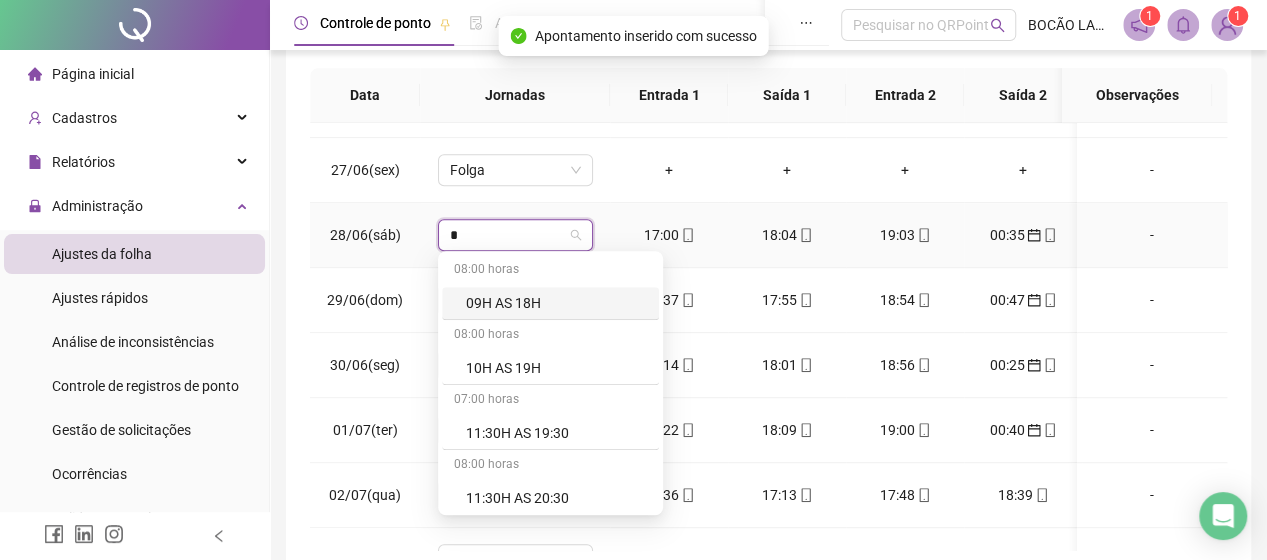 type on "**" 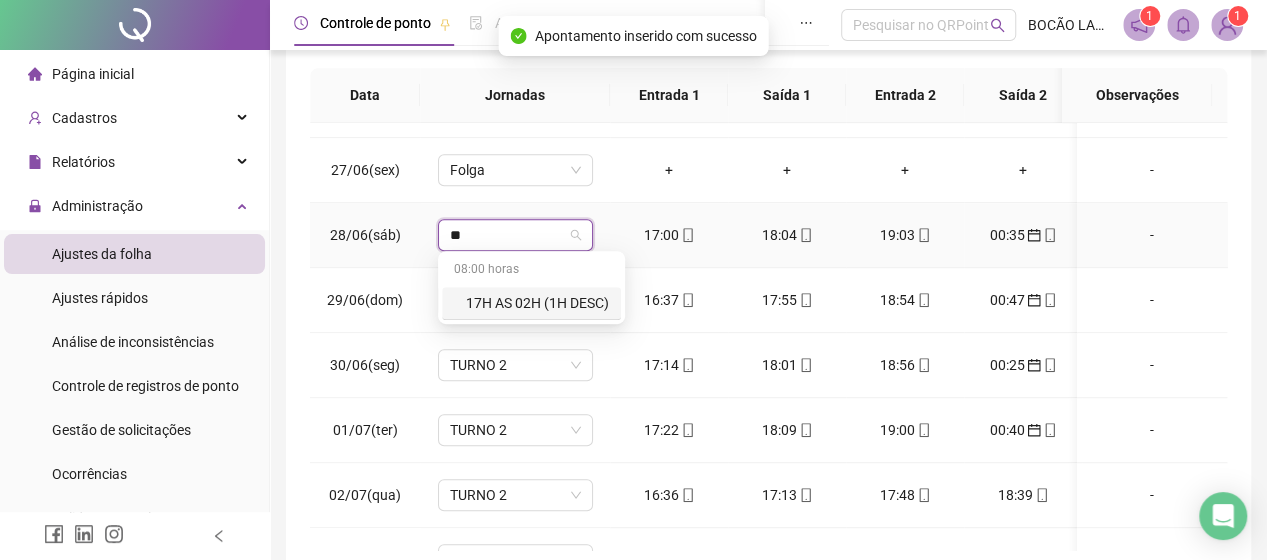 click on "17H AS 02H (1H DESC)" at bounding box center [537, 303] 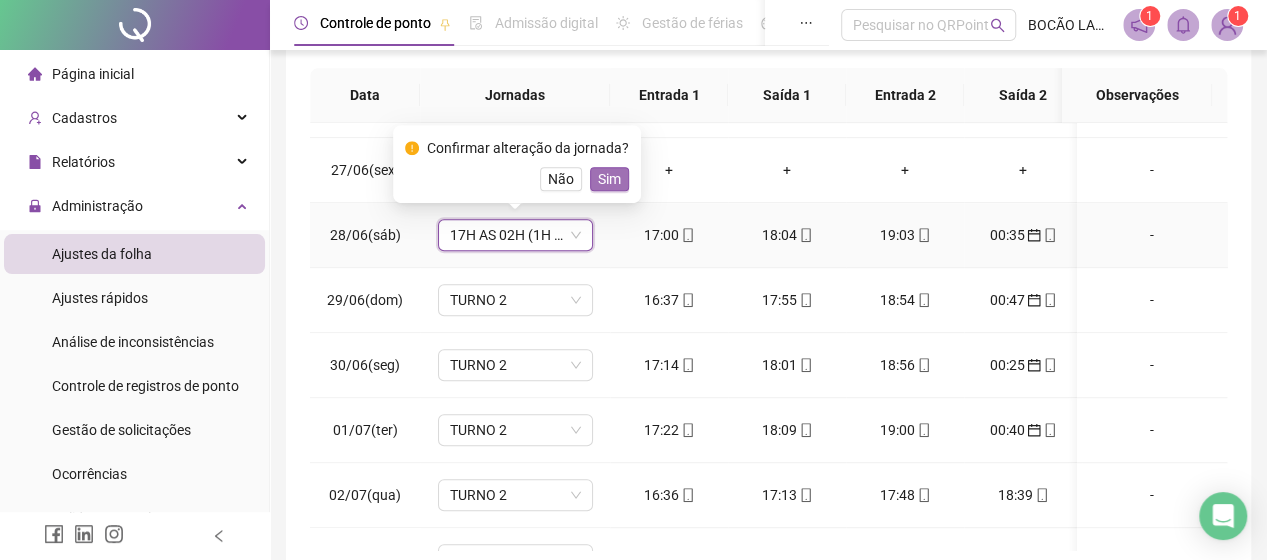 click on "Sim" at bounding box center (609, 179) 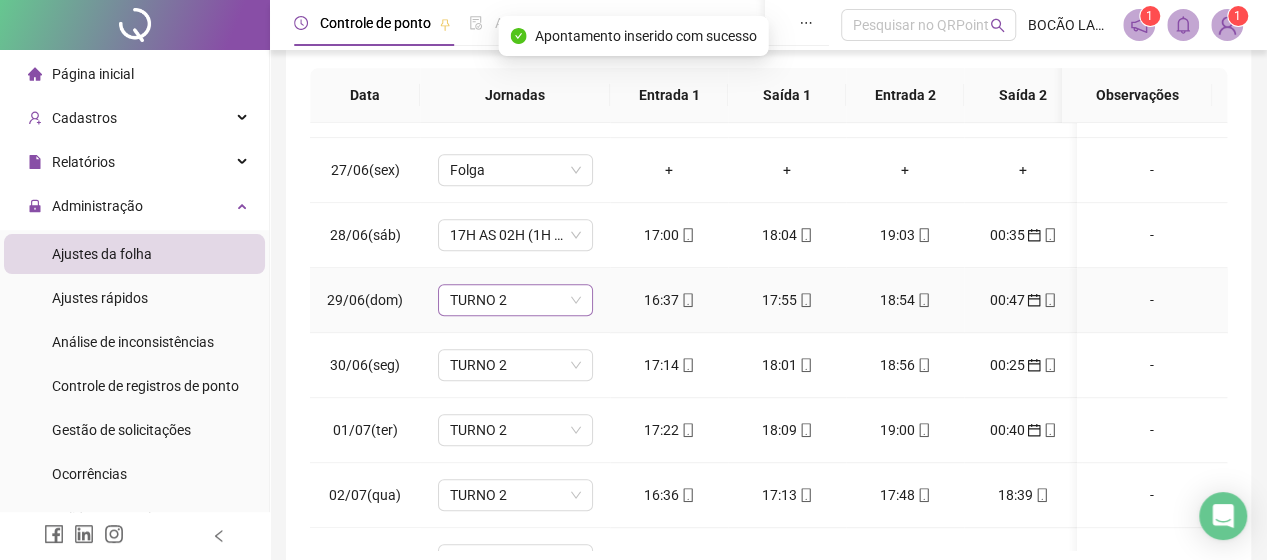 click on "TURNO 2" at bounding box center [515, 300] 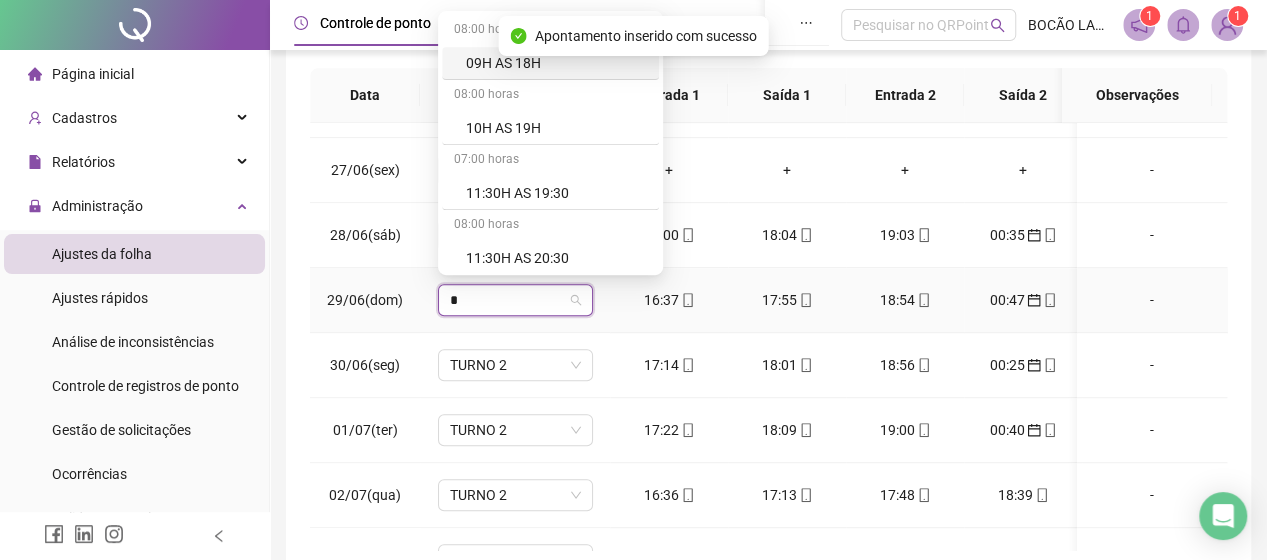 type on "**" 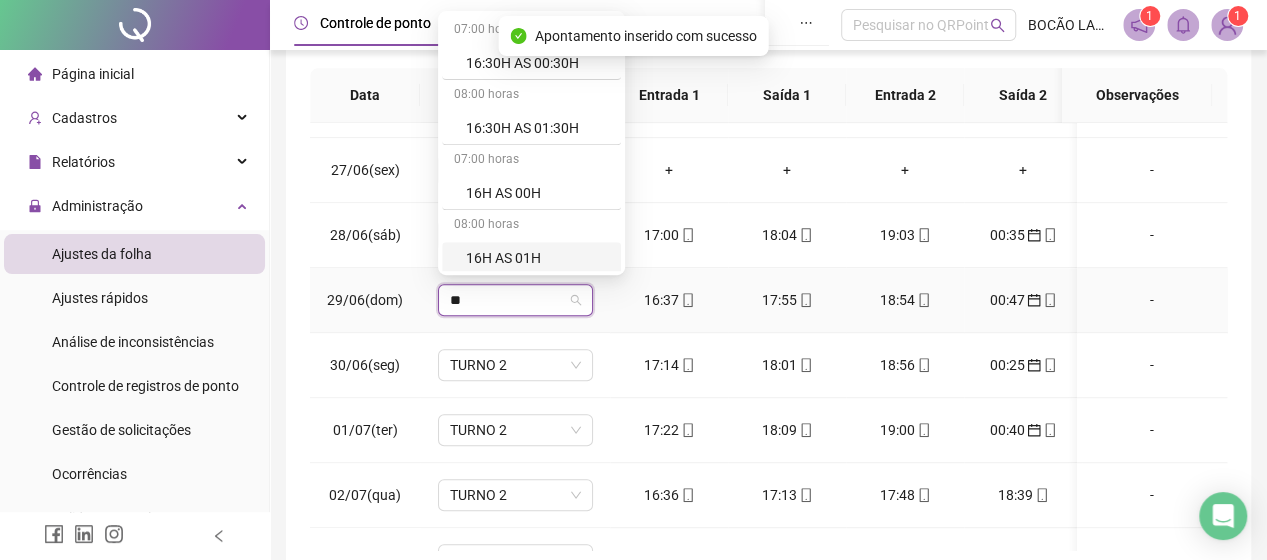 click on "16H AS 01H" at bounding box center [537, 258] 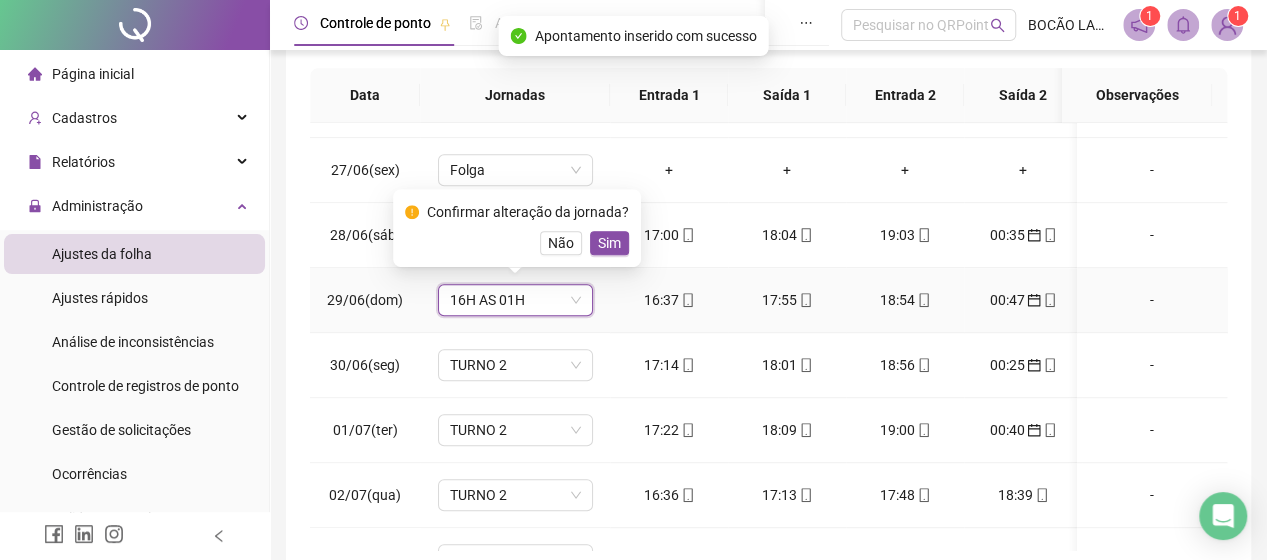 click on "Sim" at bounding box center [609, 243] 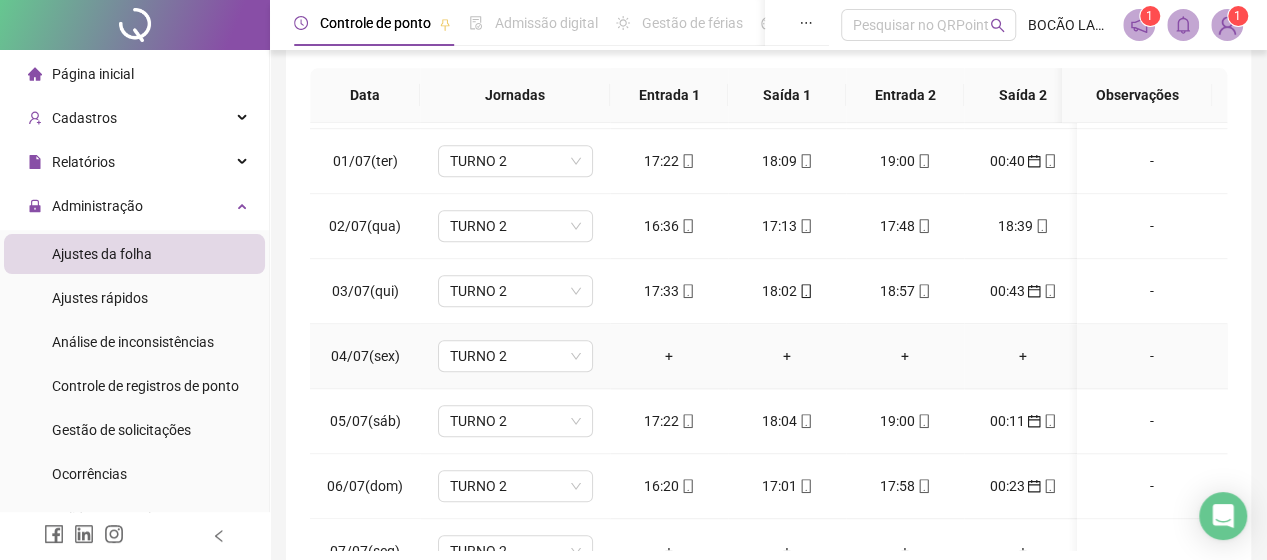 scroll, scrollTop: 1000, scrollLeft: 0, axis: vertical 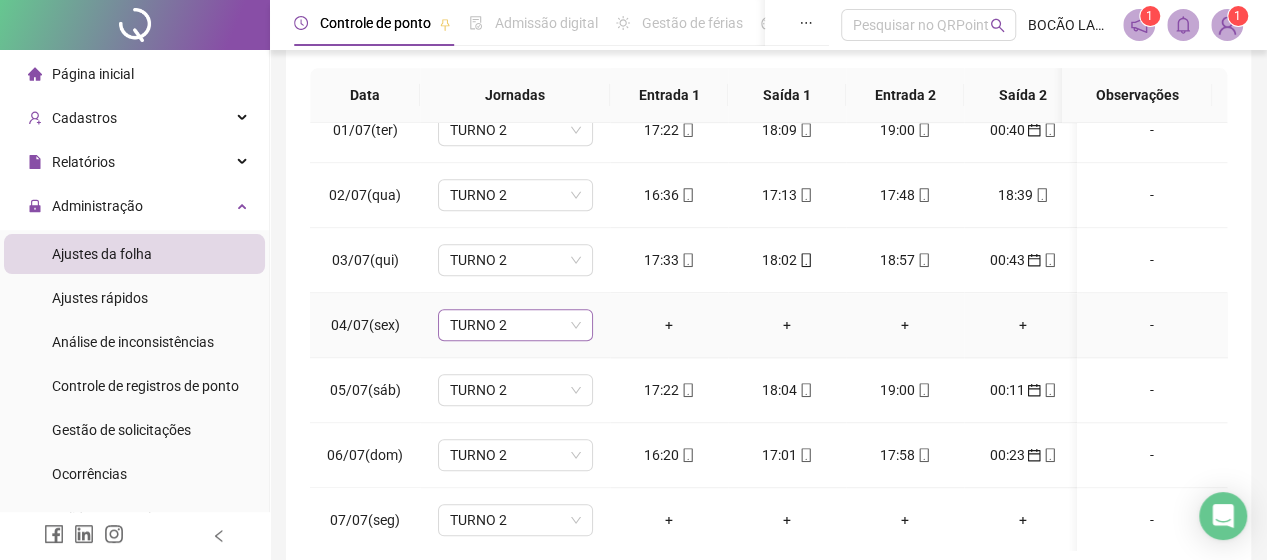 click on "TURNO 2" at bounding box center [515, 325] 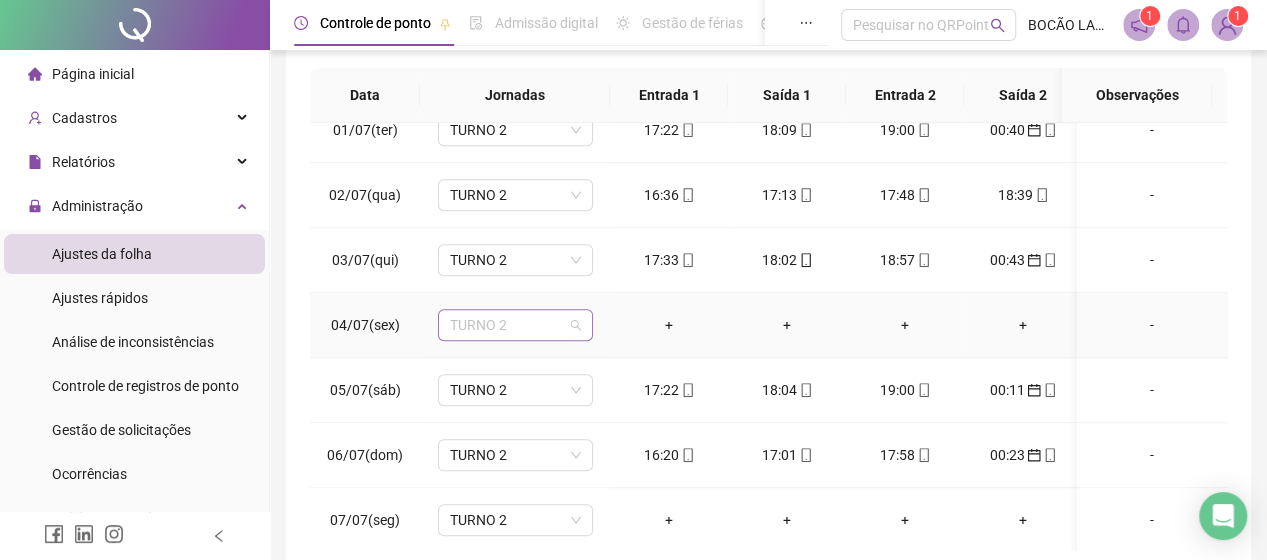 type on "*" 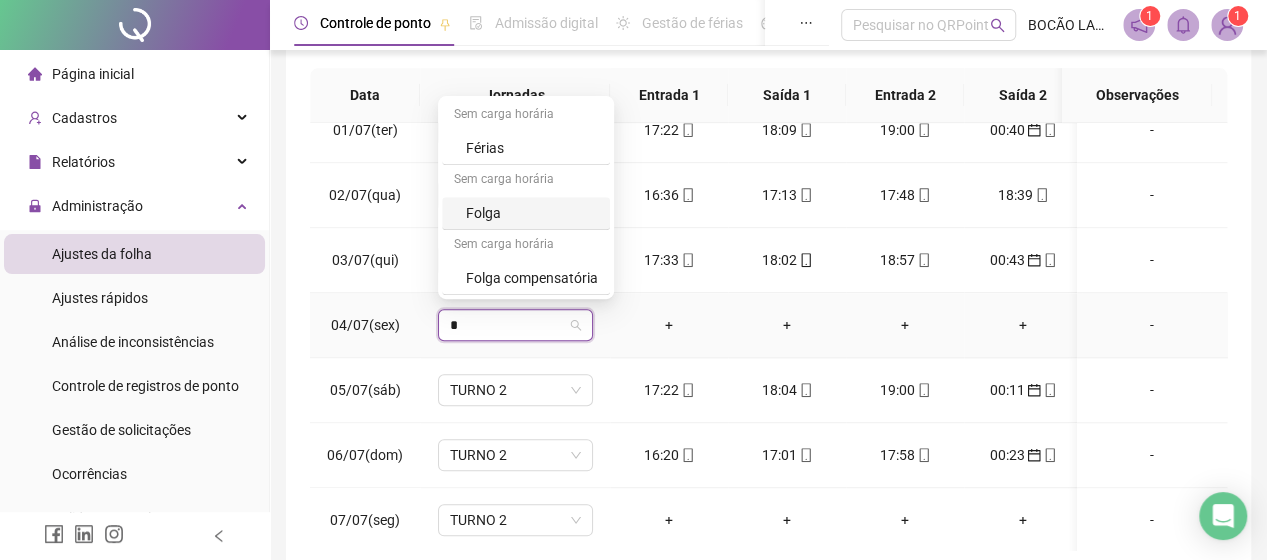 click on "Folga" at bounding box center [532, 213] 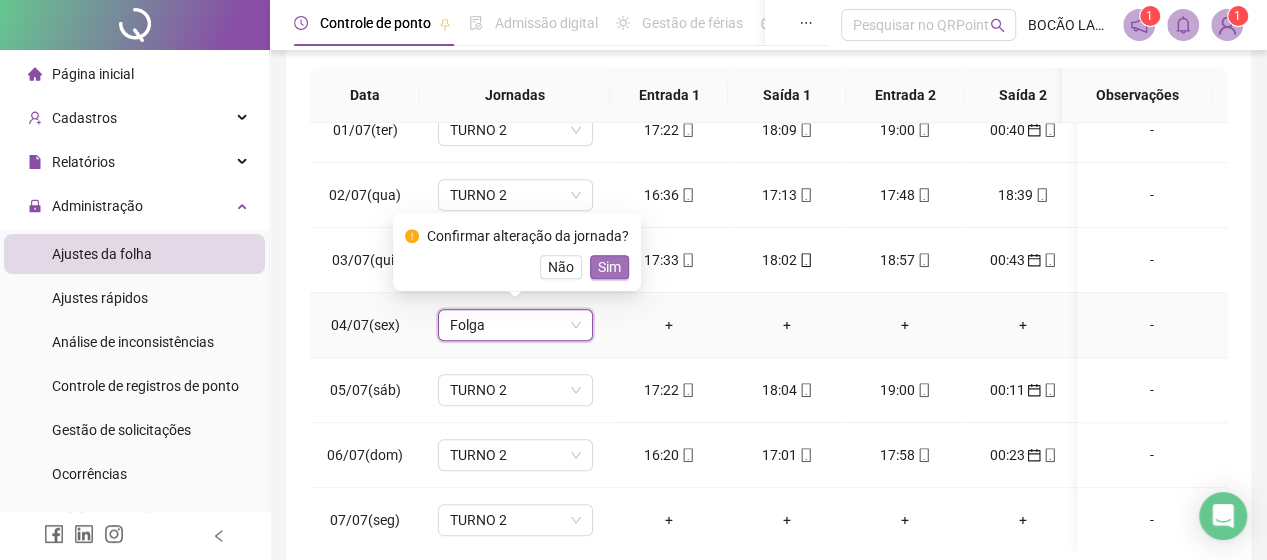 click on "Sim" at bounding box center [609, 267] 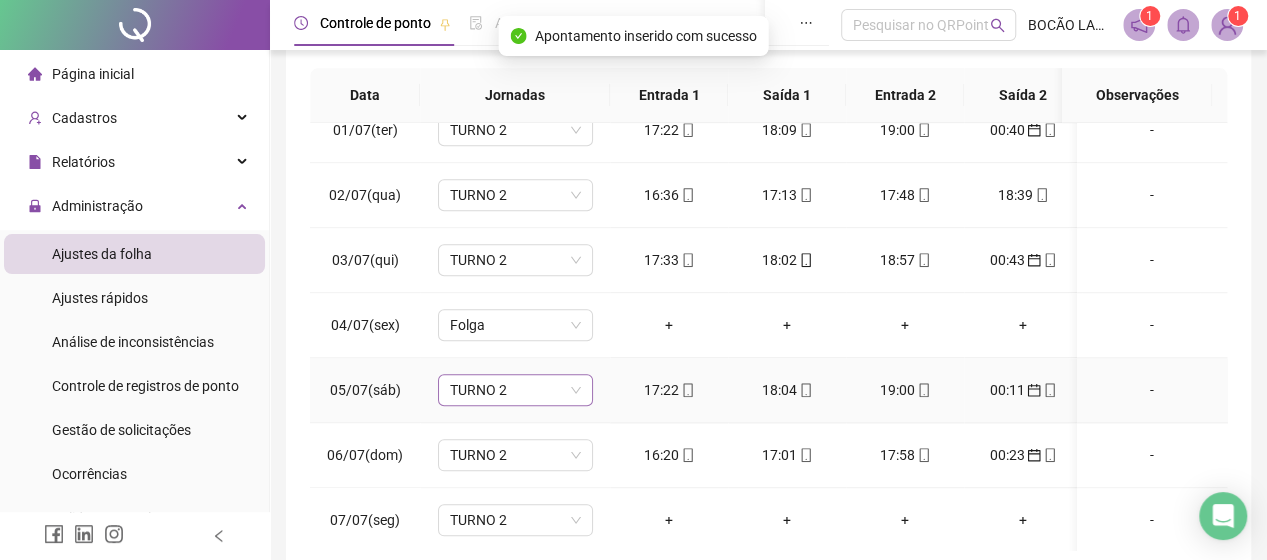 click on "TURNO 2" at bounding box center [515, 390] 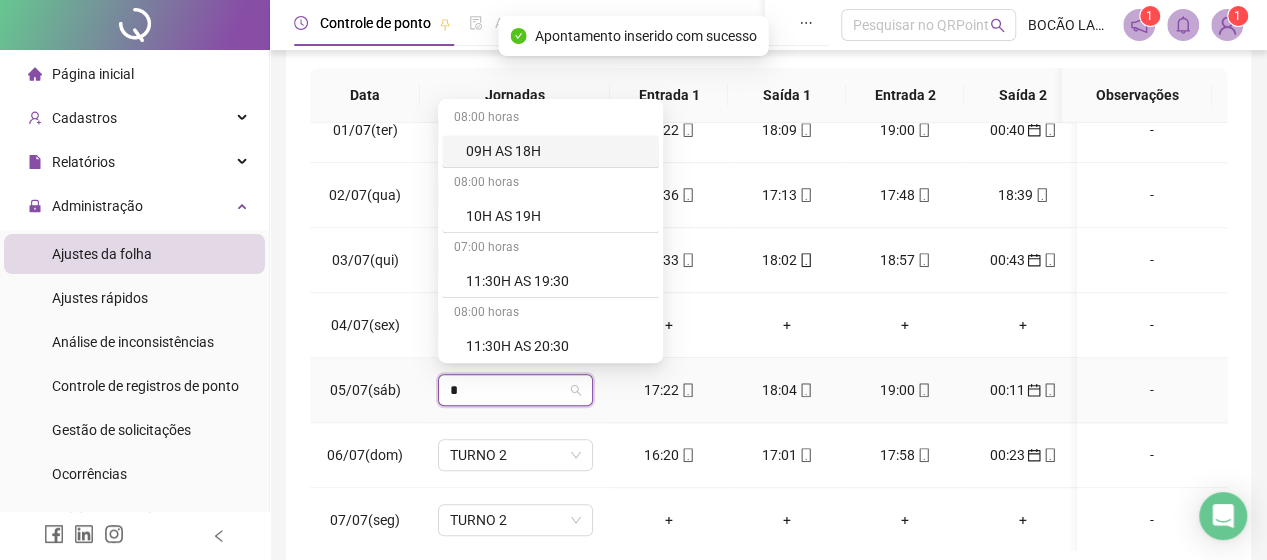 type on "**" 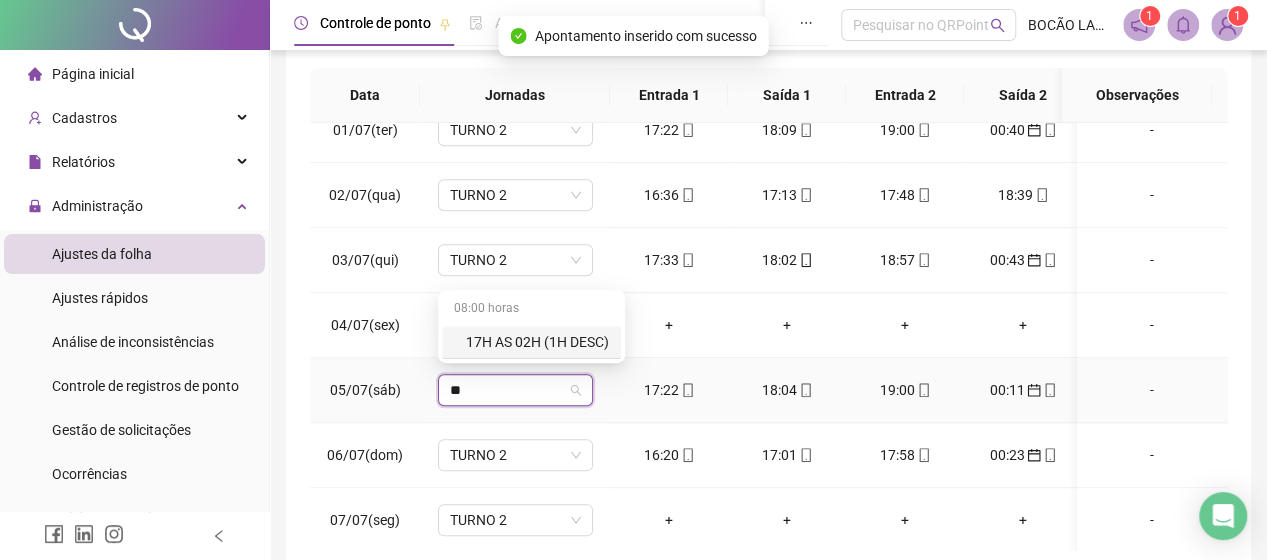 click on "17H AS 02H (1H DESC)" at bounding box center [537, 342] 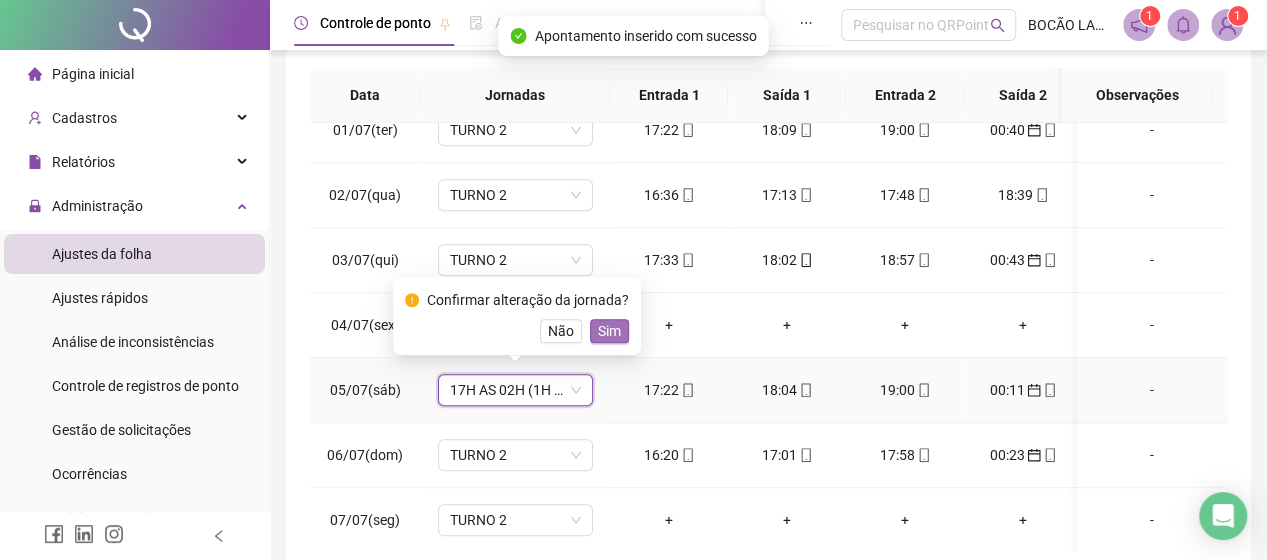 click on "Sim" at bounding box center (609, 331) 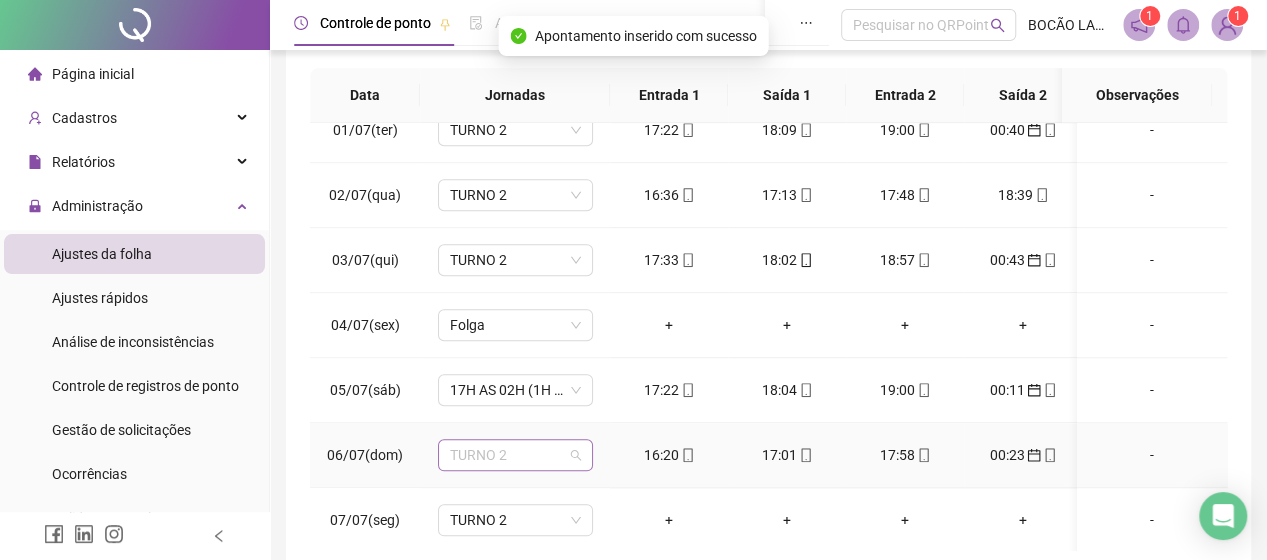 click on "TURNO 2" at bounding box center [515, 455] 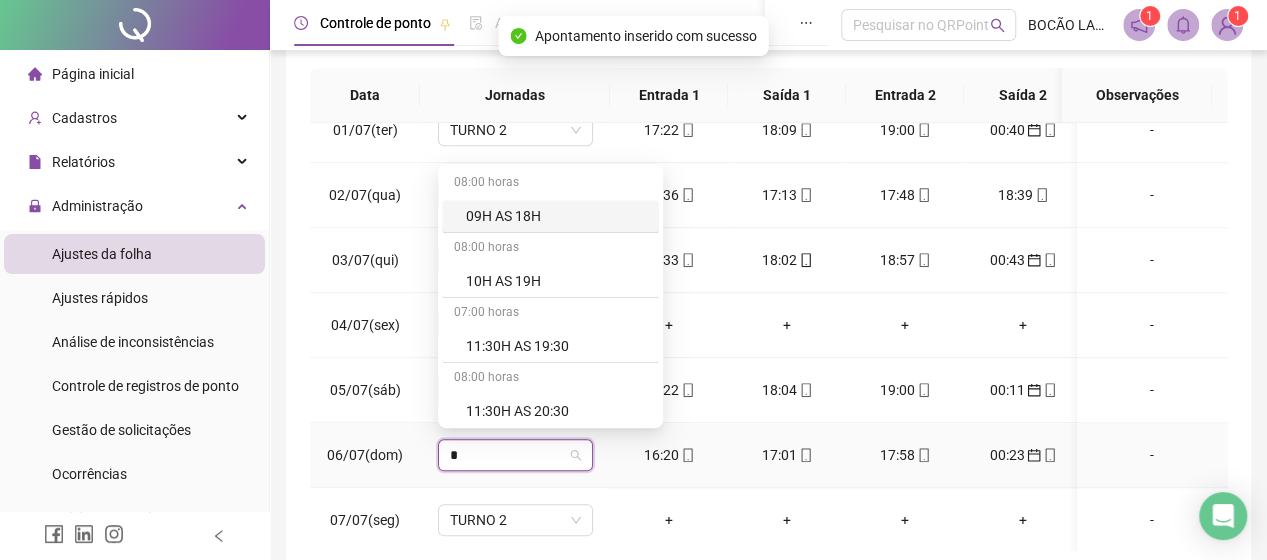 type on "**" 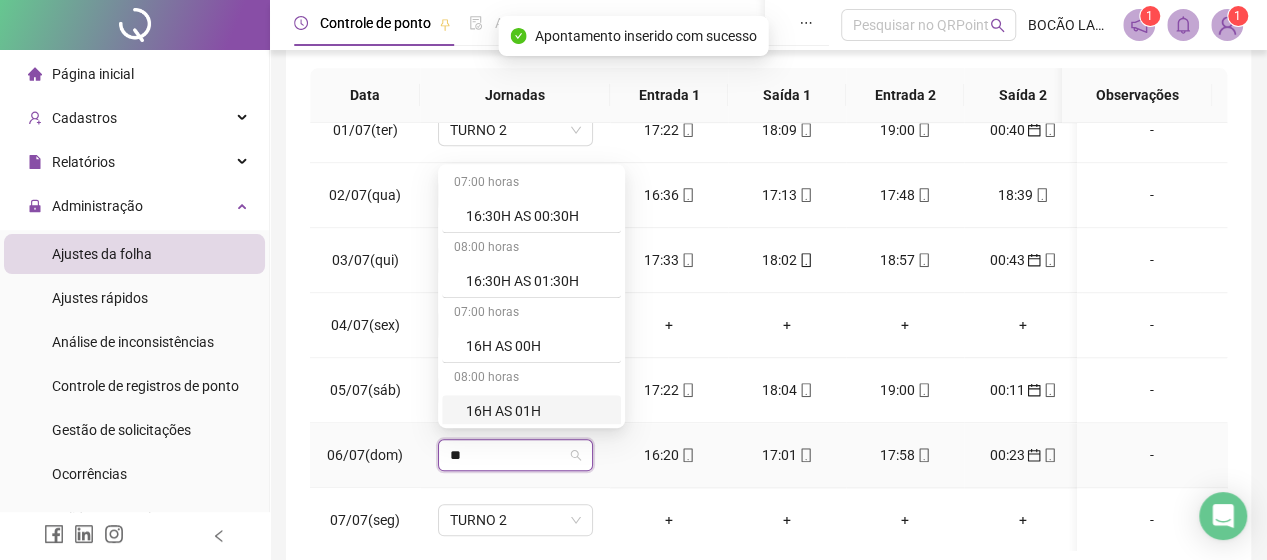 click on "16H AS 01H" at bounding box center (537, 411) 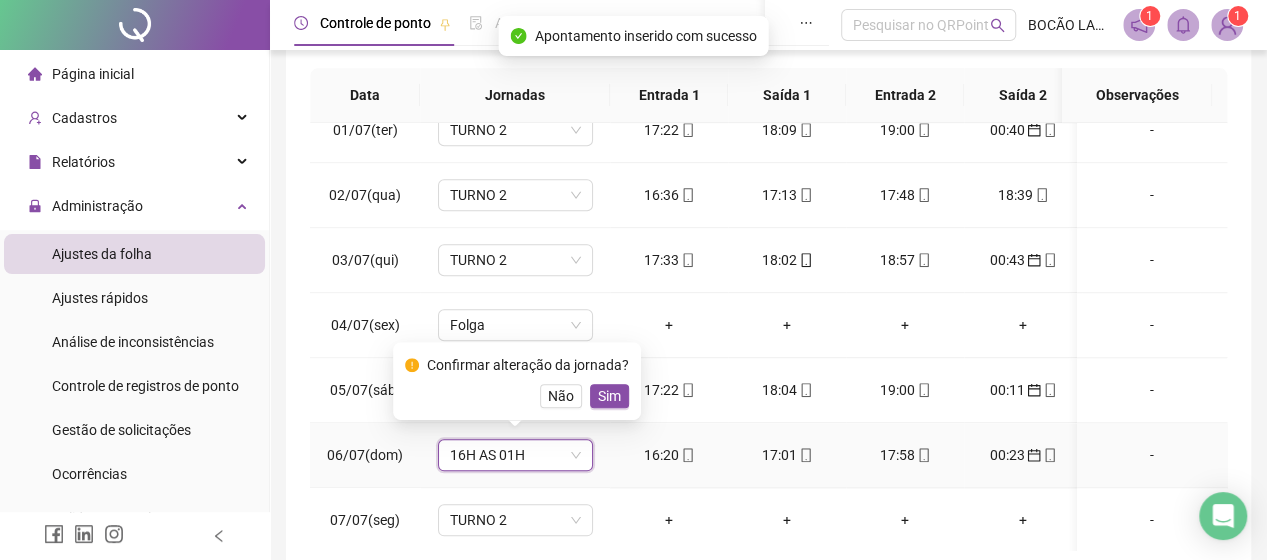 click on "Sim" at bounding box center [609, 396] 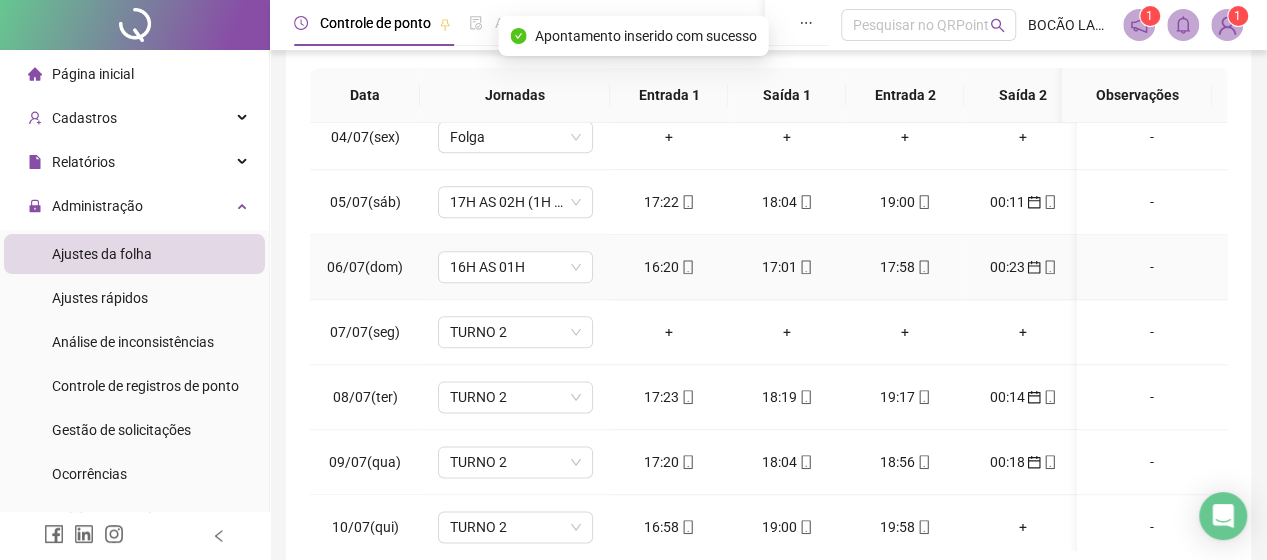 scroll, scrollTop: 1200, scrollLeft: 0, axis: vertical 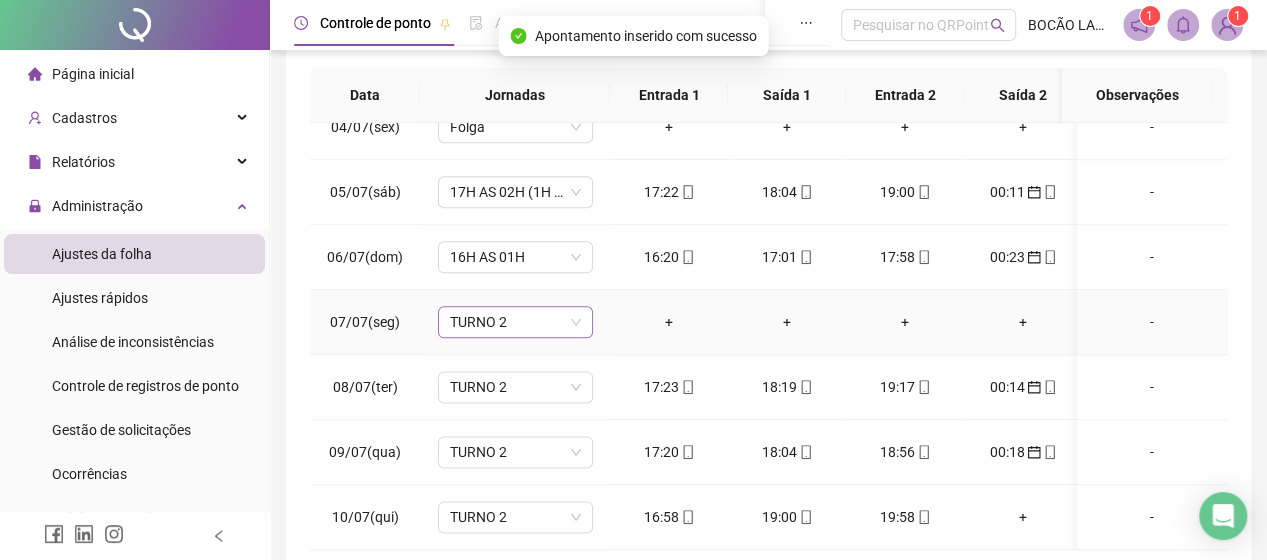 click on "TURNO 2" at bounding box center (515, 322) 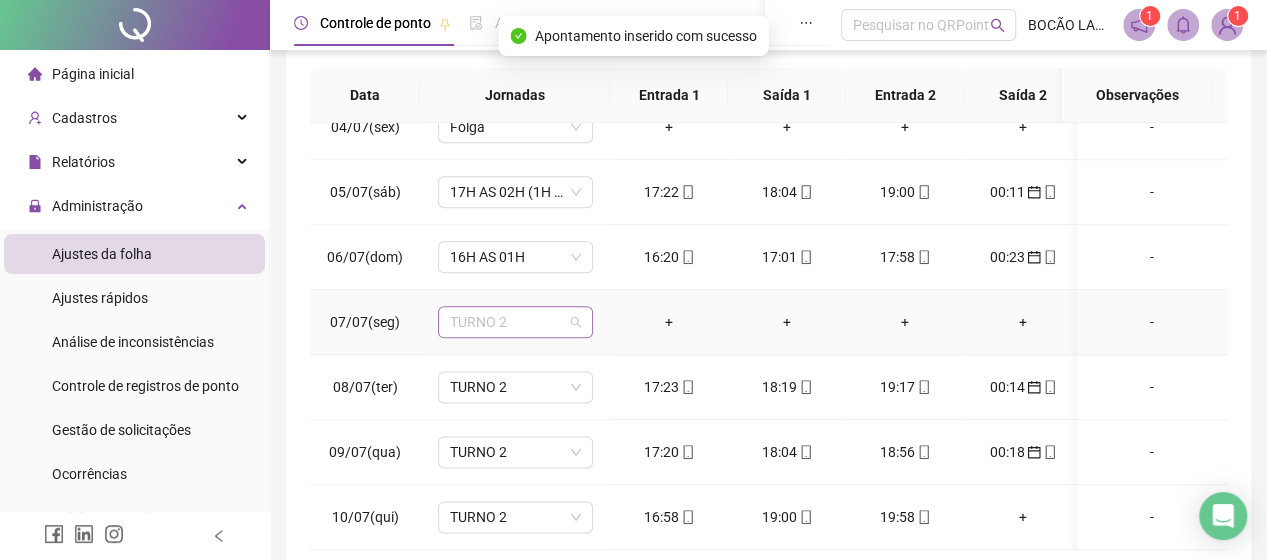 type on "*" 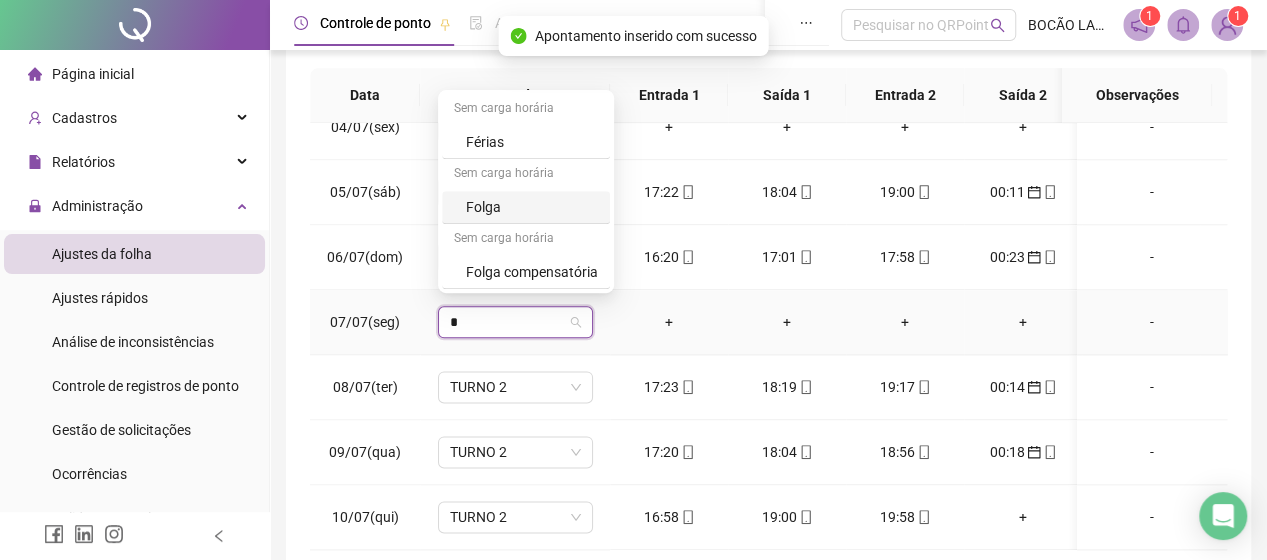 click on "Folga" at bounding box center (532, 207) 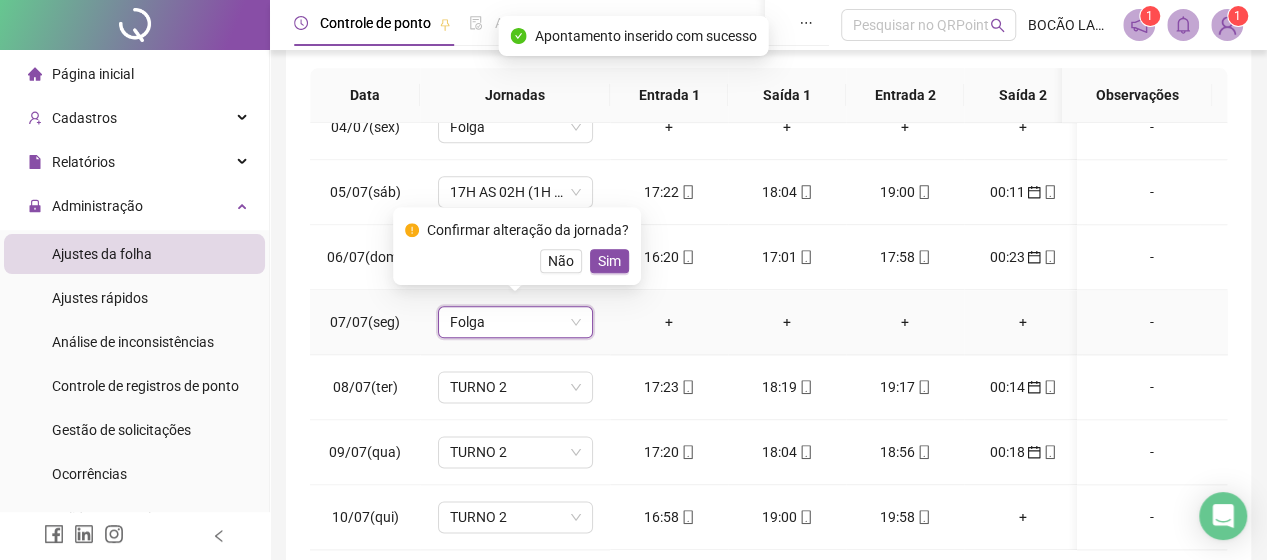 click on "Sim" at bounding box center (609, 261) 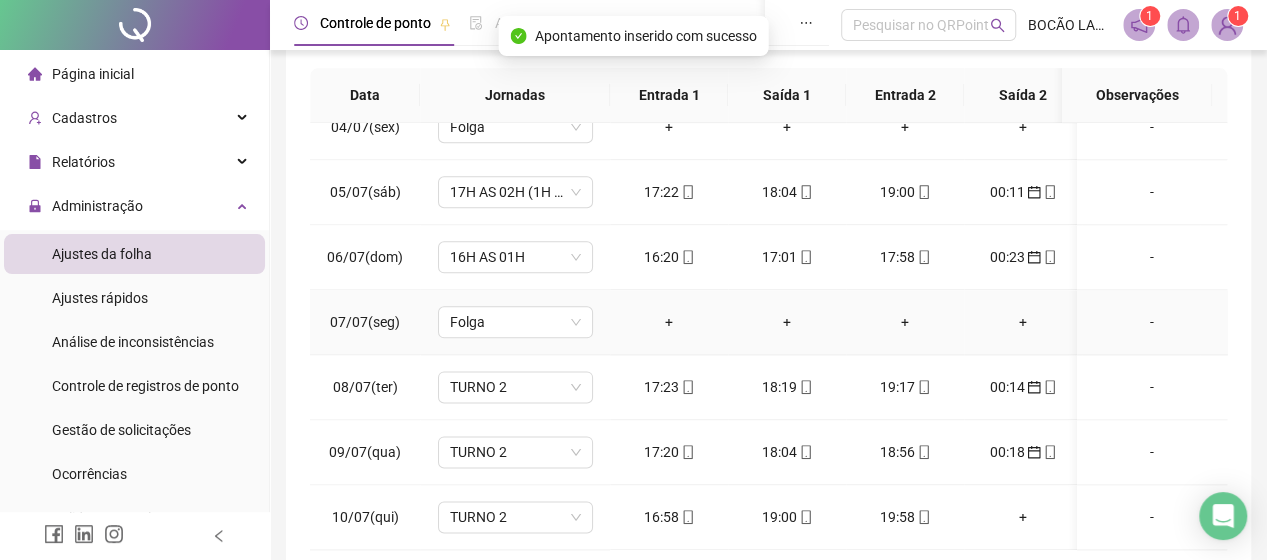 scroll, scrollTop: 1205, scrollLeft: 0, axis: vertical 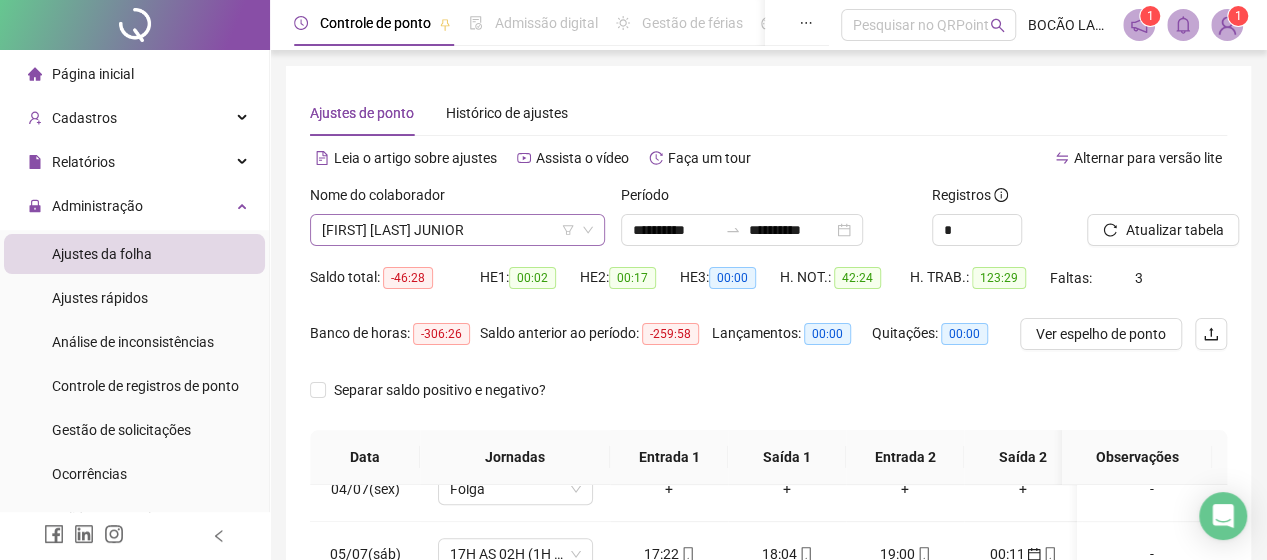 click on "[FIRST] [LAST] JUNIOR" at bounding box center [457, 230] 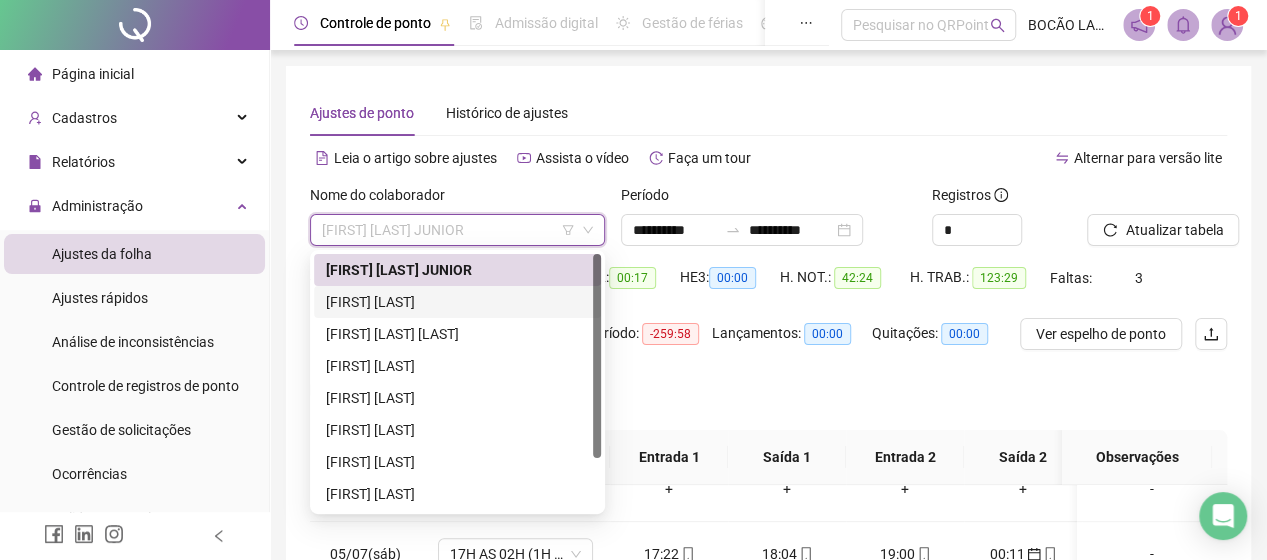 click on "[FIRST] [LAST]" at bounding box center (457, 302) 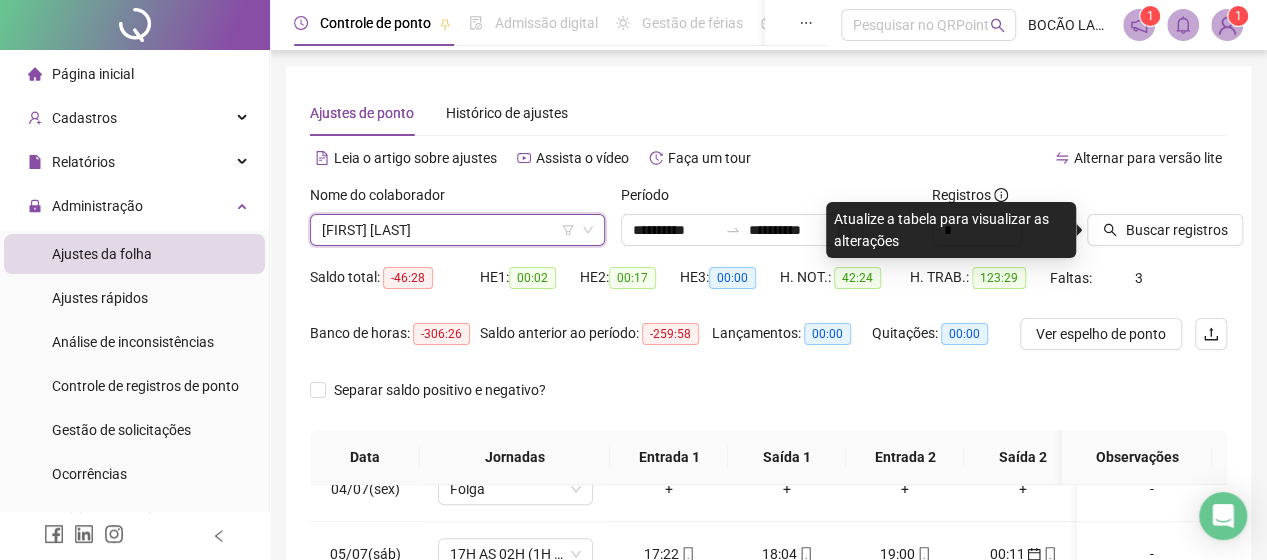 click 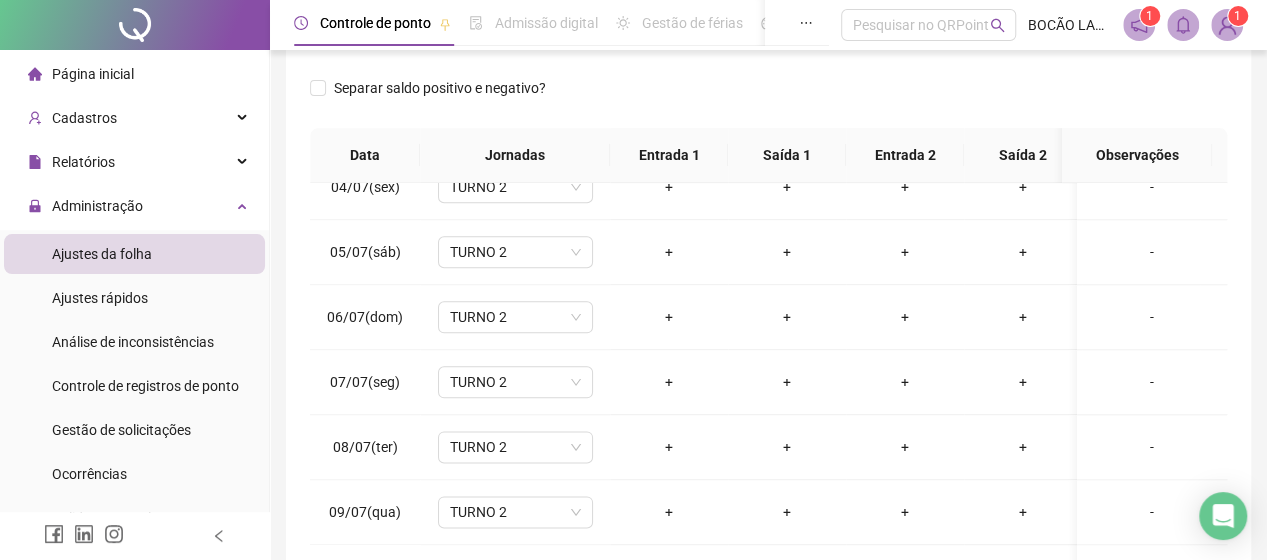 scroll, scrollTop: 400, scrollLeft: 0, axis: vertical 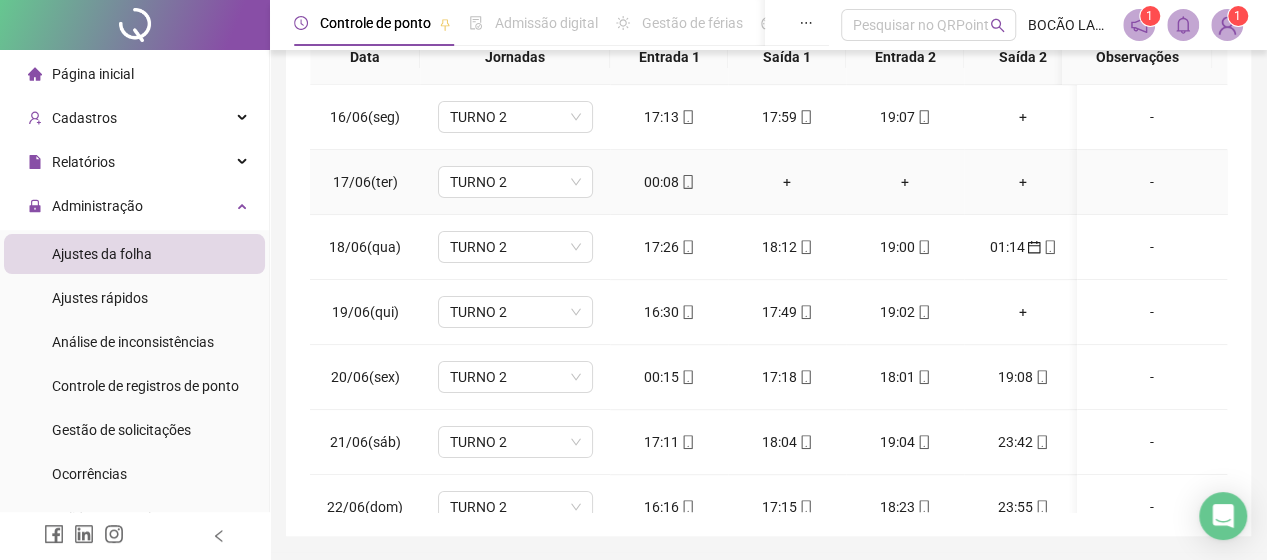 click 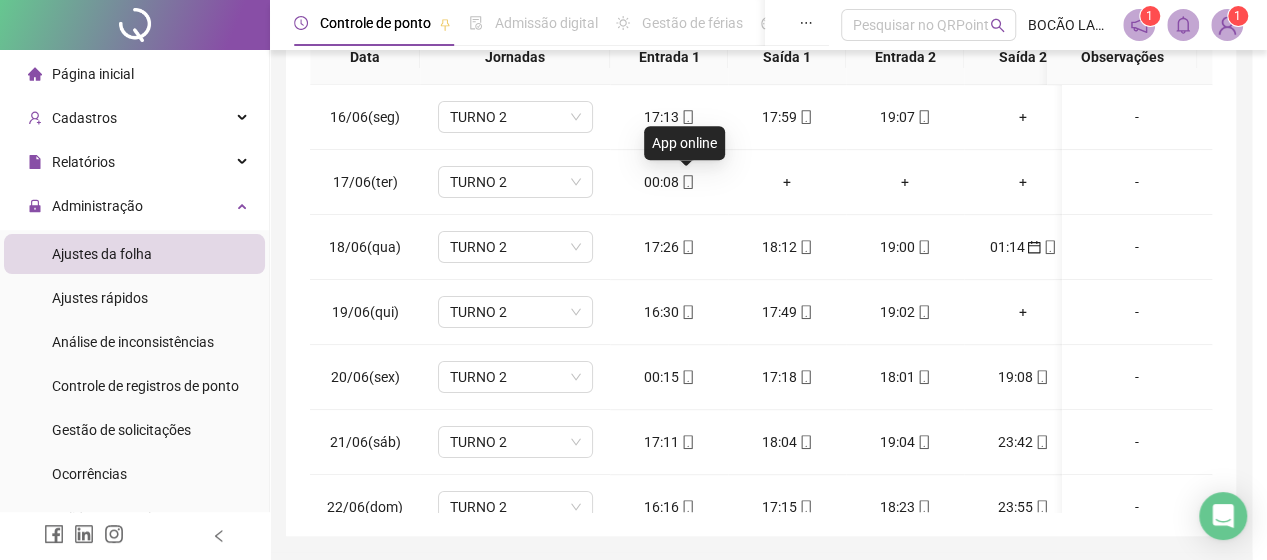 type on "**********" 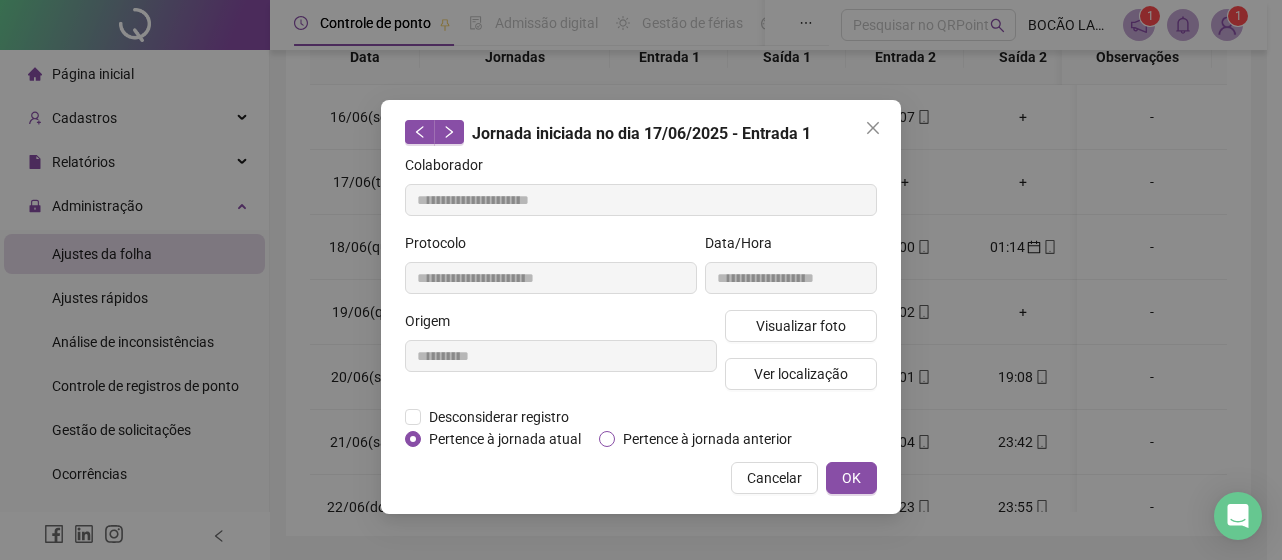 click on "Pertence à jornada anterior" at bounding box center (707, 439) 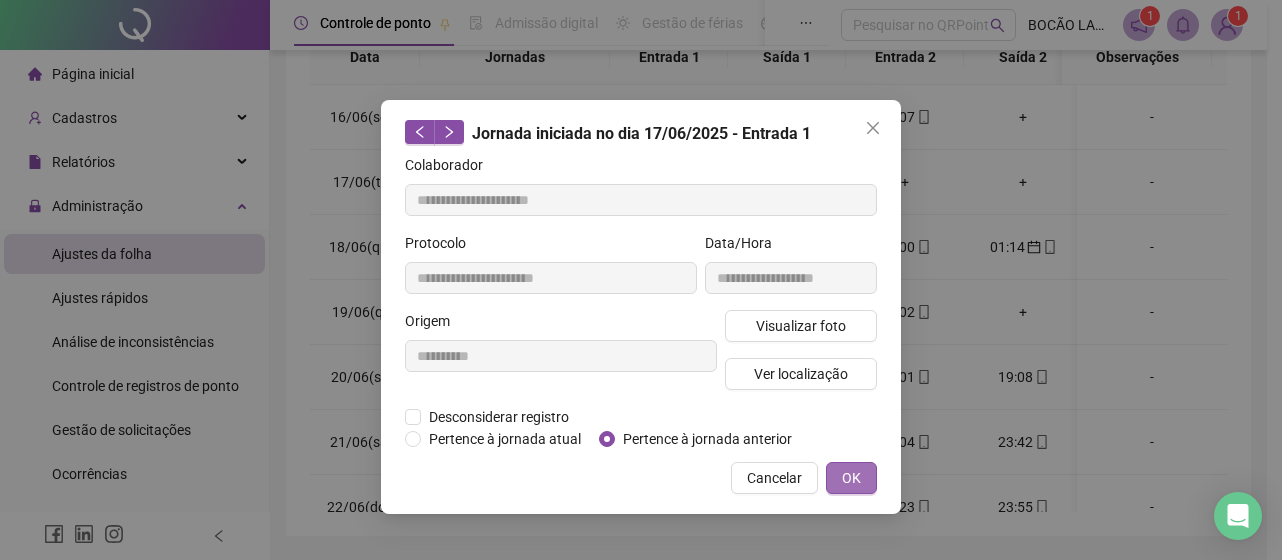 click on "OK" at bounding box center [851, 478] 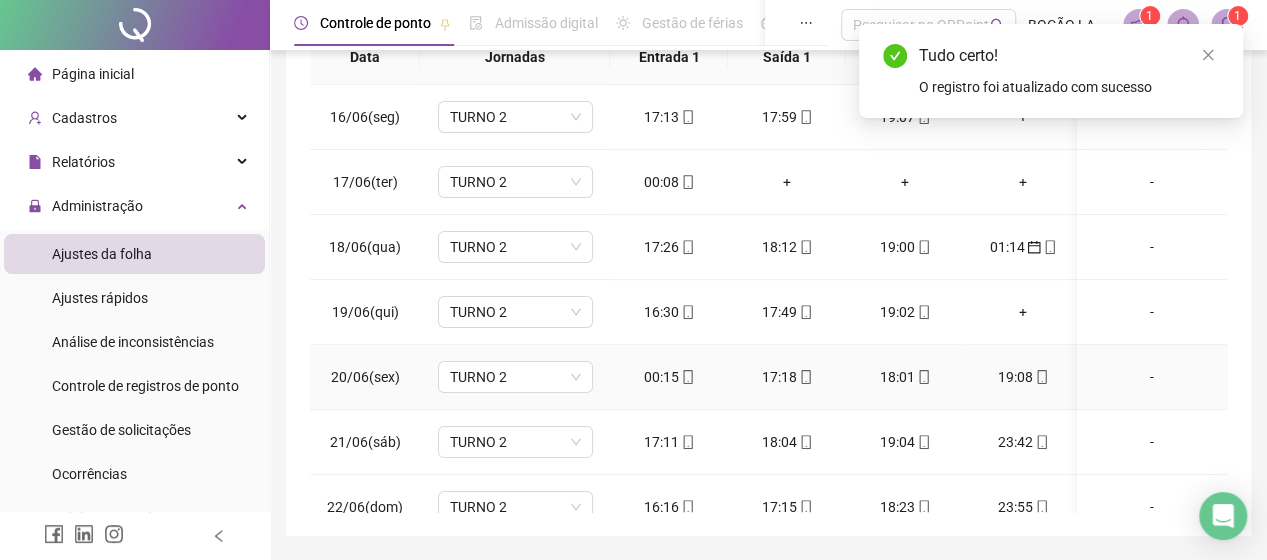 click on "00:15" at bounding box center (669, 377) 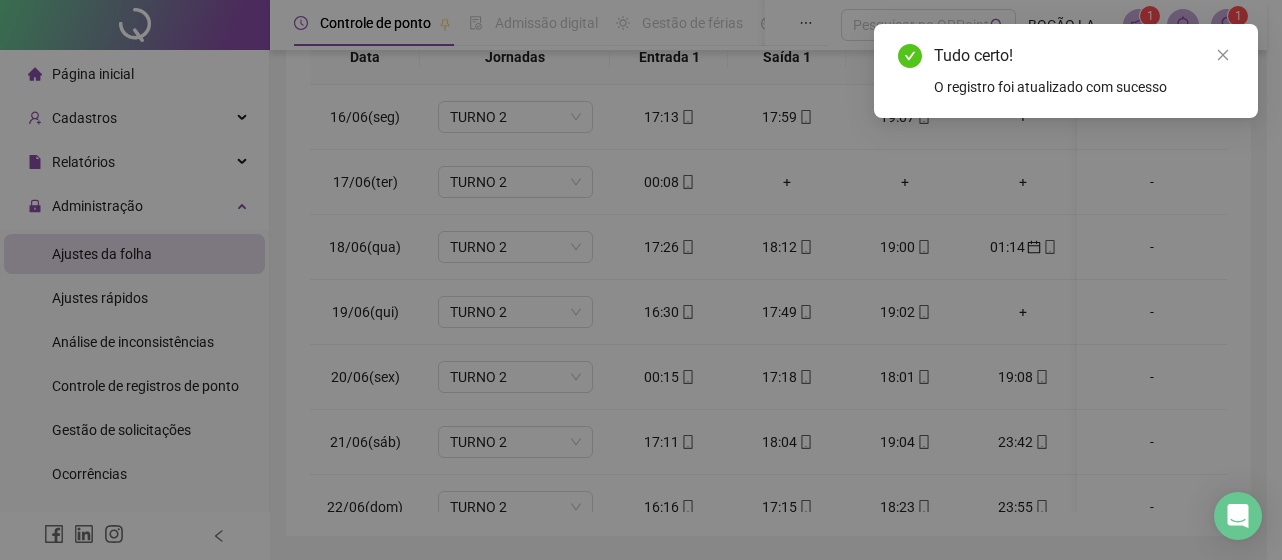 type on "**********" 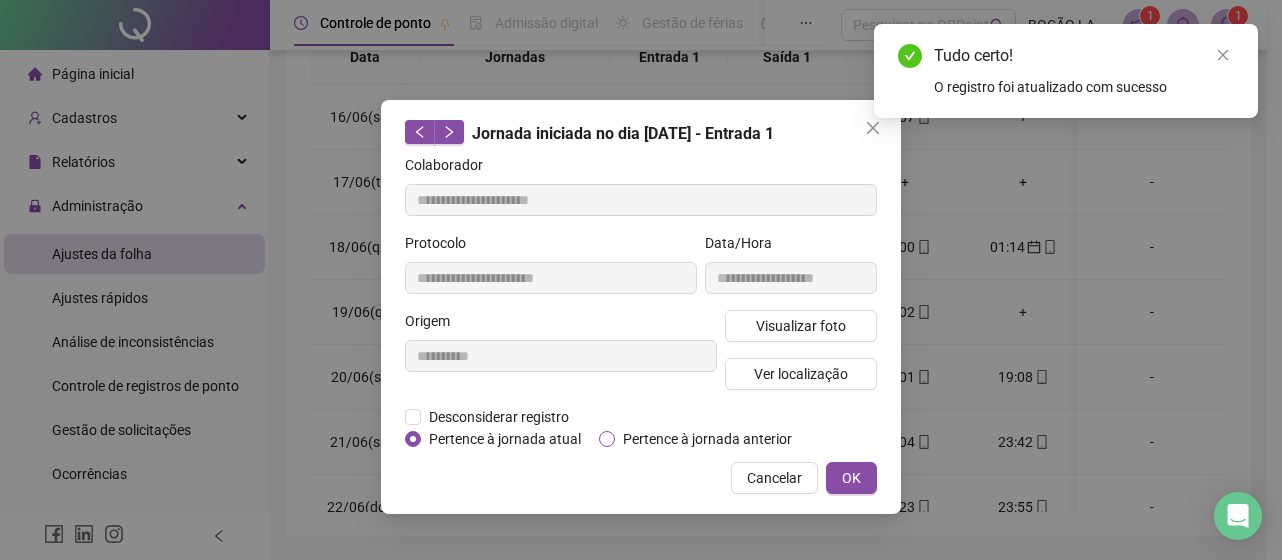 click on "Pertence à jornada anterior" at bounding box center (707, 439) 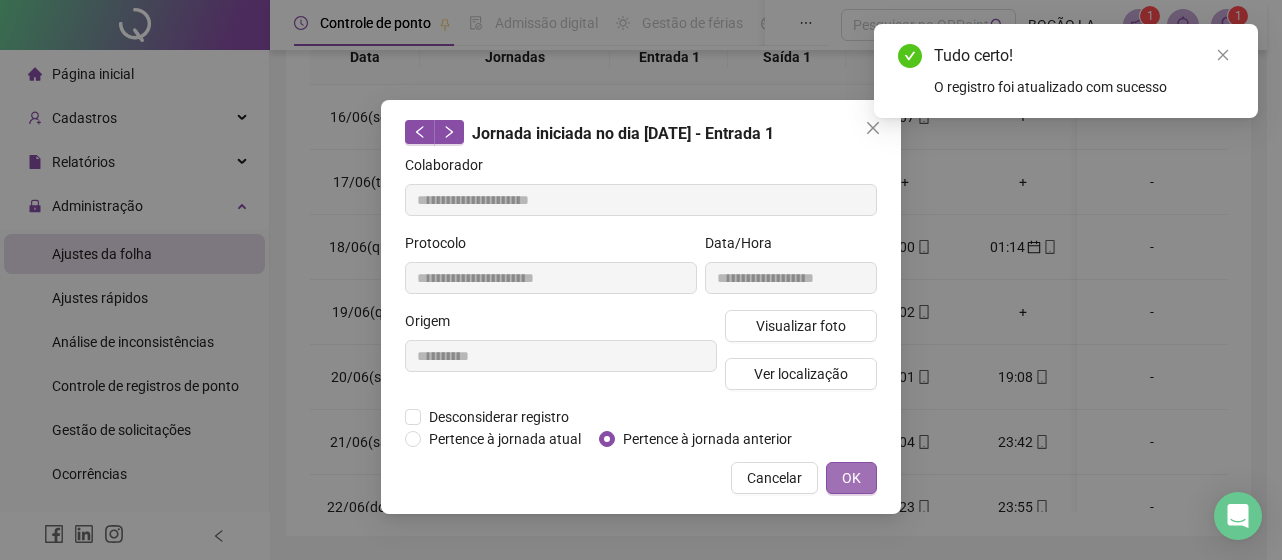 click on "OK" at bounding box center (851, 478) 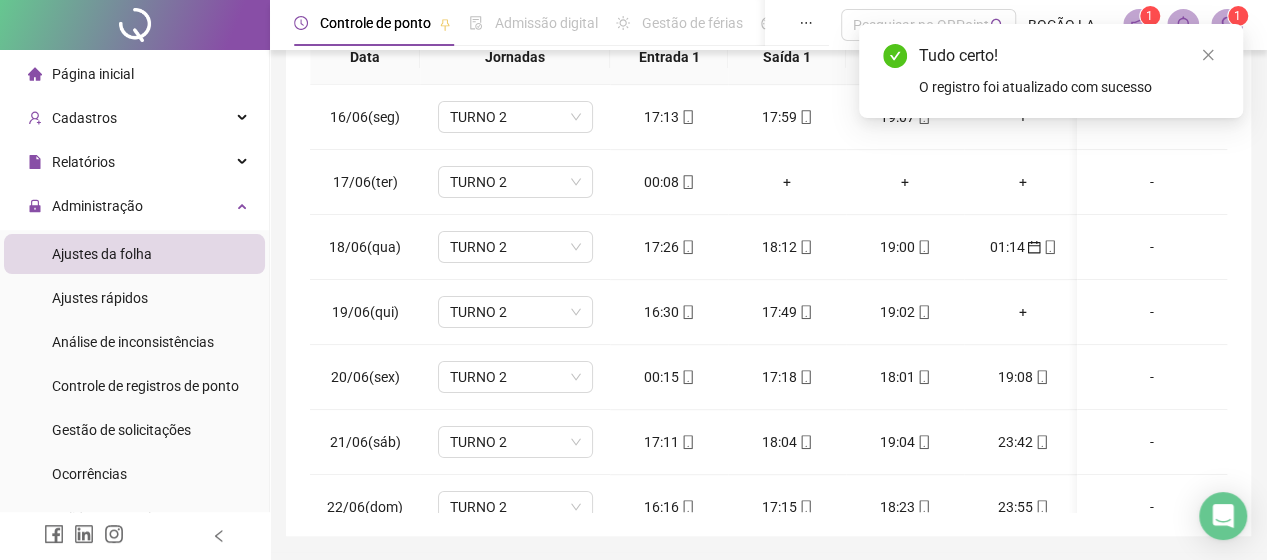 scroll, scrollTop: 0, scrollLeft: 0, axis: both 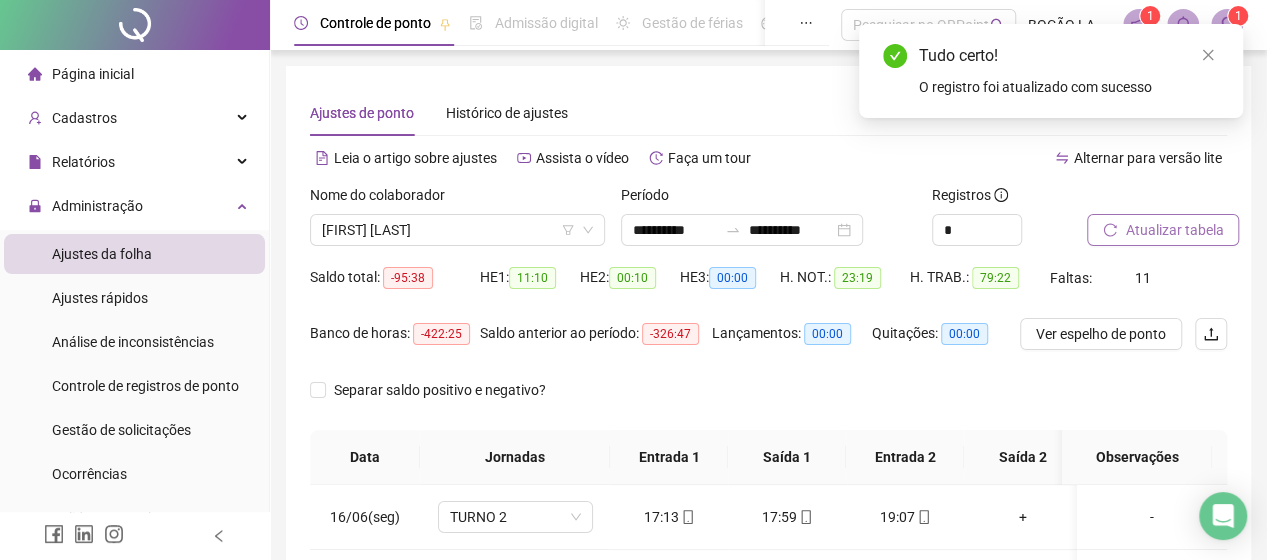click on "Atualizar tabela" at bounding box center [1174, 230] 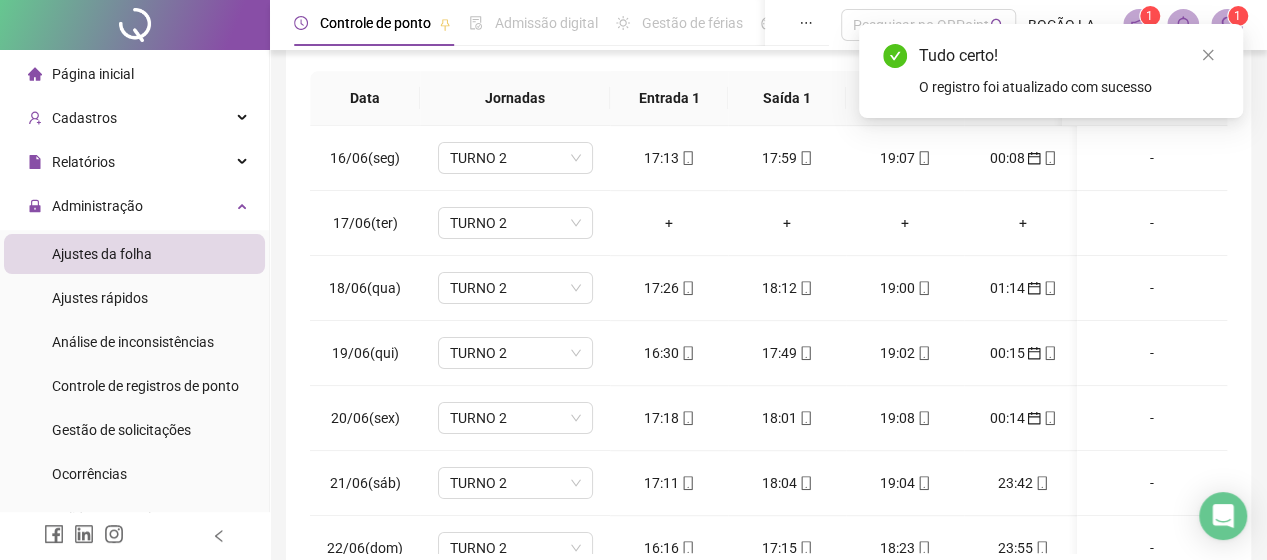 scroll, scrollTop: 400, scrollLeft: 0, axis: vertical 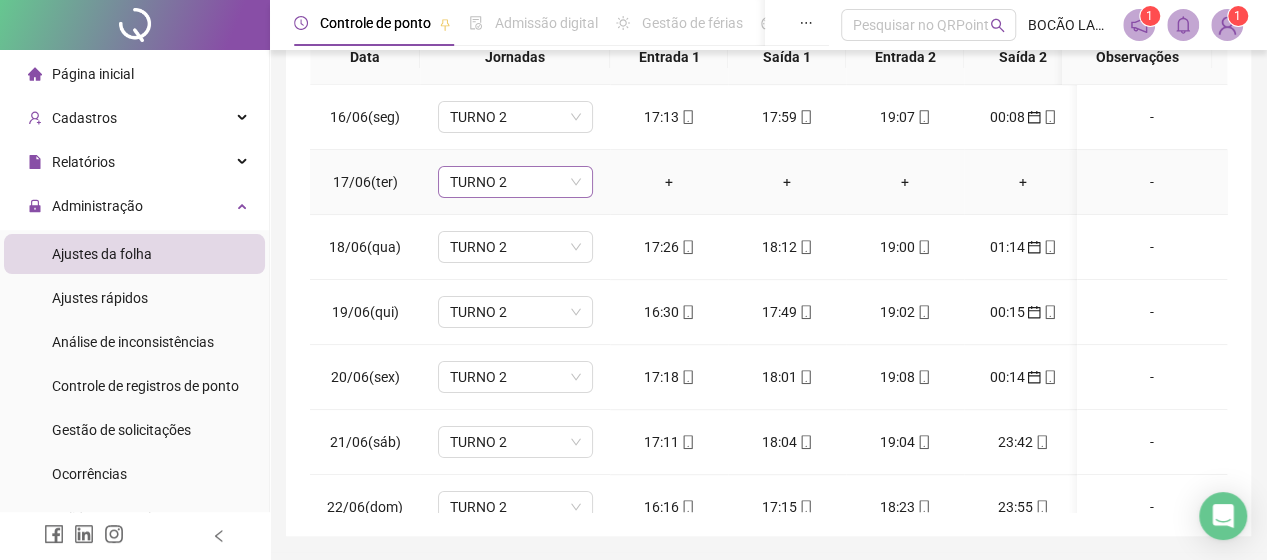 click on "TURNO 2" at bounding box center [515, 182] 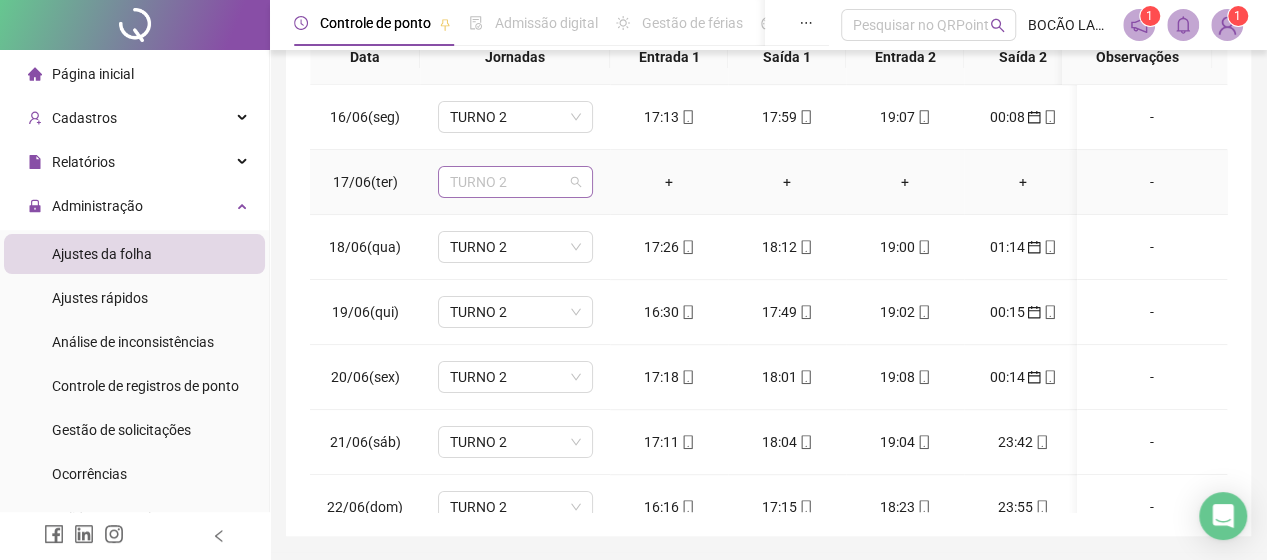 type on "*" 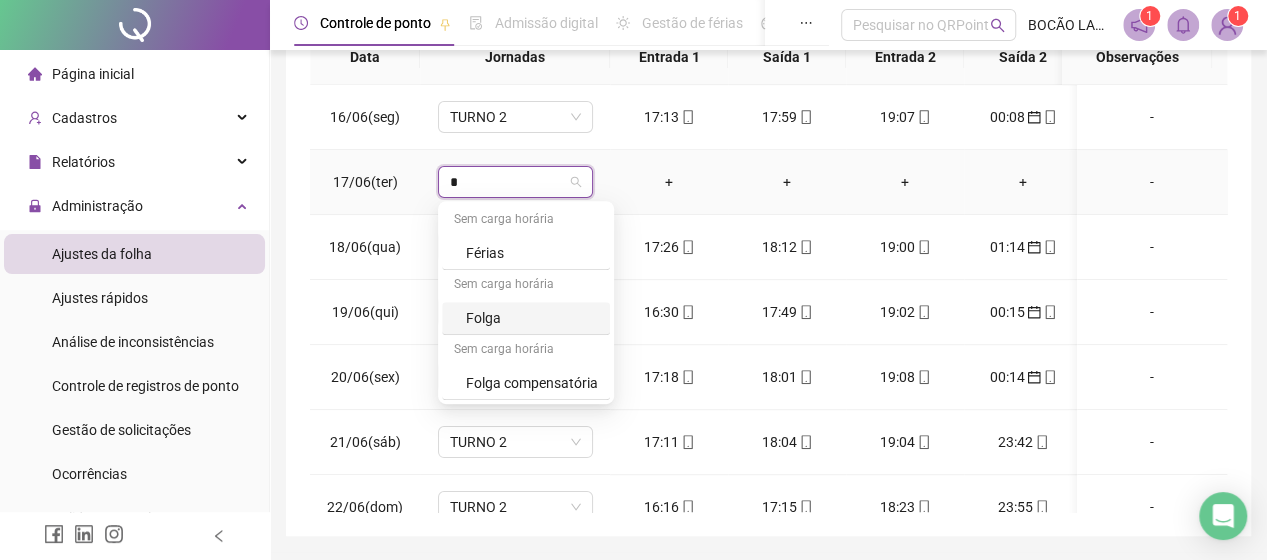 click on "Folga" at bounding box center [532, 318] 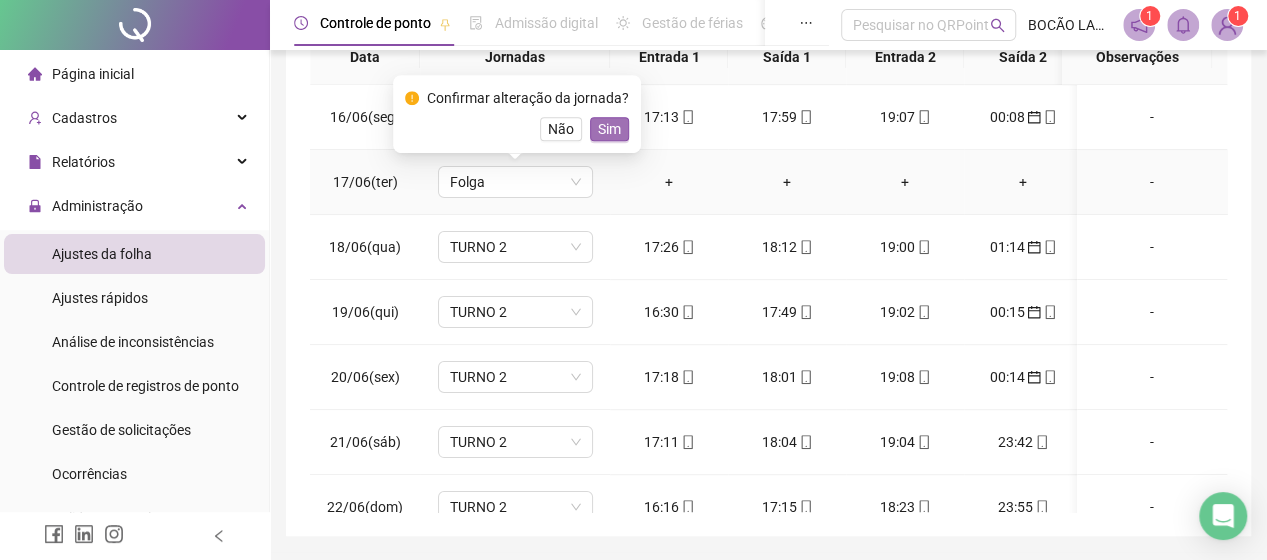 click on "Sim" at bounding box center [609, 129] 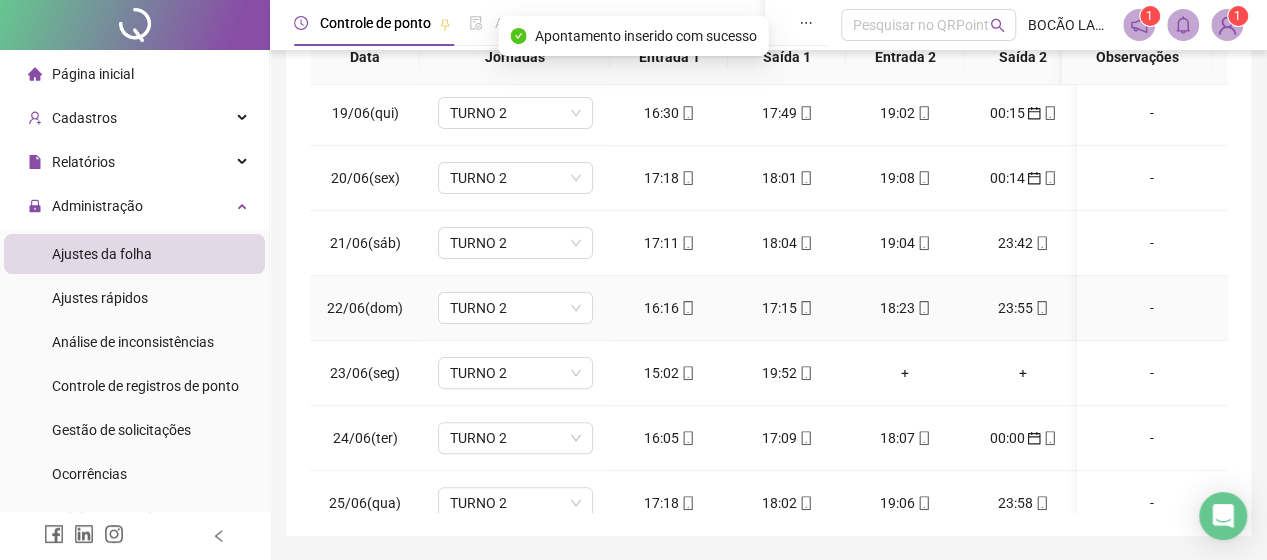scroll, scrollTop: 200, scrollLeft: 0, axis: vertical 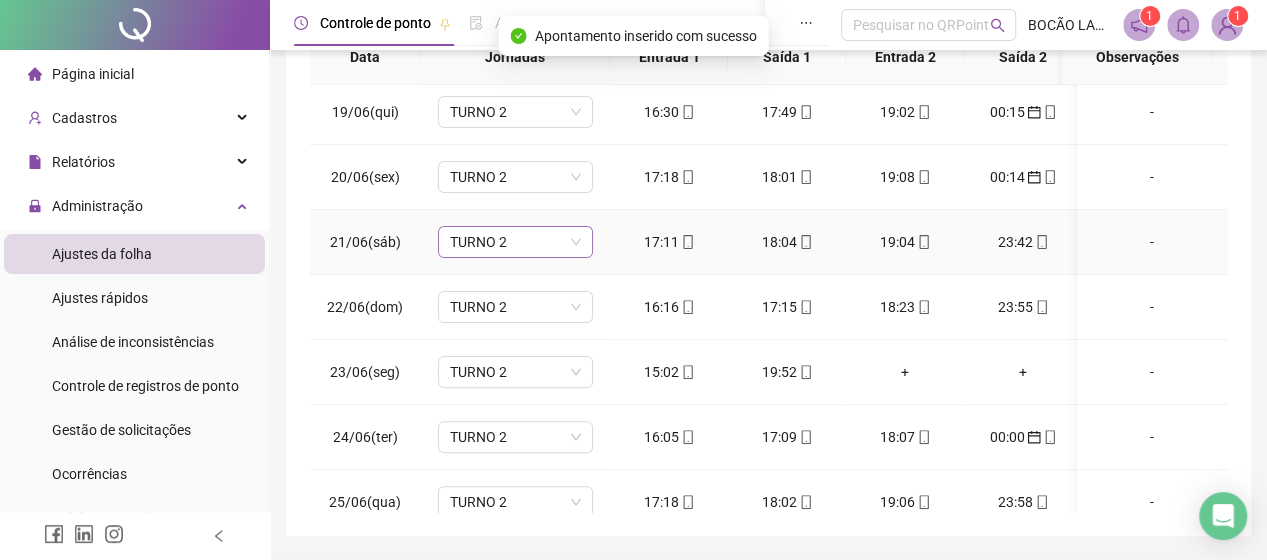 click on "TURNO 2" at bounding box center (515, 242) 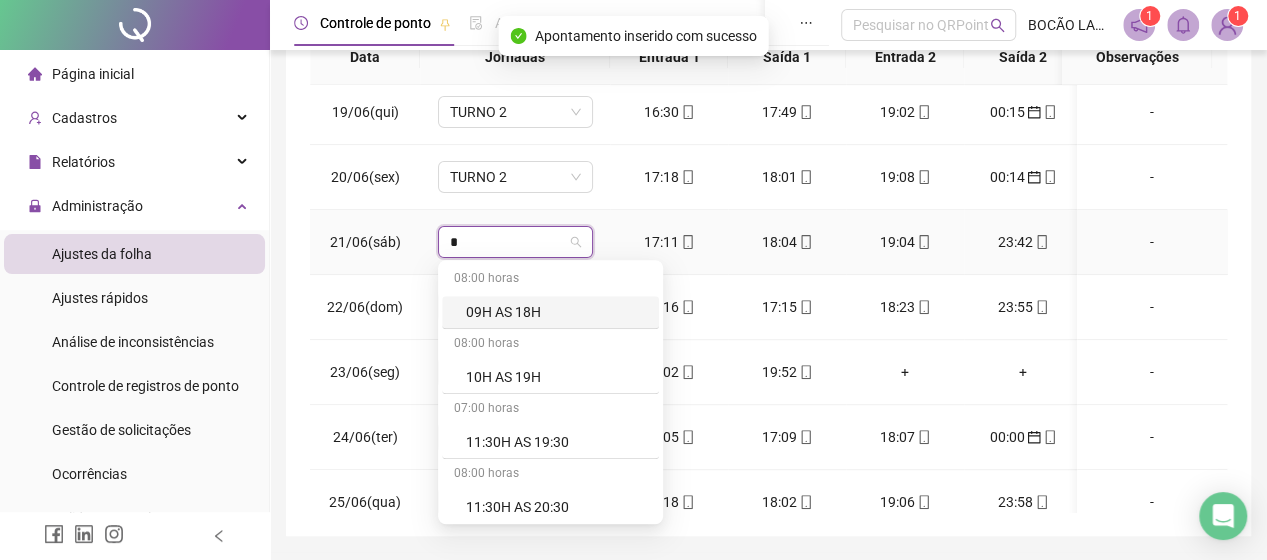 type on "**" 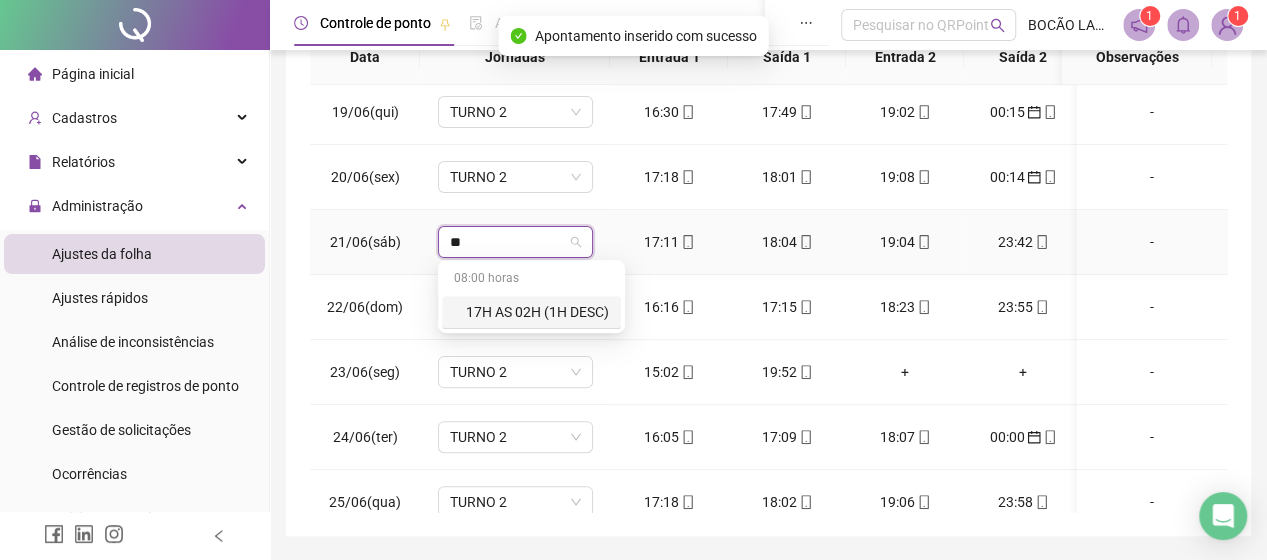 click on "17H AS 02H (1H DESC)" at bounding box center (537, 312) 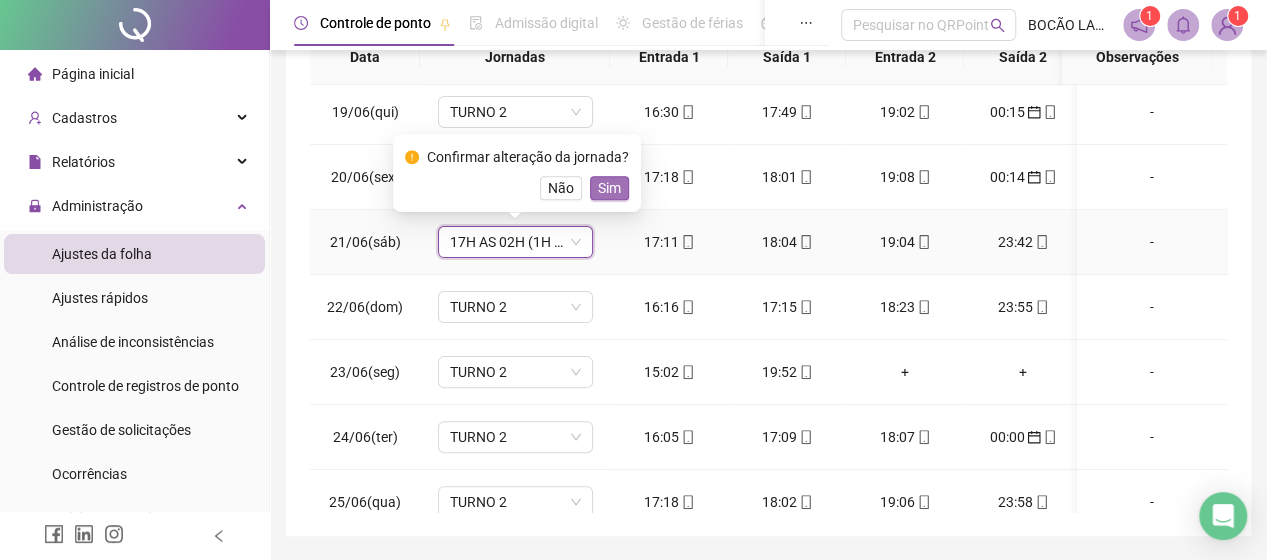 click on "Sim" at bounding box center (609, 188) 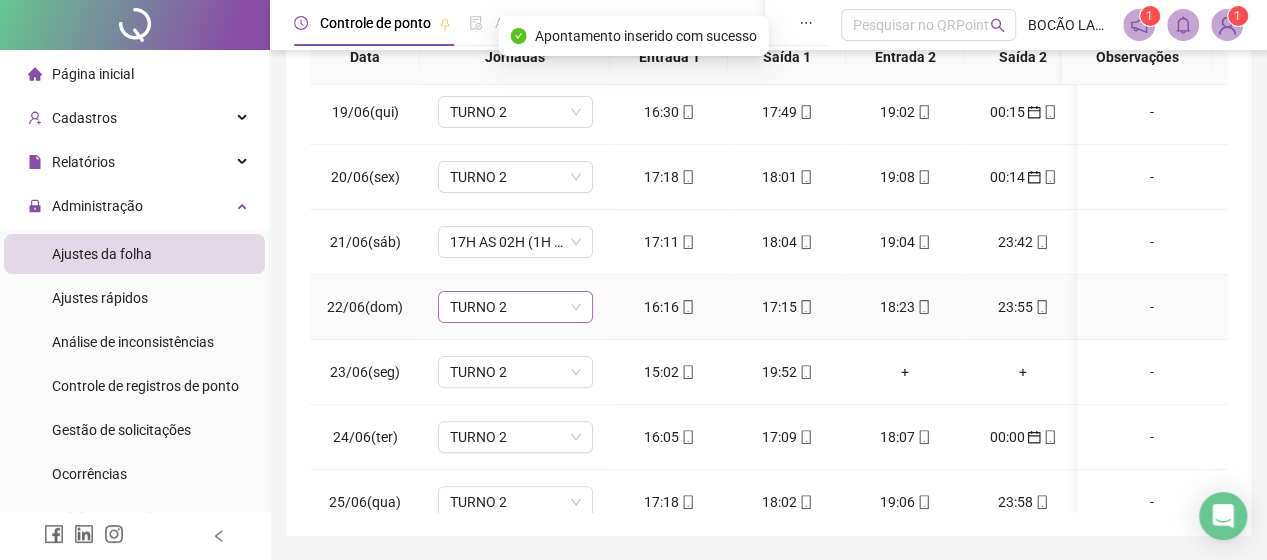 click on "TURNO 2" at bounding box center [515, 307] 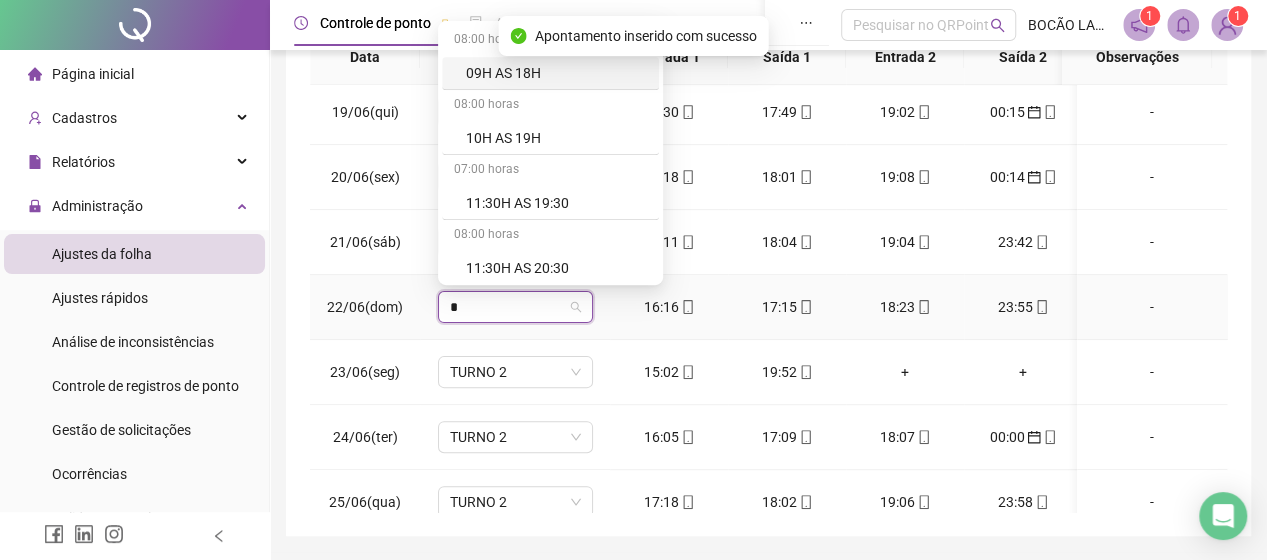 type on "**" 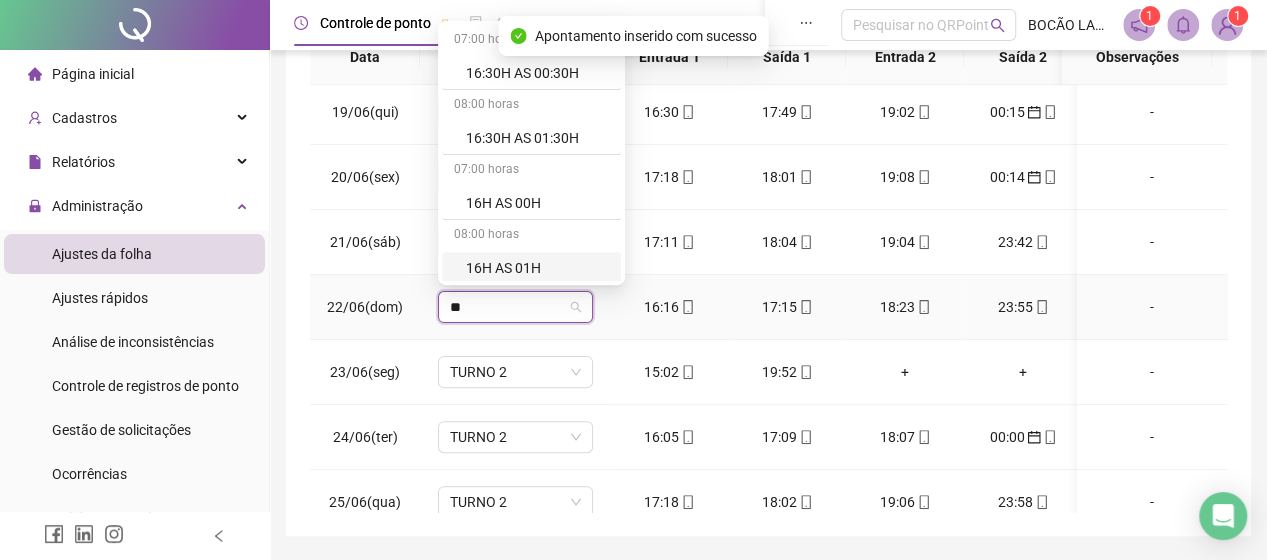 click on "16H AS 01H" at bounding box center (537, 268) 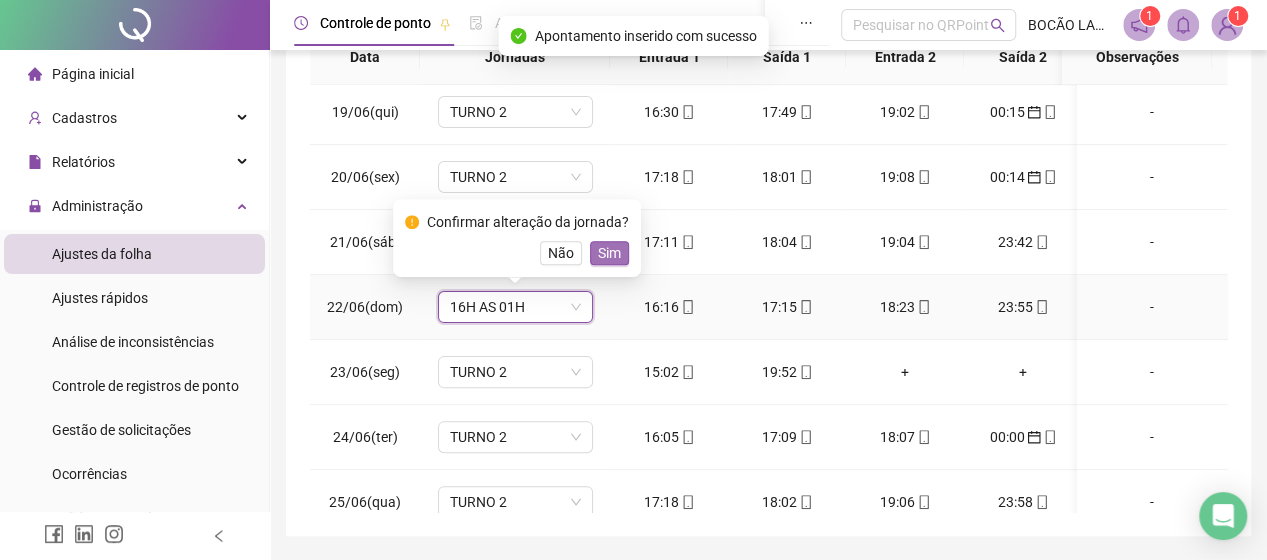 click on "Sim" at bounding box center [609, 253] 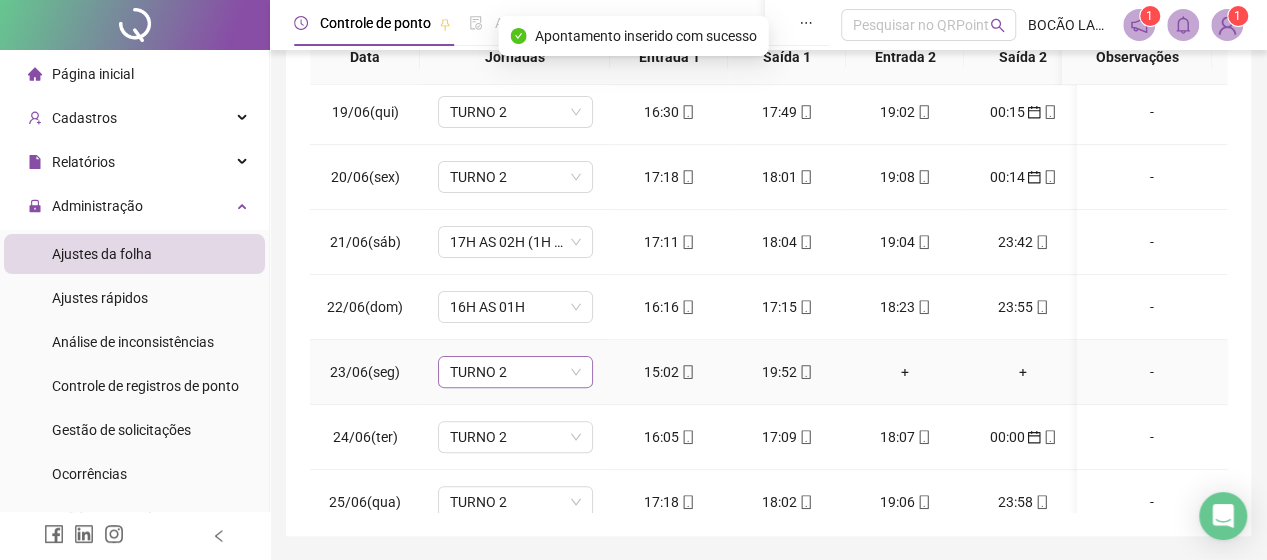 click on "TURNO 2" at bounding box center [515, 372] 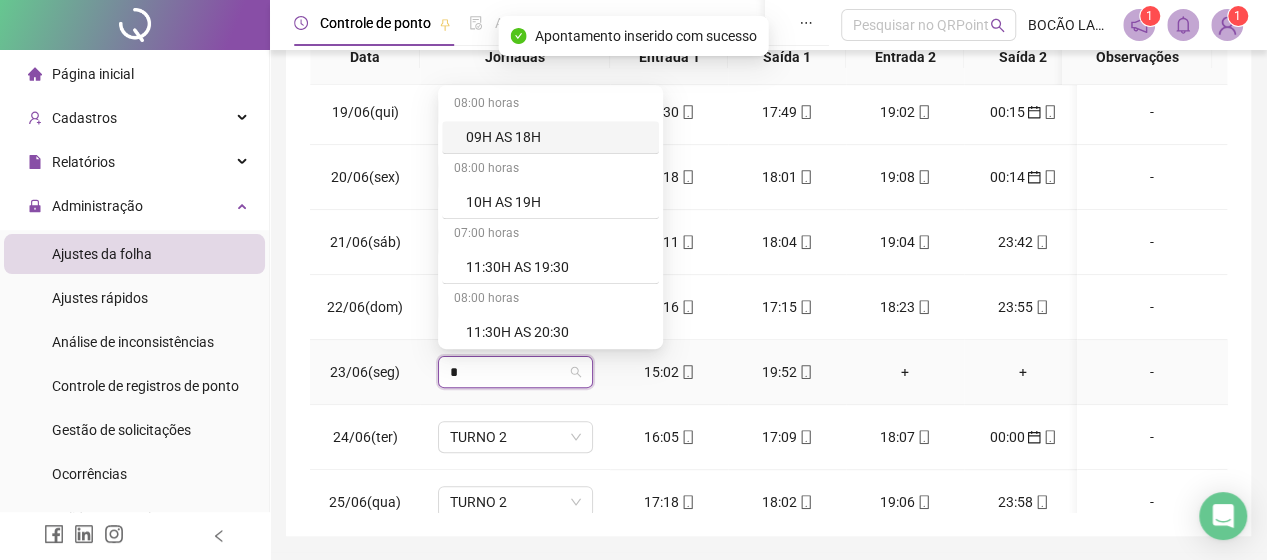 type on "**" 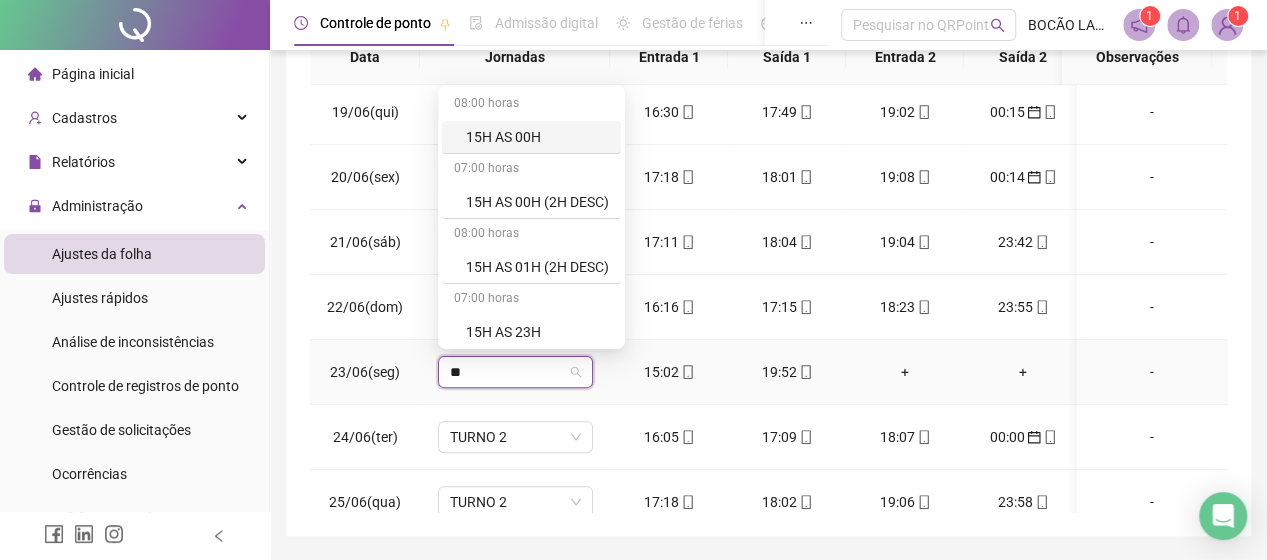 scroll, scrollTop: 132, scrollLeft: 0, axis: vertical 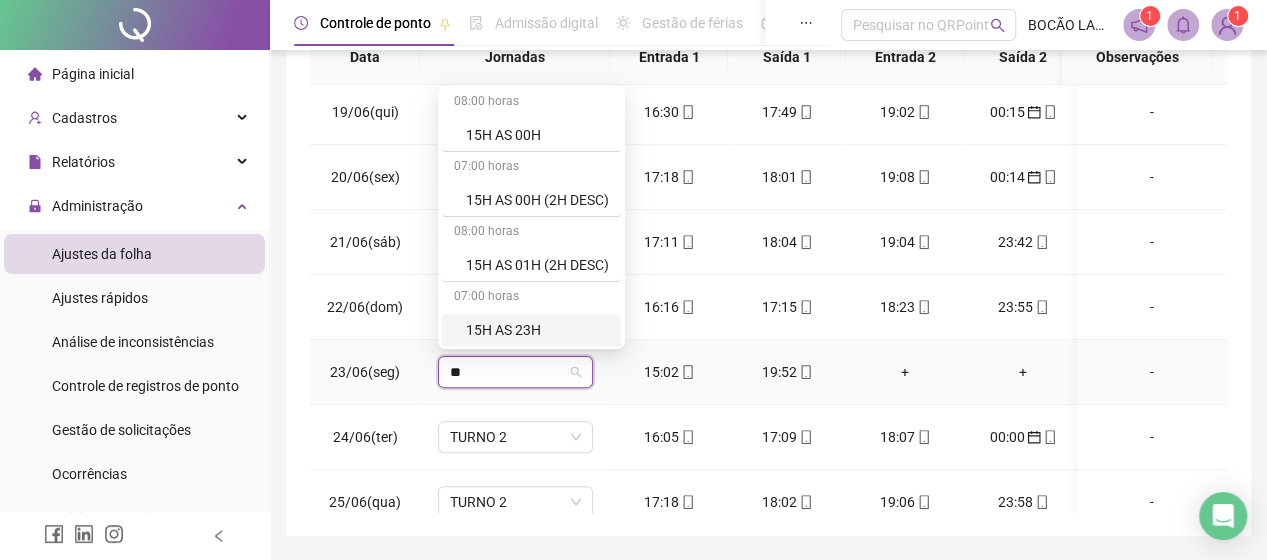 click on "15H AS 23H" at bounding box center (537, 330) 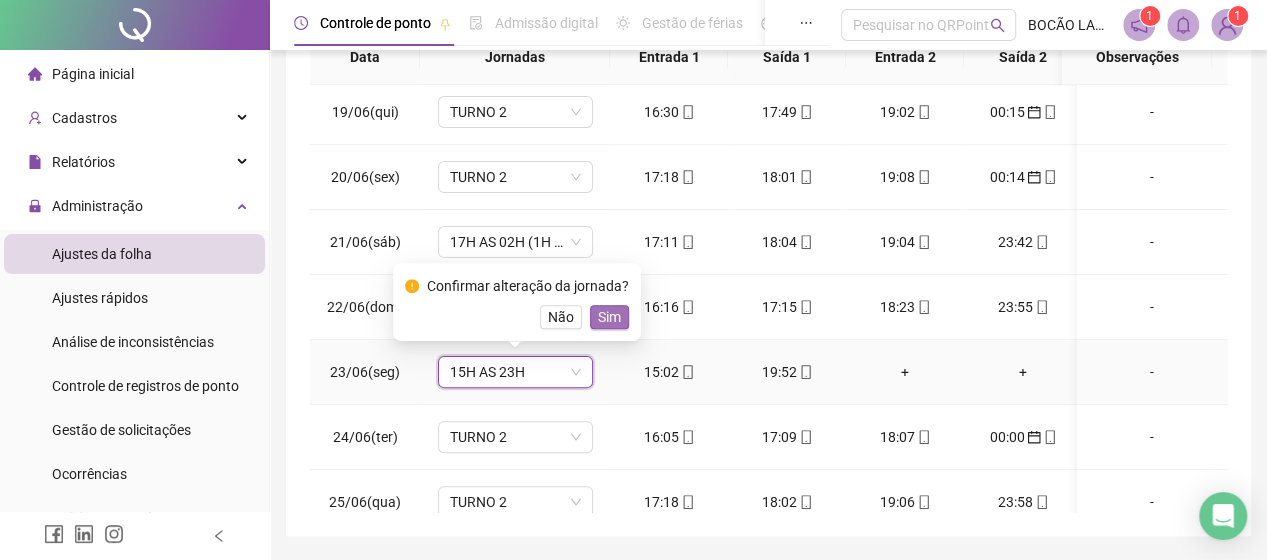 click on "Sim" at bounding box center (609, 317) 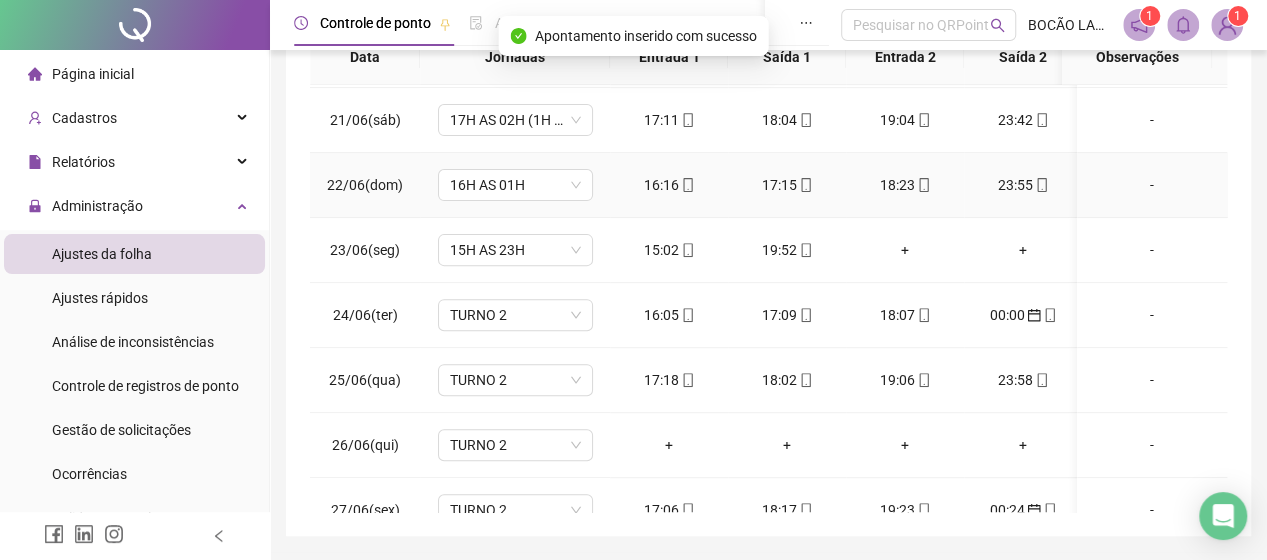 scroll, scrollTop: 400, scrollLeft: 0, axis: vertical 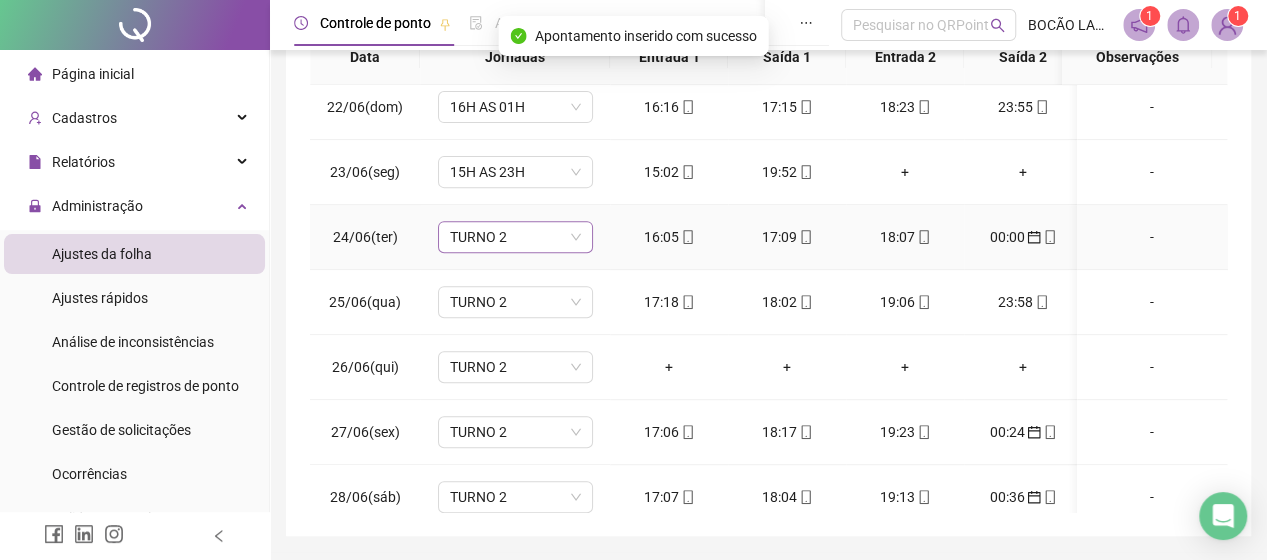 click on "TURNO 2" at bounding box center (515, 237) 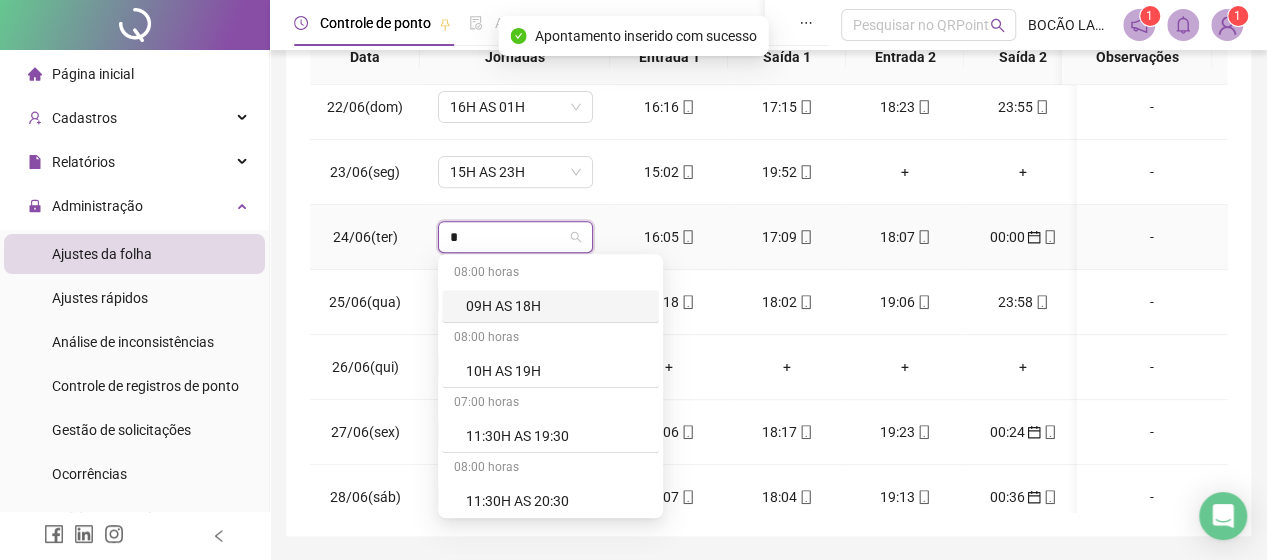 type on "**" 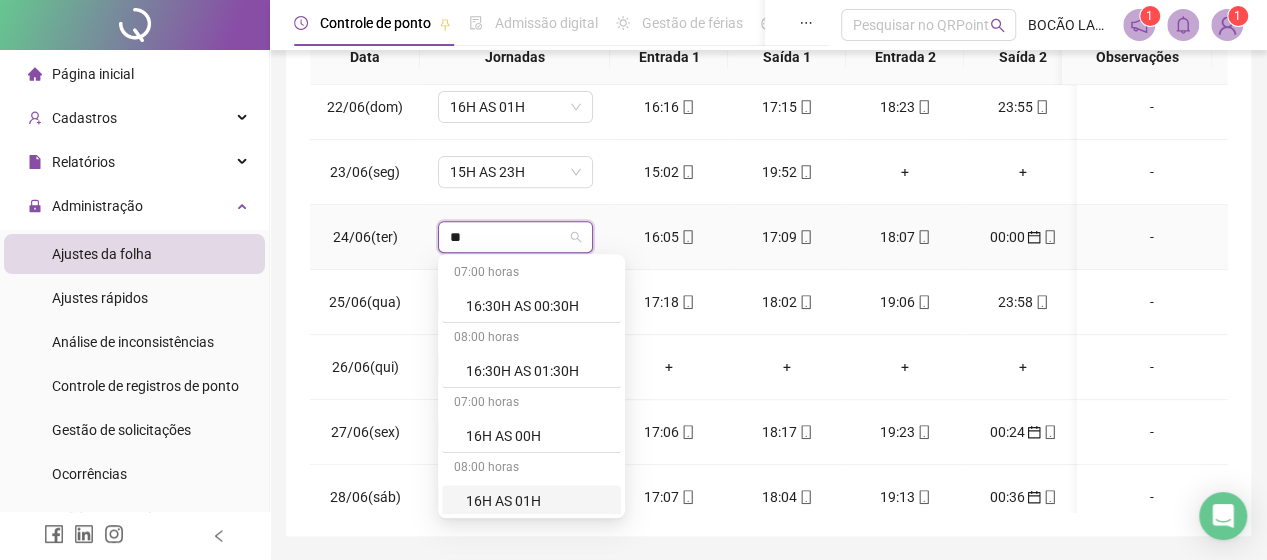 click on "16H AS 01H" at bounding box center [537, 501] 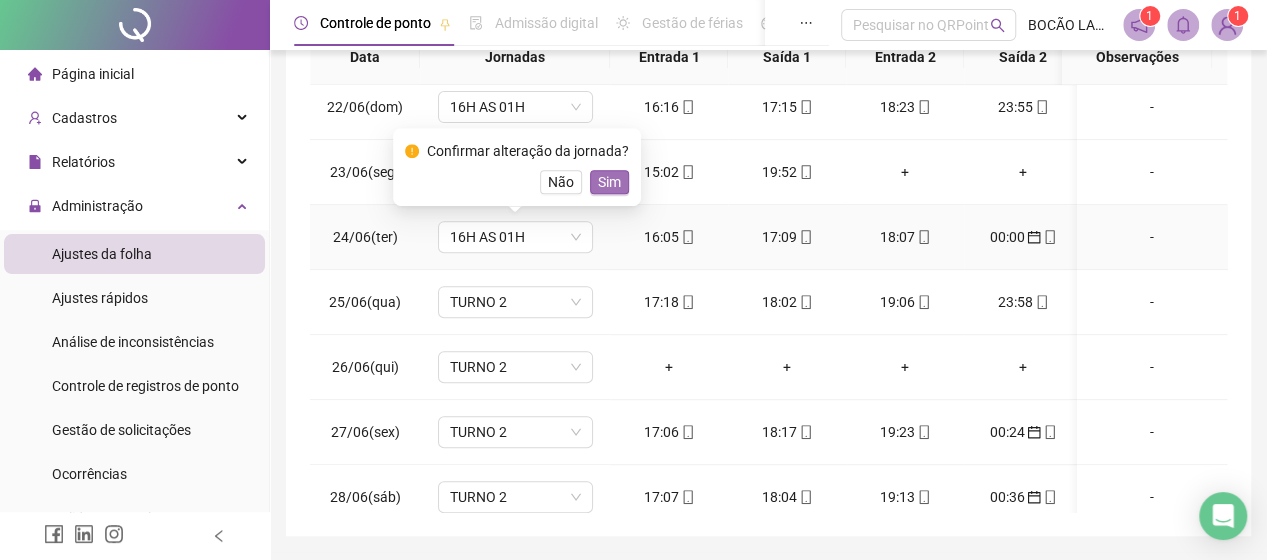 click on "Sim" at bounding box center (609, 182) 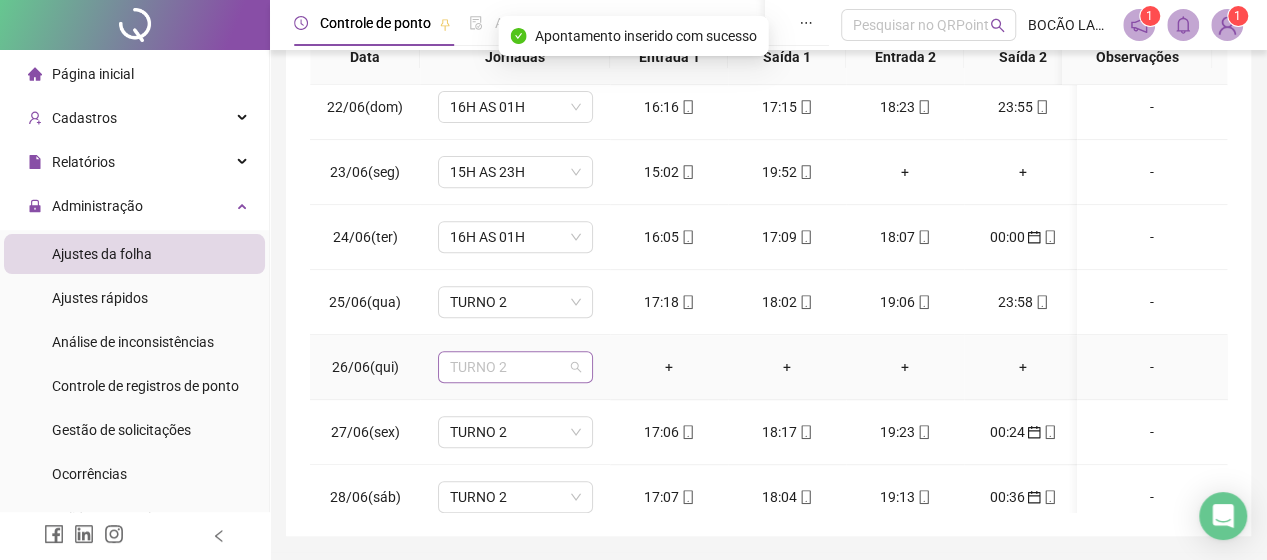 click on "TURNO 2" at bounding box center (515, 367) 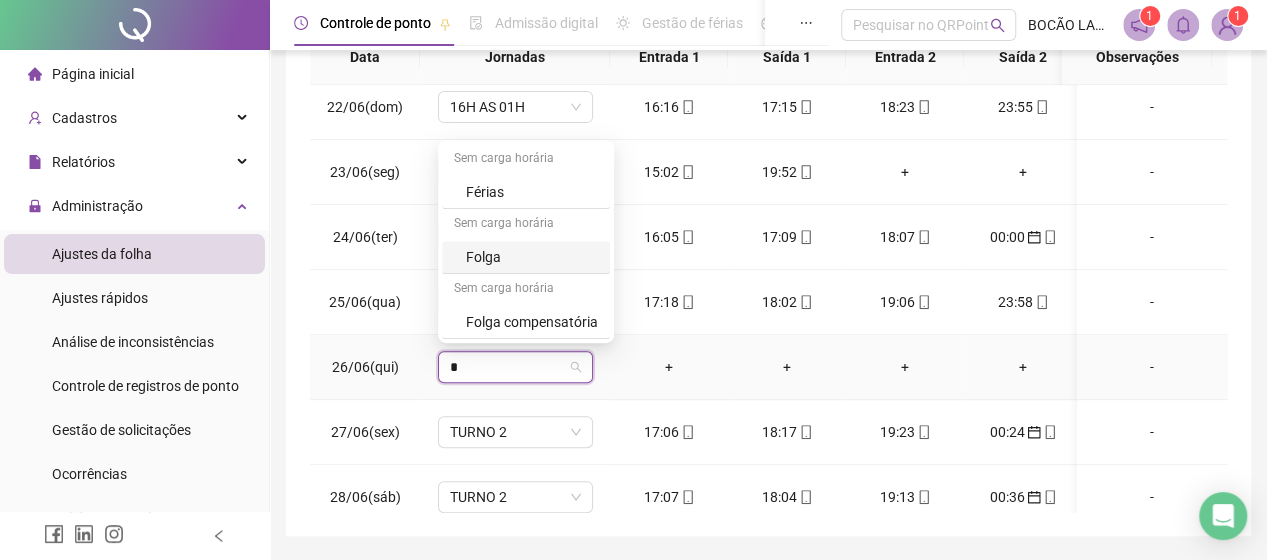 click on "Folga" at bounding box center (532, 257) 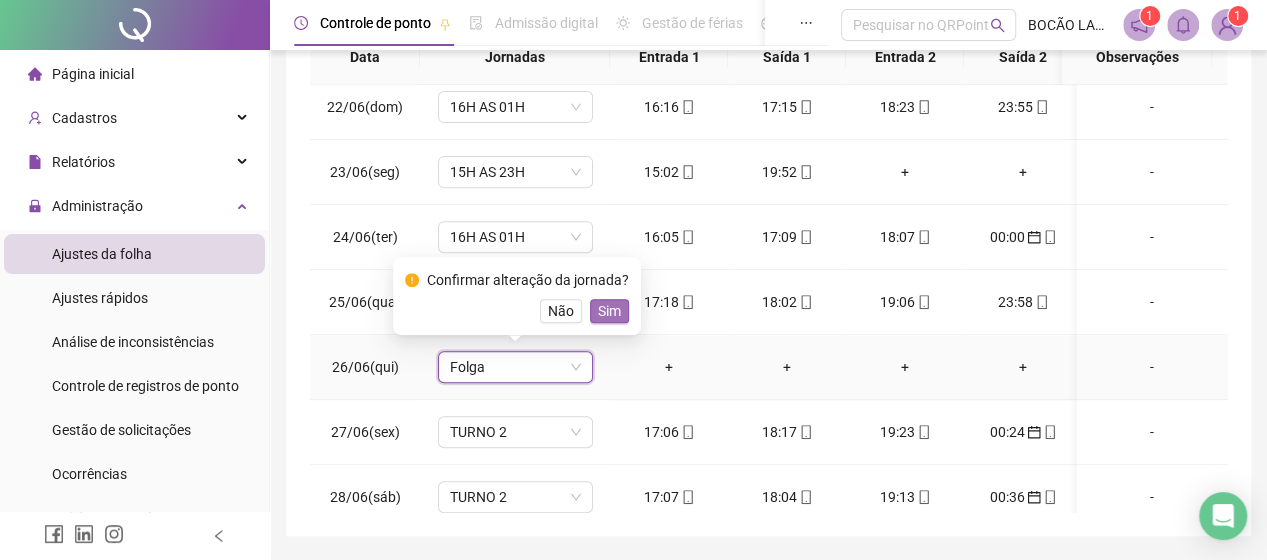 click on "Sim" at bounding box center [609, 311] 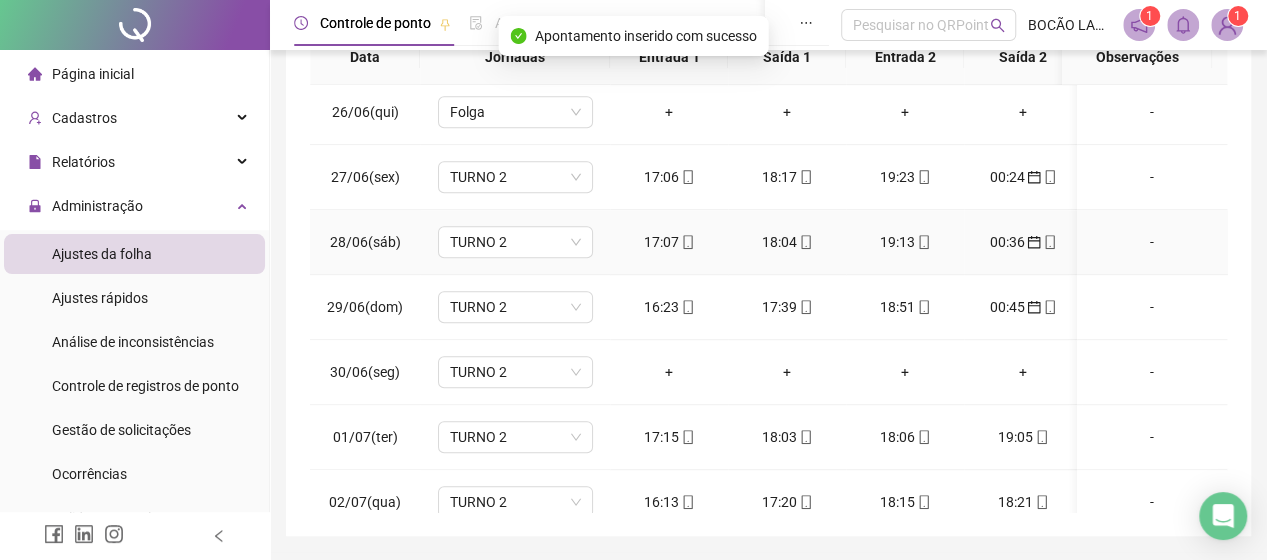 scroll, scrollTop: 700, scrollLeft: 0, axis: vertical 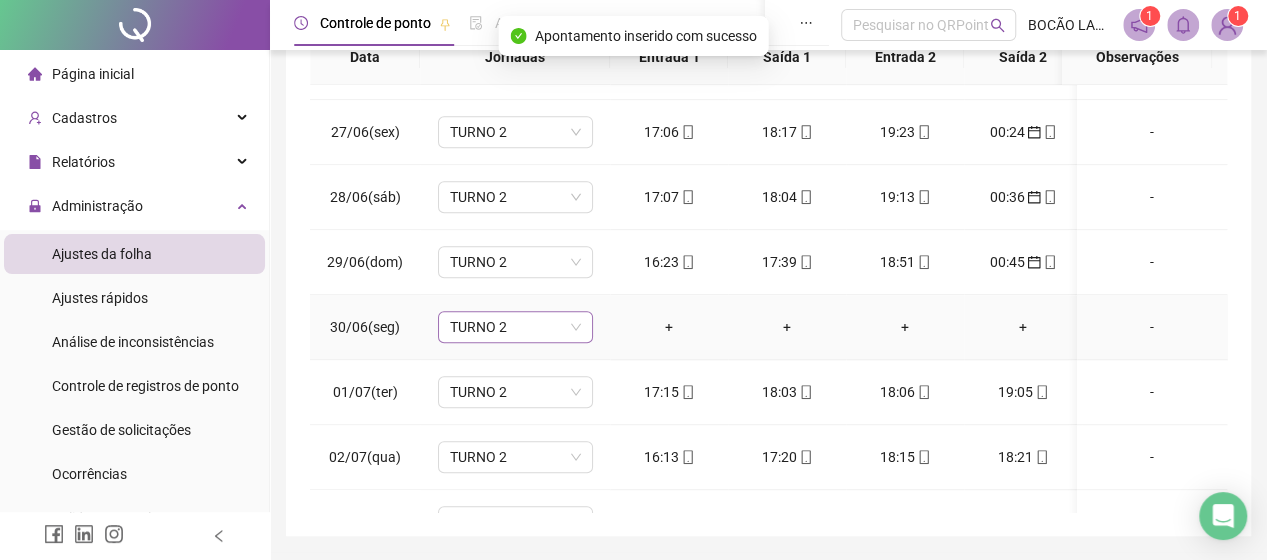 click on "TURNO 2" at bounding box center [515, 327] 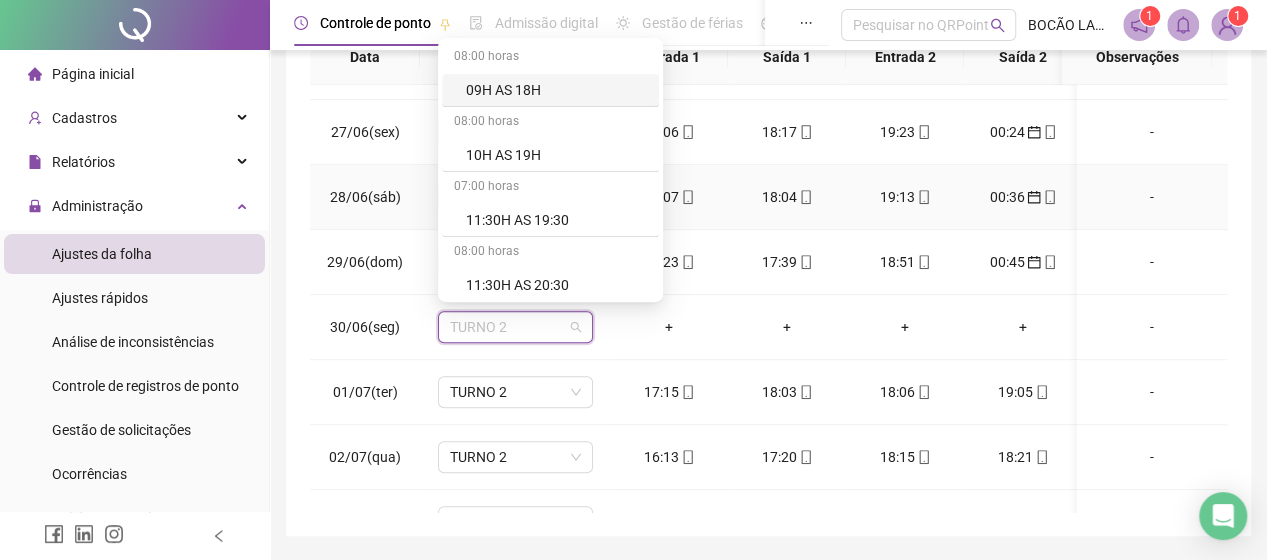 click on "28/06(sáb)" at bounding box center (365, 197) 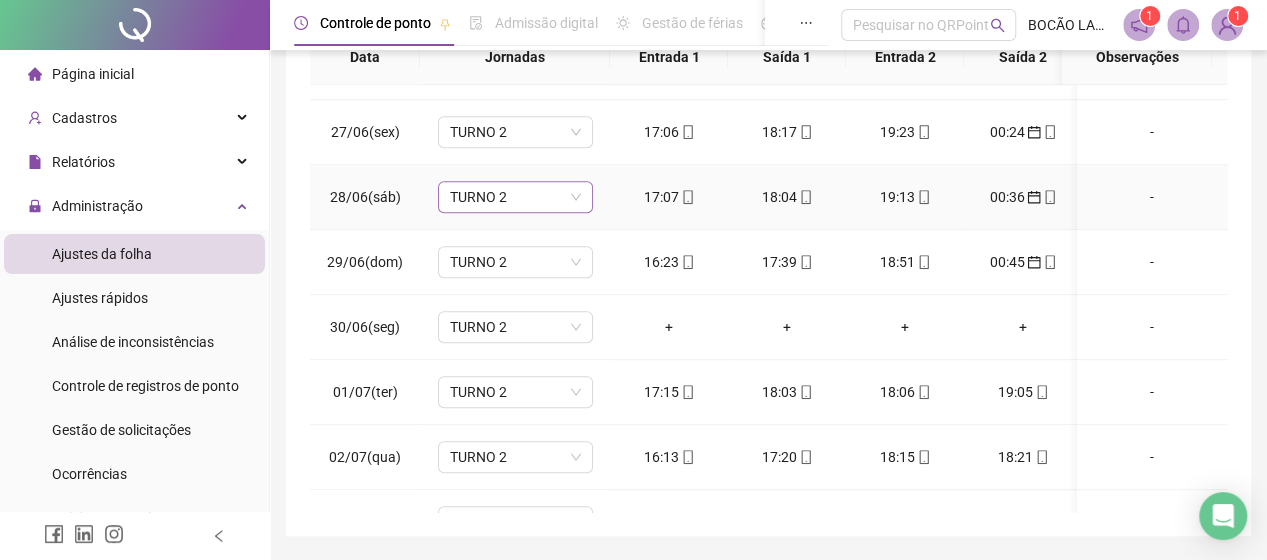 click on "TURNO 2" at bounding box center [515, 197] 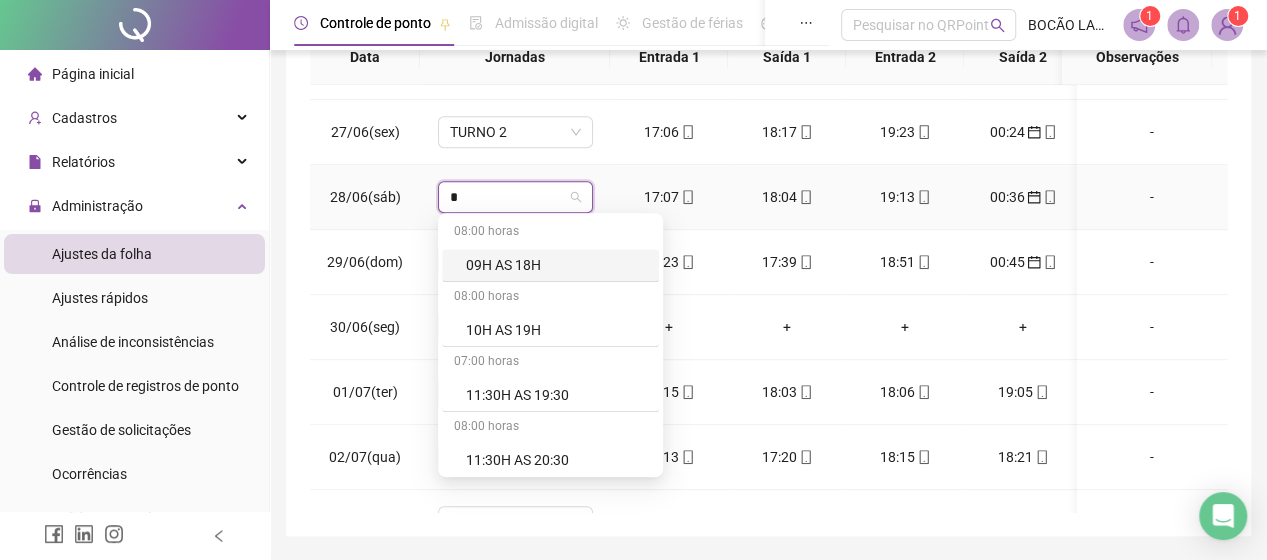 type on "**" 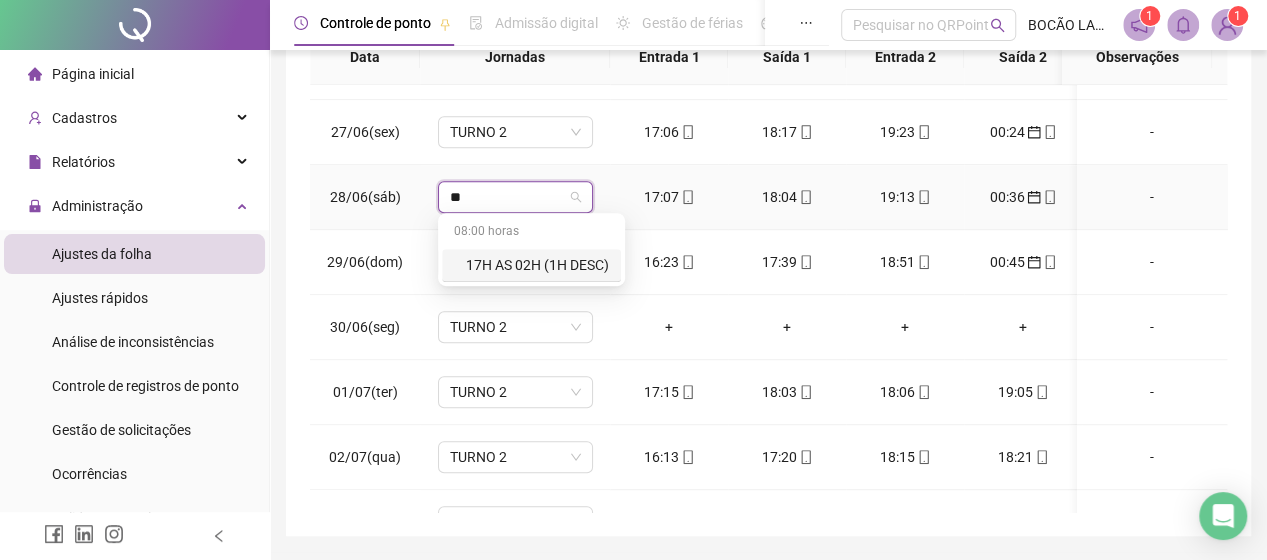 click on "17H AS 02H (1H DESC)" at bounding box center (537, 265) 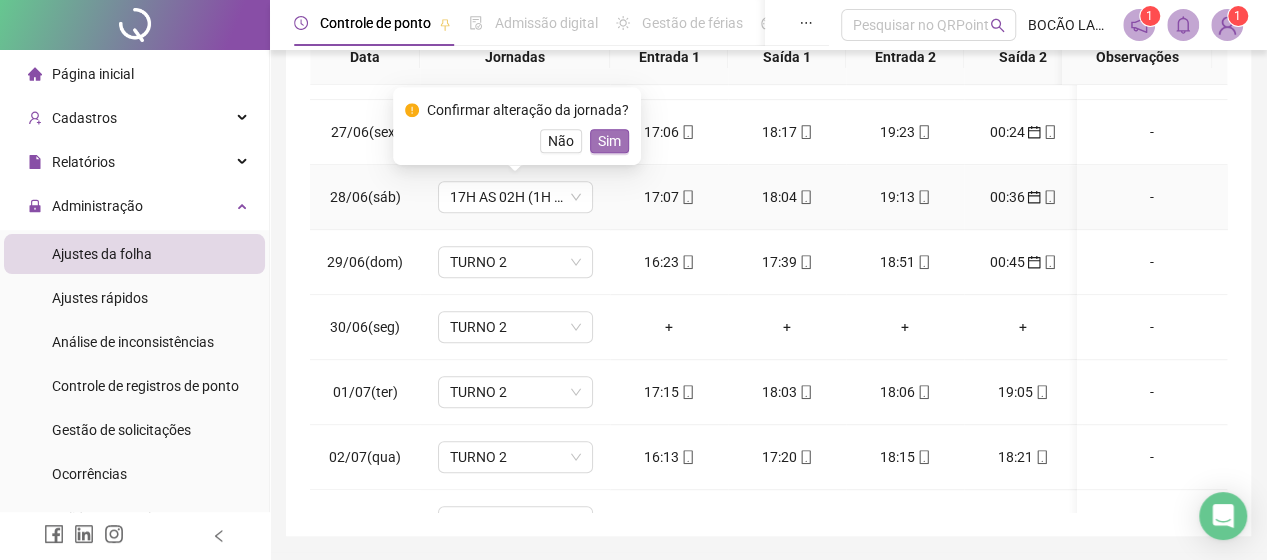 click on "Sim" at bounding box center (609, 141) 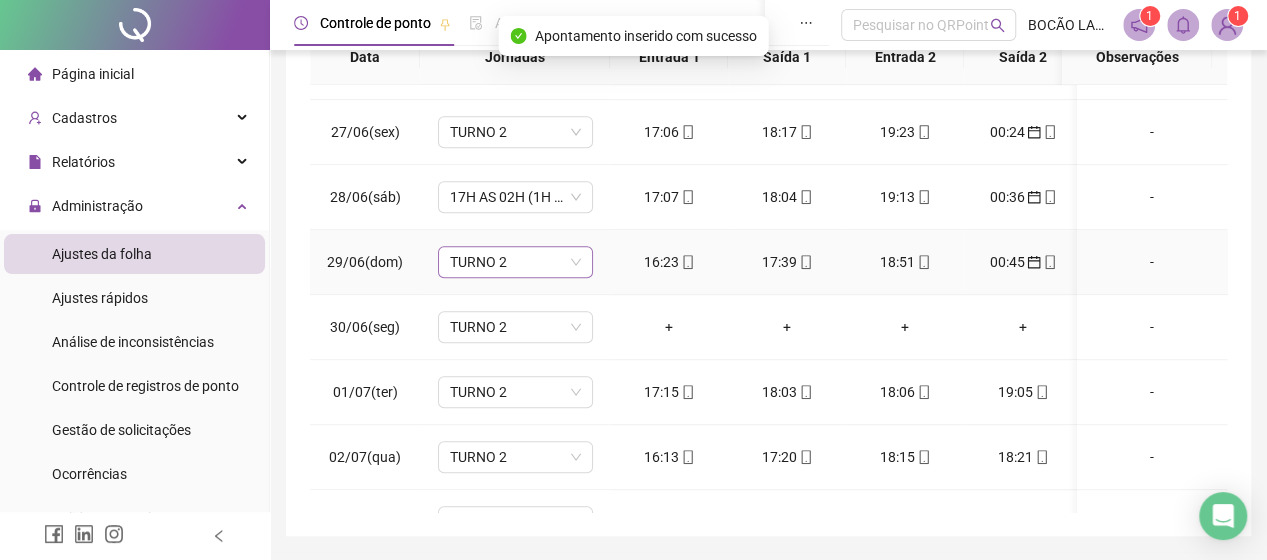 click on "TURNO 2" at bounding box center [515, 262] 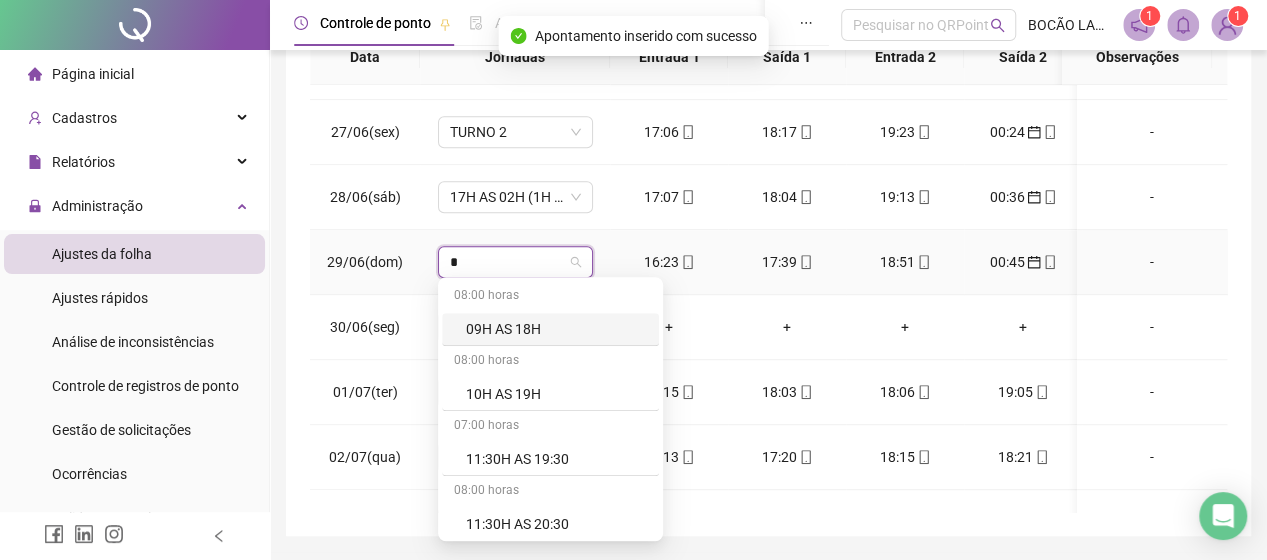type on "**" 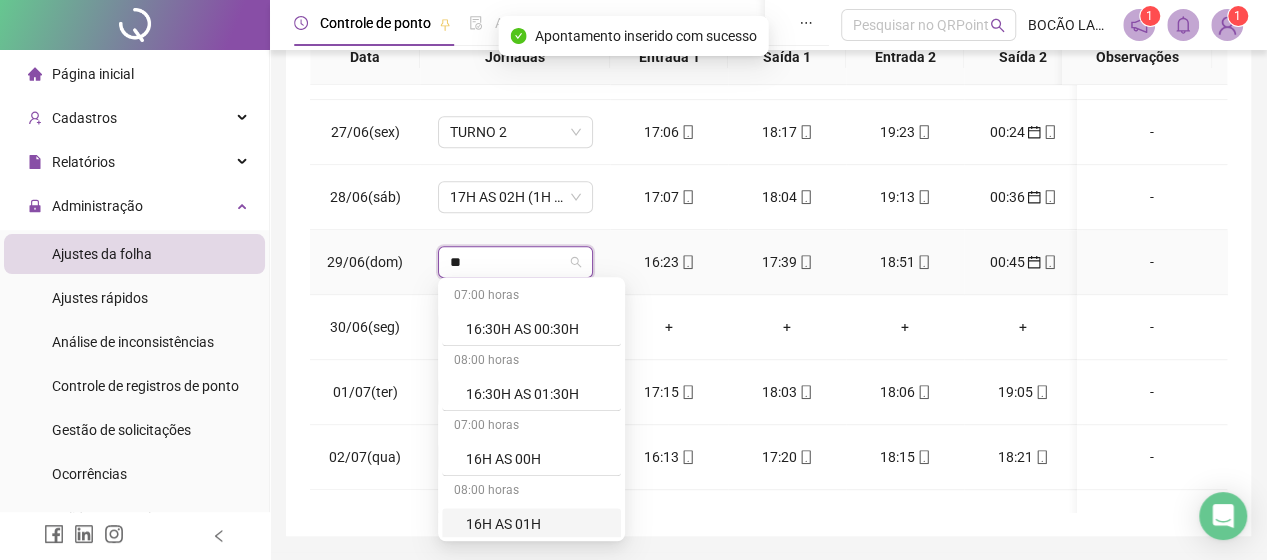 click on "16H AS 01H" at bounding box center (537, 524) 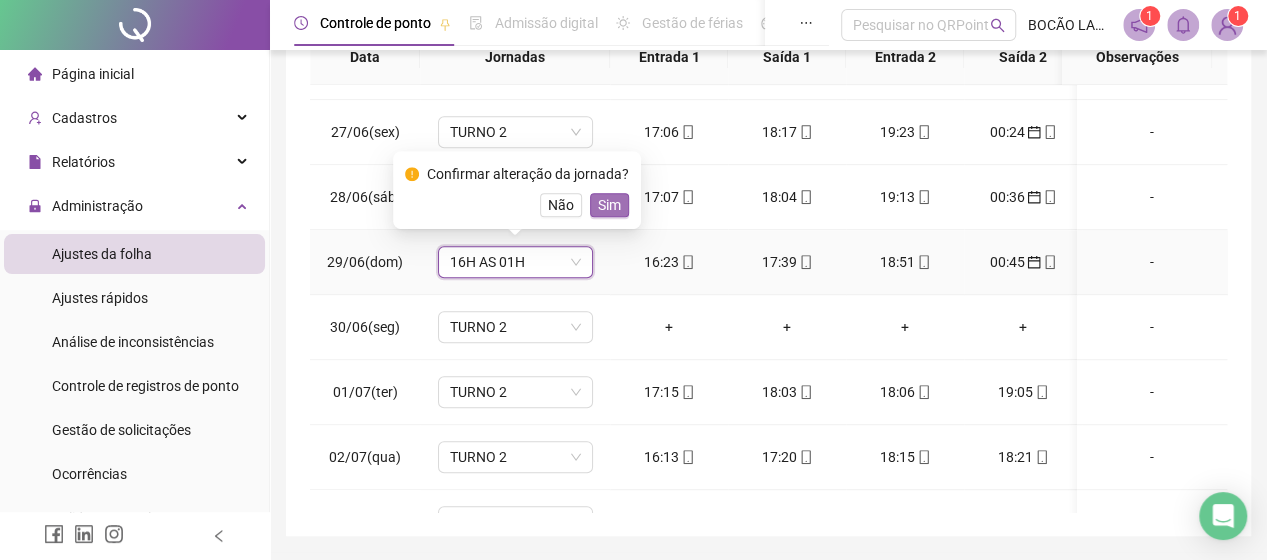 click on "Sim" at bounding box center (609, 205) 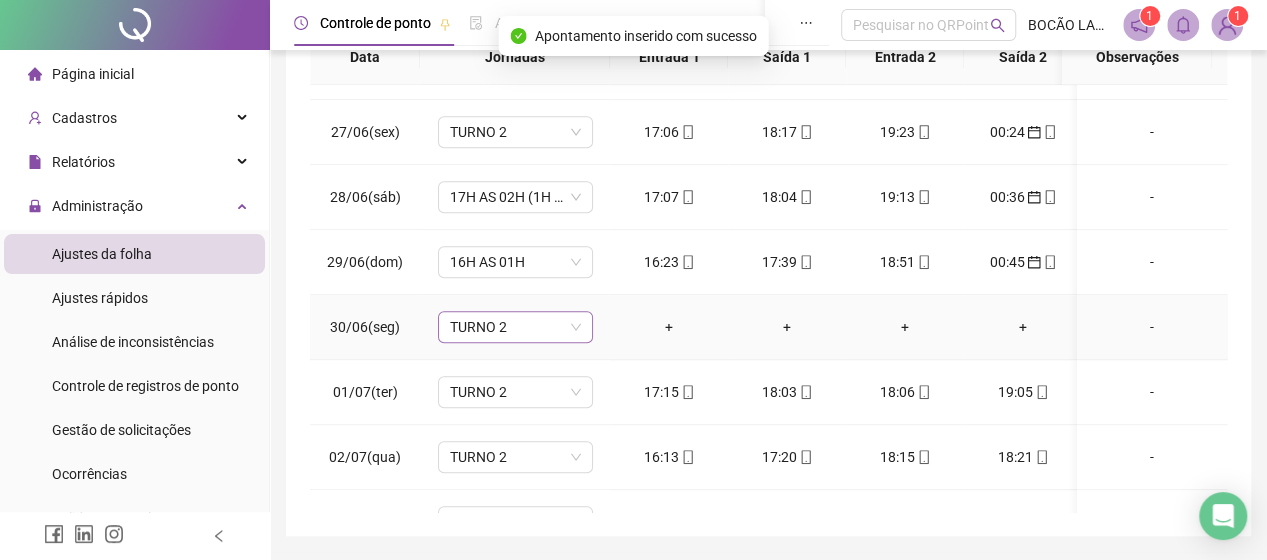 click on "TURNO 2" at bounding box center (515, 327) 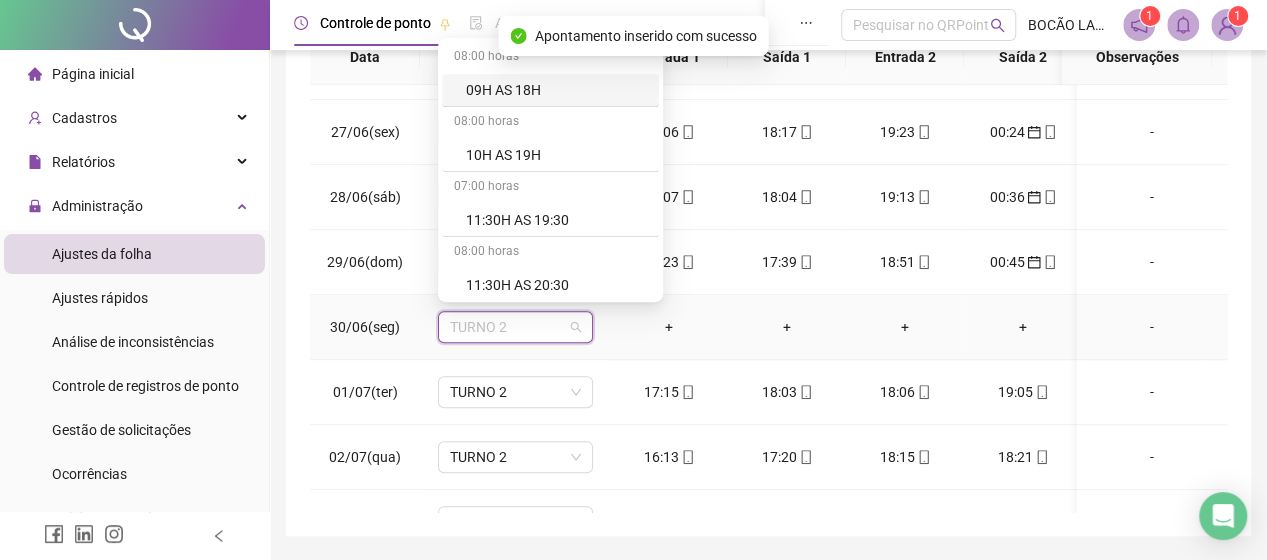 type on "*" 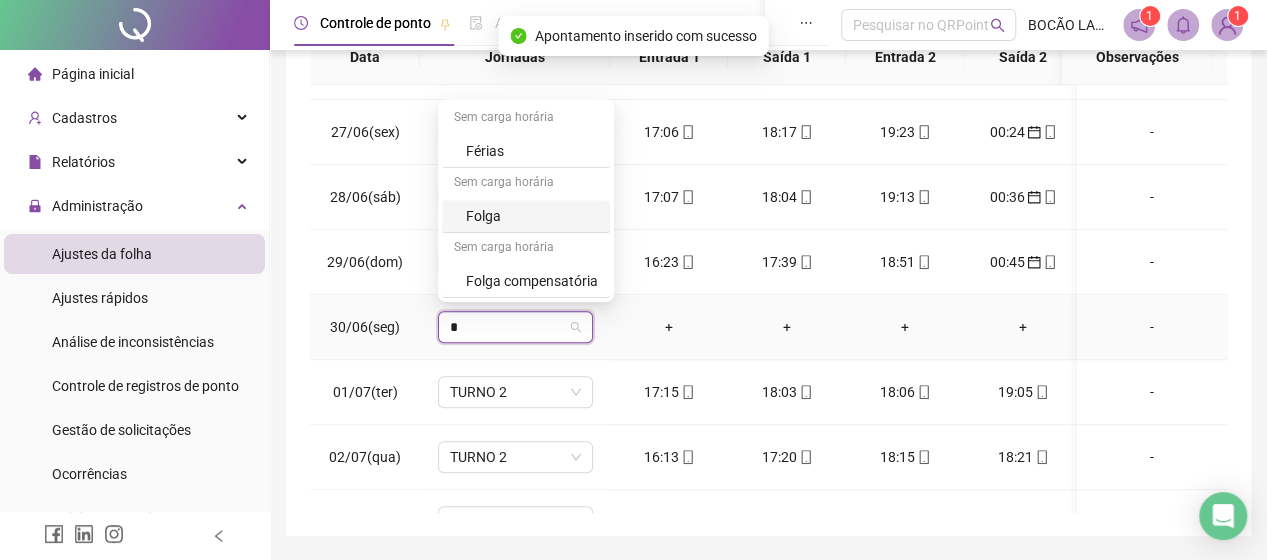 click on "Folga" at bounding box center [526, 216] 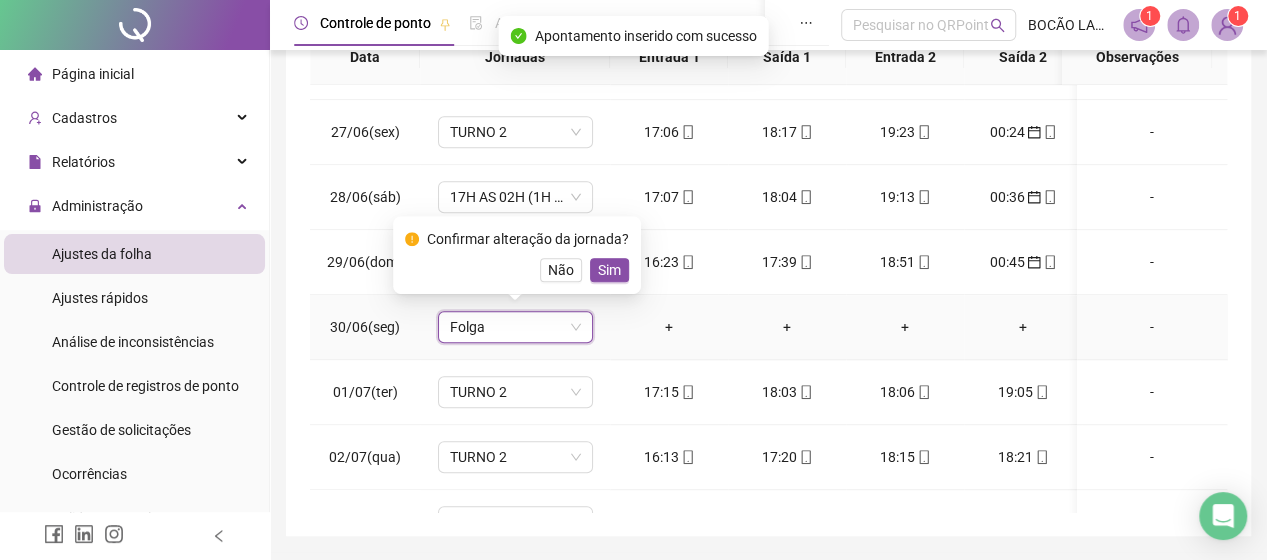 click on "Sim" at bounding box center [609, 270] 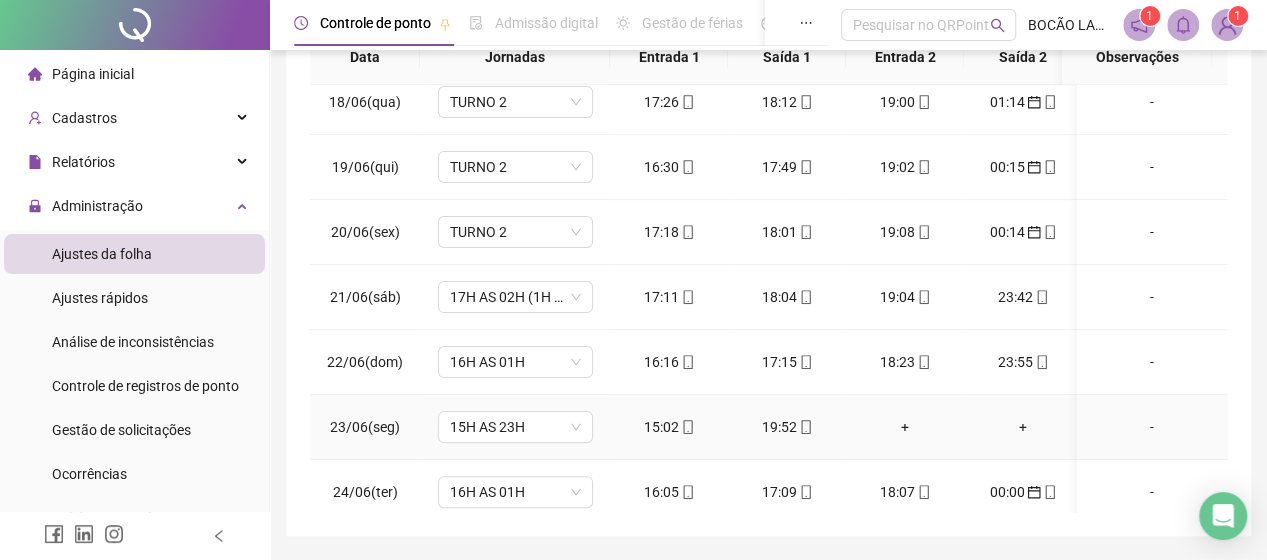 scroll, scrollTop: 0, scrollLeft: 0, axis: both 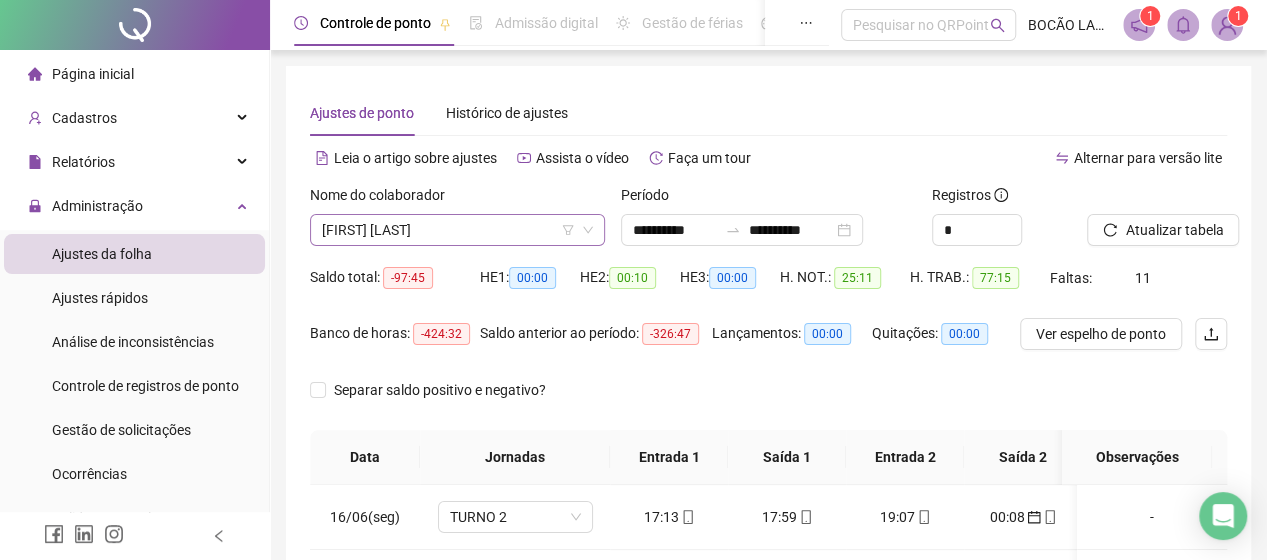 click on "[FIRST] [LAST]" at bounding box center (457, 230) 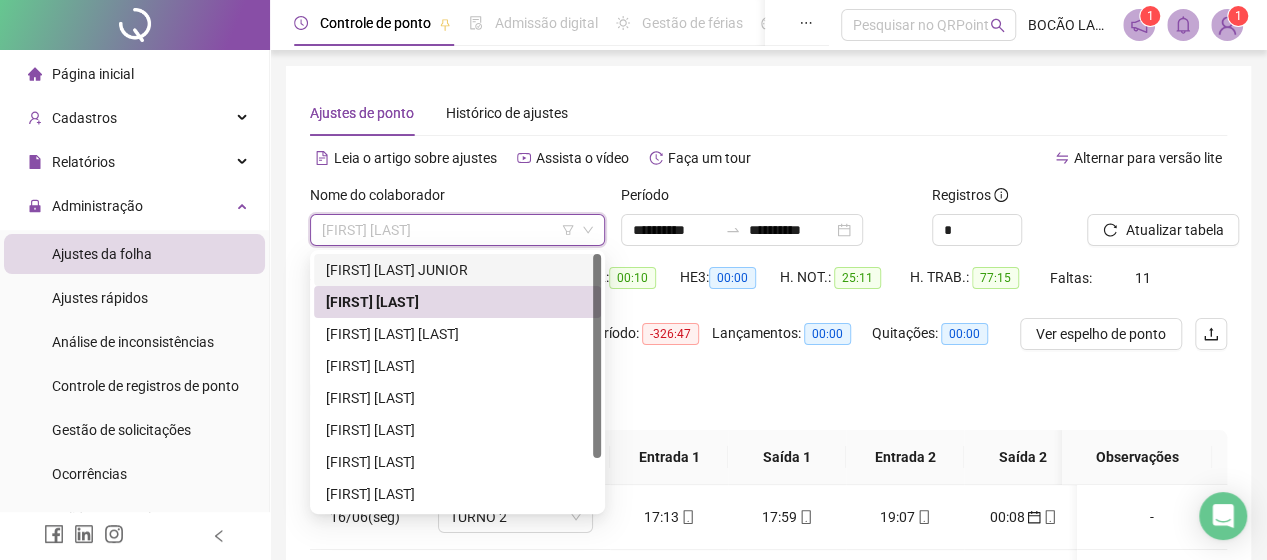 drag, startPoint x: 434, startPoint y: 277, endPoint x: 452, endPoint y: 277, distance: 18 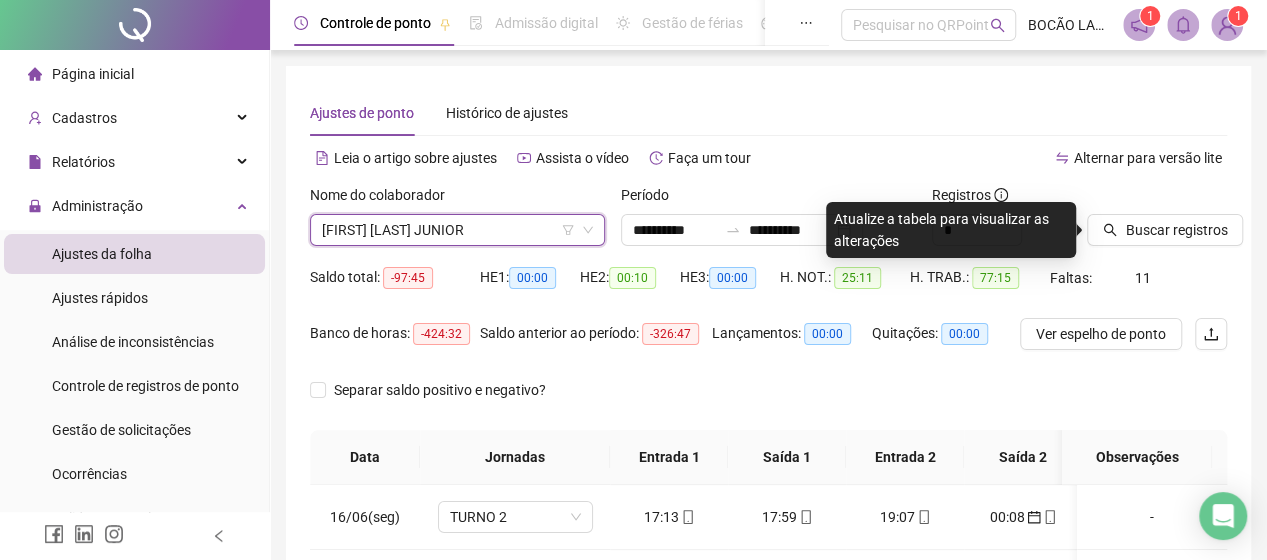 click 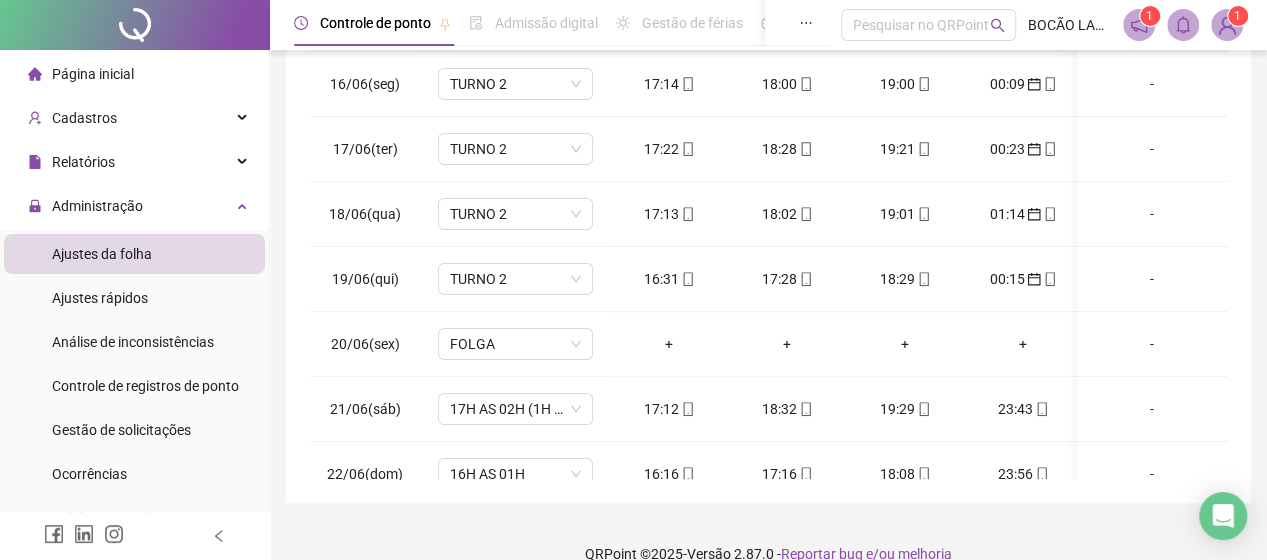 scroll, scrollTop: 462, scrollLeft: 0, axis: vertical 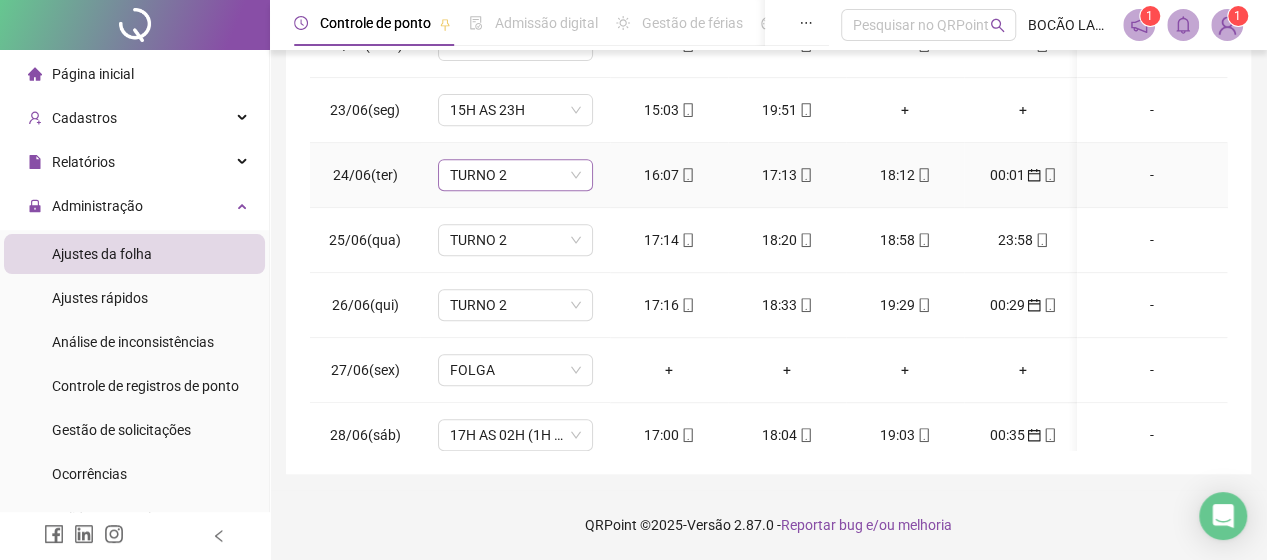 click on "TURNO 2" at bounding box center [515, 175] 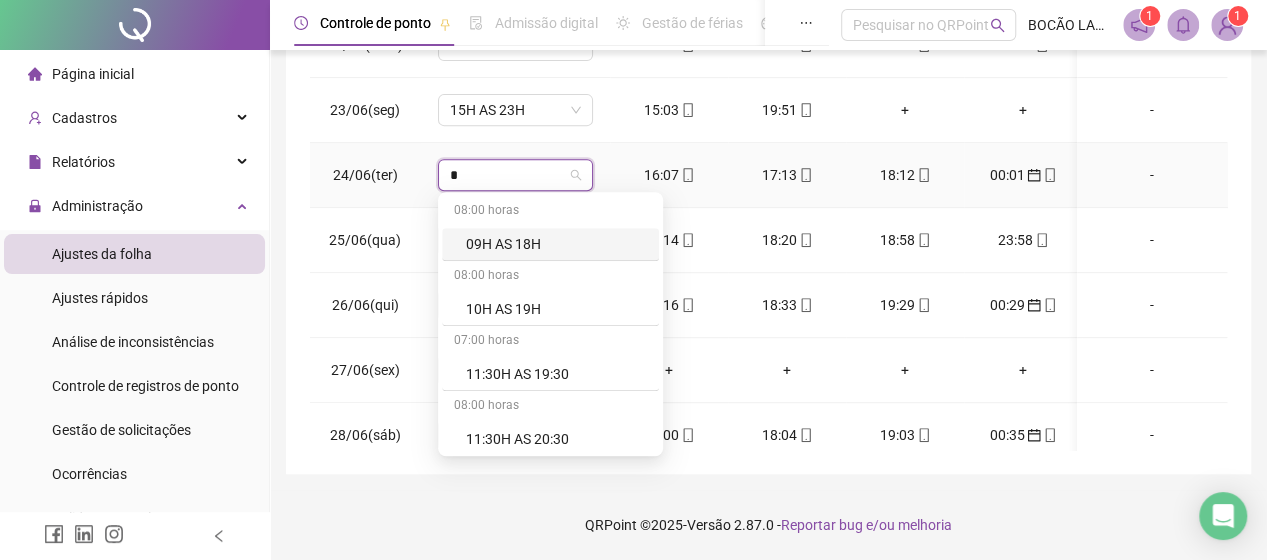 type on "**" 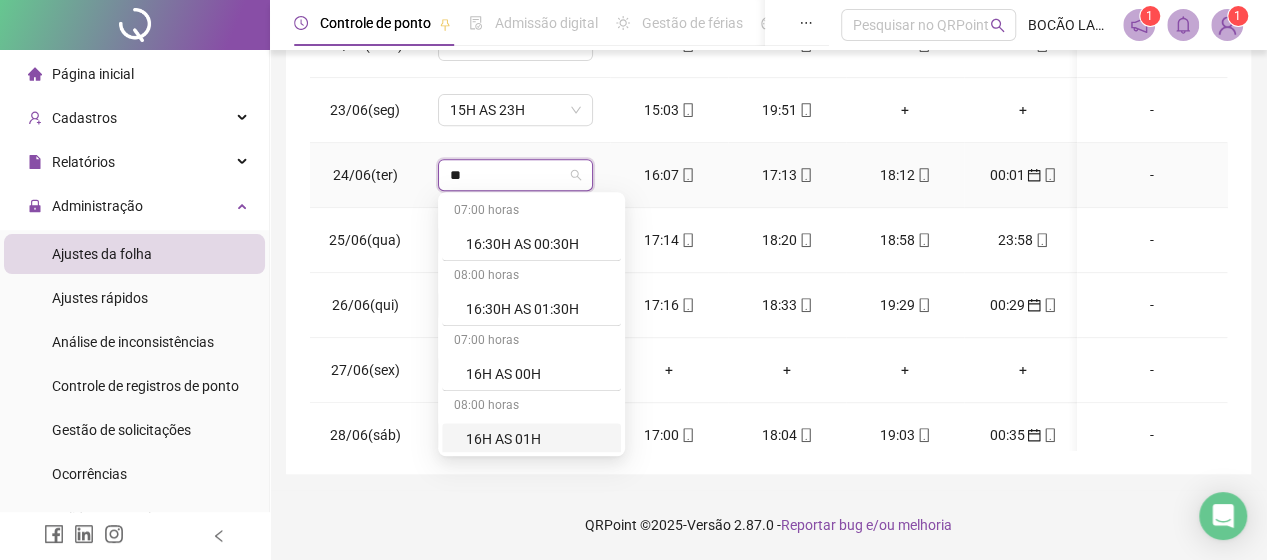 click on "16H AS 01H" at bounding box center [537, 439] 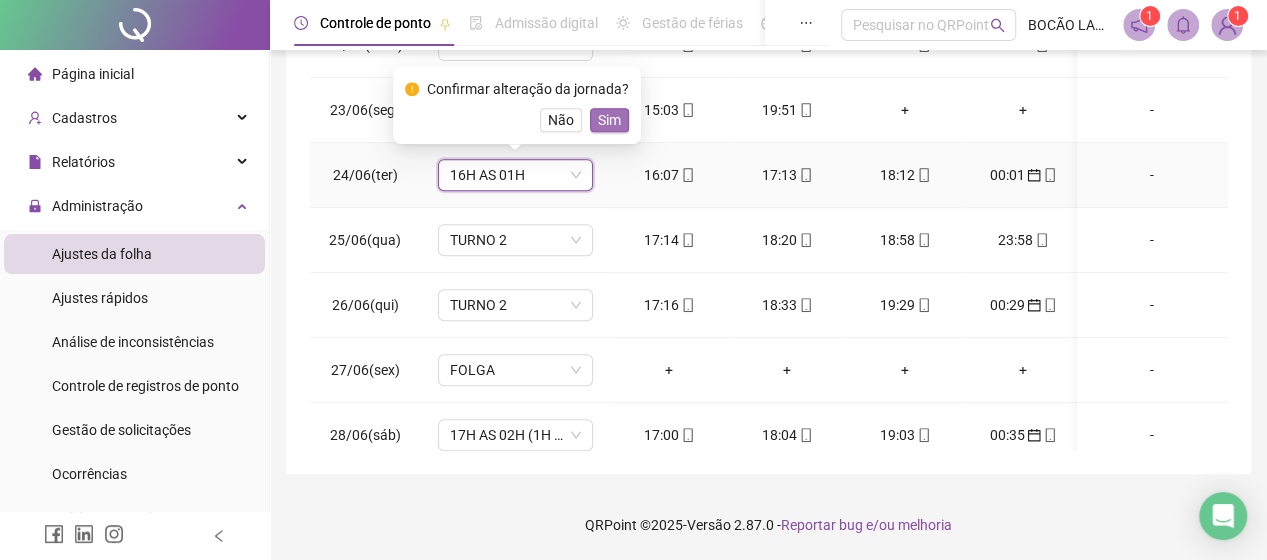 click on "Sim" at bounding box center (609, 120) 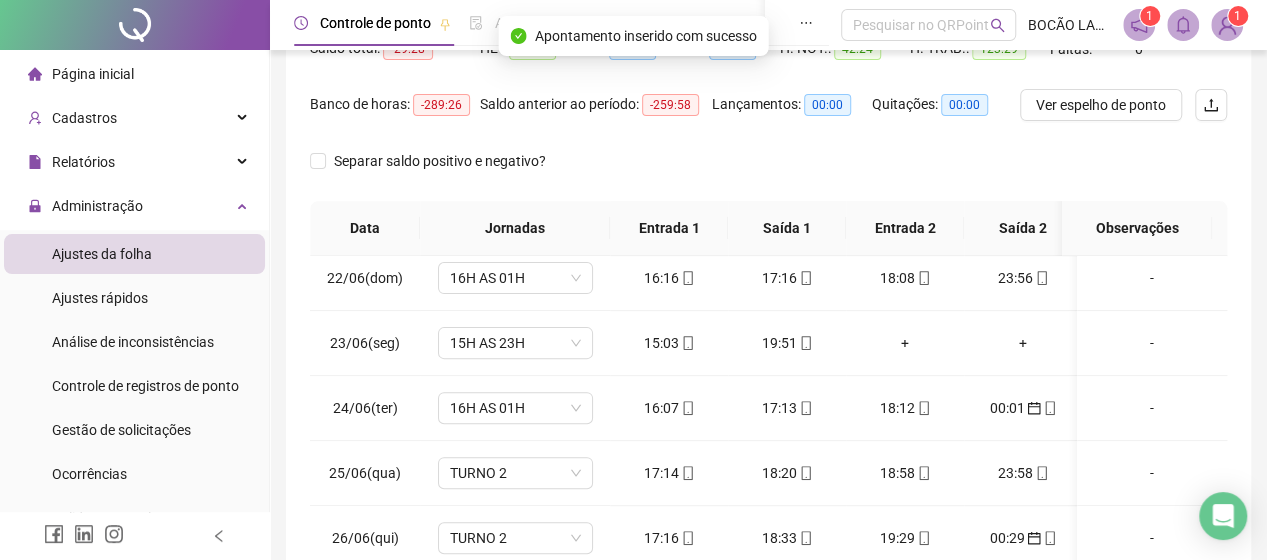 scroll, scrollTop: 0, scrollLeft: 0, axis: both 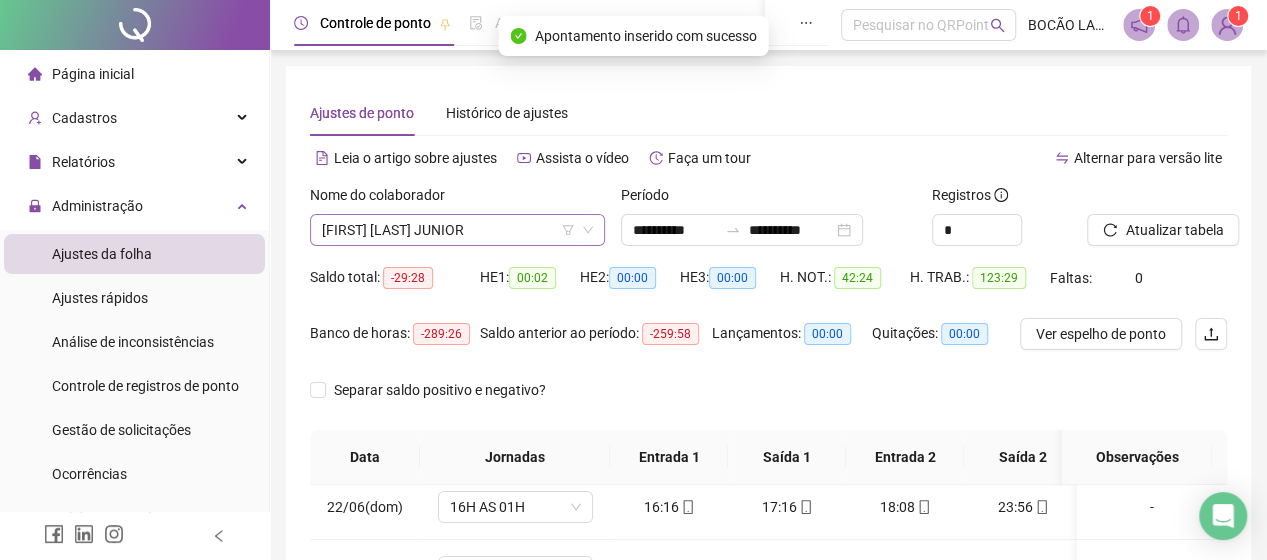 click on "[FIRST] [LAST] JUNIOR" at bounding box center [457, 230] 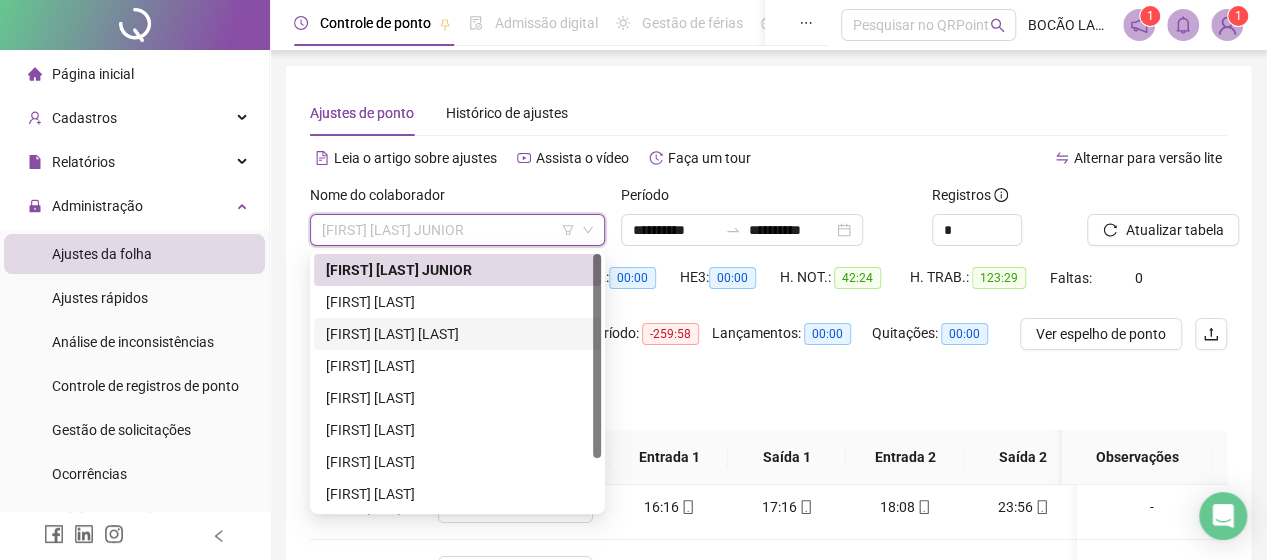 click on "[FIRST] [LAST] [LAST]" at bounding box center [457, 334] 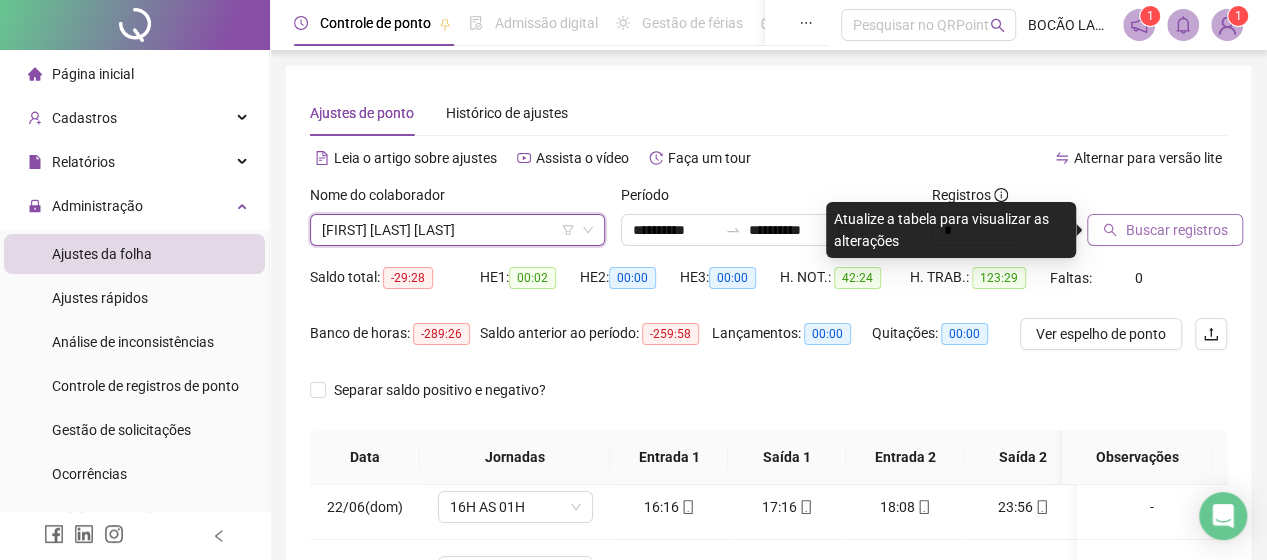 click on "Buscar registros" at bounding box center (1176, 230) 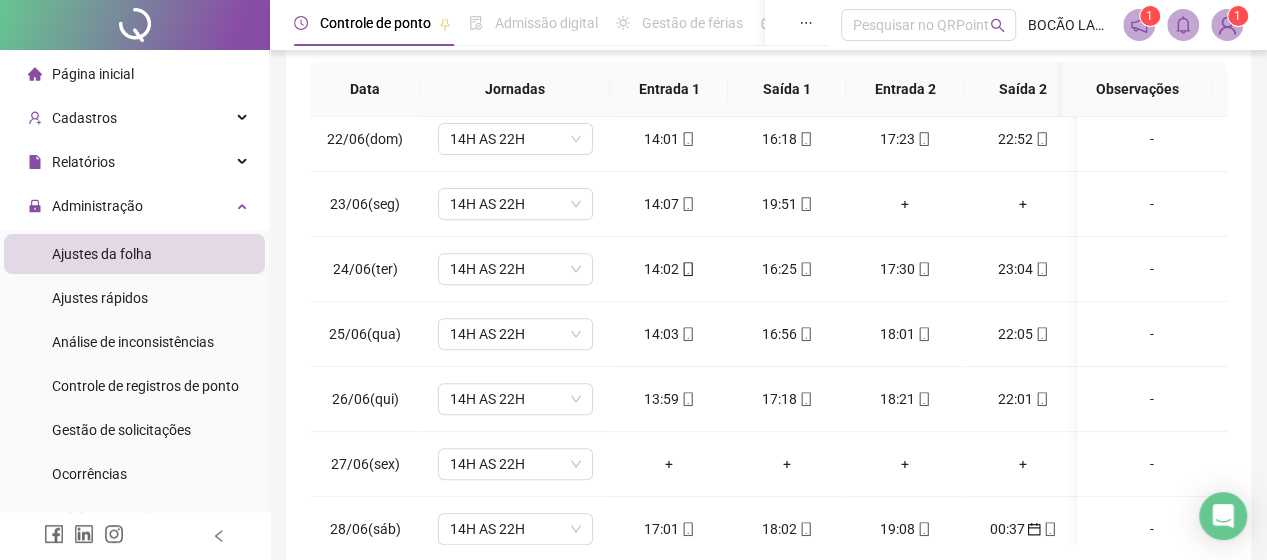scroll, scrollTop: 400, scrollLeft: 0, axis: vertical 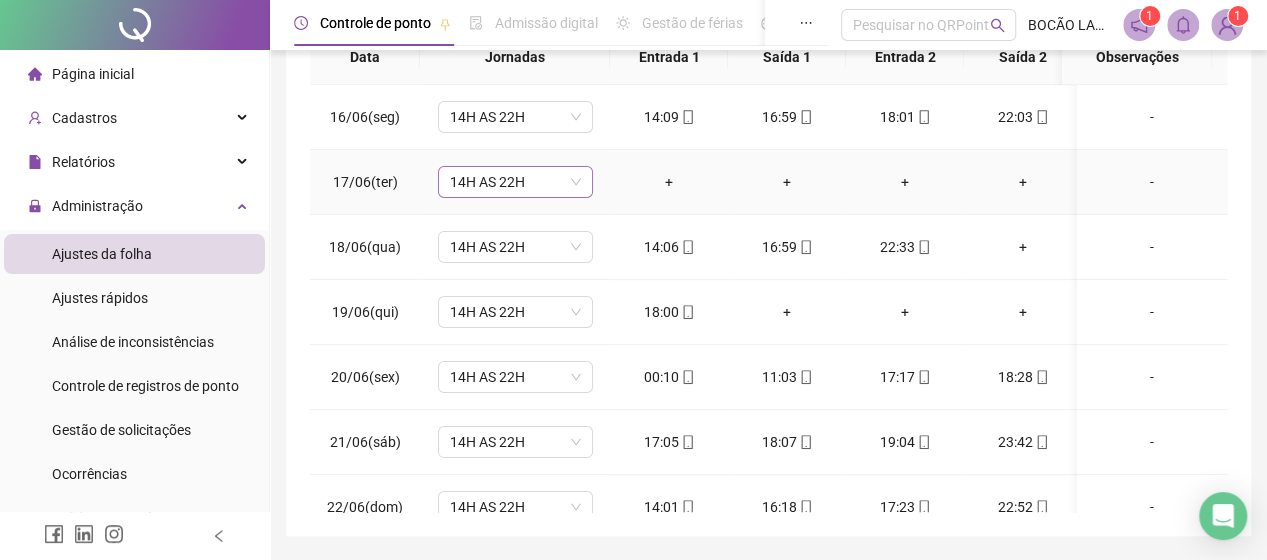 click on "14H AS 22H" at bounding box center (515, 182) 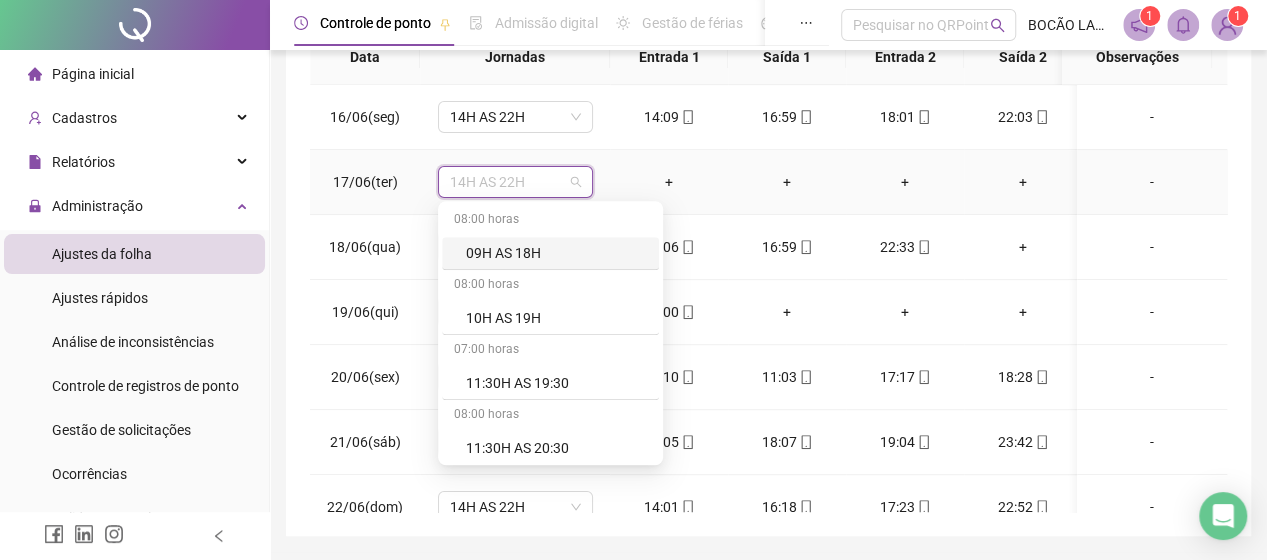 type on "*" 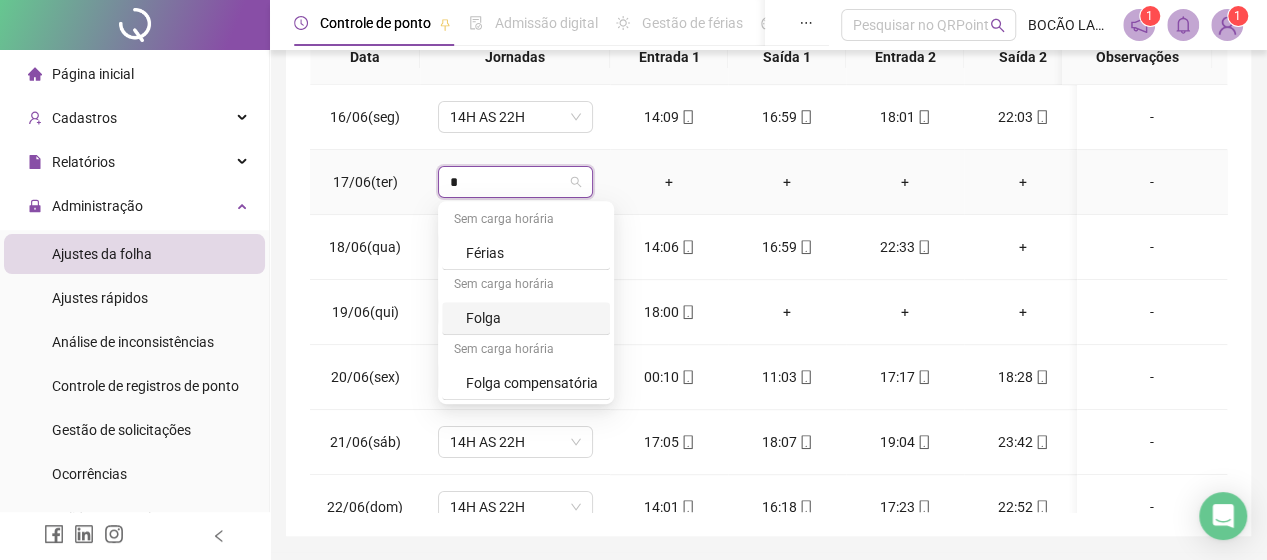 click on "Folga" at bounding box center [532, 318] 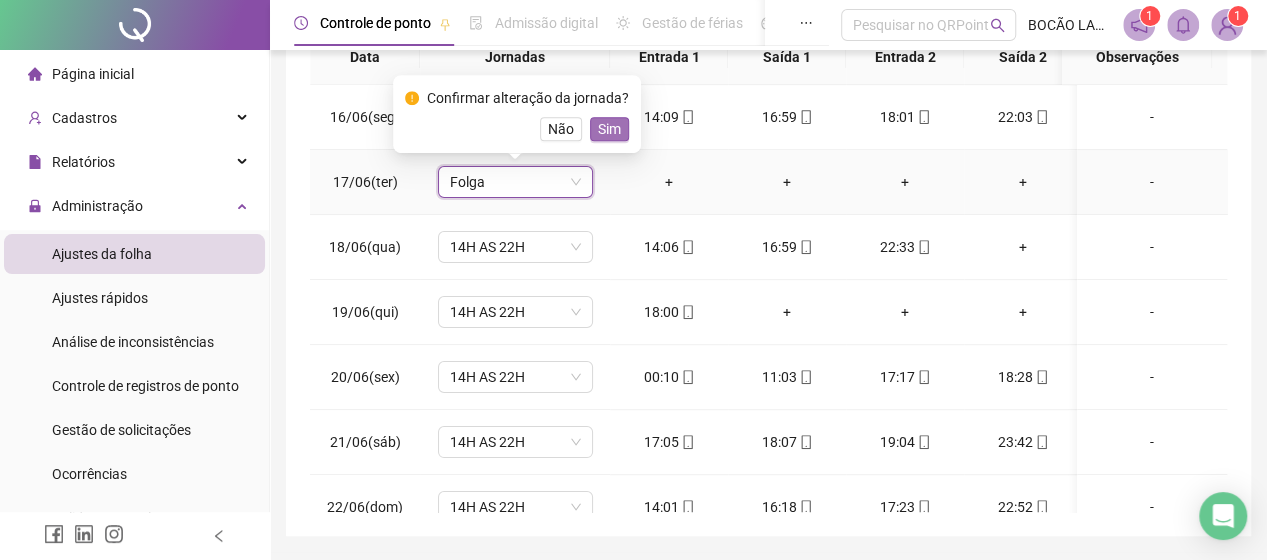 click on "Sim" at bounding box center [609, 129] 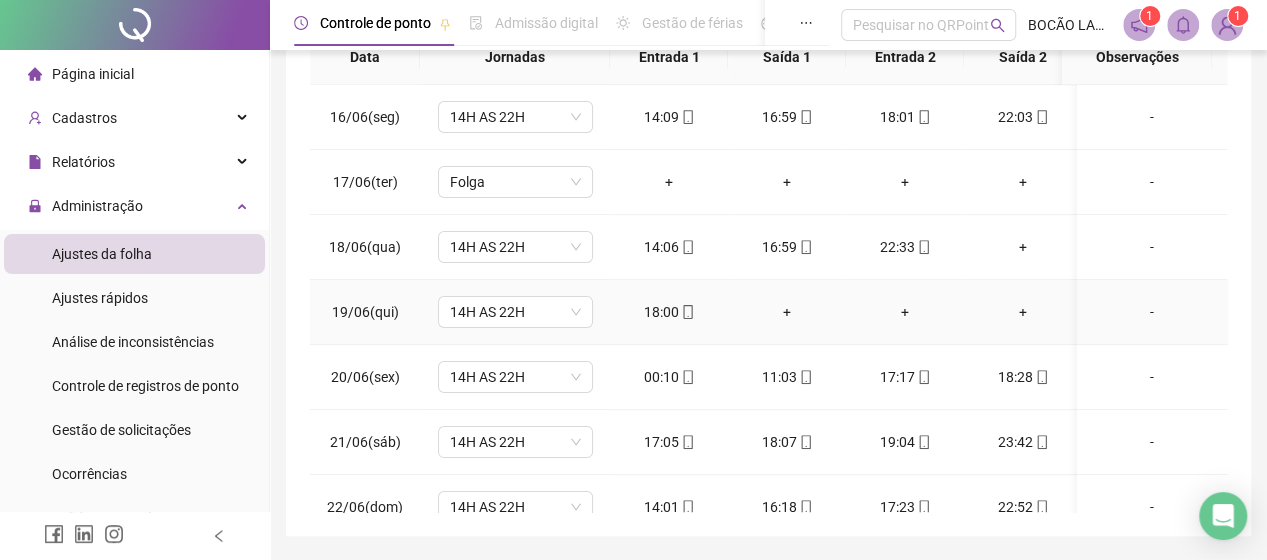 click 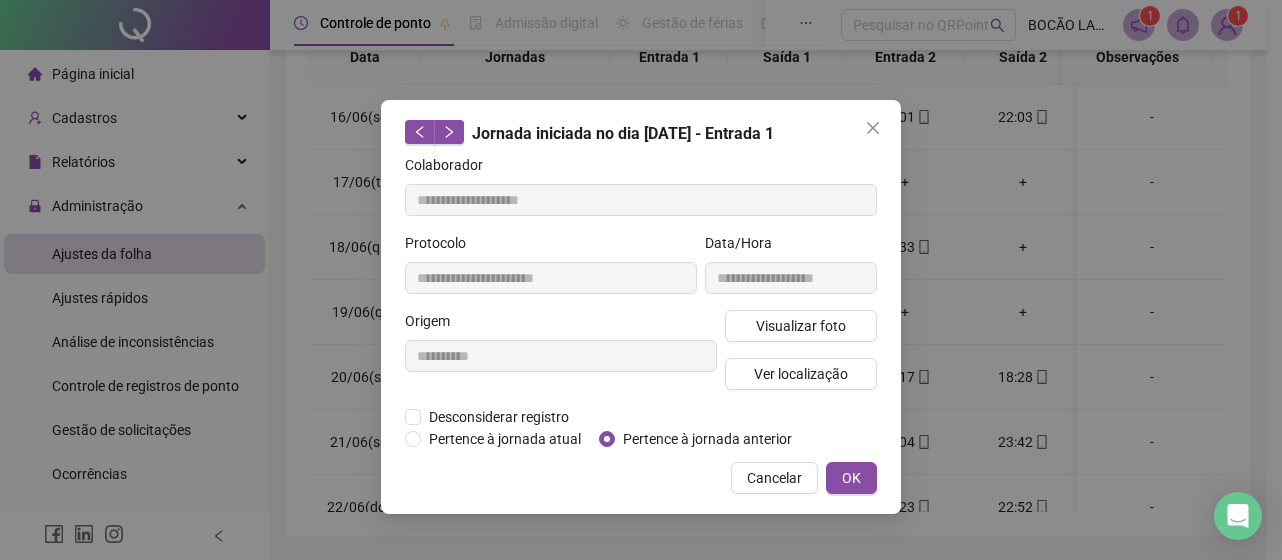 type on "**********" 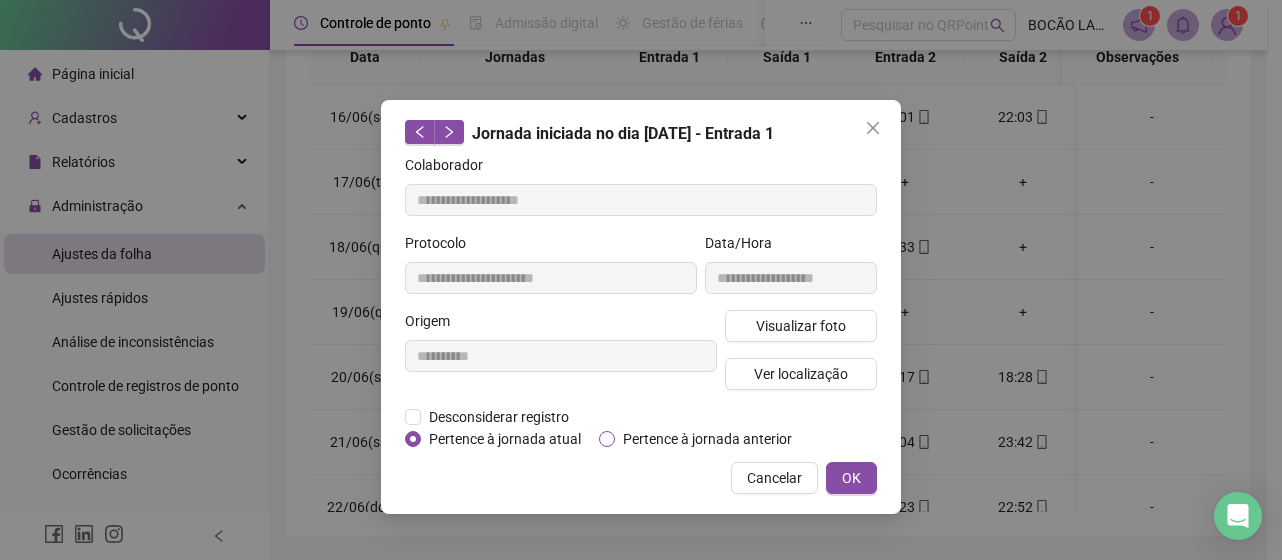 click on "Pertence à jornada anterior" at bounding box center [707, 439] 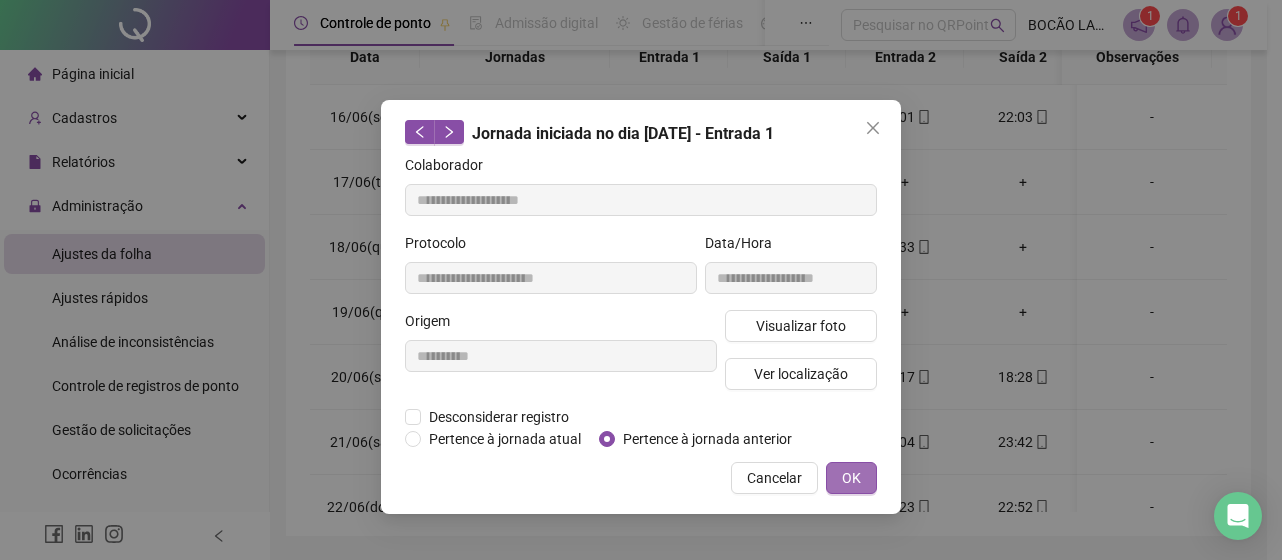 click on "OK" at bounding box center (851, 478) 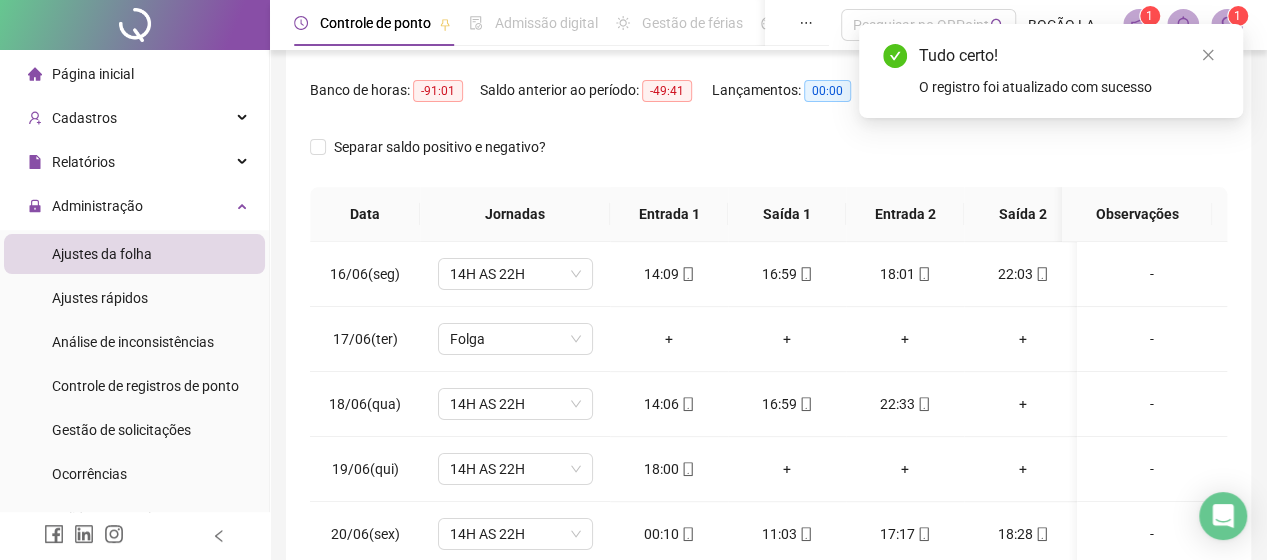 scroll, scrollTop: 100, scrollLeft: 0, axis: vertical 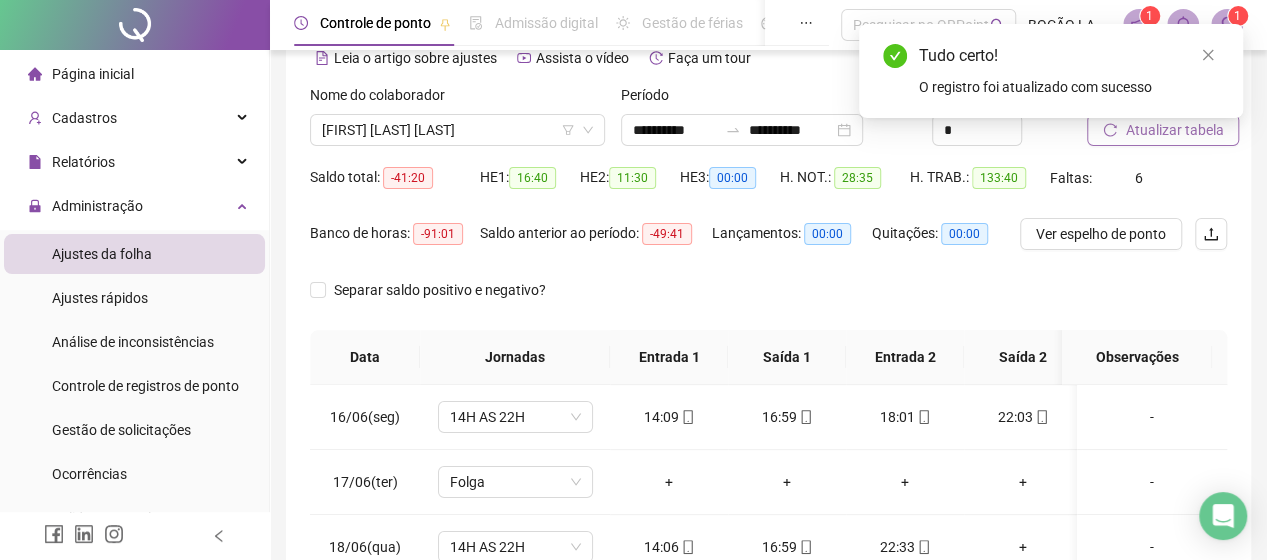 click on "Atualizar tabela" at bounding box center [1163, 130] 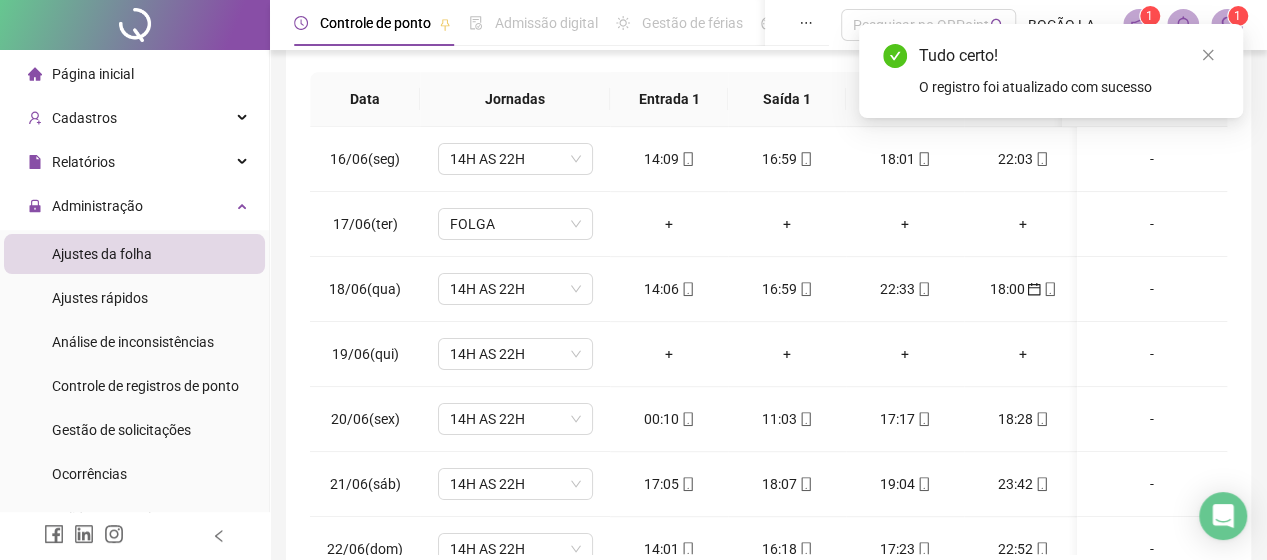 scroll, scrollTop: 462, scrollLeft: 0, axis: vertical 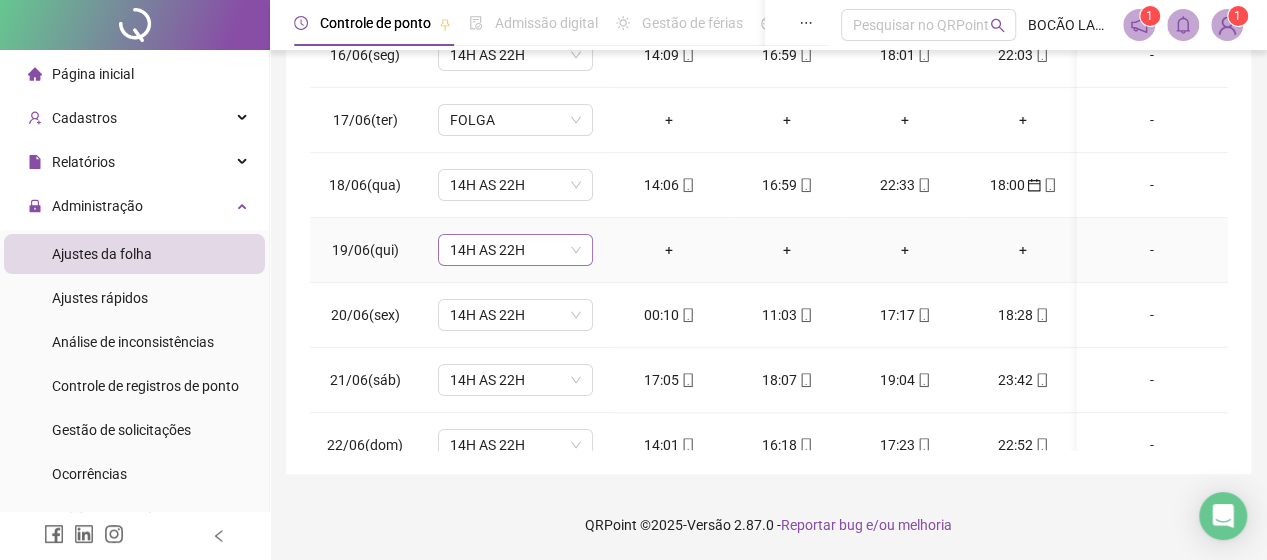 click on "14H AS 22H" at bounding box center [515, 250] 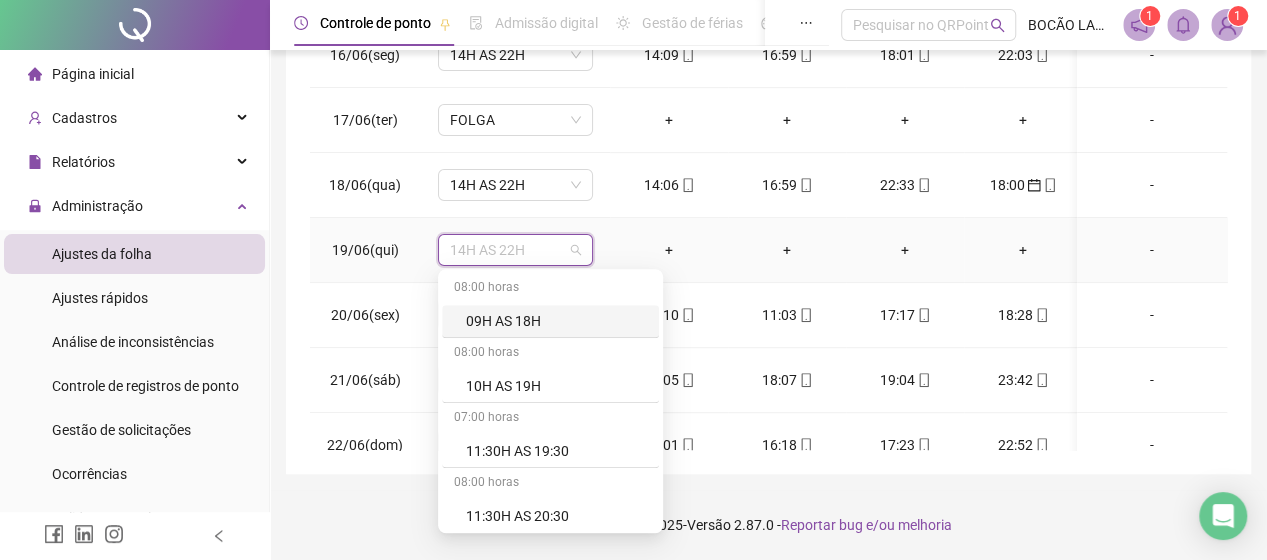 type on "*" 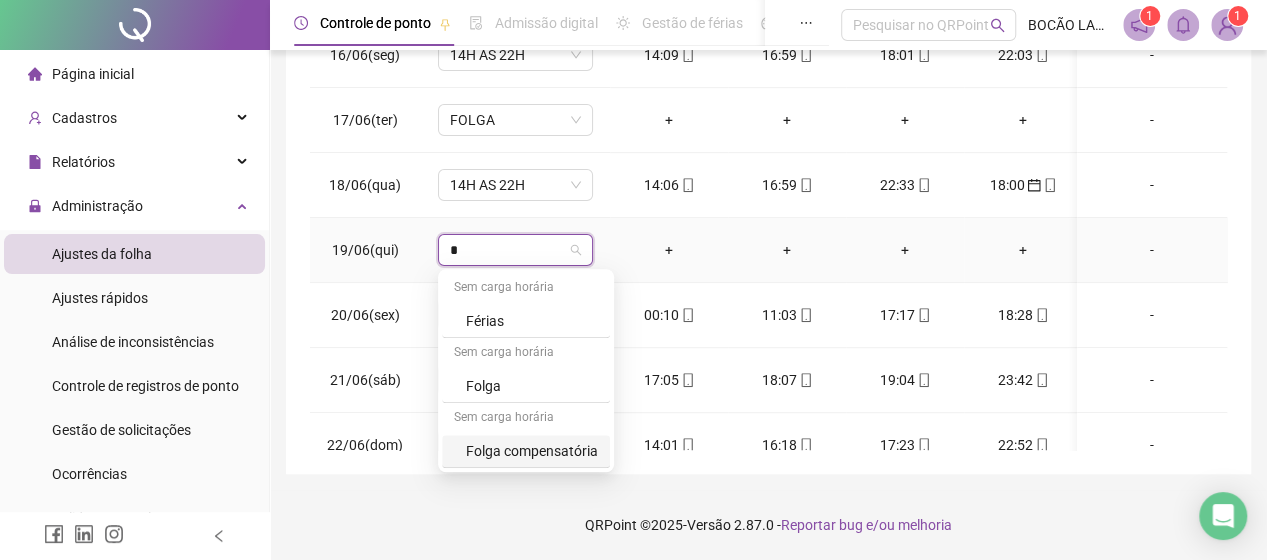 click on "Folga compensatória" at bounding box center [526, 451] 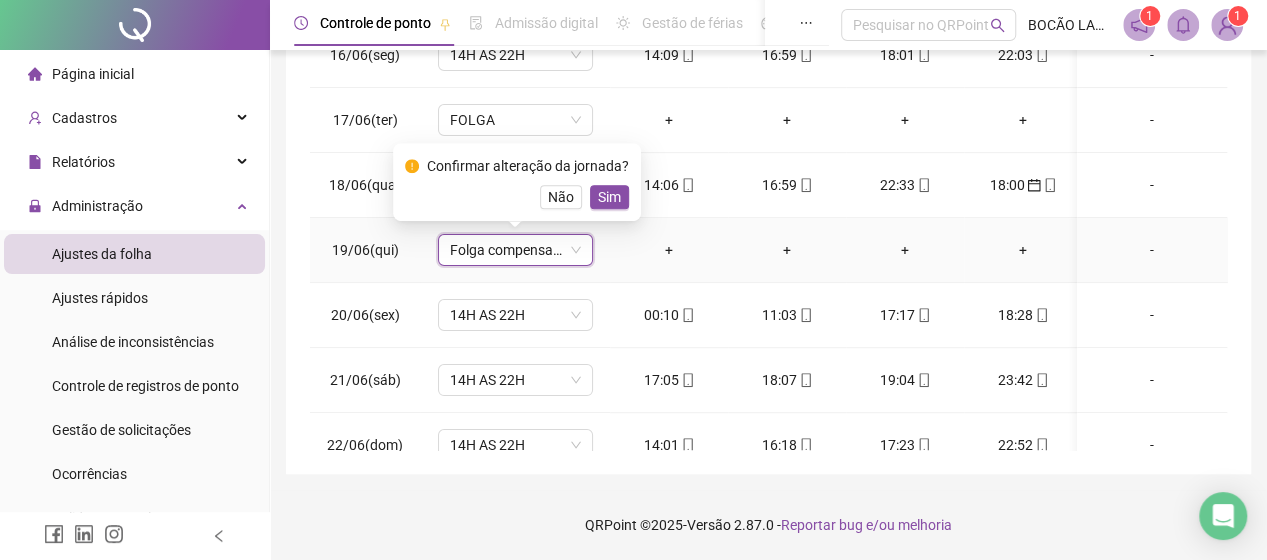 click on "Sim" at bounding box center [609, 197] 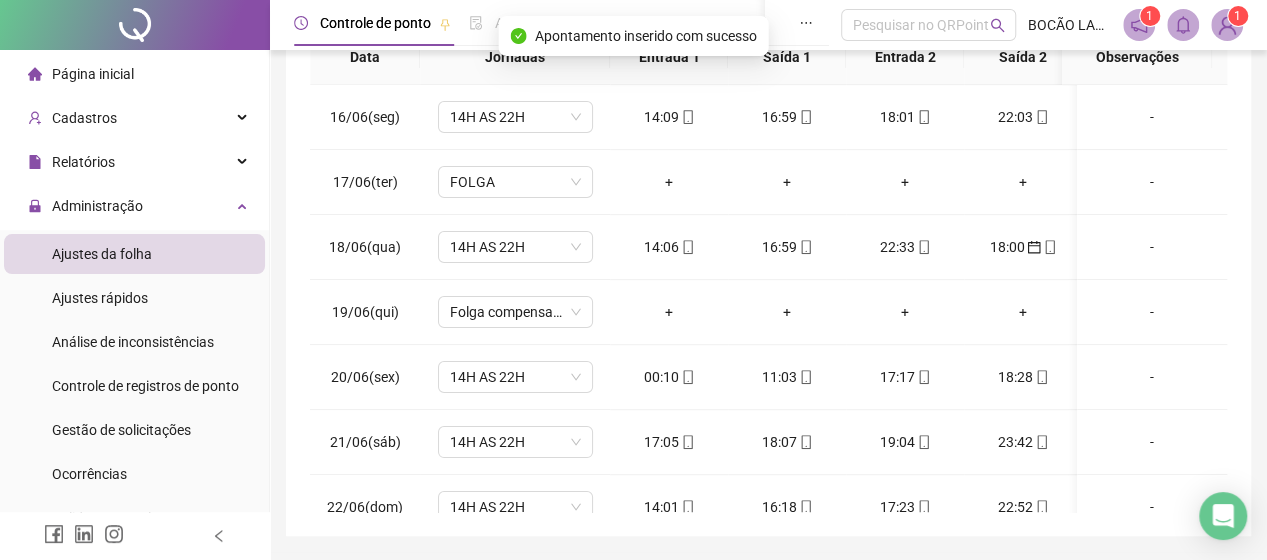scroll, scrollTop: 462, scrollLeft: 0, axis: vertical 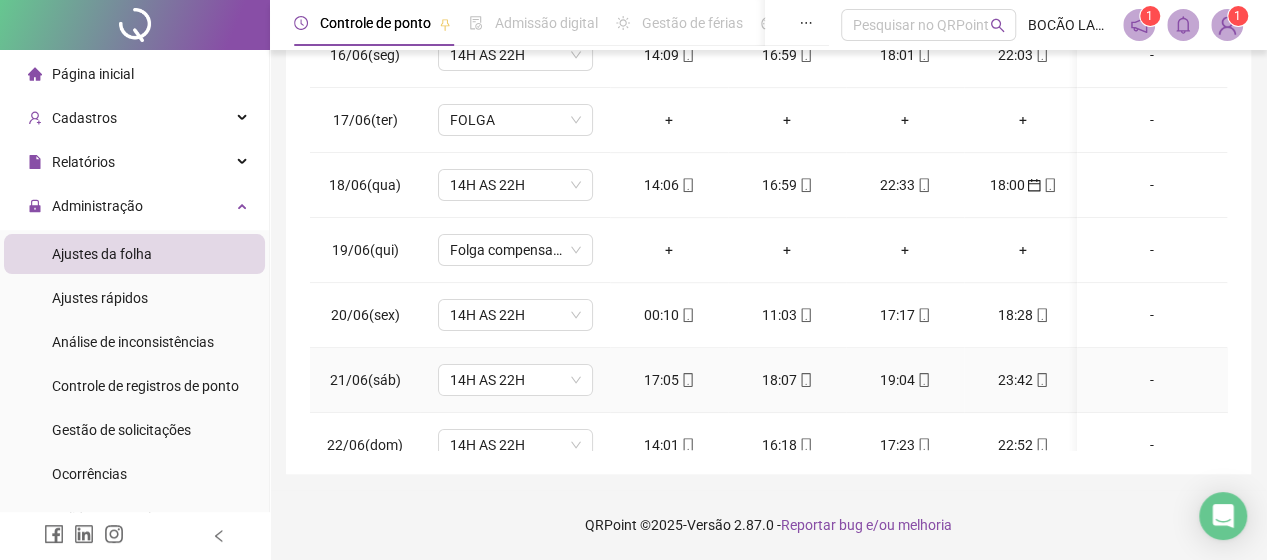 click on "00:10" at bounding box center (669, 315) 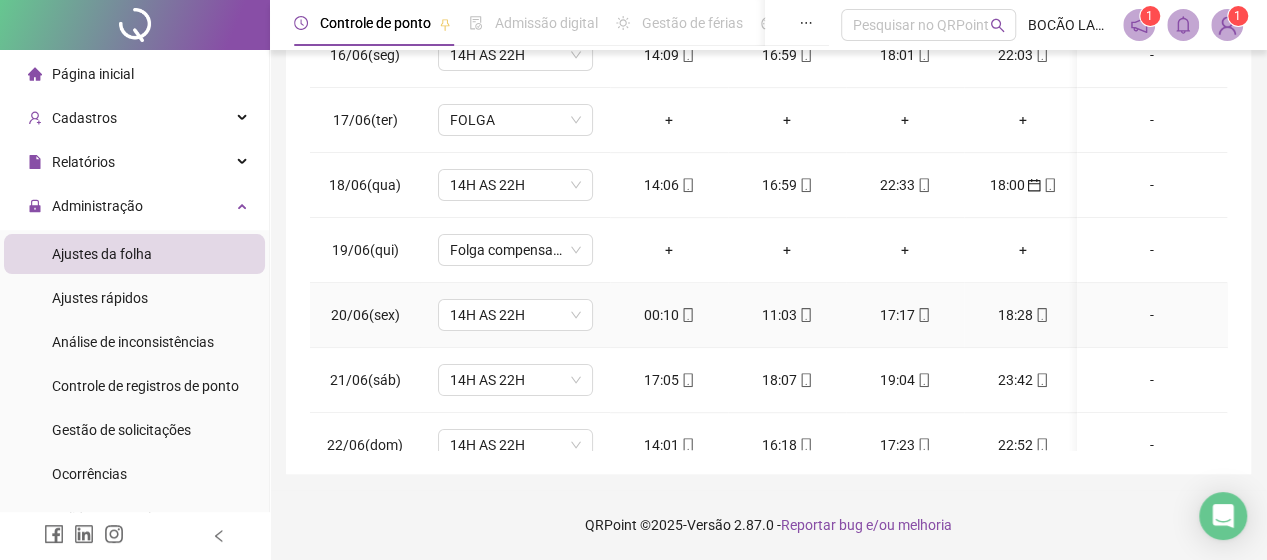 click at bounding box center [687, 315] 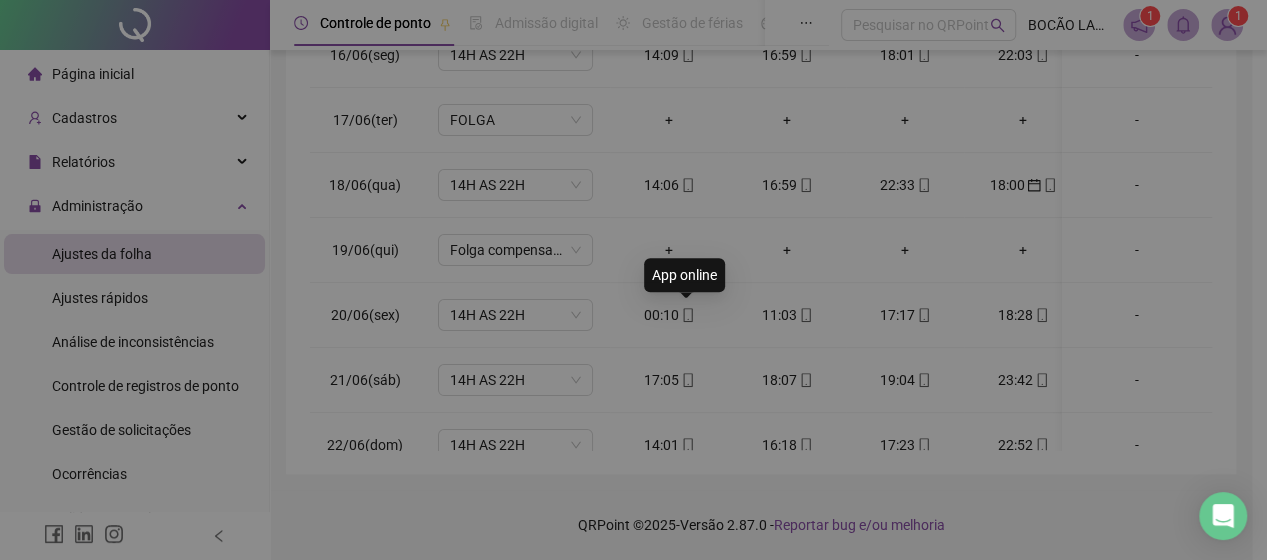 type on "**********" 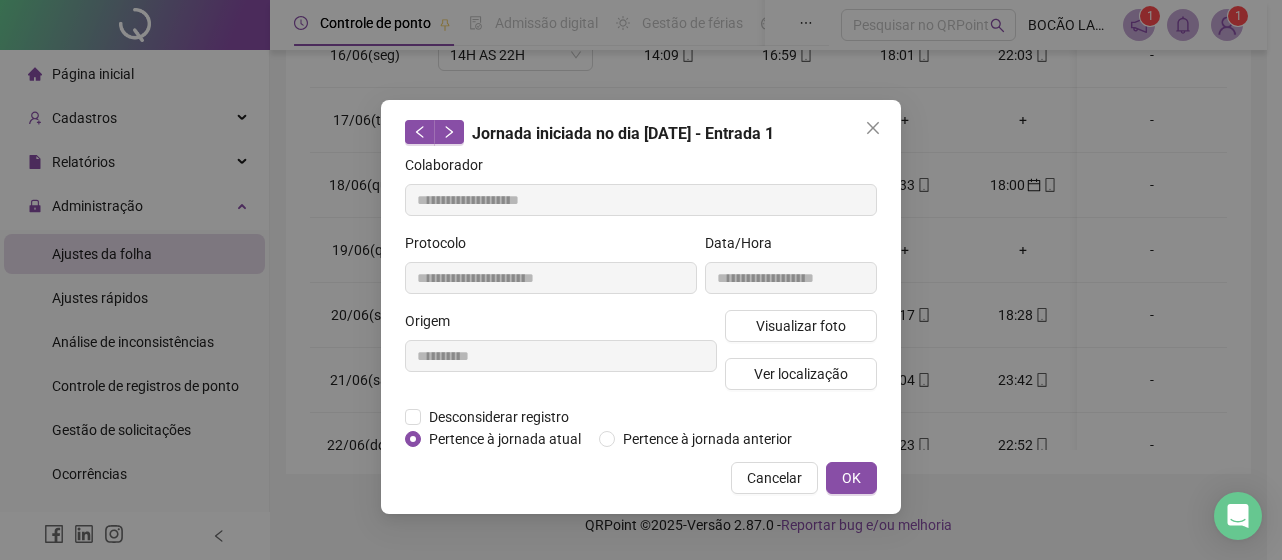 click on "**********" at bounding box center (561, 358) 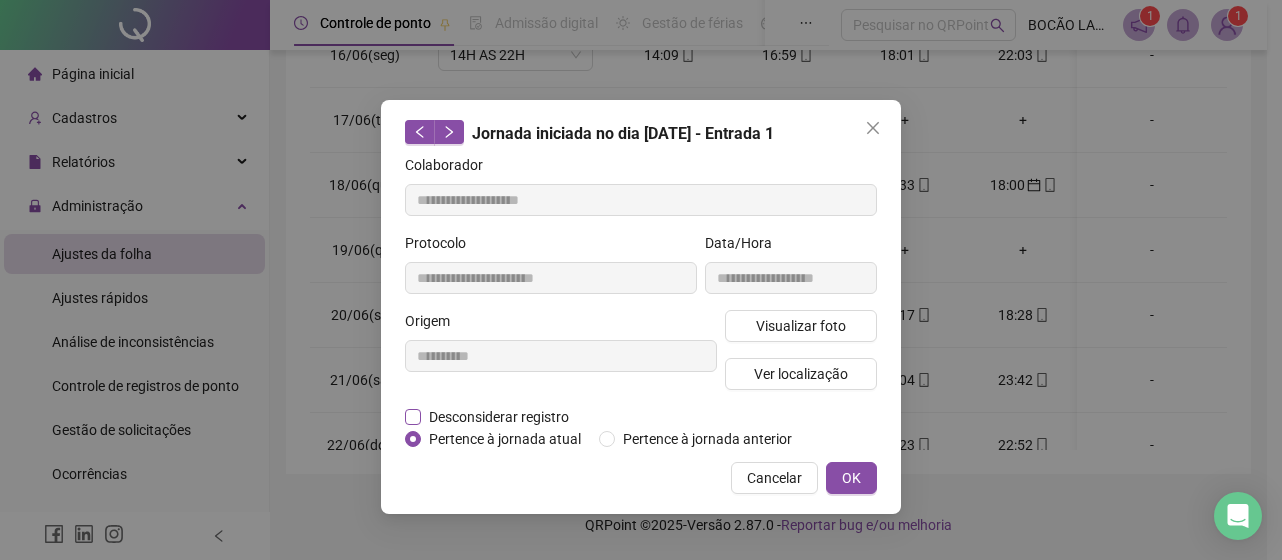 click on "Desconsiderar registro" at bounding box center (499, 417) 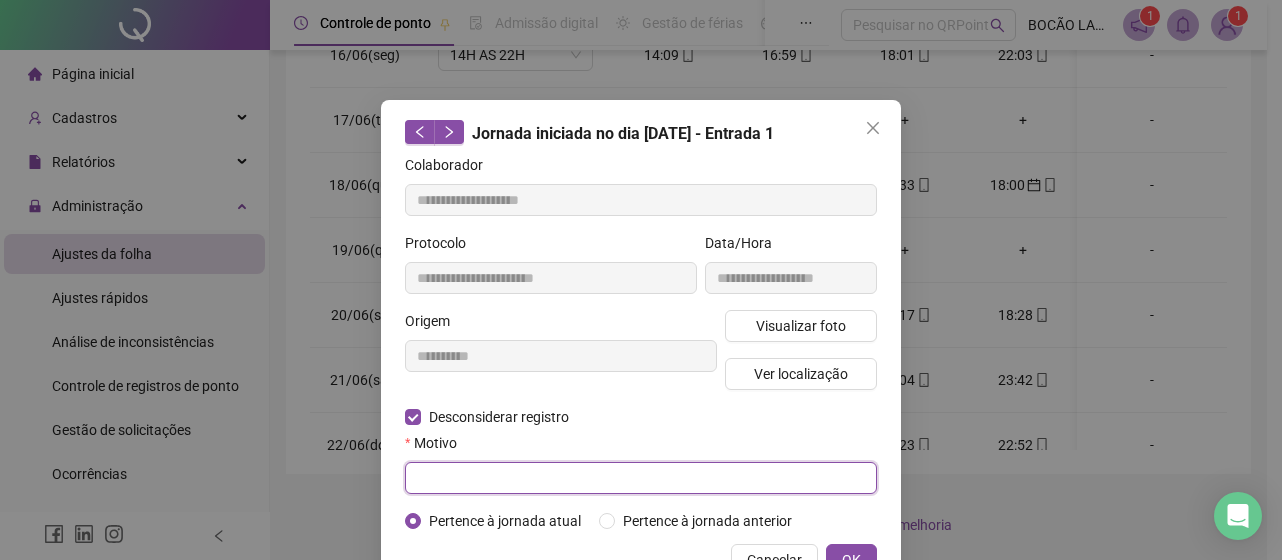 click at bounding box center [641, 478] 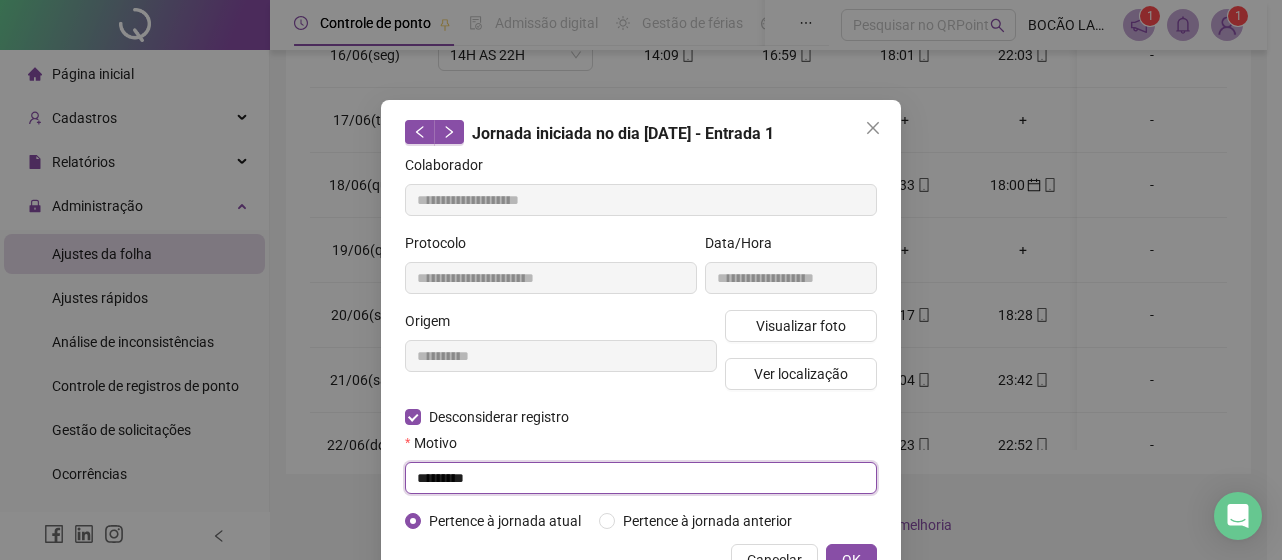 type on "*********" 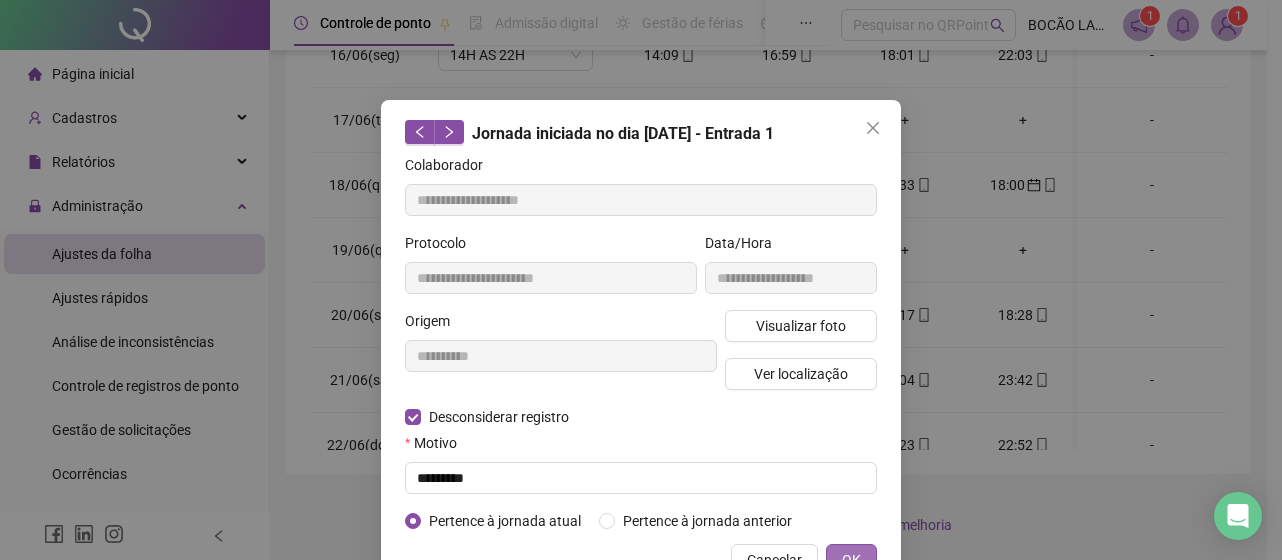 click on "OK" at bounding box center [851, 560] 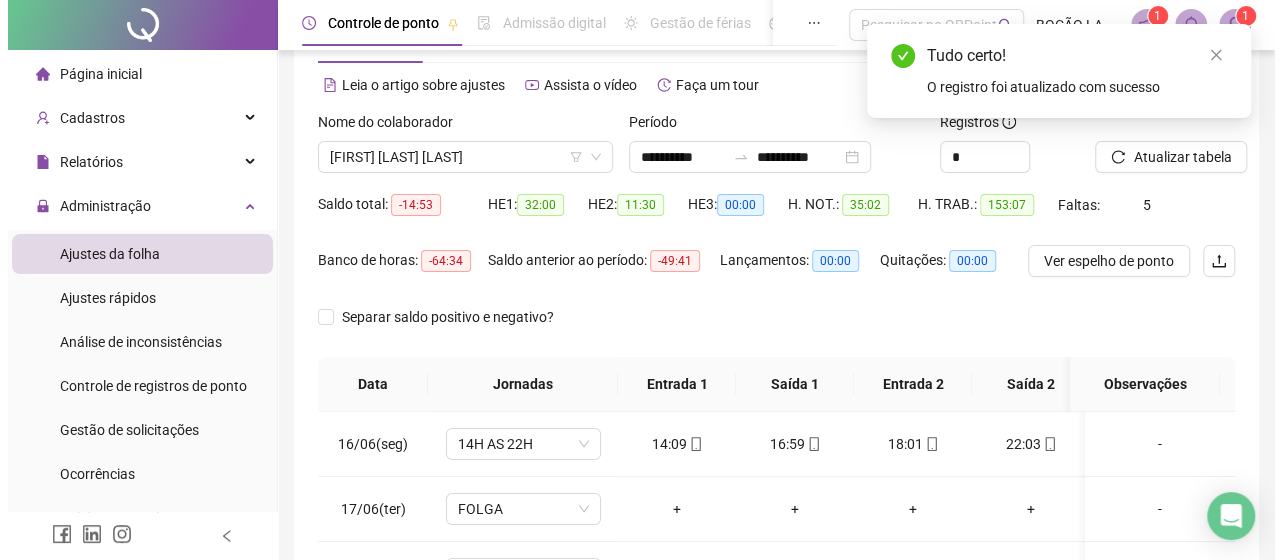 scroll, scrollTop: 62, scrollLeft: 0, axis: vertical 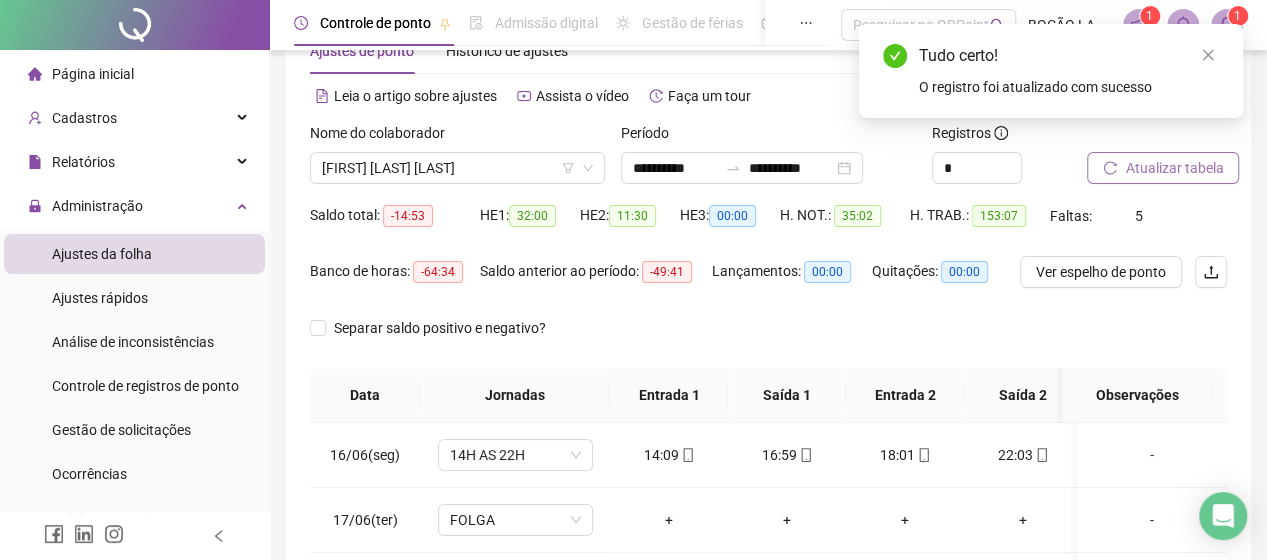 click on "Atualizar tabela" at bounding box center (1174, 168) 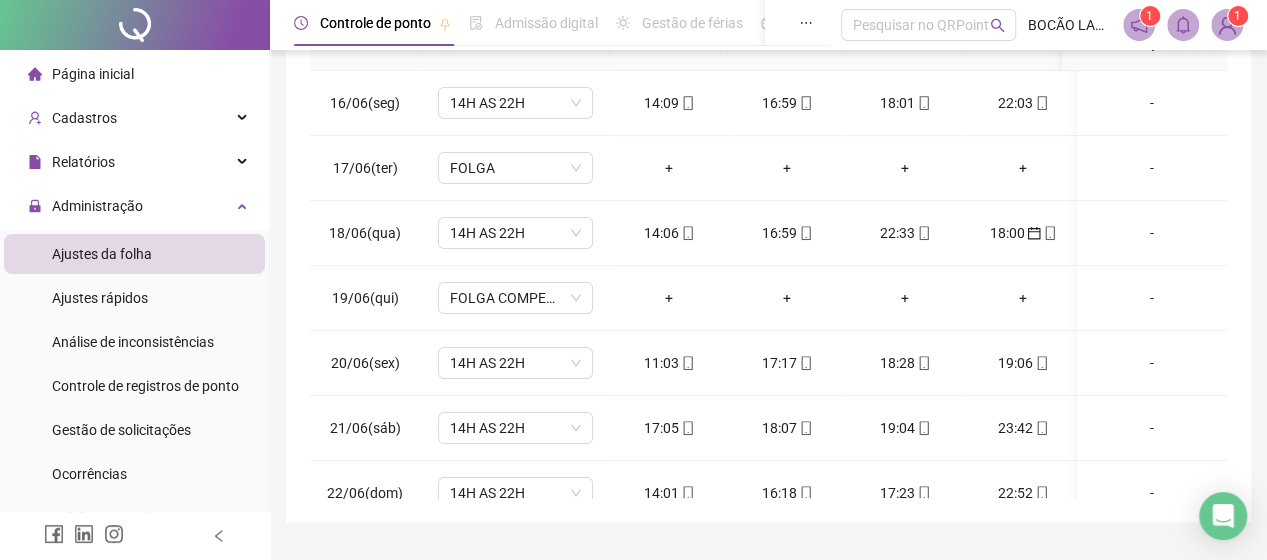 scroll, scrollTop: 462, scrollLeft: 0, axis: vertical 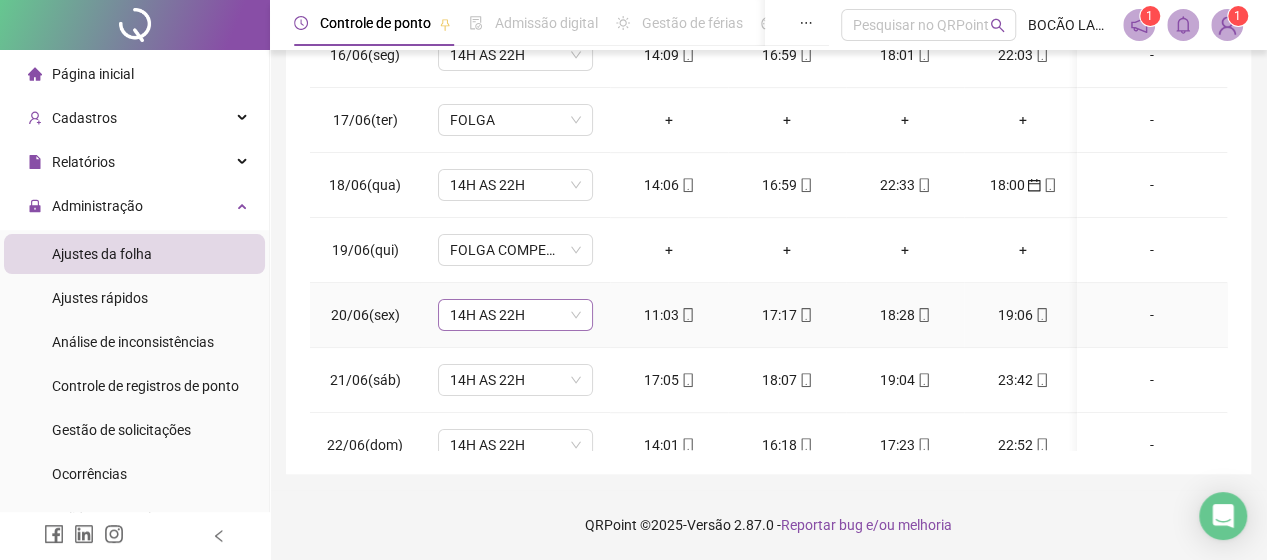 click on "14H AS 22H" at bounding box center (515, 315) 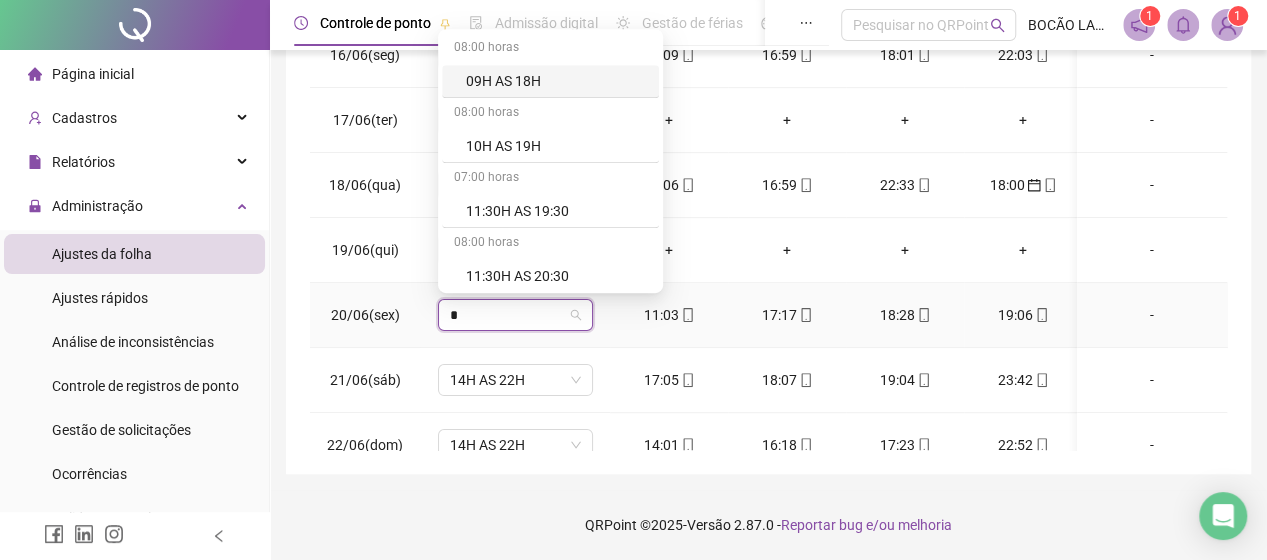 type on "**" 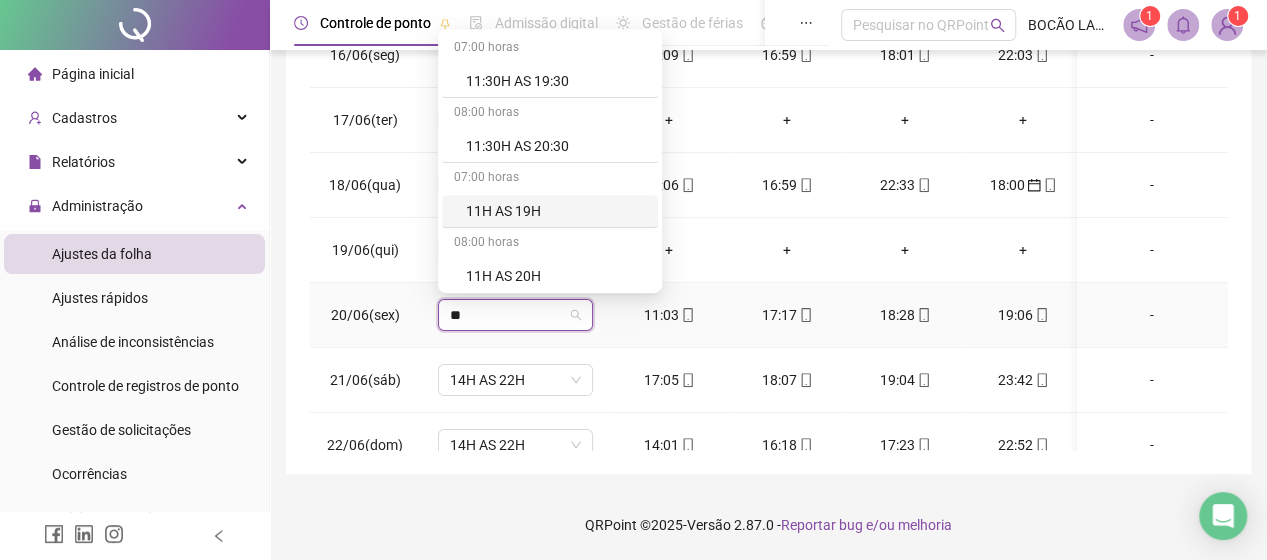 click on "11H AS 19H" at bounding box center [556, 211] 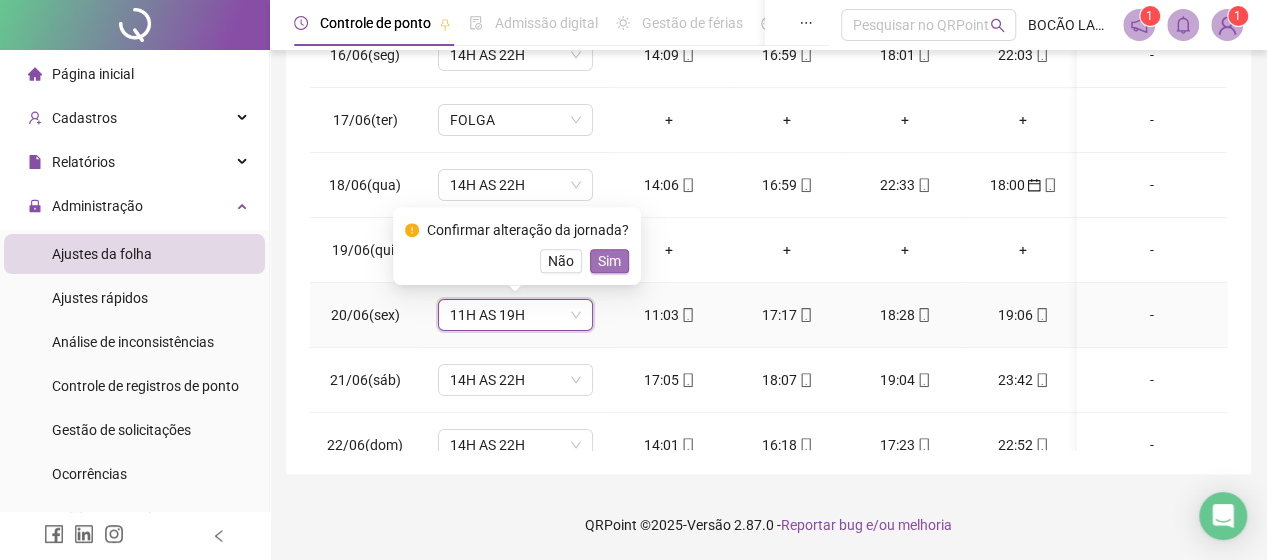 click on "Sim" at bounding box center [609, 261] 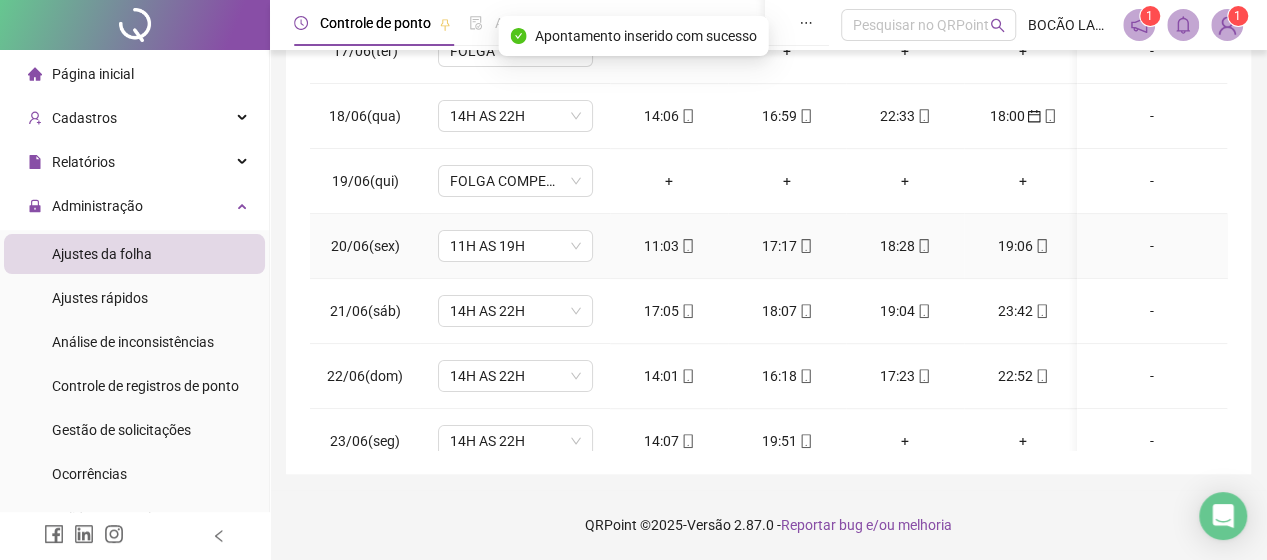 scroll, scrollTop: 100, scrollLeft: 0, axis: vertical 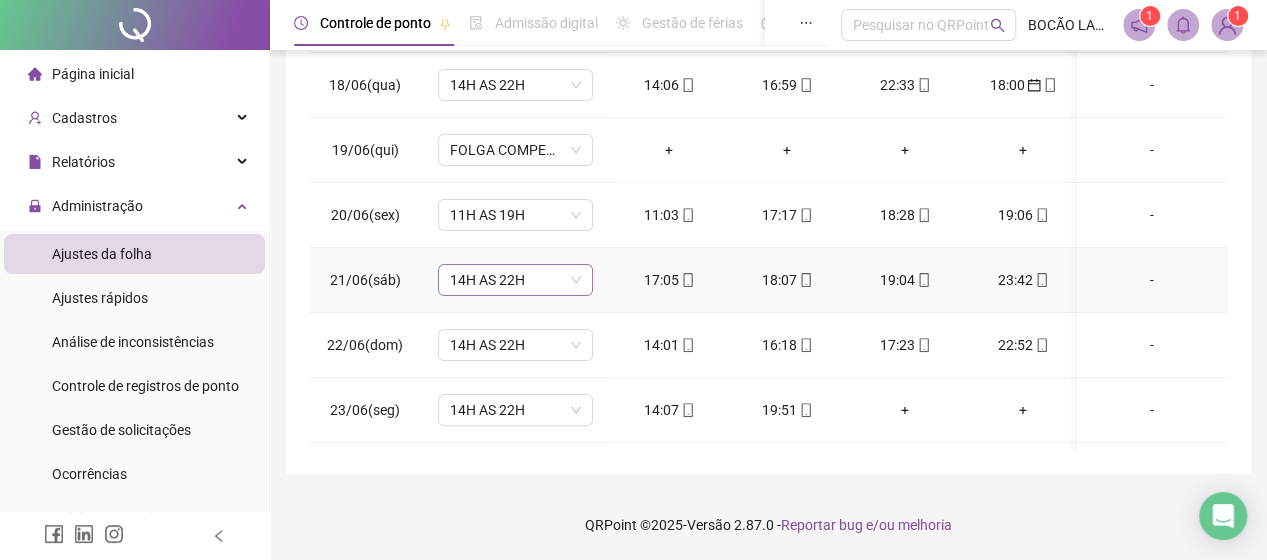 click on "14H AS 22H" at bounding box center [515, 280] 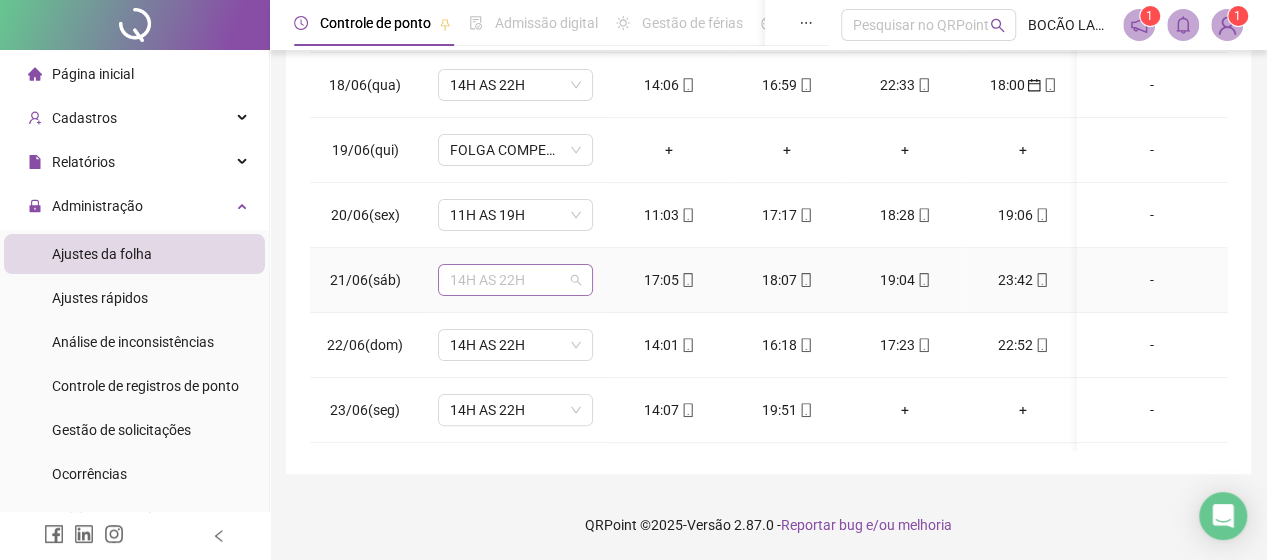 type on "*" 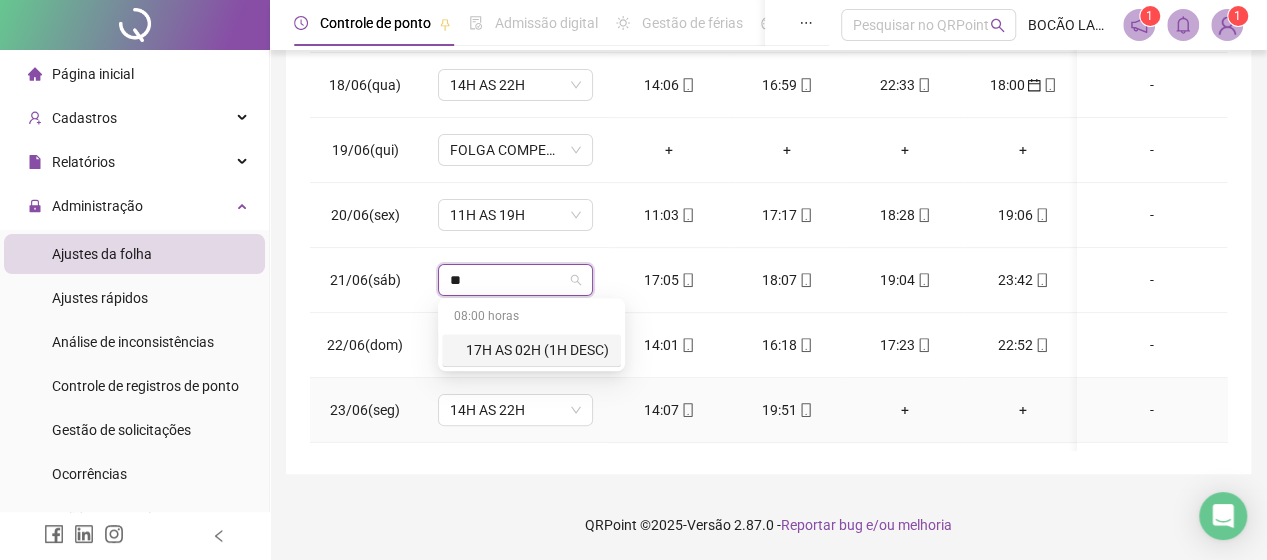type on "**" 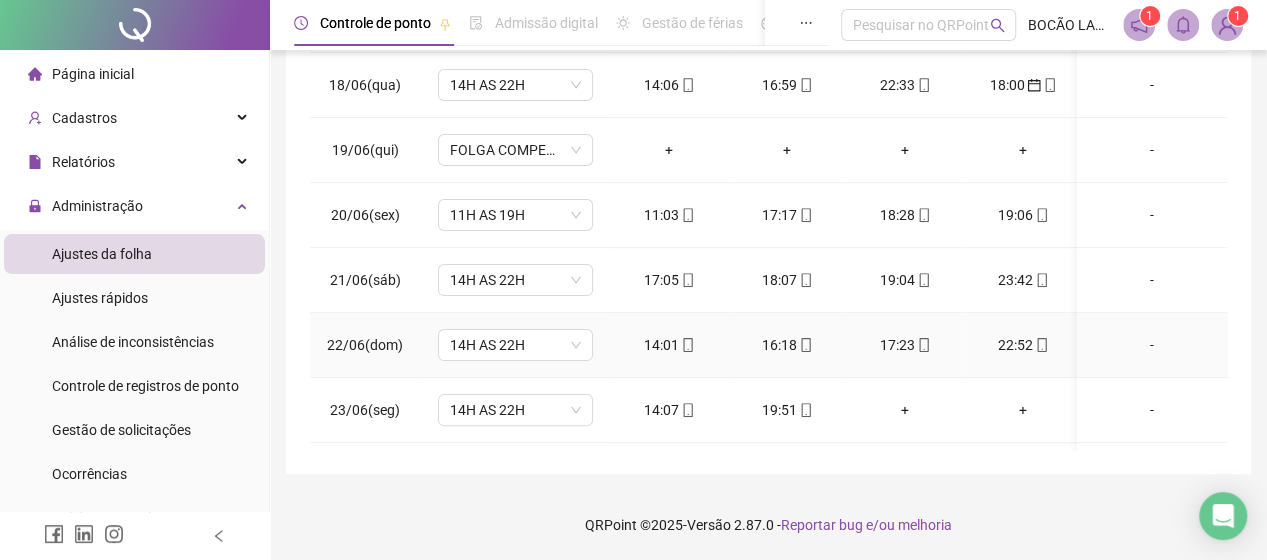 click on "14H AS 22H" at bounding box center [515, 345] 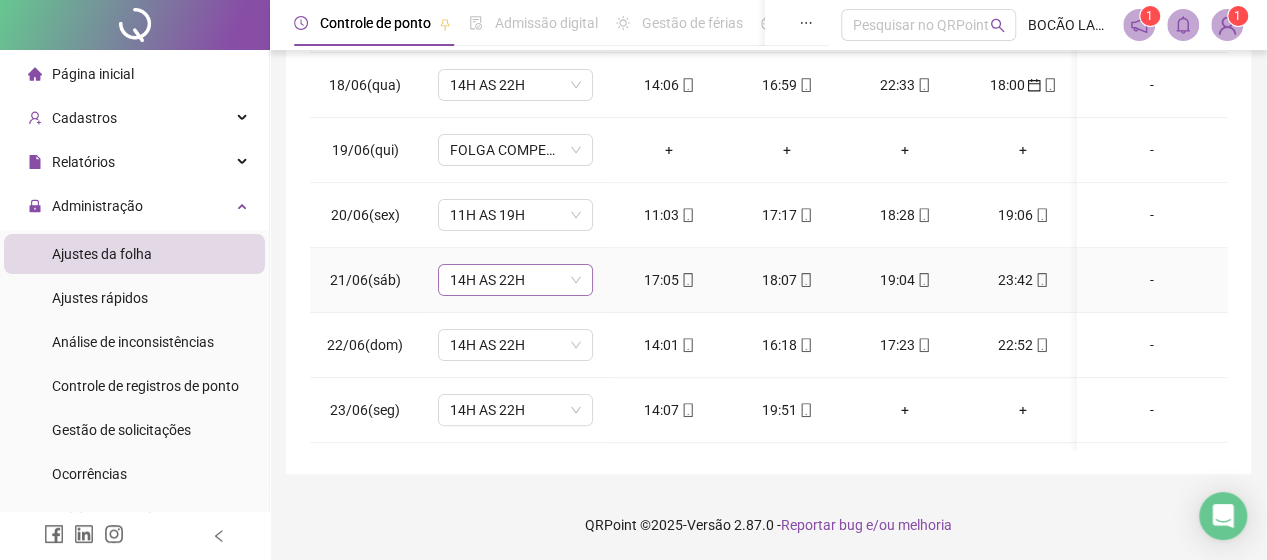 click on "14H AS 22H" at bounding box center [515, 280] 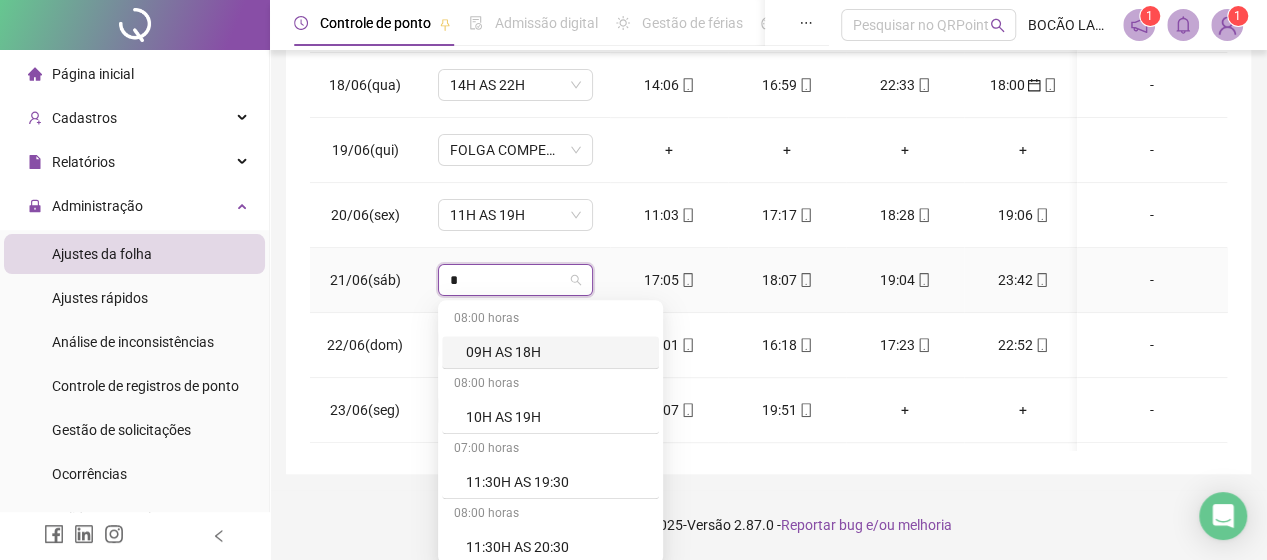 type on "**" 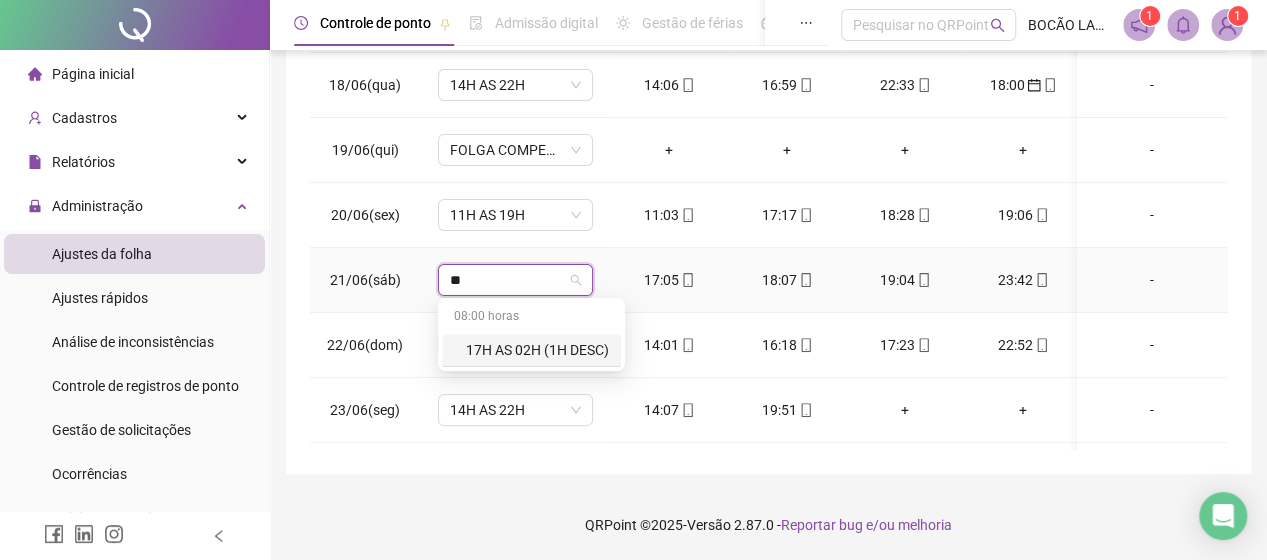 click on "17H AS 02H (1H DESC)" at bounding box center [537, 350] 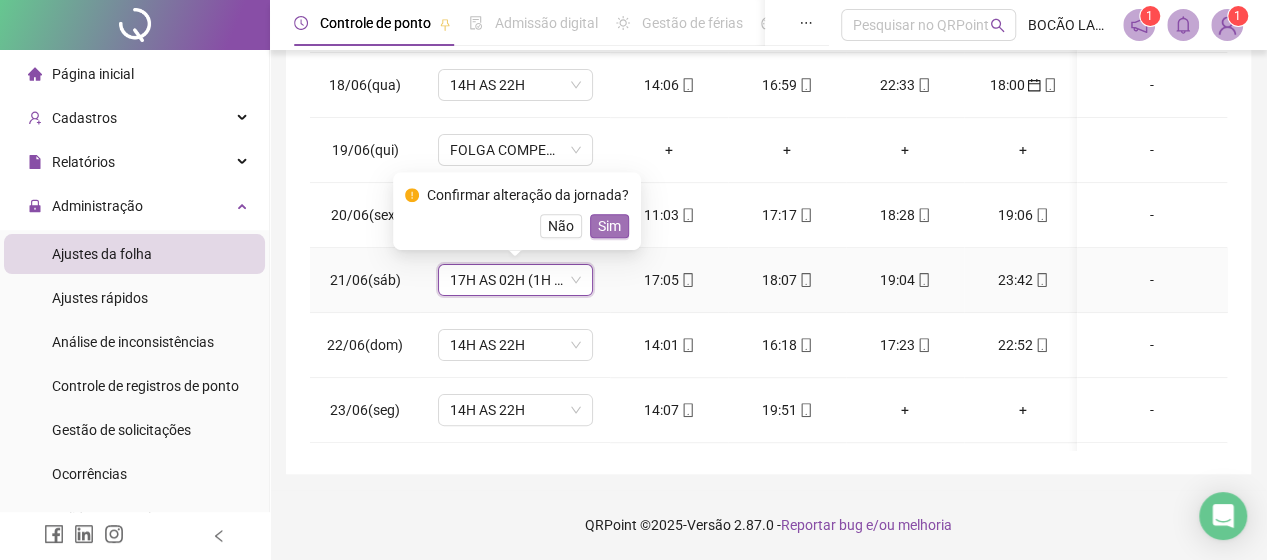 click on "Sim" at bounding box center [609, 226] 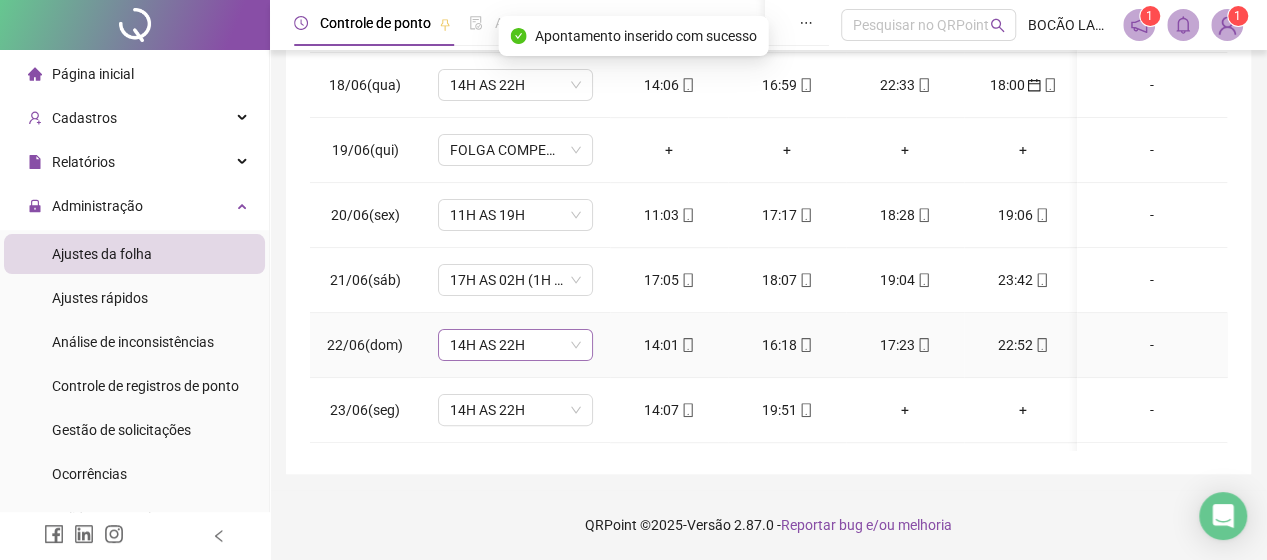 click on "14H AS 22H" at bounding box center (515, 345) 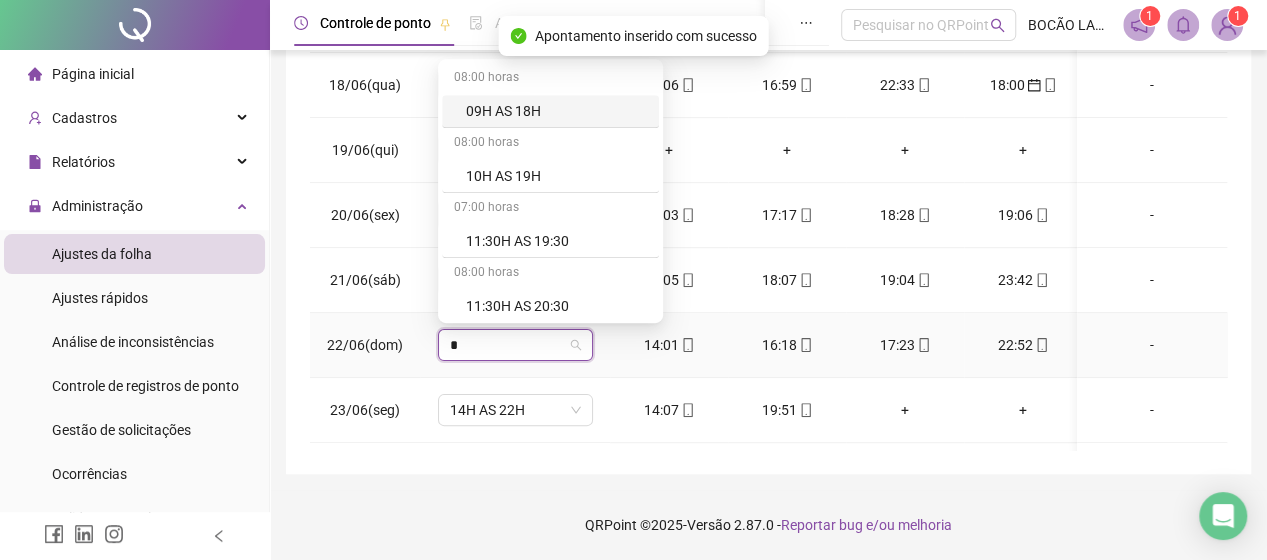 type on "**" 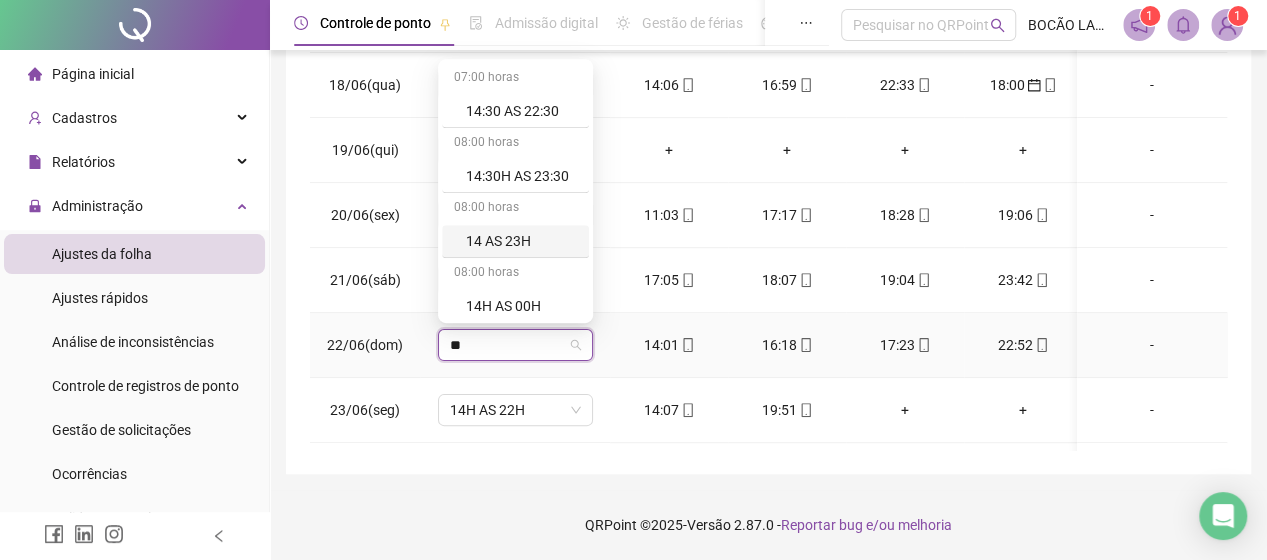 click on "14 AS 23H" at bounding box center [521, 241] 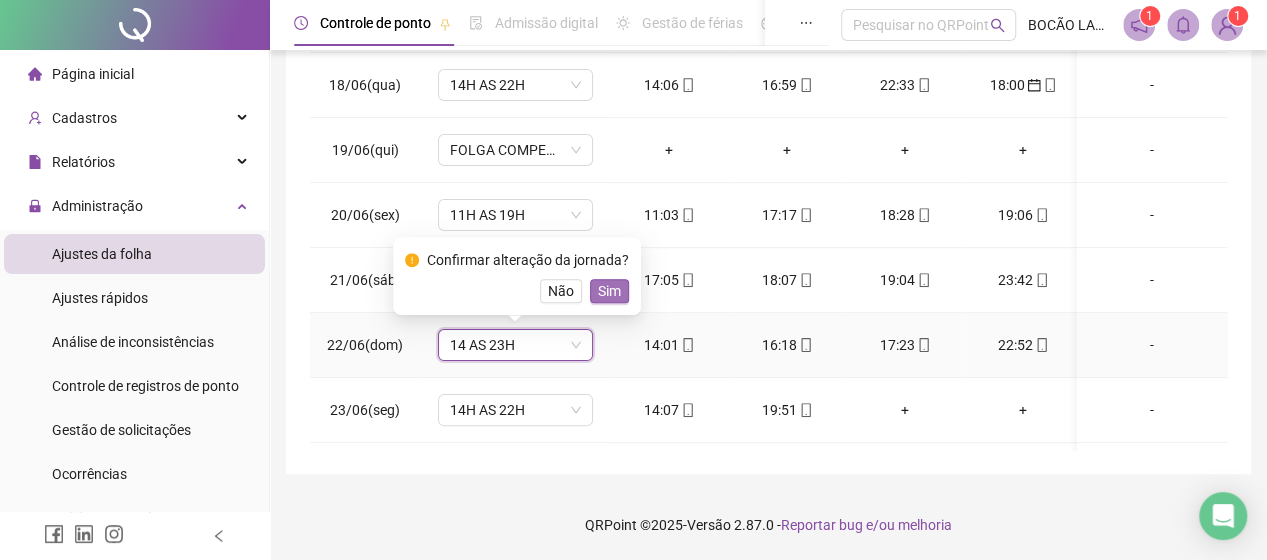 click on "Sim" at bounding box center [609, 291] 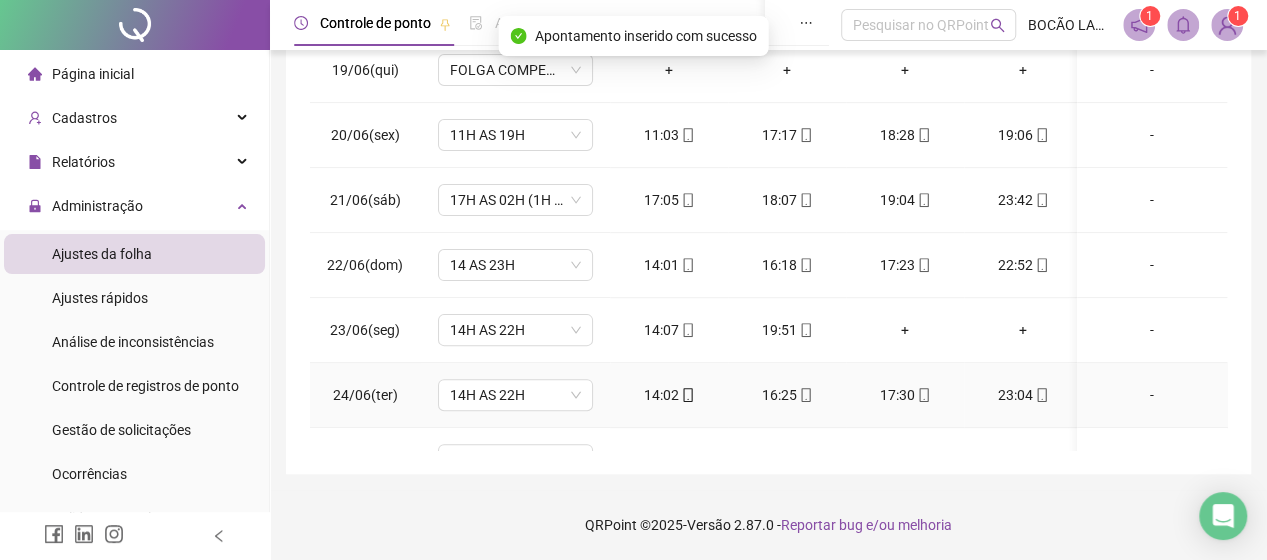 scroll, scrollTop: 300, scrollLeft: 0, axis: vertical 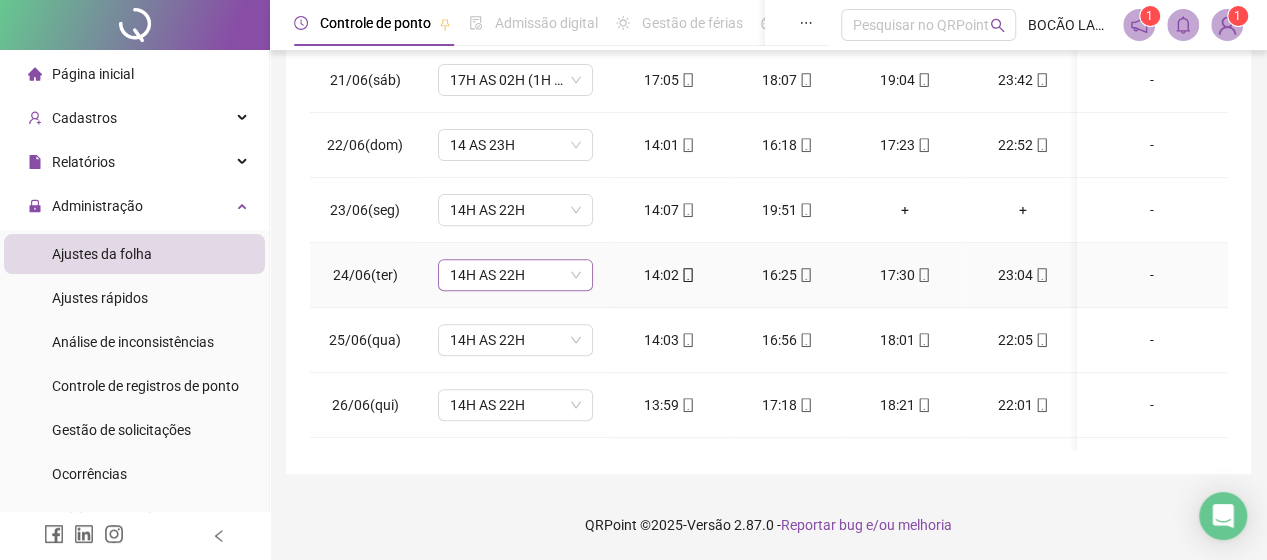 click on "14H AS 22H" at bounding box center [515, 275] 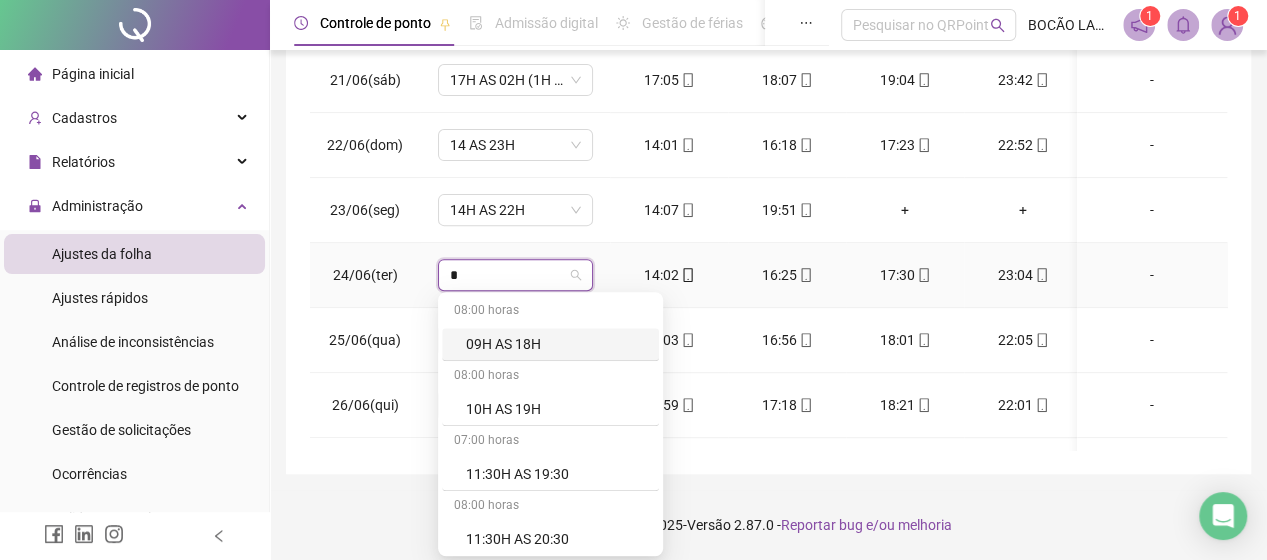 type on "**" 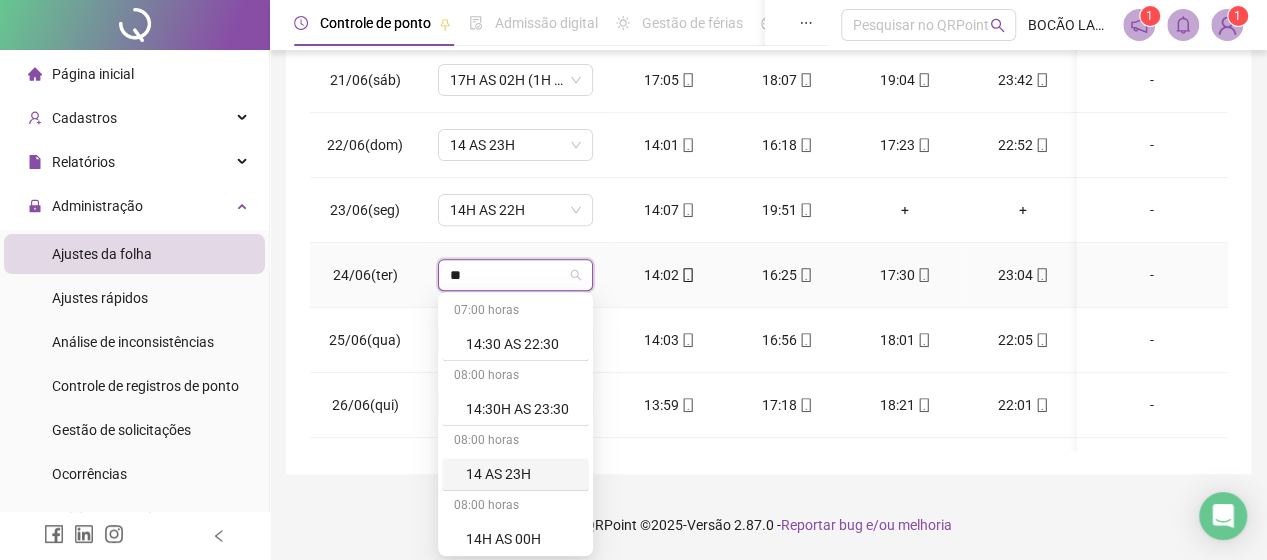 click on "14 AS 23H" at bounding box center [521, 474] 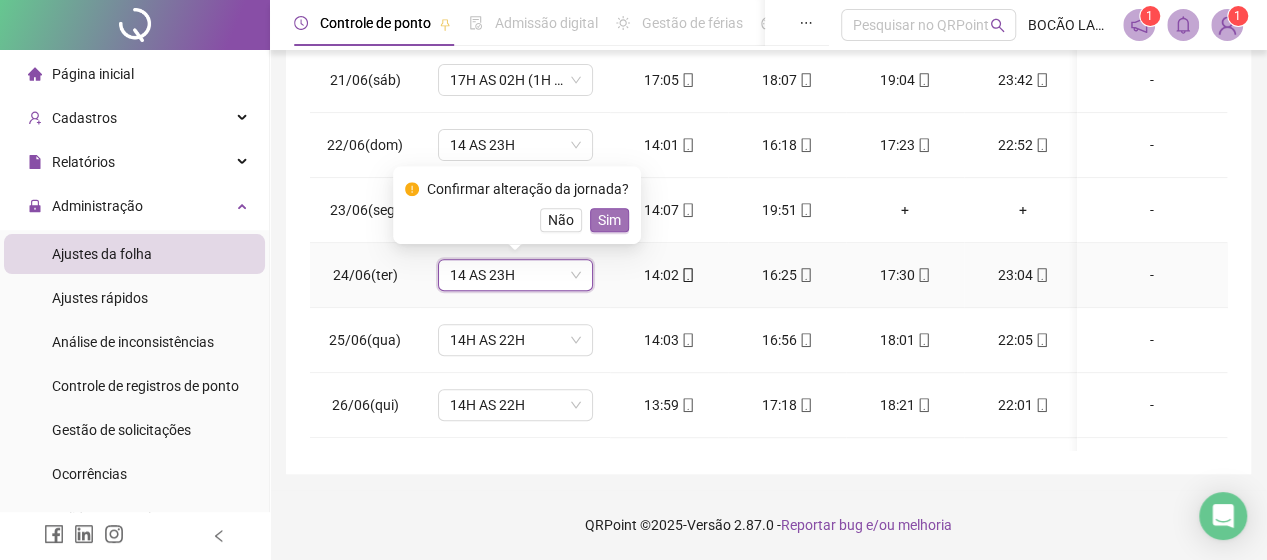 click on "Sim" at bounding box center [609, 220] 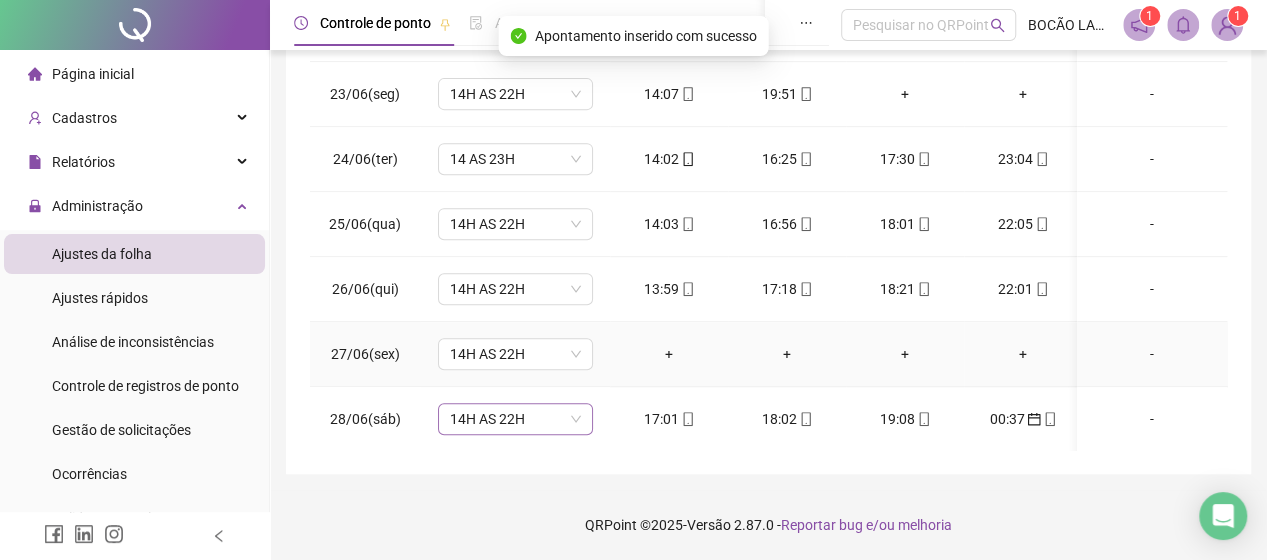 scroll, scrollTop: 500, scrollLeft: 0, axis: vertical 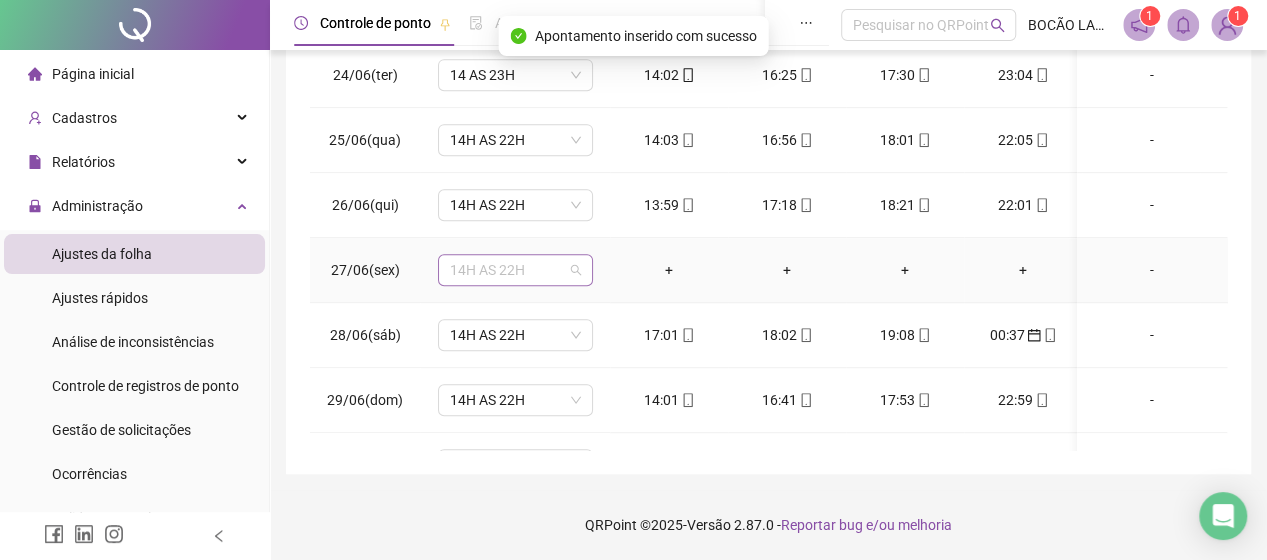 click on "14H AS 22H" at bounding box center (515, 270) 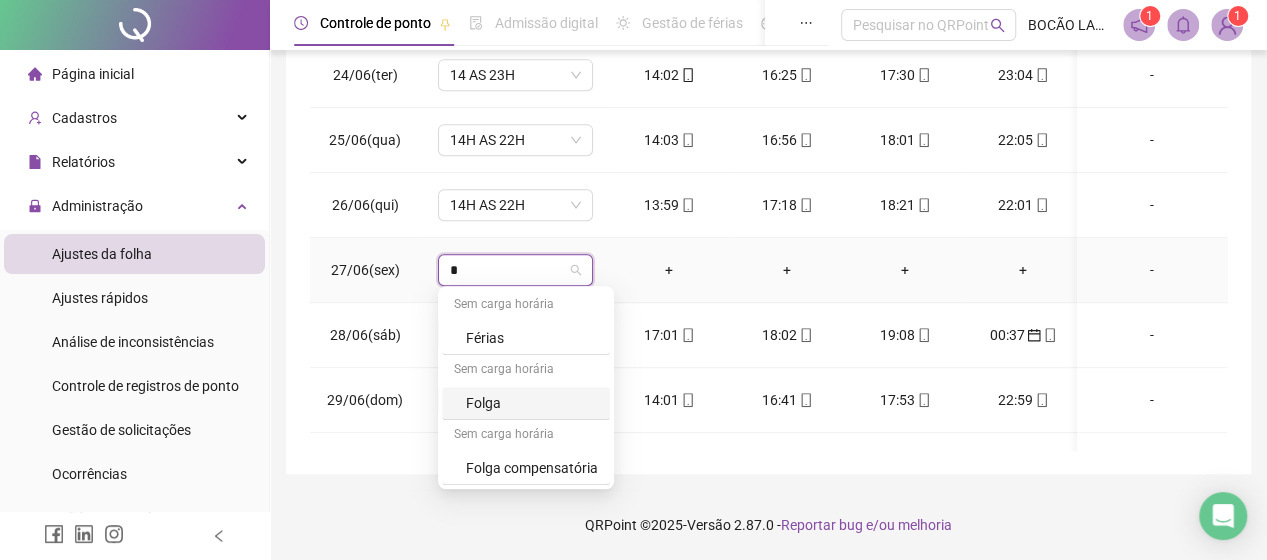 click on "Folga" at bounding box center (532, 403) 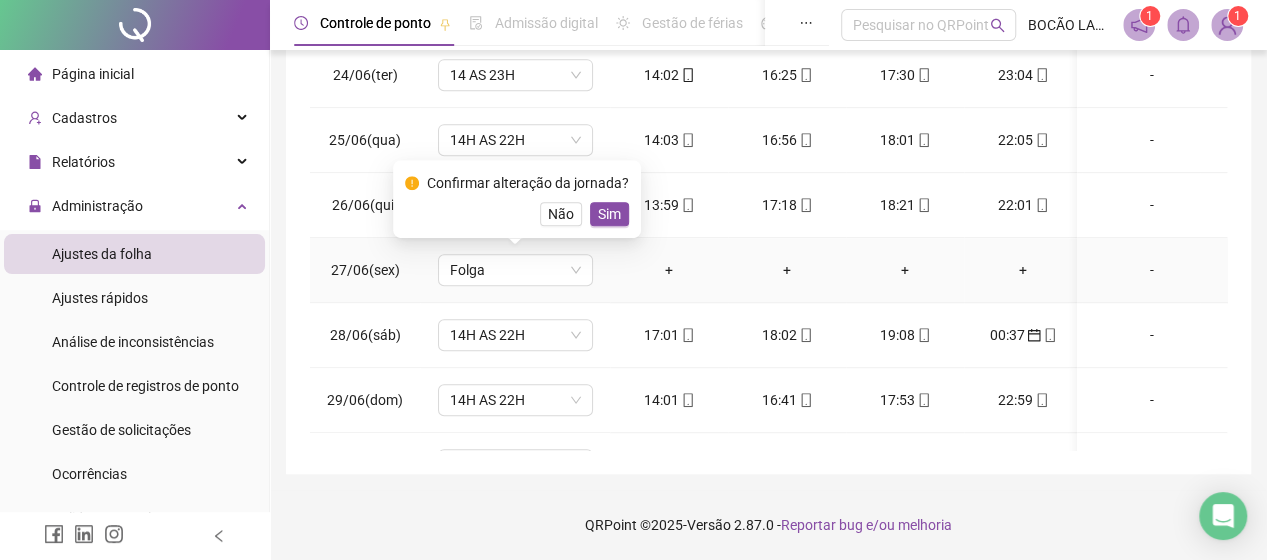 click on "Confirmar alteração da jornada? Não Sim" at bounding box center [517, 199] 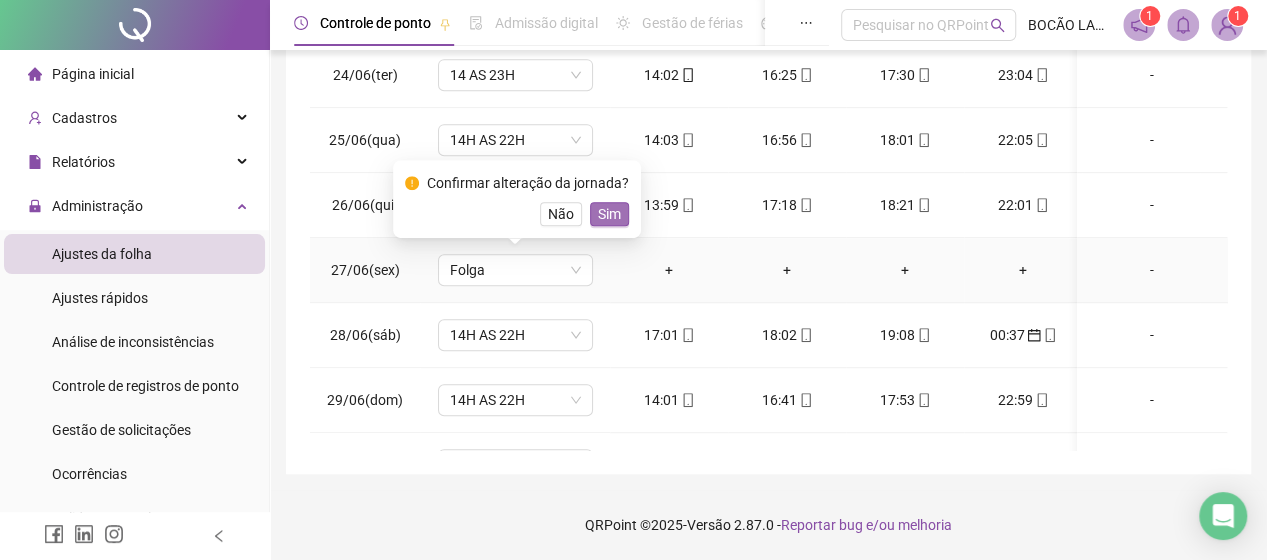 click on "Sim" at bounding box center [609, 214] 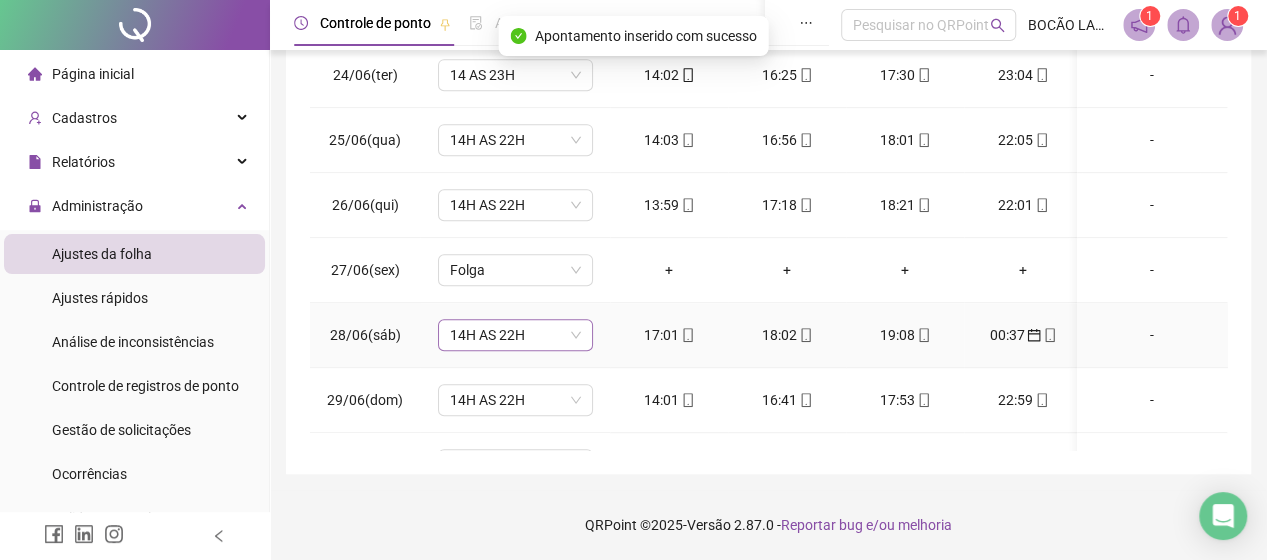 click on "14H AS 22H" at bounding box center [515, 335] 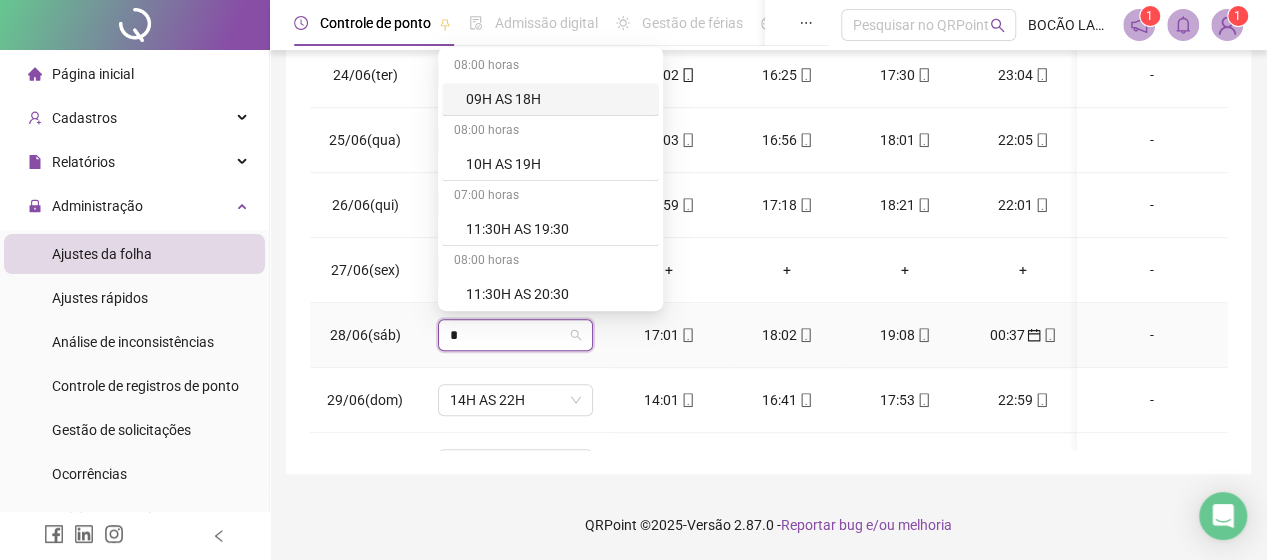 type on "**" 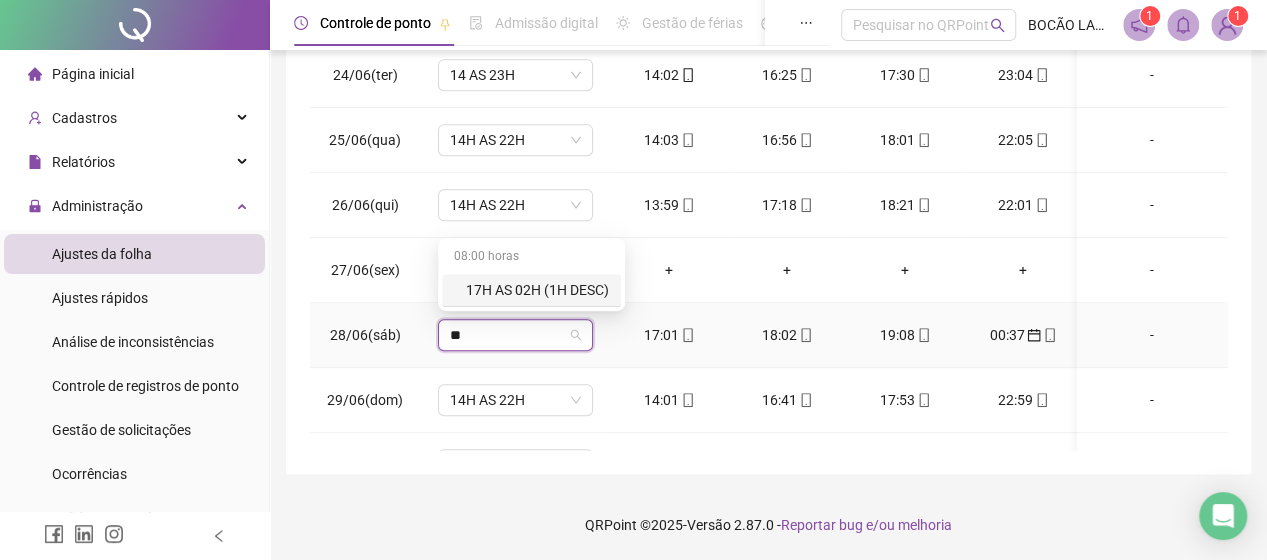 click on "17H AS 02H (1H DESC)" at bounding box center (537, 290) 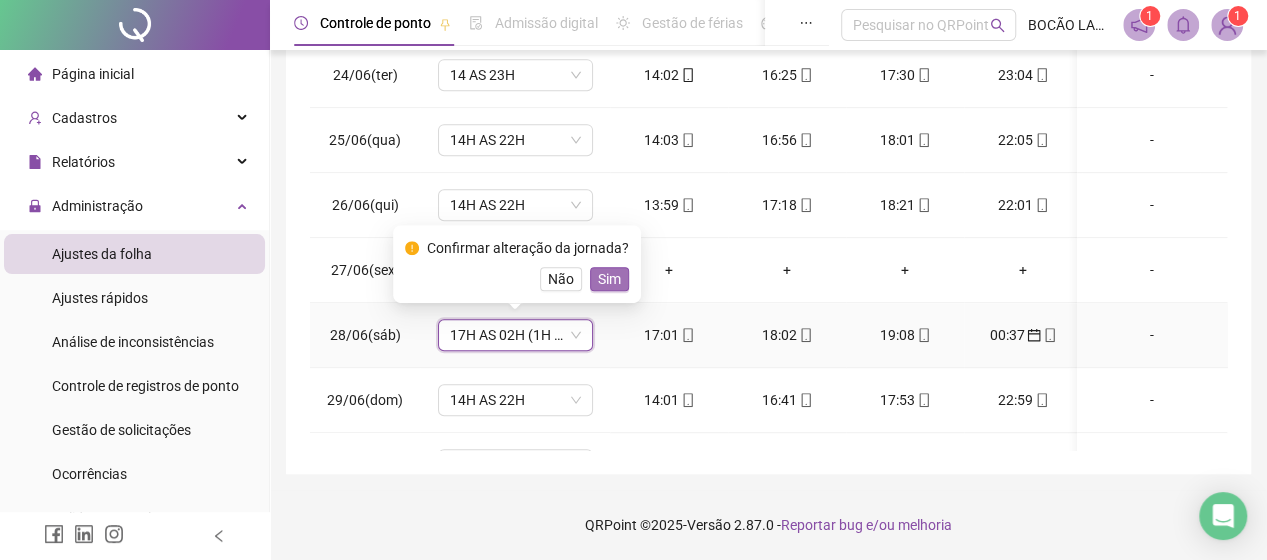 click on "Sim" at bounding box center (609, 279) 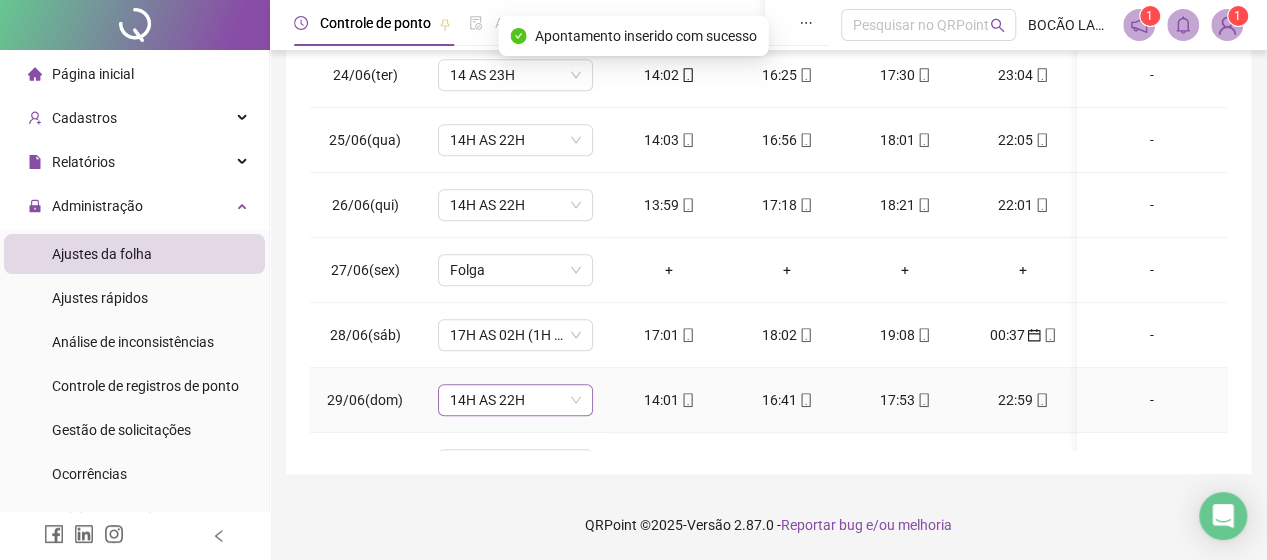 click on "14H AS 22H" at bounding box center [515, 400] 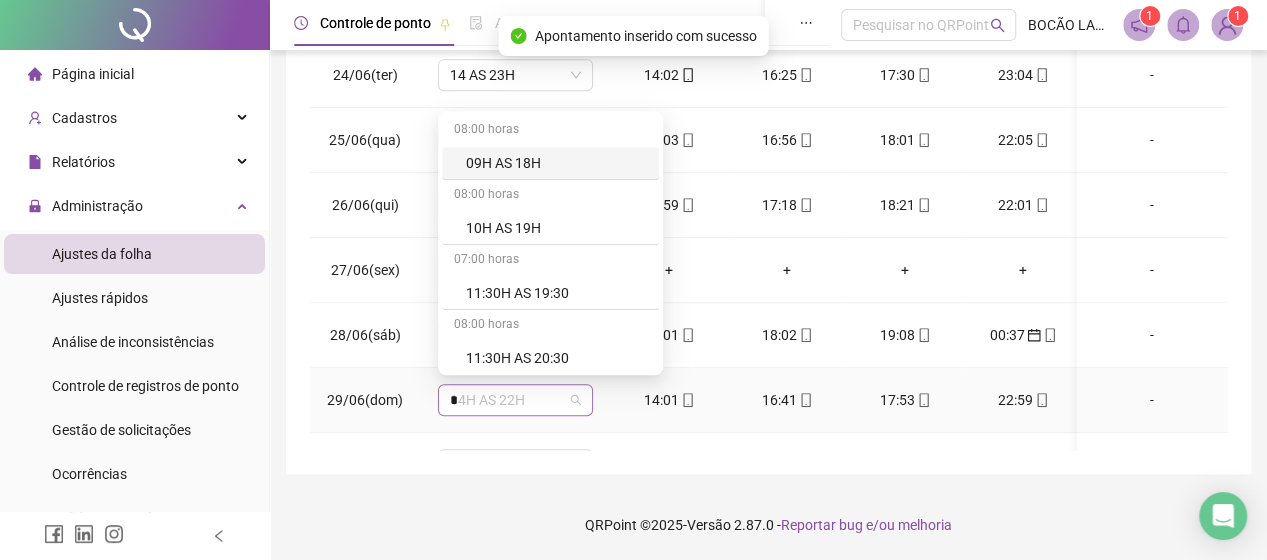 type on "**" 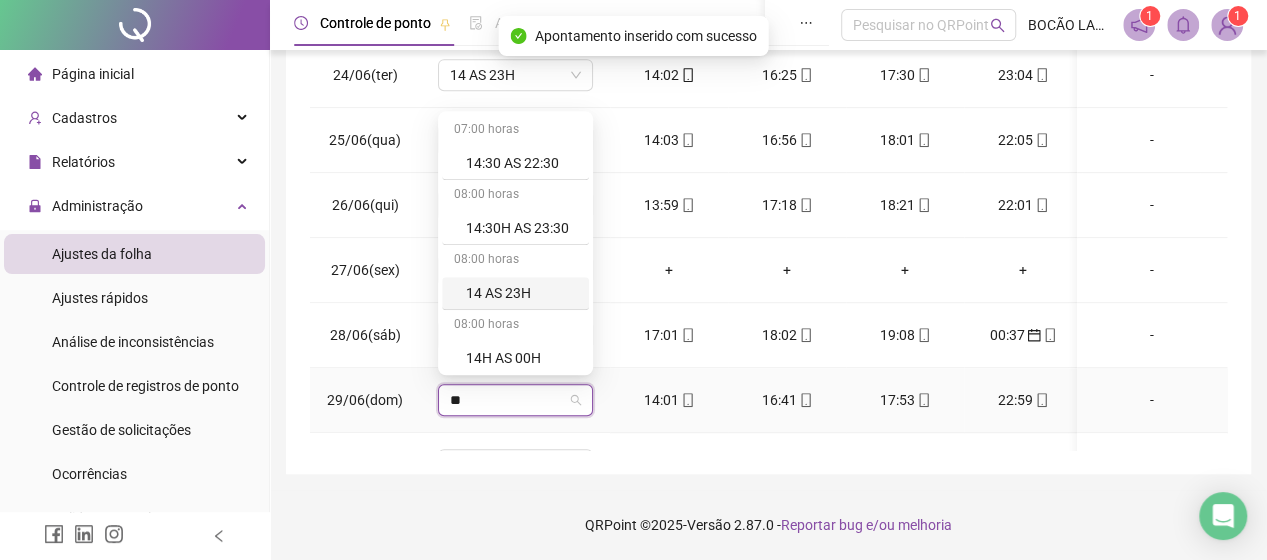 click on "14 AS 23H" at bounding box center [521, 293] 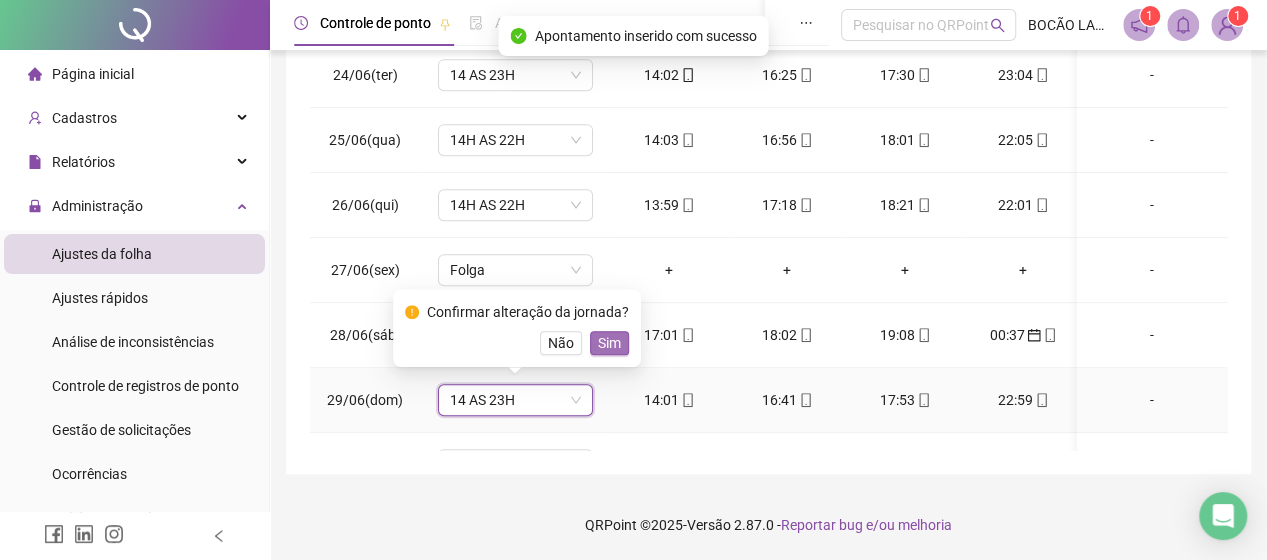 click on "Sim" at bounding box center (609, 343) 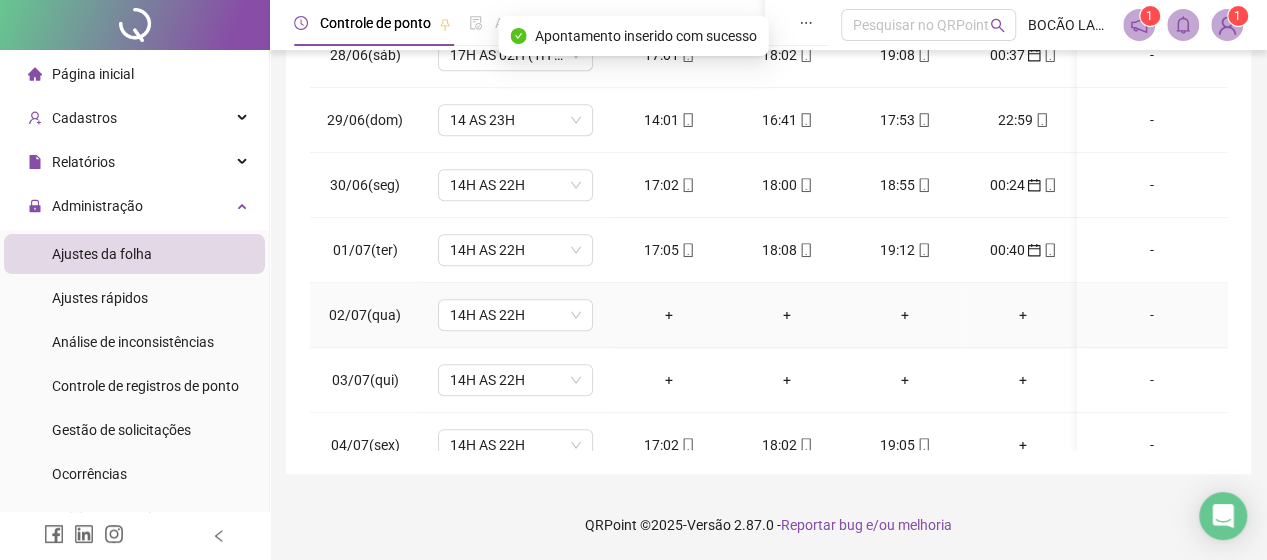 scroll, scrollTop: 800, scrollLeft: 0, axis: vertical 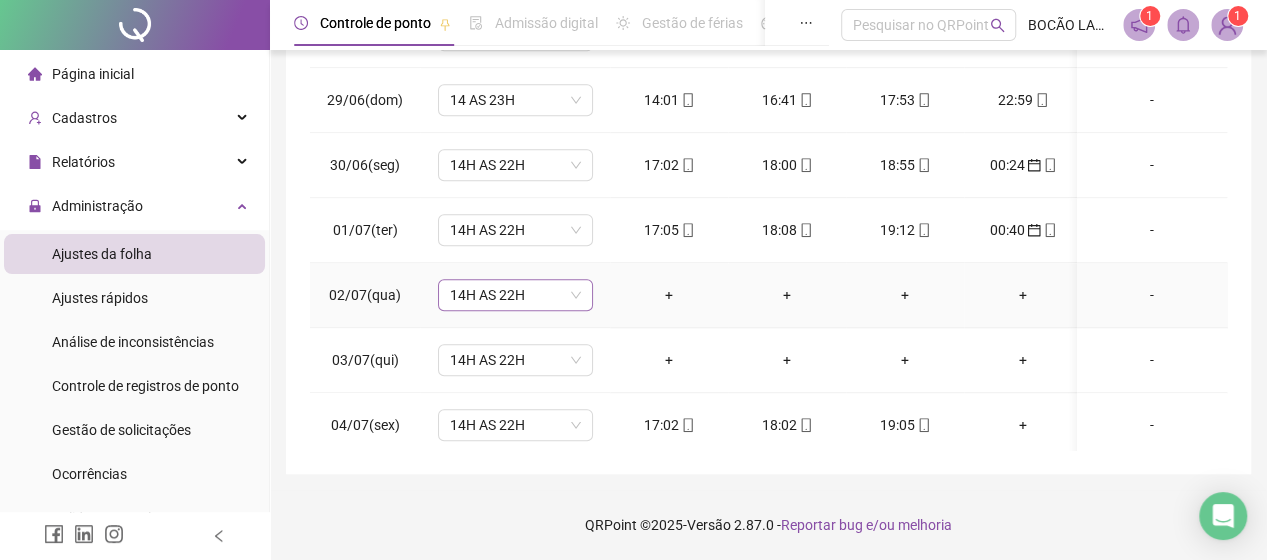 click on "14H AS 22H" at bounding box center [515, 295] 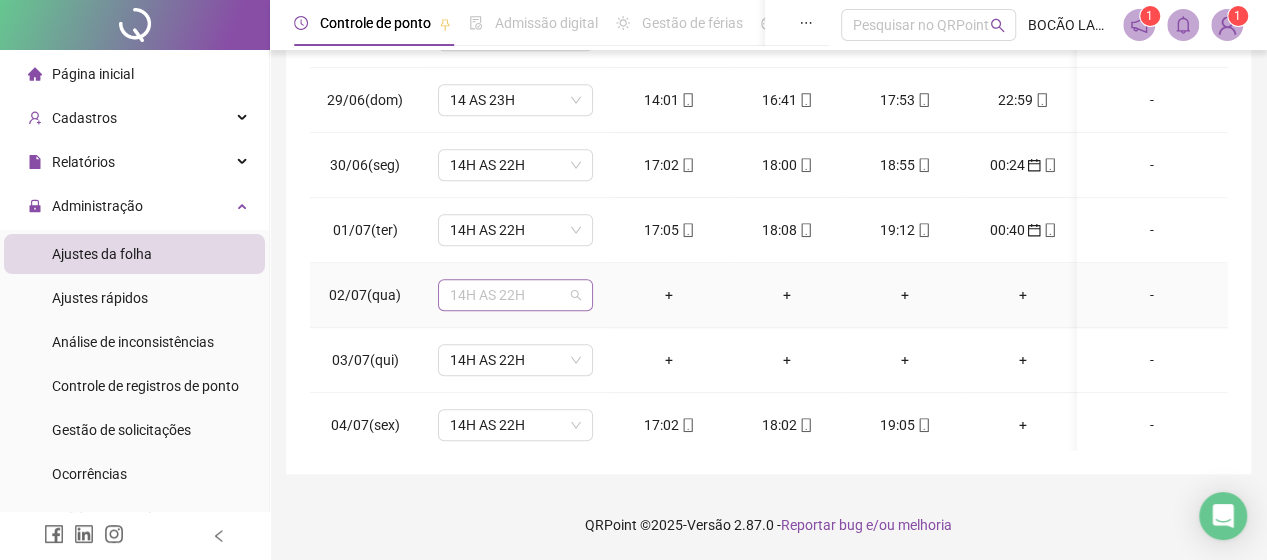type on "*" 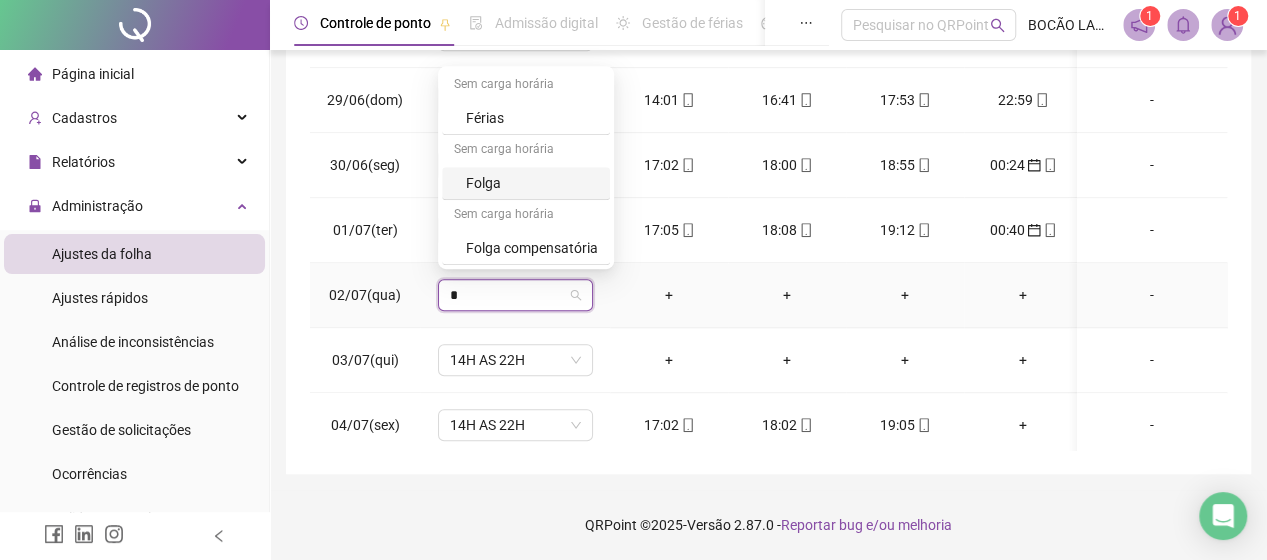 click on "Folga" at bounding box center [532, 183] 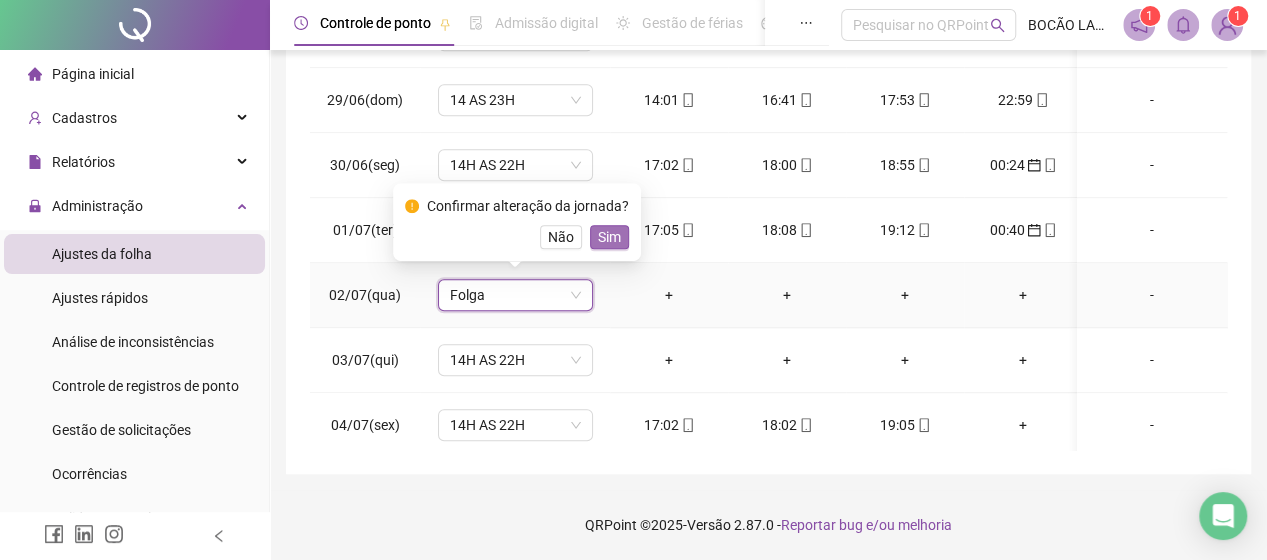 click on "Sim" at bounding box center [609, 237] 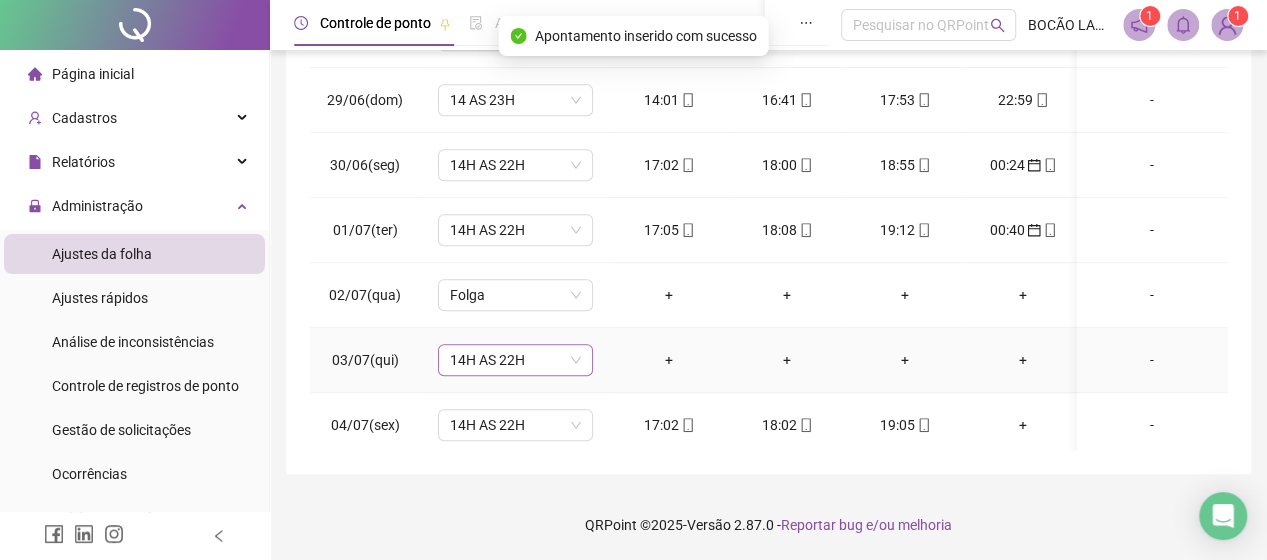 click on "14H AS 22H" at bounding box center (515, 360) 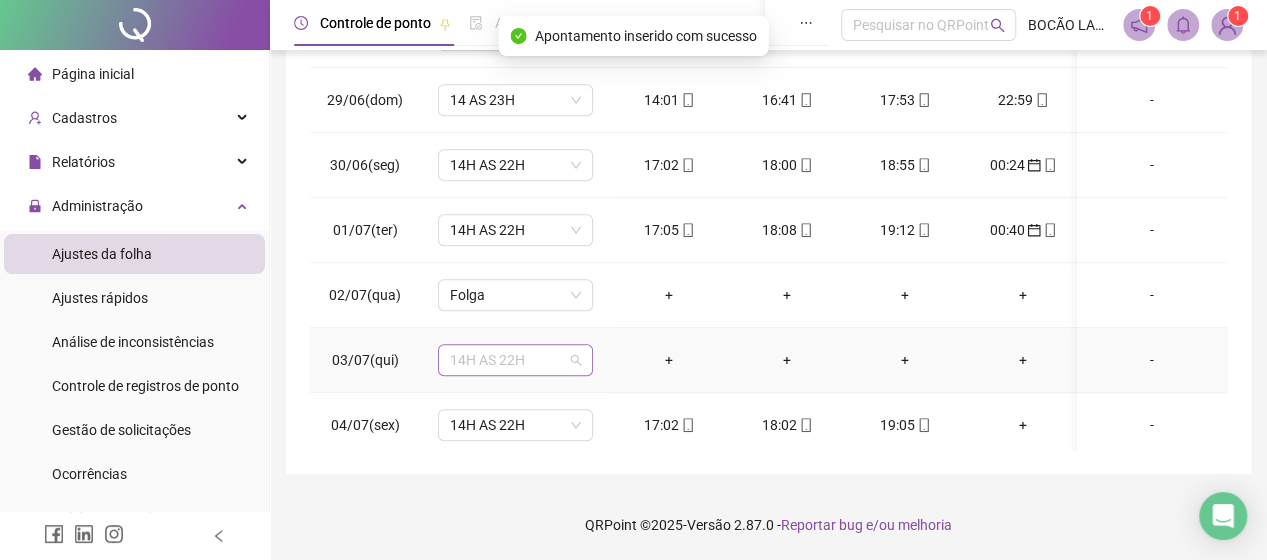 type on "*" 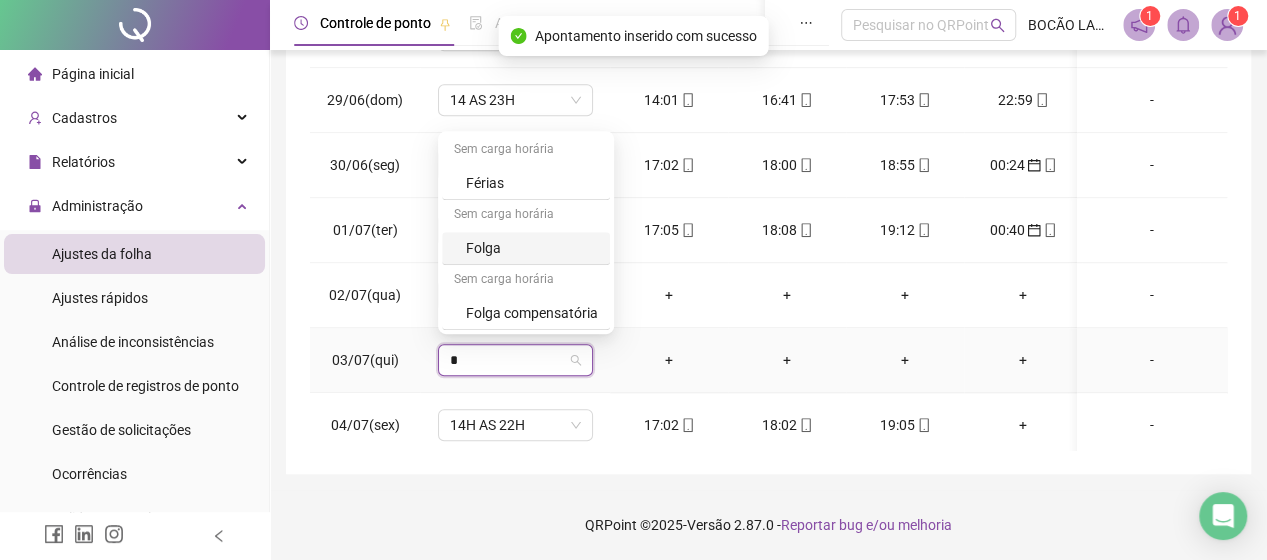 click on "Folga" at bounding box center (532, 248) 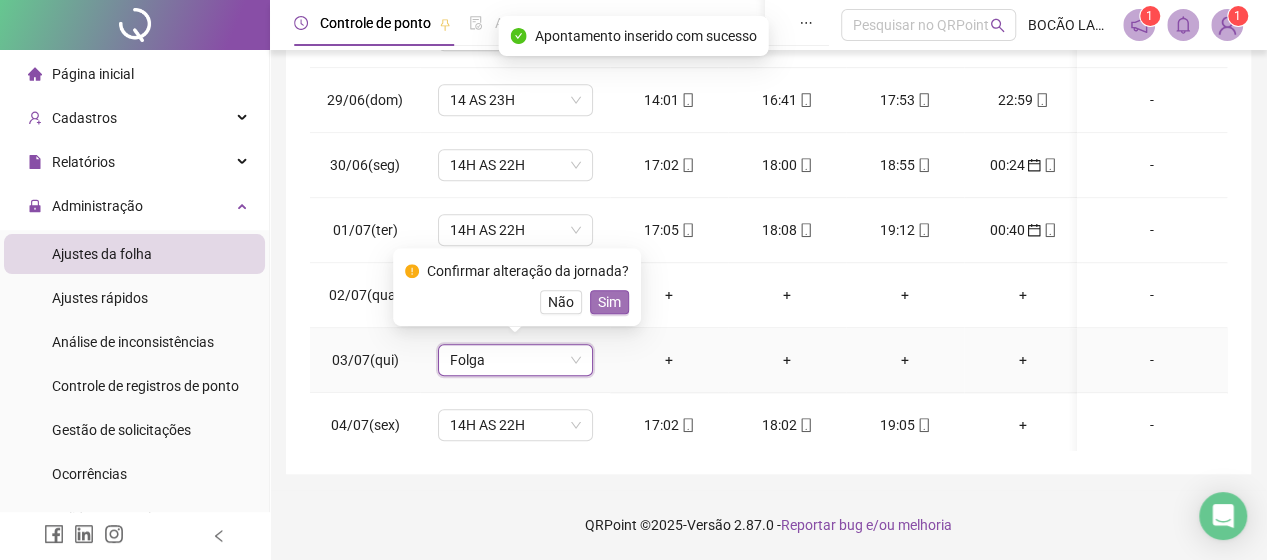 click on "Sim" at bounding box center [609, 302] 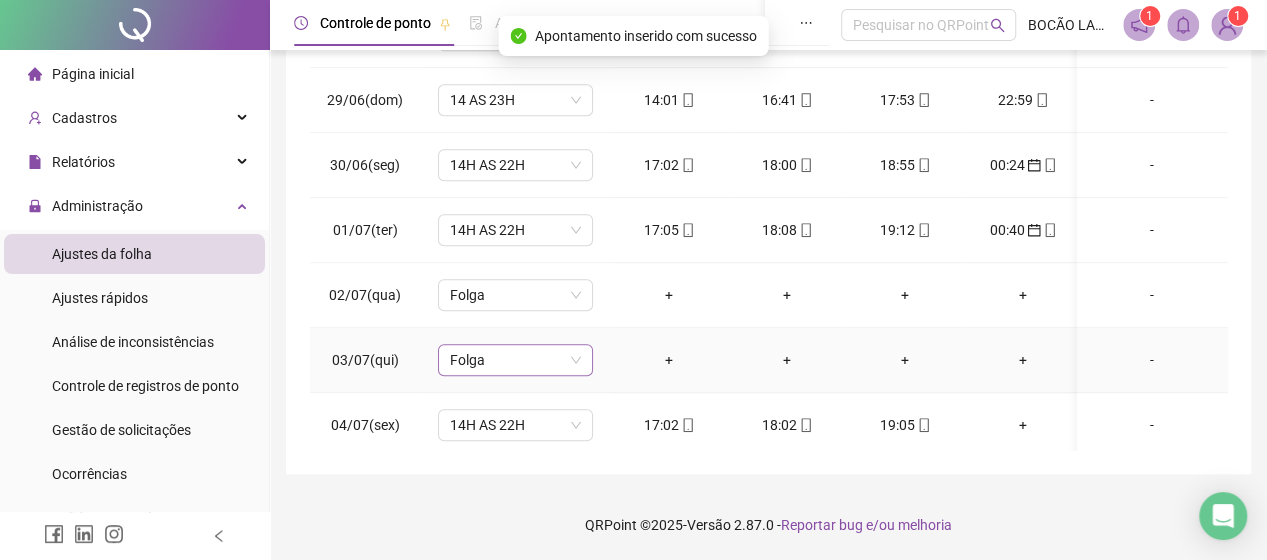 click on "Folga" at bounding box center [515, 360] 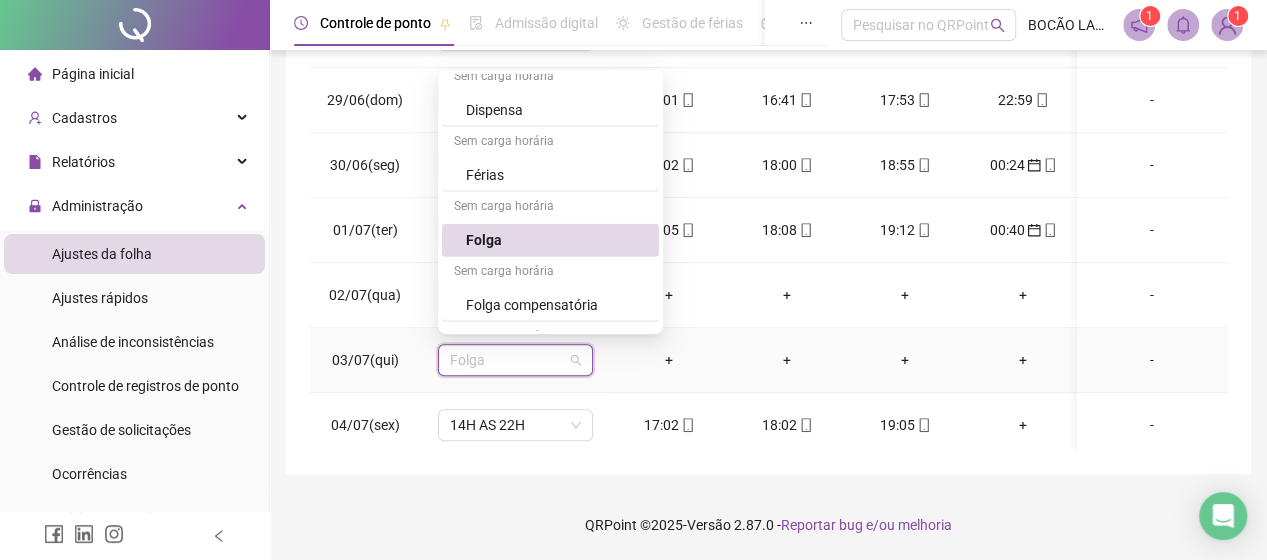 scroll, scrollTop: 2639, scrollLeft: 0, axis: vertical 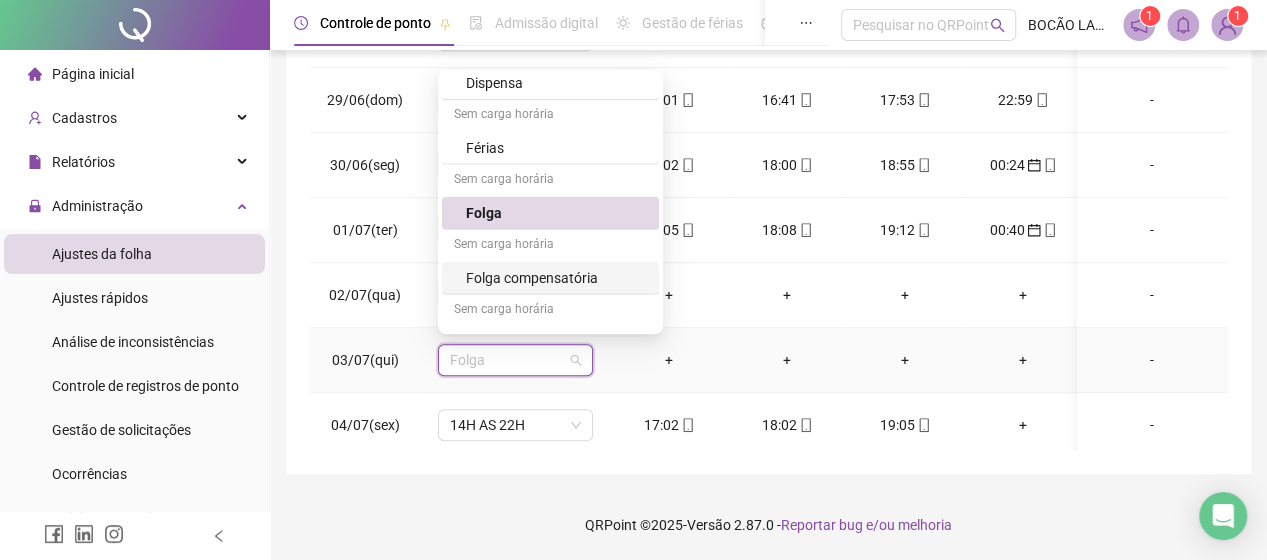 click on "Folga compensatória" at bounding box center [556, 278] 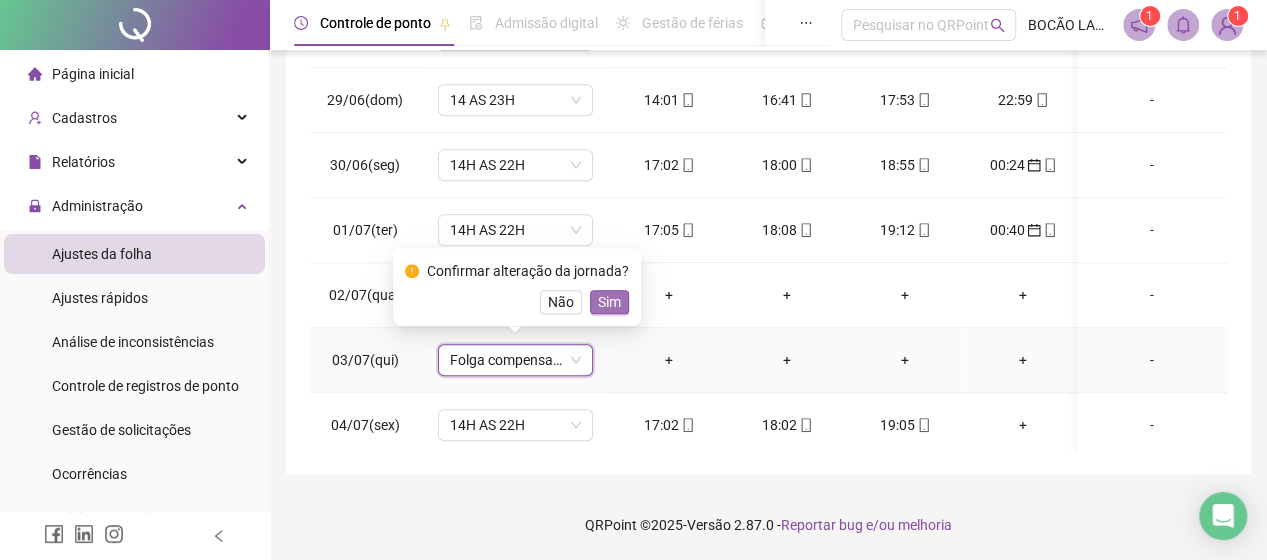 click on "Sim" at bounding box center (609, 302) 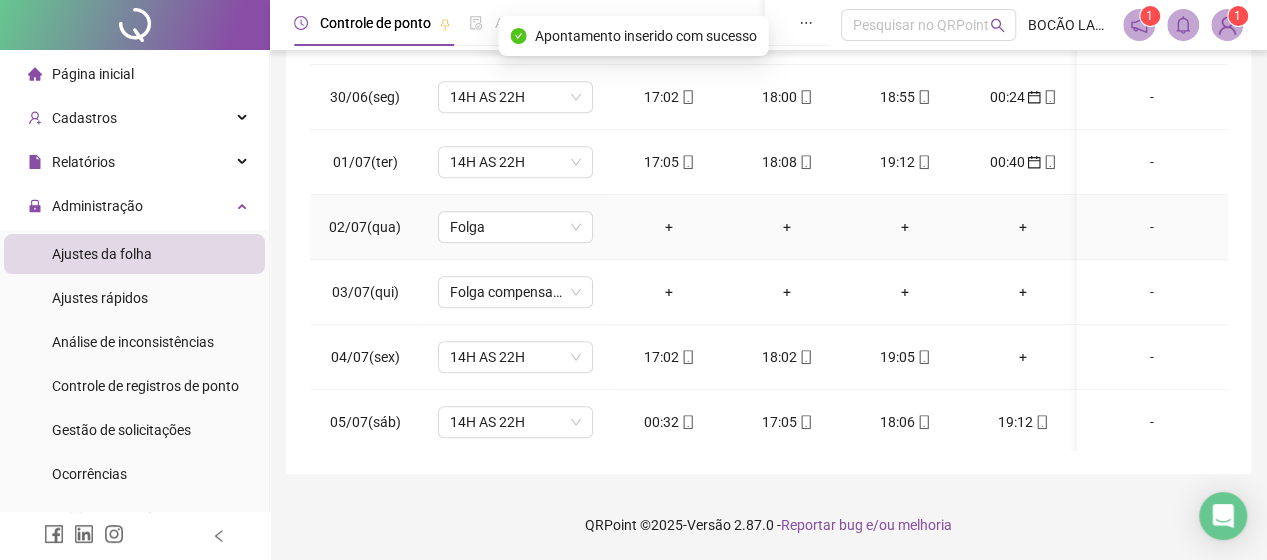 scroll, scrollTop: 900, scrollLeft: 0, axis: vertical 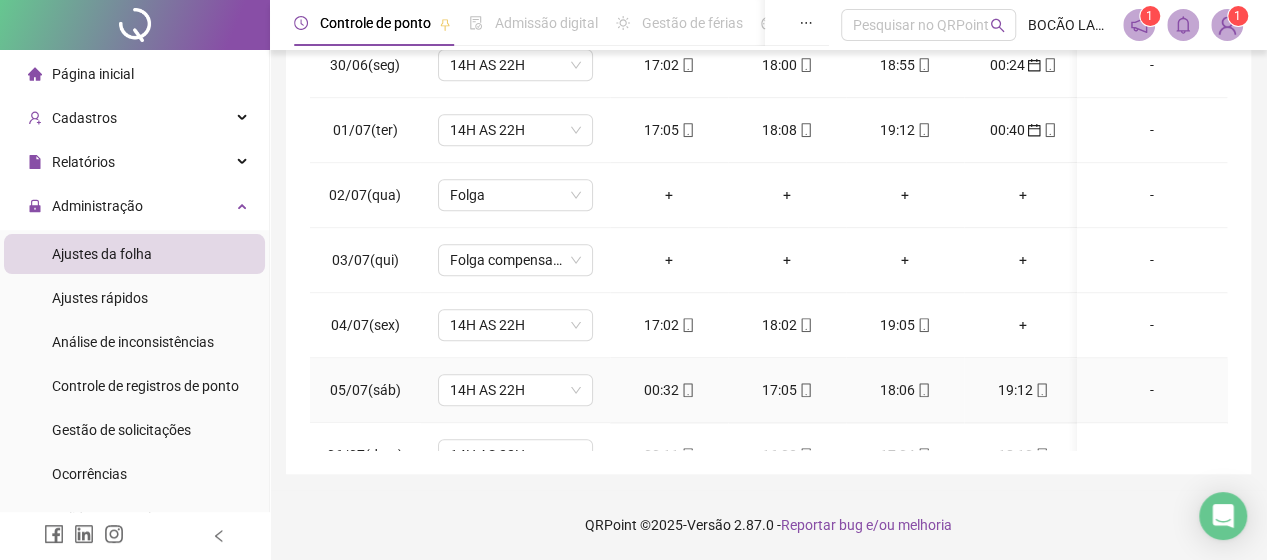 click on "00:32" at bounding box center [669, 390] 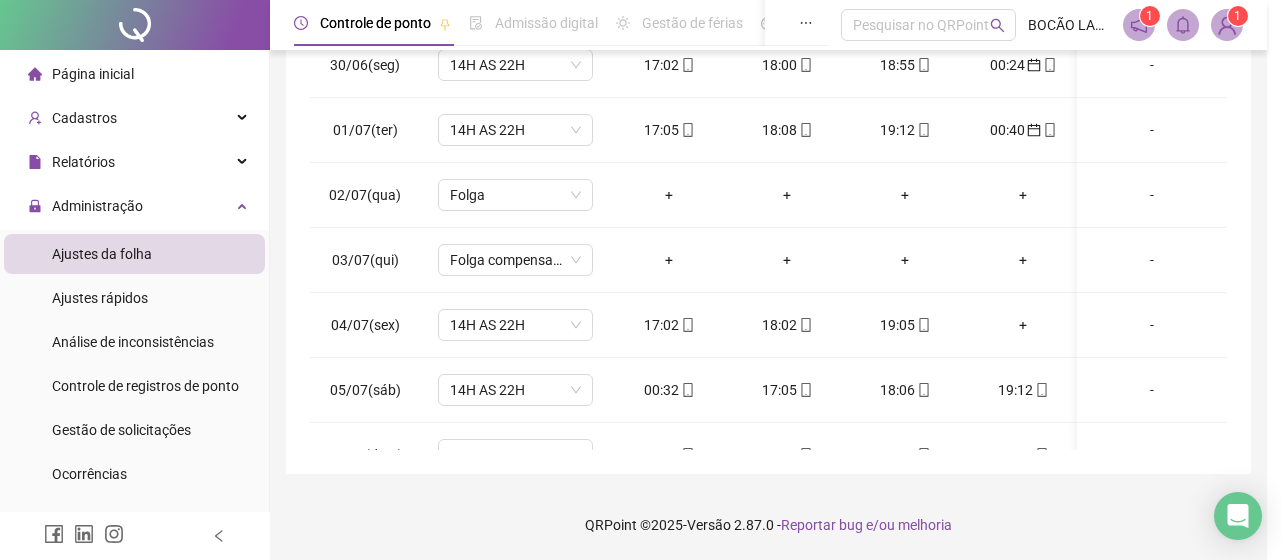 type on "**********" 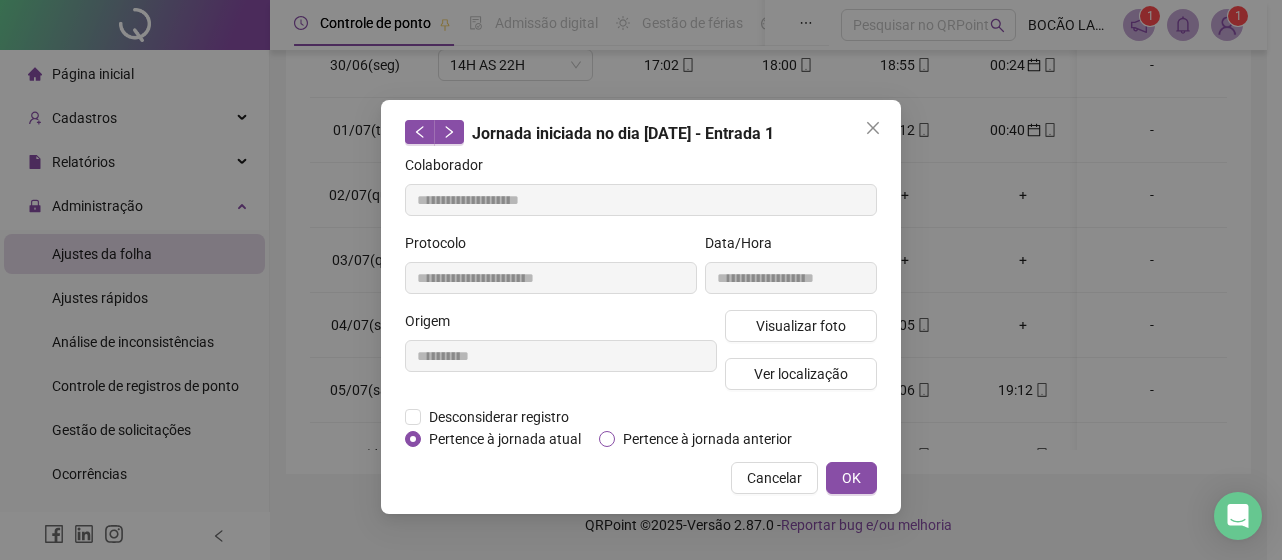 click on "Pertence à jornada anterior" at bounding box center [707, 439] 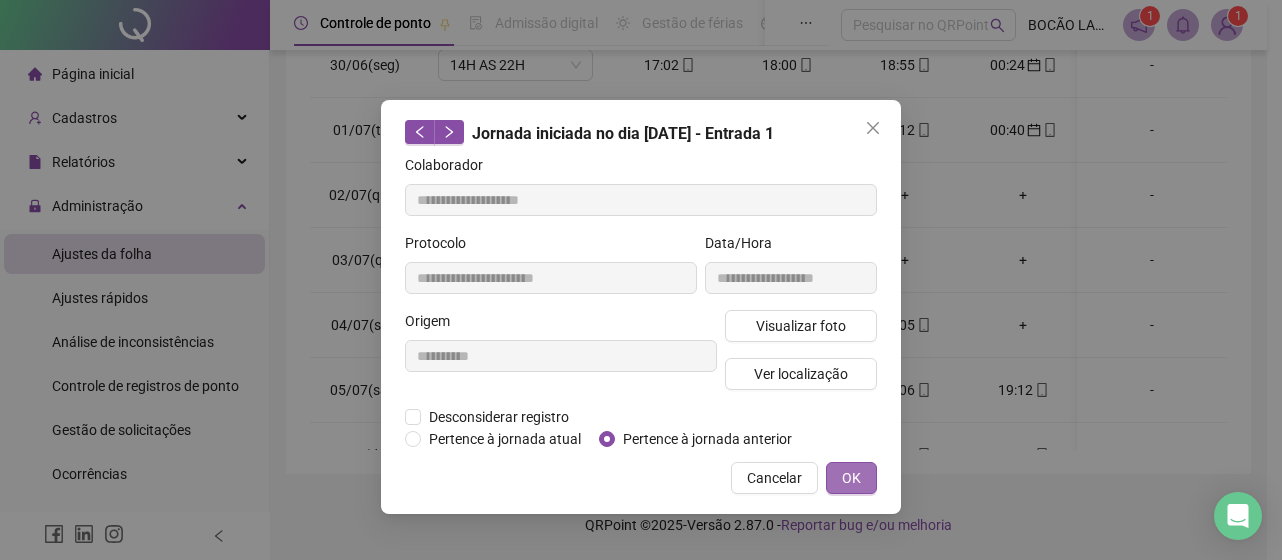 click on "OK" at bounding box center (851, 478) 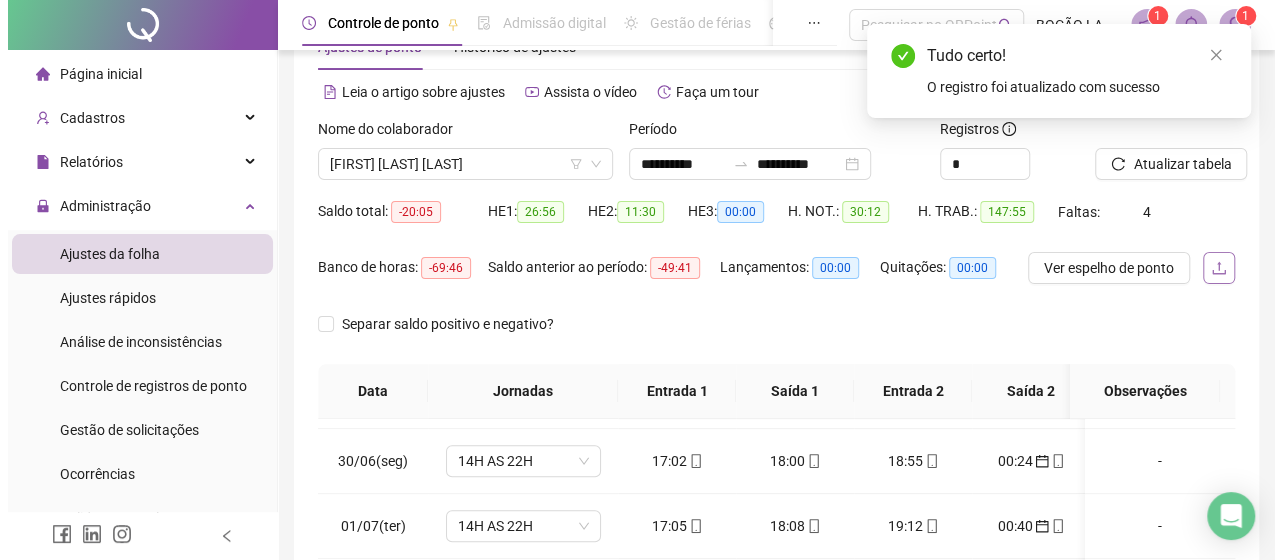 scroll, scrollTop: 62, scrollLeft: 0, axis: vertical 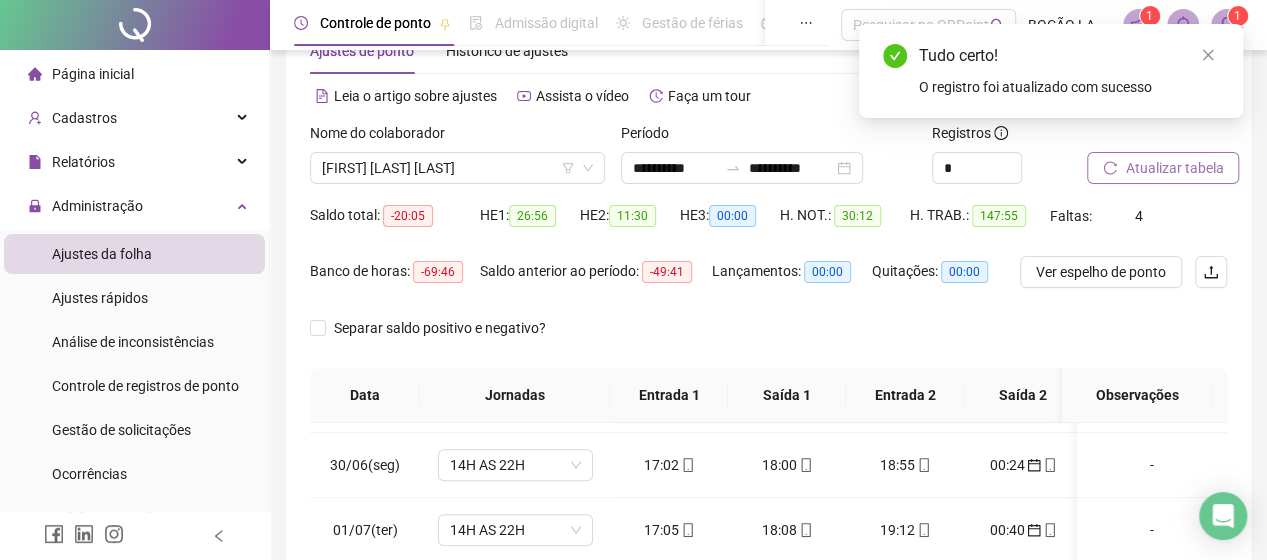 click on "Atualizar tabela" at bounding box center (1174, 168) 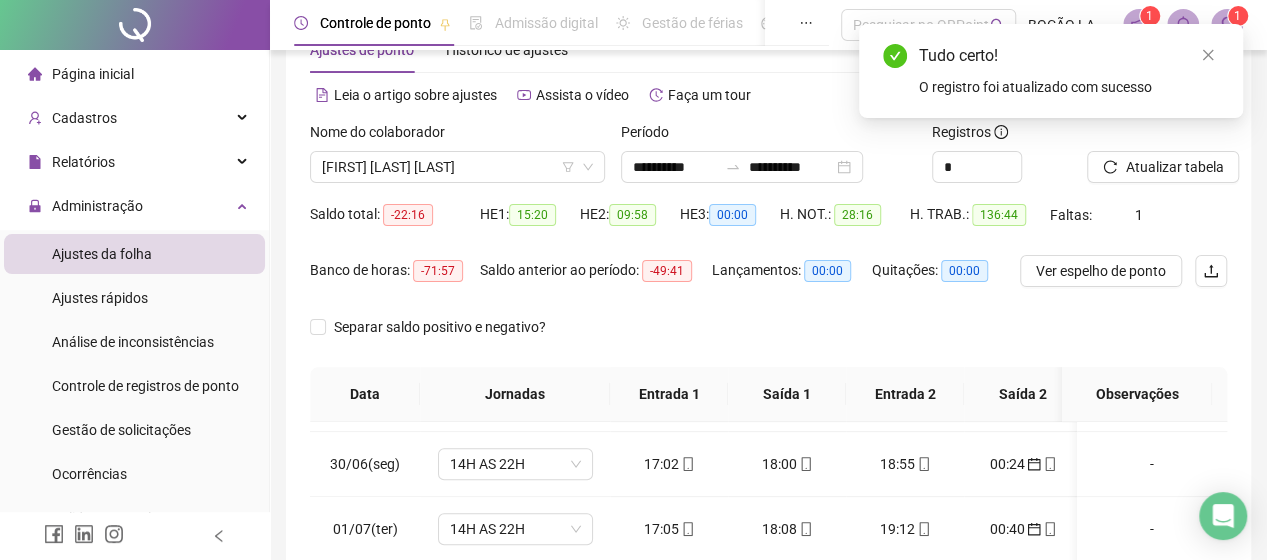 scroll, scrollTop: 462, scrollLeft: 0, axis: vertical 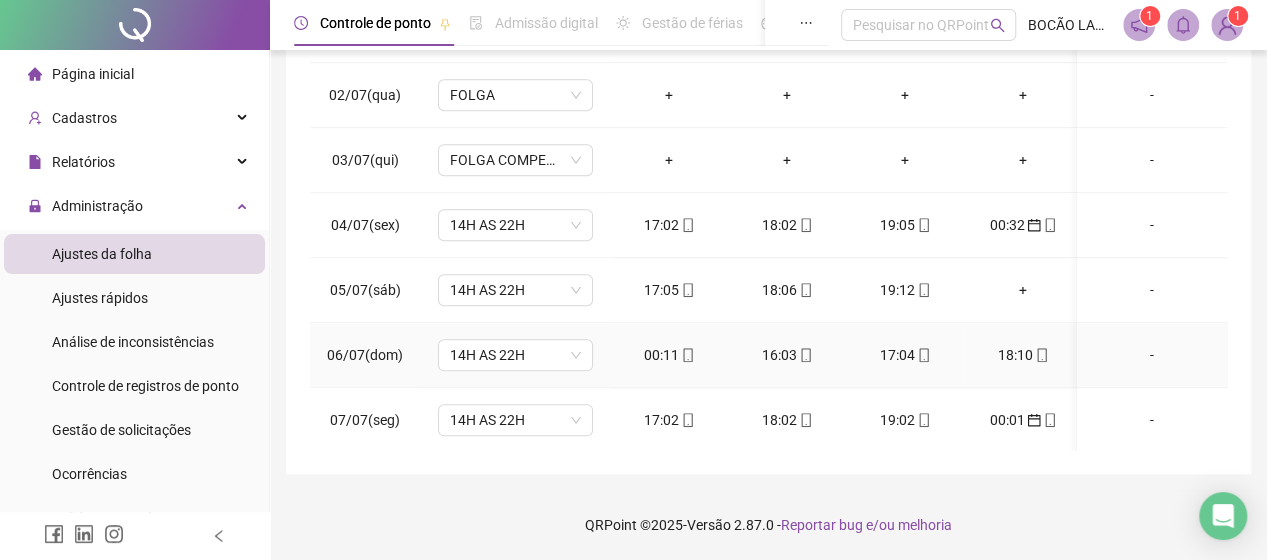 click on "00:11" at bounding box center [669, 355] 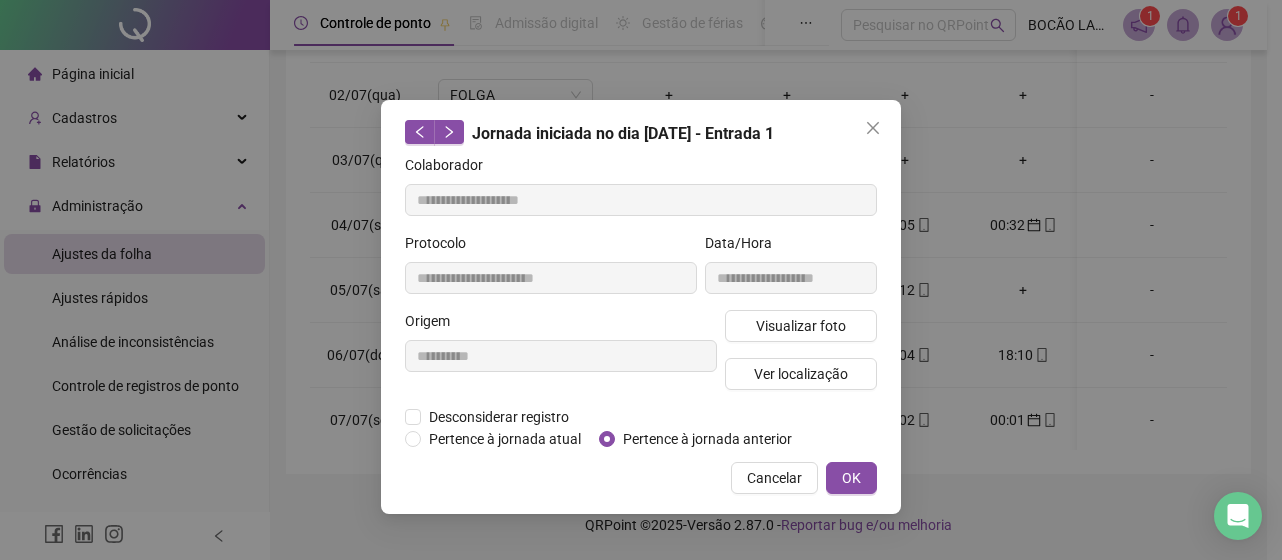 type on "**********" 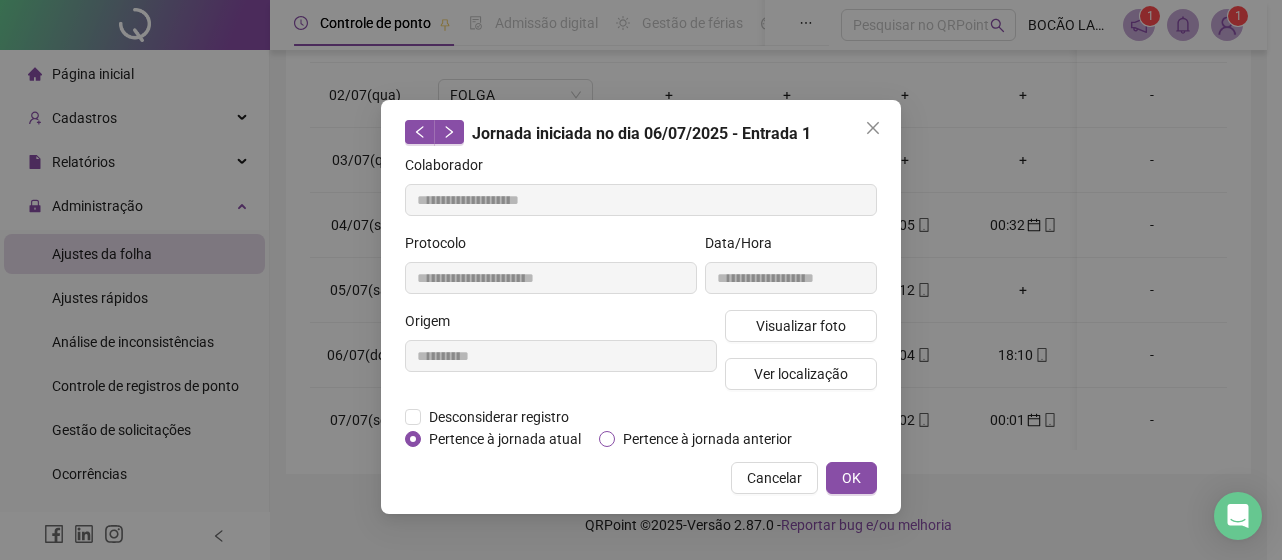 click on "Pertence à jornada anterior" at bounding box center [707, 439] 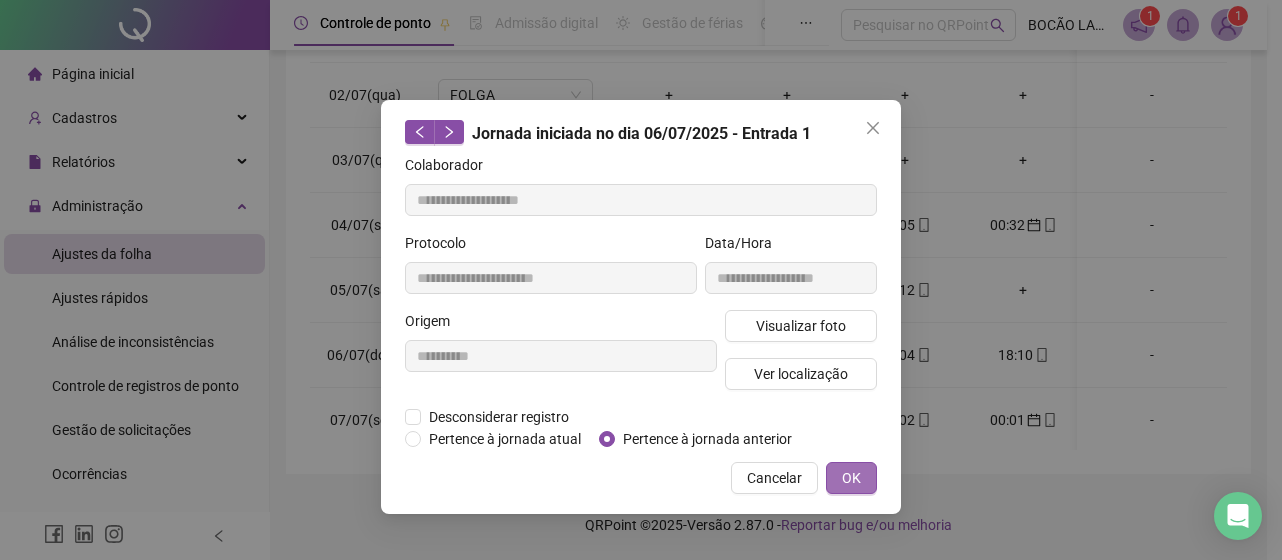 click on "OK" at bounding box center (851, 478) 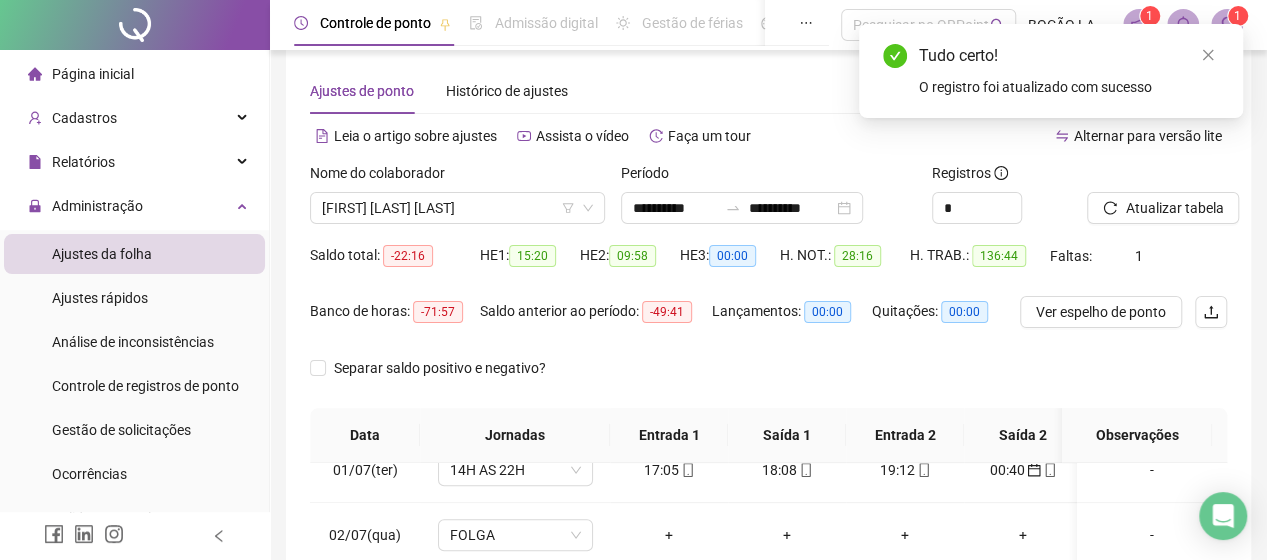 scroll, scrollTop: 0, scrollLeft: 0, axis: both 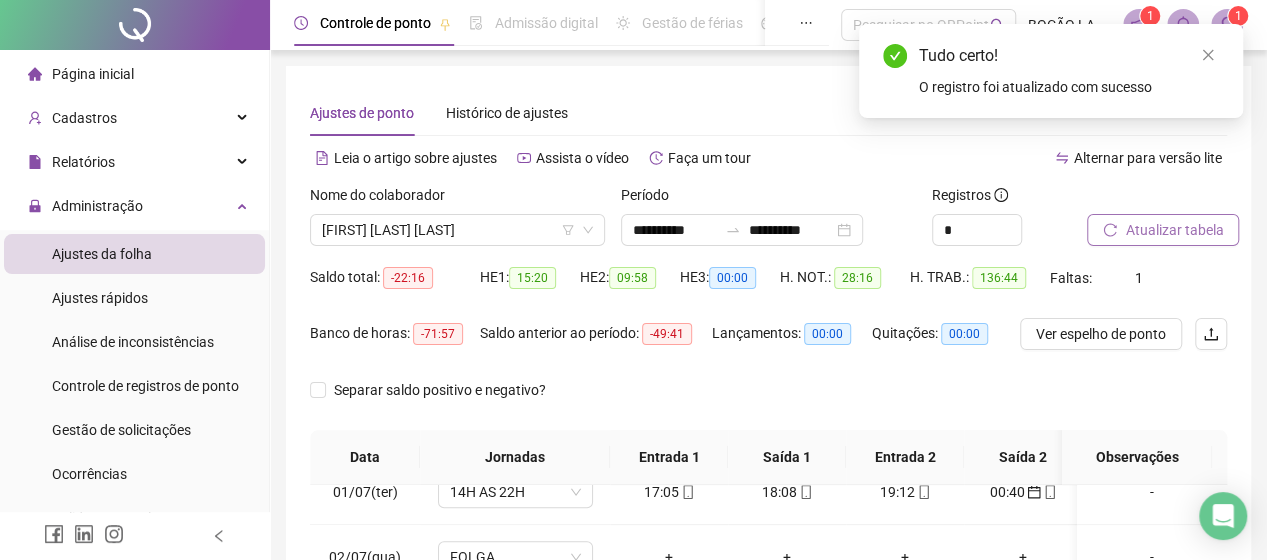 click on "Atualizar tabela" at bounding box center [1174, 230] 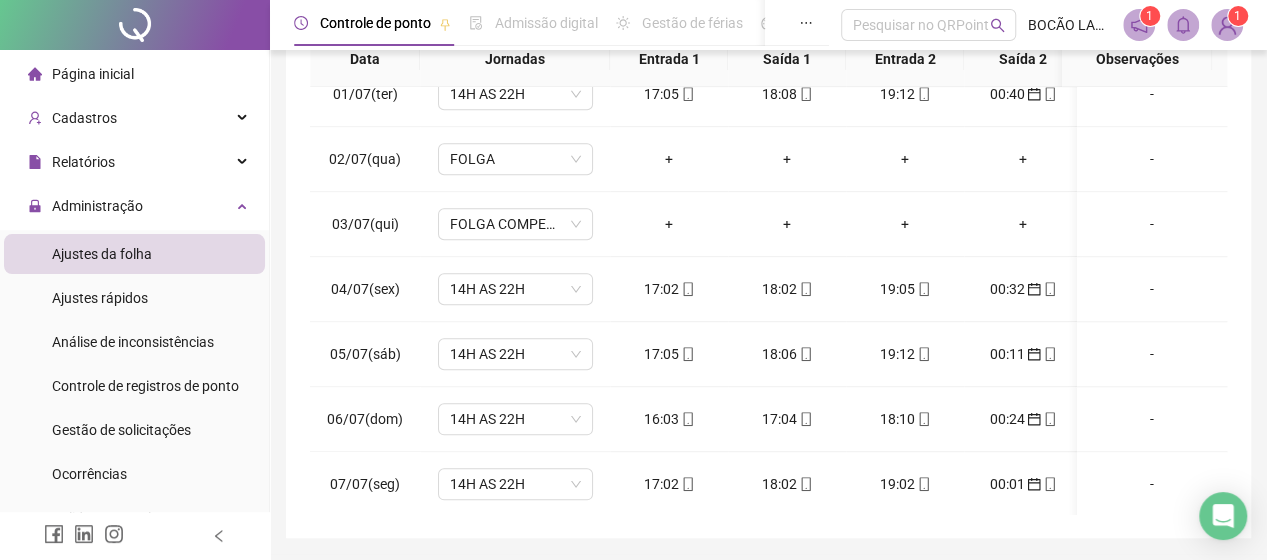 scroll, scrollTop: 400, scrollLeft: 0, axis: vertical 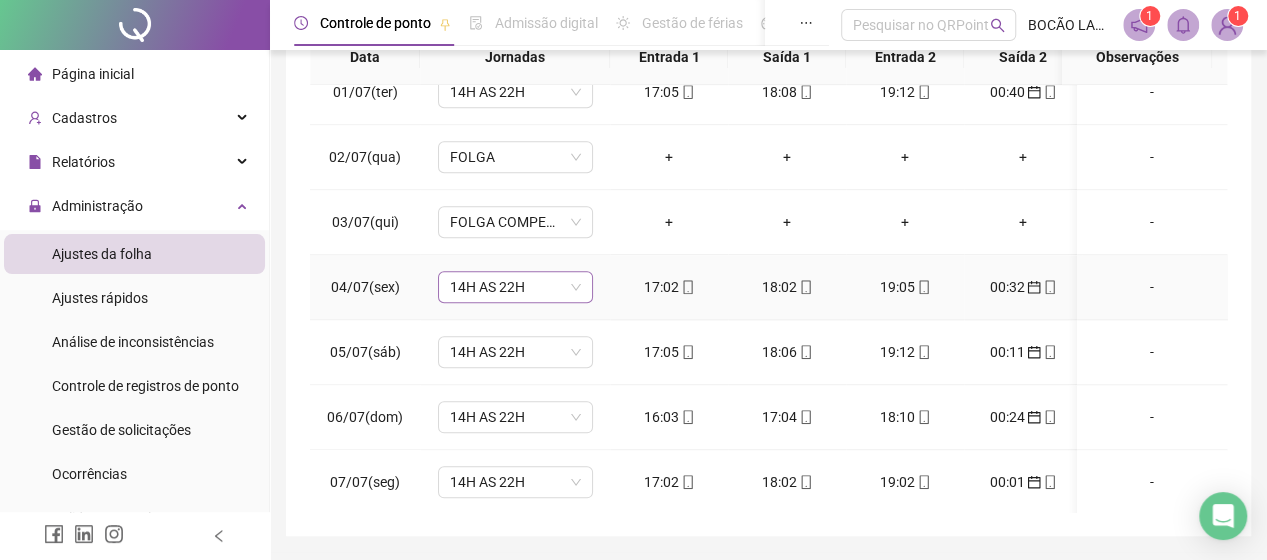 click on "14H AS 22H" at bounding box center (515, 287) 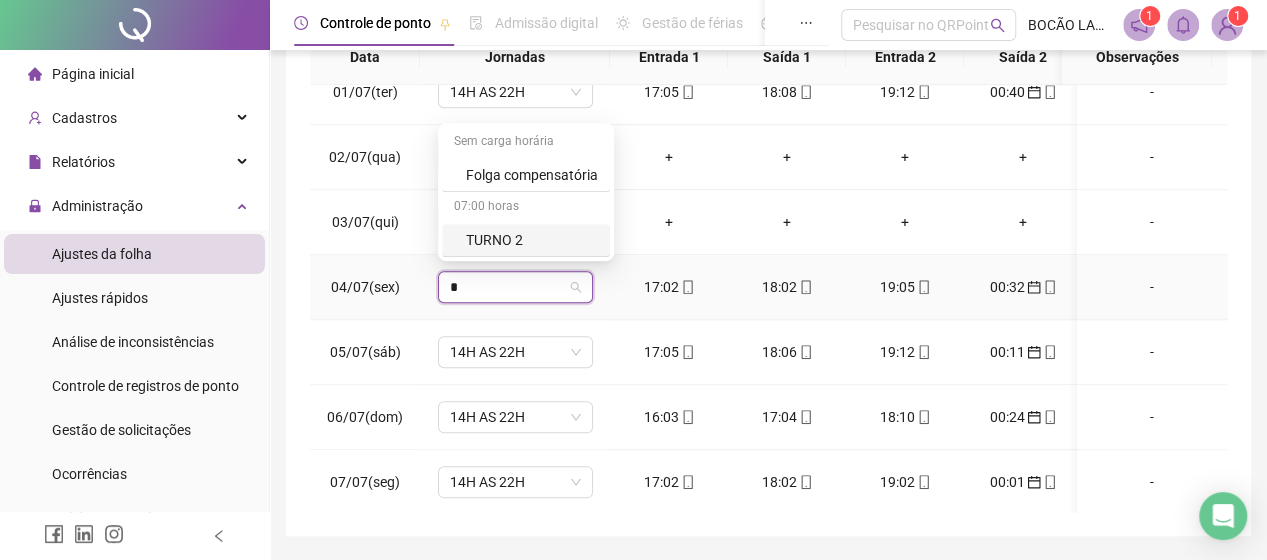 click on "TURNO 2" at bounding box center (532, 240) 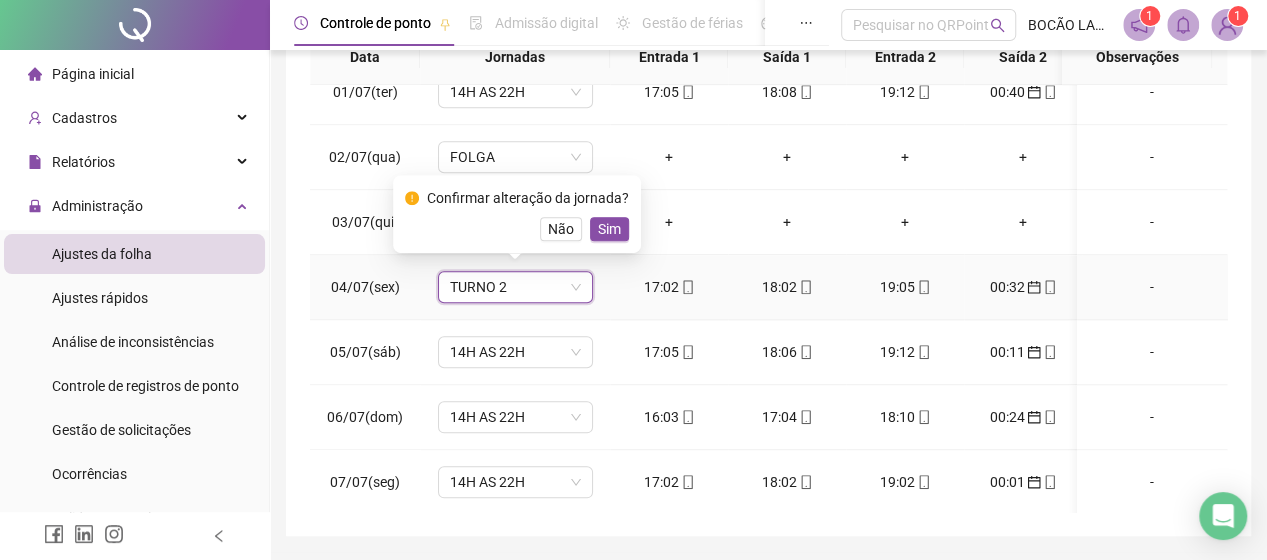 click on "Confirmar alteração da jornada? Não Sim" at bounding box center (517, 214) 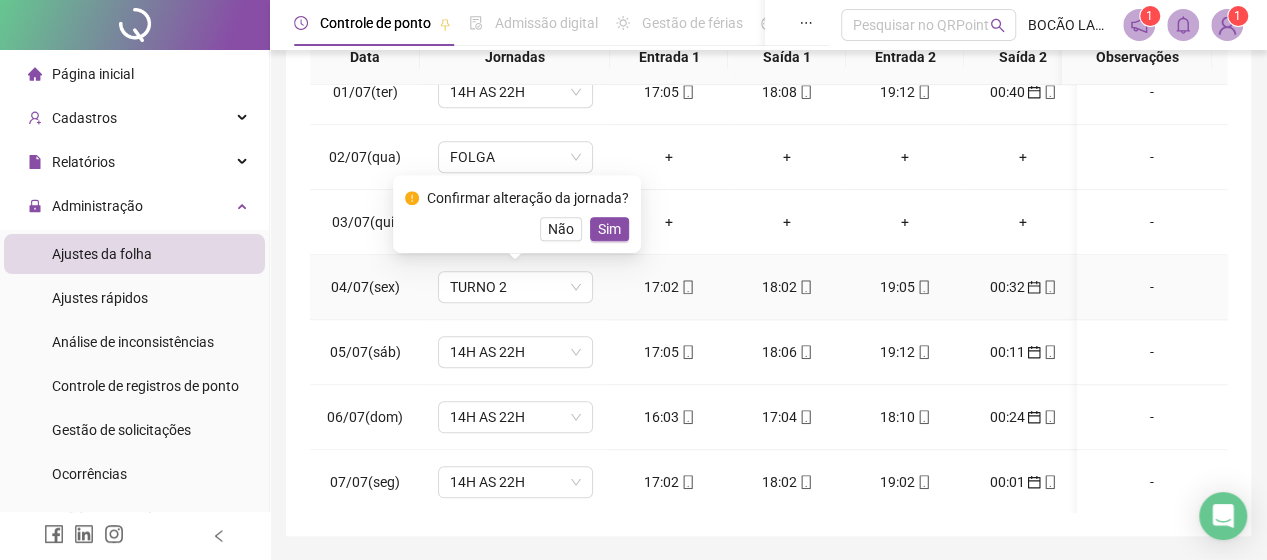 click on "Confirmar alteração da jornada? Não Sim" at bounding box center [517, 214] 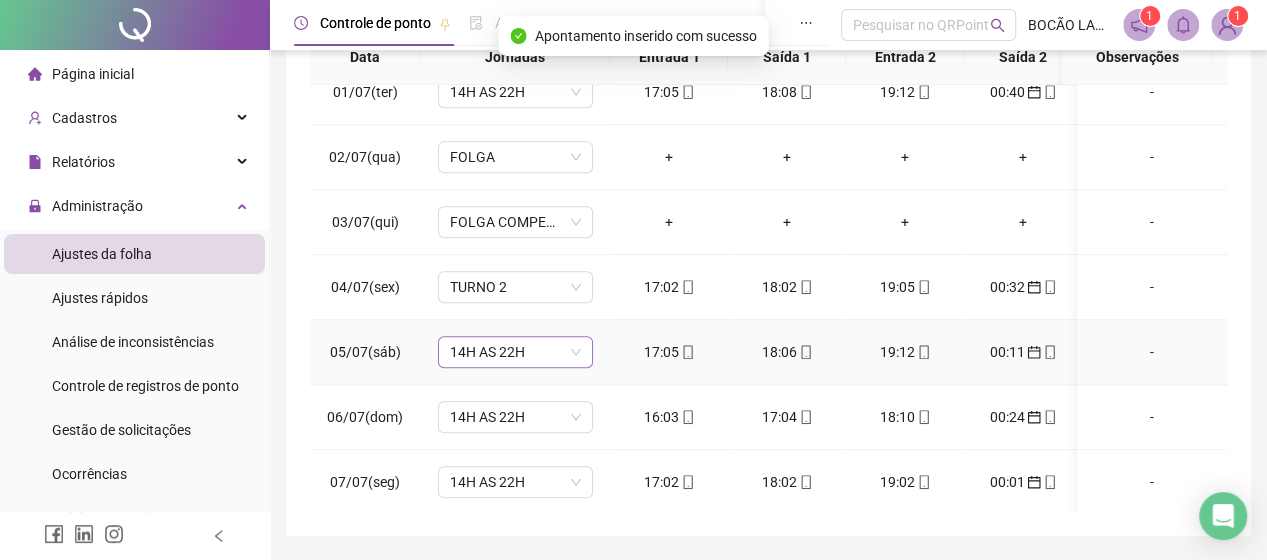 click on "14H AS 22H" at bounding box center (515, 352) 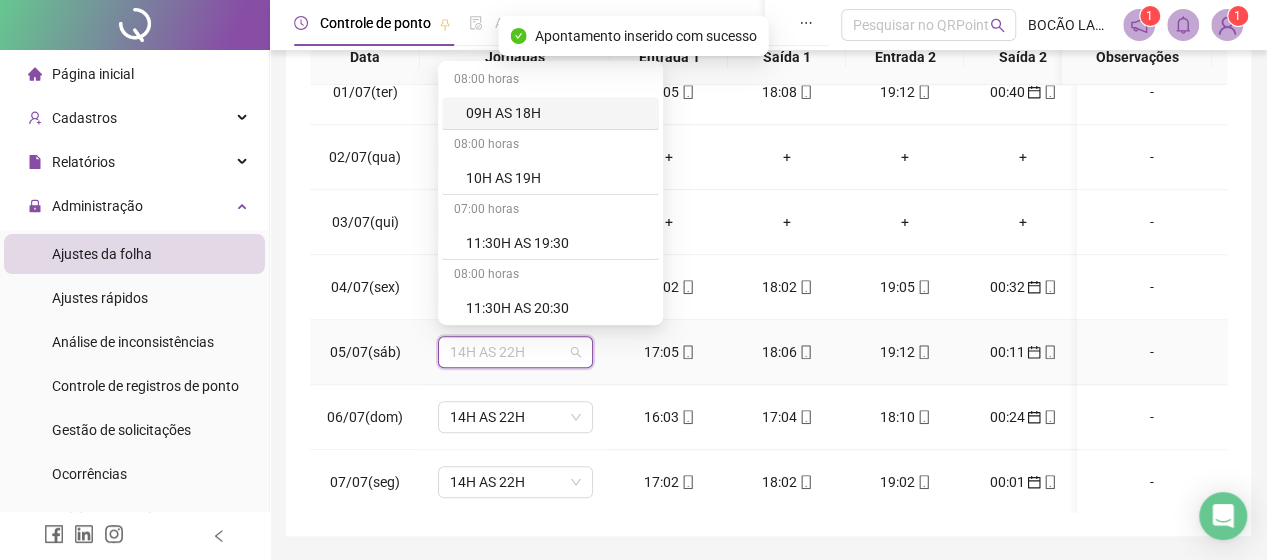 type on "*" 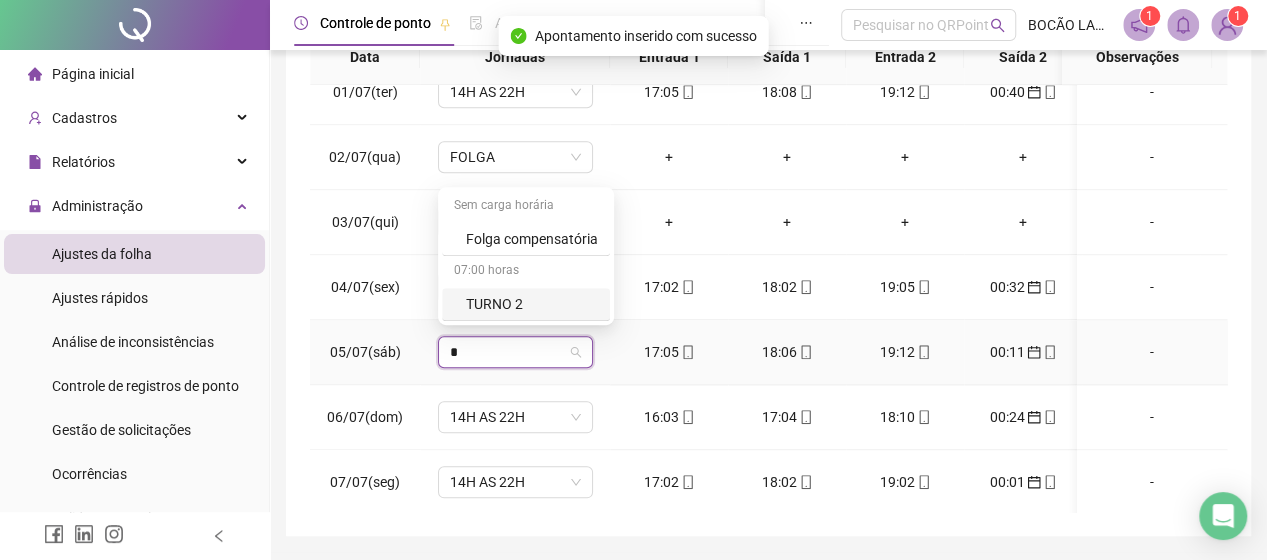 click on "TURNO 2" at bounding box center [532, 304] 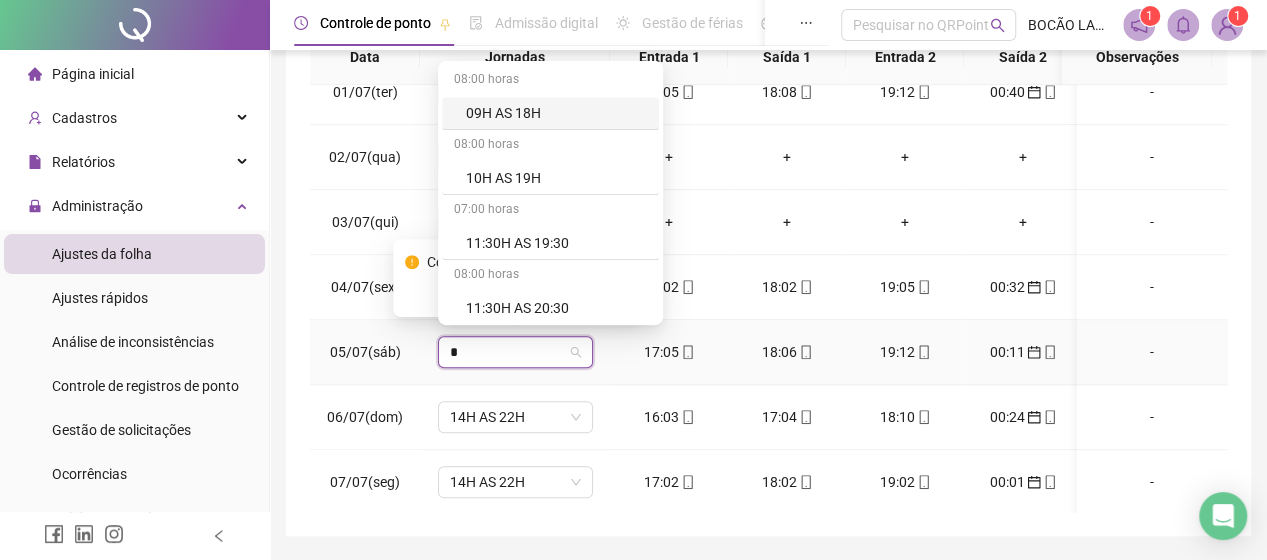 type on "**" 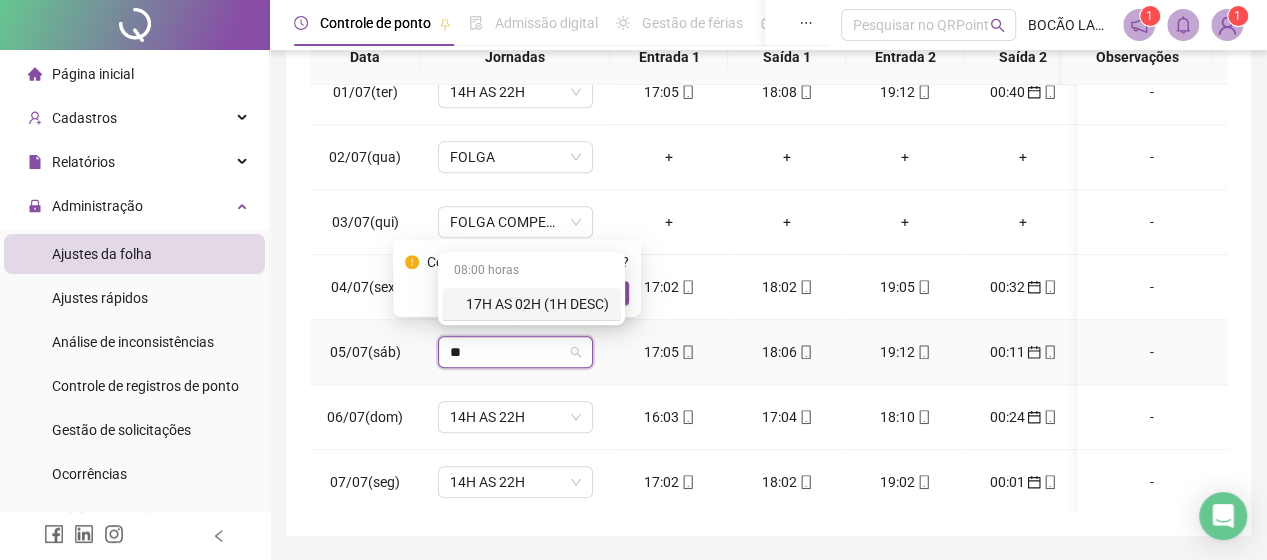 click on "17H AS 02H (1H DESC)" at bounding box center [537, 304] 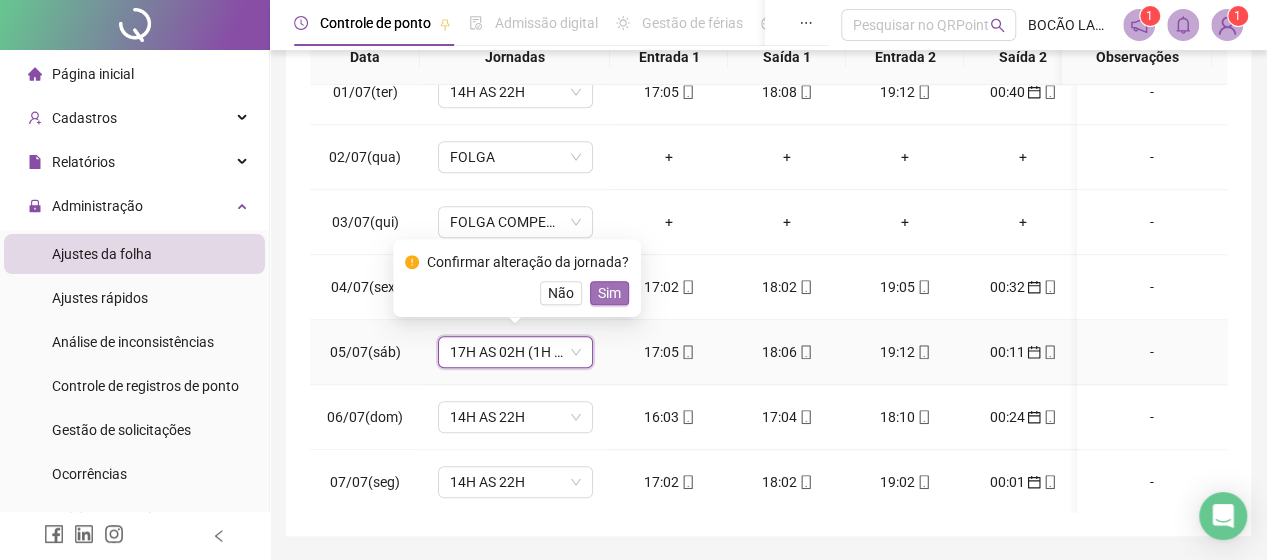 click on "Sim" at bounding box center [609, 293] 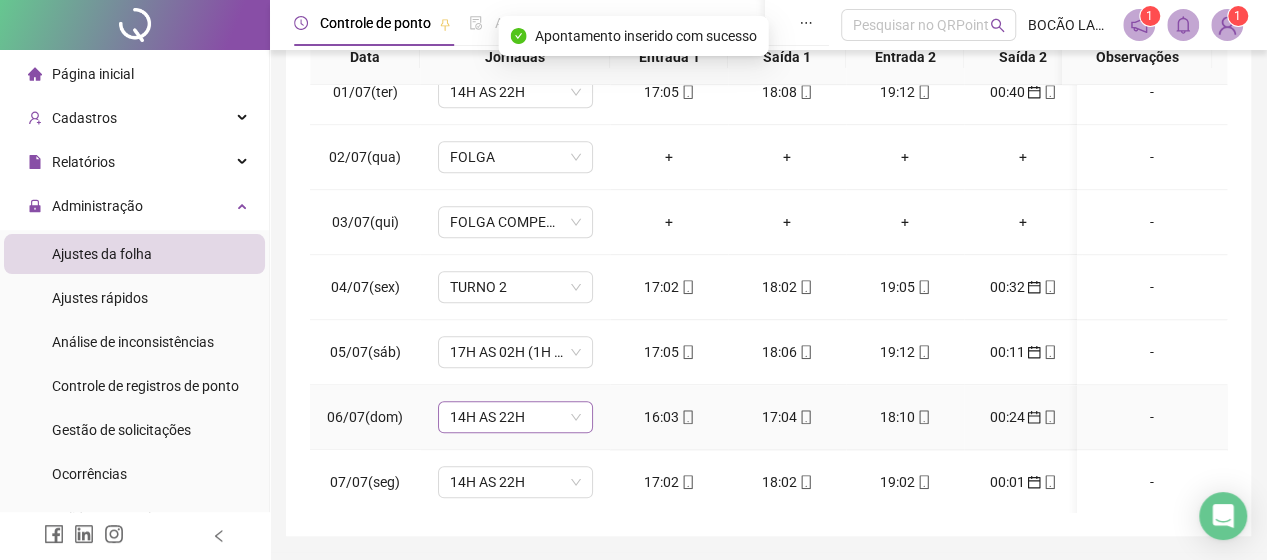 click on "14H AS 22H" at bounding box center (515, 417) 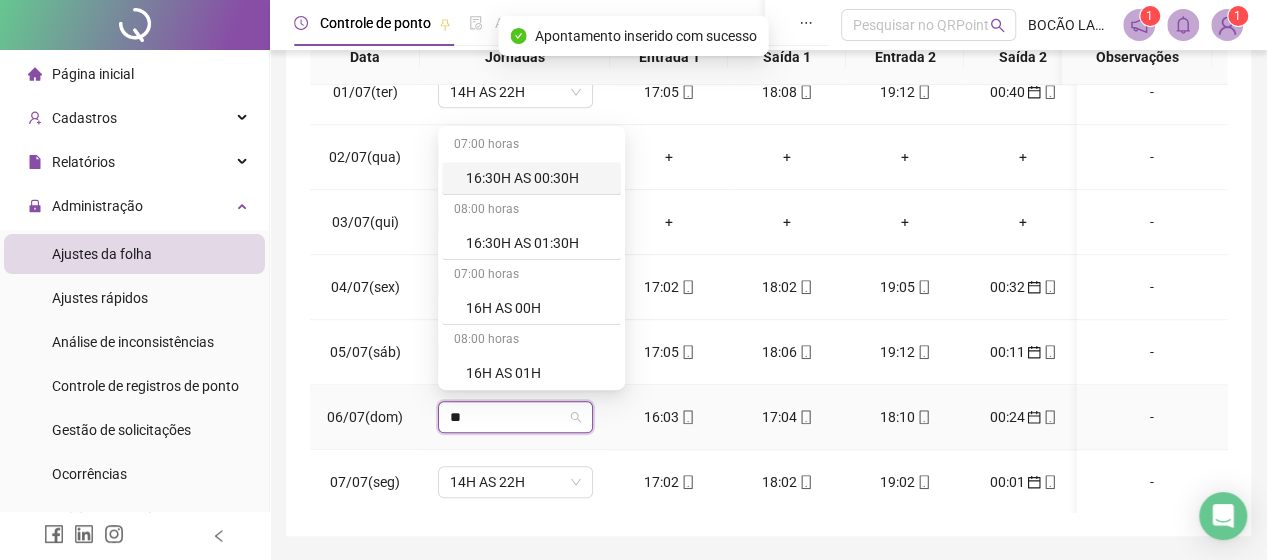 type on "**" 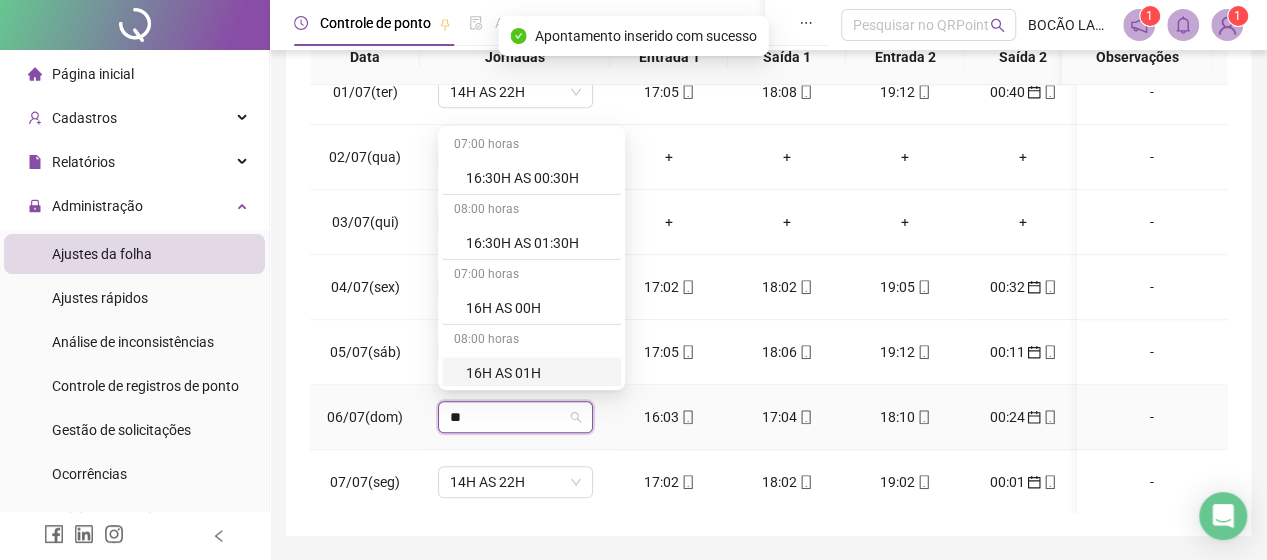 click on "16H AS 01H" at bounding box center (537, 373) 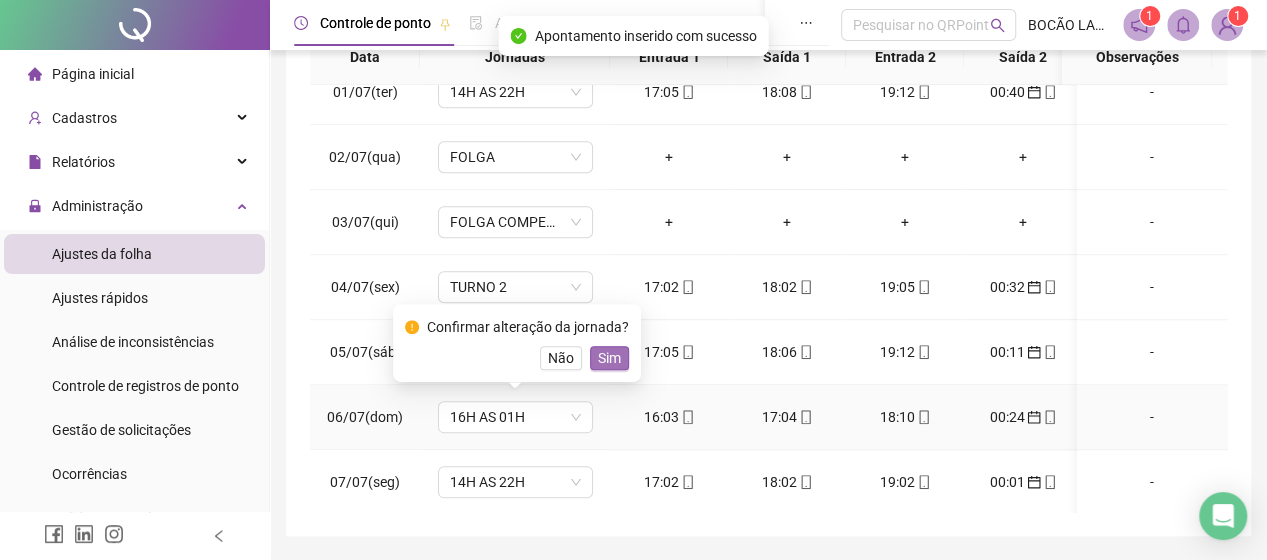 click on "Sim" at bounding box center (609, 358) 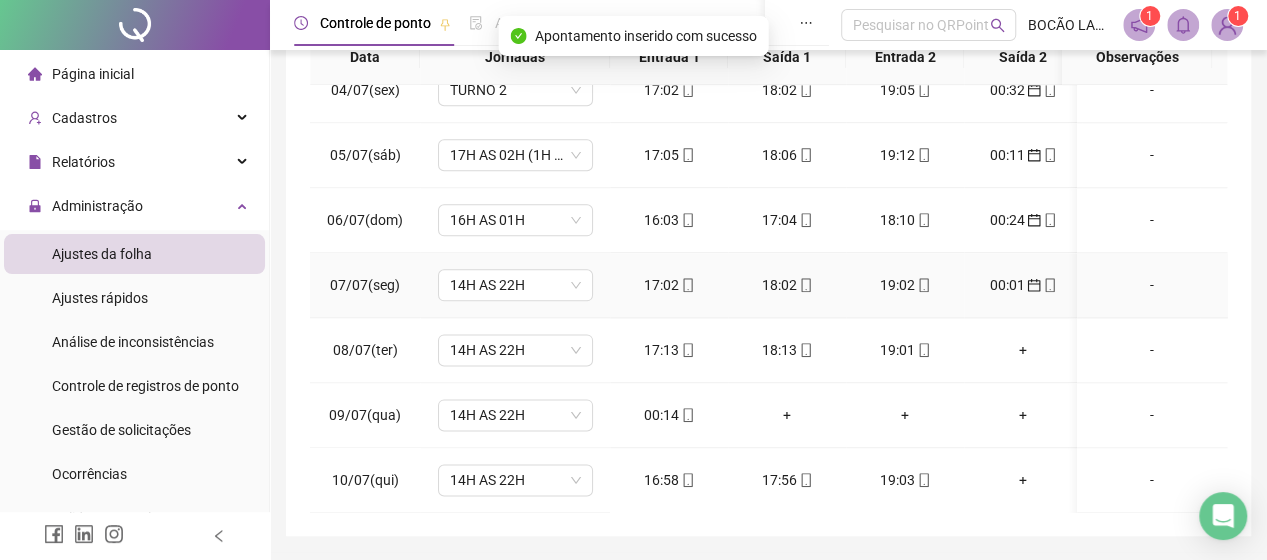 scroll, scrollTop: 1200, scrollLeft: 0, axis: vertical 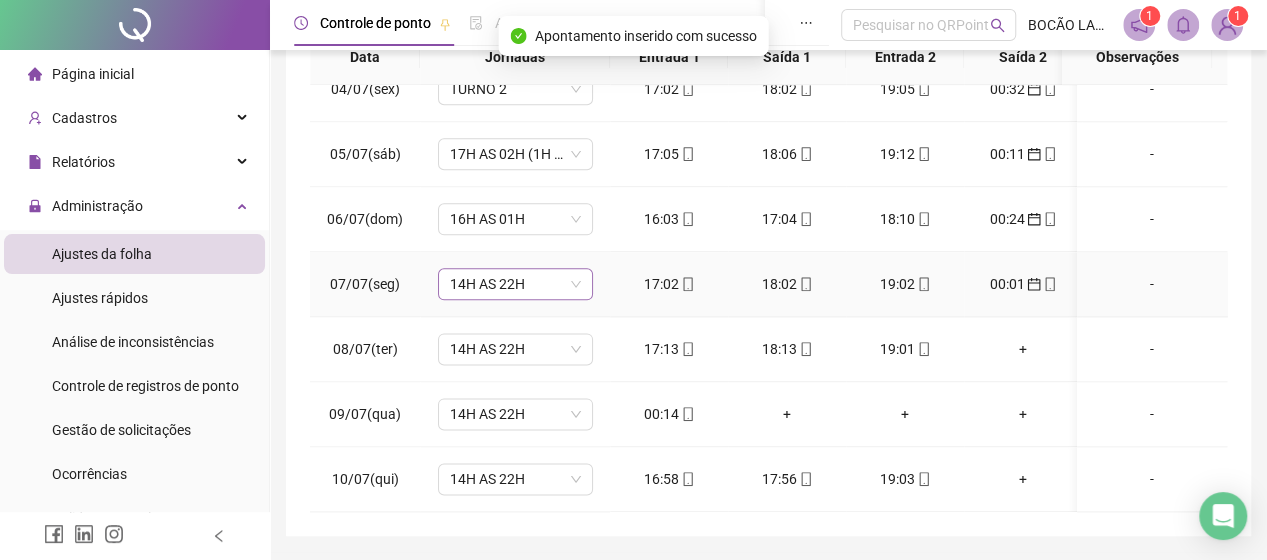 click on "14H AS 22H" at bounding box center (515, 284) 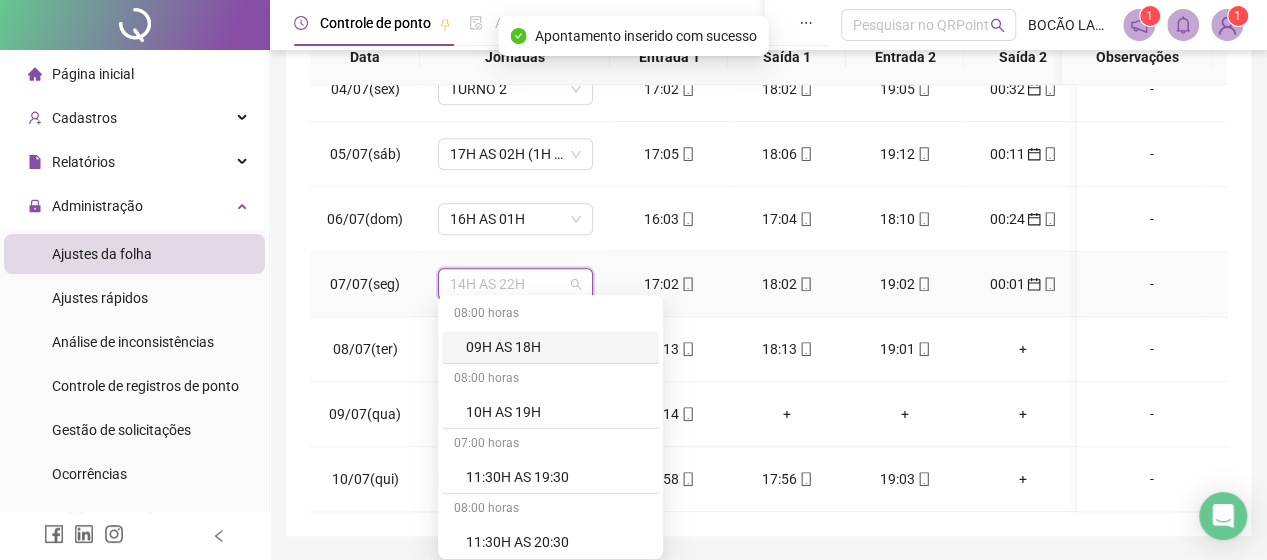 type on "*" 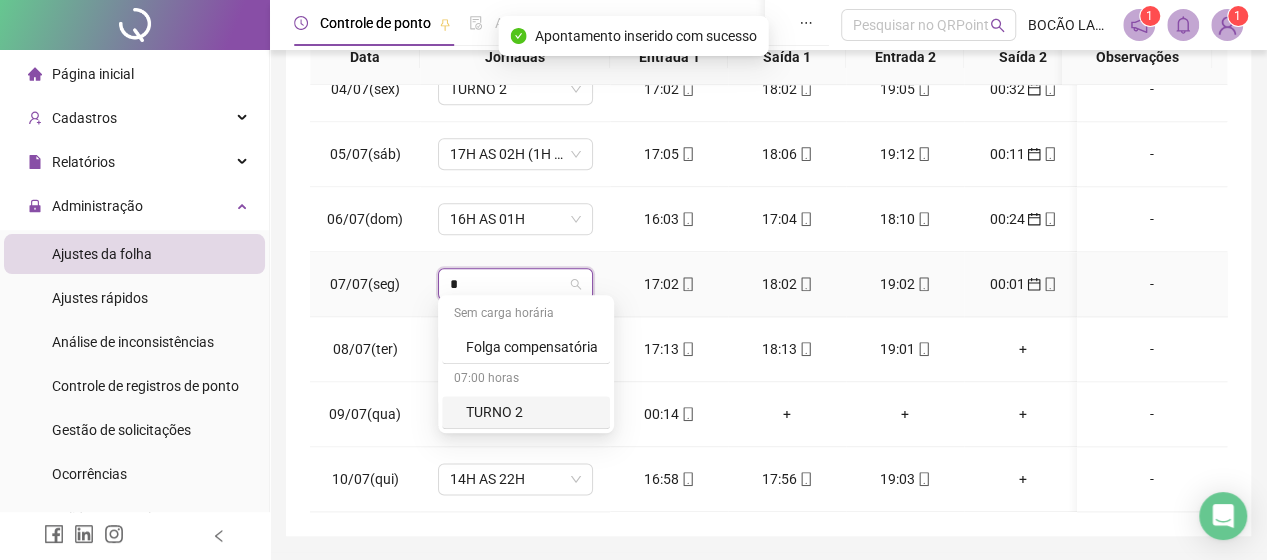 click on "TURNO 2" at bounding box center [532, 412] 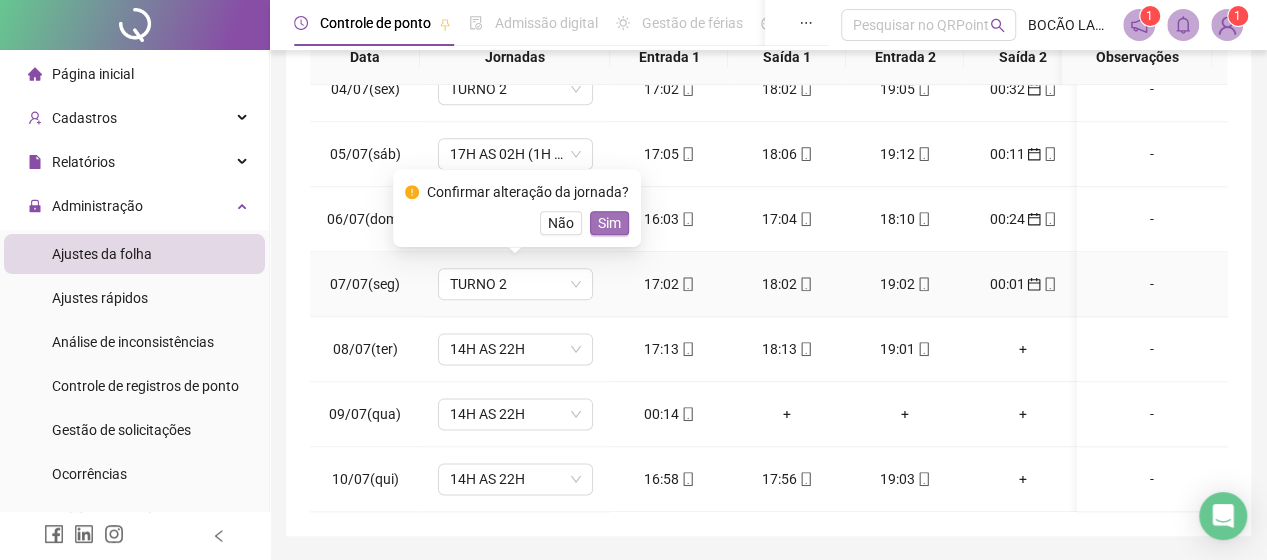 click on "Sim" at bounding box center (609, 223) 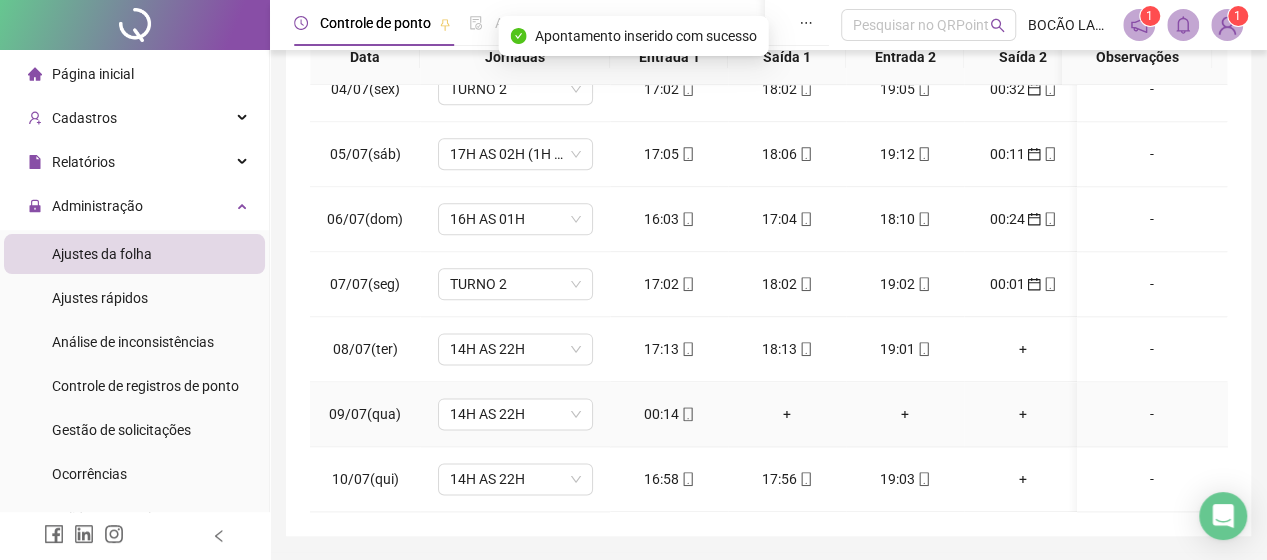 click on "00:14" at bounding box center (669, 414) 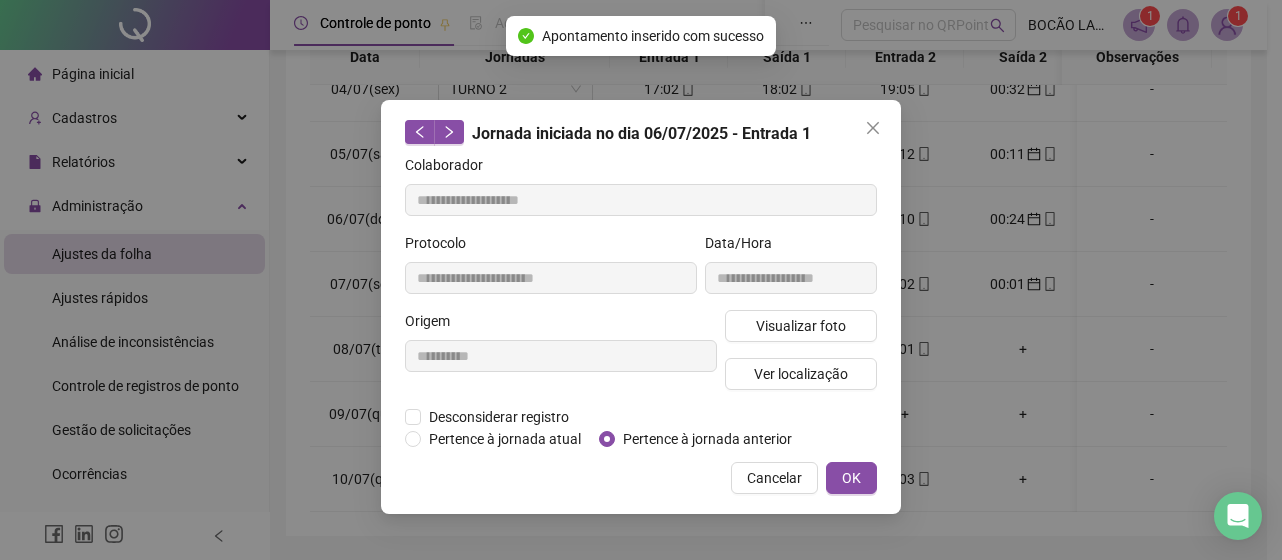 type on "**********" 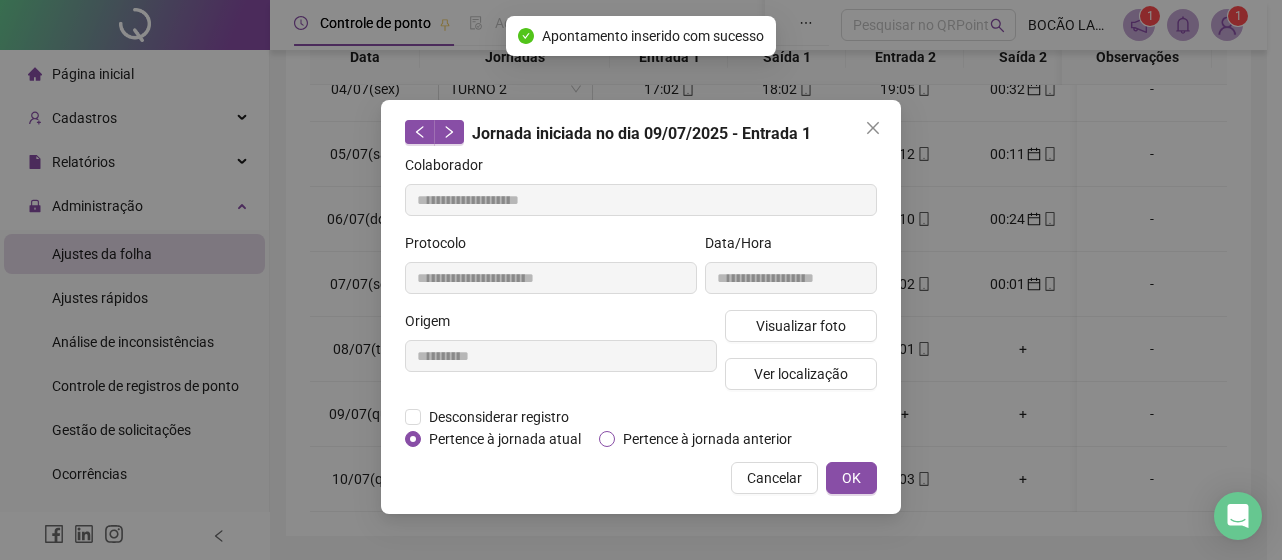 click on "Pertence à jornada anterior" at bounding box center (707, 439) 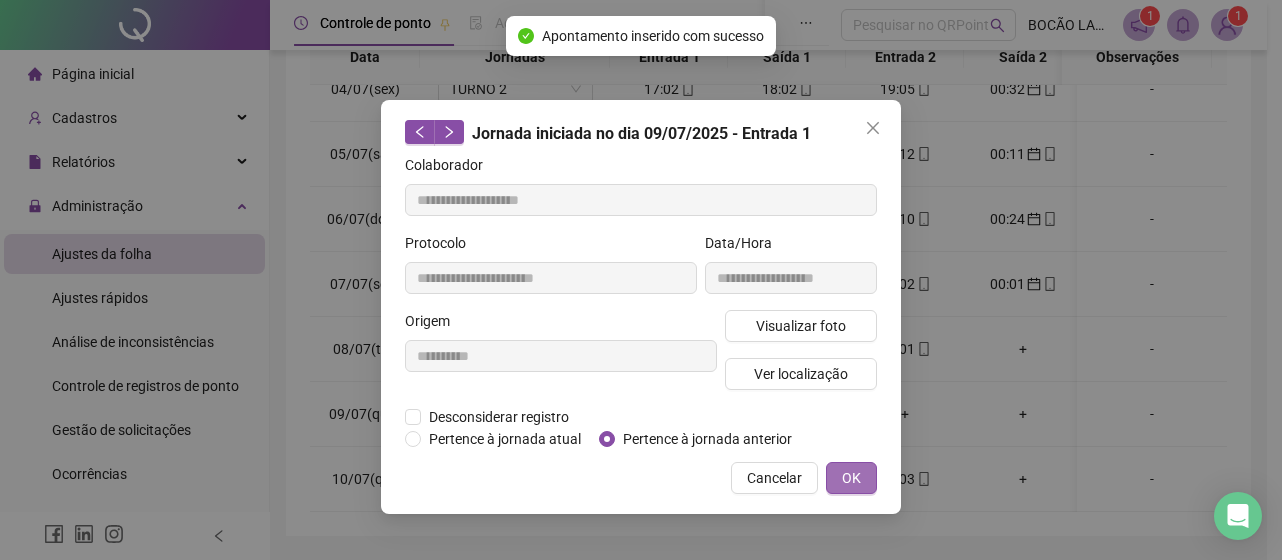 click on "OK" at bounding box center (851, 478) 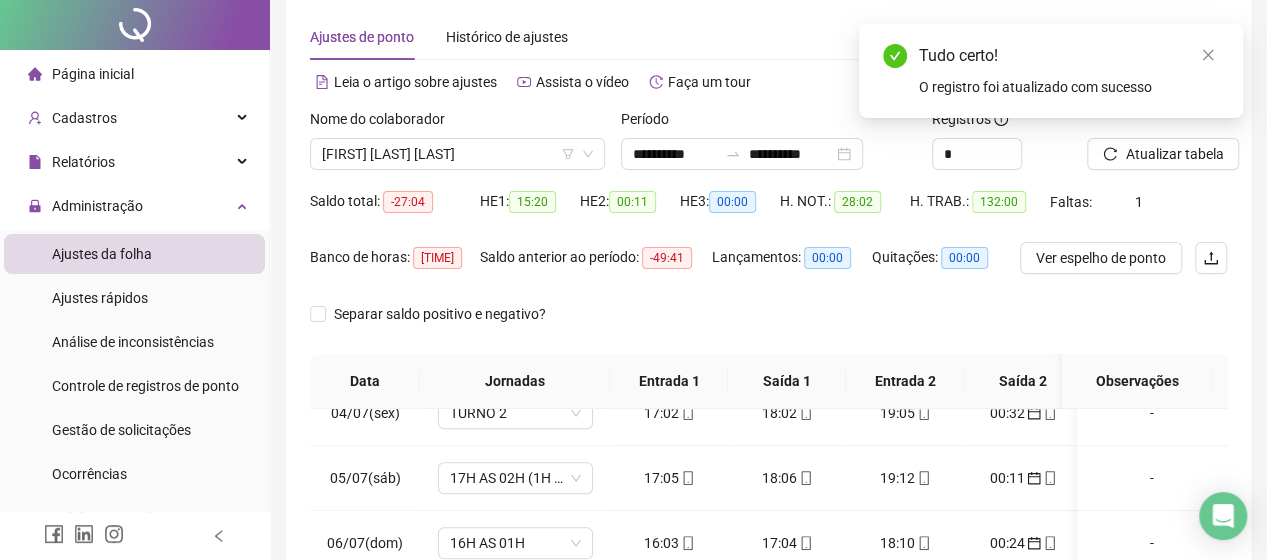 scroll, scrollTop: 0, scrollLeft: 0, axis: both 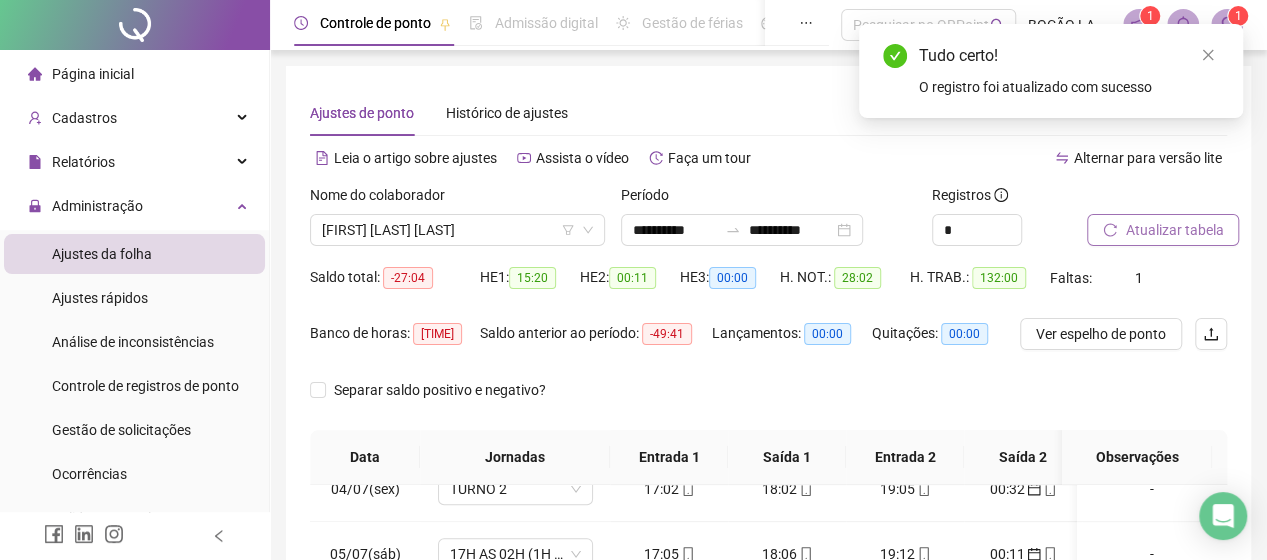 click on "Atualizar tabela" at bounding box center [1174, 230] 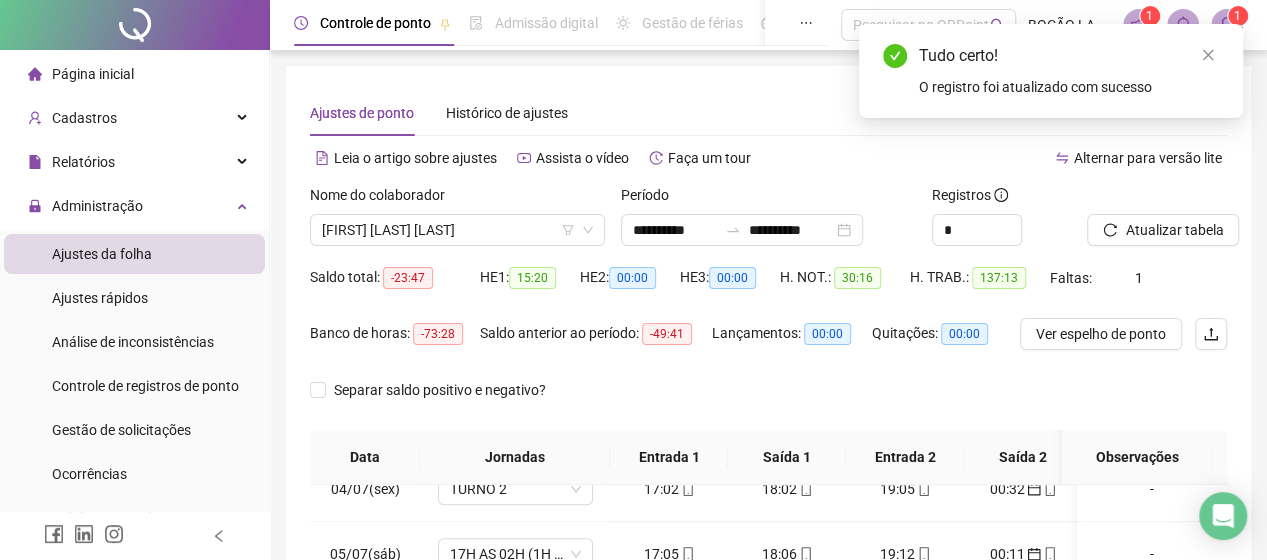 scroll, scrollTop: 462, scrollLeft: 0, axis: vertical 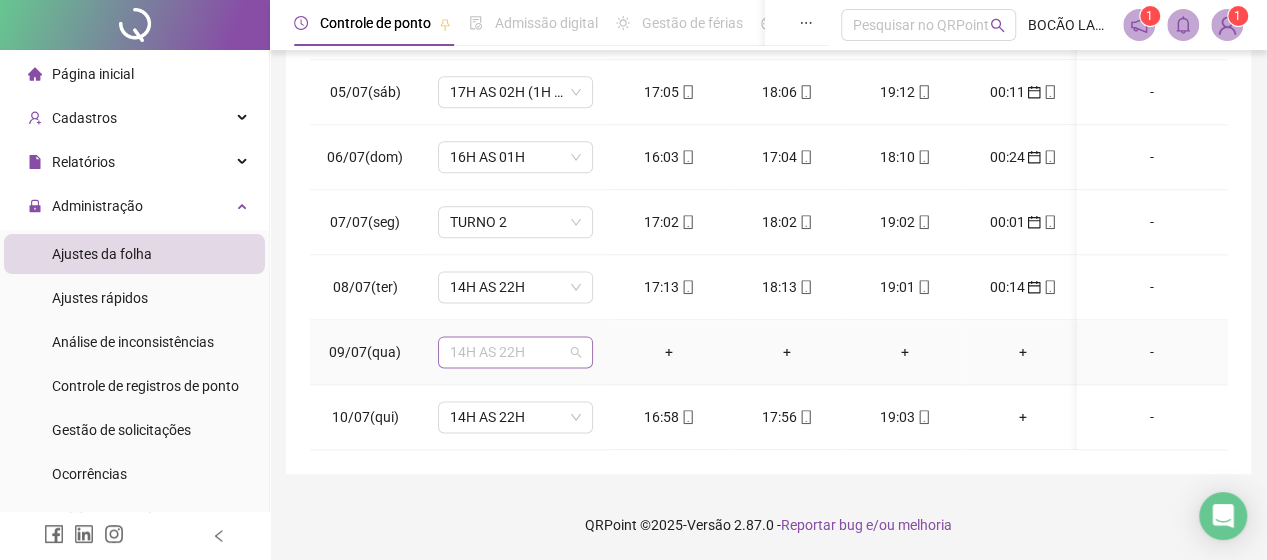 click on "14H AS 22H" at bounding box center (515, 352) 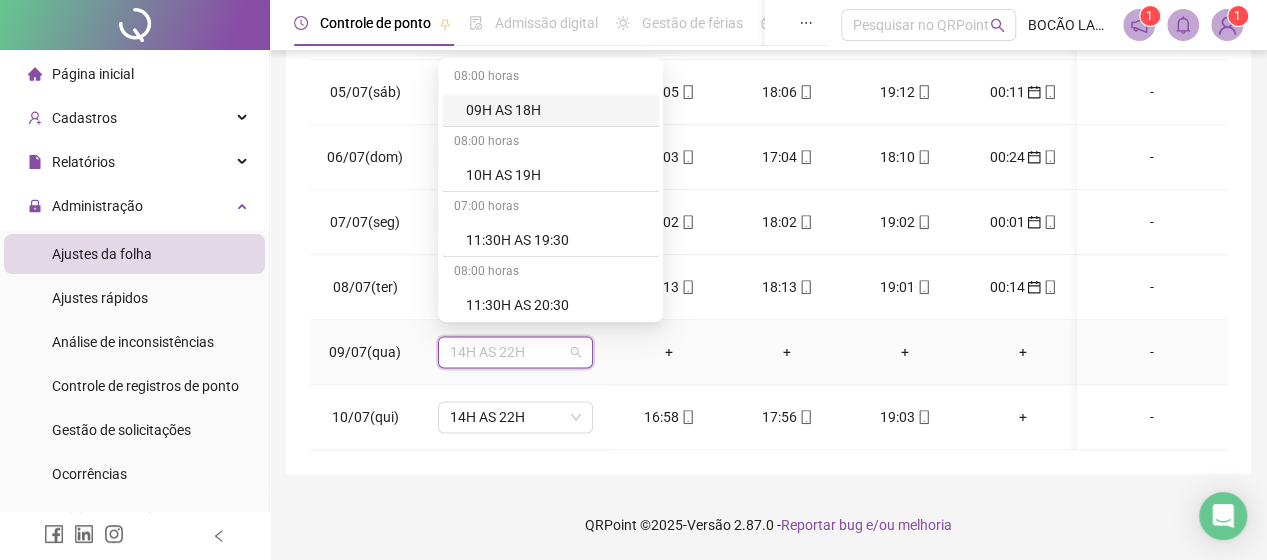 type on "*" 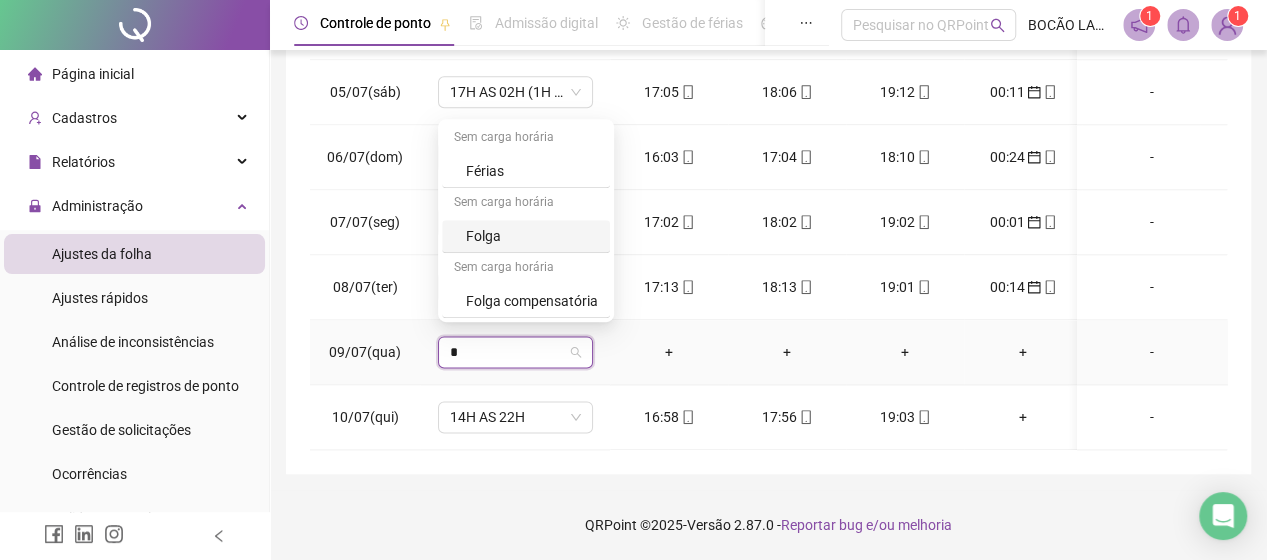 click on "Folga" at bounding box center [532, 236] 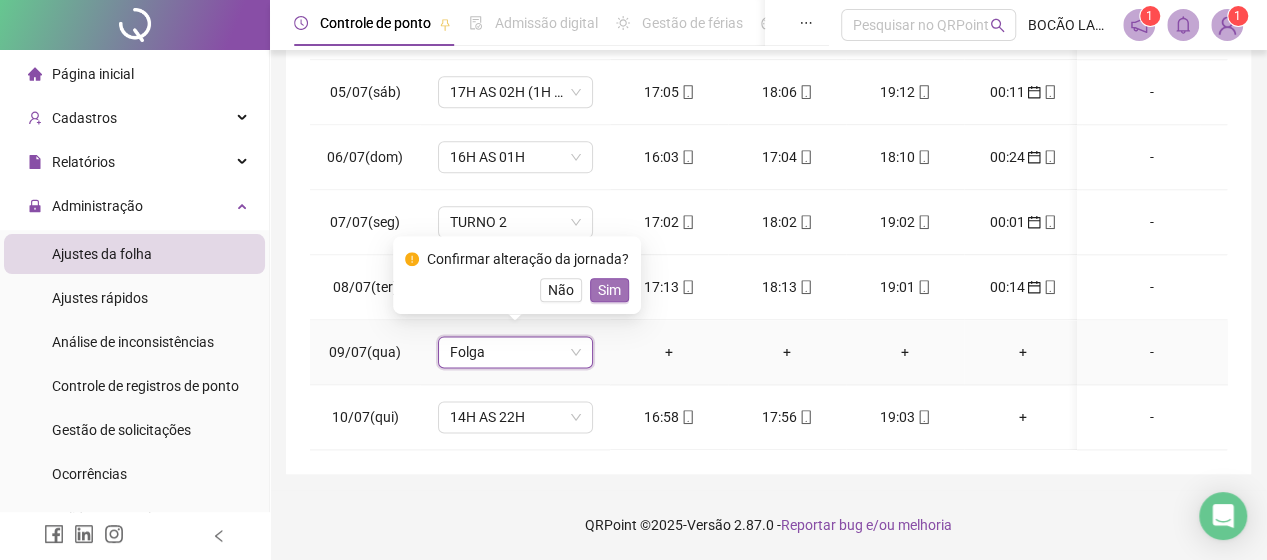 click on "Sim" at bounding box center [609, 290] 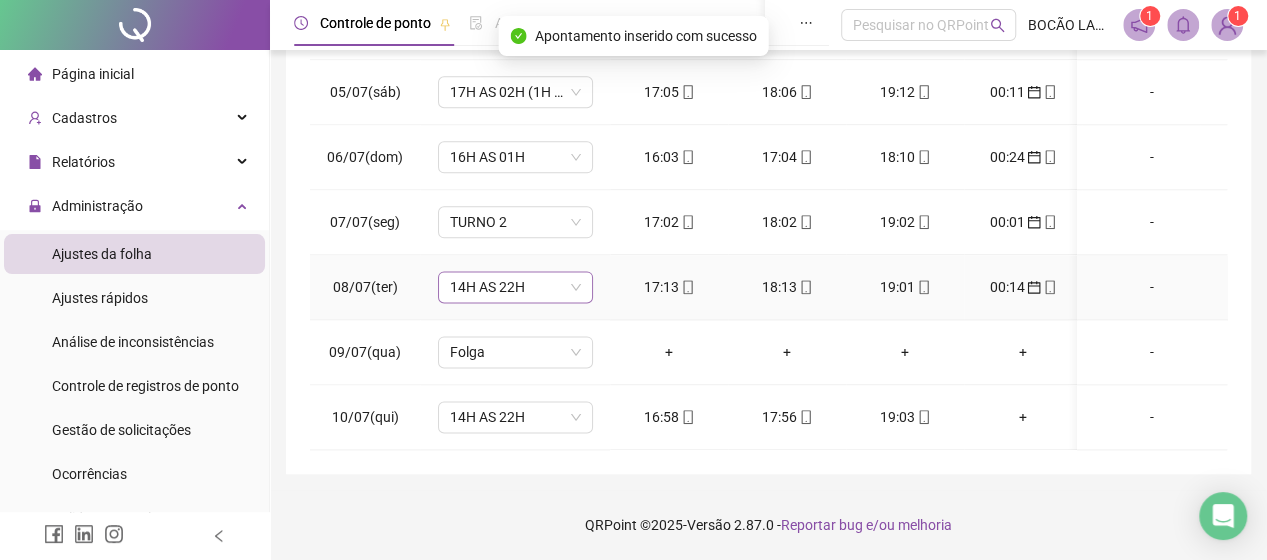 click on "14H AS 22H" at bounding box center (515, 287) 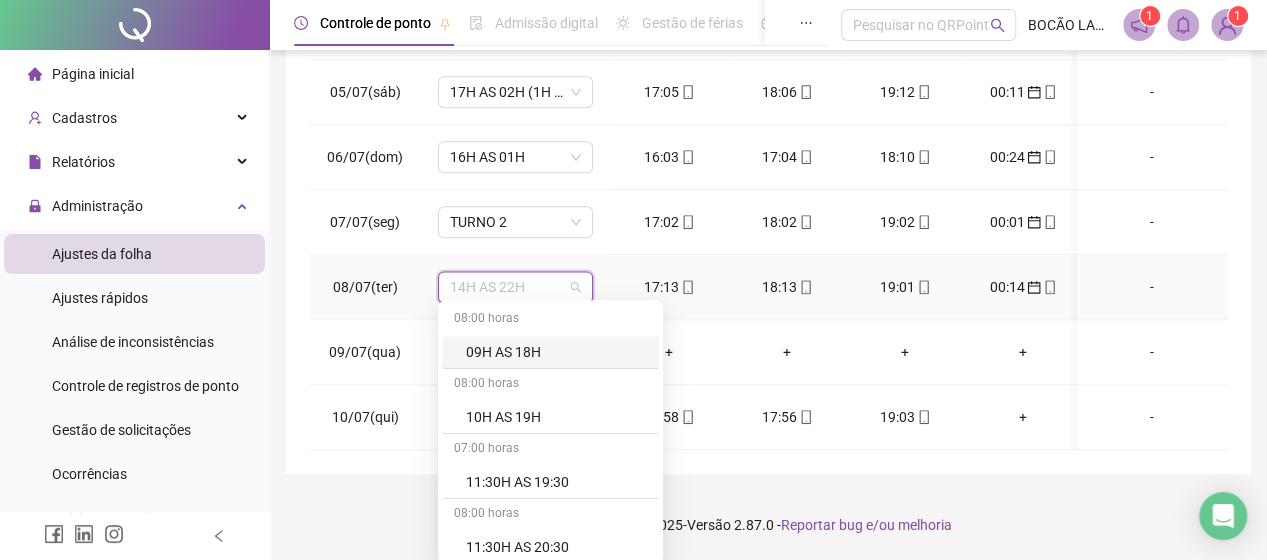type on "*" 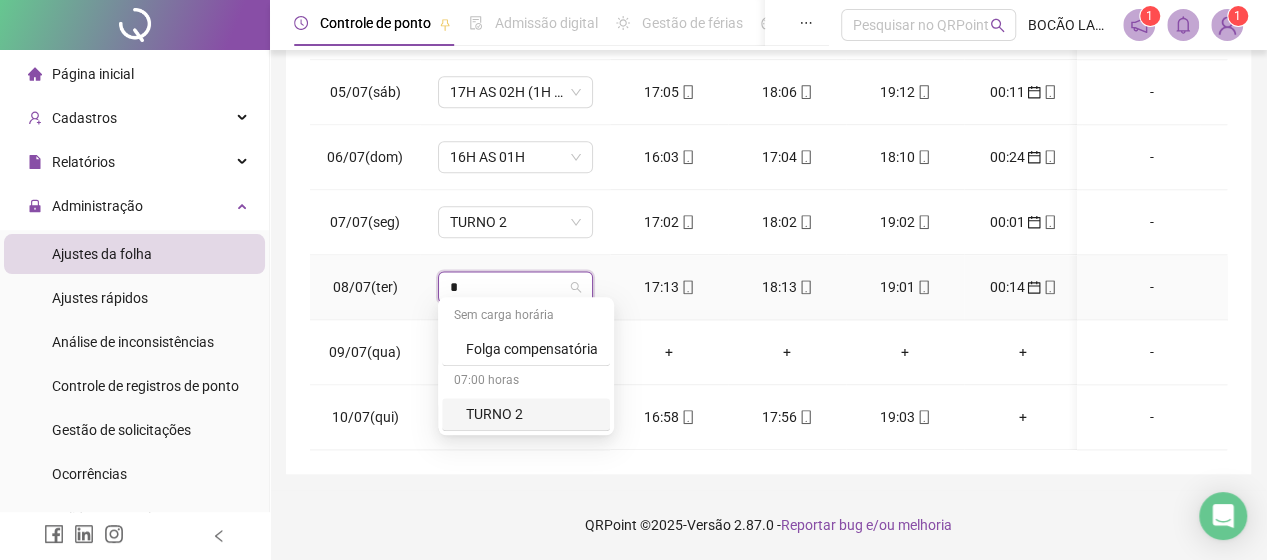 click on "TURNO 2" at bounding box center [532, 414] 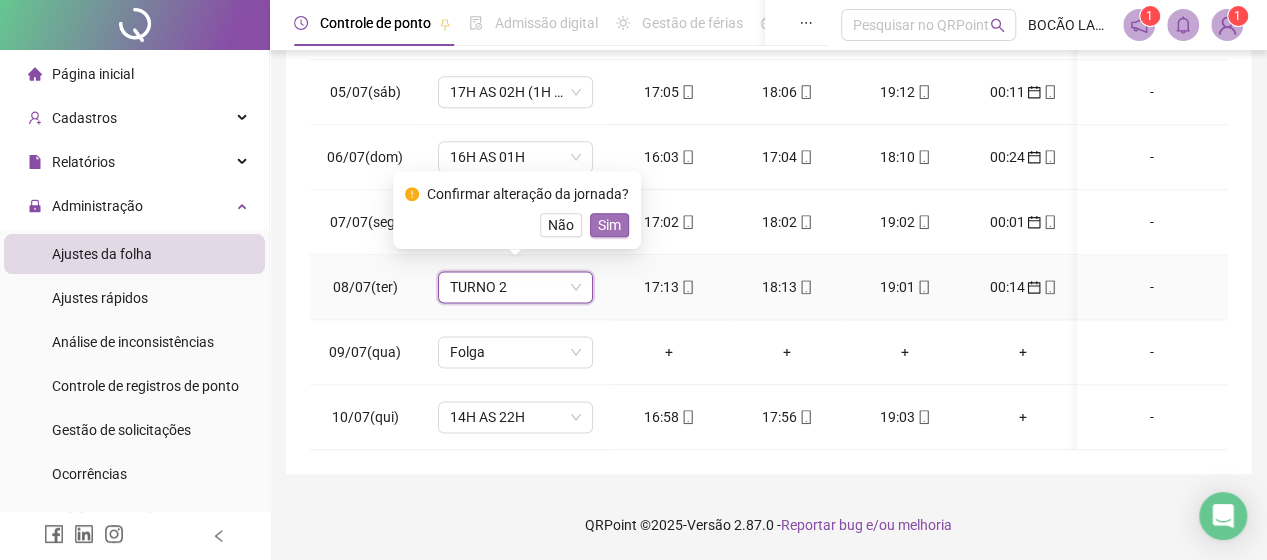 click on "Sim" at bounding box center [609, 225] 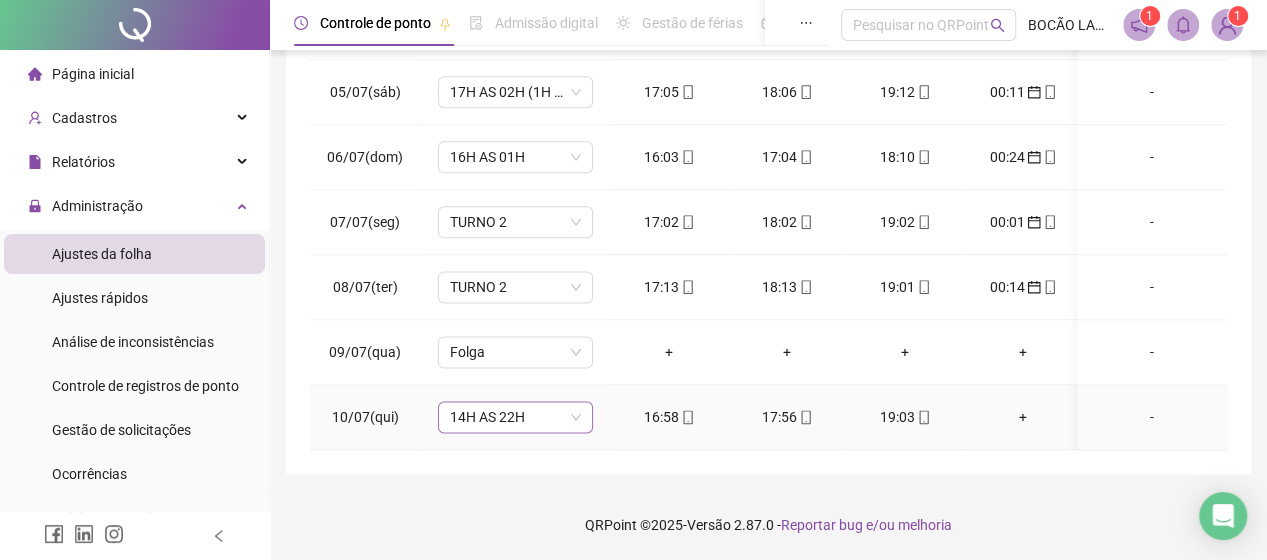 click on "14H AS 22H" at bounding box center [515, 417] 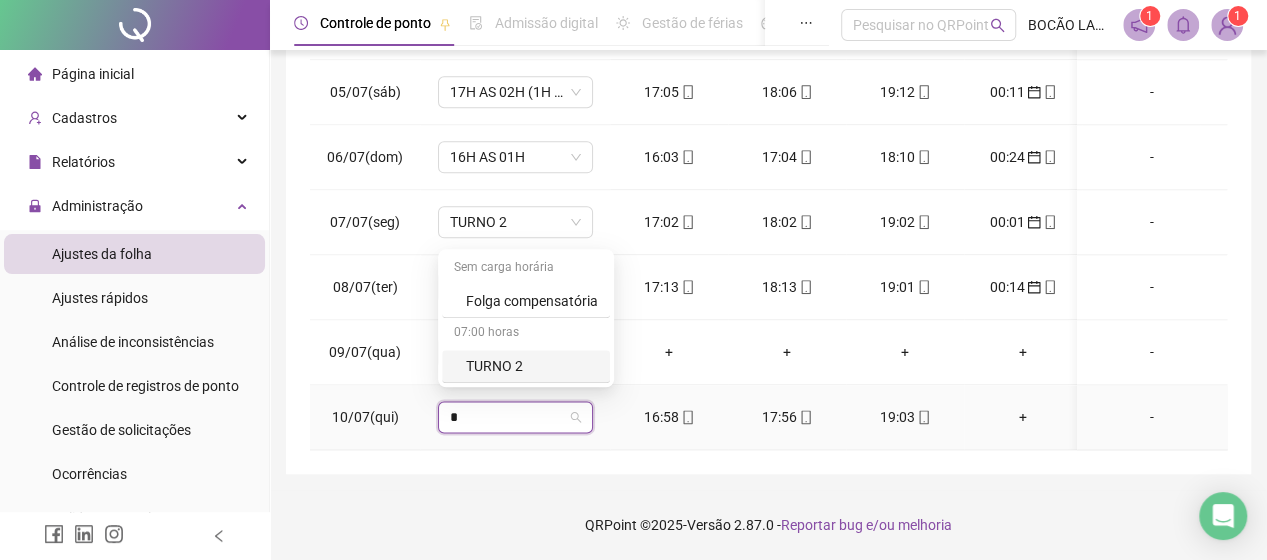 click on "TURNO 2" at bounding box center [532, 366] 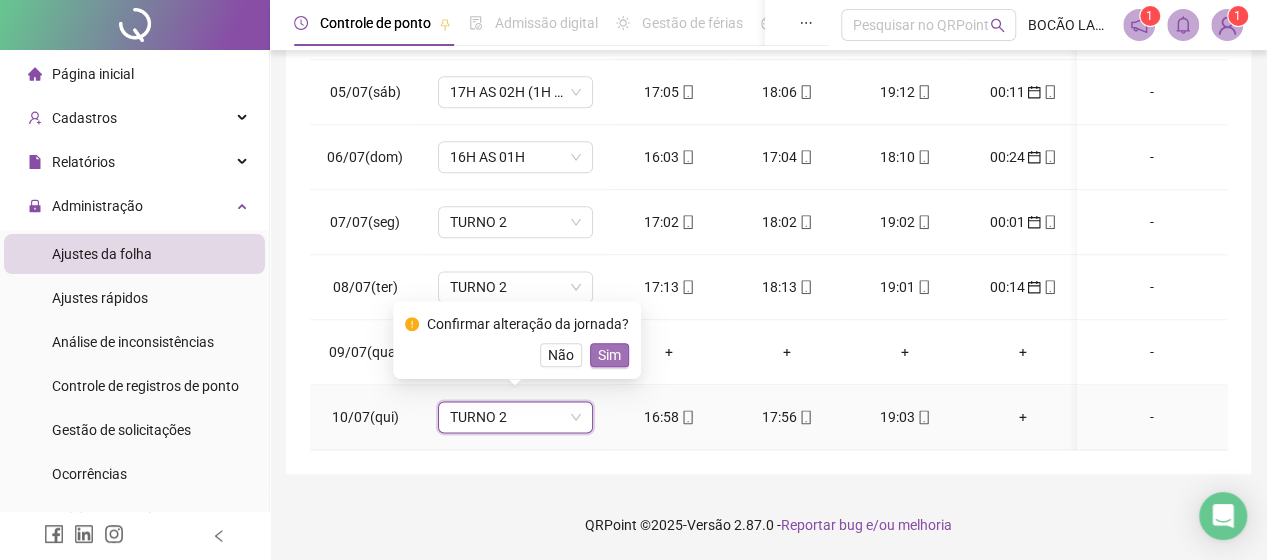 click on "Sim" at bounding box center (609, 355) 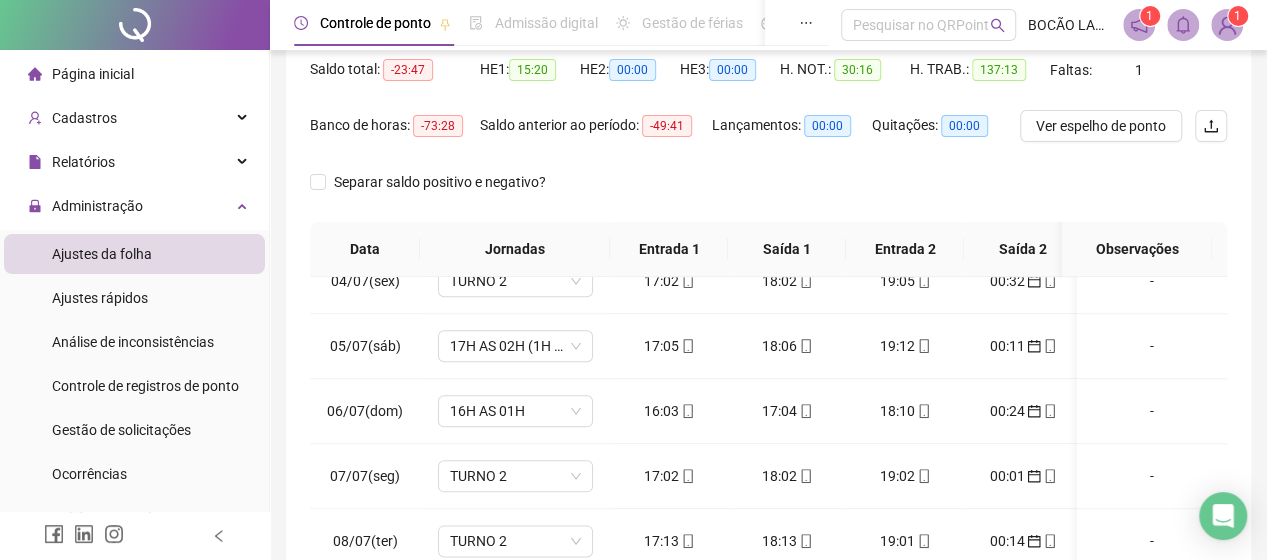scroll, scrollTop: 0, scrollLeft: 0, axis: both 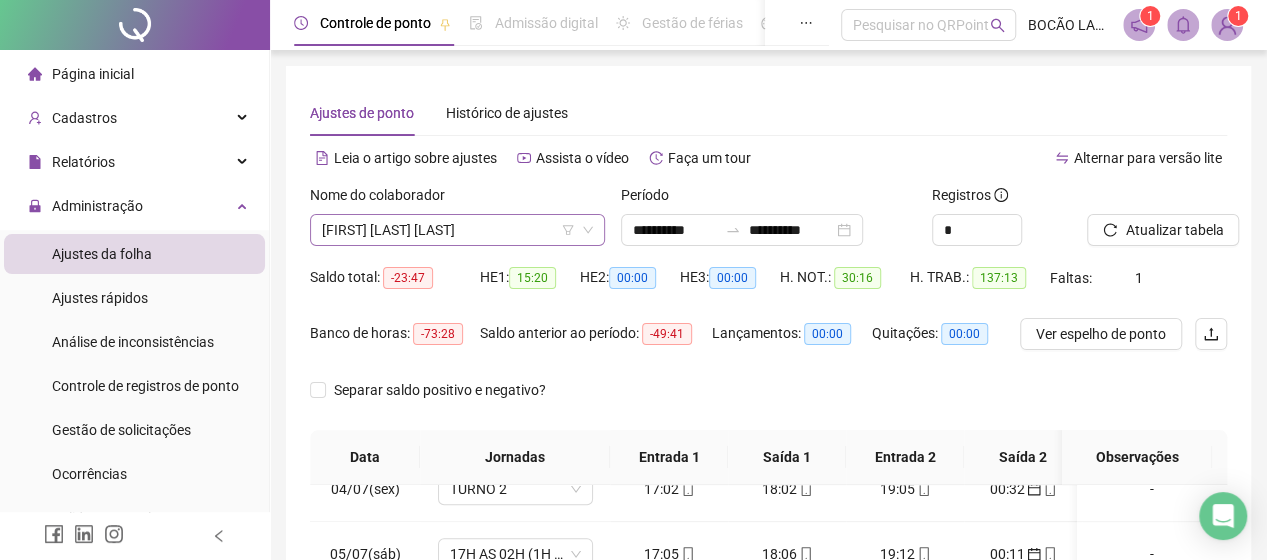 click on "[FIRST] [LAST] [LAST]" at bounding box center (457, 230) 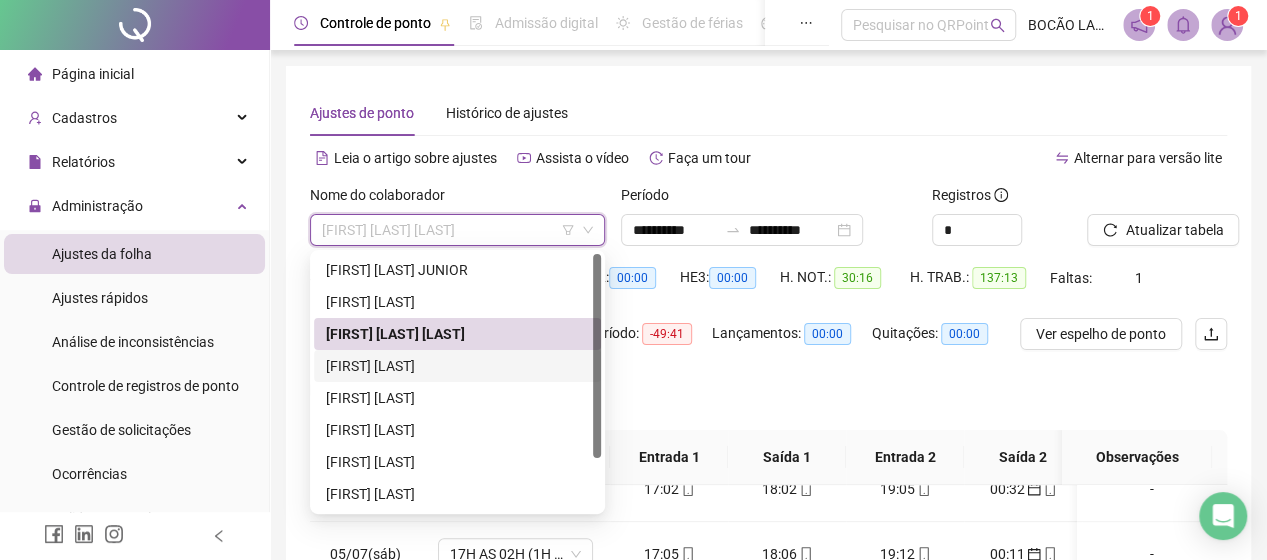 click on "[FIRST] [LAST]" at bounding box center (457, 366) 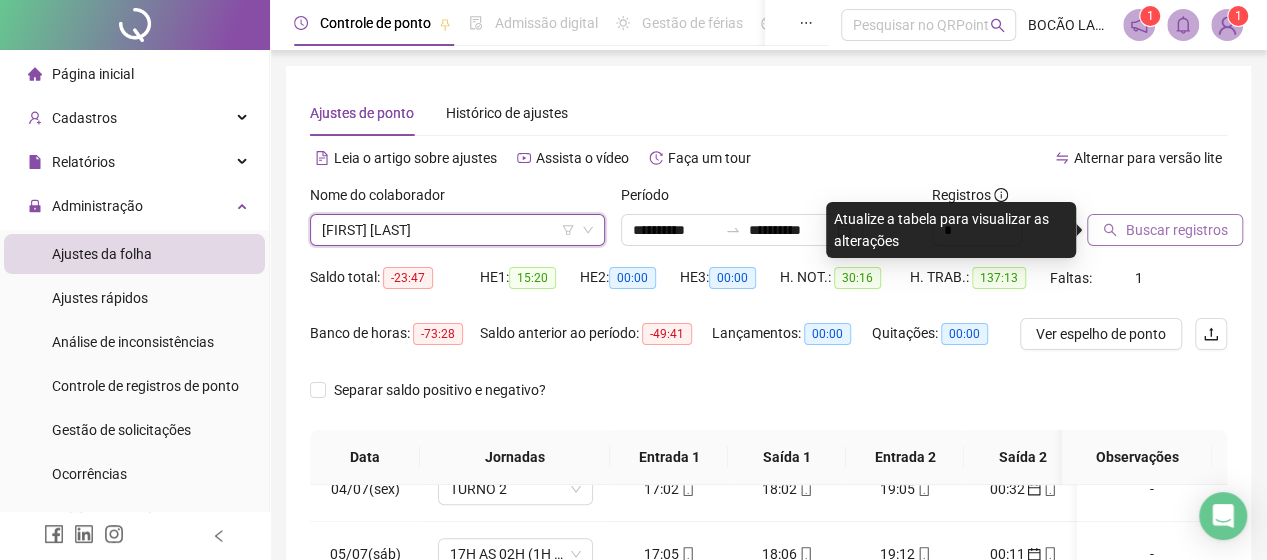 click on "Buscar registros" at bounding box center [1165, 230] 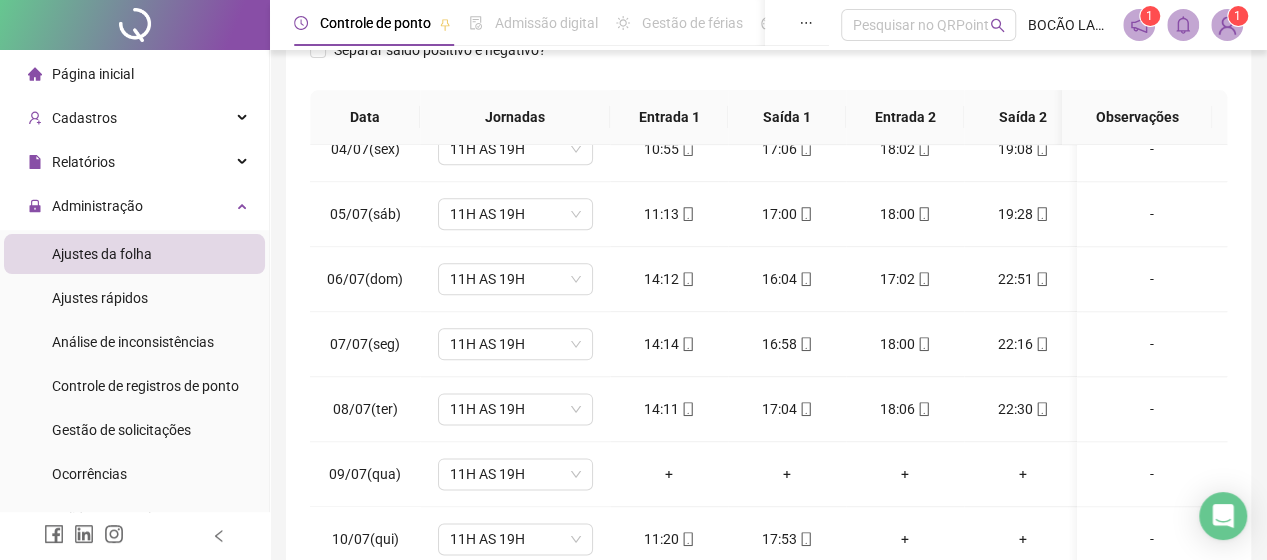 scroll, scrollTop: 400, scrollLeft: 0, axis: vertical 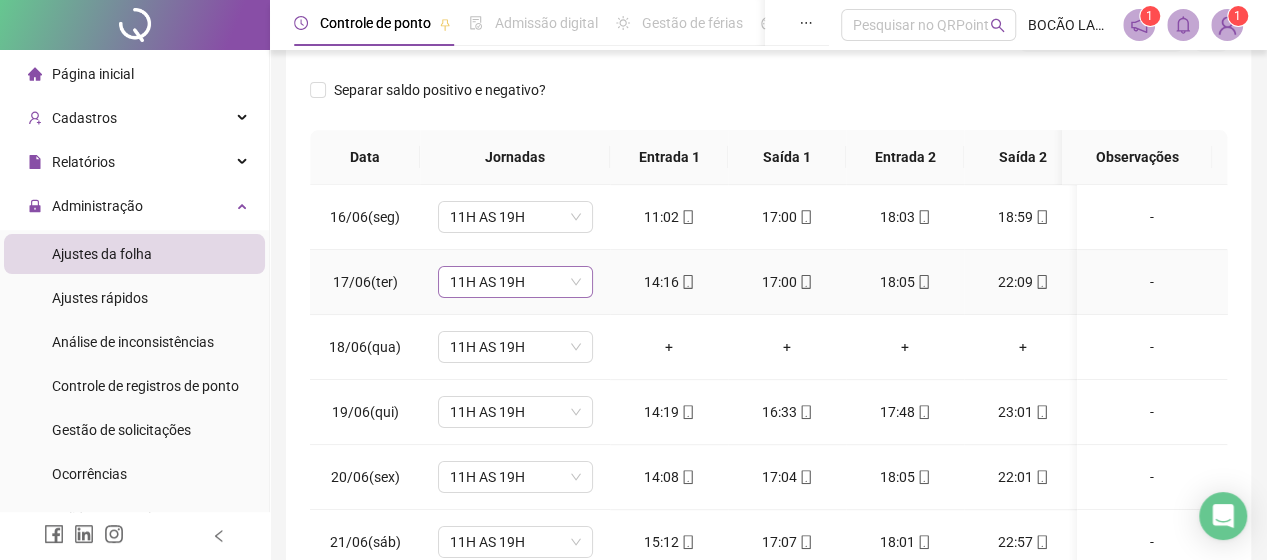 click on "11H AS 19H" at bounding box center (515, 282) 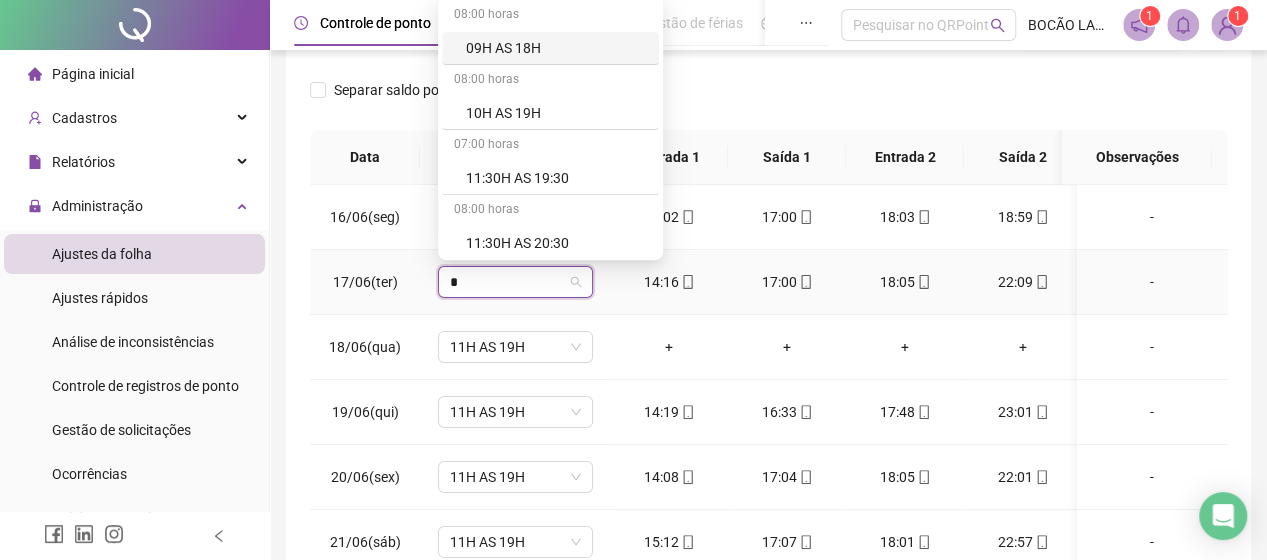 type on "**" 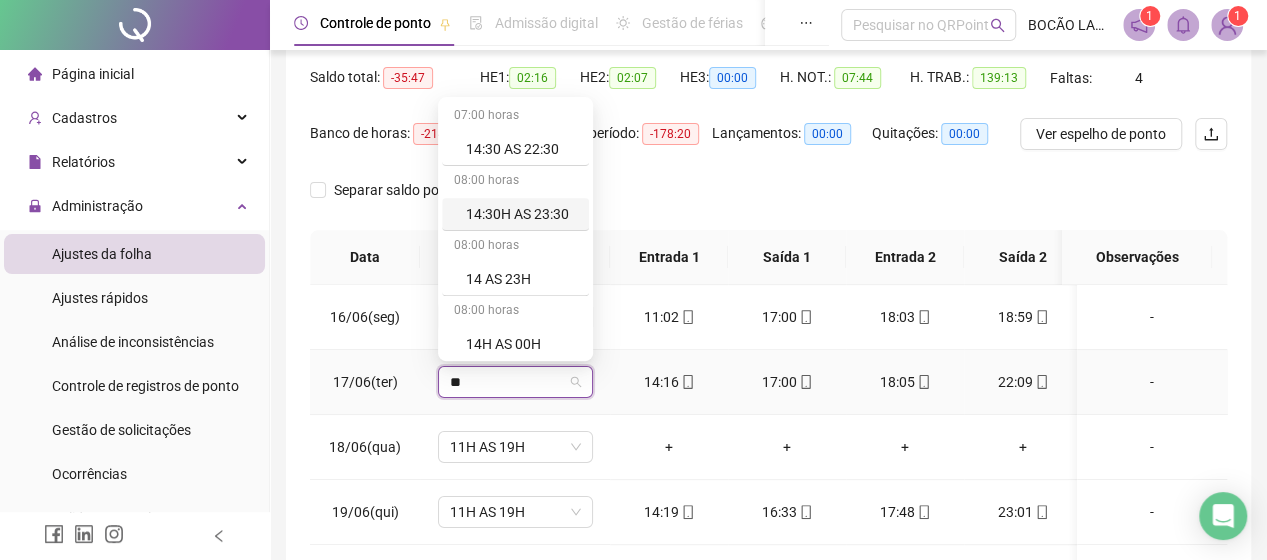 scroll, scrollTop: 100, scrollLeft: 0, axis: vertical 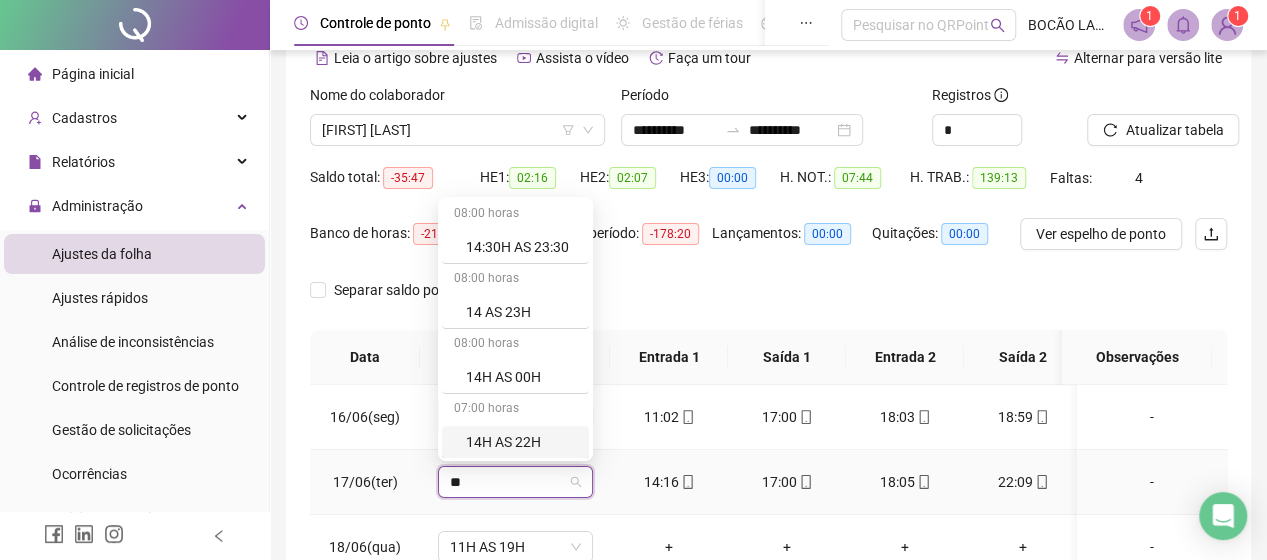 click on "14H AS 22H" at bounding box center (521, 442) 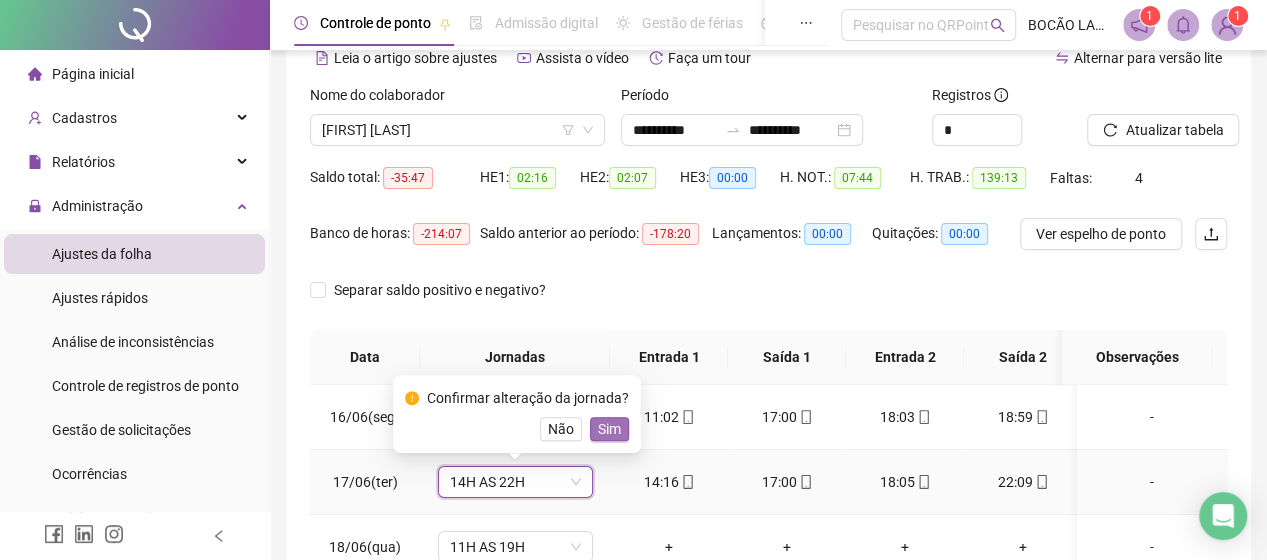 click on "Sim" at bounding box center [609, 429] 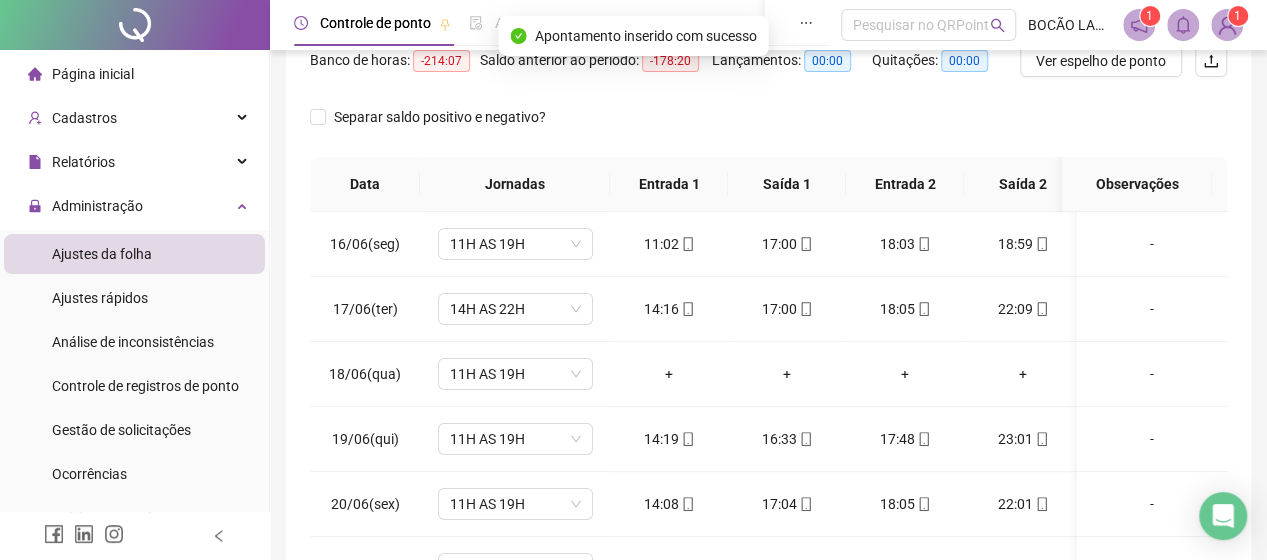 scroll, scrollTop: 300, scrollLeft: 0, axis: vertical 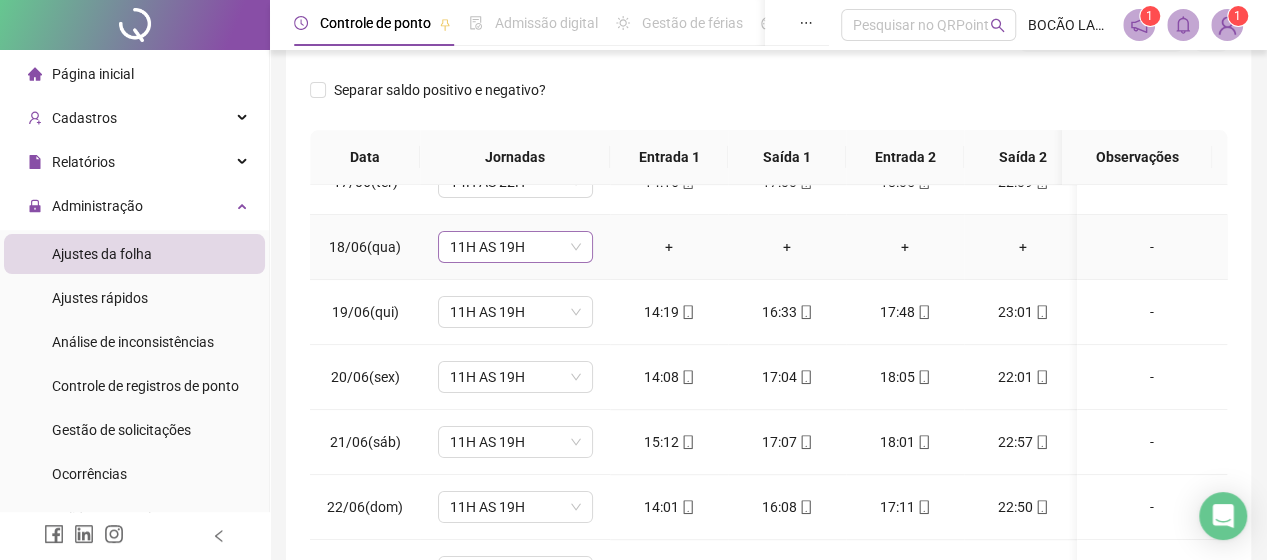 click on "11H AS 19H" at bounding box center (515, 247) 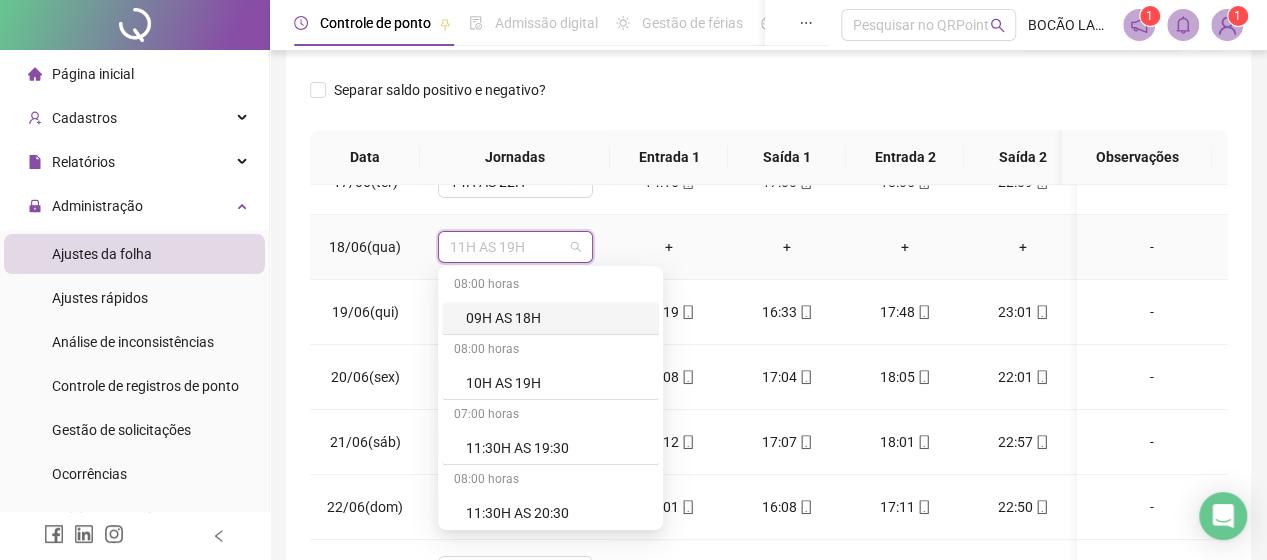 type on "*" 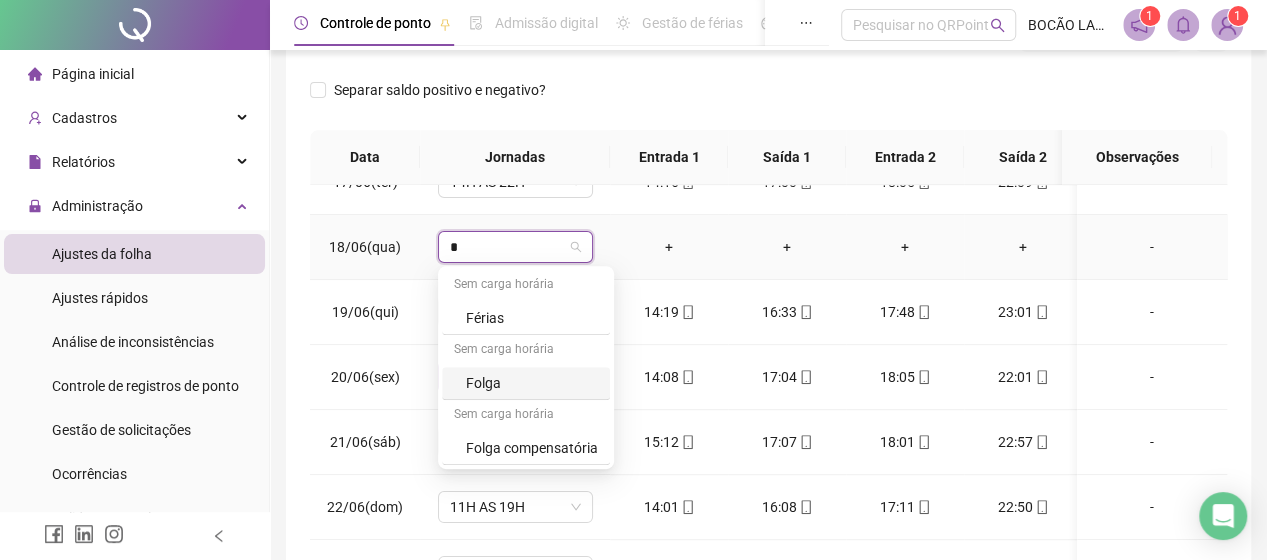 click on "Folga" at bounding box center (532, 383) 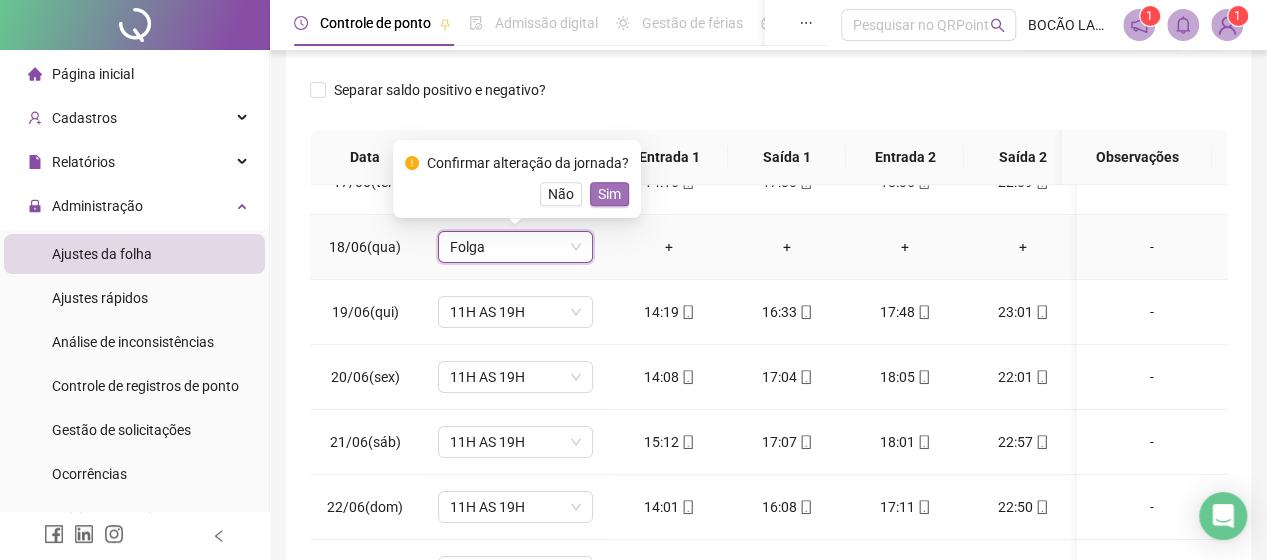 click on "Sim" at bounding box center [609, 194] 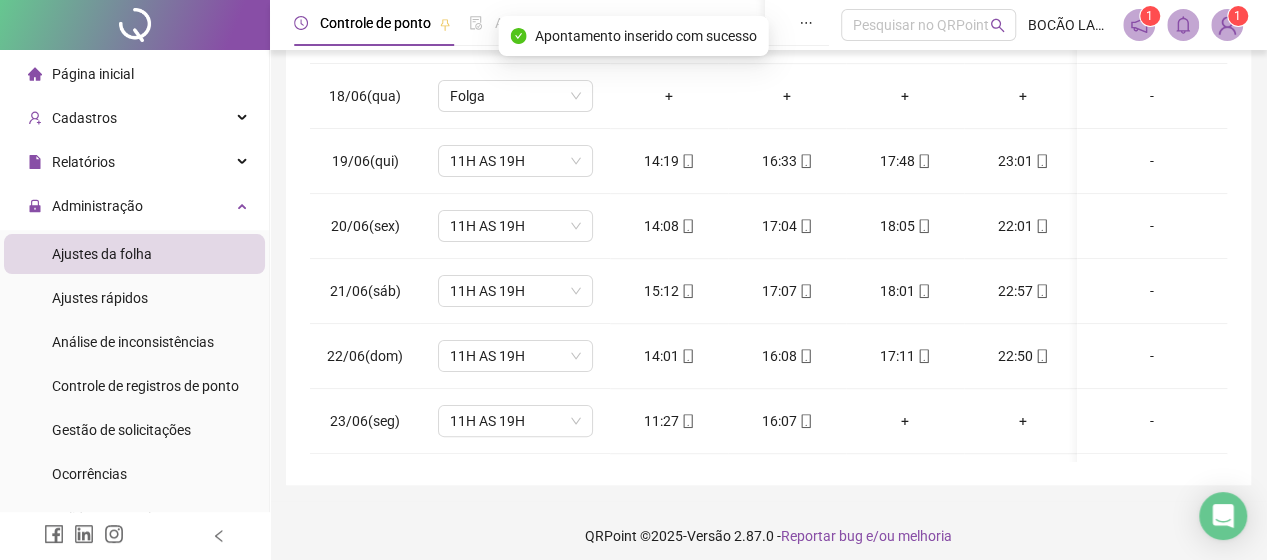 scroll, scrollTop: 462, scrollLeft: 0, axis: vertical 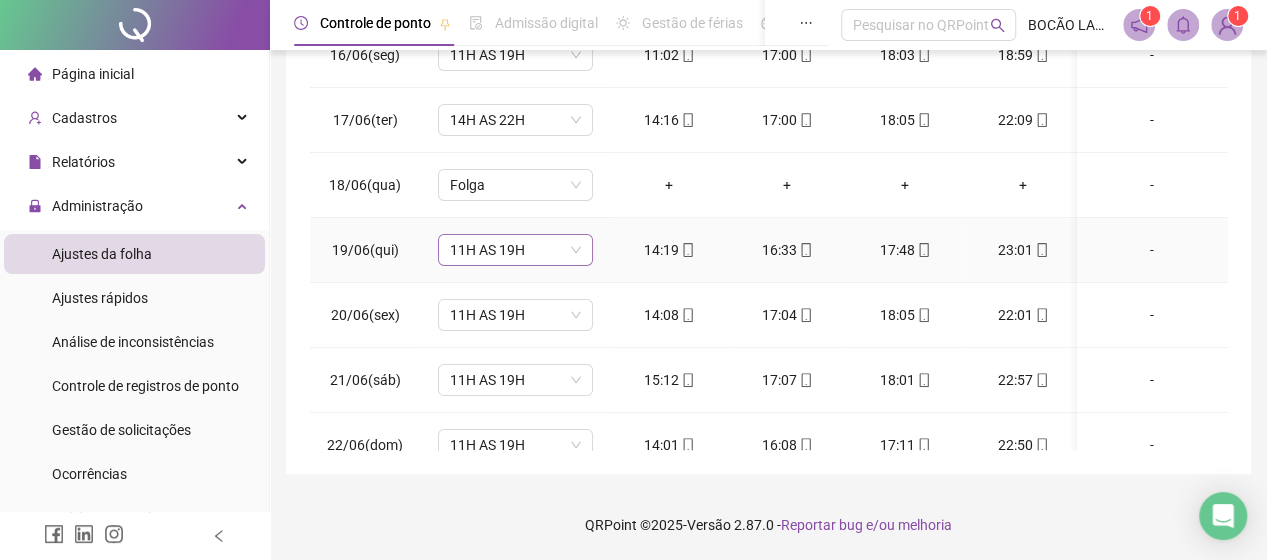click on "11H AS 19H" at bounding box center [515, 250] 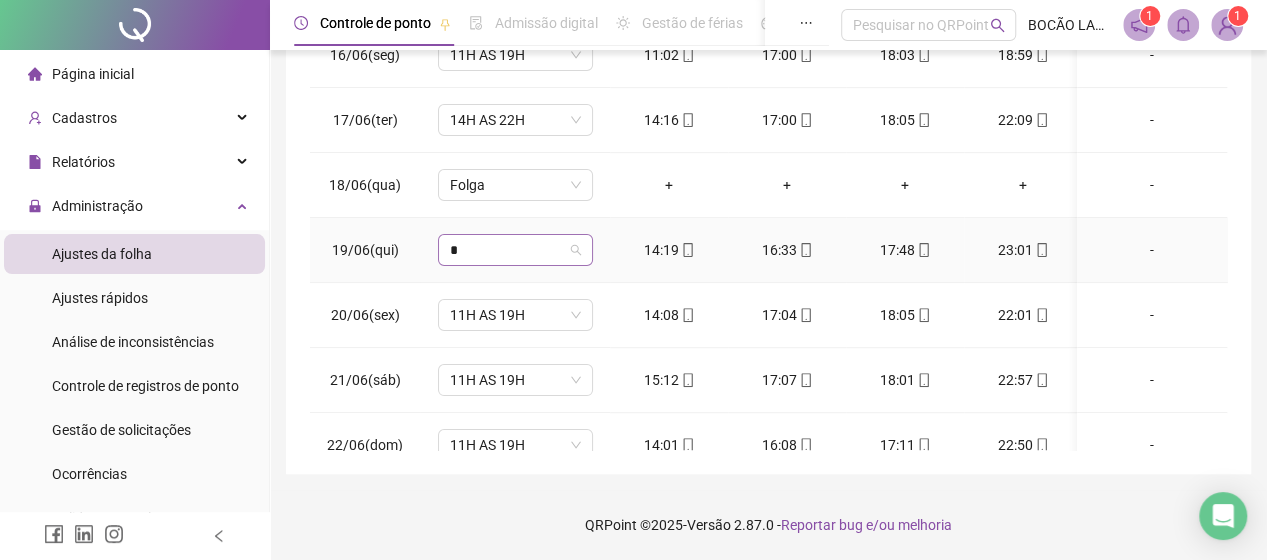 type on "**" 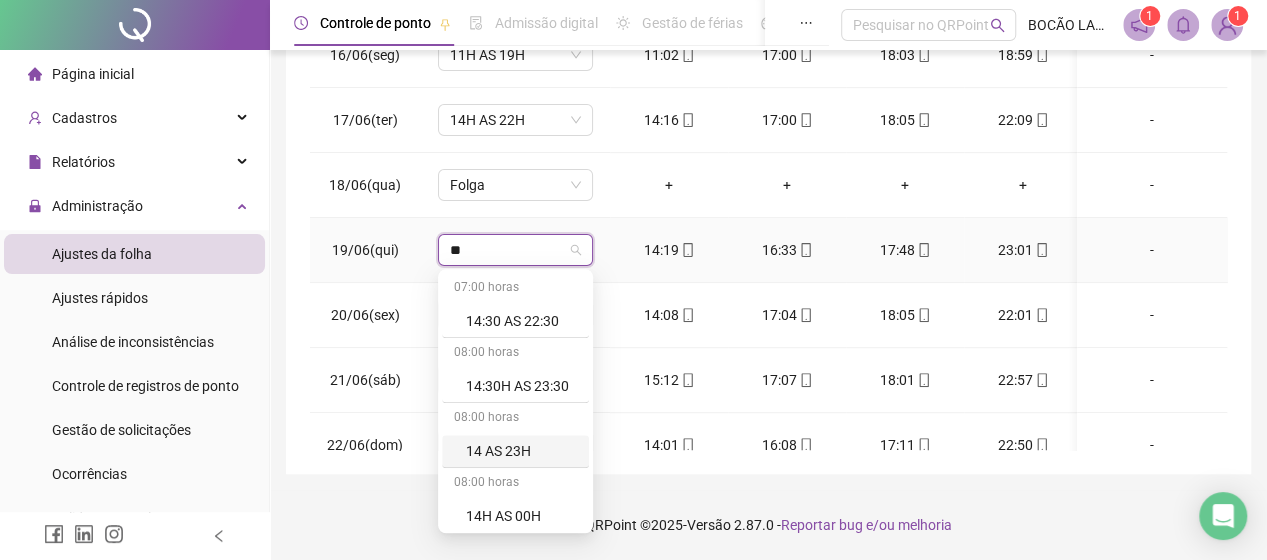scroll, scrollTop: 67, scrollLeft: 0, axis: vertical 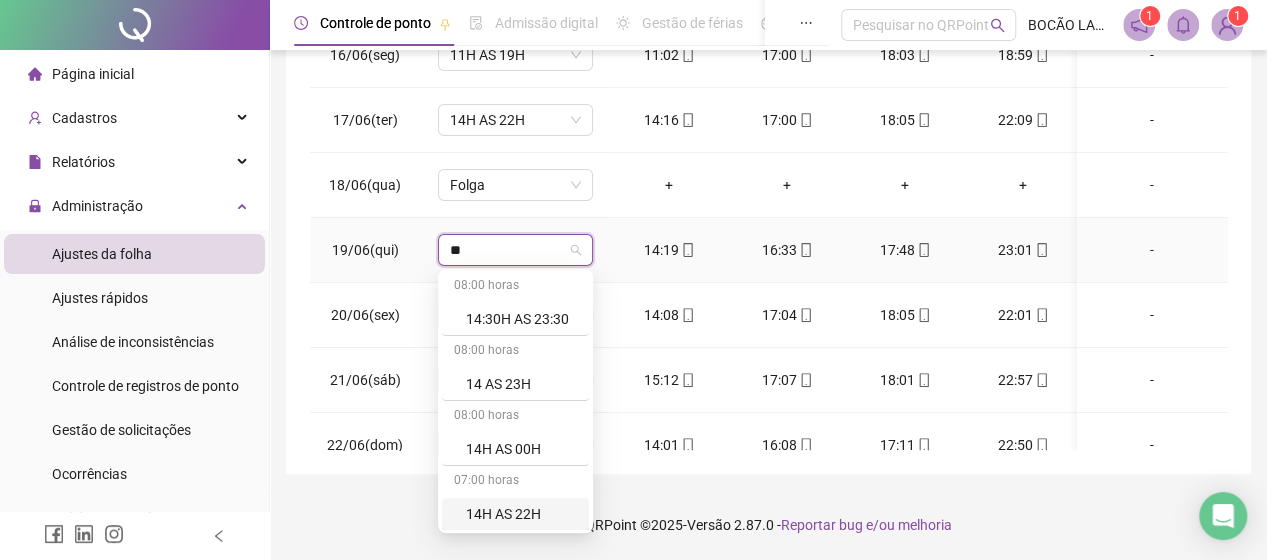 click on "14H AS 22H" at bounding box center (521, 514) 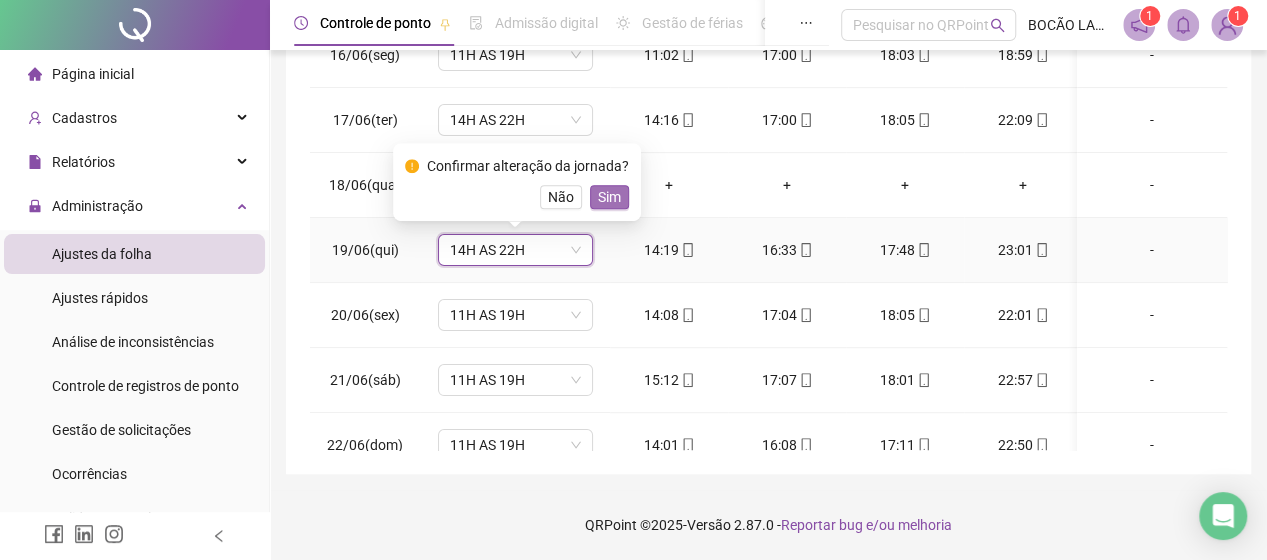 click on "Sim" at bounding box center [609, 197] 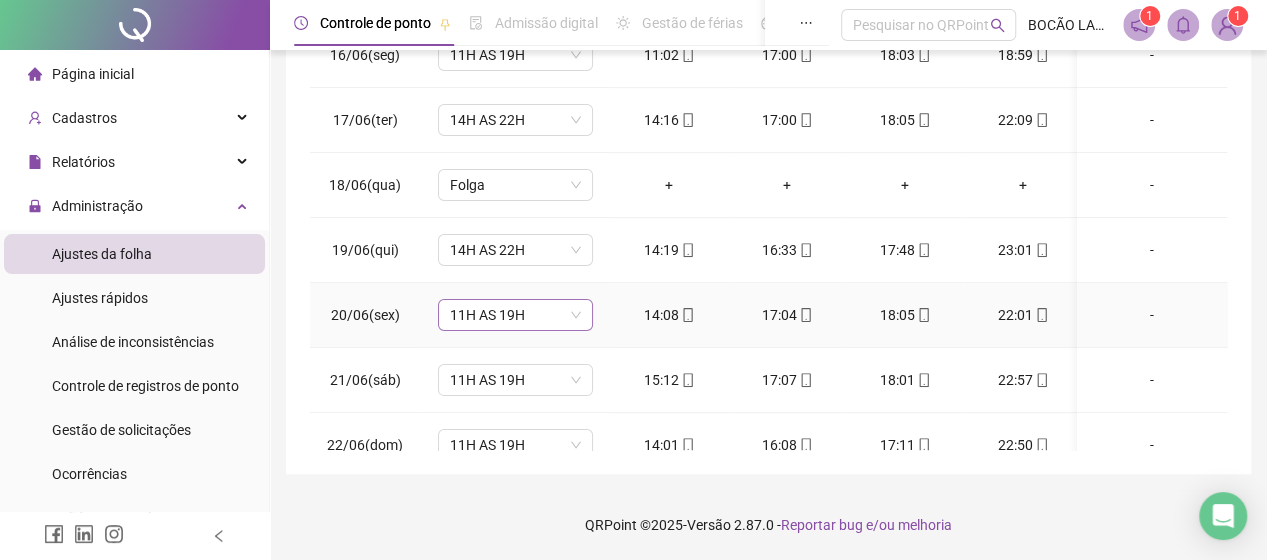 click on "11H AS 19H" at bounding box center (515, 315) 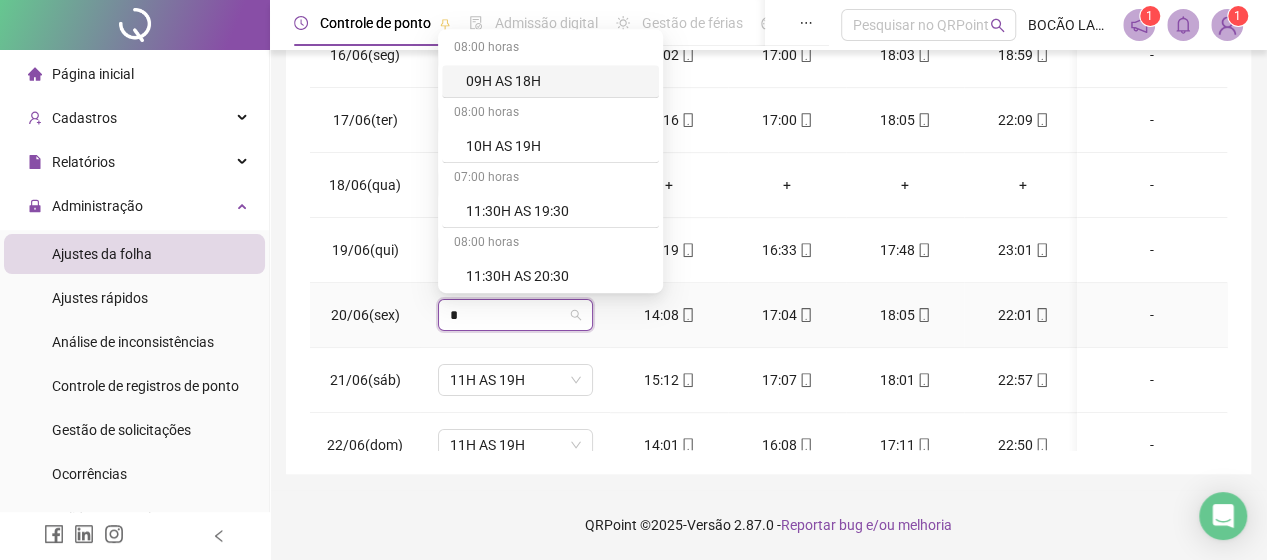 type on "**" 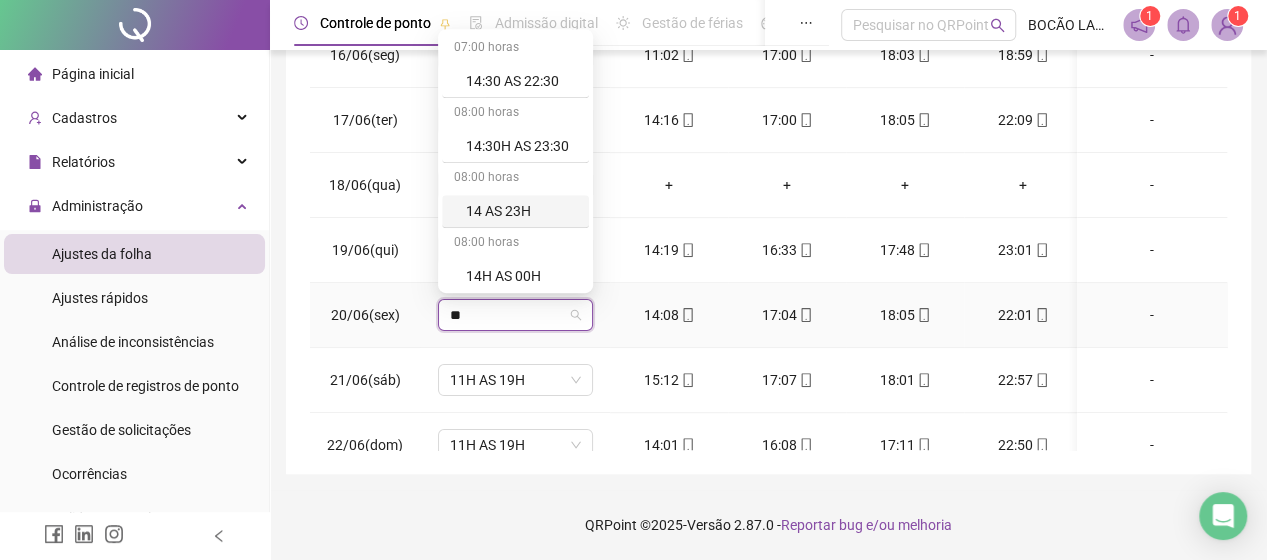 scroll, scrollTop: 67, scrollLeft: 0, axis: vertical 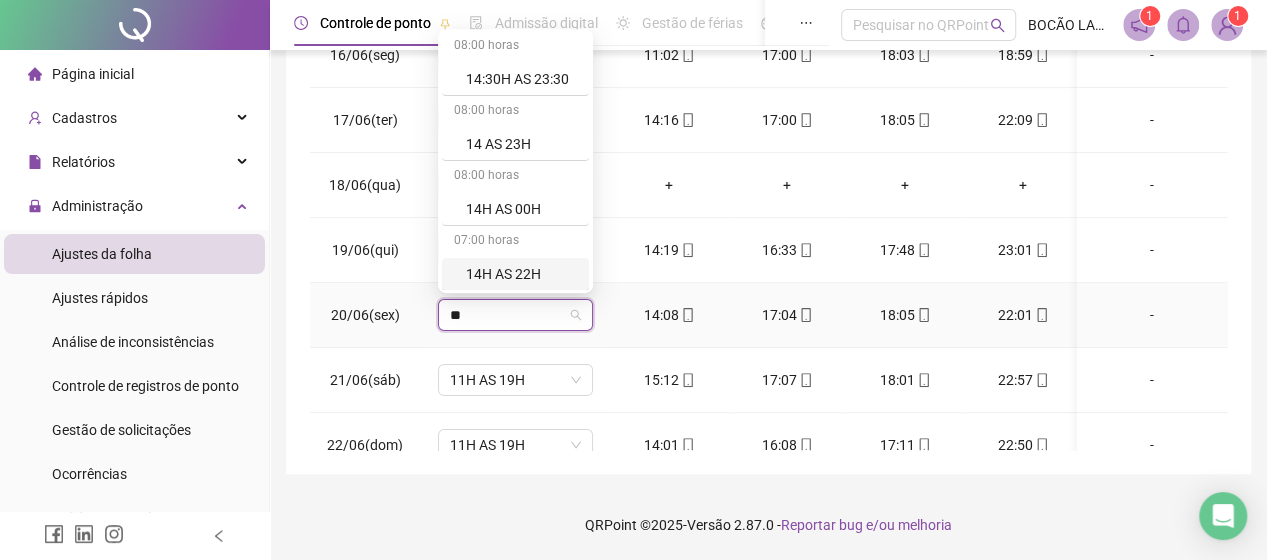 click on "14H AS 22H" at bounding box center (521, 274) 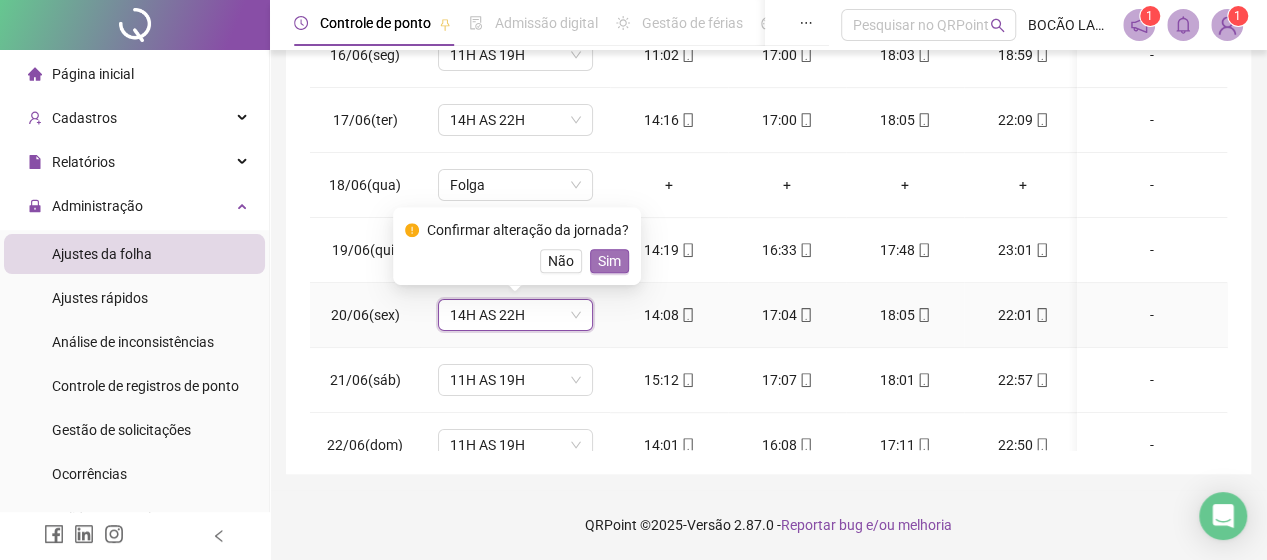 click on "Sim" at bounding box center [609, 261] 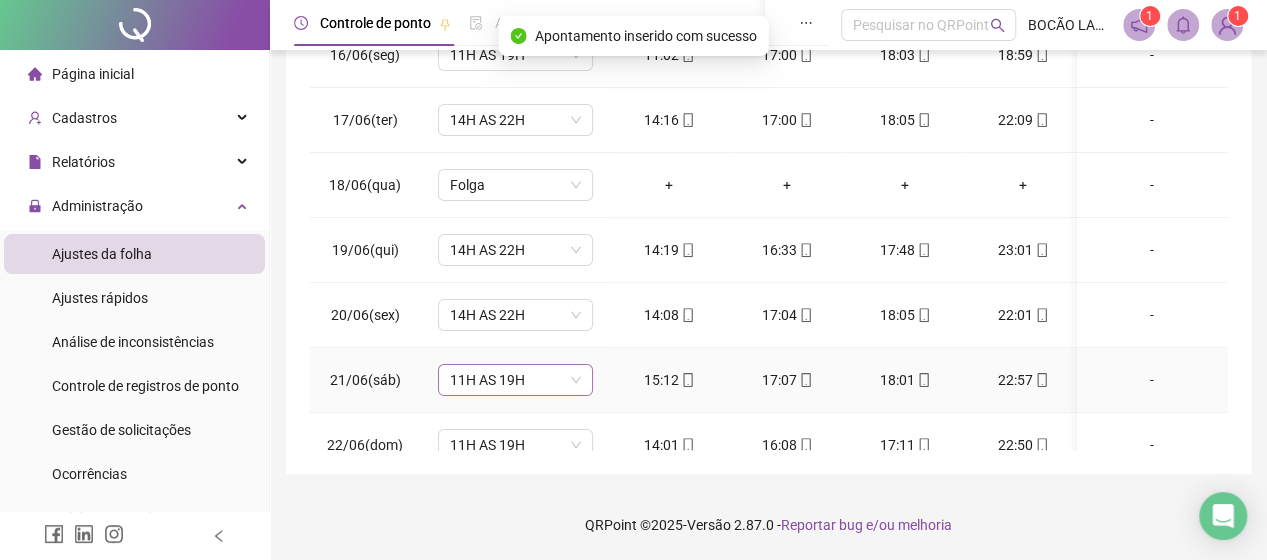 click on "11H AS 19H" at bounding box center (515, 380) 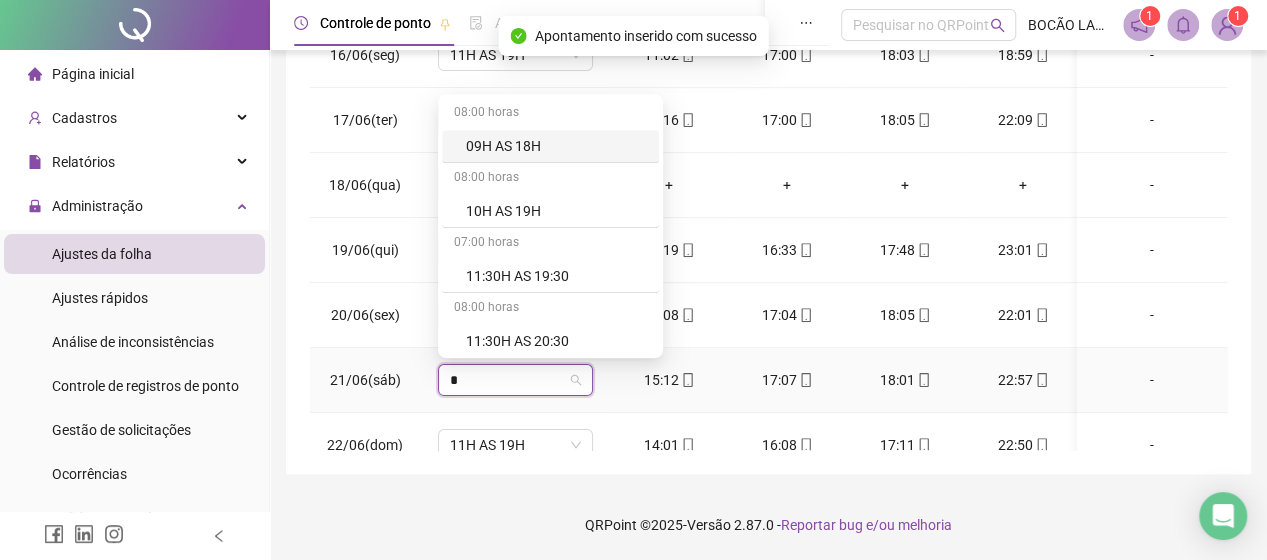 type on "**" 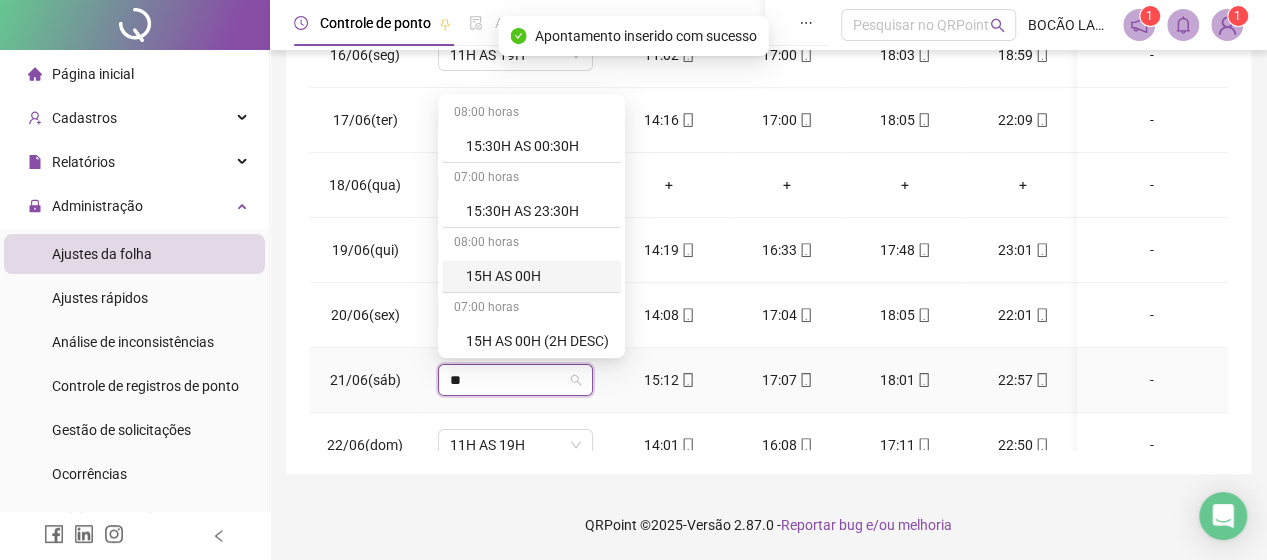scroll, scrollTop: 362, scrollLeft: 0, axis: vertical 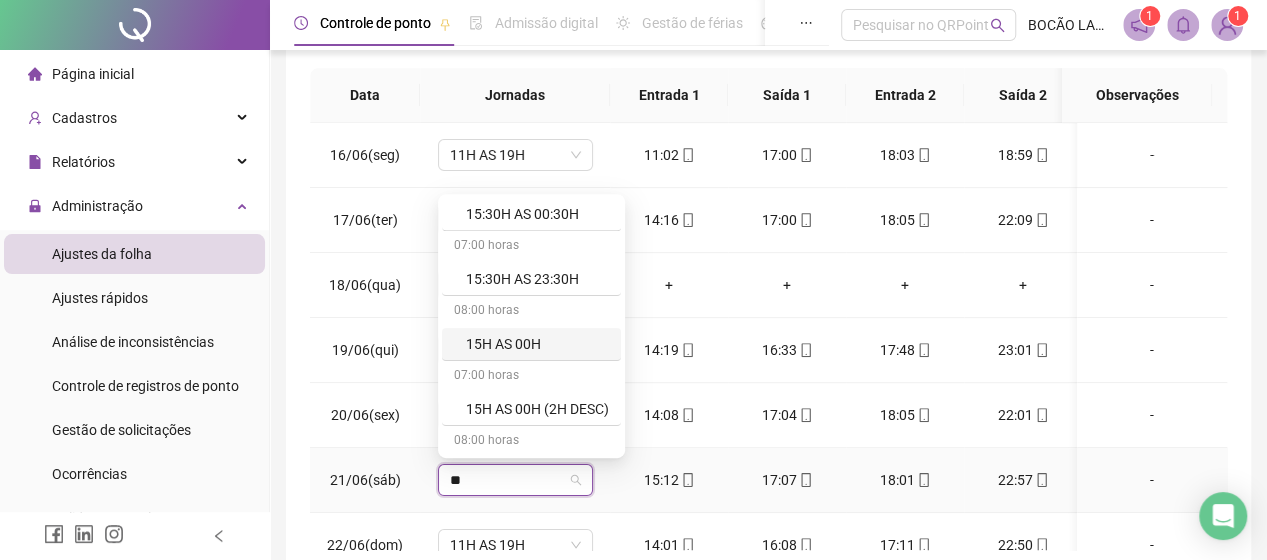 click on "15H AS 00H" at bounding box center (537, 344) 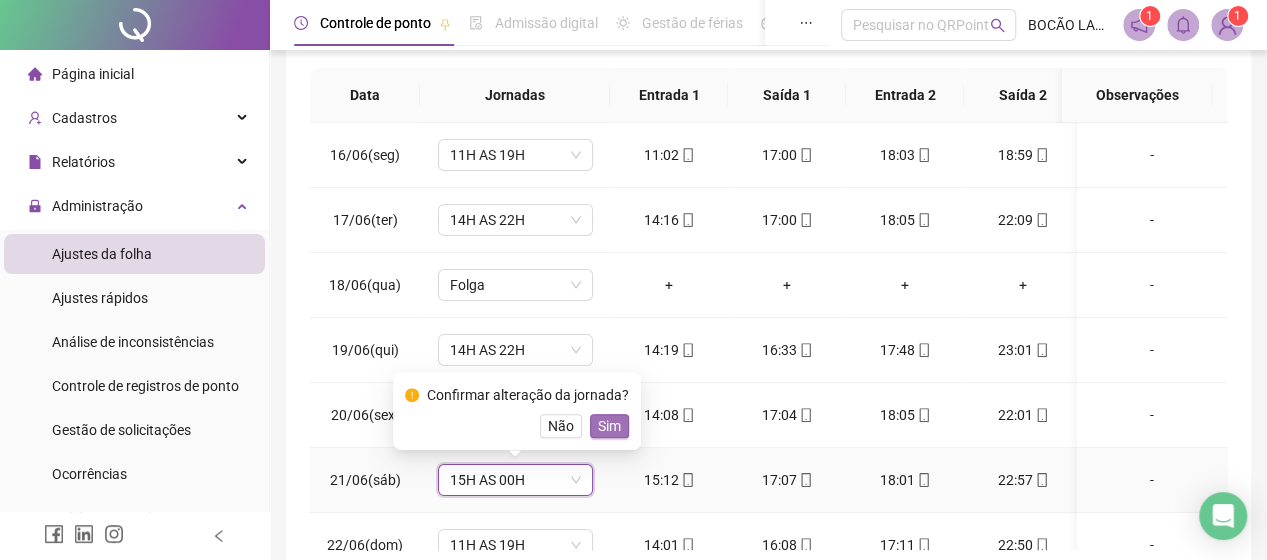 click on "Sim" at bounding box center (609, 426) 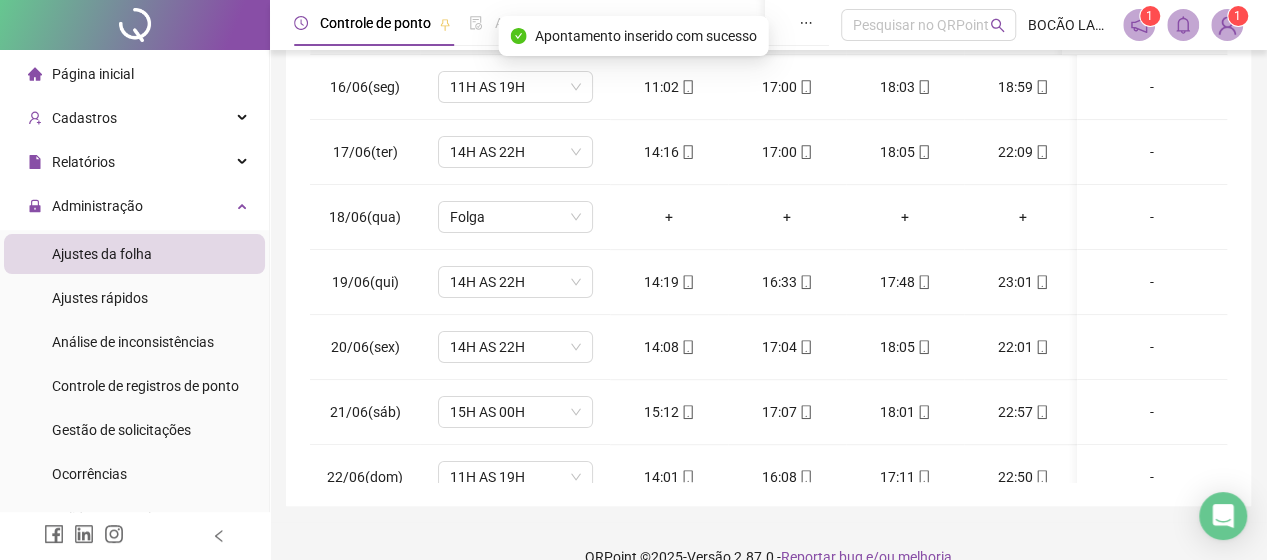 scroll, scrollTop: 462, scrollLeft: 0, axis: vertical 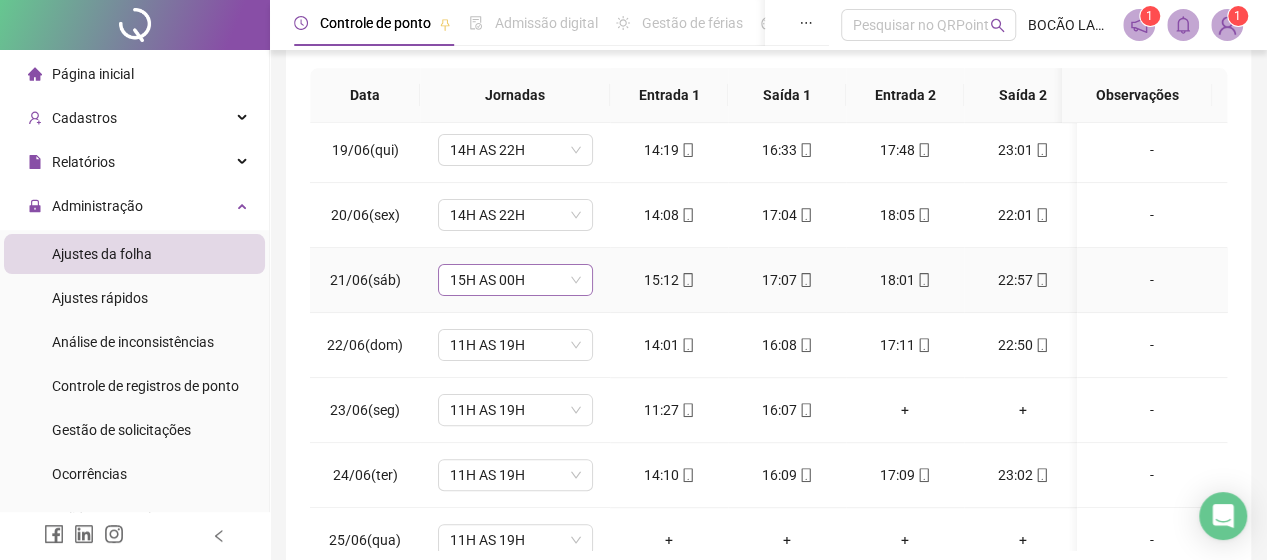 click on "15H AS 00H" at bounding box center [515, 280] 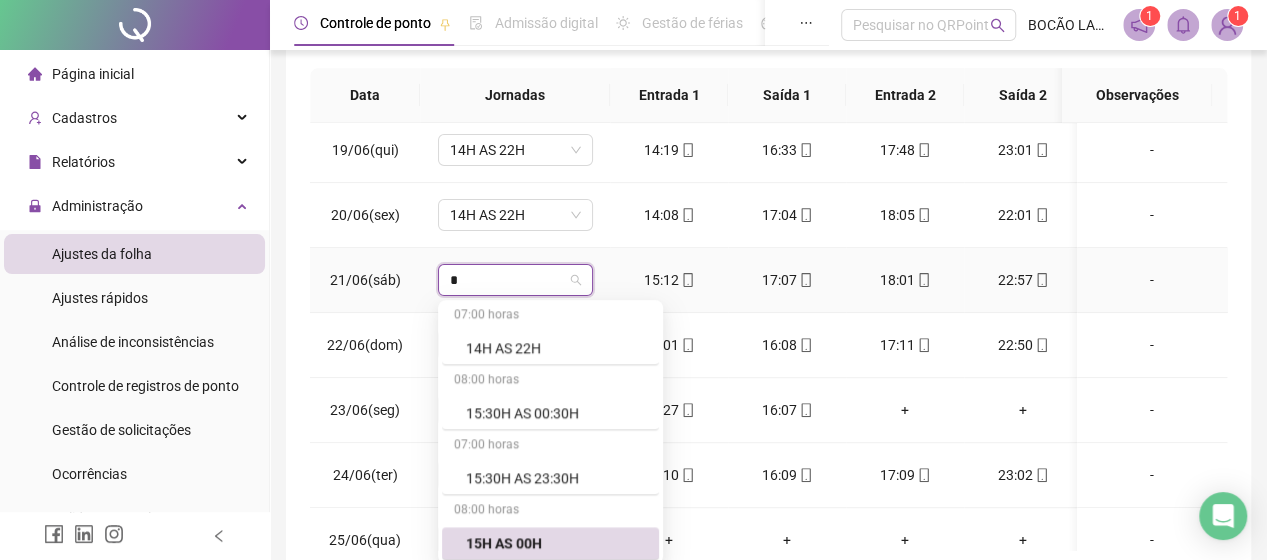 type on "**" 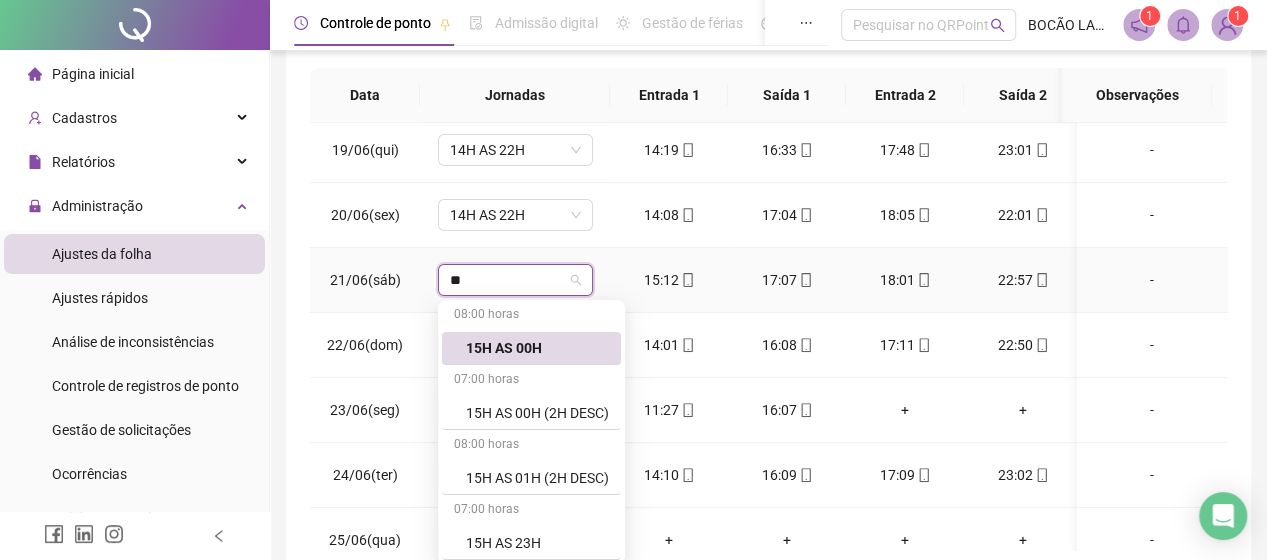 scroll, scrollTop: 132, scrollLeft: 0, axis: vertical 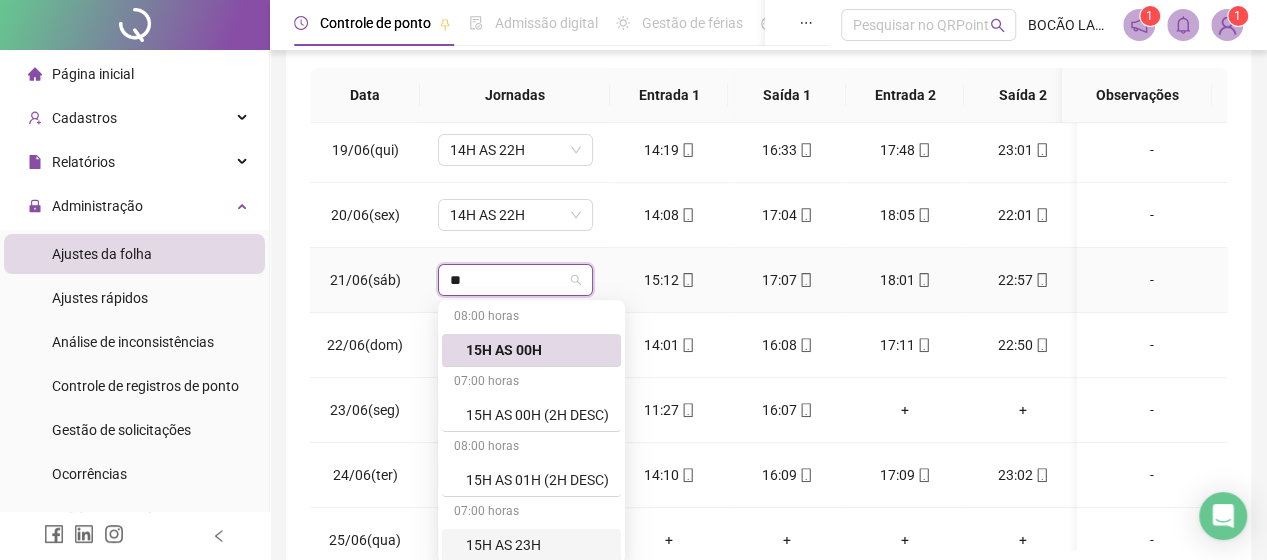click on "15H AS 23H" at bounding box center [537, 545] 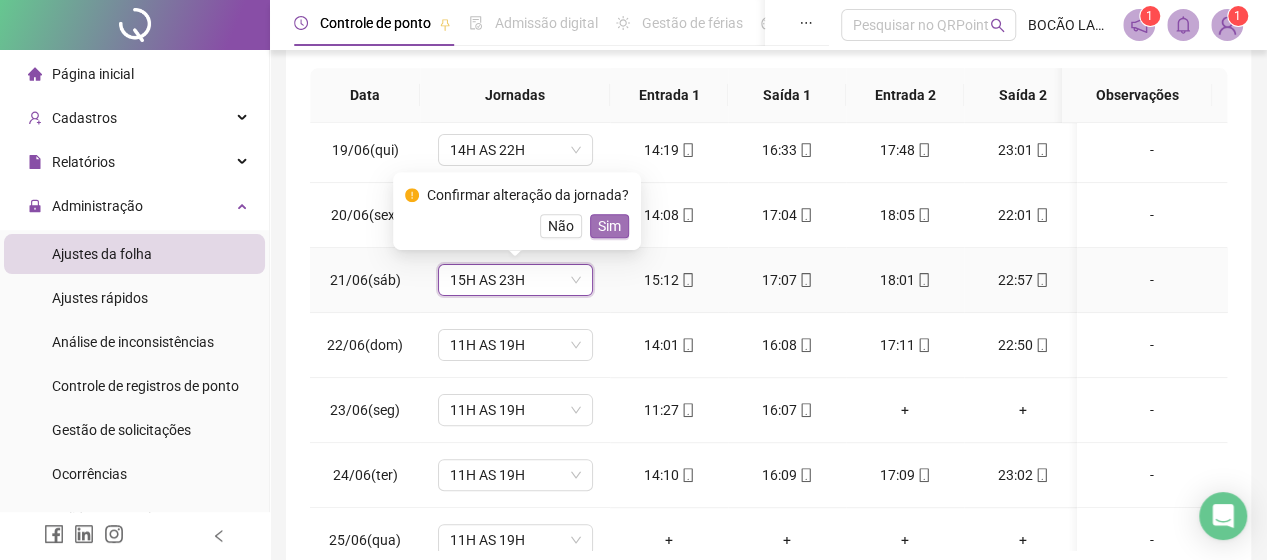 click on "Sim" at bounding box center [609, 226] 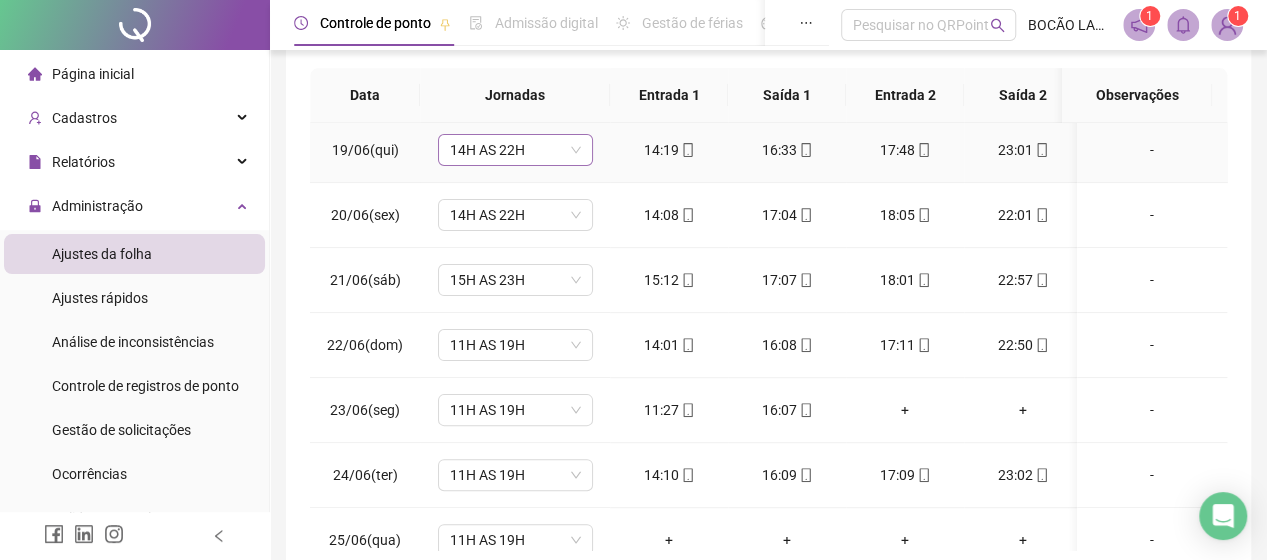 click on "14H AS 22H" at bounding box center [515, 150] 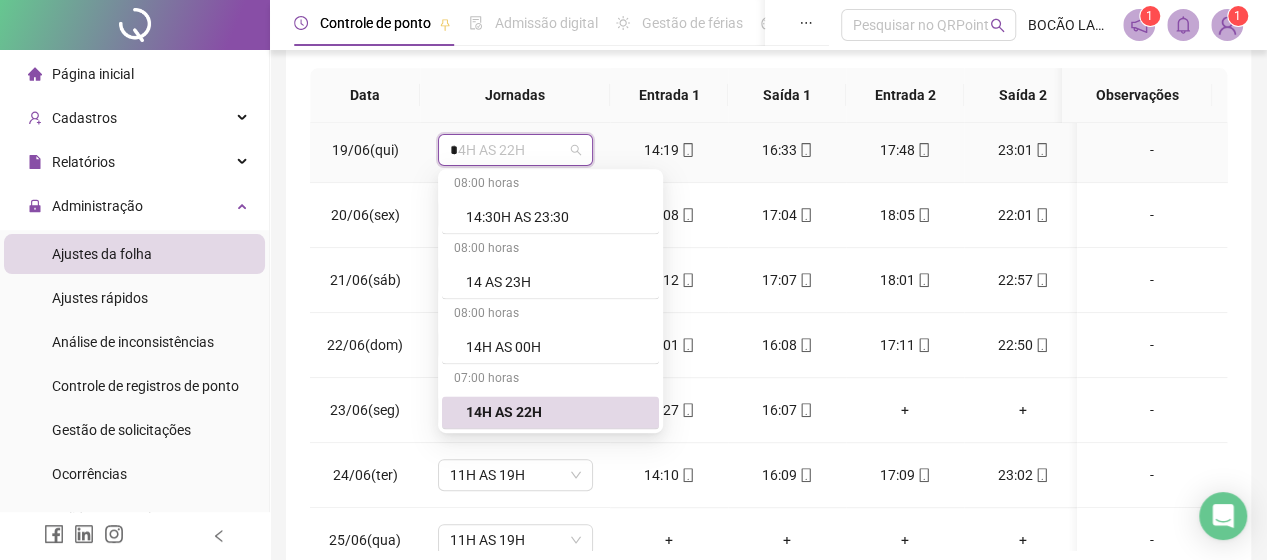 type on "**" 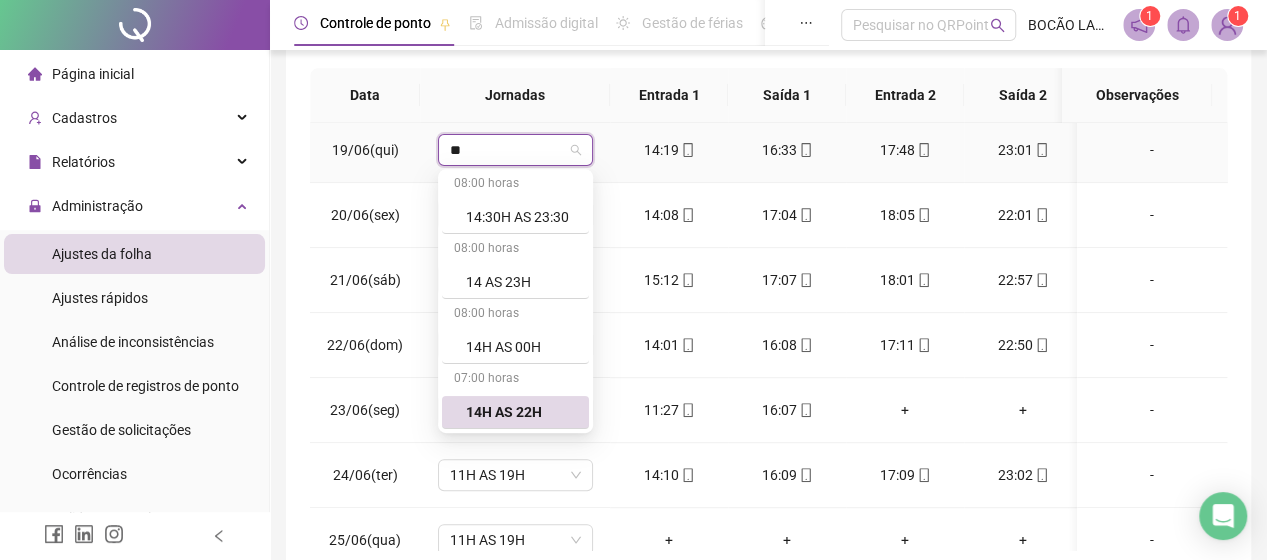 scroll, scrollTop: 67, scrollLeft: 0, axis: vertical 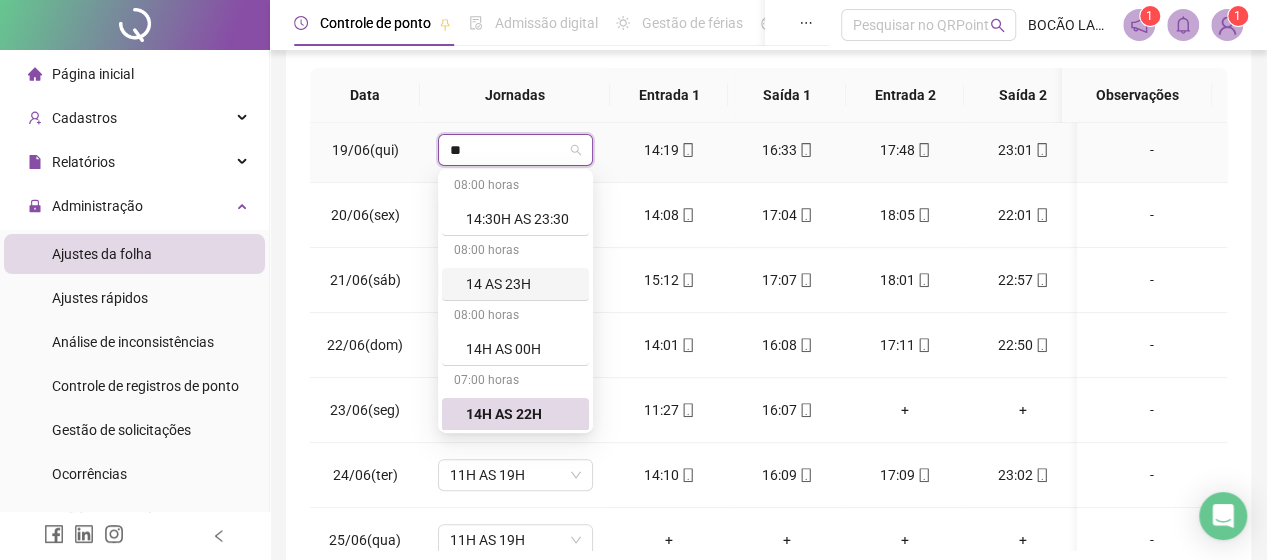 click on "14 AS 23H" at bounding box center (521, 284) 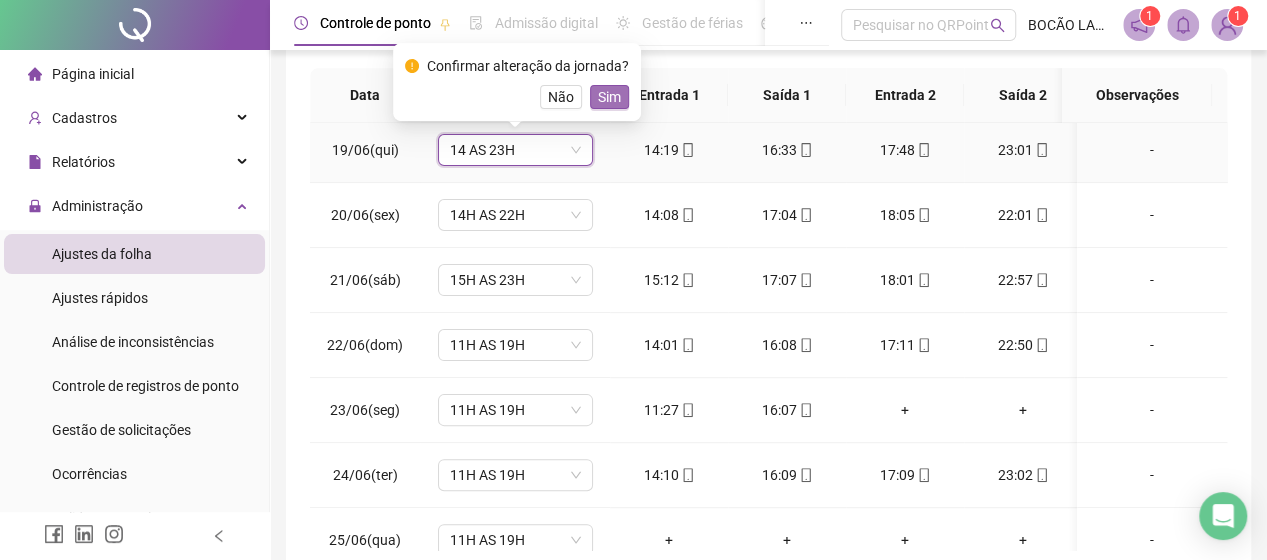 click on "Sim" at bounding box center [609, 97] 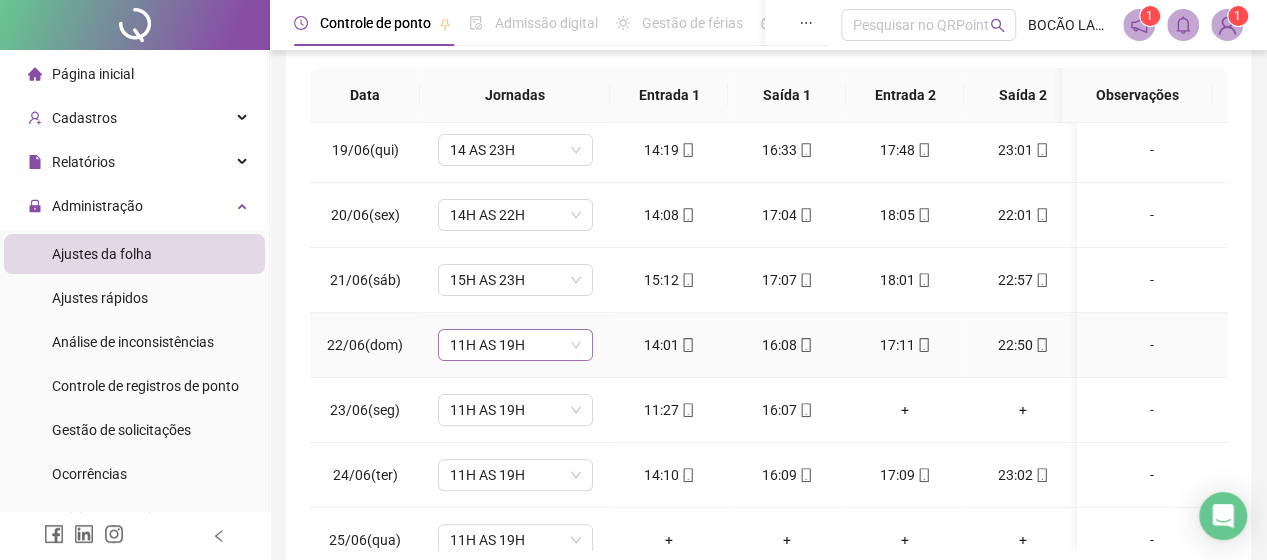 click on "11H AS 19H" at bounding box center [515, 345] 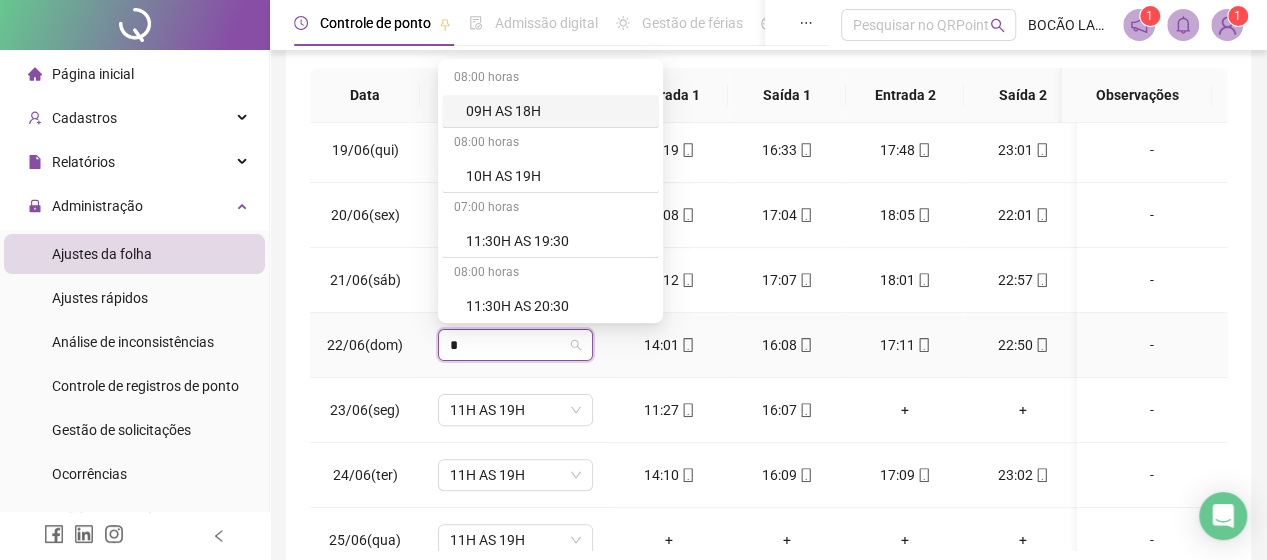 type on "**" 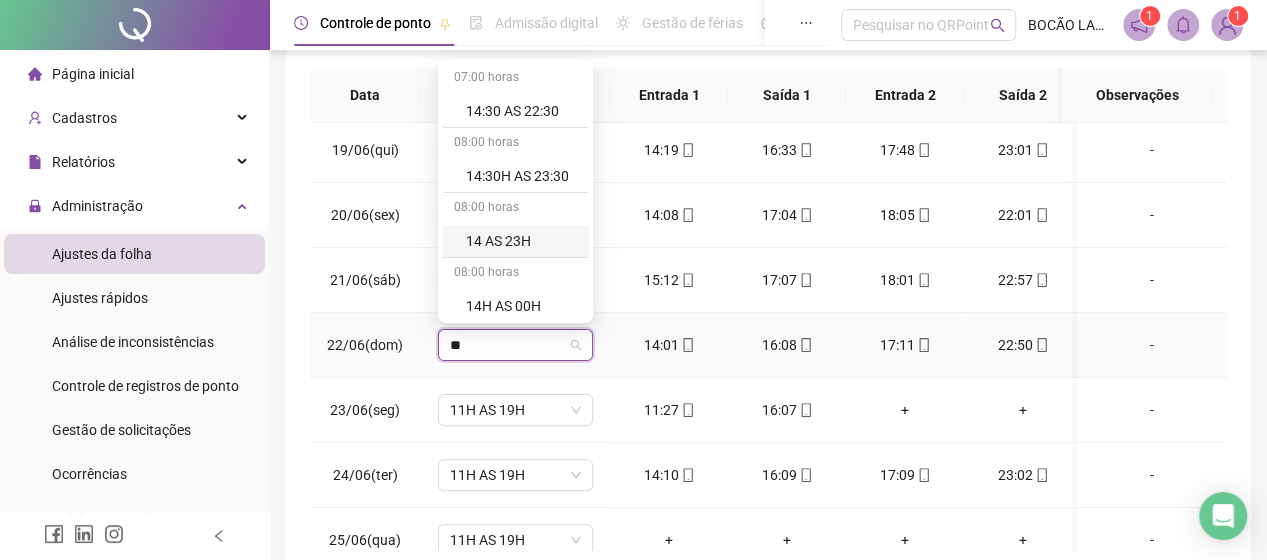 click on "14 AS 23H" at bounding box center (521, 241) 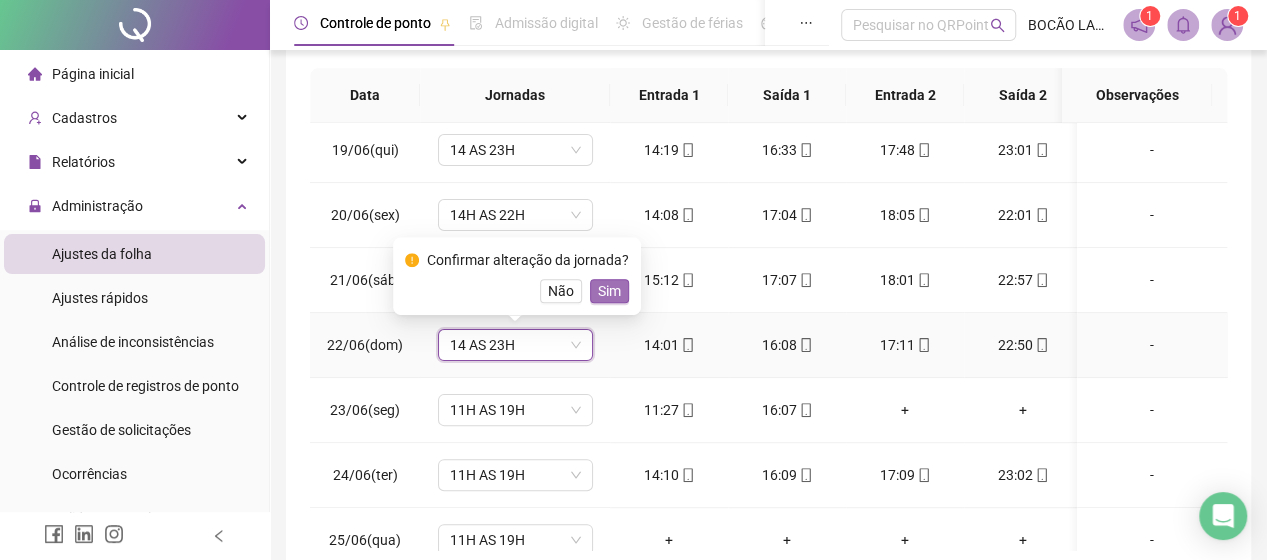 click on "Sim" at bounding box center (609, 291) 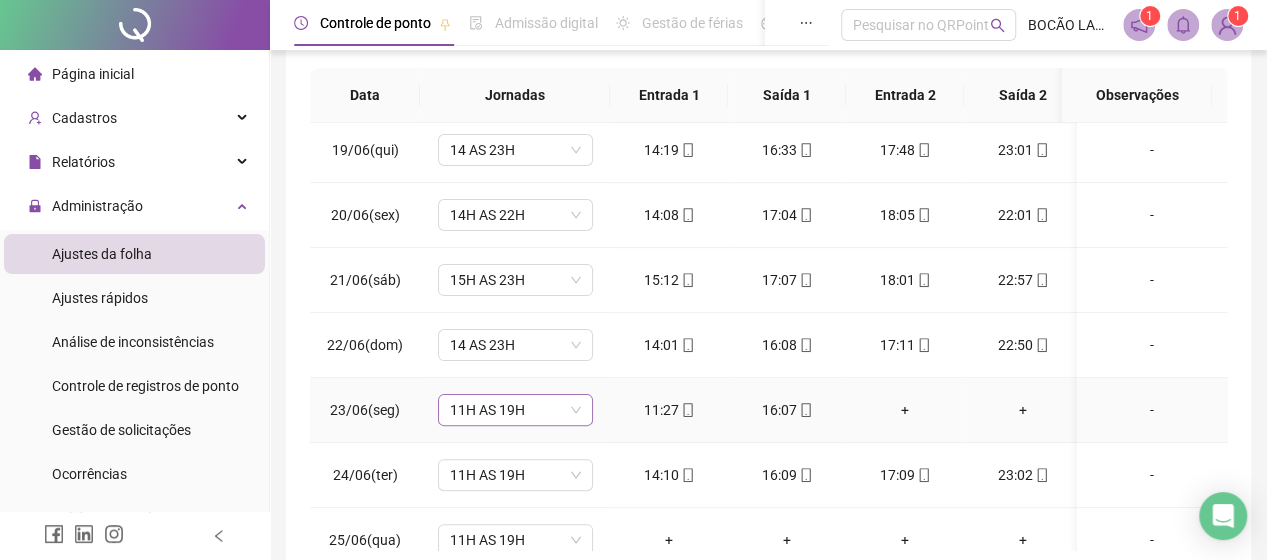 scroll, scrollTop: 300, scrollLeft: 0, axis: vertical 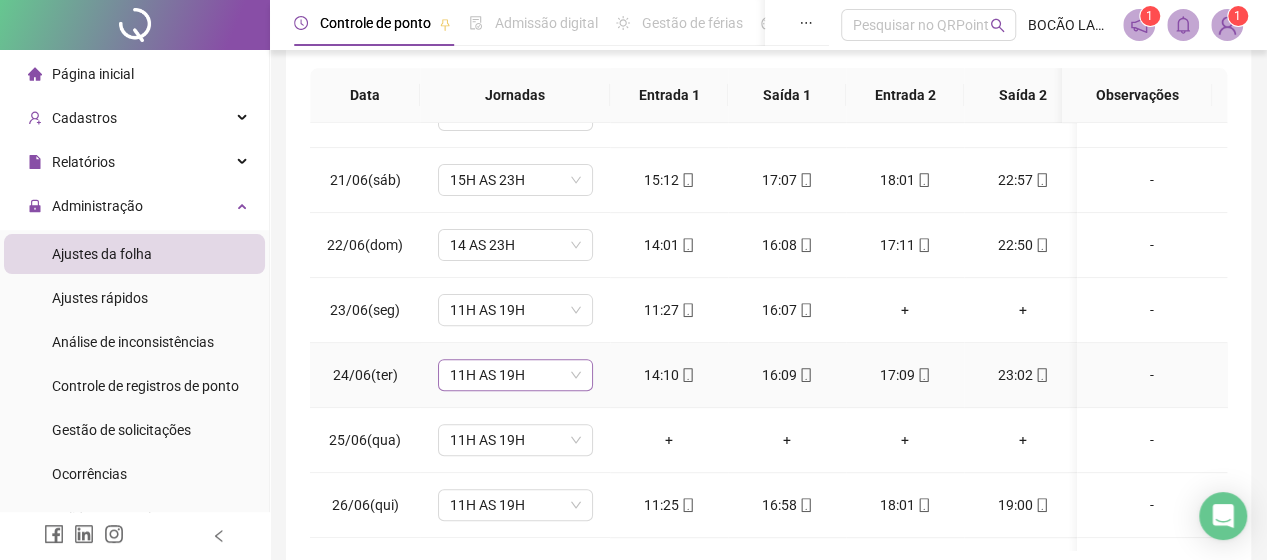 click on "11H AS 19H" at bounding box center (515, 375) 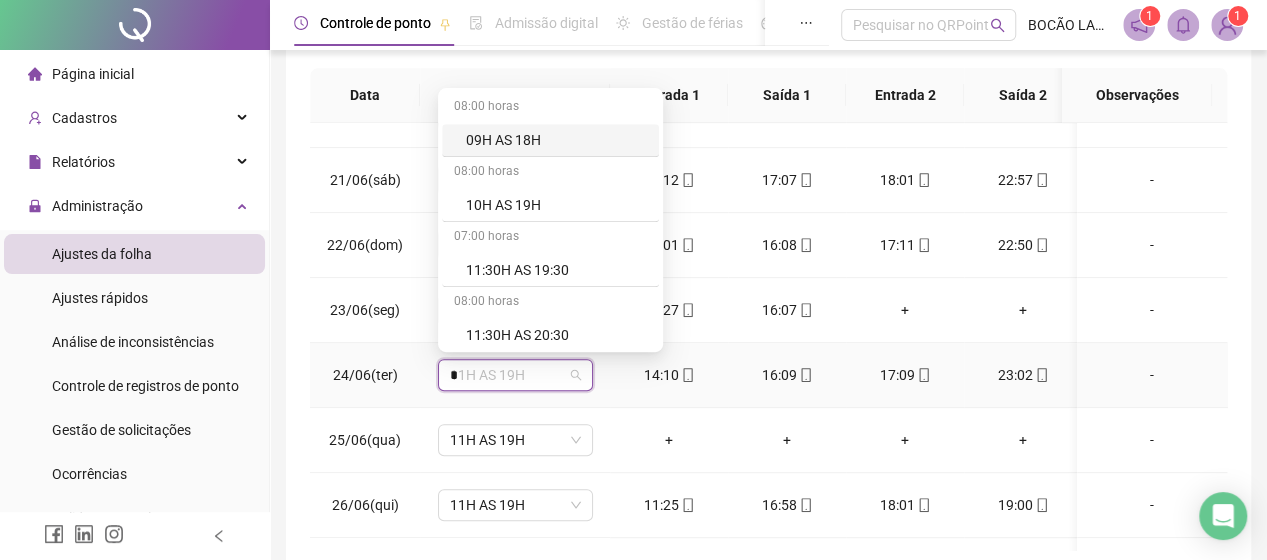 type on "**" 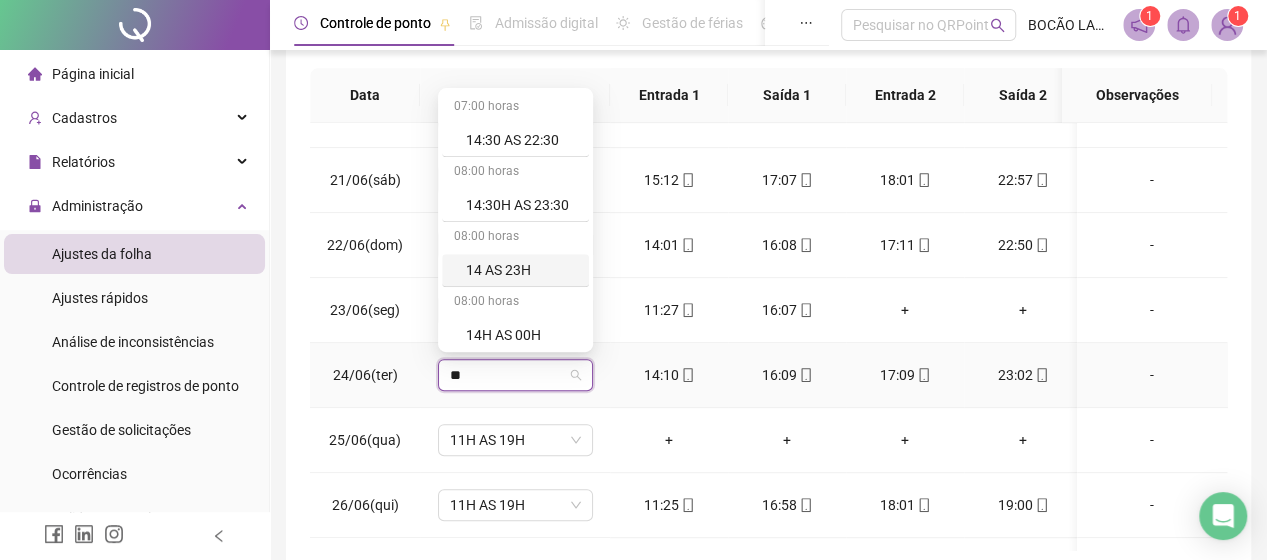 click on "14 AS 23H" at bounding box center (515, 270) 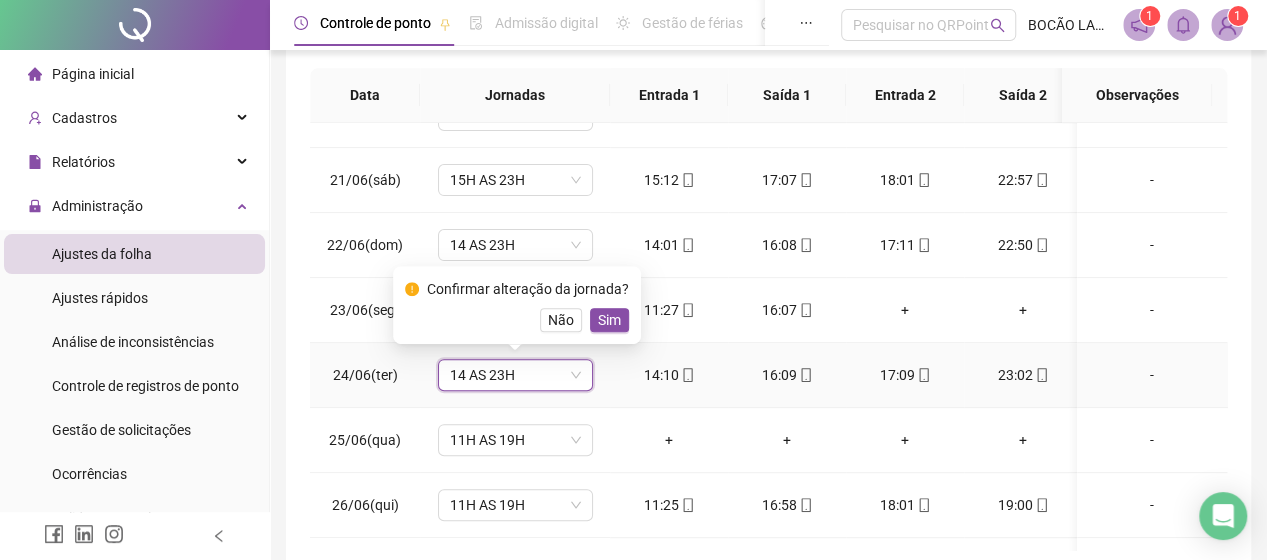click on "14 AS 23H" at bounding box center (515, 375) 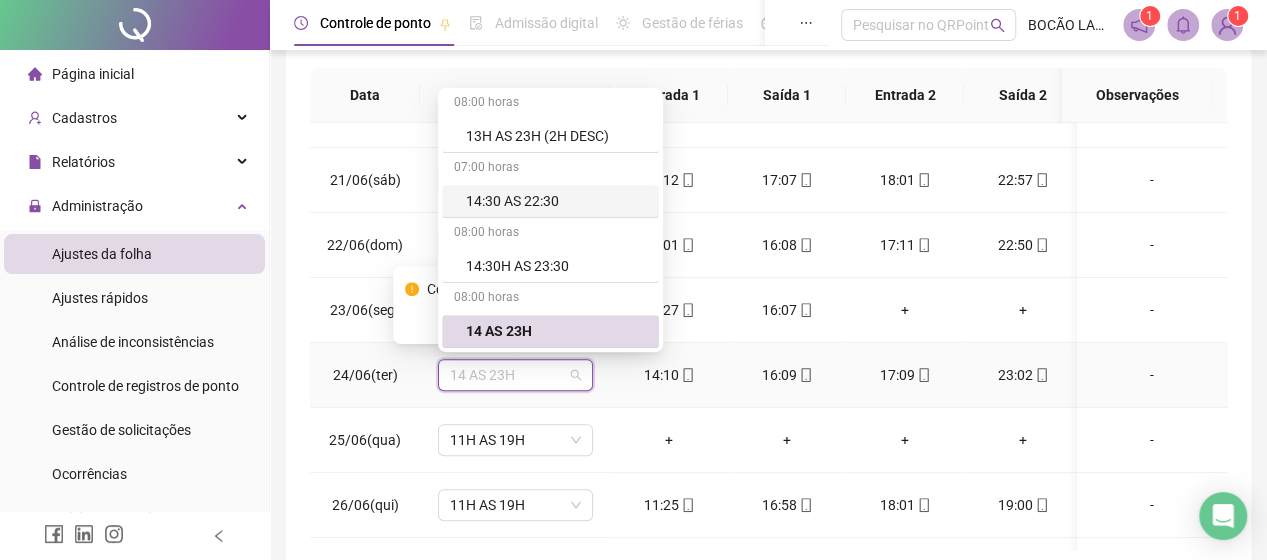 scroll, scrollTop: 1569, scrollLeft: 0, axis: vertical 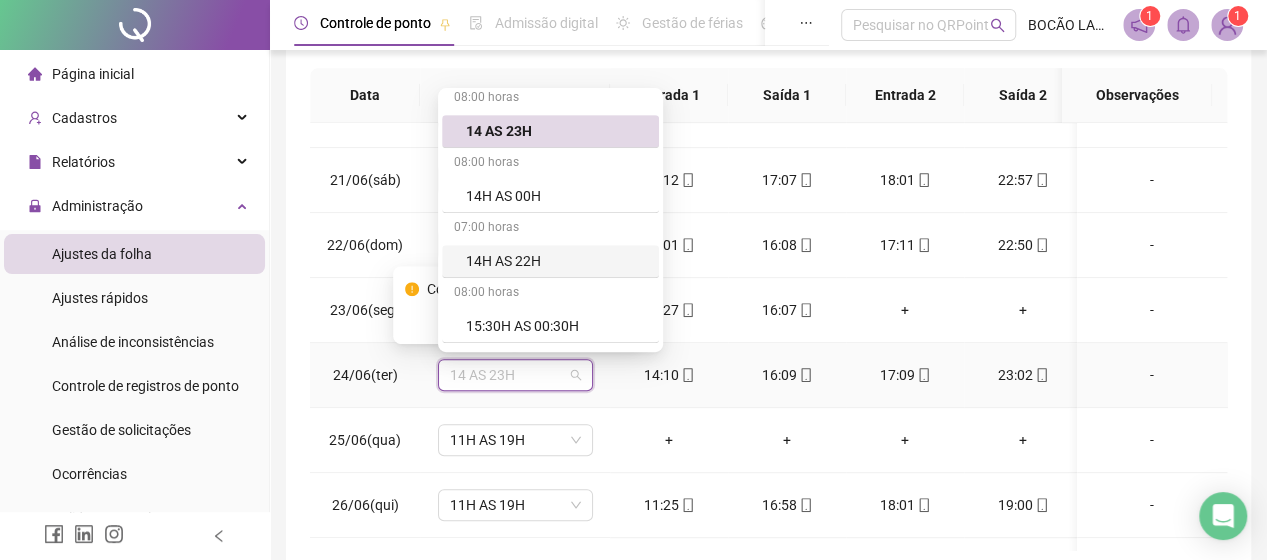 click on "14H AS 22H" at bounding box center [556, 261] 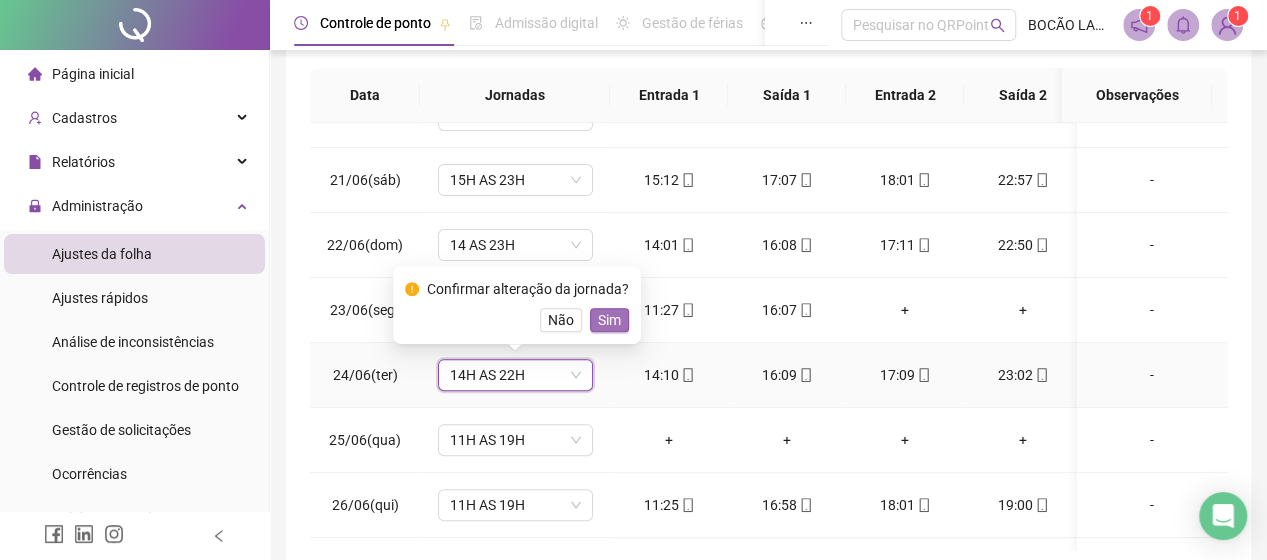 click on "Sim" at bounding box center (609, 320) 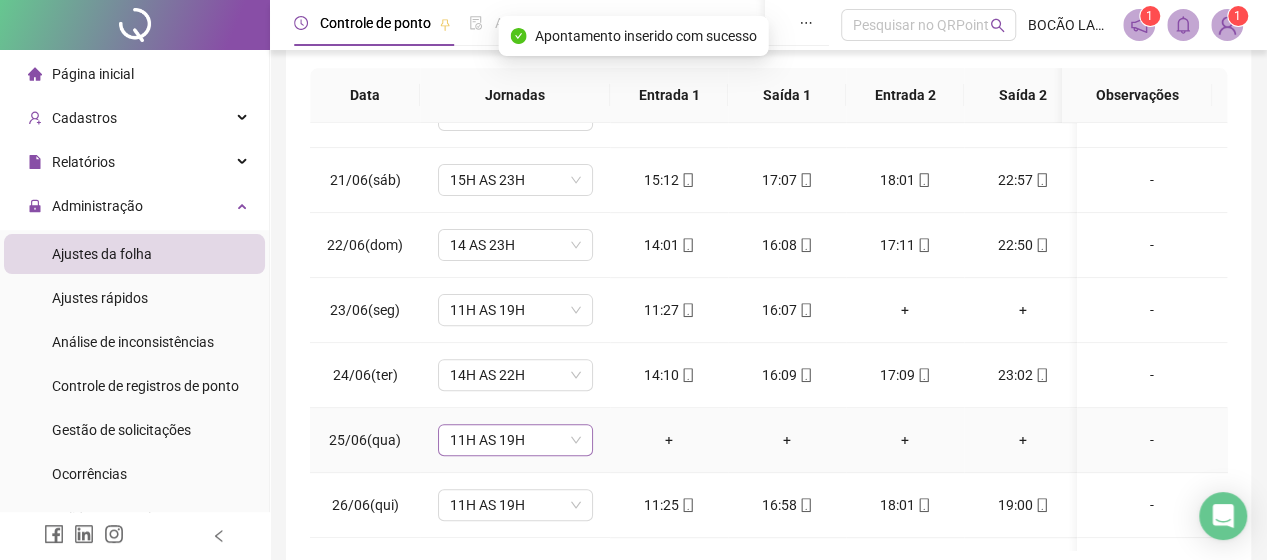 click on "11H AS 19H" at bounding box center [515, 440] 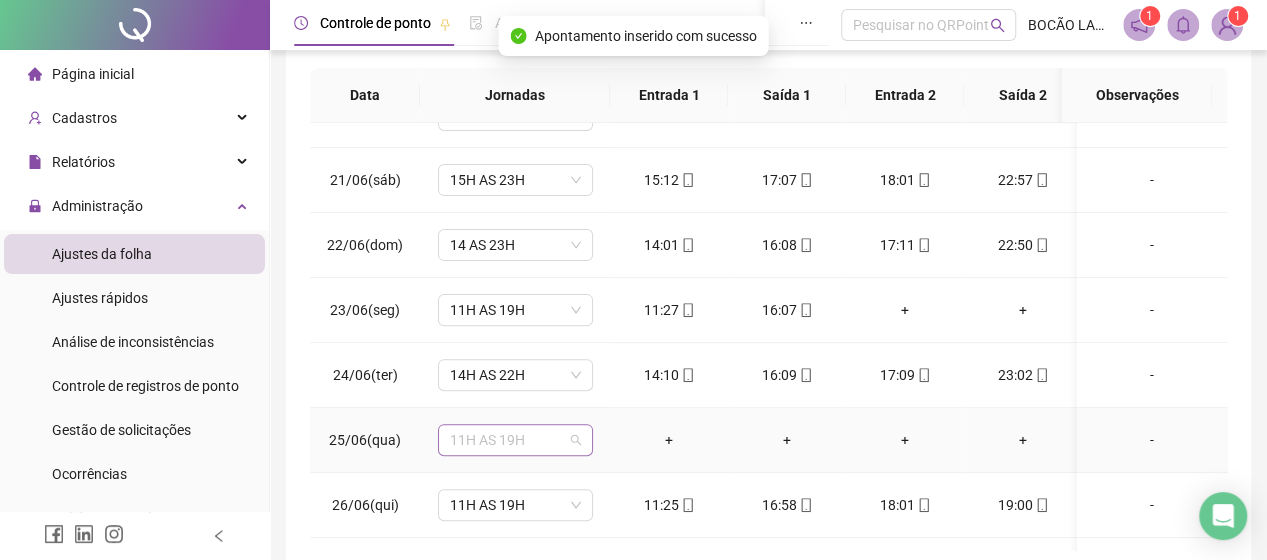 type on "*" 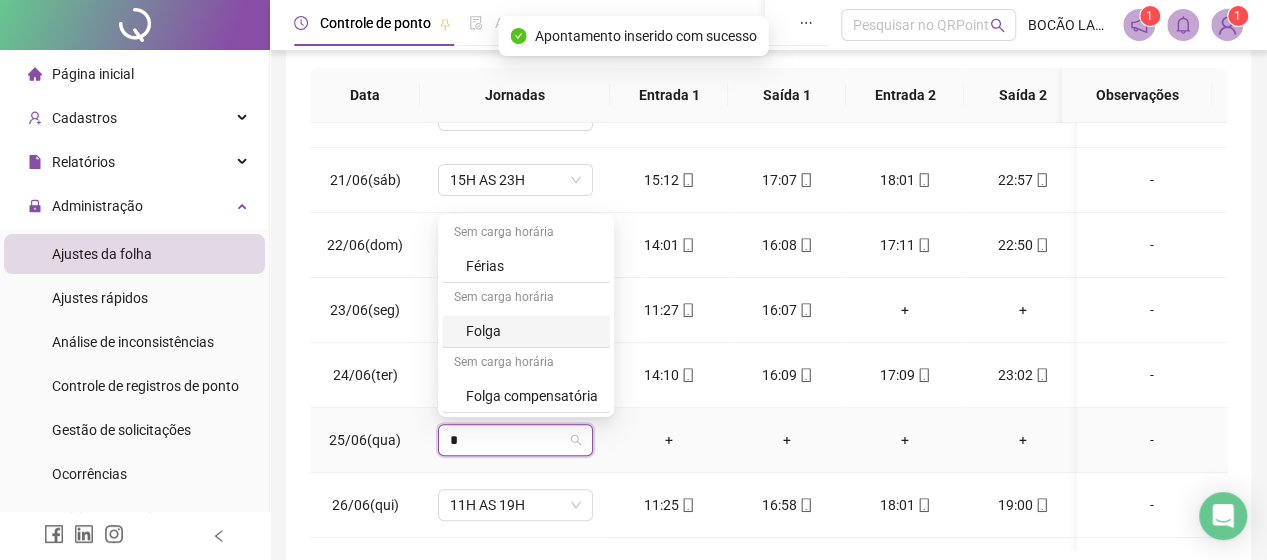 click on "Folga" at bounding box center [532, 331] 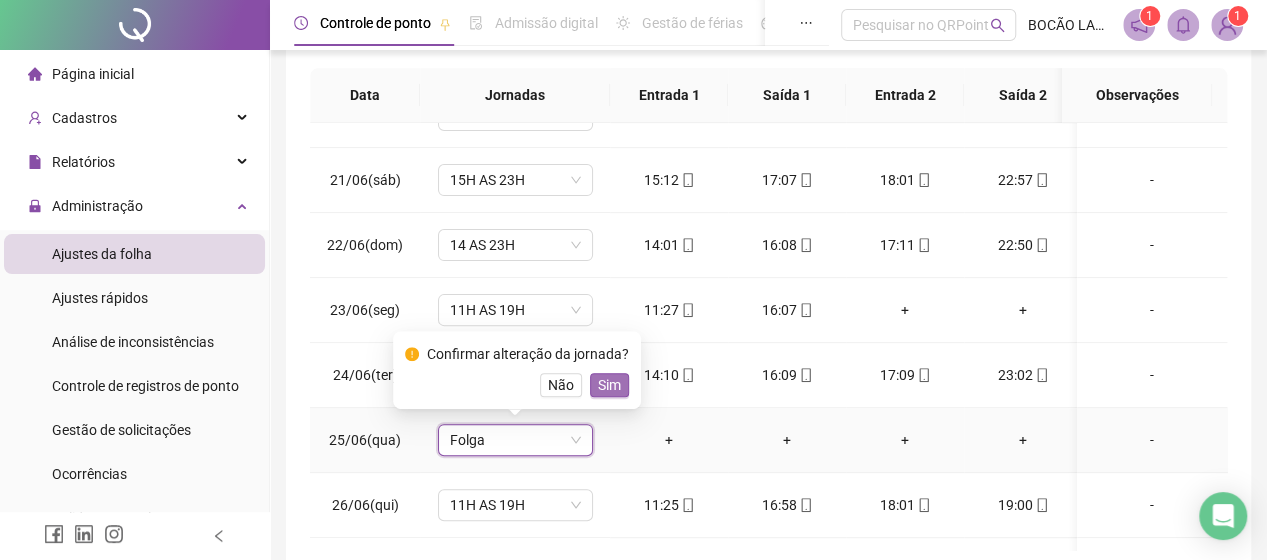 click on "Sim" at bounding box center [609, 385] 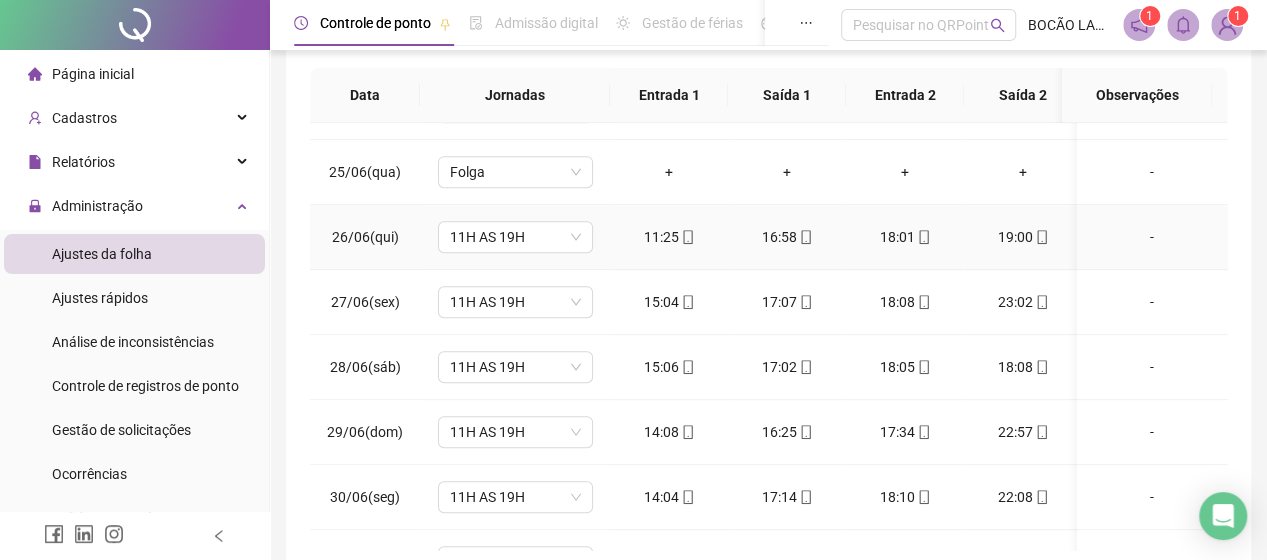 scroll, scrollTop: 600, scrollLeft: 0, axis: vertical 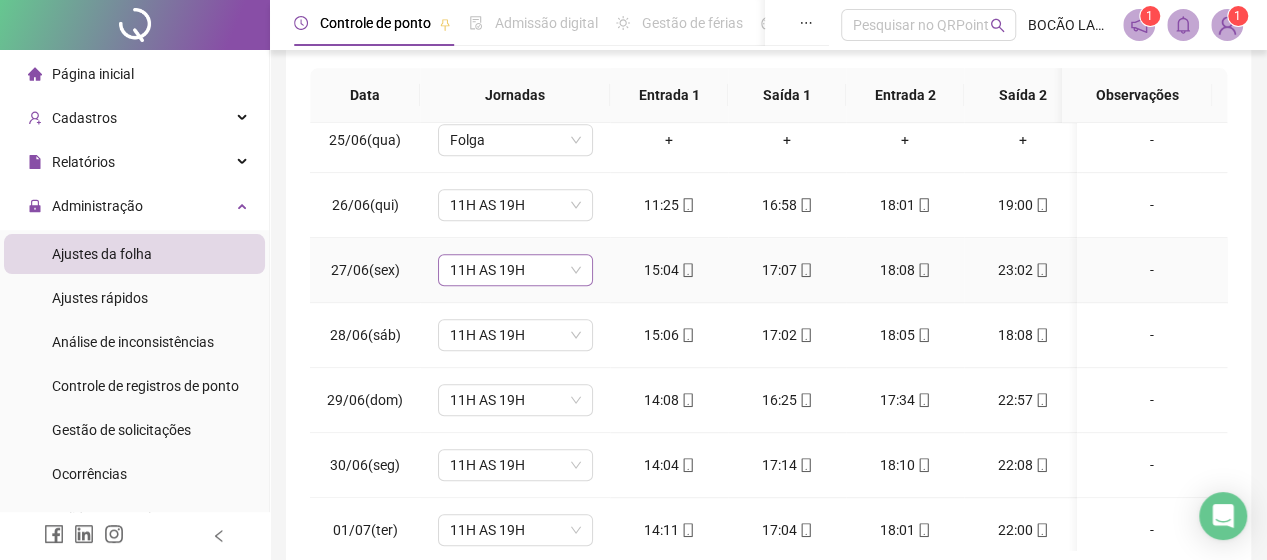 click on "11H AS 19H" at bounding box center (515, 270) 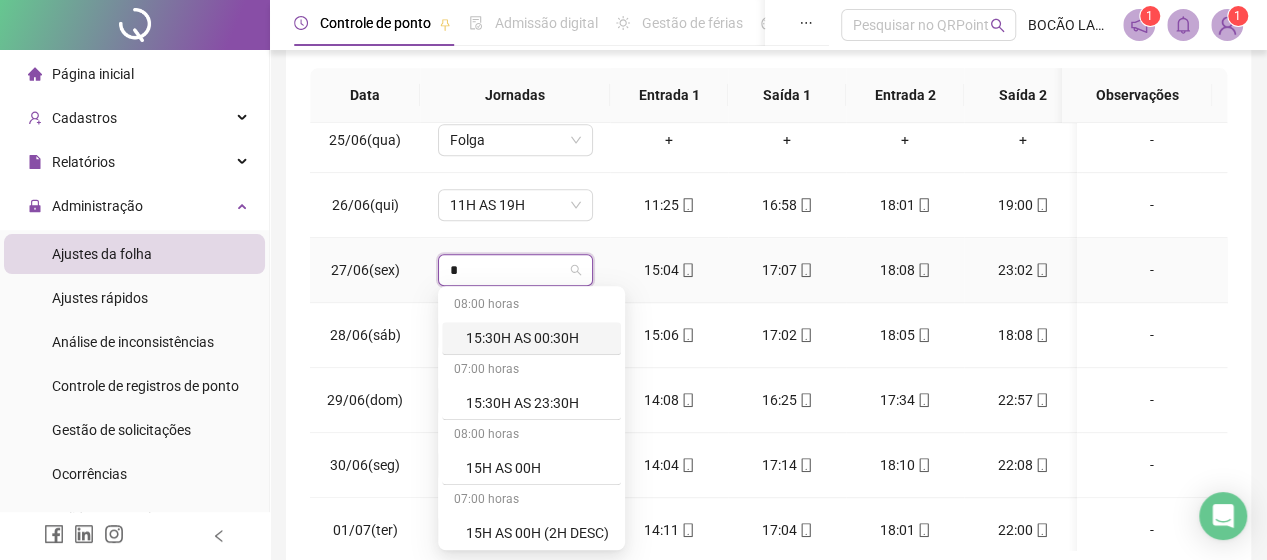 type on "**" 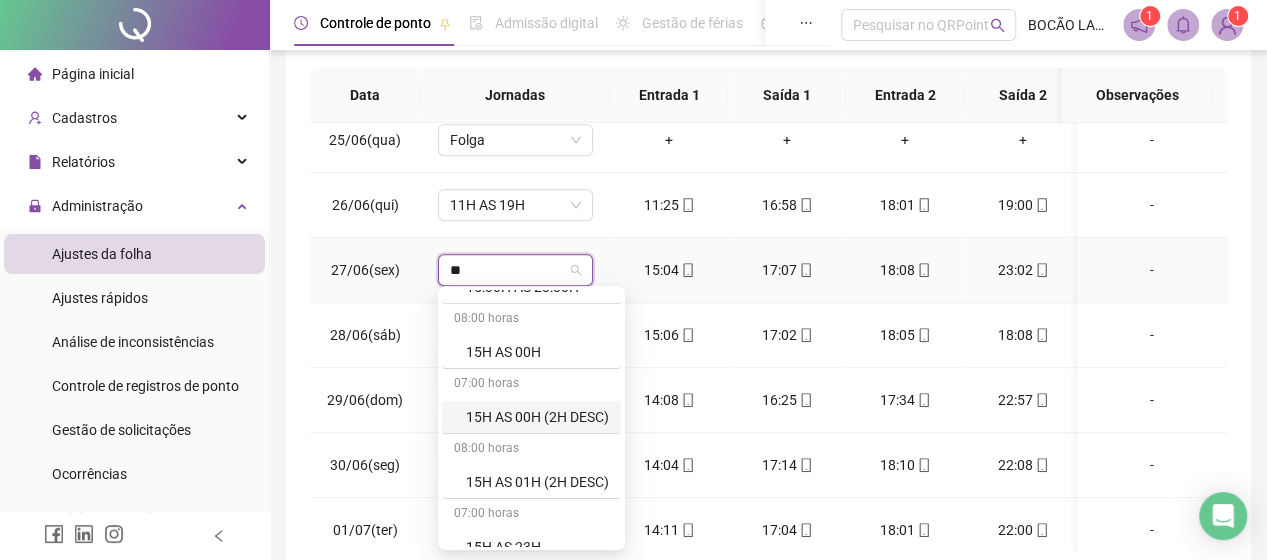 scroll, scrollTop: 132, scrollLeft: 0, axis: vertical 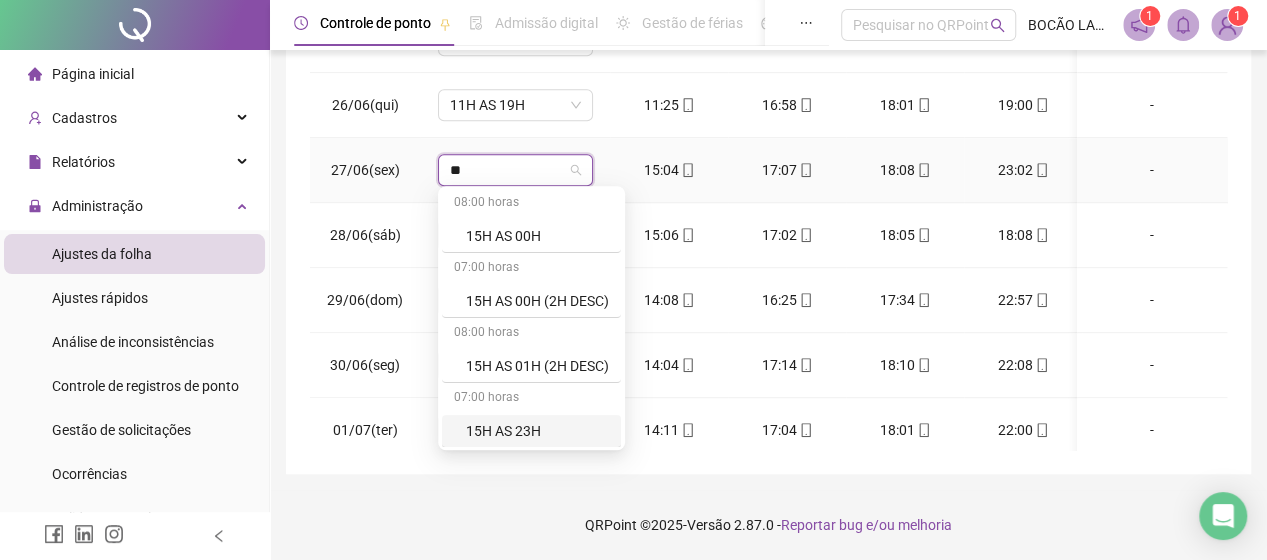 click on "15H AS 23H" at bounding box center (537, 431) 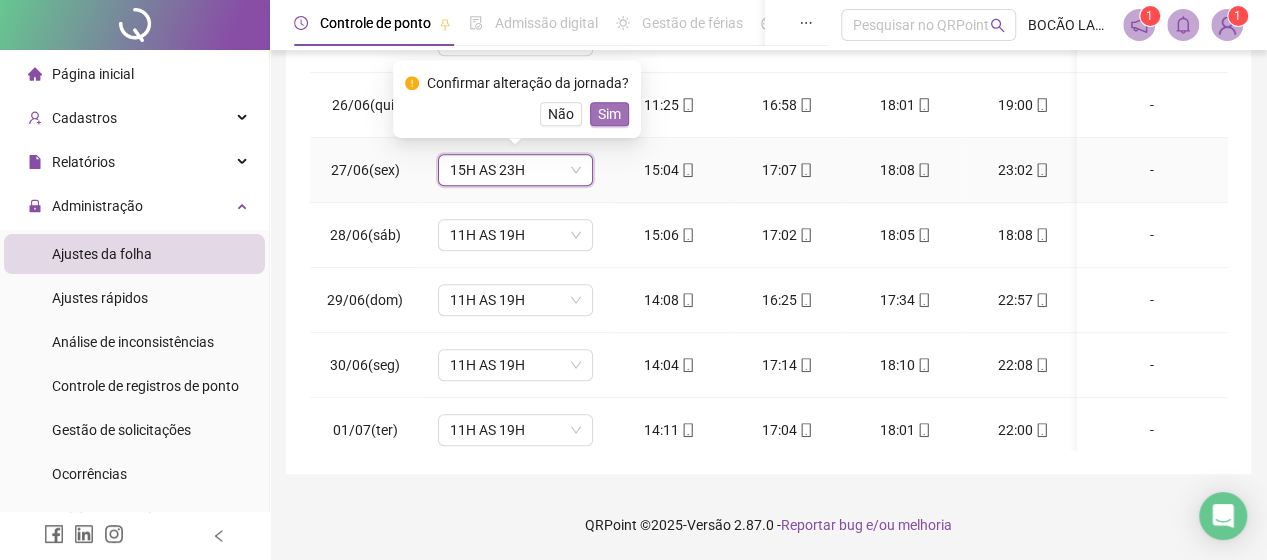 click on "Sim" at bounding box center [609, 114] 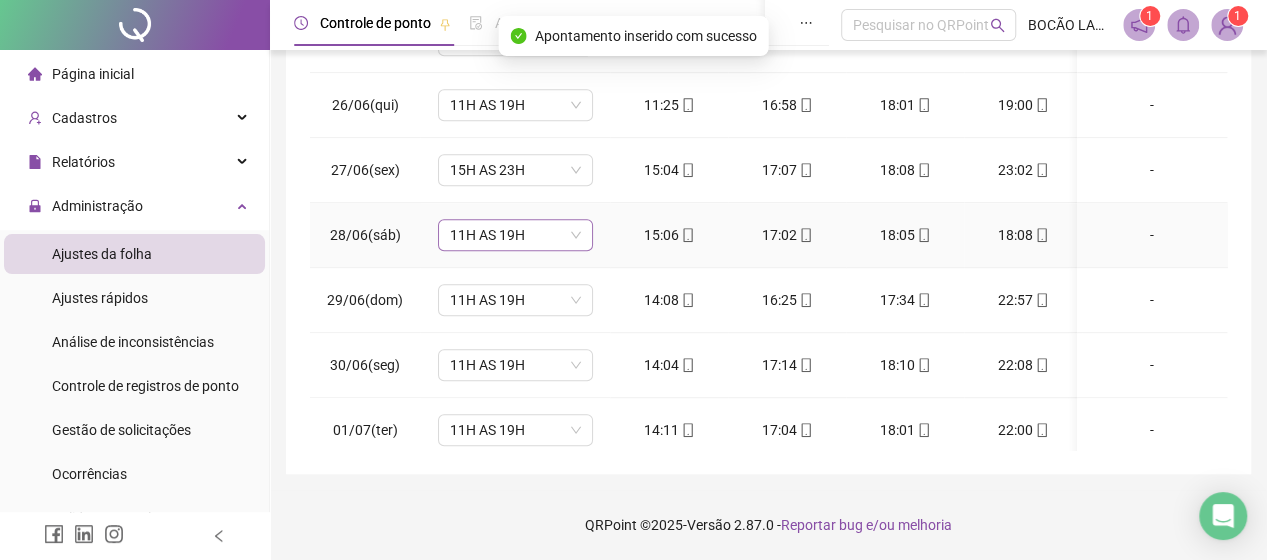 click on "11H AS 19H" at bounding box center (515, 235) 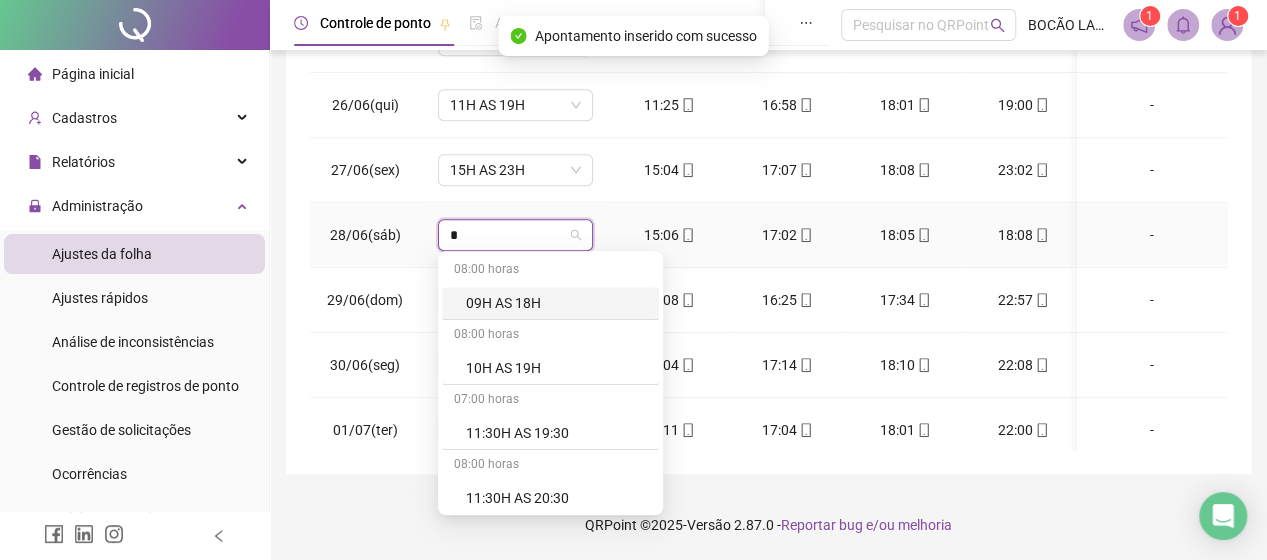 type on "**" 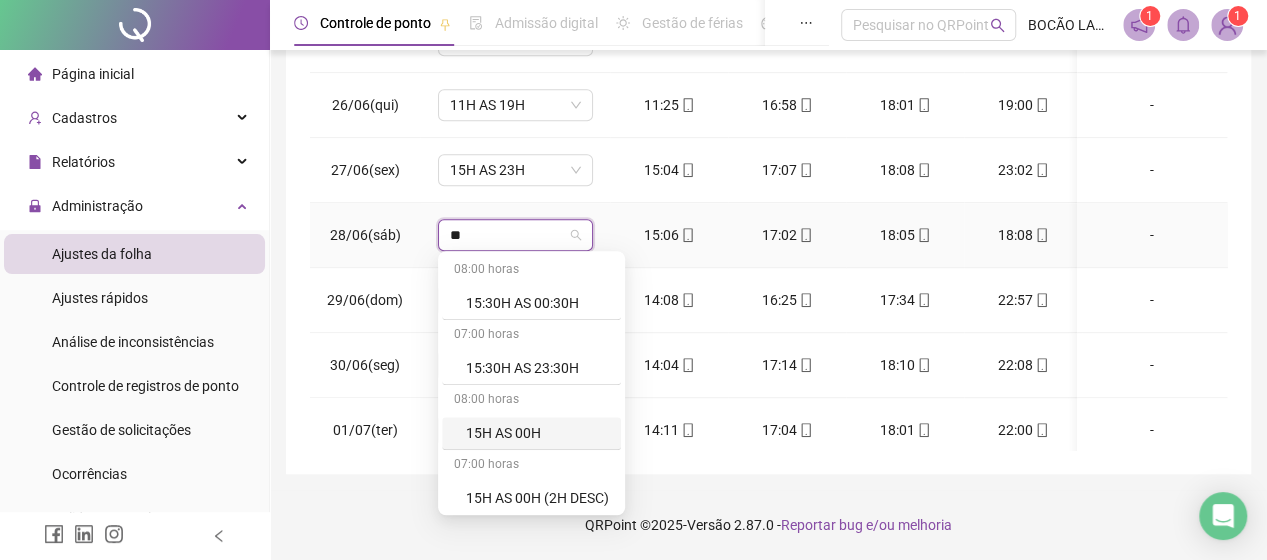 click on "15H AS 00H" at bounding box center (537, 433) 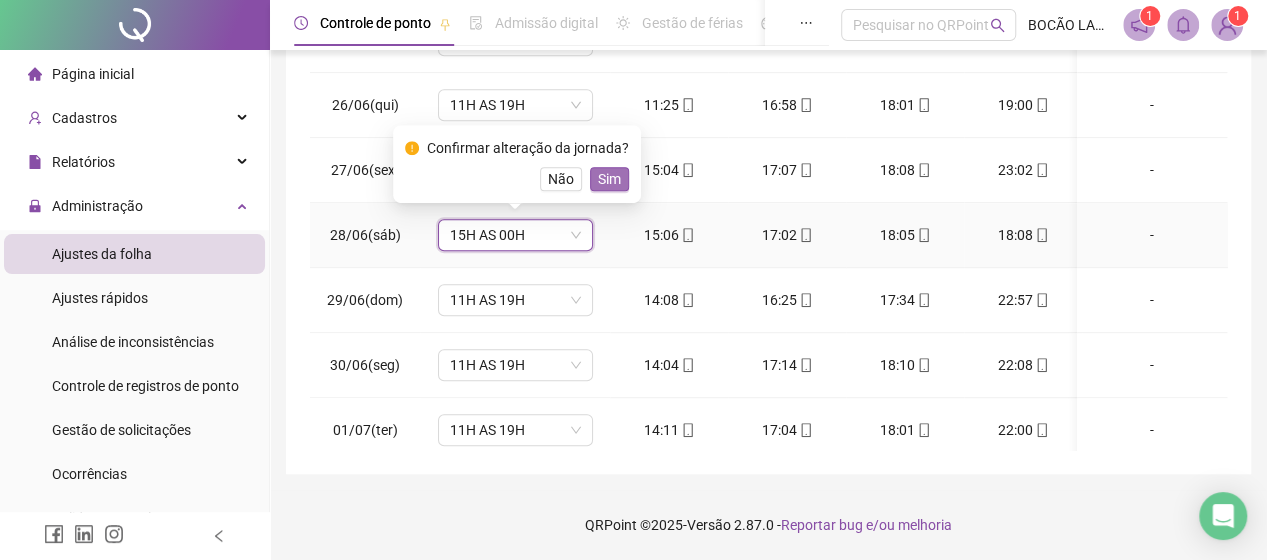 click on "Sim" at bounding box center [609, 179] 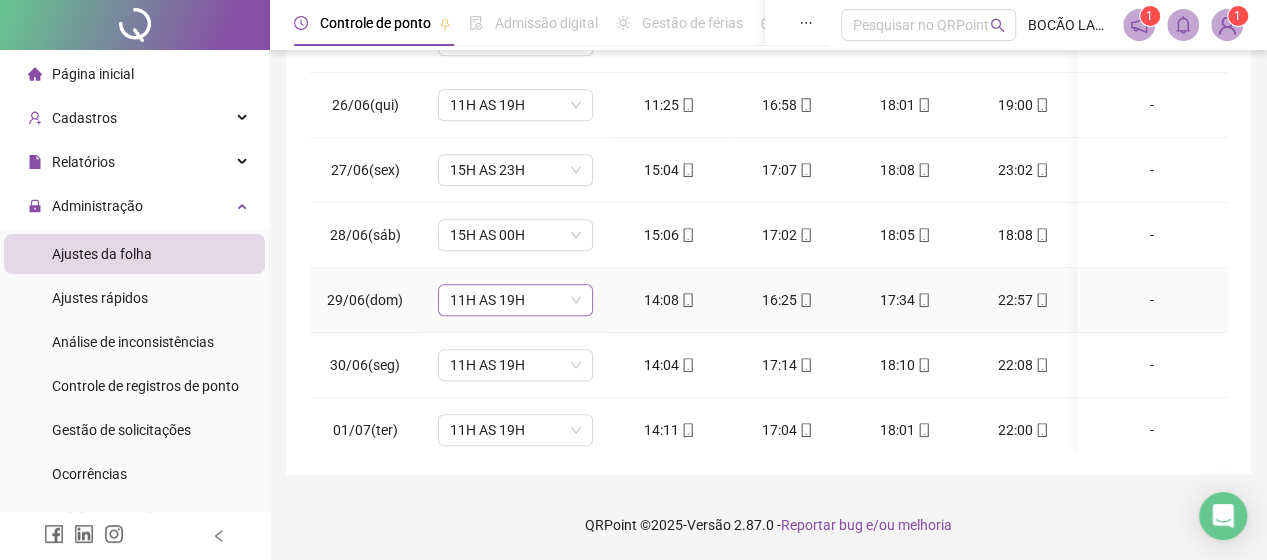 click on "11H AS 19H" at bounding box center [515, 300] 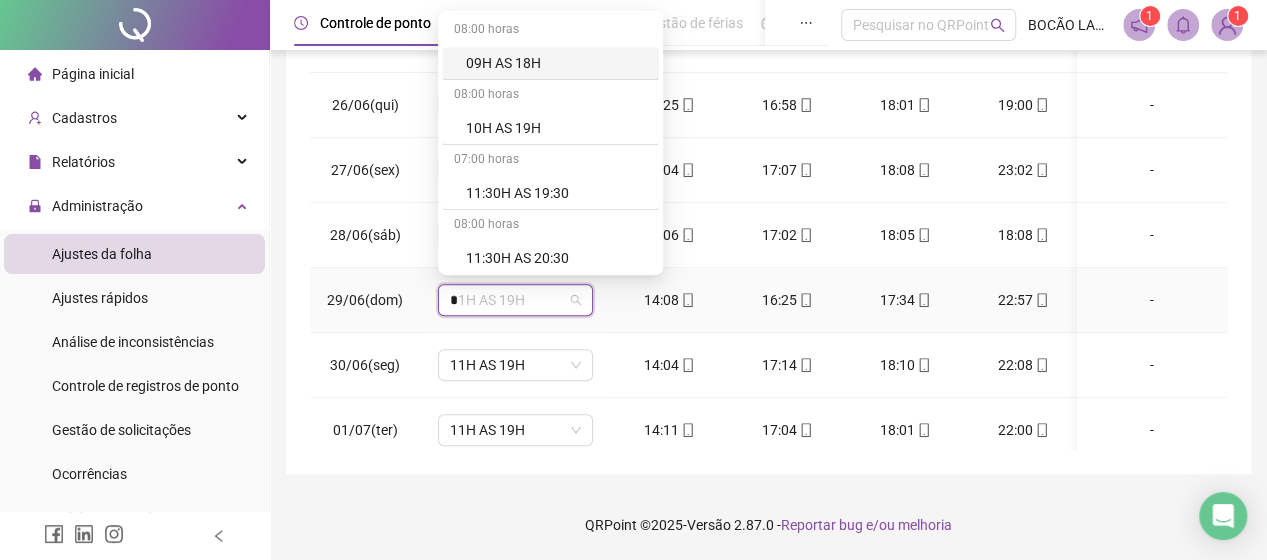 type on "**" 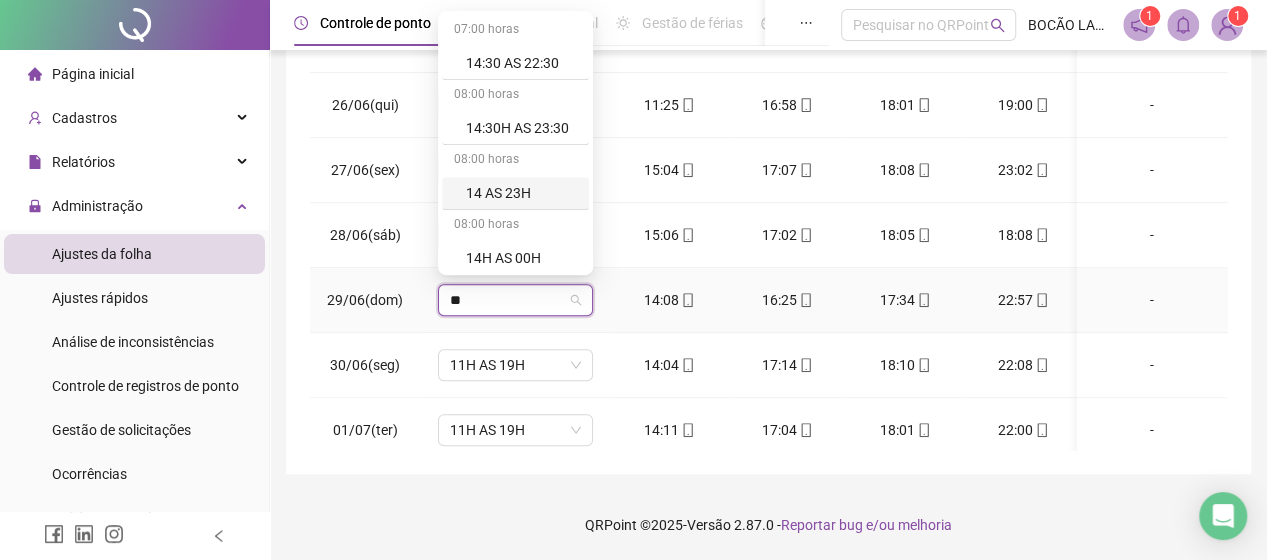 click on "14 AS 23H" at bounding box center (521, 193) 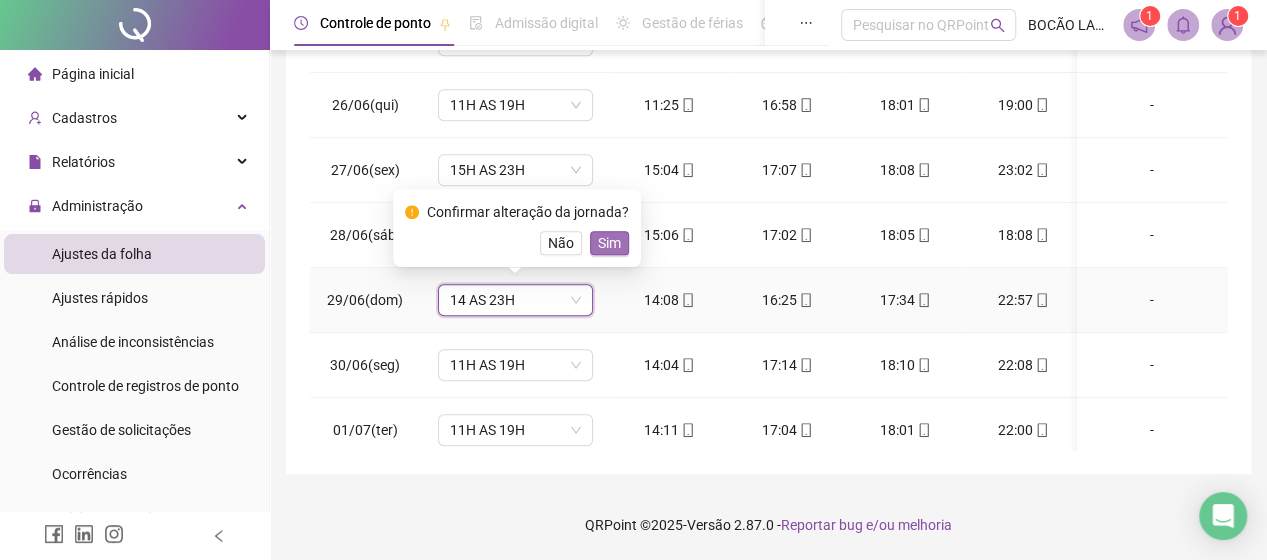 click on "Sim" at bounding box center [609, 243] 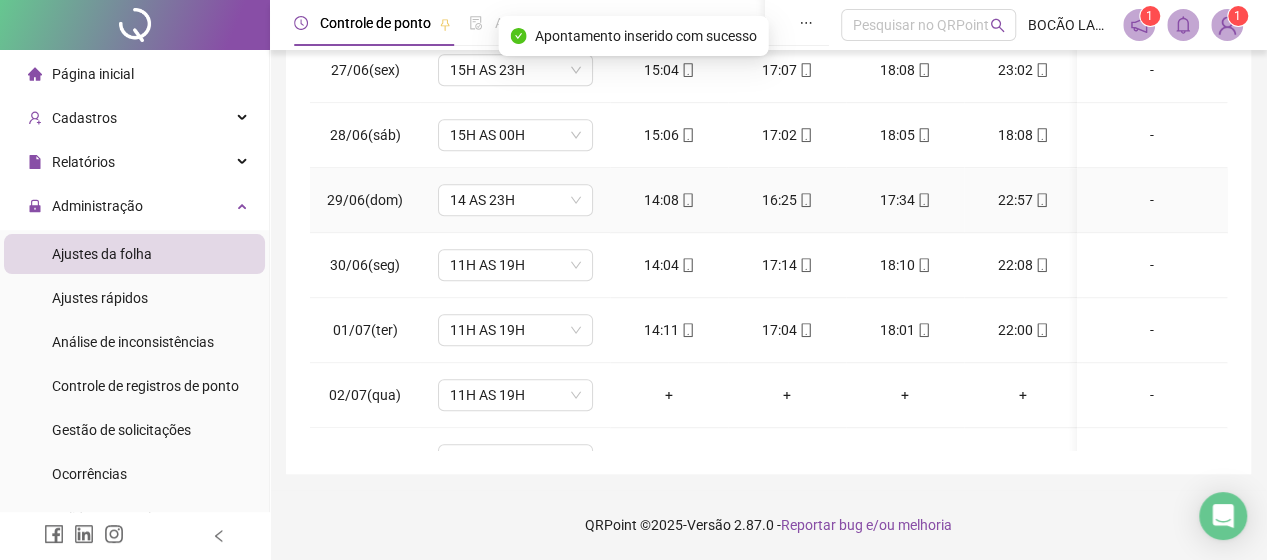 scroll, scrollTop: 800, scrollLeft: 0, axis: vertical 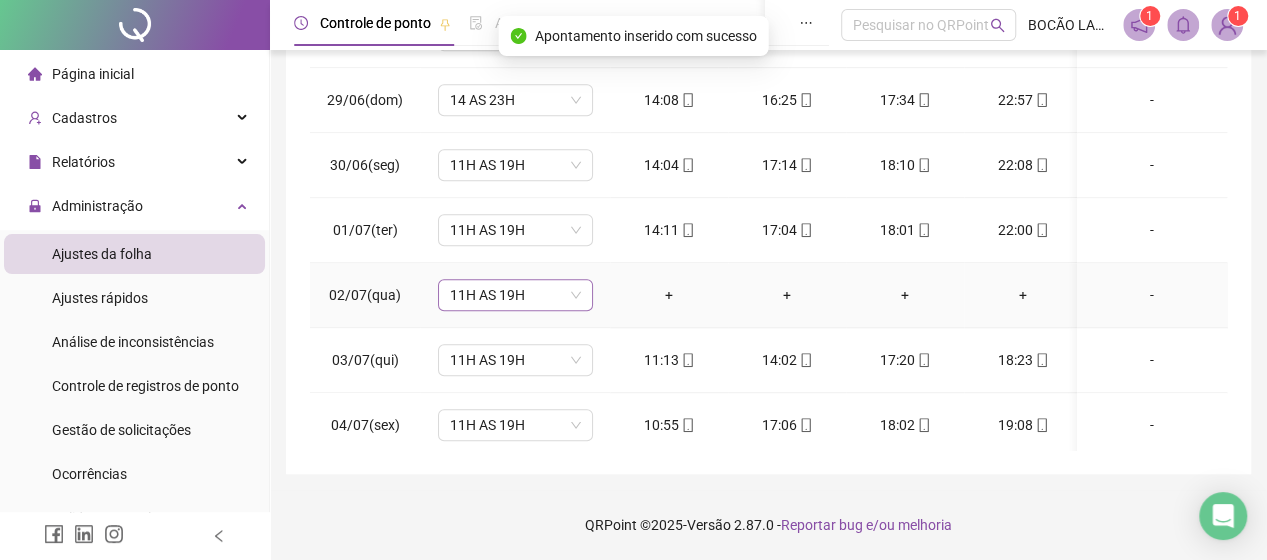 click on "11H AS 19H" at bounding box center (515, 295) 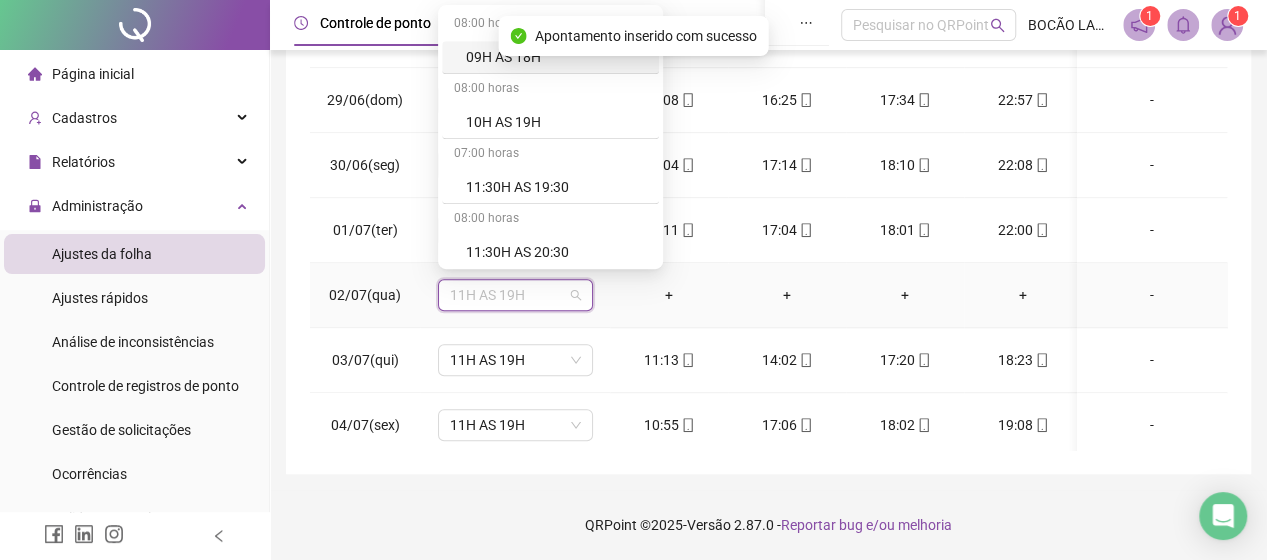 type on "*" 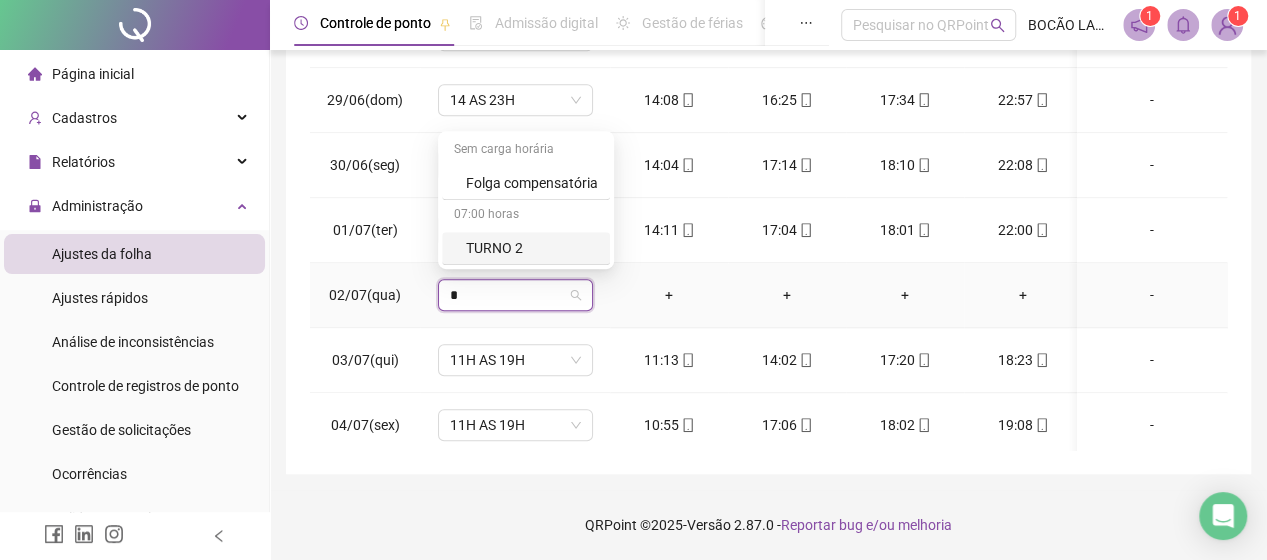 click on "TURNO 2" at bounding box center [532, 248] 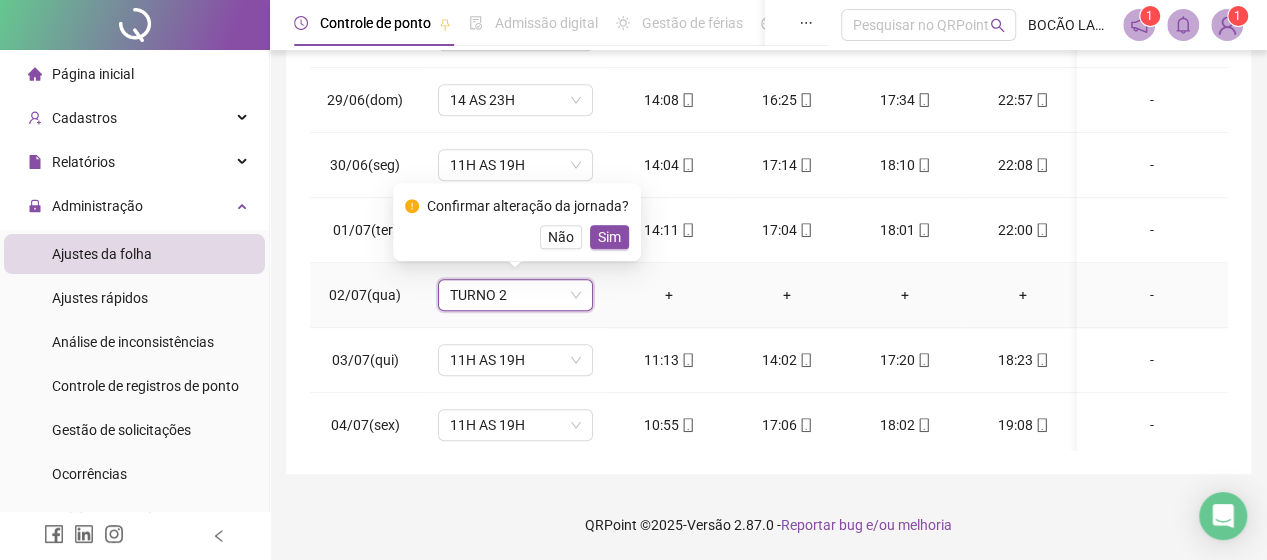 type on "*" 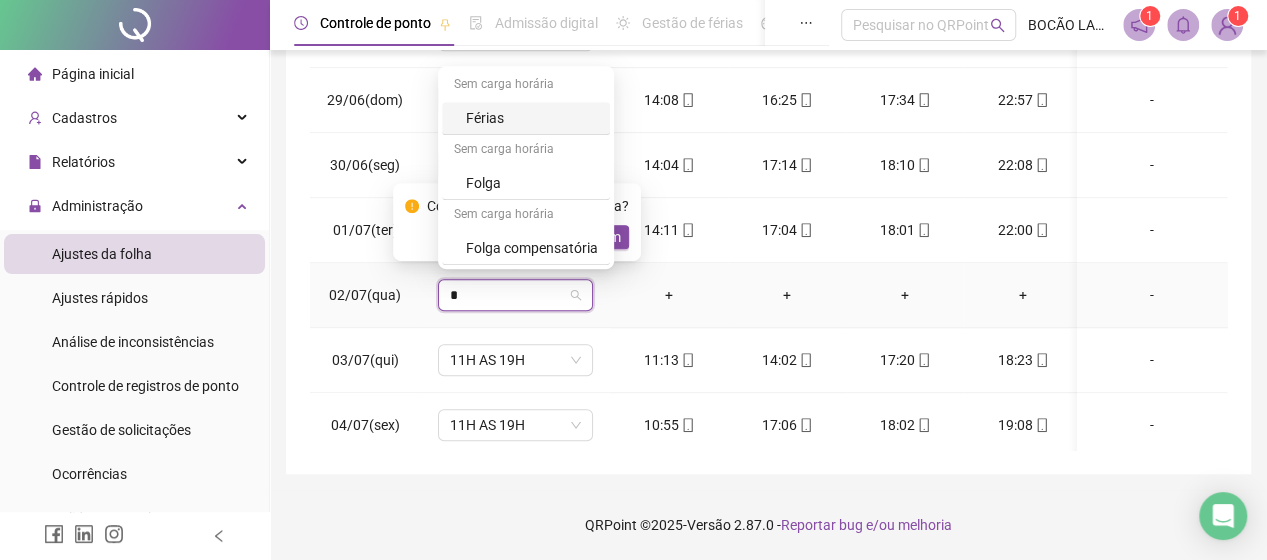 click on "*" at bounding box center [509, 295] 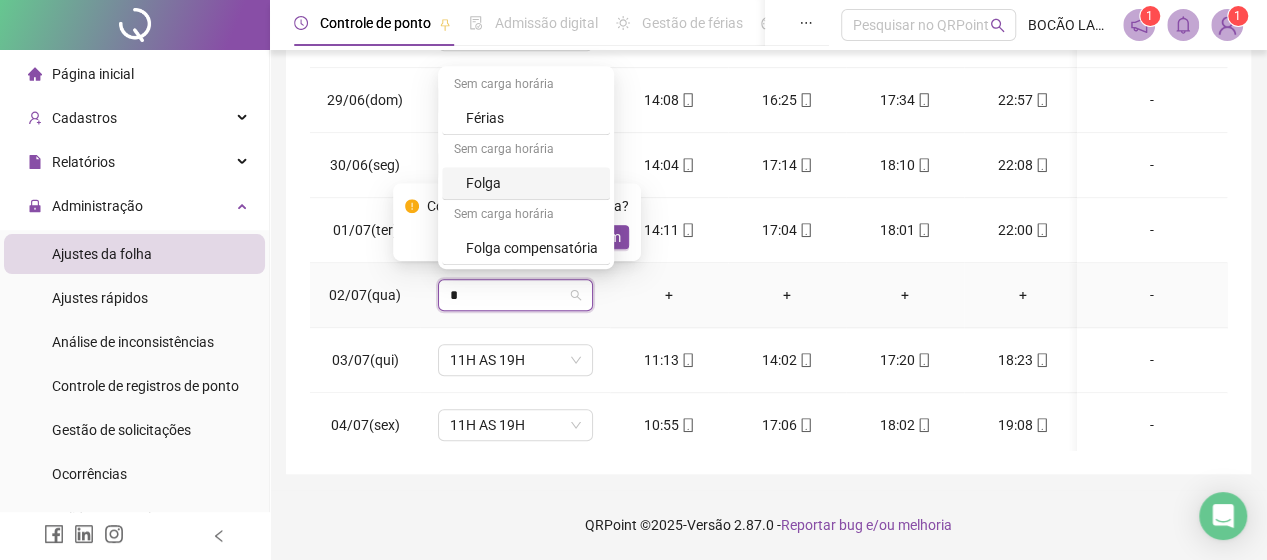 click on "Folga" at bounding box center [532, 183] 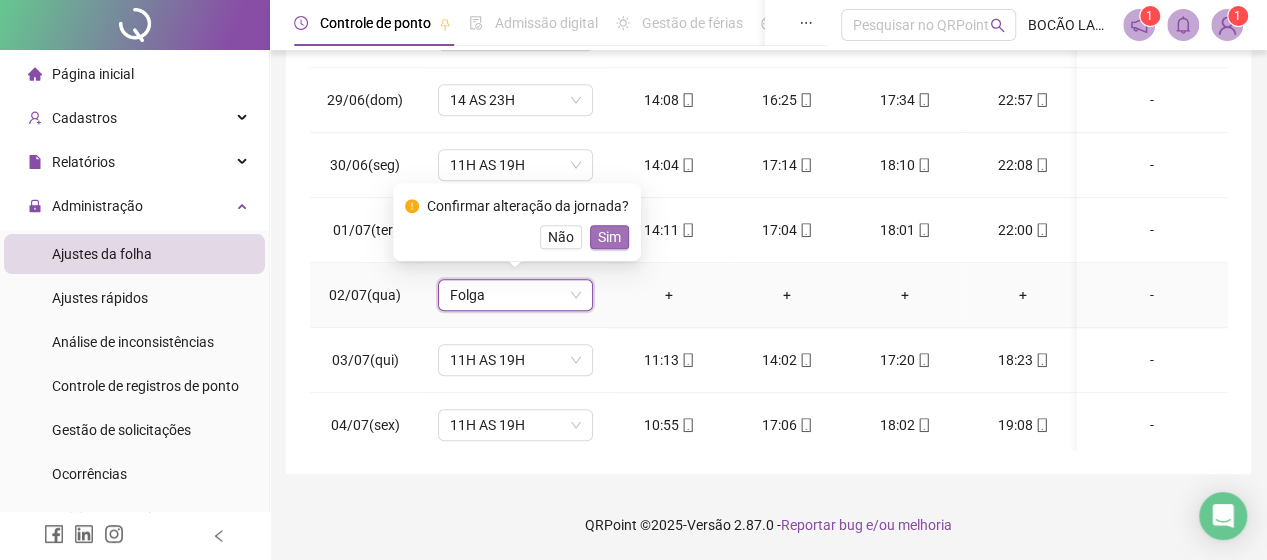 click on "Sim" at bounding box center [609, 237] 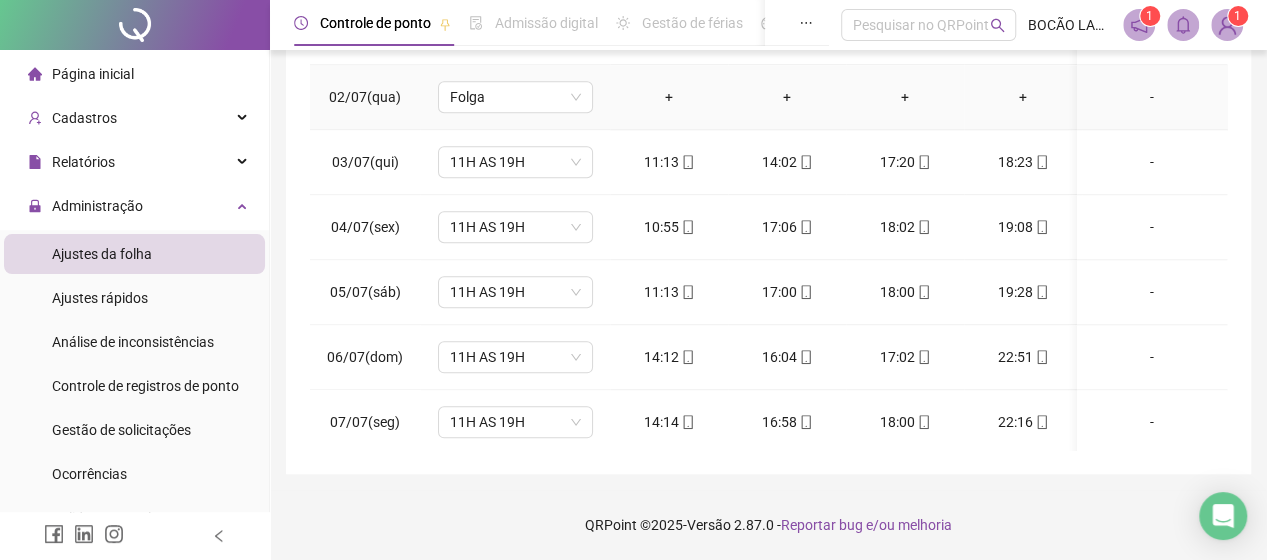 scroll, scrollTop: 1000, scrollLeft: 0, axis: vertical 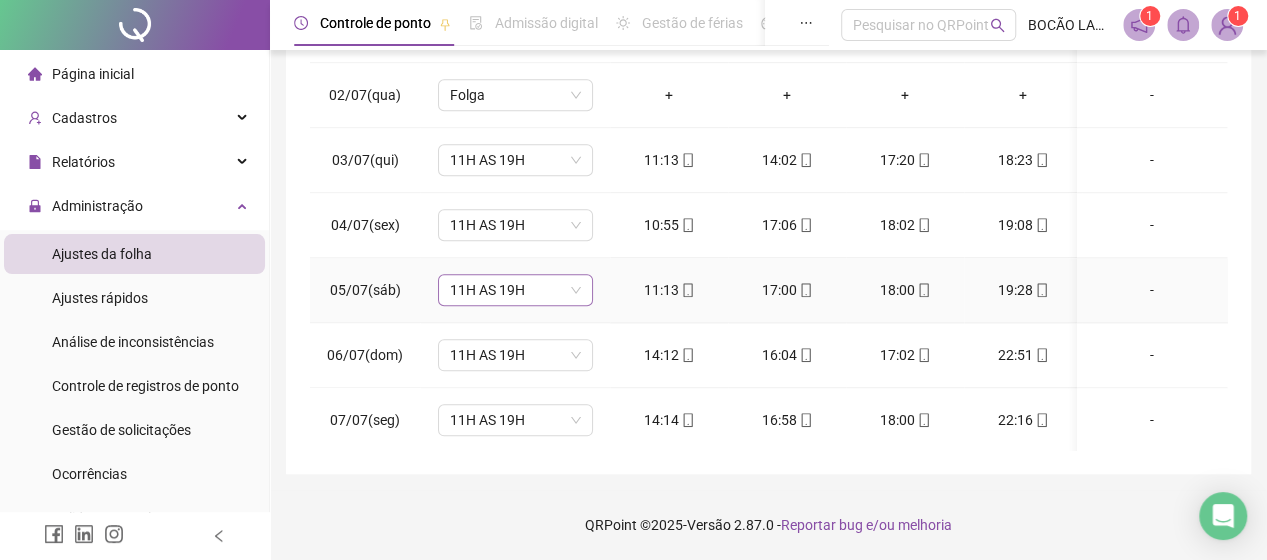 click on "11H AS 19H" at bounding box center [515, 290] 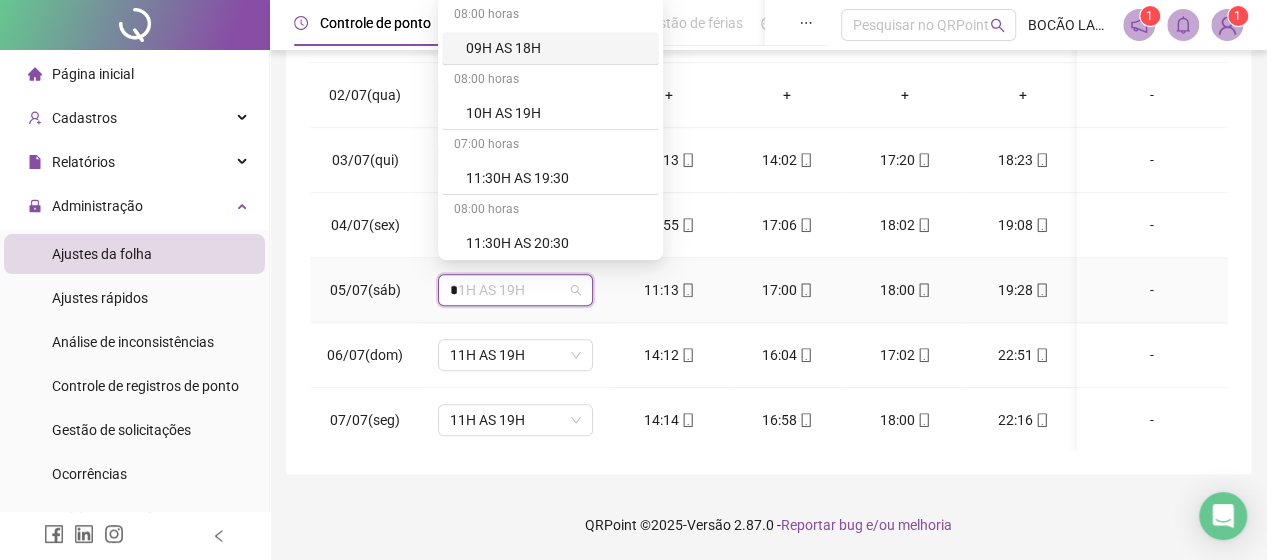 type on "**" 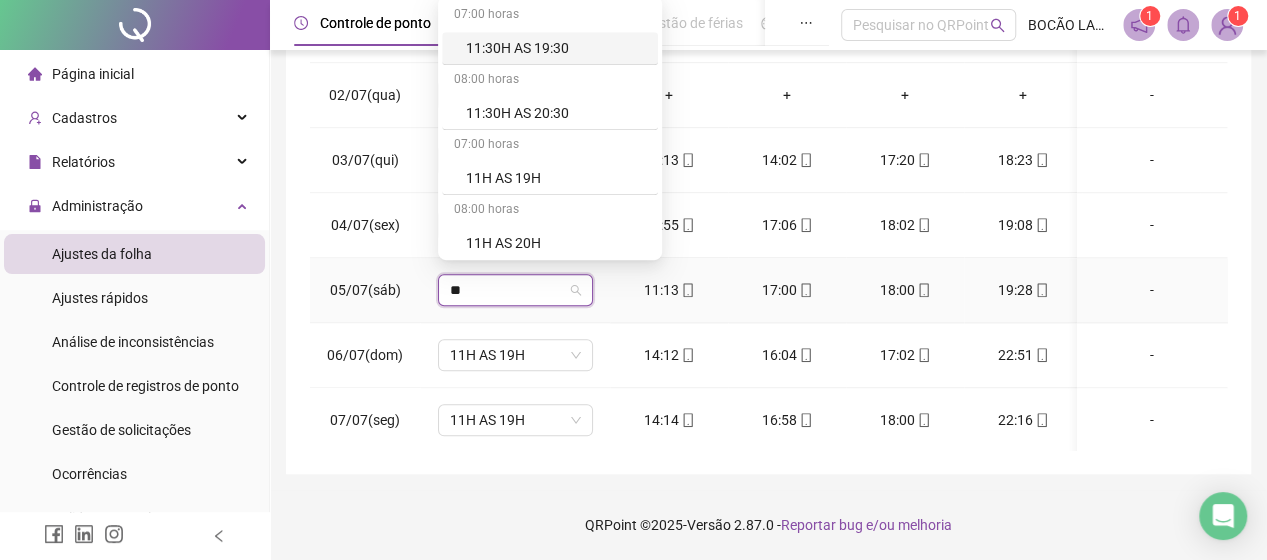 click on "11H AS 20H" at bounding box center [556, 243] 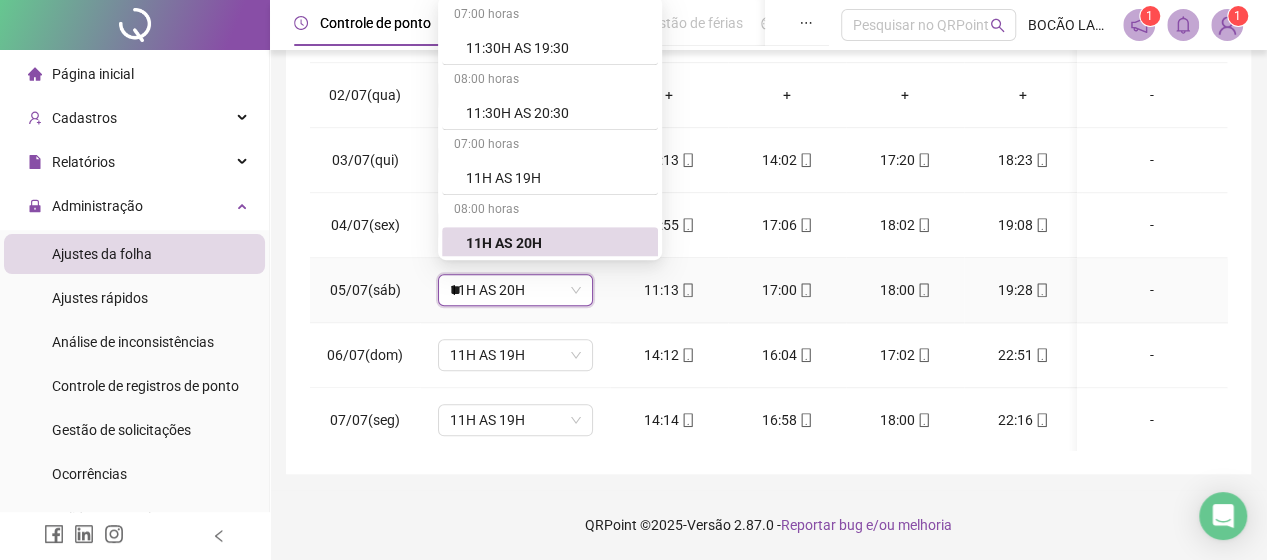 type 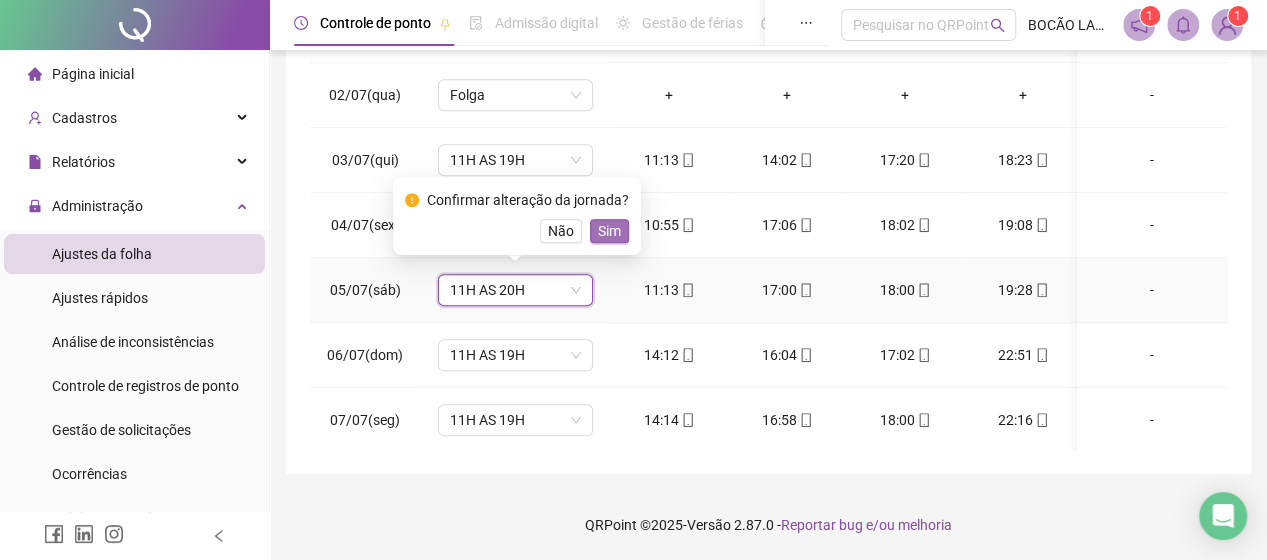 click on "Sim" at bounding box center (609, 231) 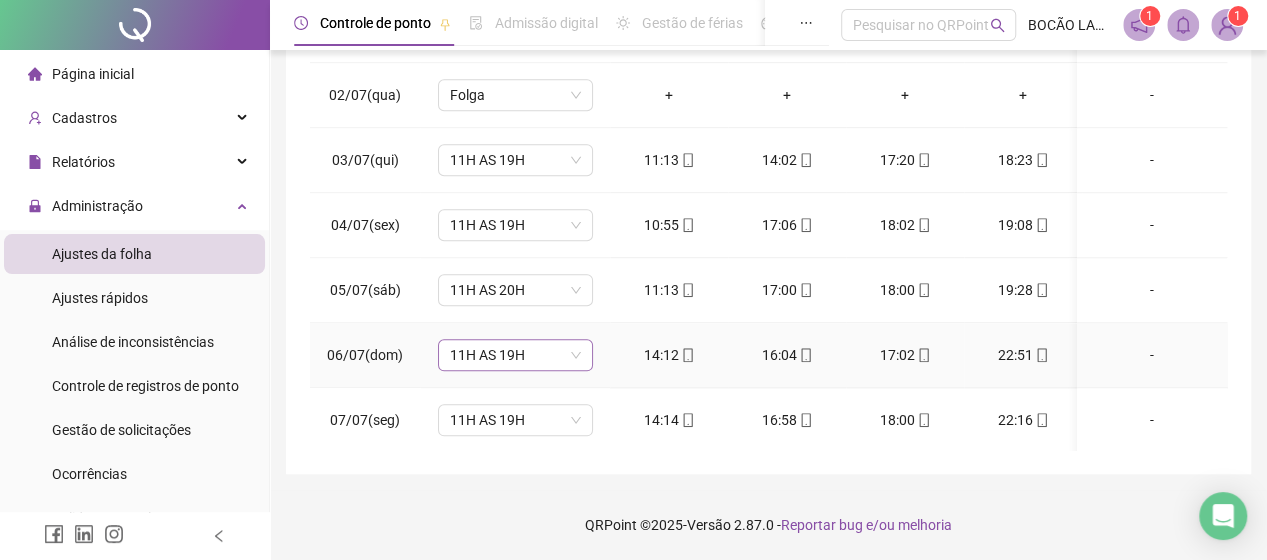 click on "11H AS 19H" at bounding box center [515, 355] 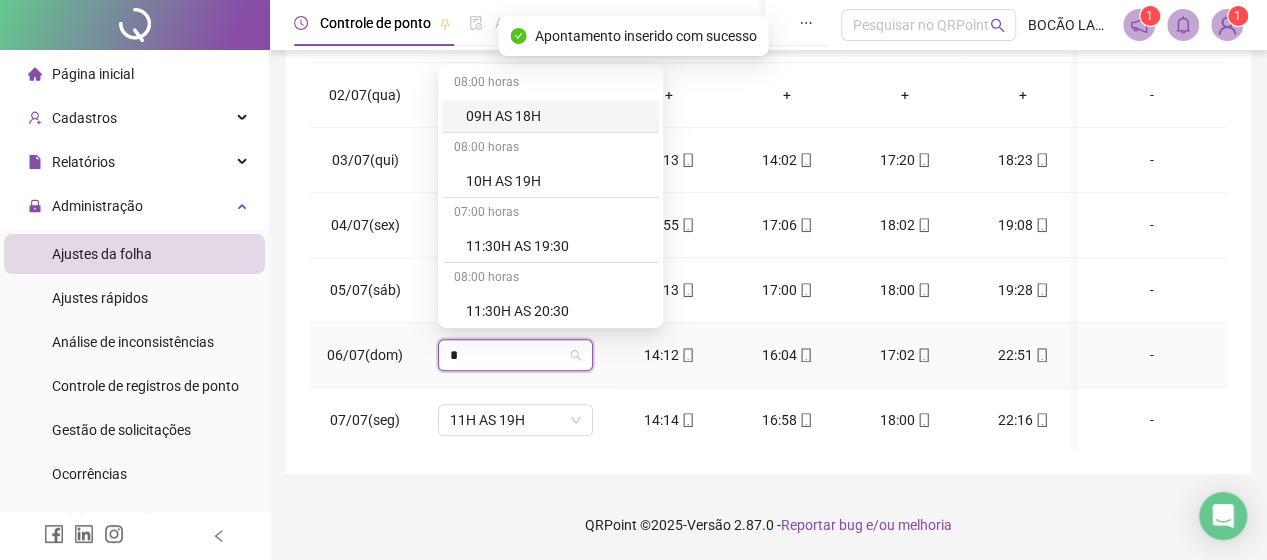 type on "**" 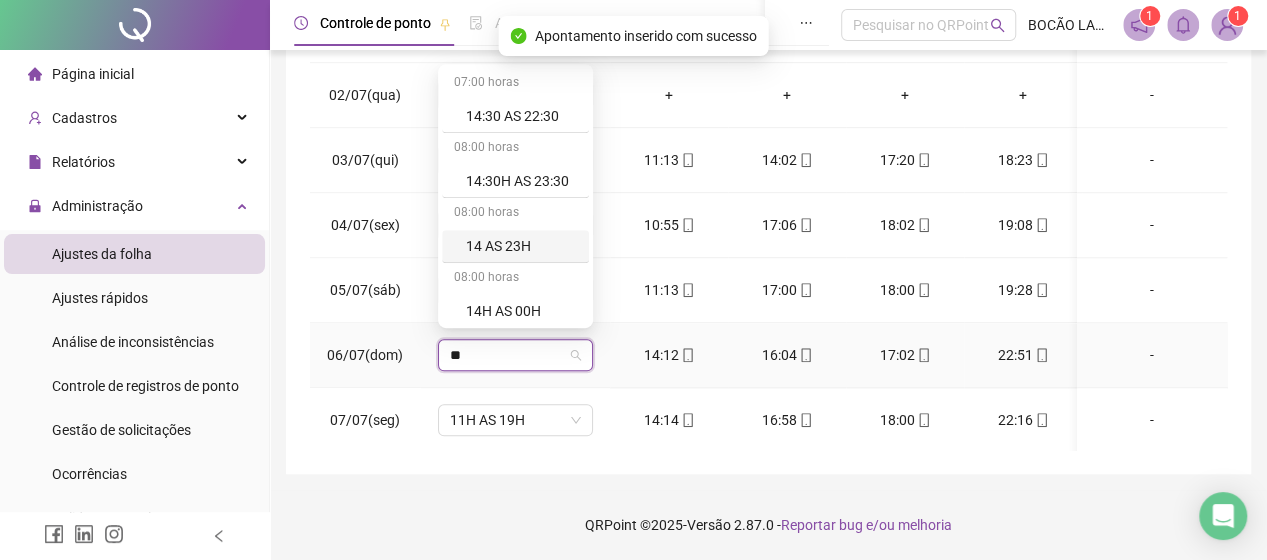 click on "14 AS 23H" at bounding box center (521, 246) 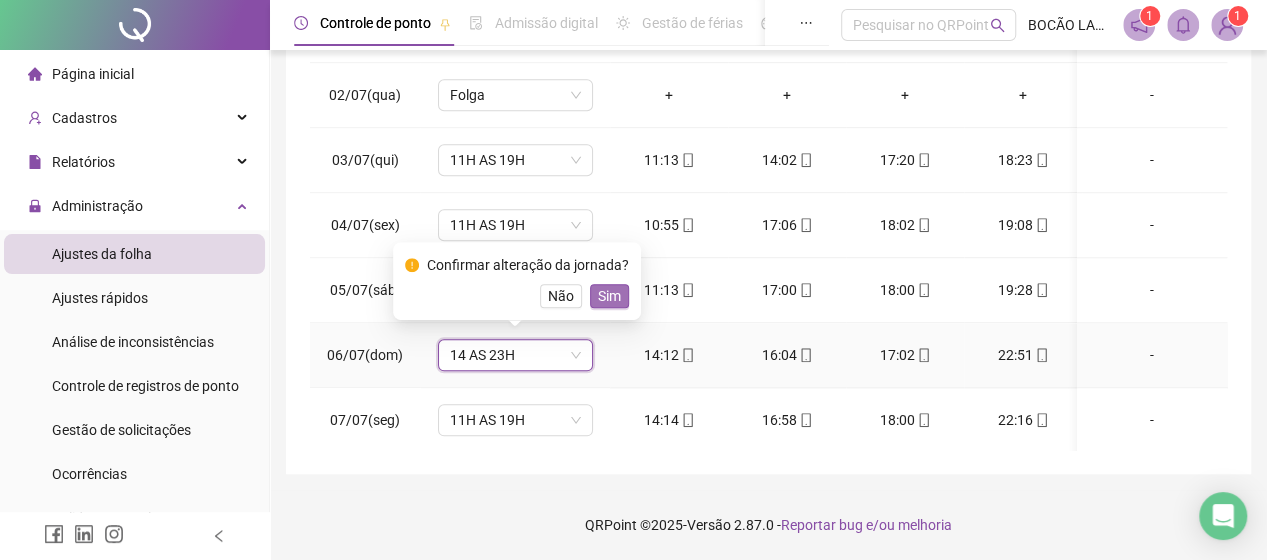 click on "Sim" at bounding box center (609, 296) 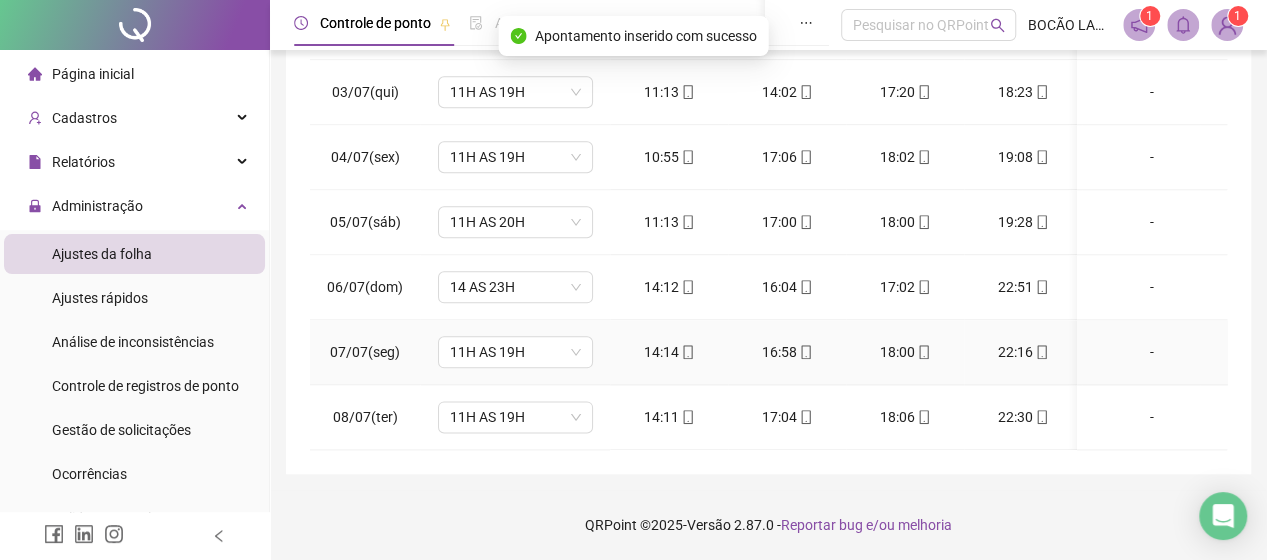 scroll, scrollTop: 1200, scrollLeft: 0, axis: vertical 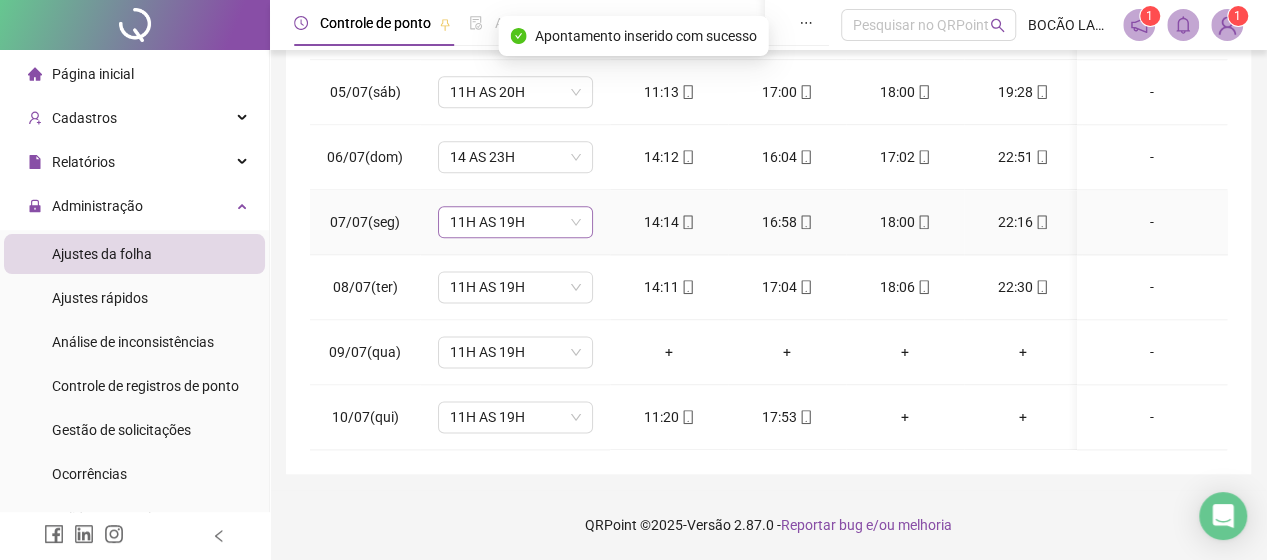click on "11H AS 19H" at bounding box center [515, 222] 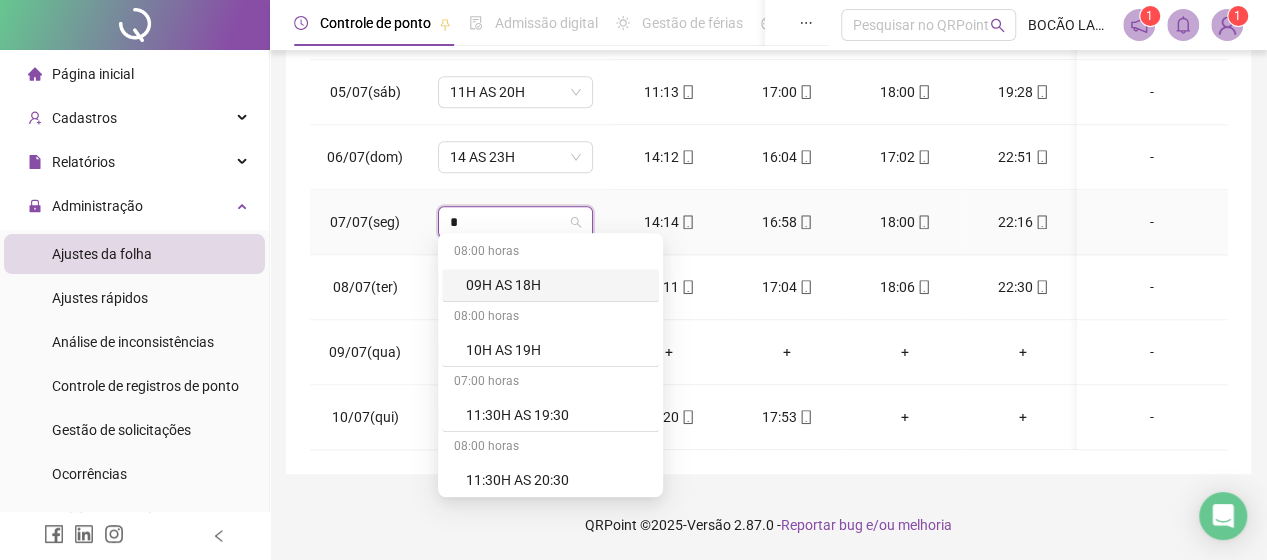 type on "**" 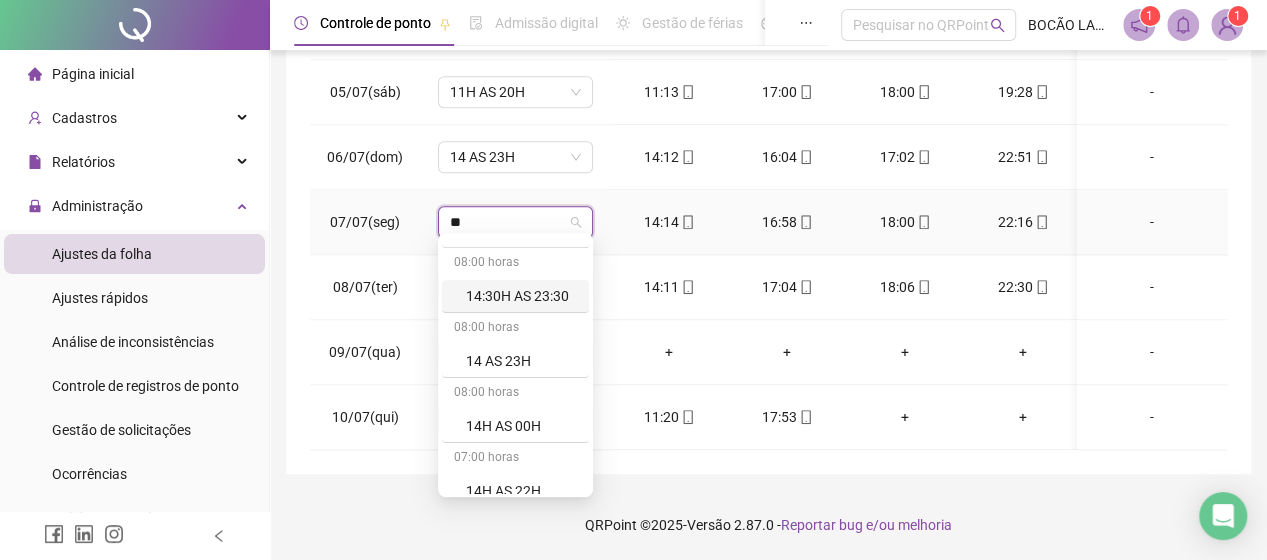 scroll, scrollTop: 67, scrollLeft: 0, axis: vertical 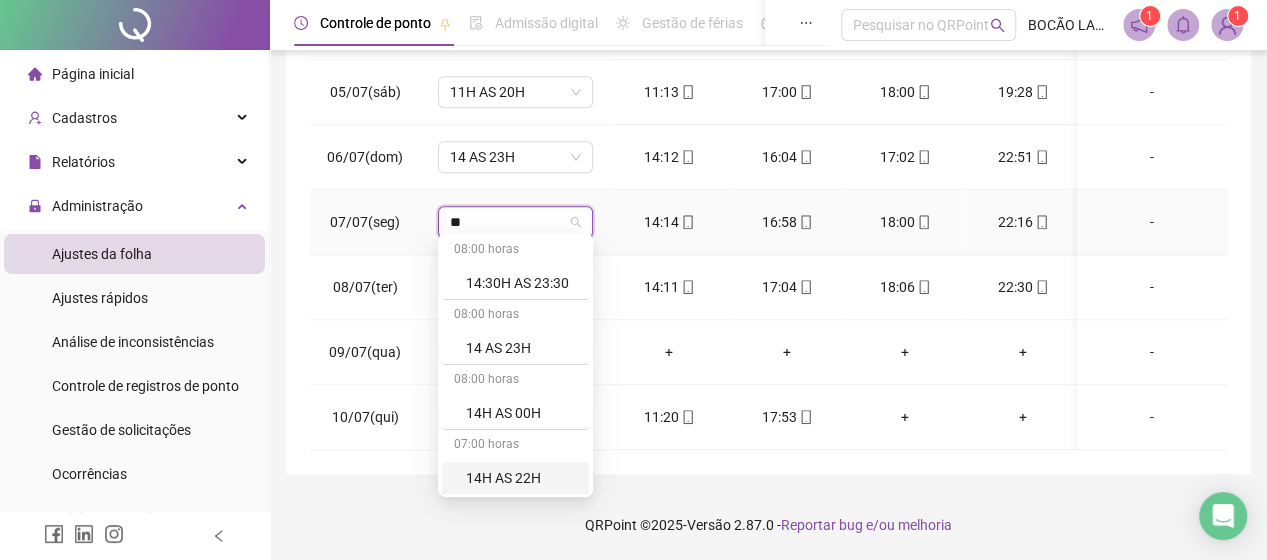 click on "14H AS 22H" at bounding box center (521, 478) 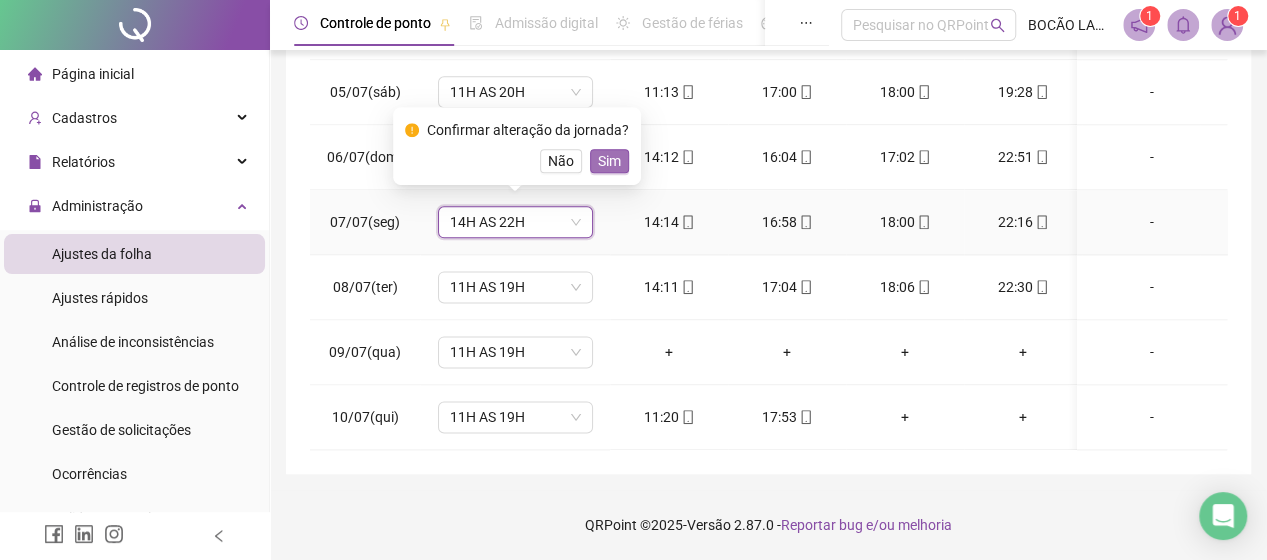 click on "Sim" at bounding box center [609, 161] 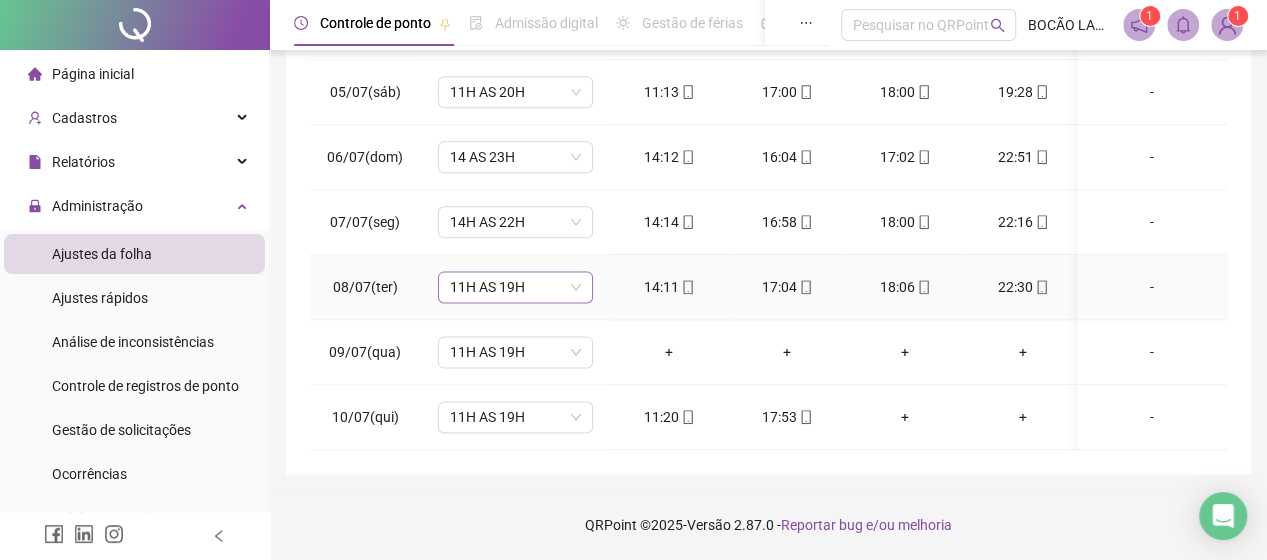 click on "11H AS 19H" at bounding box center (515, 287) 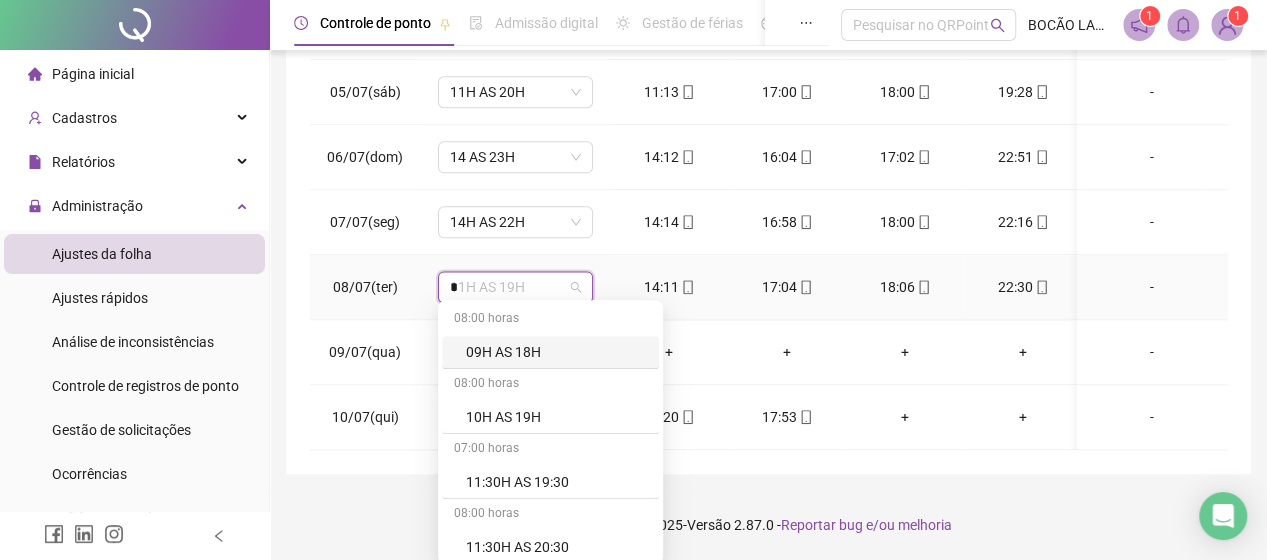 type on "**" 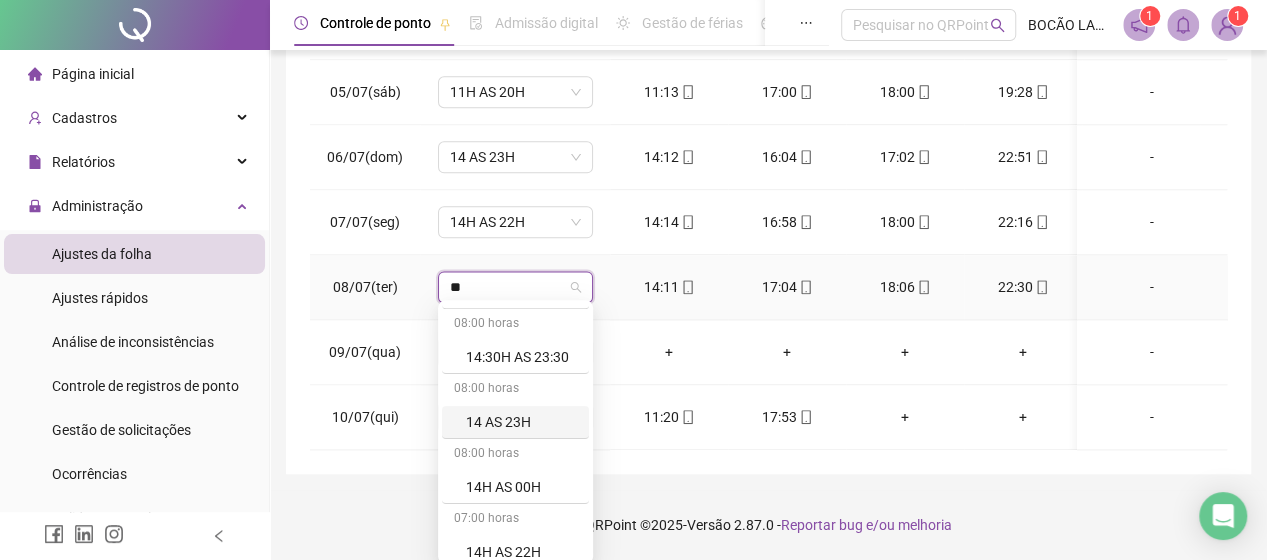 scroll, scrollTop: 67, scrollLeft: 0, axis: vertical 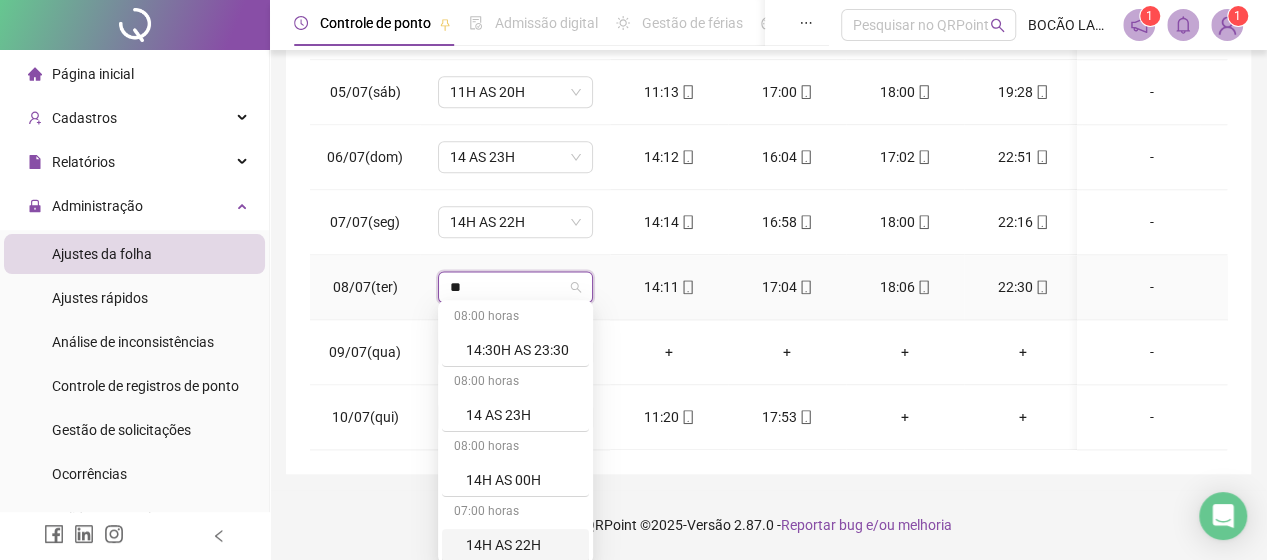 click on "14H AS 22H" at bounding box center [521, 545] 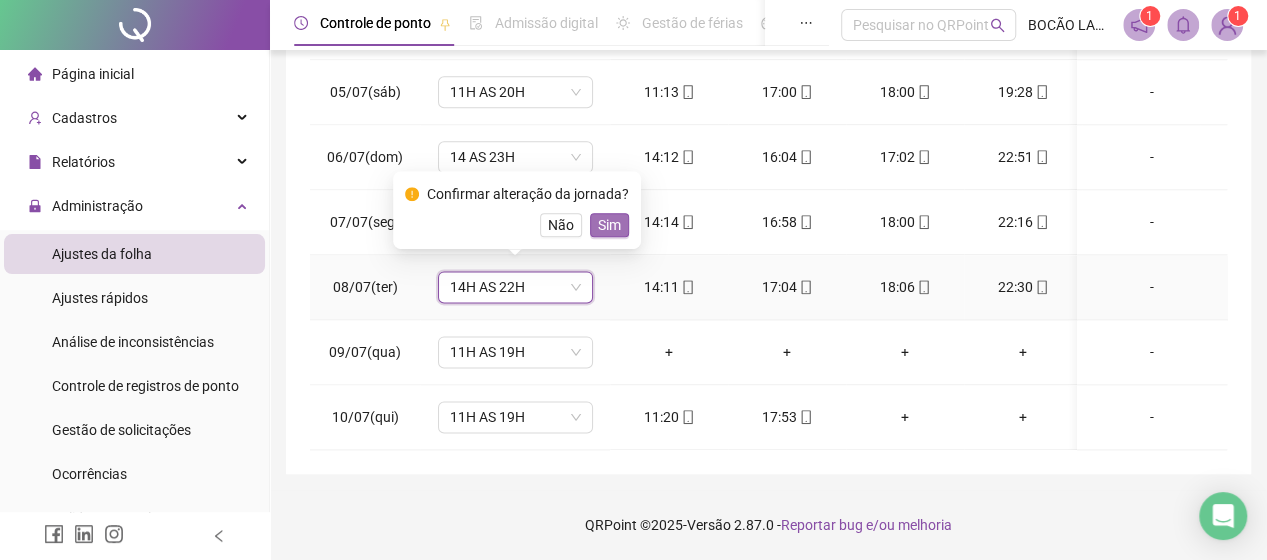 click on "Sim" at bounding box center (609, 225) 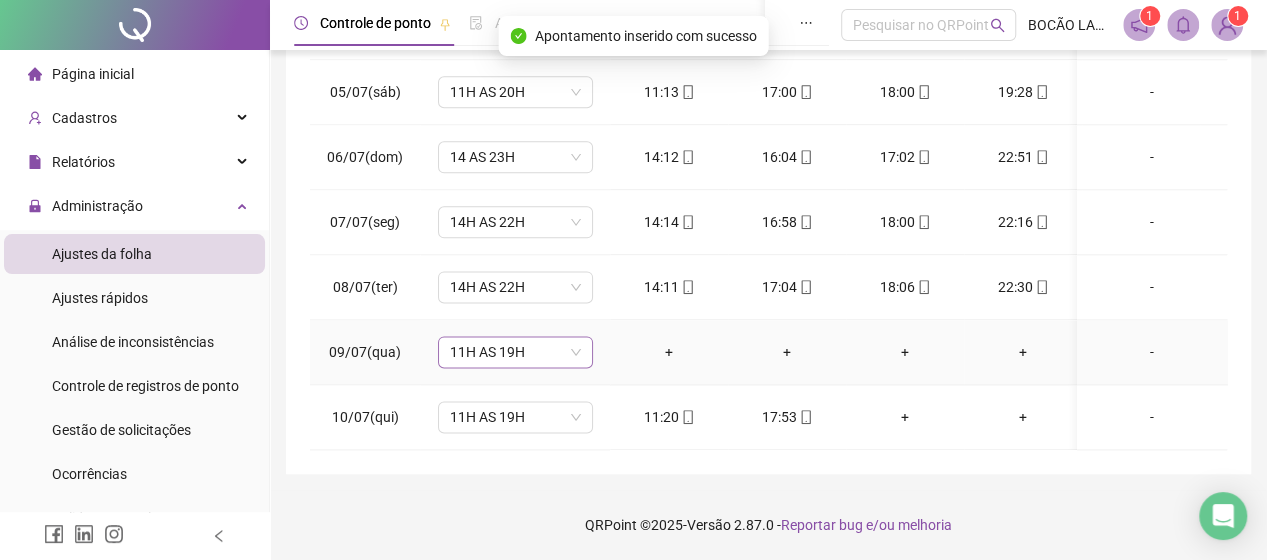 click on "11H AS 19H" at bounding box center (515, 352) 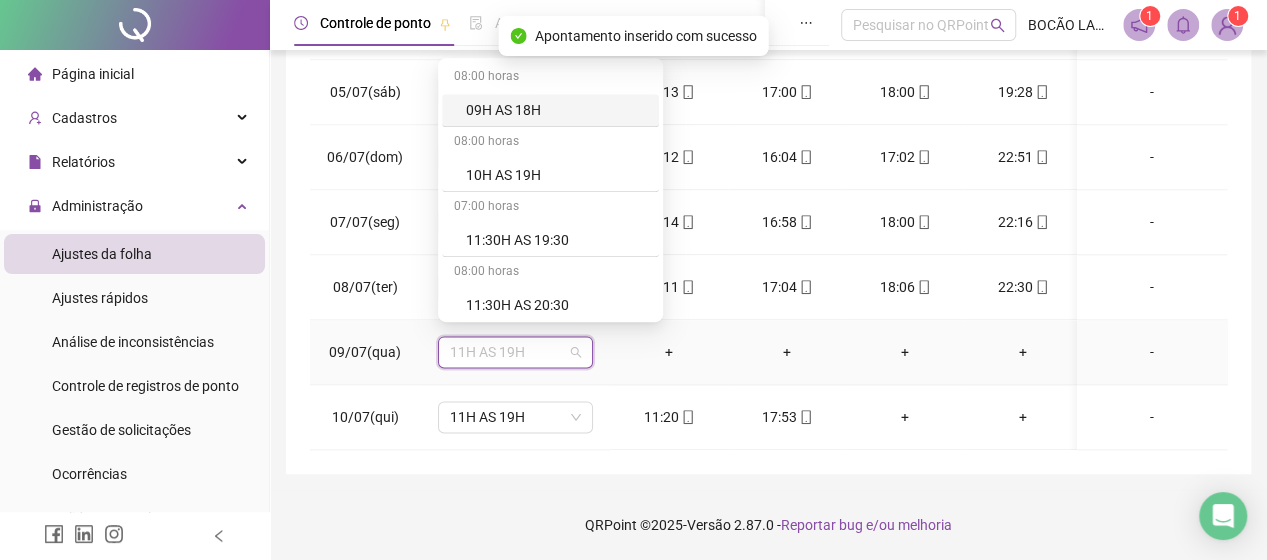 type on "*" 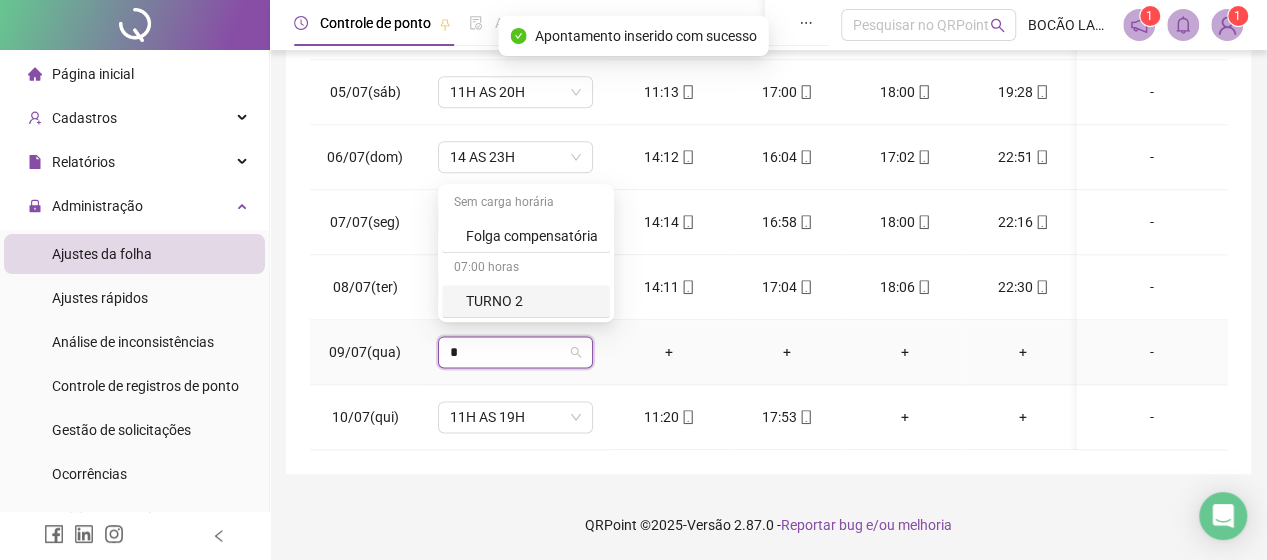 click on "TURNO 2" at bounding box center [532, 301] 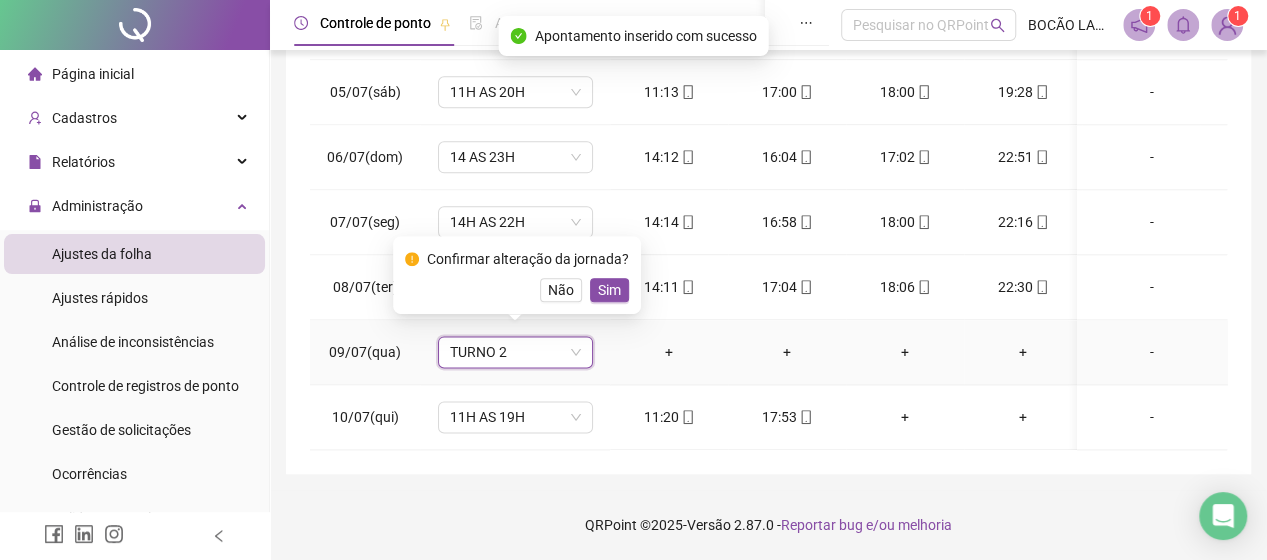 type on "*" 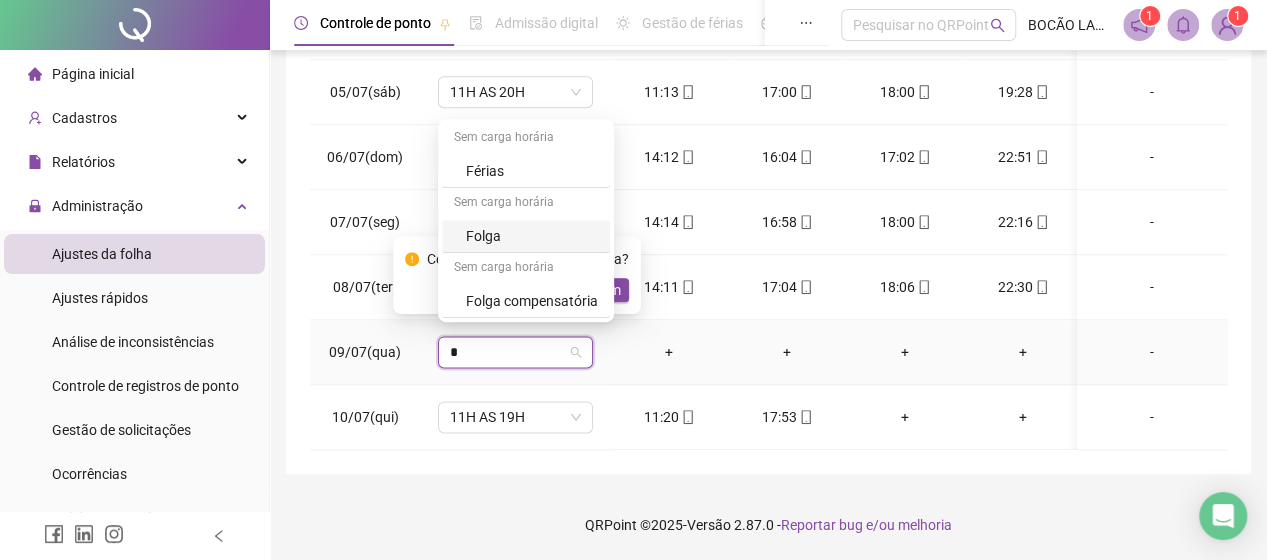 click on "Folga" at bounding box center [532, 236] 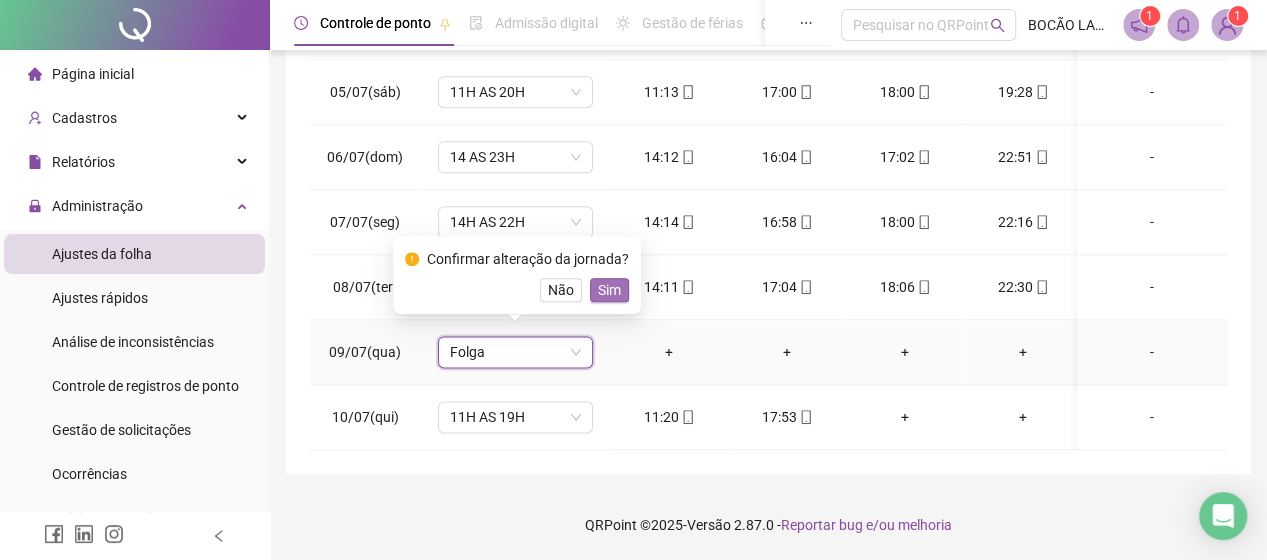 click on "Sim" at bounding box center (609, 290) 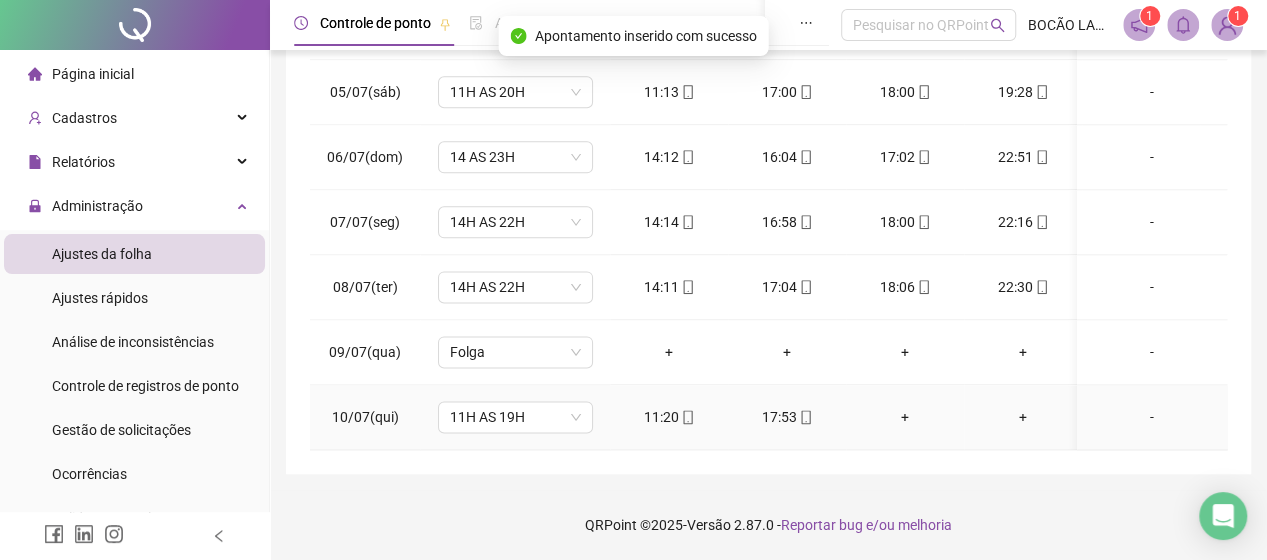 scroll, scrollTop: 1205, scrollLeft: 0, axis: vertical 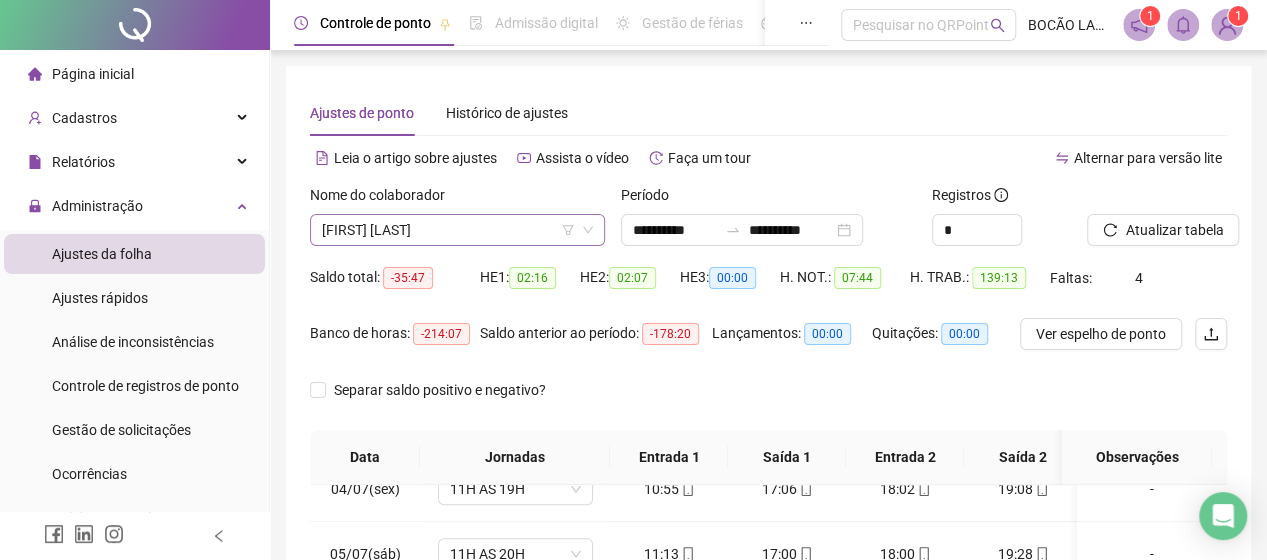 click on "[FIRST] [LAST]" at bounding box center [457, 230] 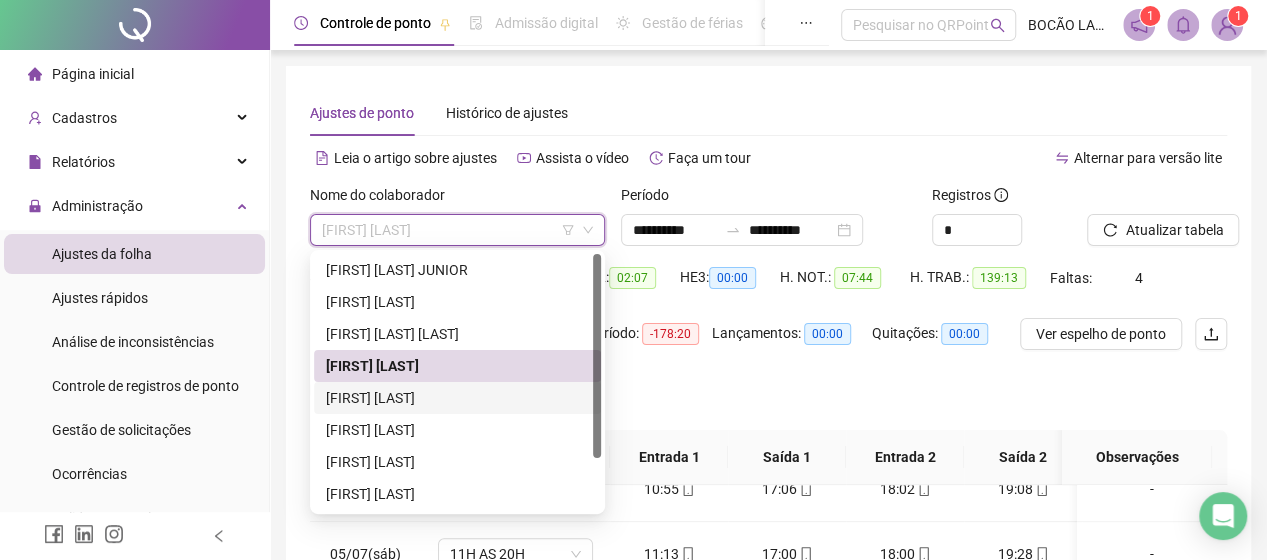 click on "[FIRST] [LAST]" at bounding box center [457, 398] 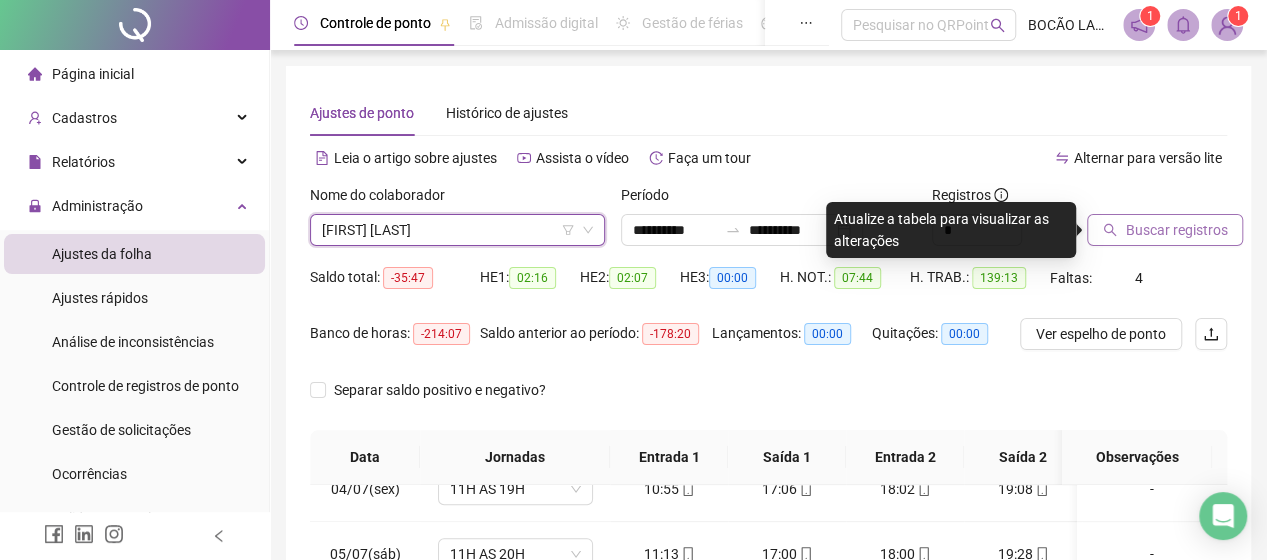 click on "Buscar registros" at bounding box center [1165, 230] 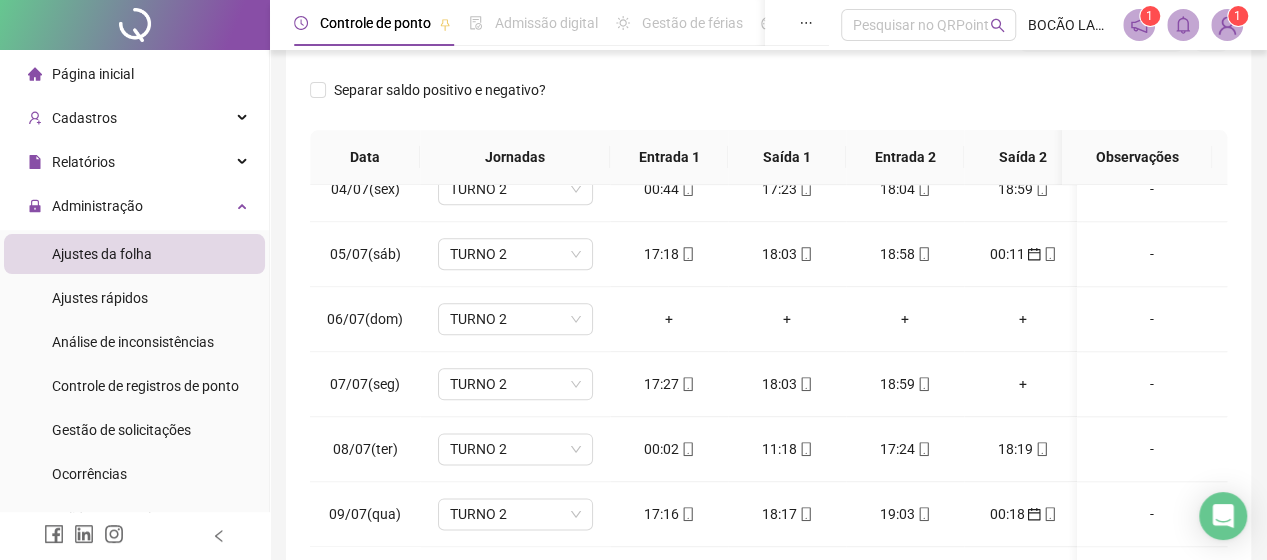 scroll, scrollTop: 400, scrollLeft: 0, axis: vertical 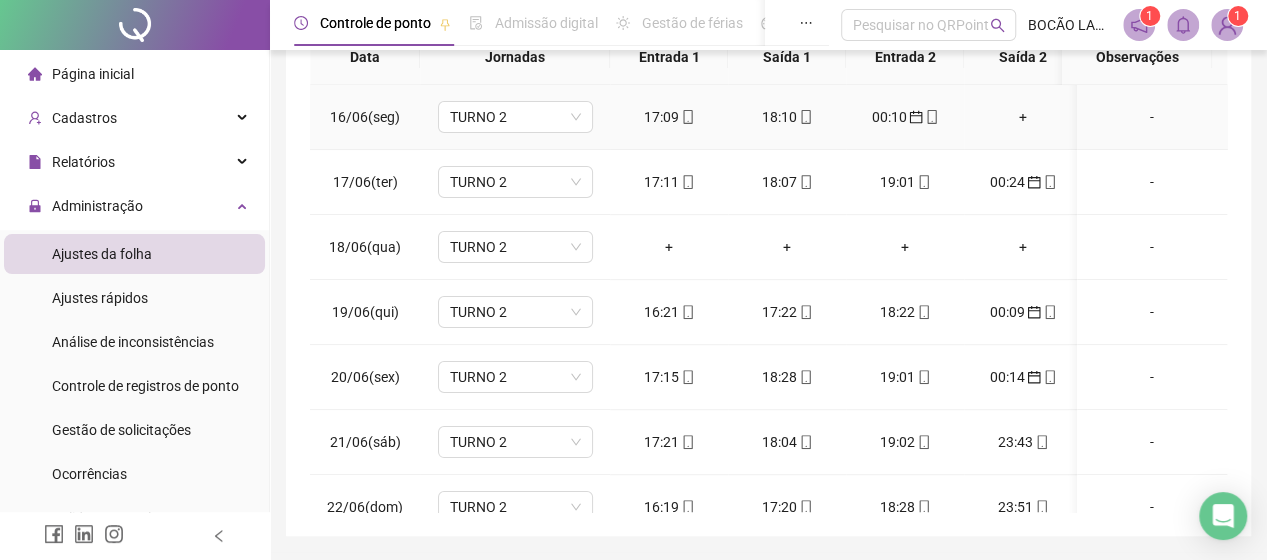 click on "+" at bounding box center (1023, 117) 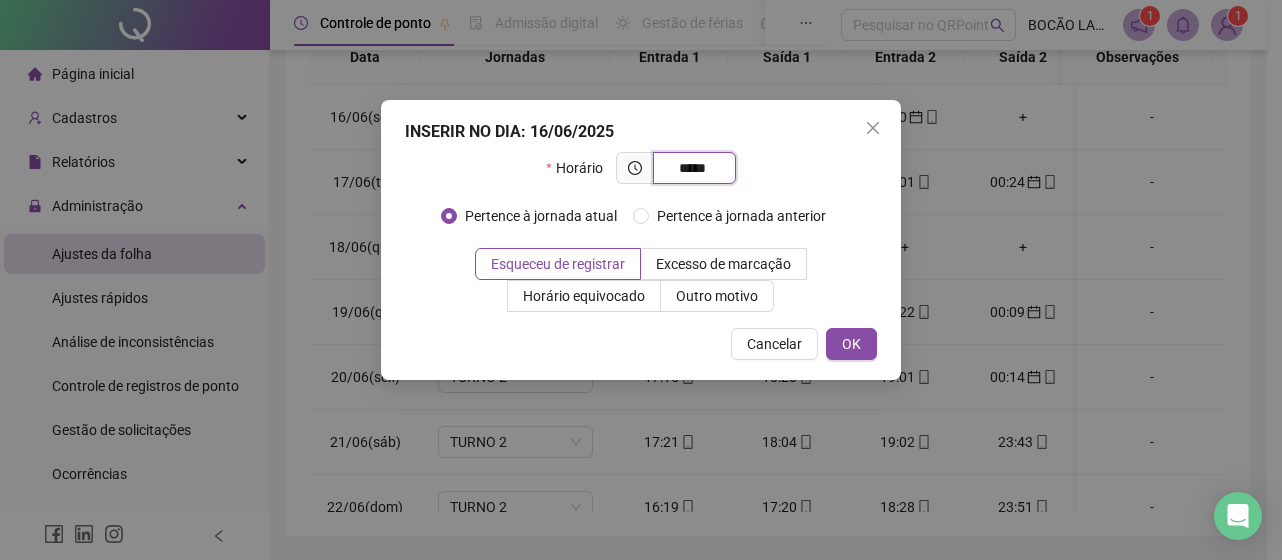 type on "*****" 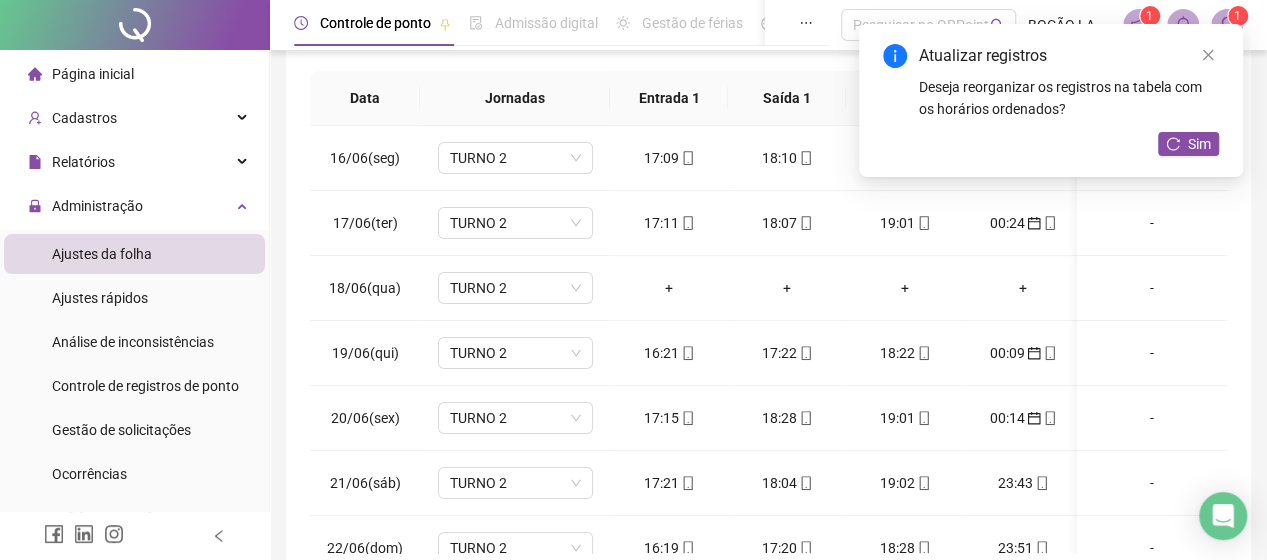 scroll, scrollTop: 400, scrollLeft: 0, axis: vertical 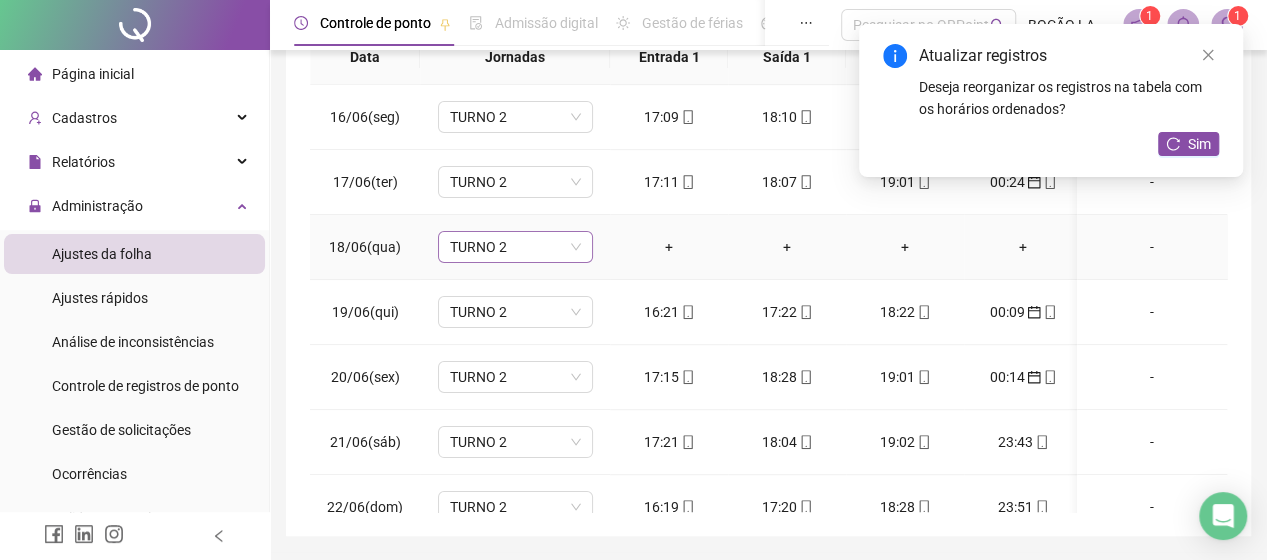 click on "TURNO 2" at bounding box center (515, 247) 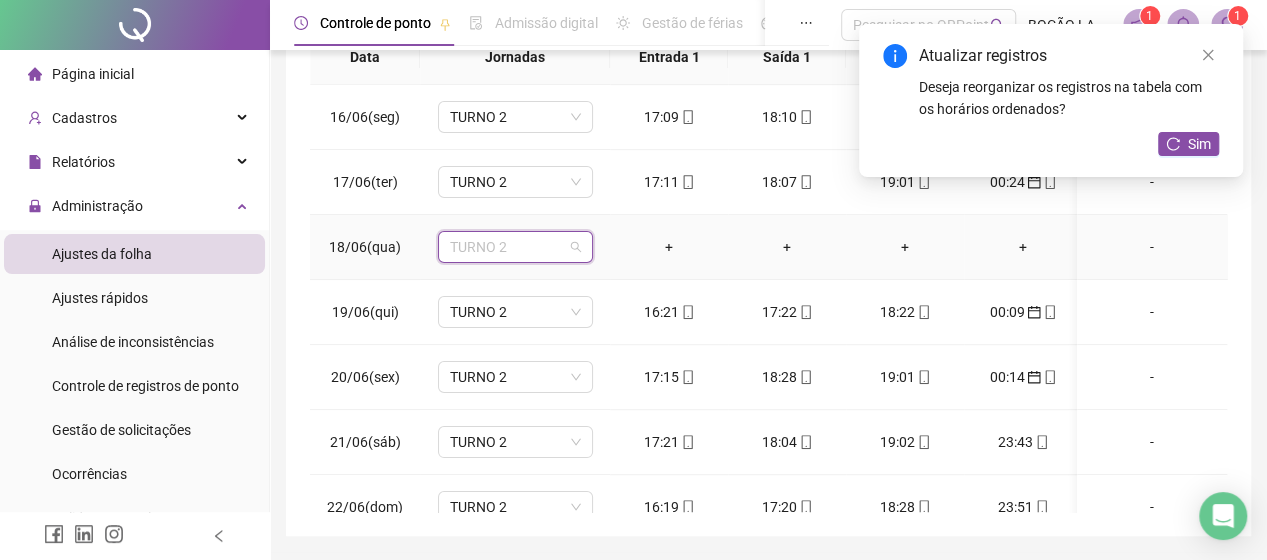 type on "*" 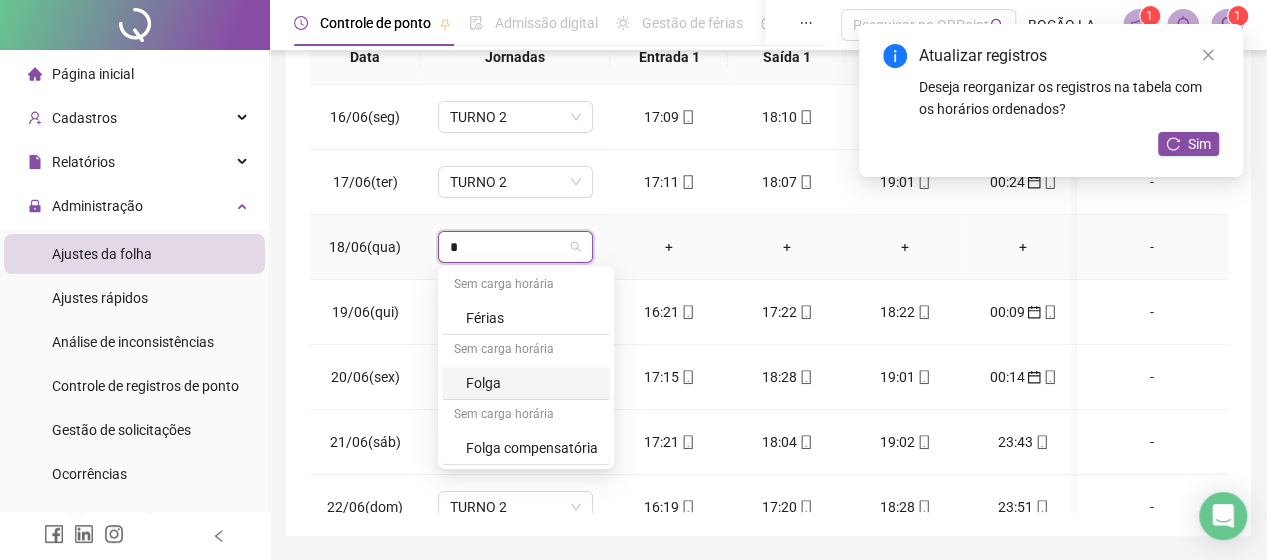 click on "Folga" at bounding box center (526, 383) 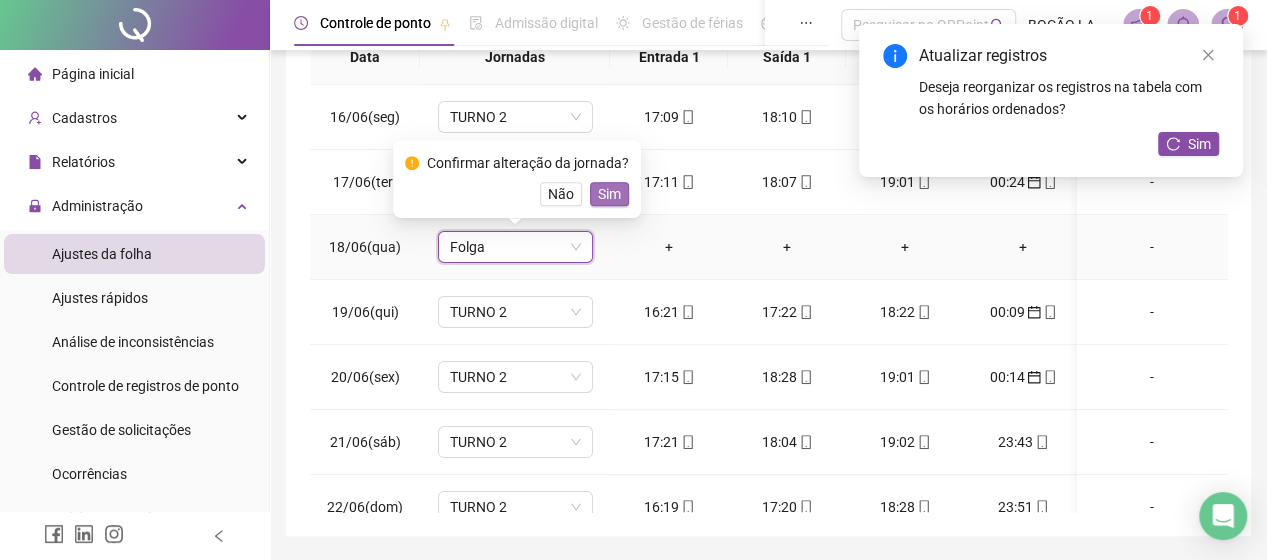 click on "Sim" at bounding box center (609, 194) 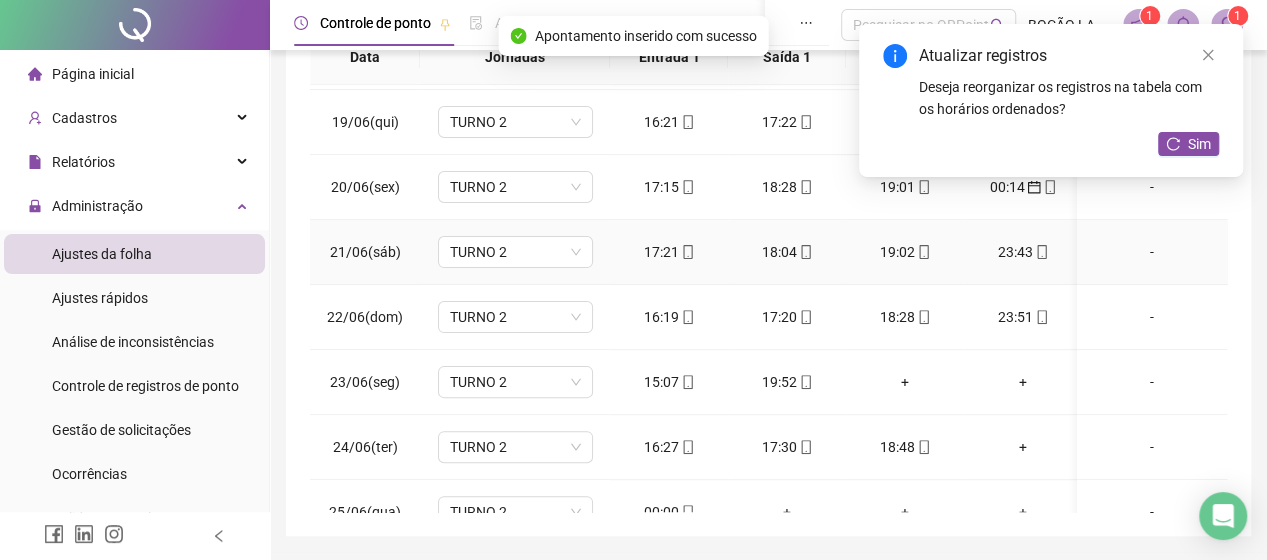 scroll, scrollTop: 200, scrollLeft: 0, axis: vertical 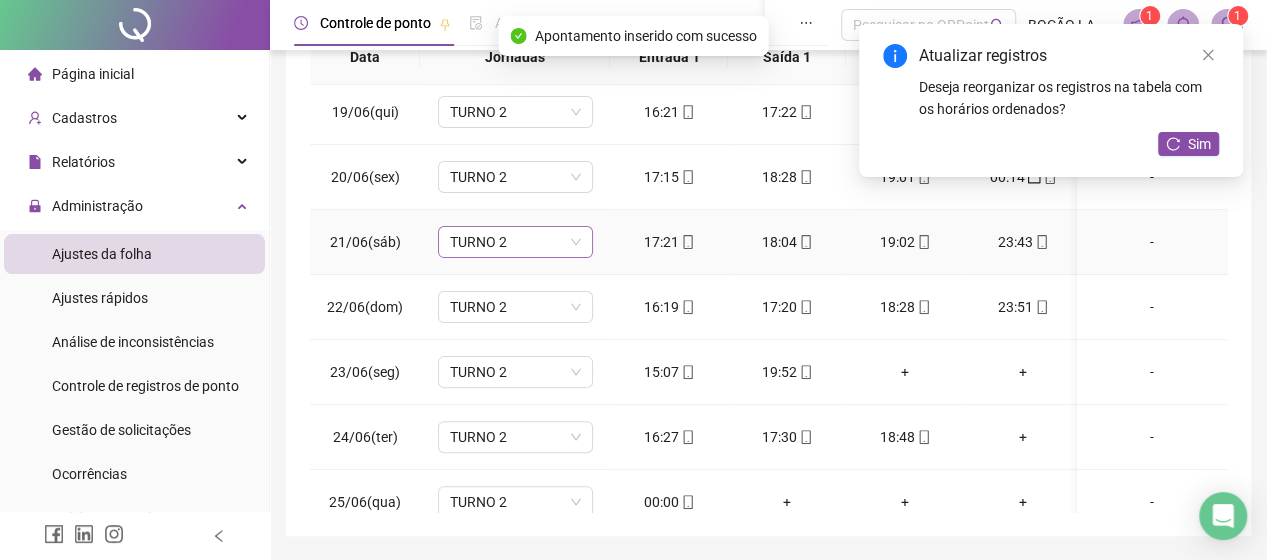 click on "TURNO 2" at bounding box center (515, 242) 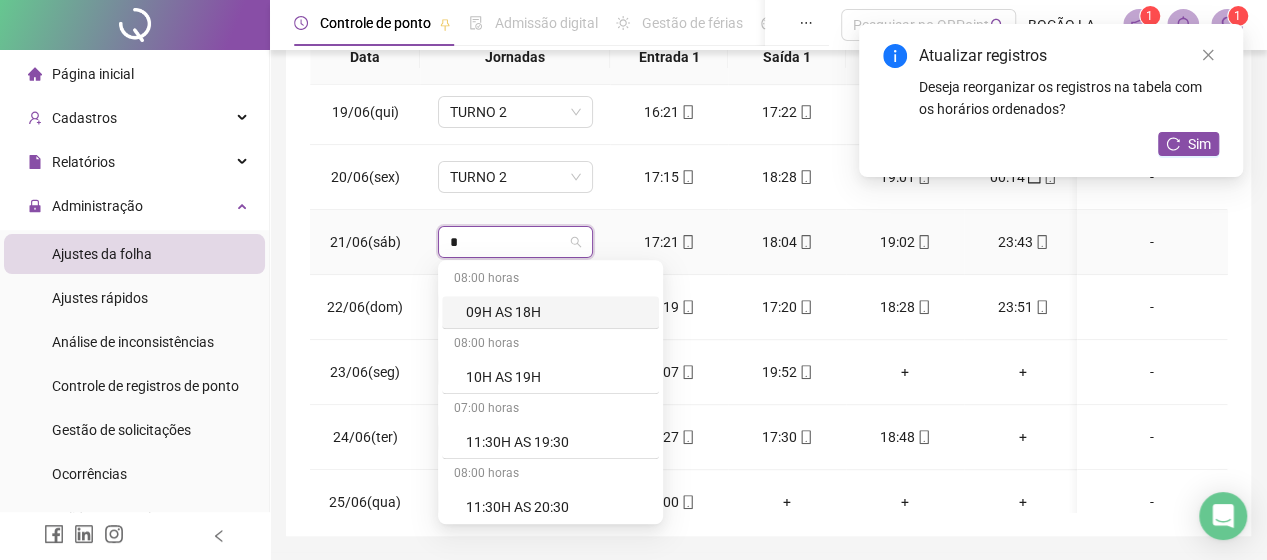 type on "**" 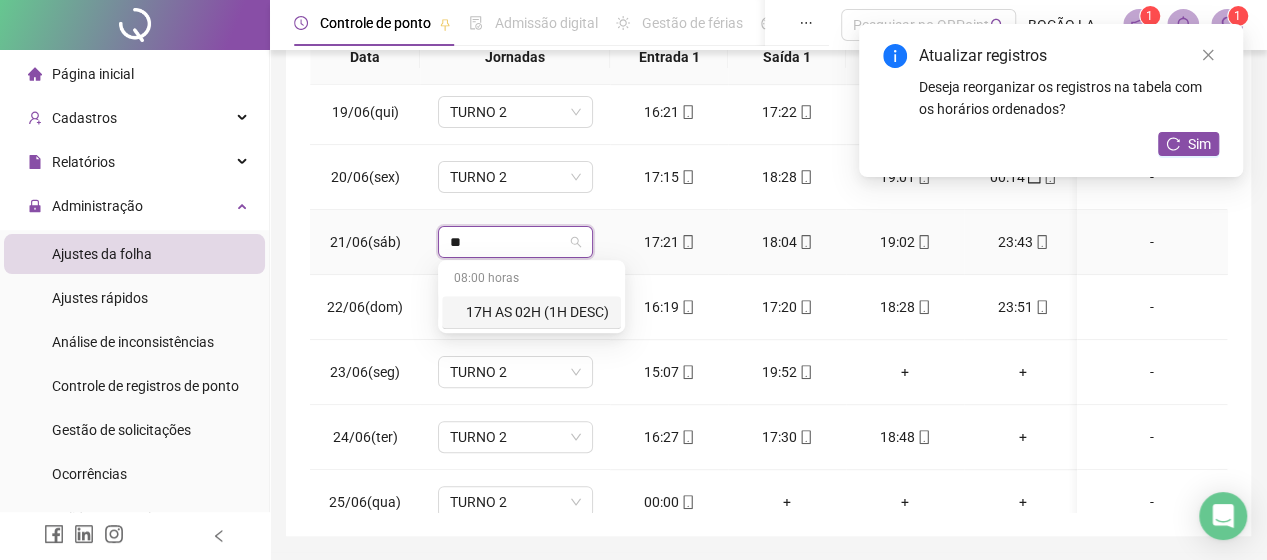 click on "17H AS 02H (1H DESC)" at bounding box center (537, 312) 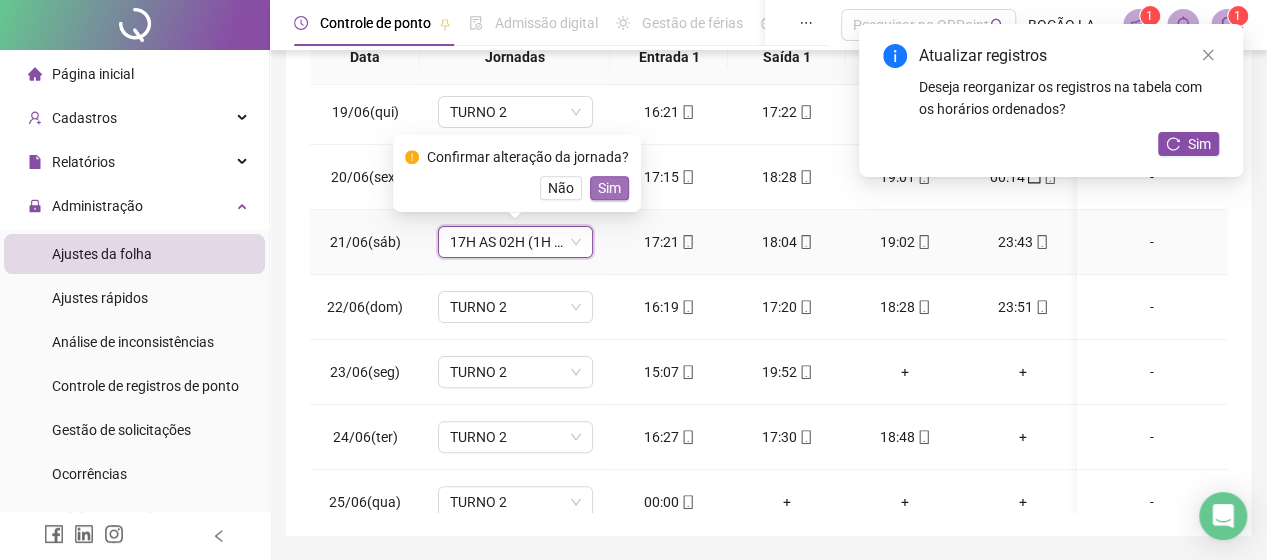 click on "Sim" at bounding box center [609, 188] 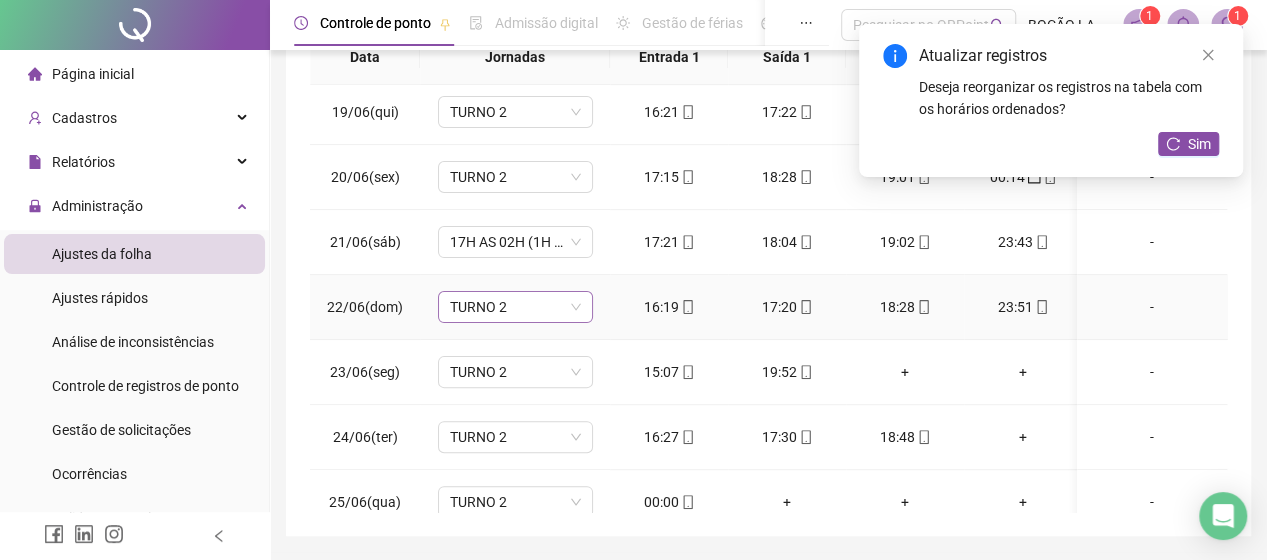 click on "TURNO 2" at bounding box center [515, 307] 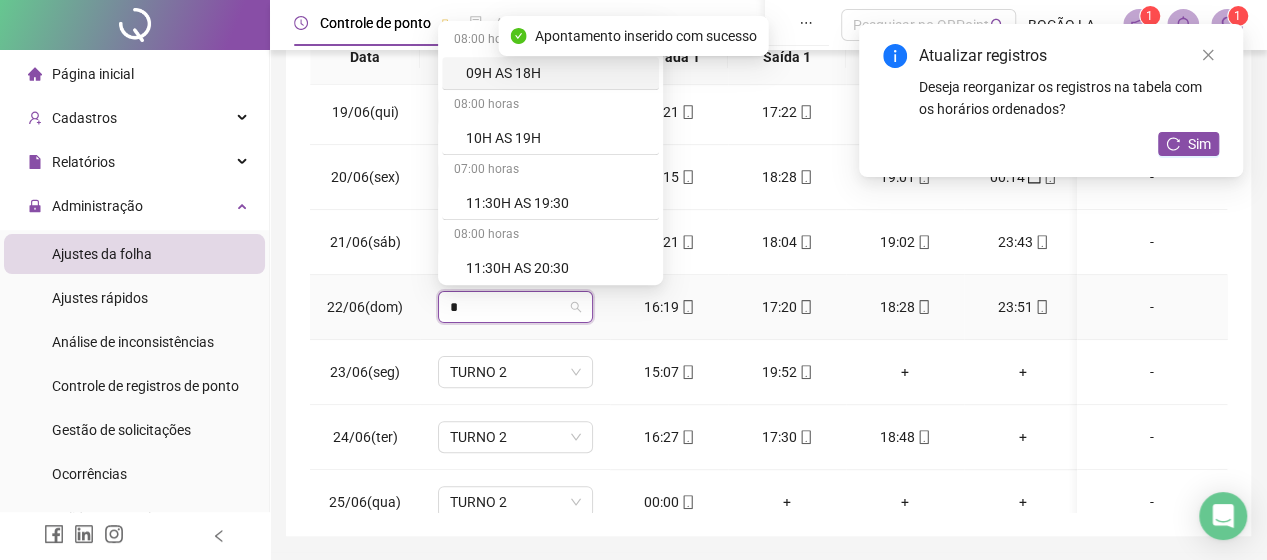 type on "**" 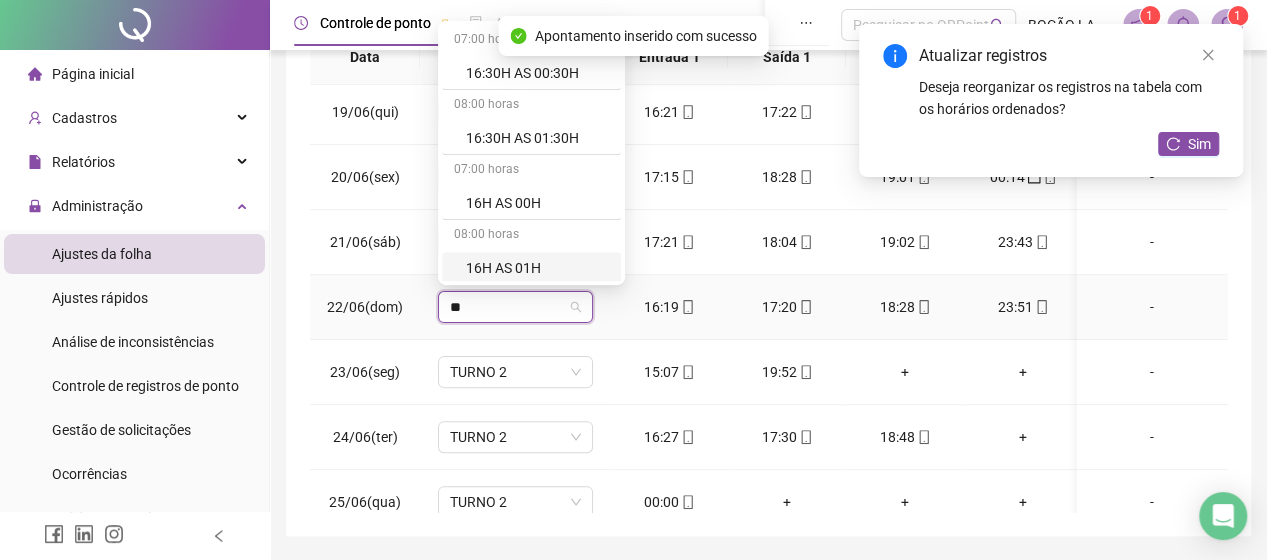 click on "08:00 horas" at bounding box center [531, 236] 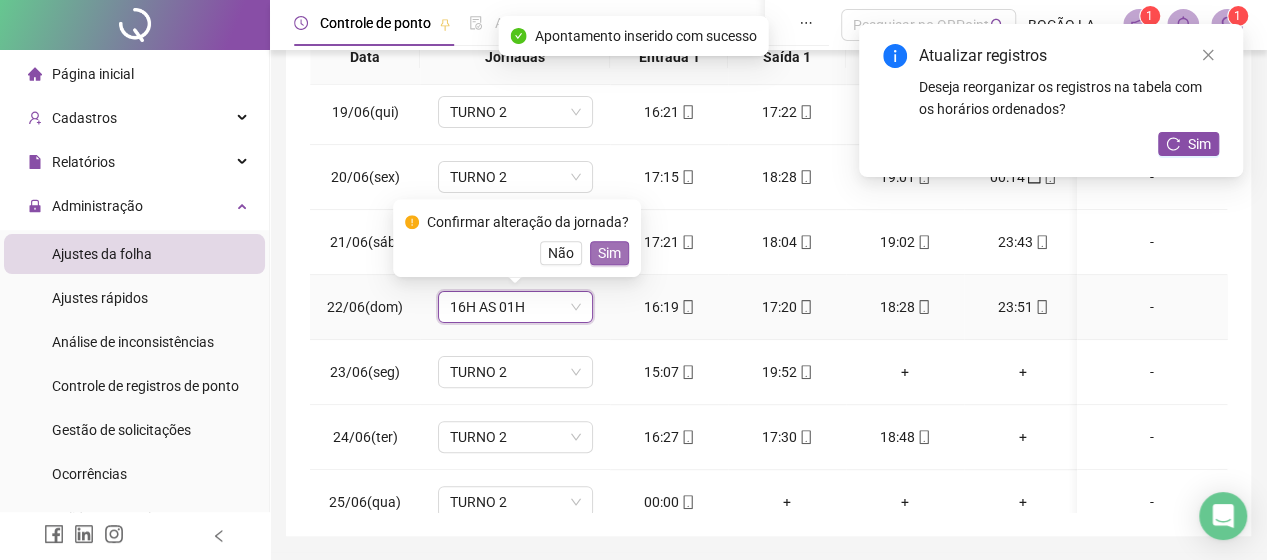 click on "Sim" at bounding box center [609, 253] 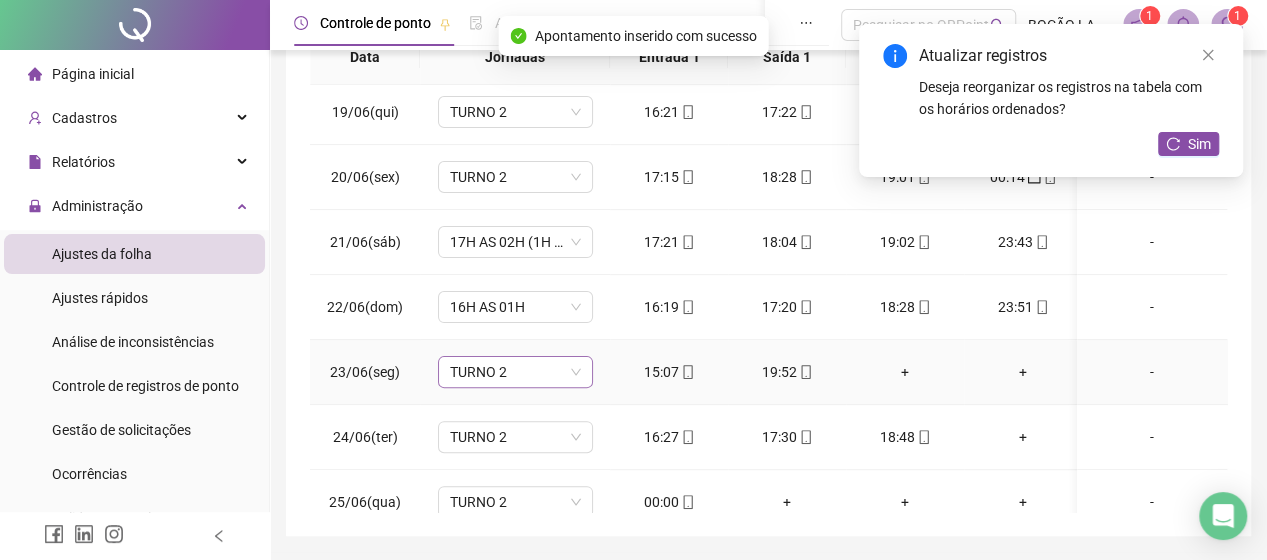 click on "TURNO 2" at bounding box center (515, 372) 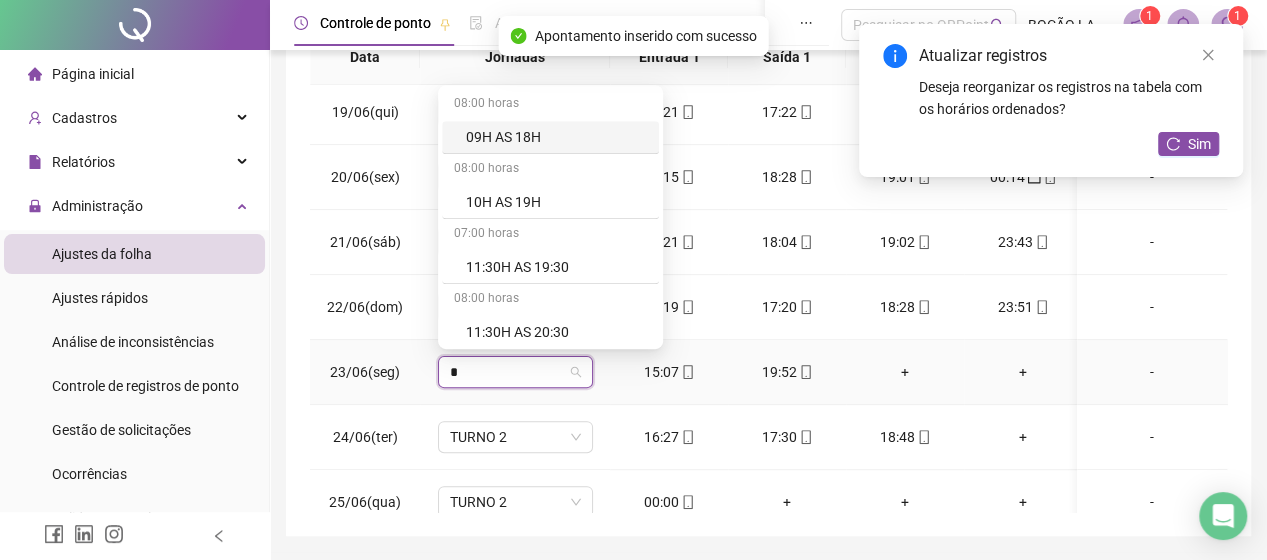 type on "**" 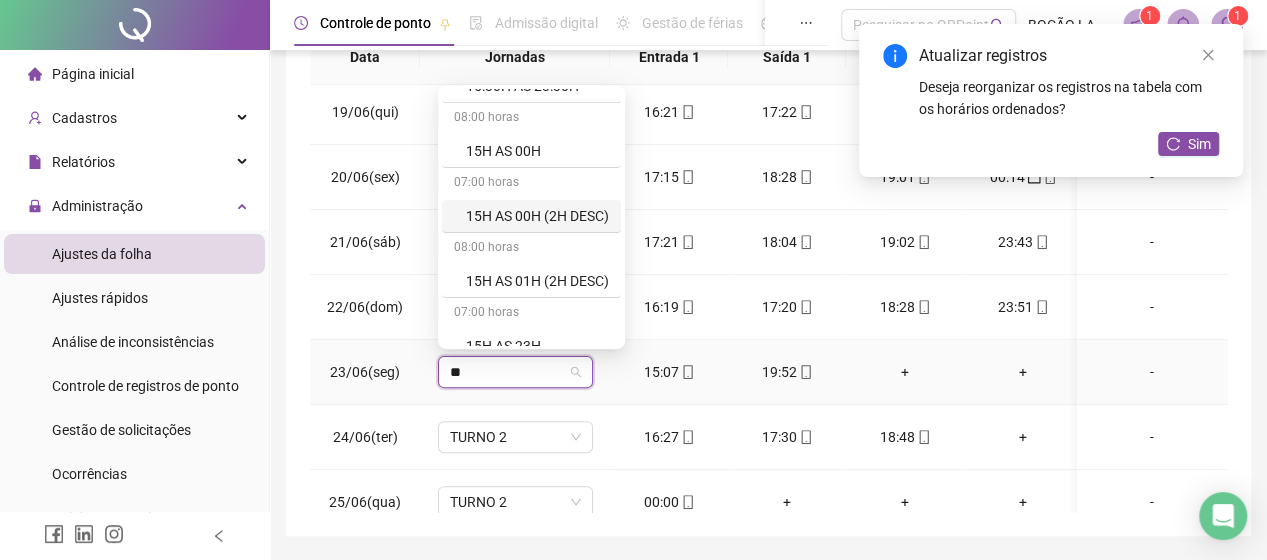 scroll, scrollTop: 132, scrollLeft: 0, axis: vertical 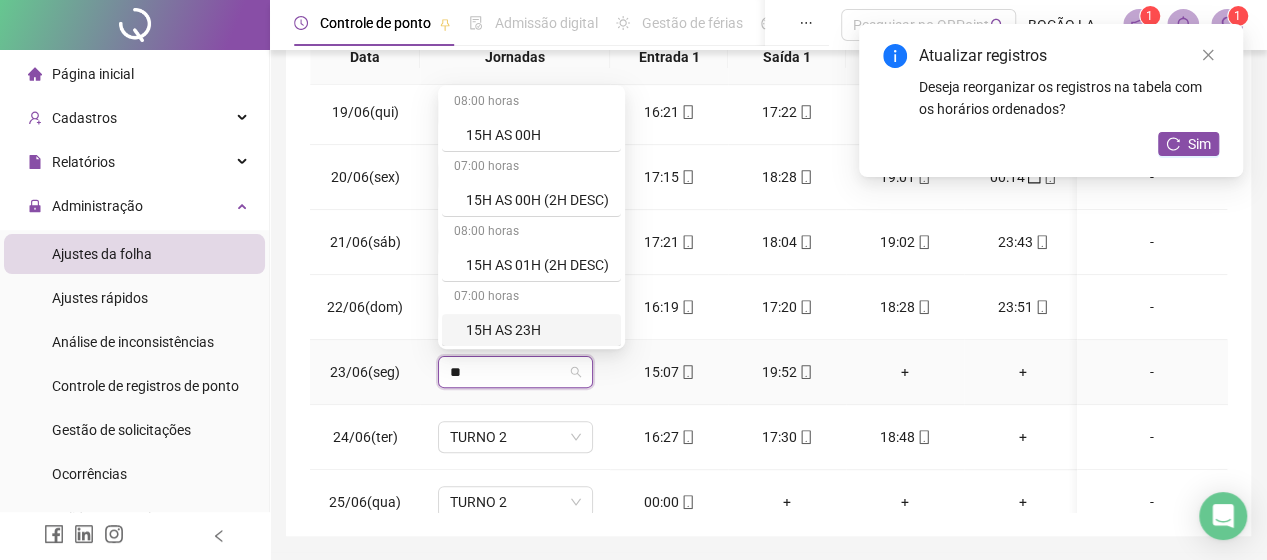 click on "15H AS 23H" at bounding box center [537, 330] 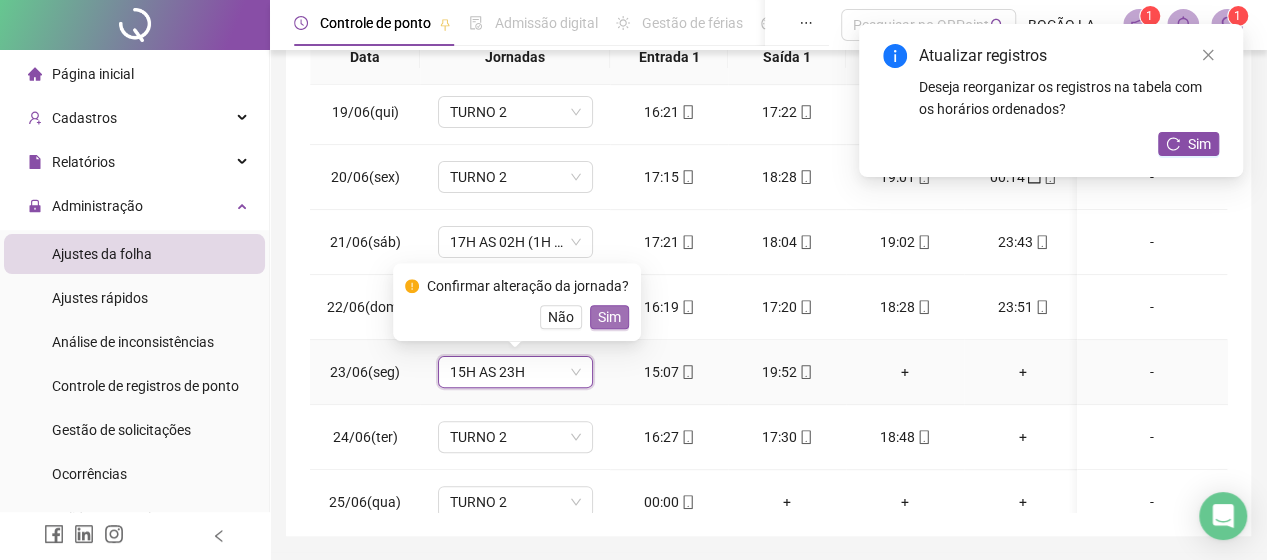 click on "Sim" at bounding box center [609, 317] 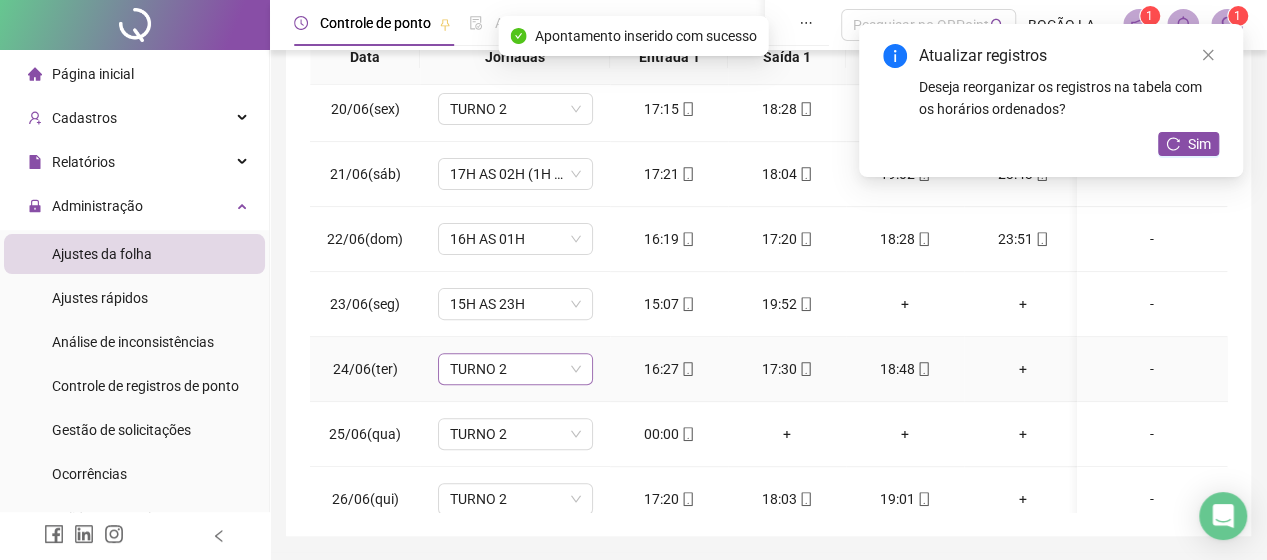 scroll, scrollTop: 300, scrollLeft: 0, axis: vertical 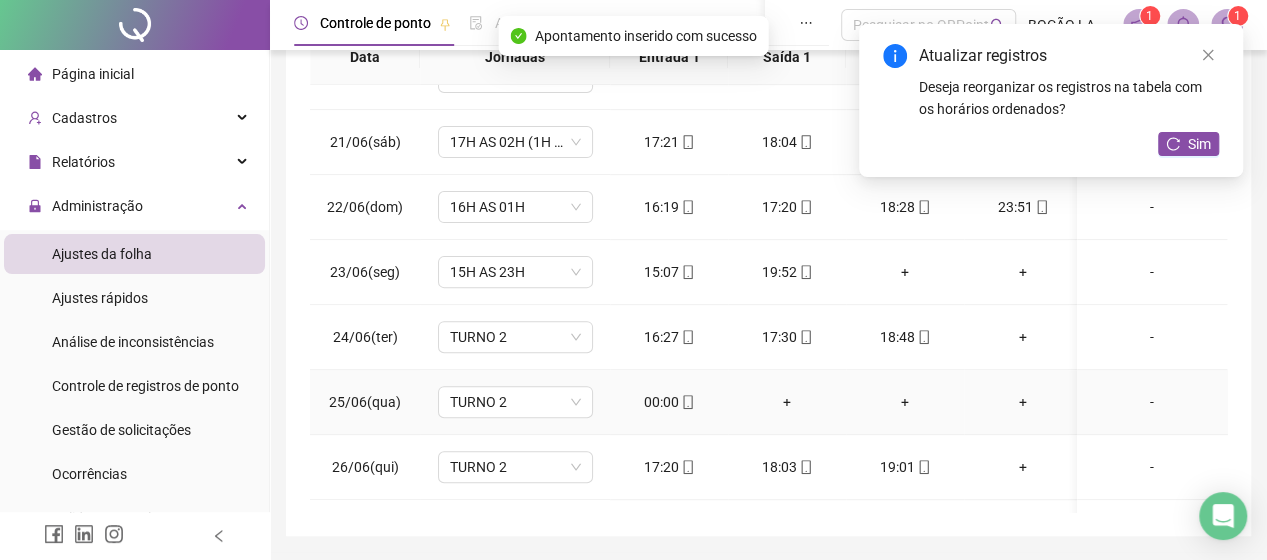 click on "00:00" at bounding box center (669, 402) 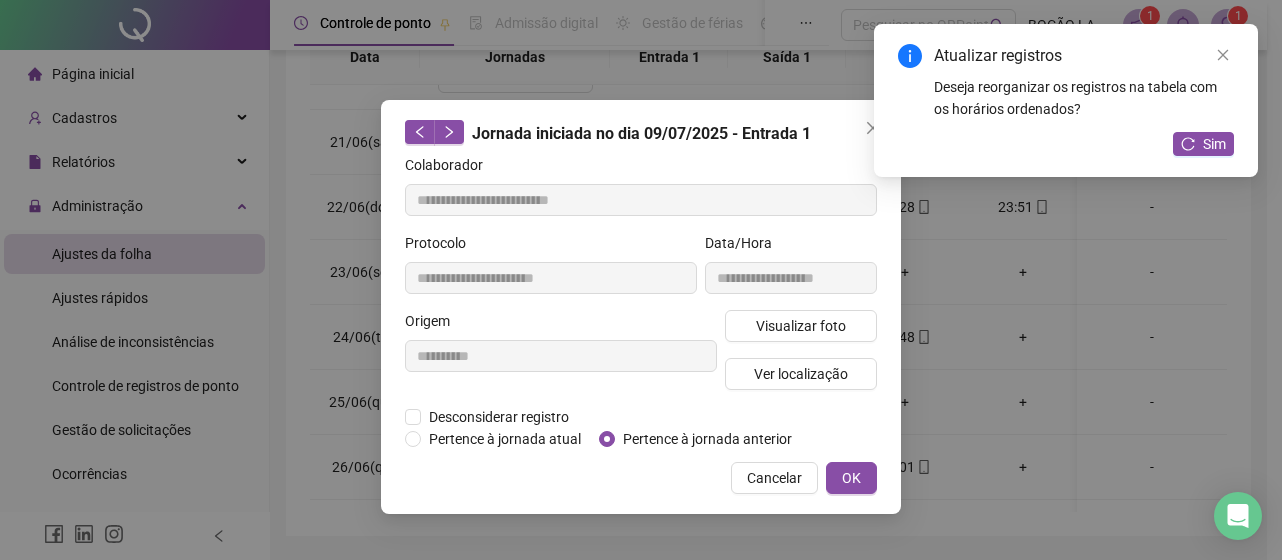 type on "**********" 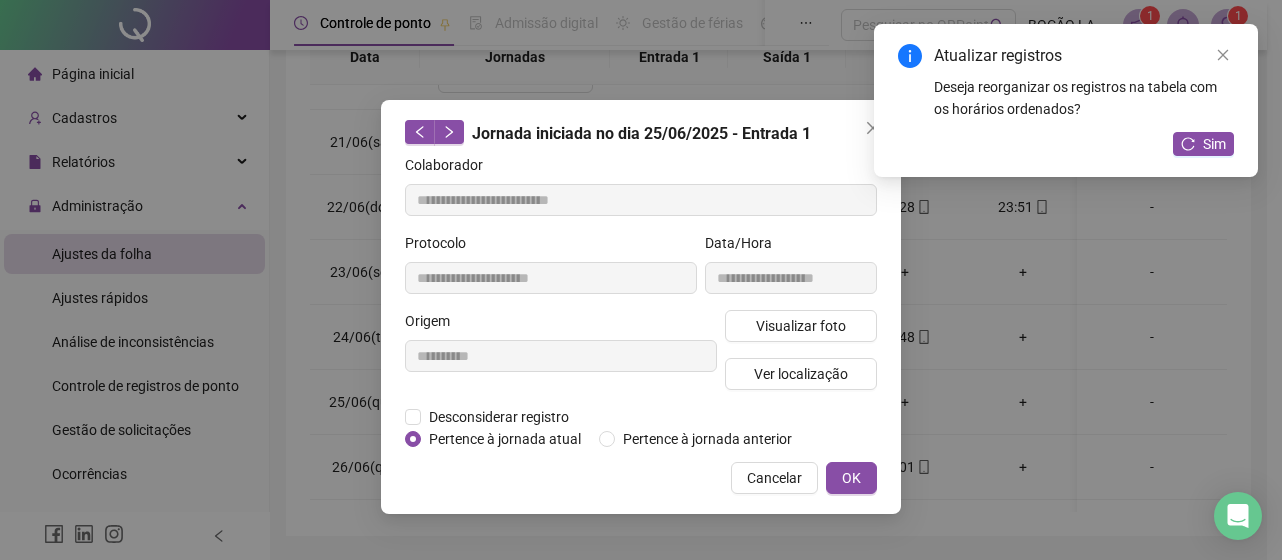 click on "Desconsiderar registro Pertence ao lanche" at bounding box center (641, 417) 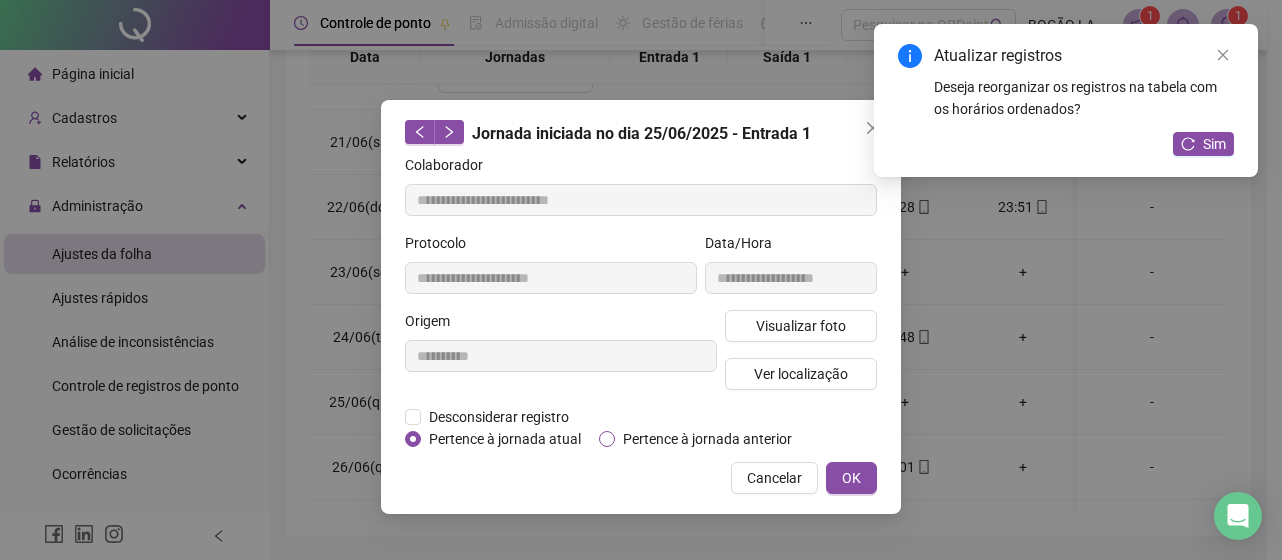 click on "Pertence à jornada anterior" at bounding box center (707, 439) 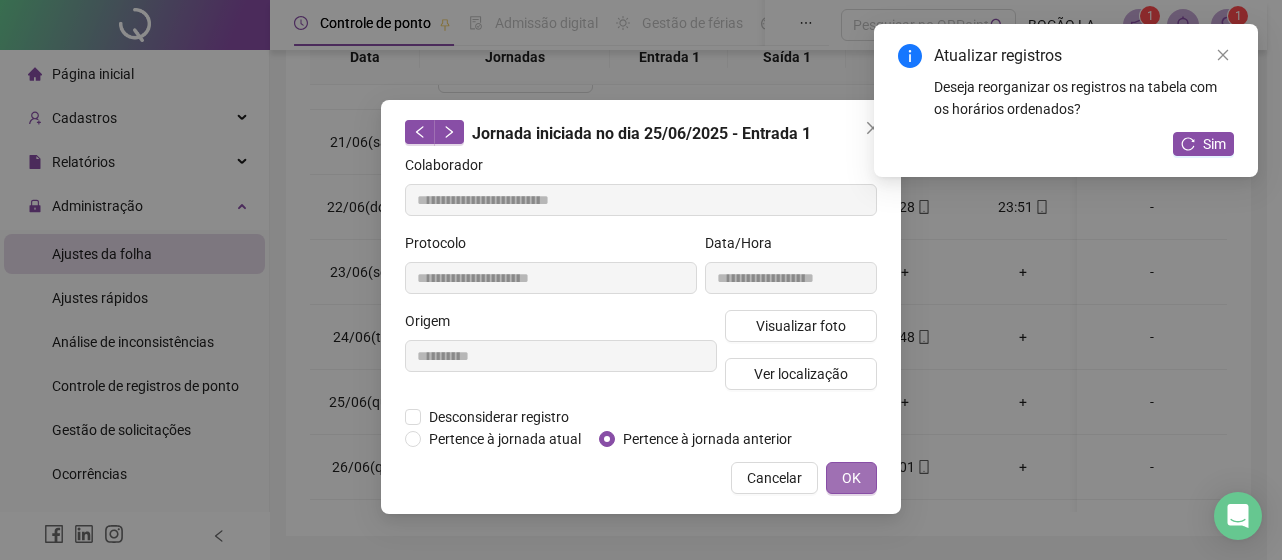 click on "OK" at bounding box center (851, 478) 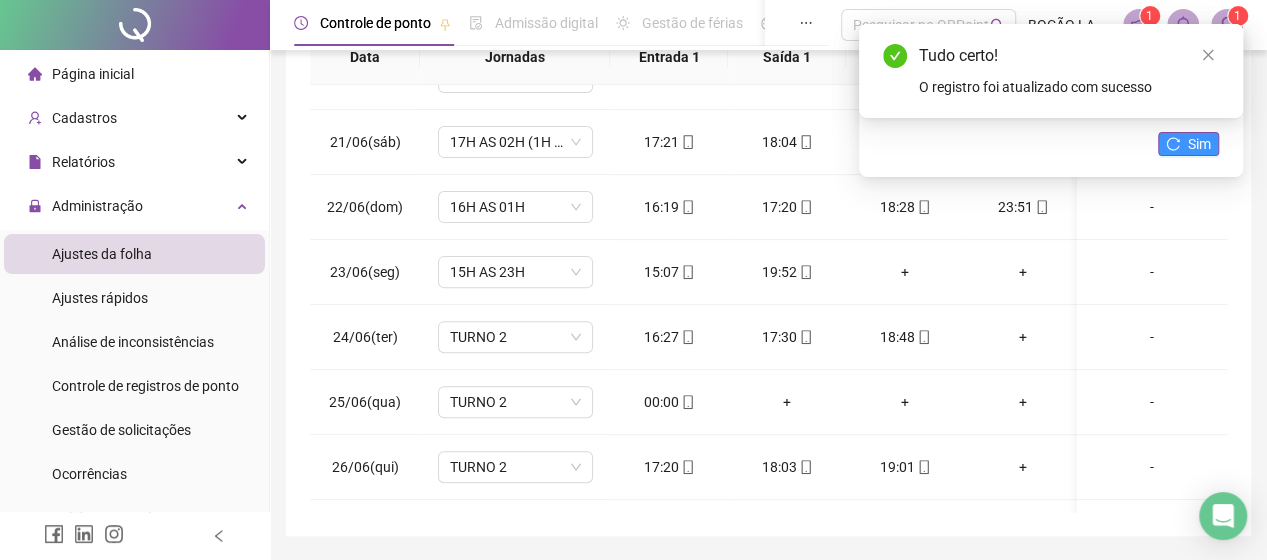 click on "Sim" at bounding box center (1199, 144) 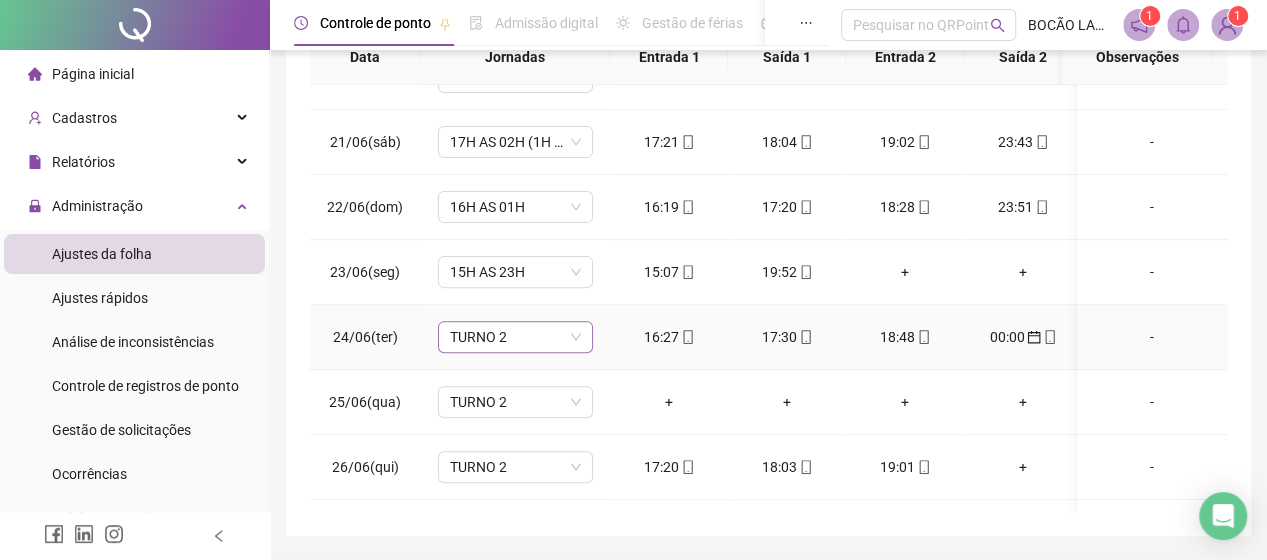 click on "TURNO 2" at bounding box center [515, 337] 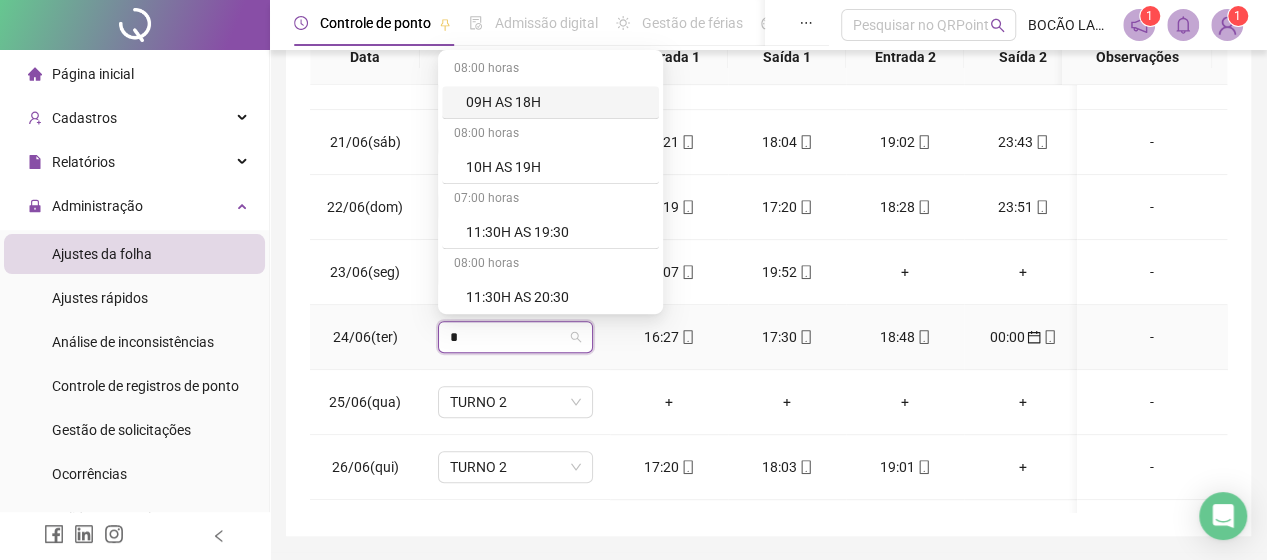 type on "**" 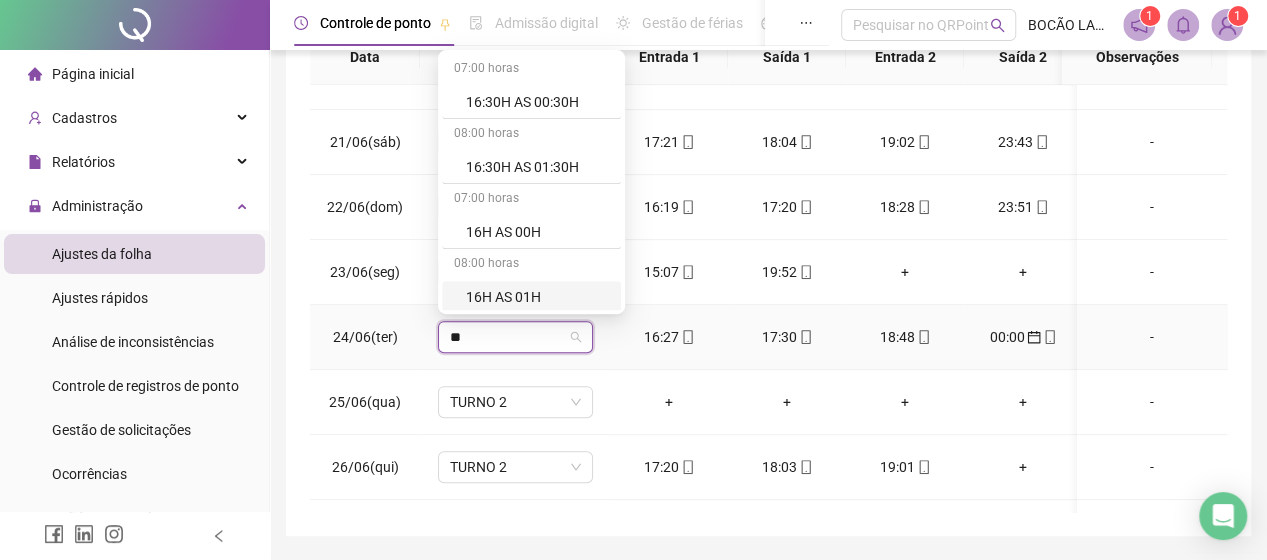 click on "16H AS 01H" at bounding box center (537, 297) 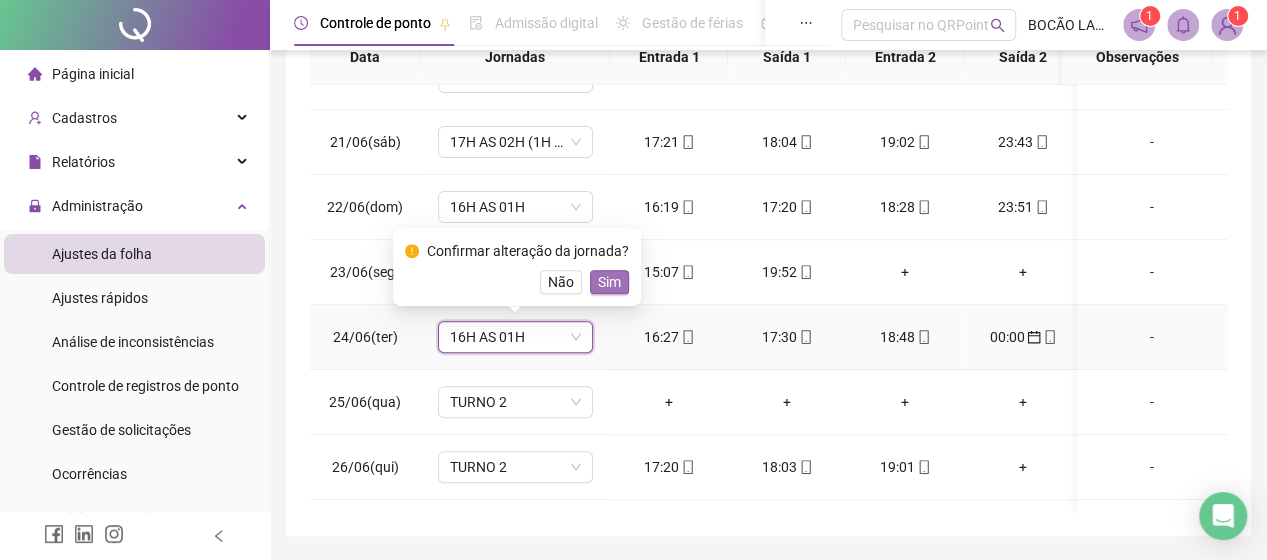 click on "Sim" at bounding box center (609, 282) 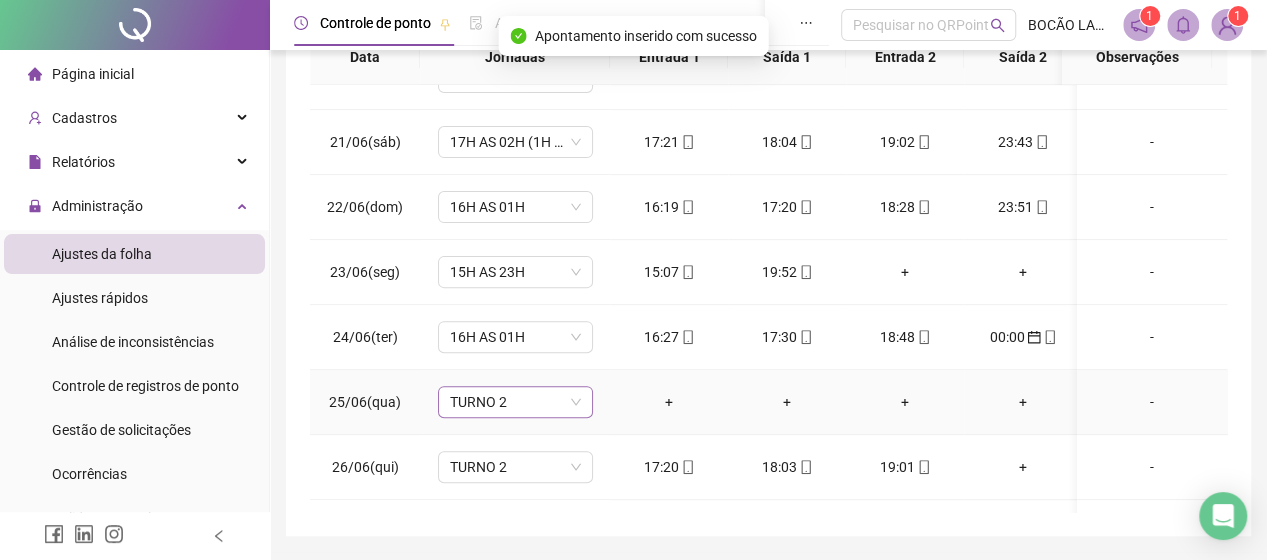 click on "TURNO 2" at bounding box center [515, 402] 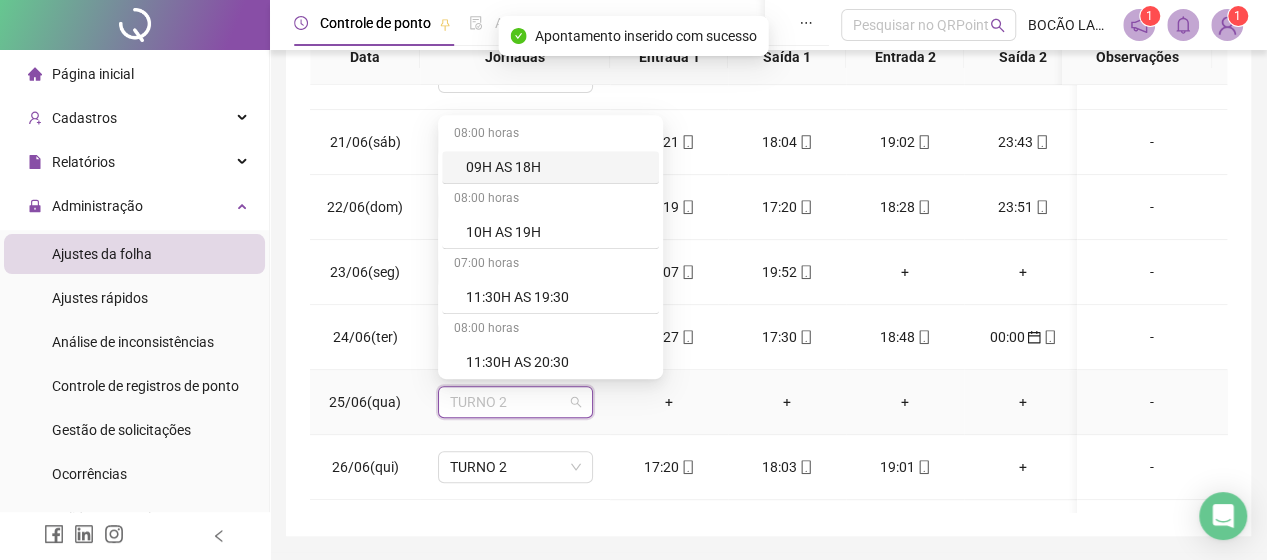 type on "*" 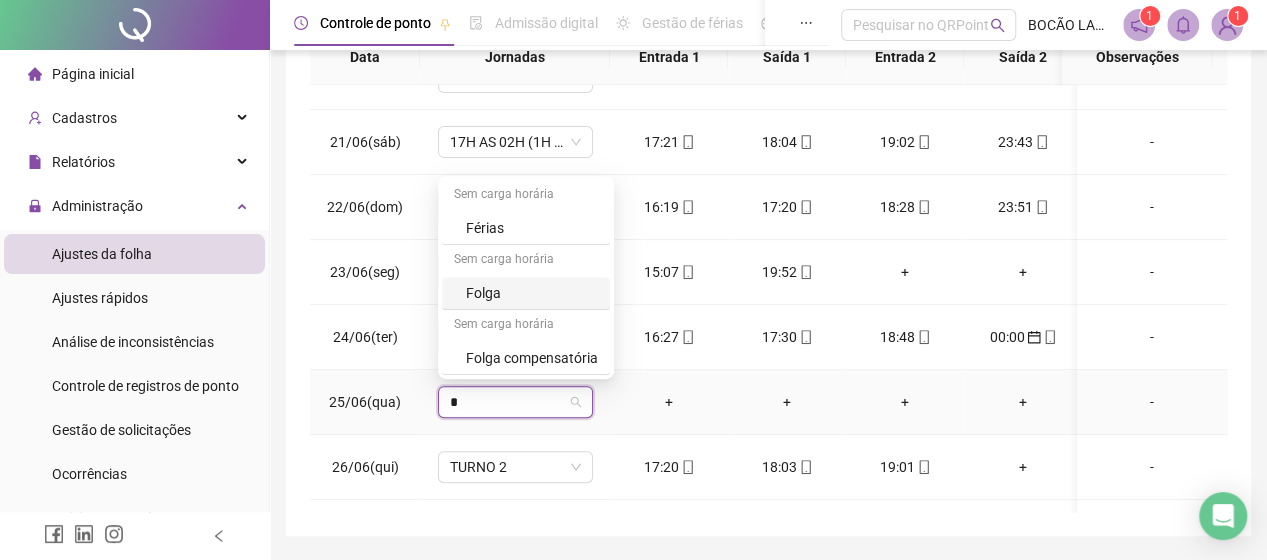 click on "Folga" at bounding box center [532, 293] 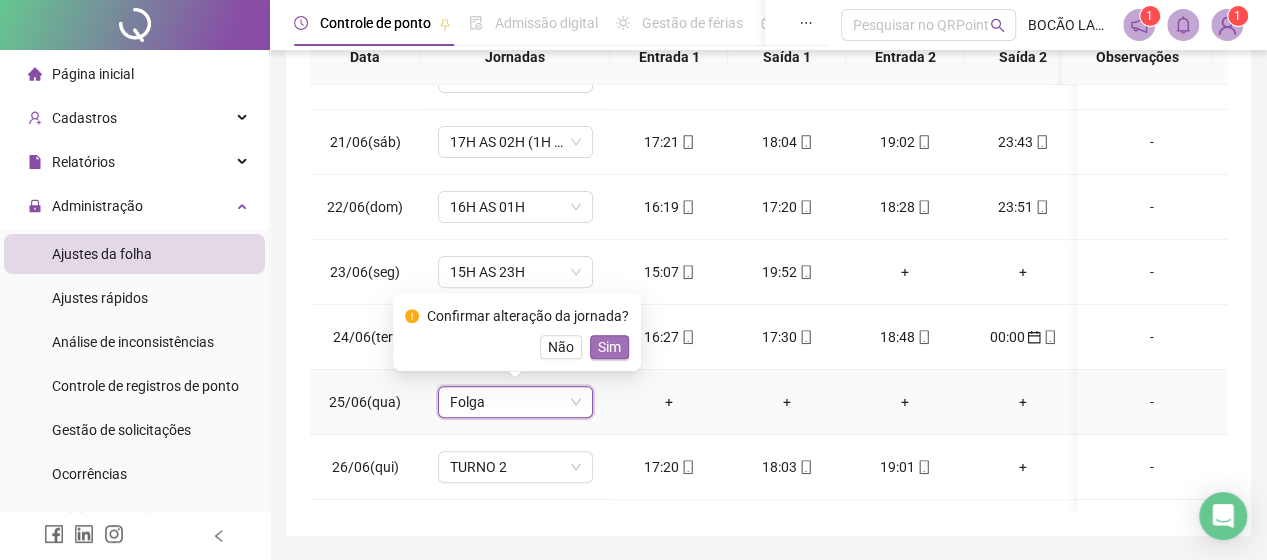 click on "Sim" at bounding box center (609, 347) 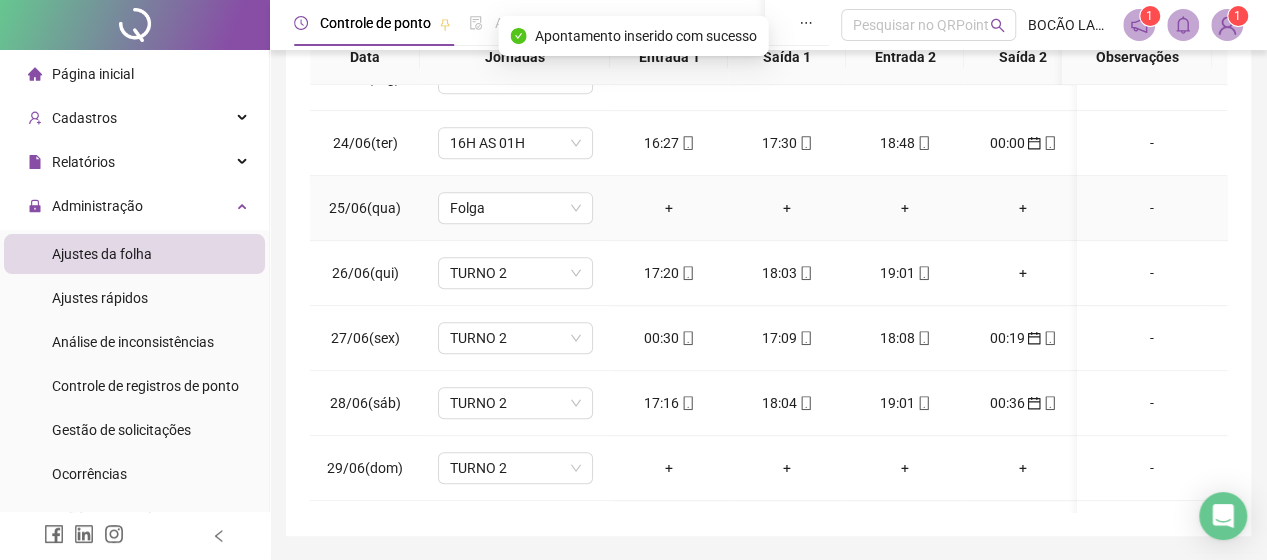 scroll, scrollTop: 500, scrollLeft: 0, axis: vertical 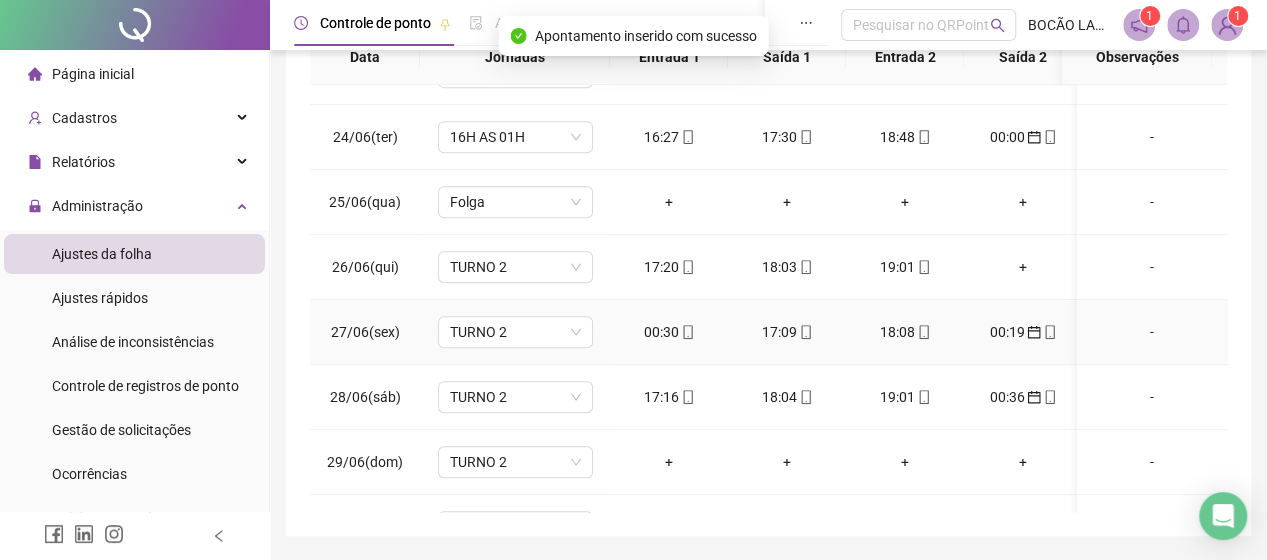click on "00:30" at bounding box center [669, 332] 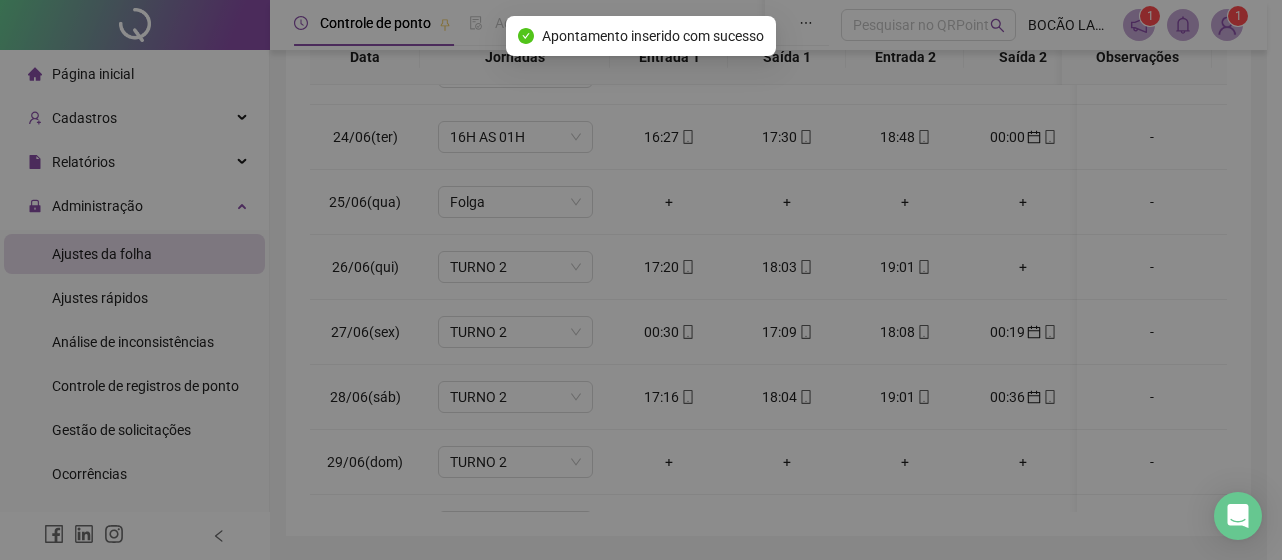 type on "**********" 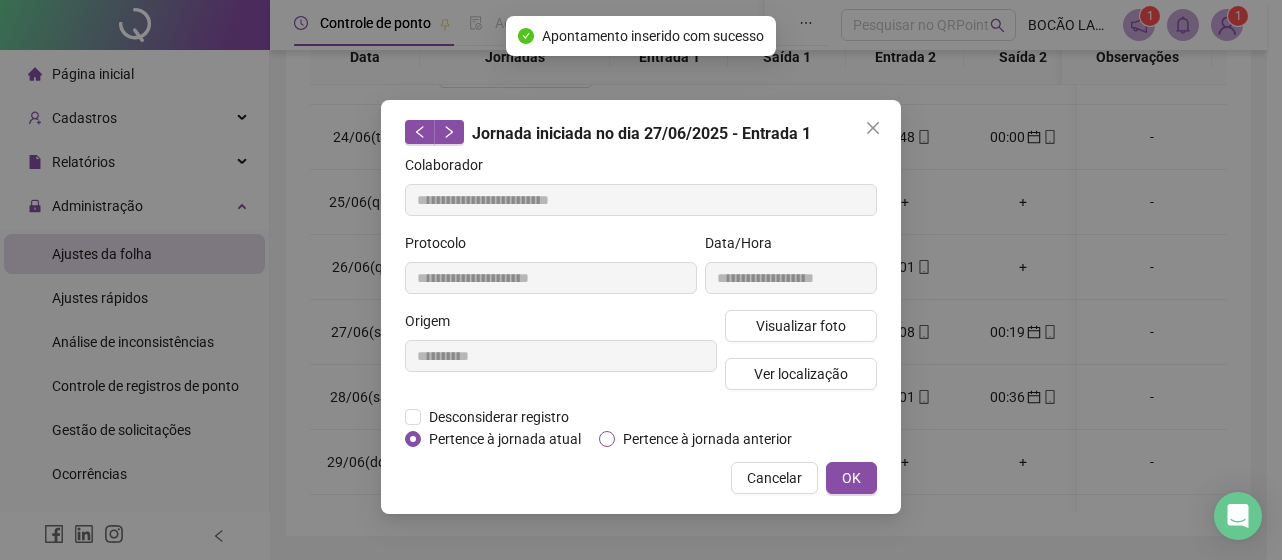 click on "Pertence à jornada anterior" at bounding box center (707, 439) 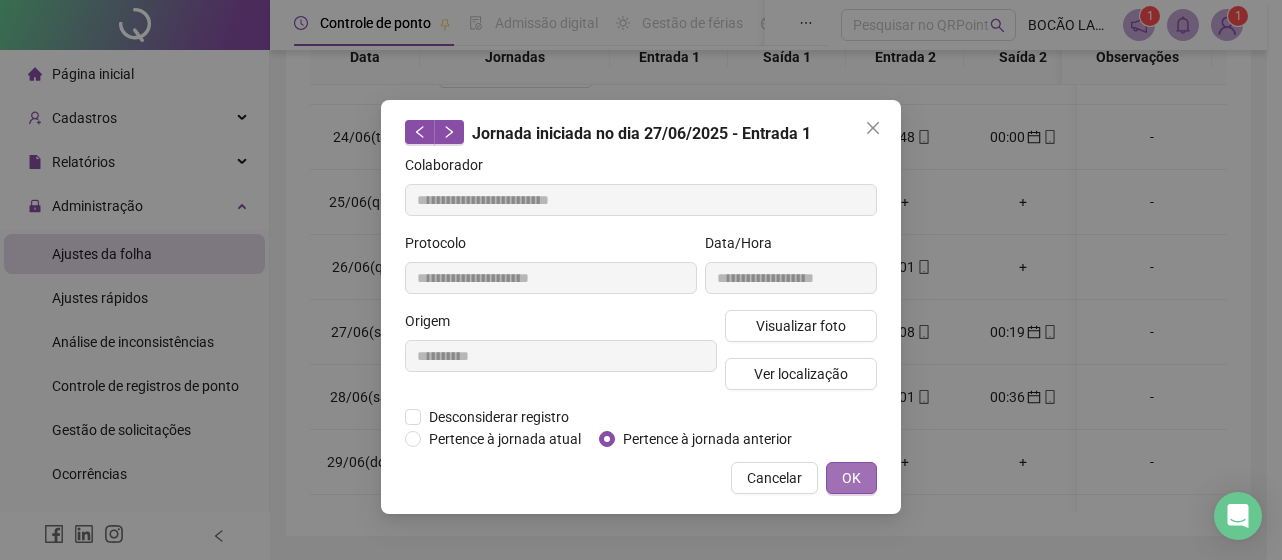 click on "OK" at bounding box center (851, 478) 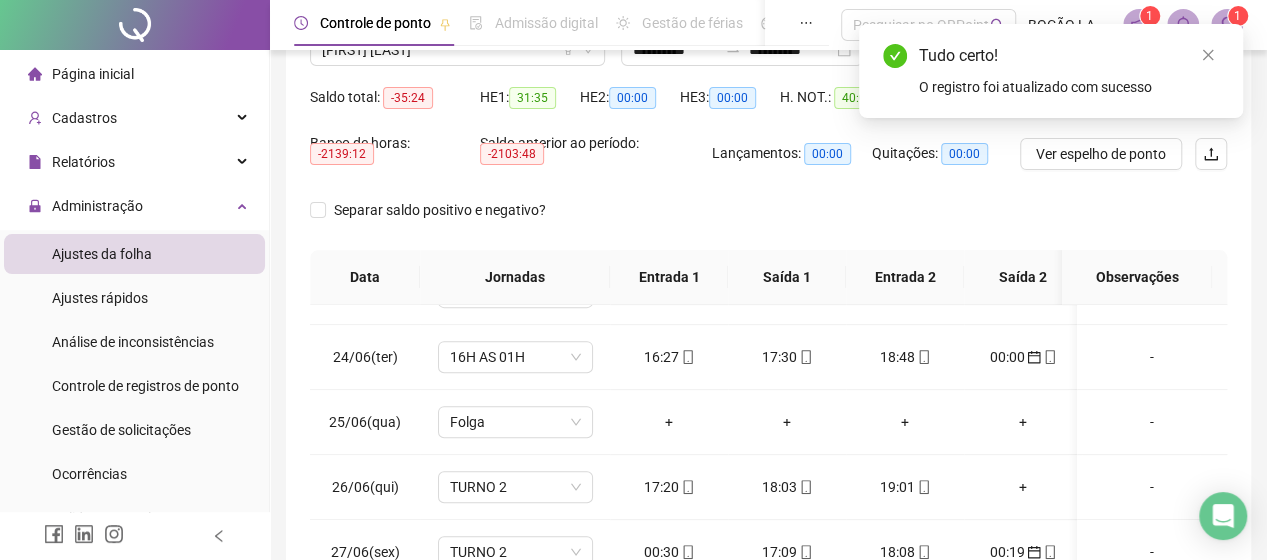 scroll, scrollTop: 0, scrollLeft: 0, axis: both 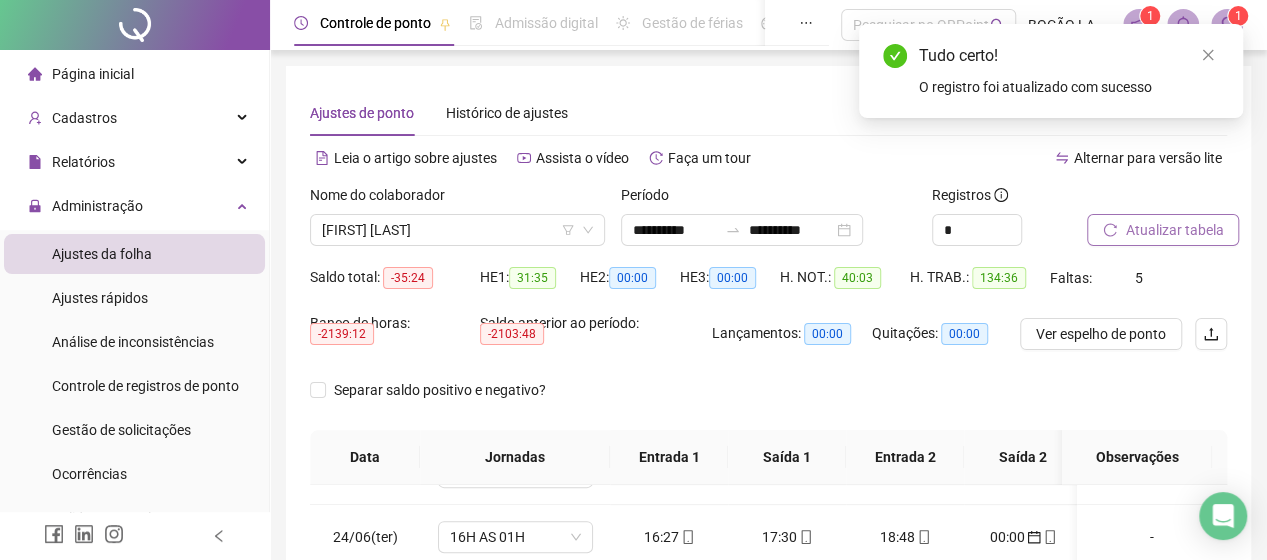click on "Atualizar tabela" at bounding box center (1174, 230) 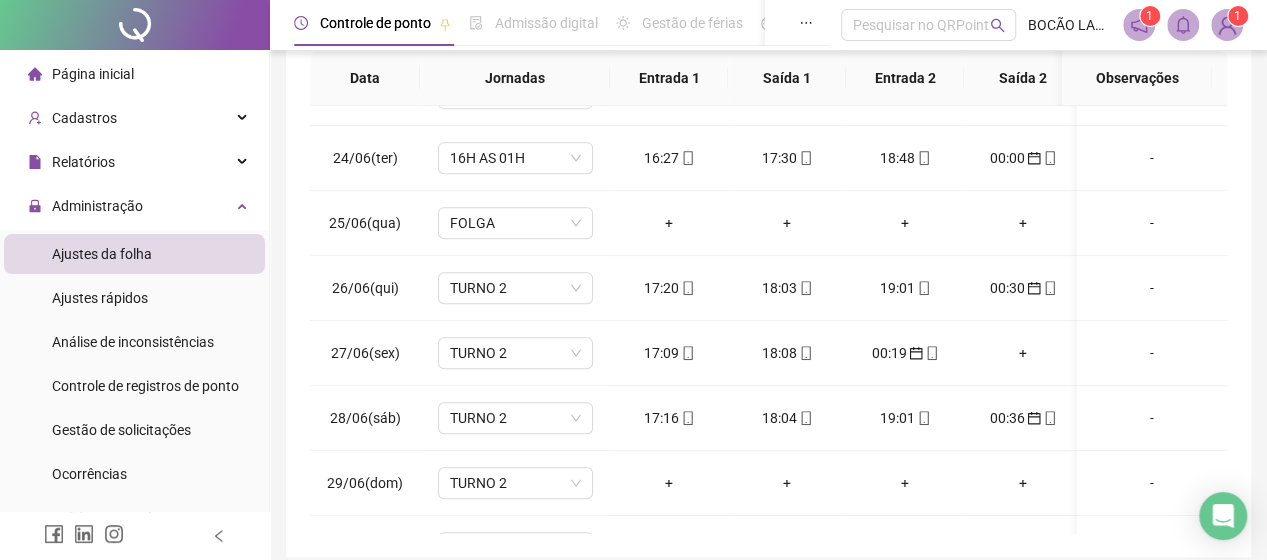 scroll, scrollTop: 362, scrollLeft: 0, axis: vertical 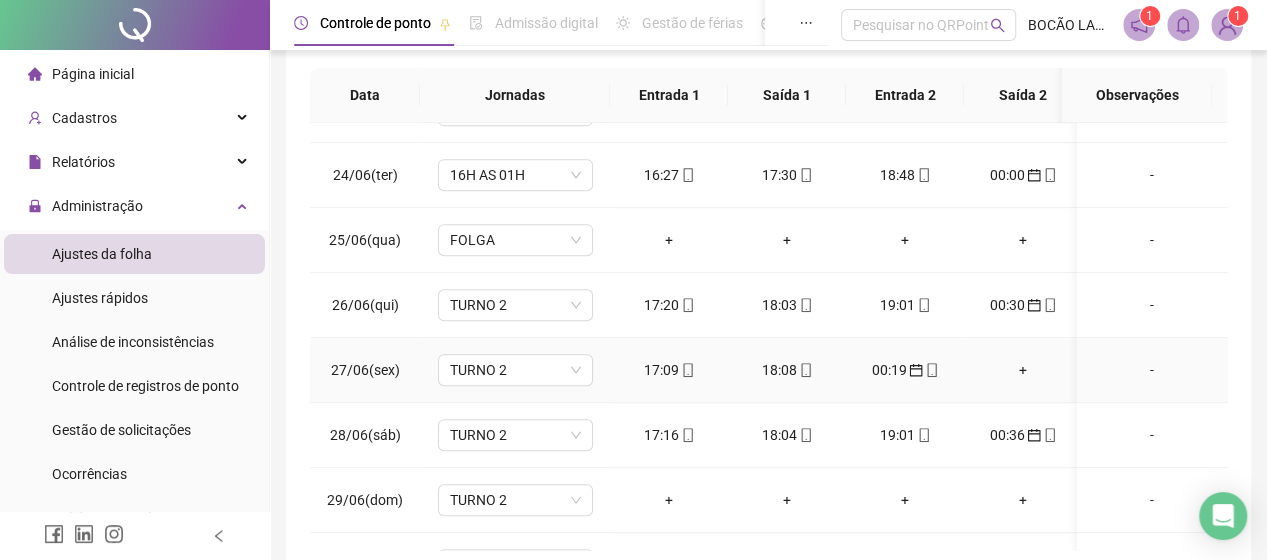 click on "+" at bounding box center (1023, 370) 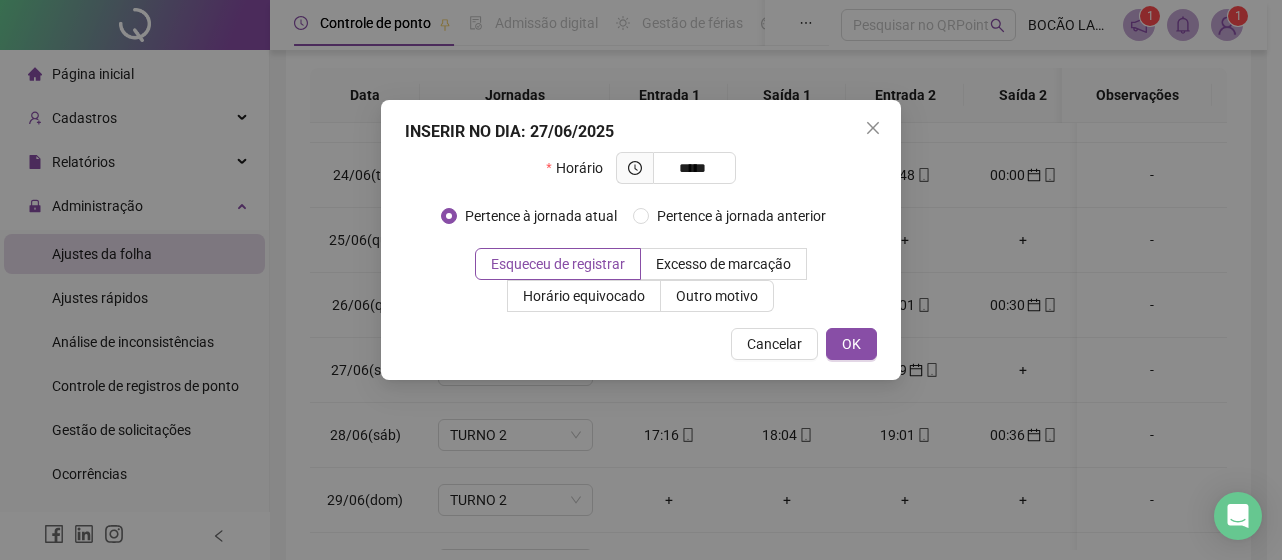 type on "*****" 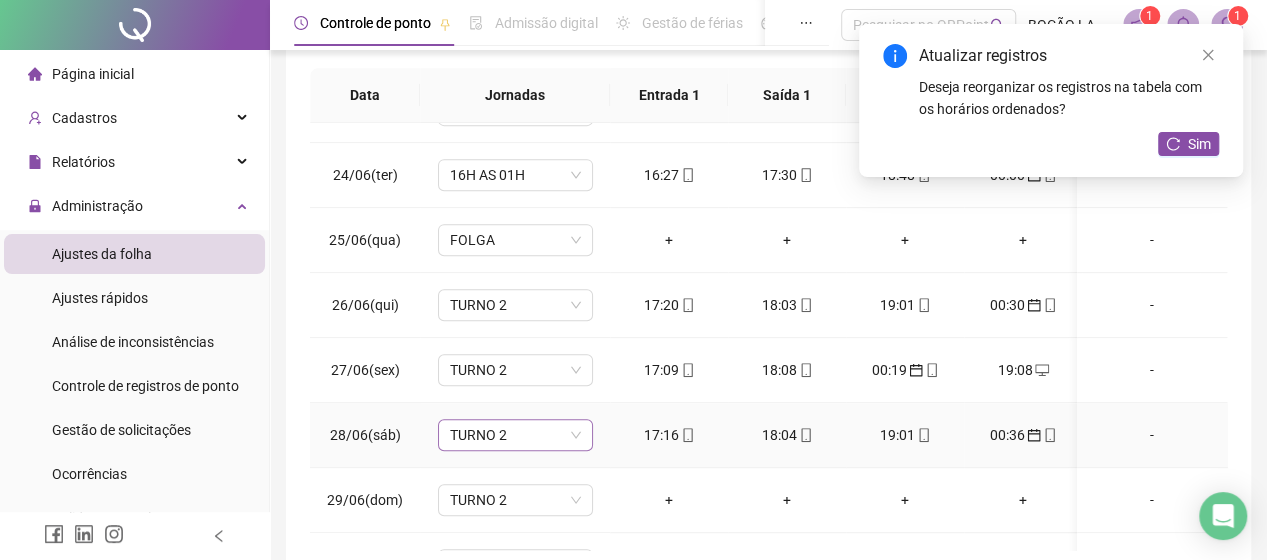 click on "TURNO 2" at bounding box center [515, 435] 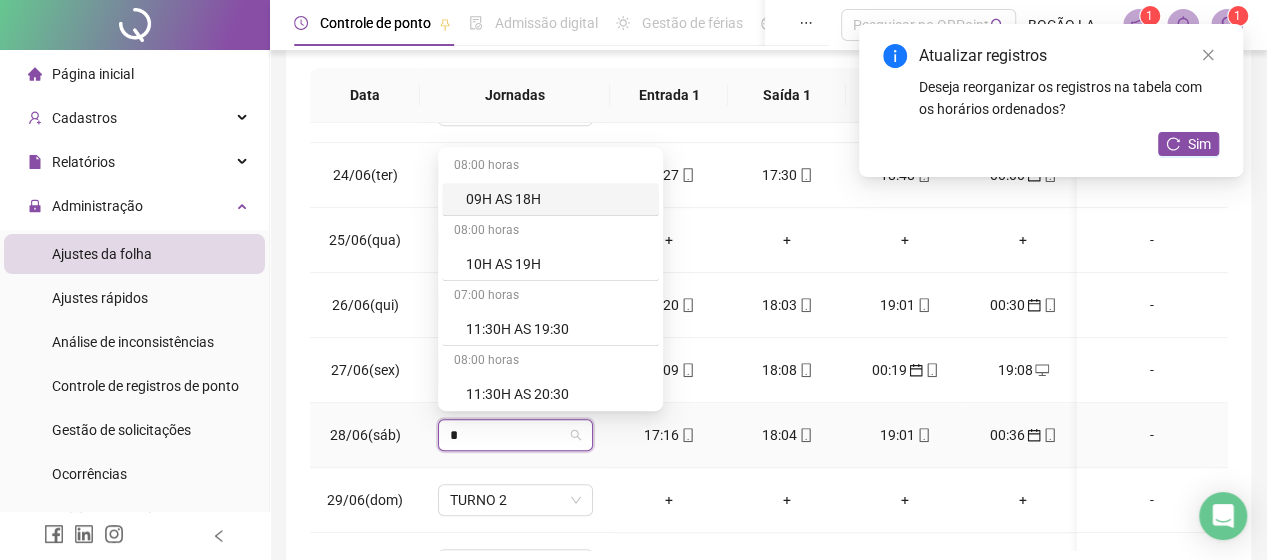 type on "**" 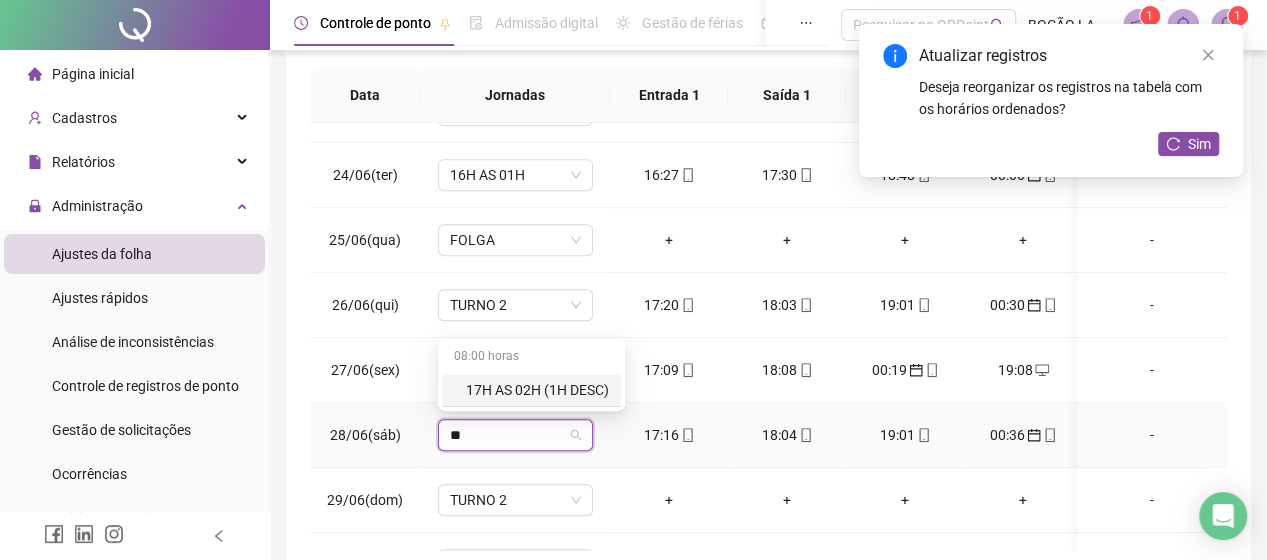 click on "17H AS 02H (1H DESC)" at bounding box center (537, 390) 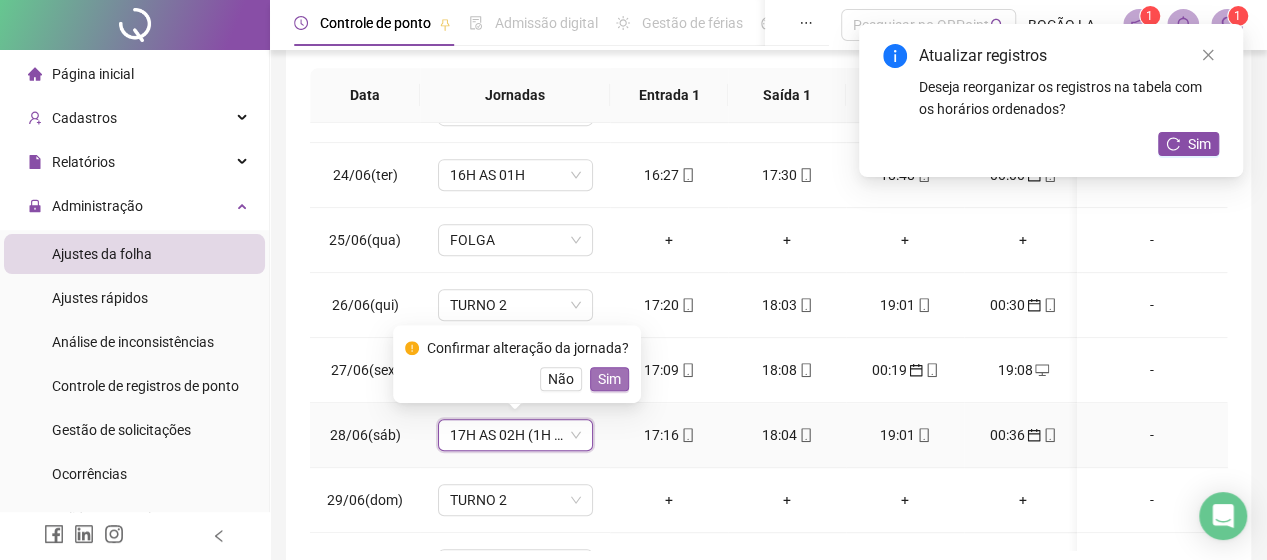 click on "Sim" at bounding box center [609, 379] 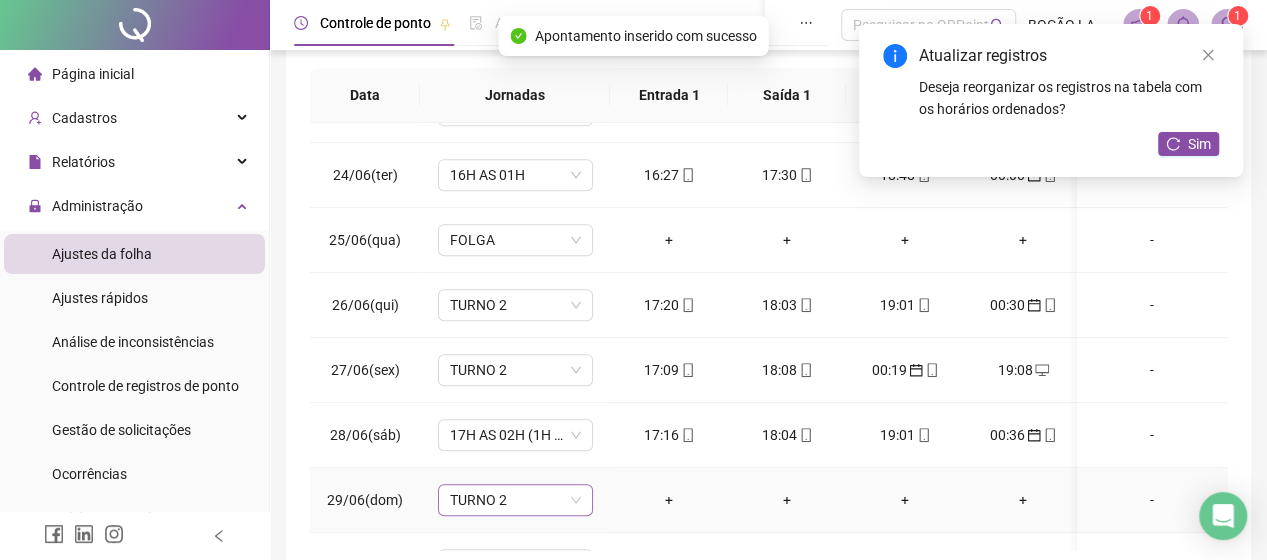 click on "TURNO 2" at bounding box center [515, 500] 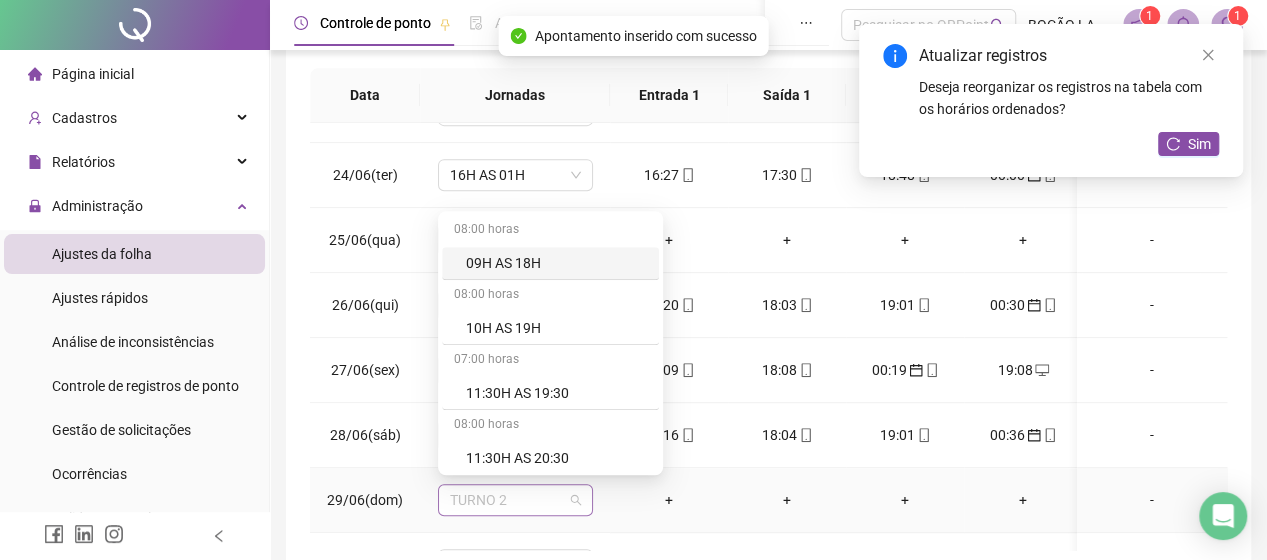 type on "*" 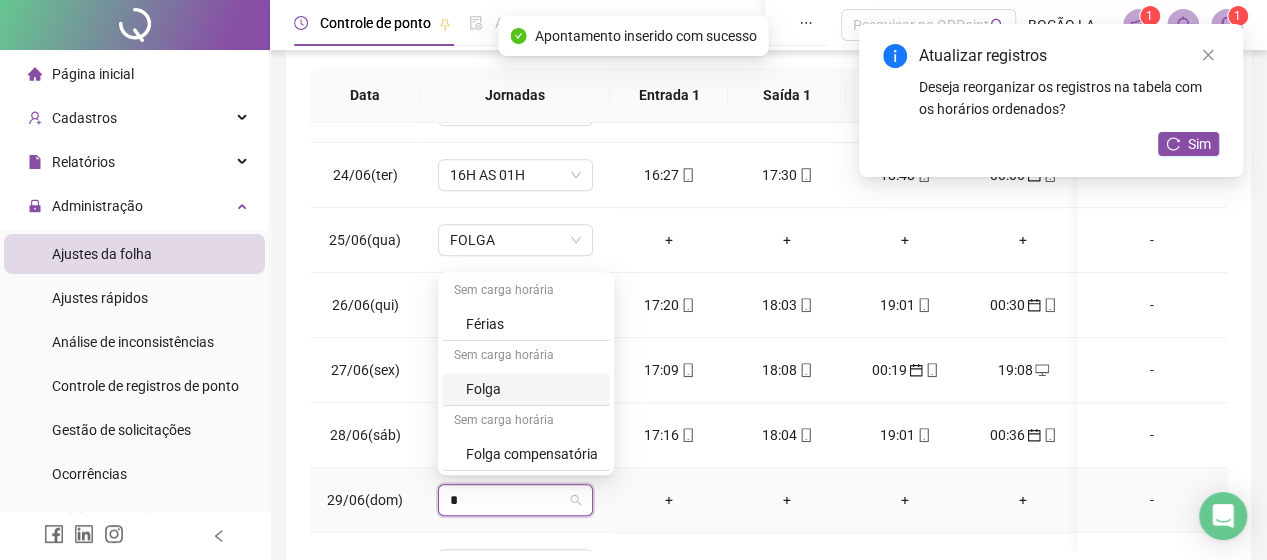 click on "Folga" at bounding box center (532, 389) 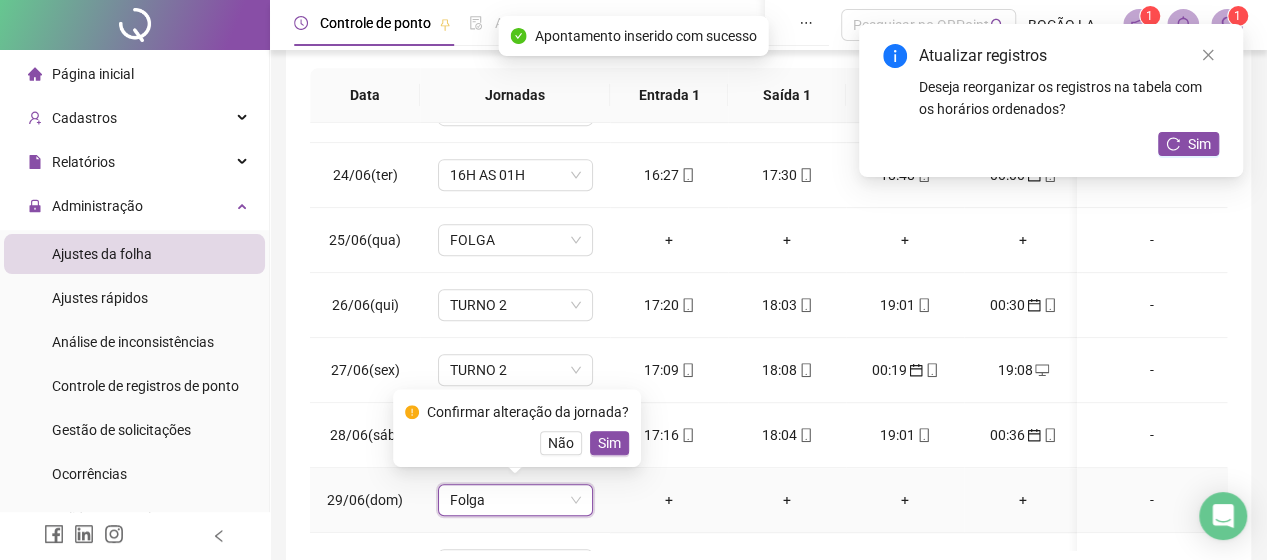 click on "Sim" at bounding box center (609, 443) 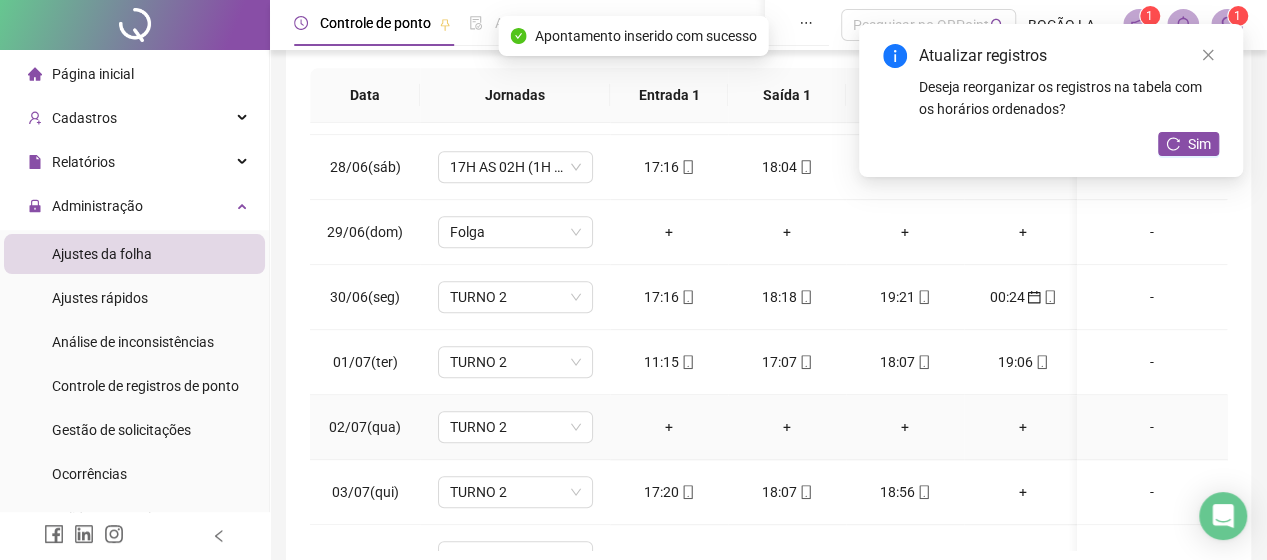 scroll, scrollTop: 800, scrollLeft: 0, axis: vertical 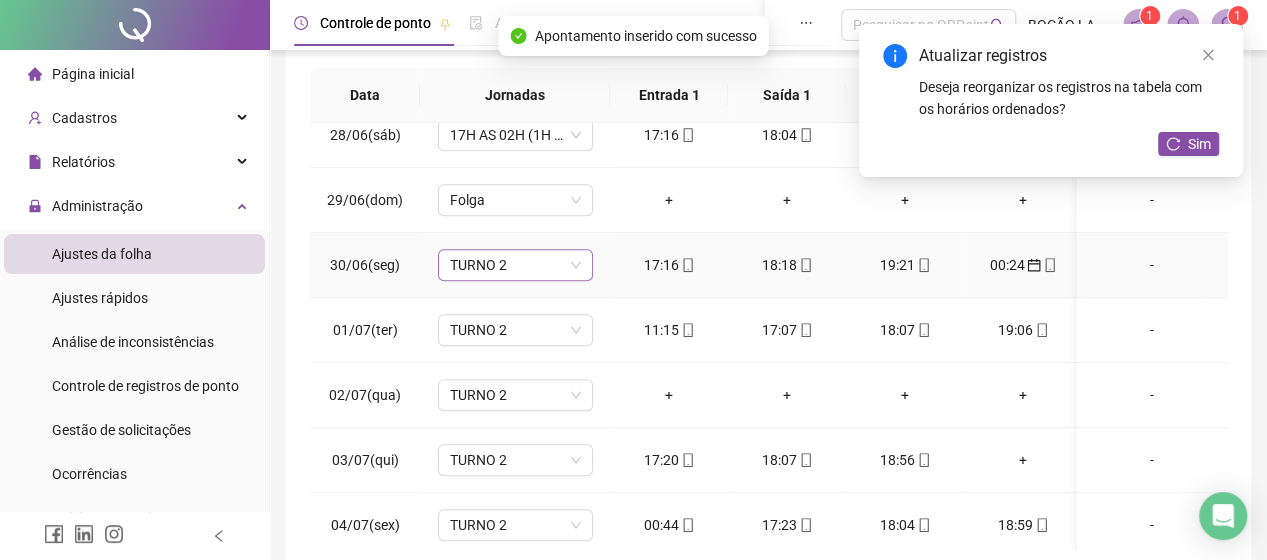 click on "TURNO 2" at bounding box center [515, 265] 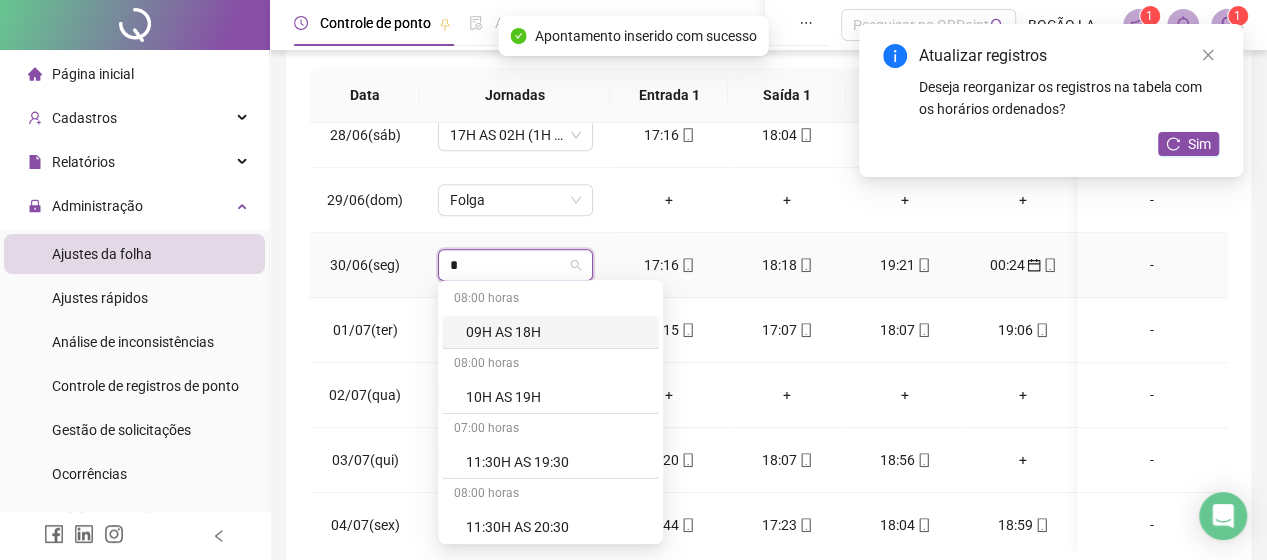 type on "**" 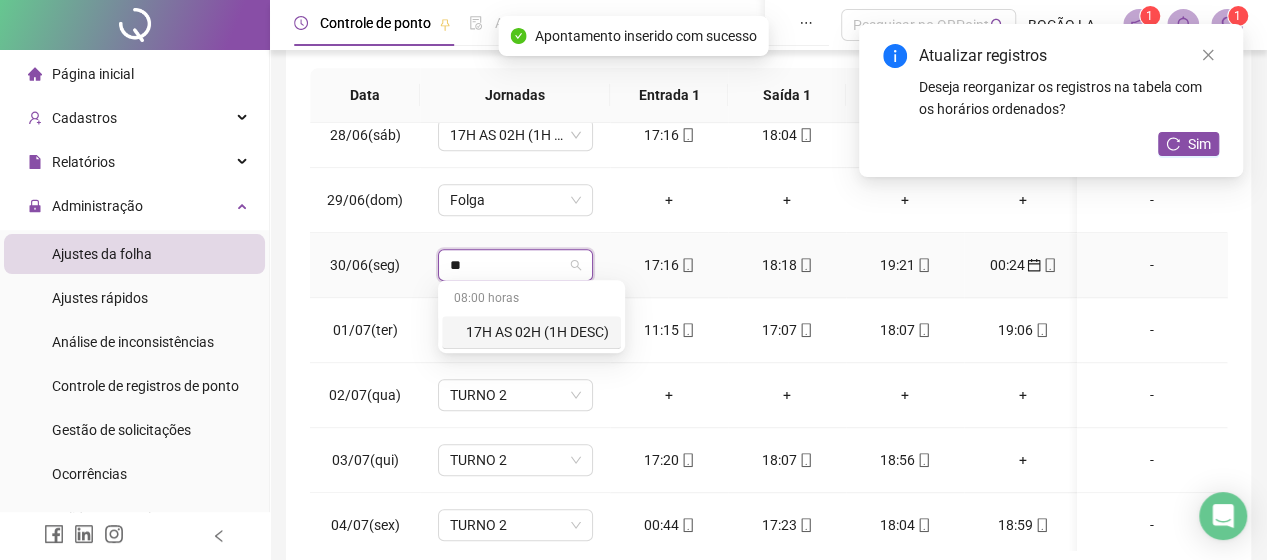click on "17H AS 02H (1H DESC)" at bounding box center (537, 332) 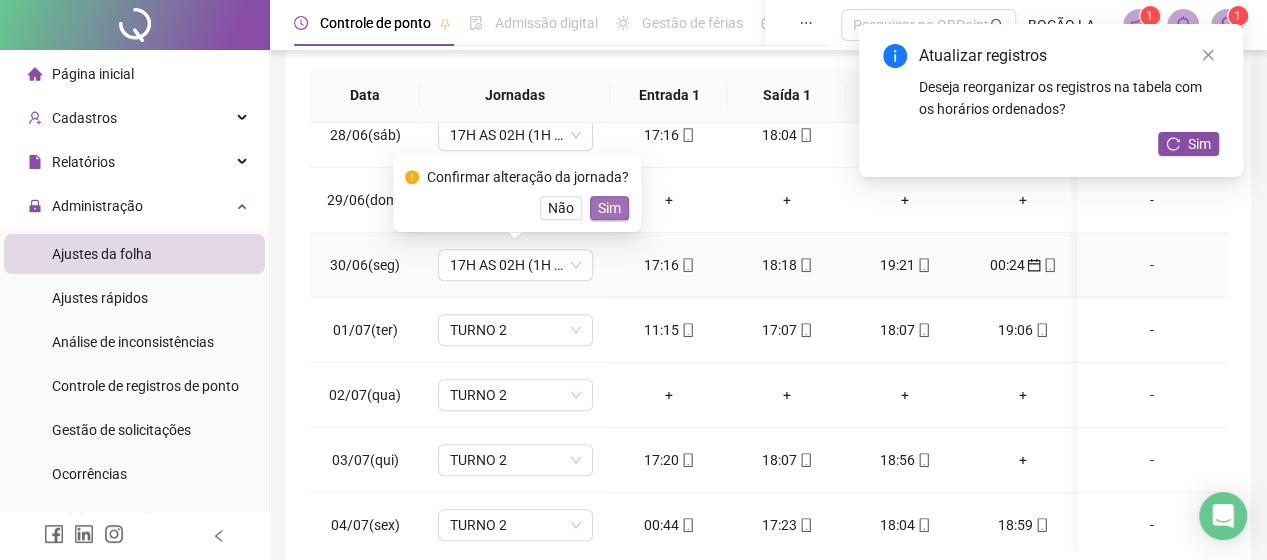 click on "Sim" at bounding box center [609, 208] 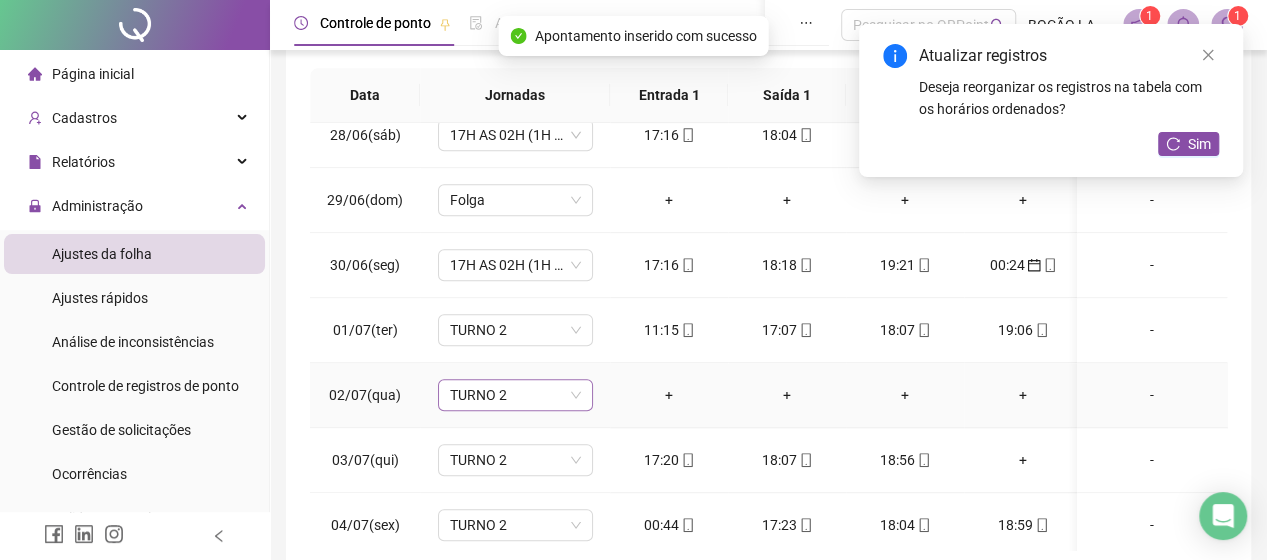 click on "TURNO 2" at bounding box center [515, 395] 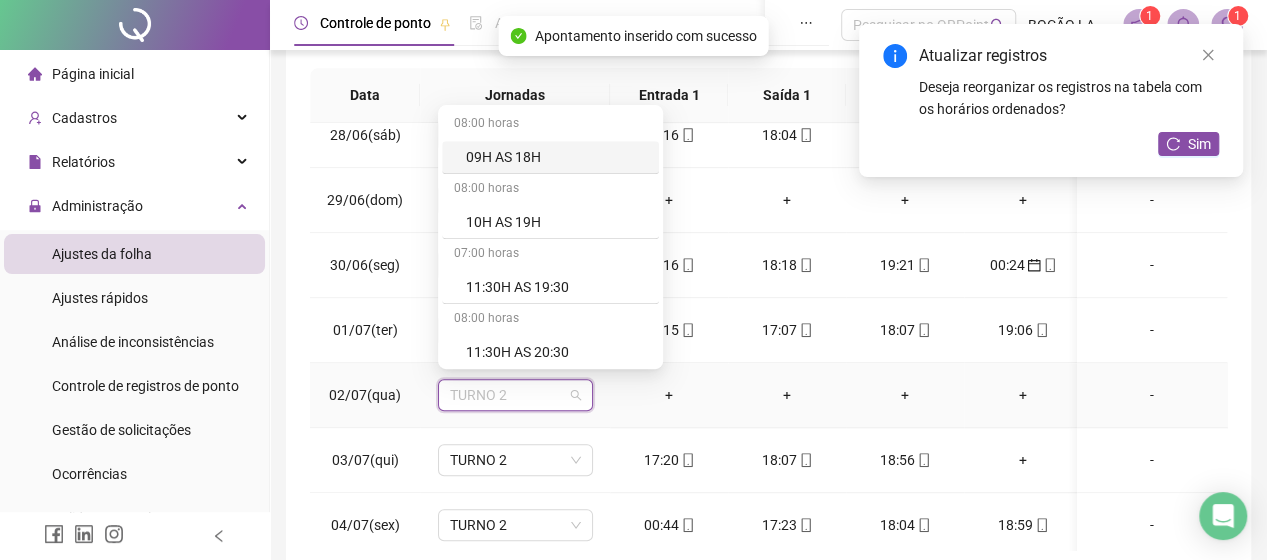 type on "*" 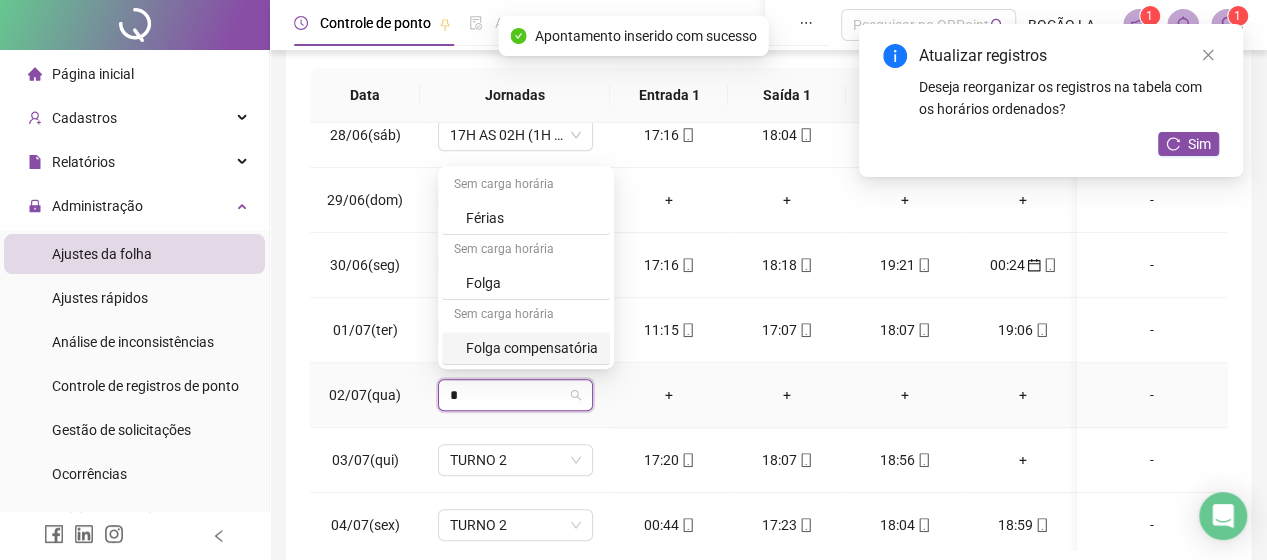 click on "Folga compensatória" at bounding box center (532, 348) 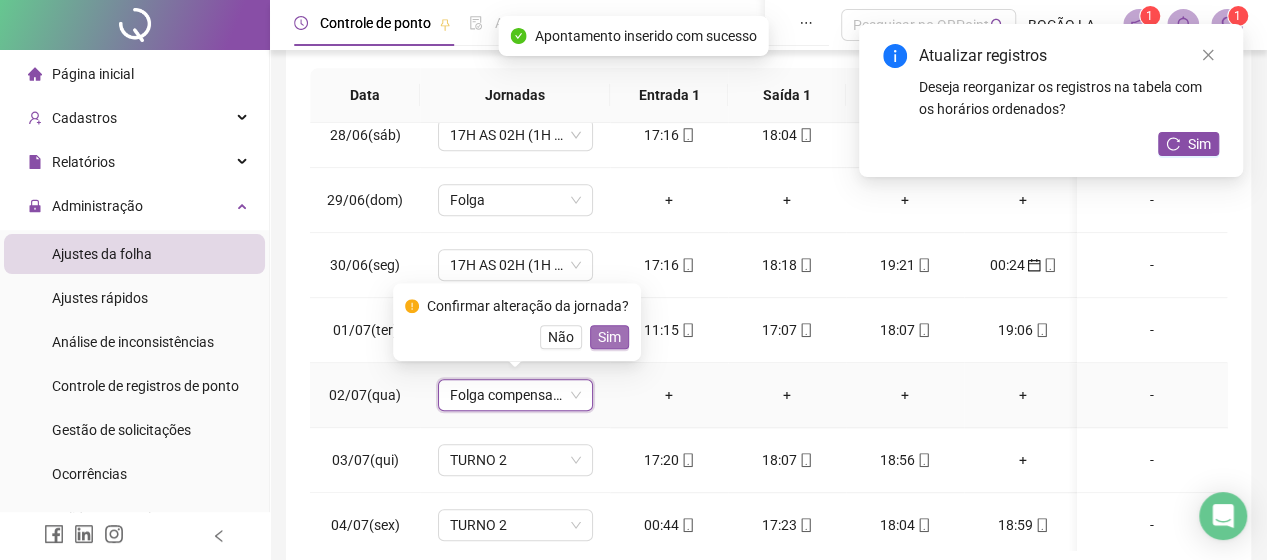 click on "Sim" at bounding box center [609, 337] 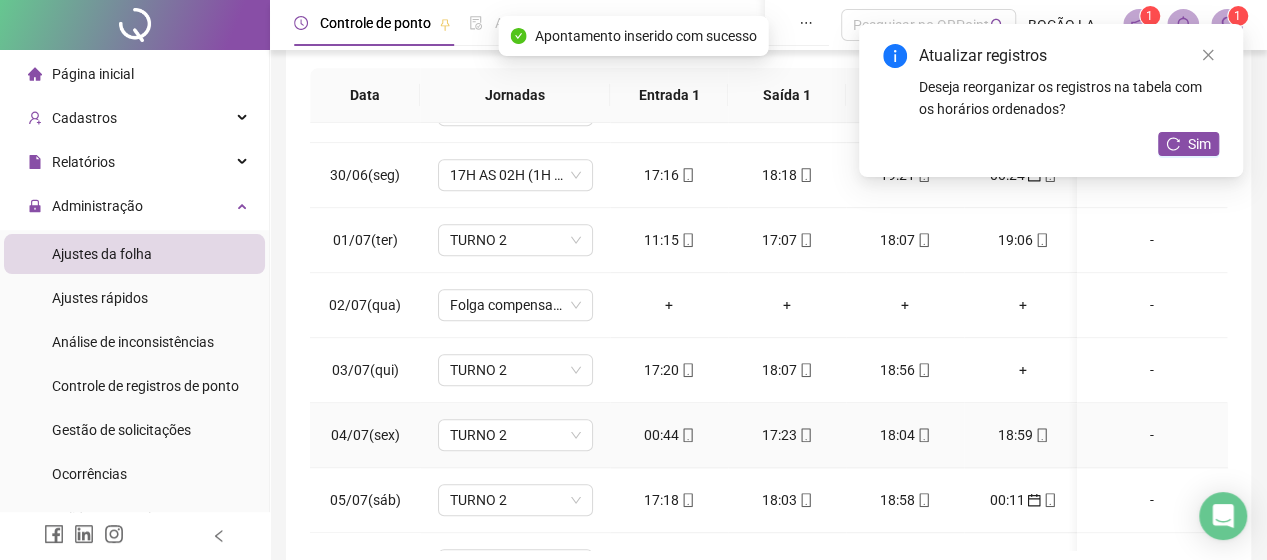 scroll, scrollTop: 900, scrollLeft: 0, axis: vertical 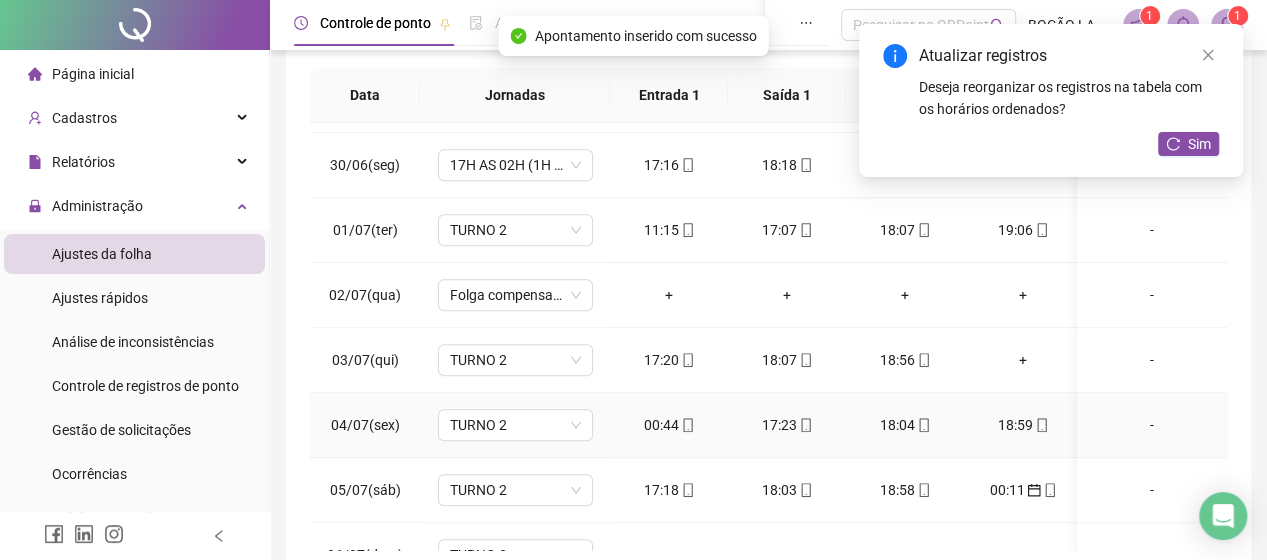 click on "00:44" at bounding box center (669, 425) 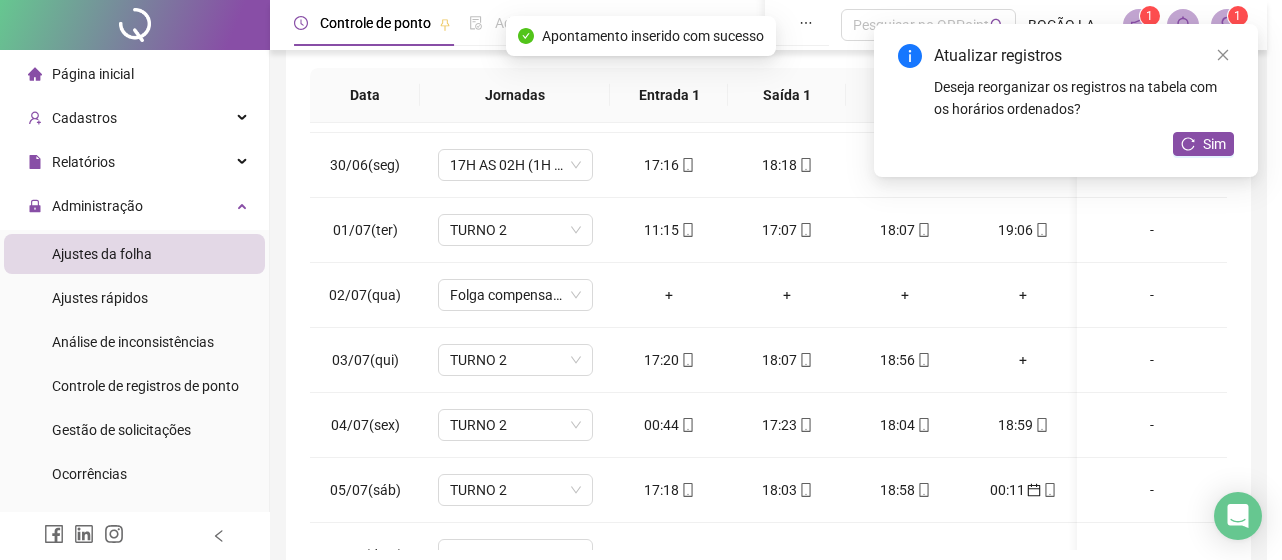 type on "**********" 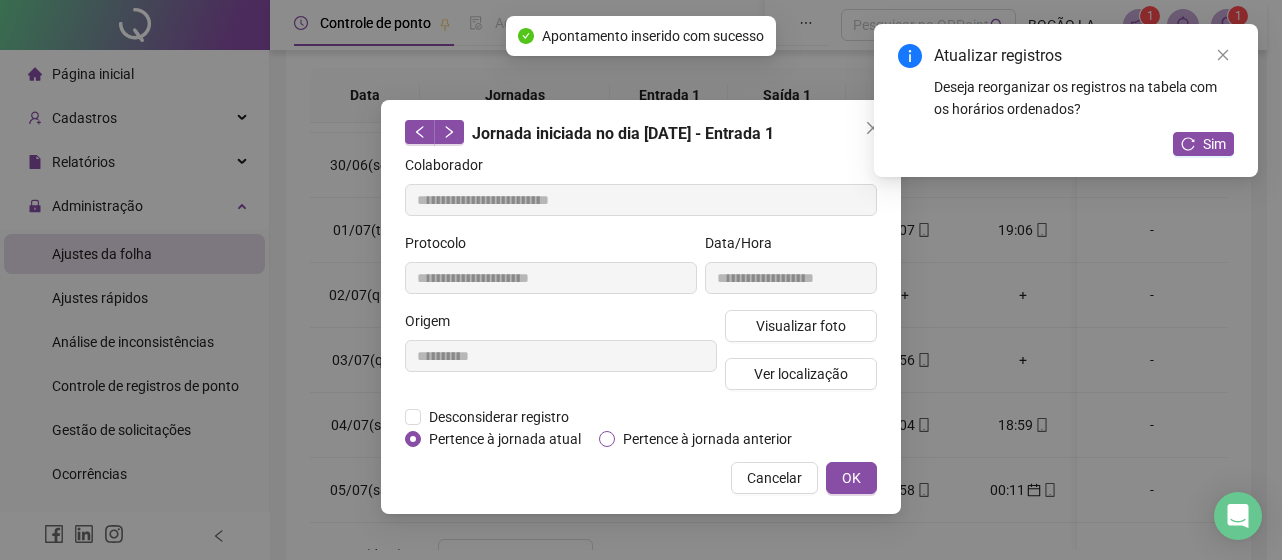 click on "Pertence à jornada anterior" at bounding box center (707, 439) 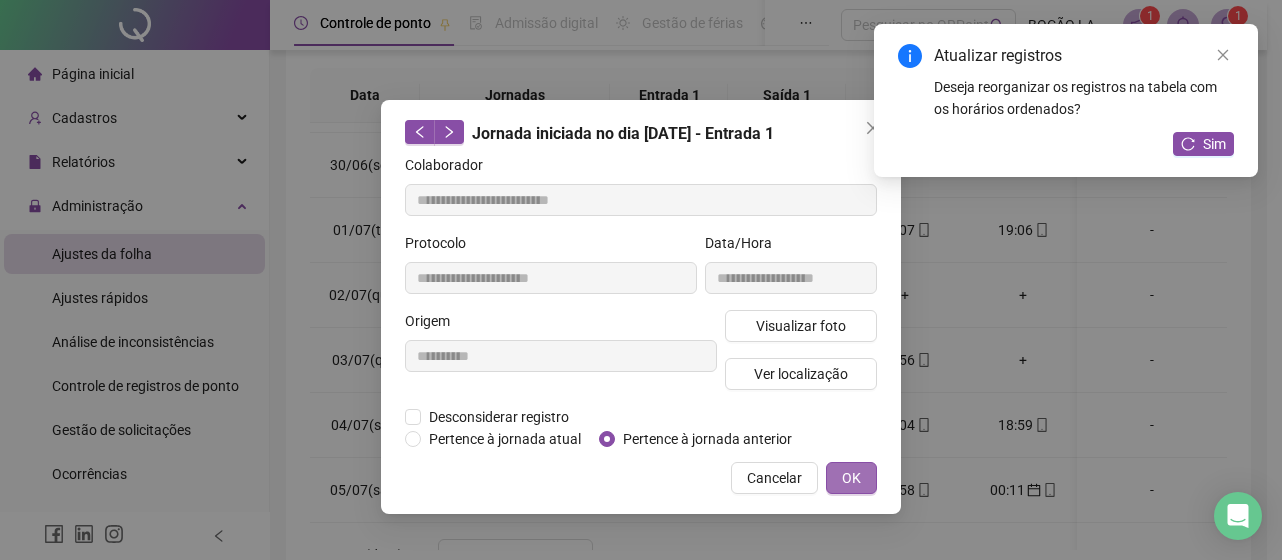 click on "OK" at bounding box center [851, 478] 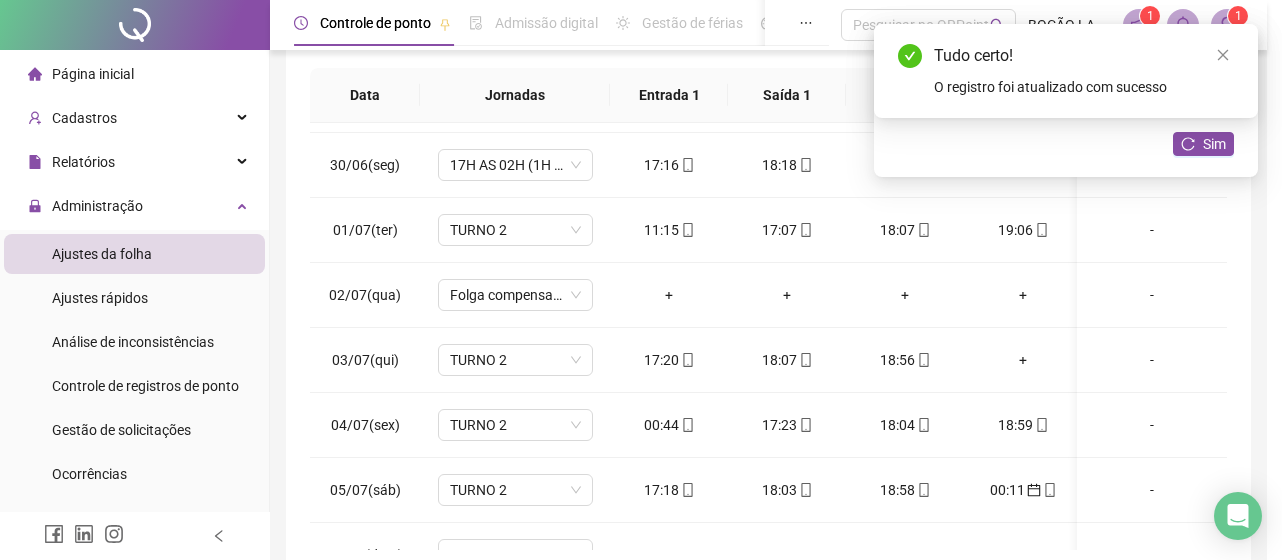 click on "18:58" at bounding box center [905, 490] 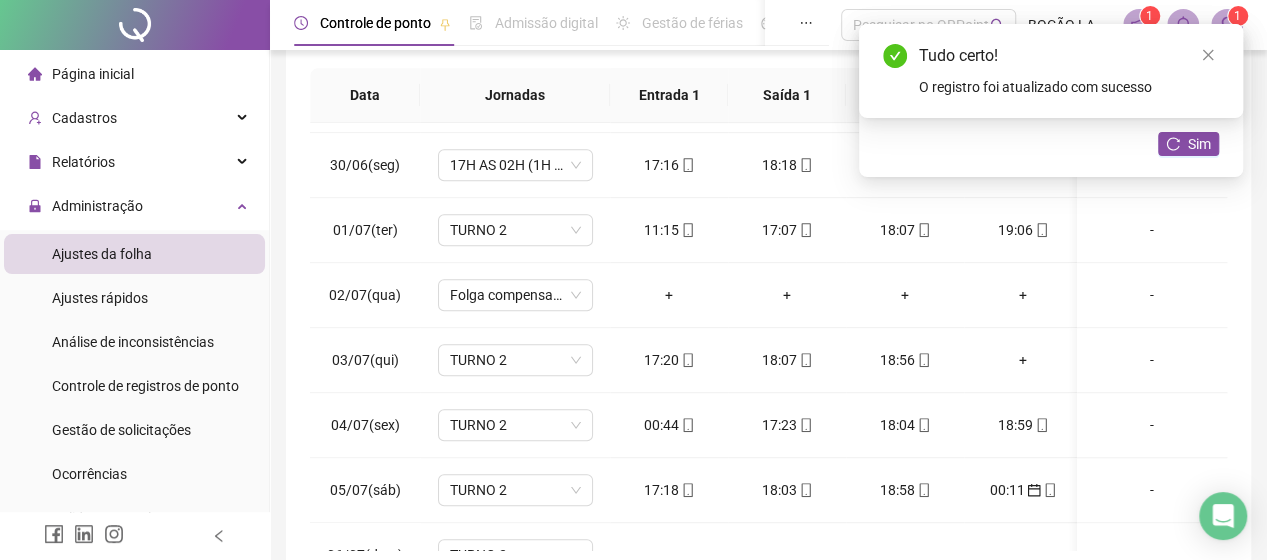 click on "Atualizar registros Deseja reorganizar os registros na tabela com os horários ordenados? Sim" at bounding box center (1051, 100) 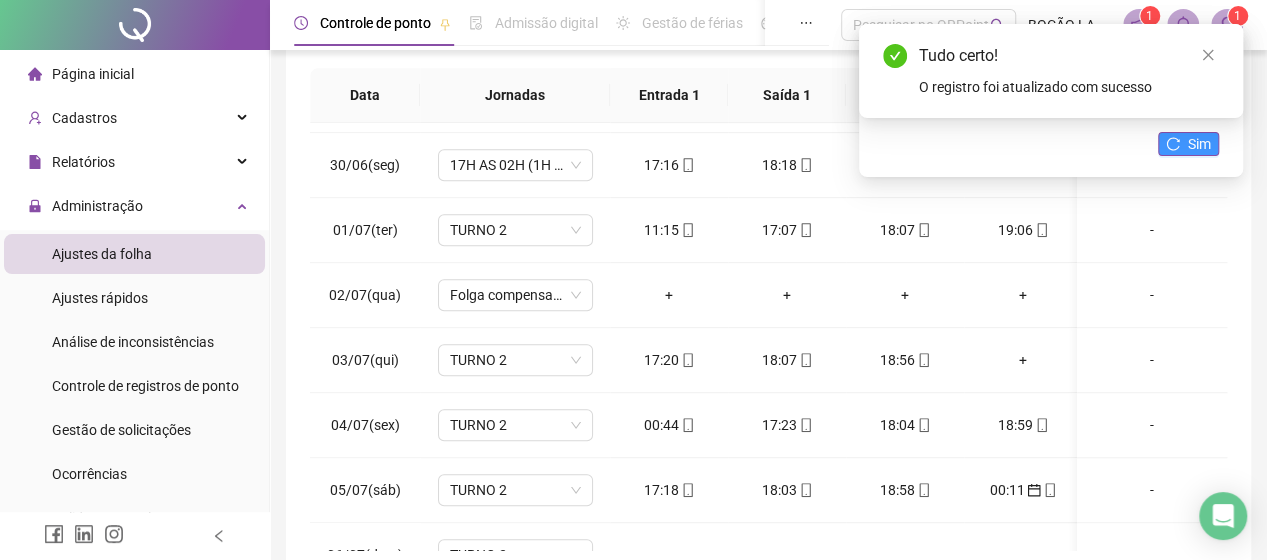 click 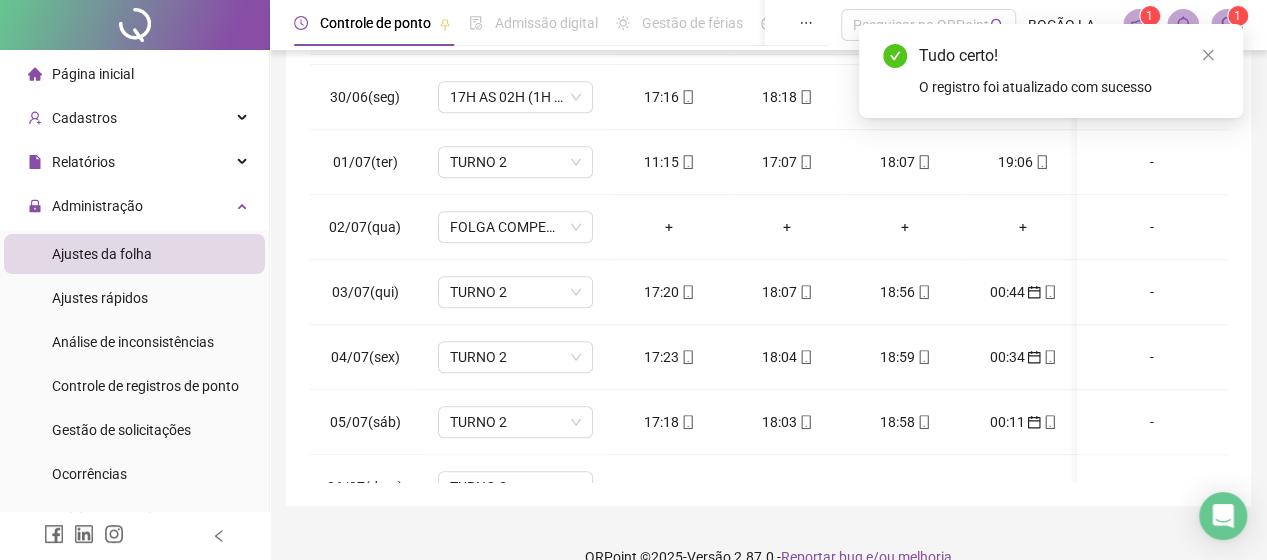 scroll, scrollTop: 462, scrollLeft: 0, axis: vertical 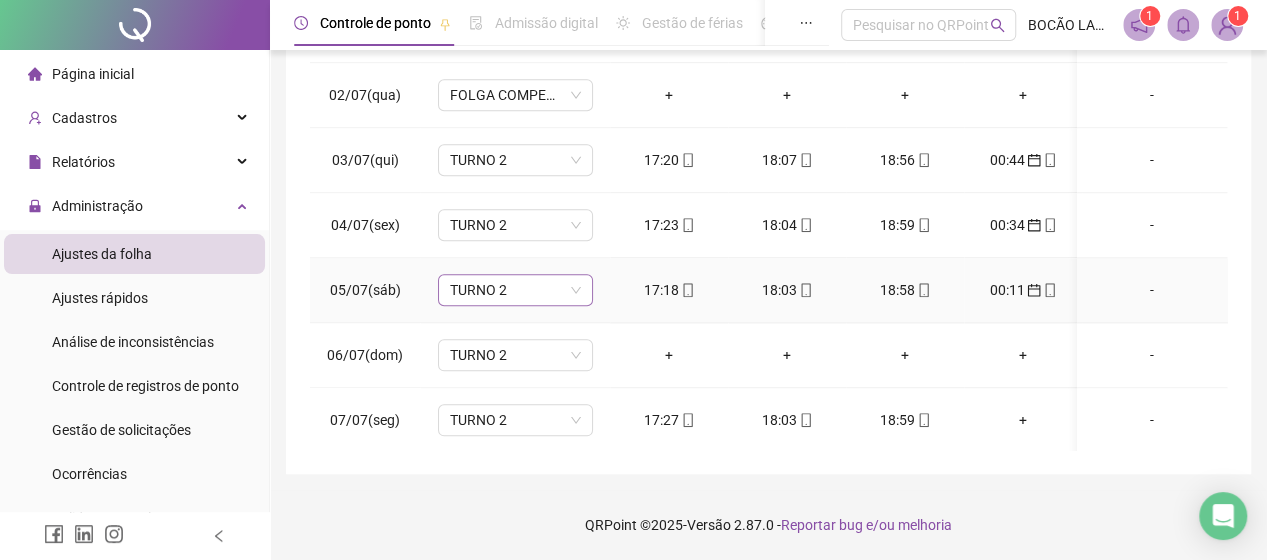 click on "TURNO 2" at bounding box center (515, 290) 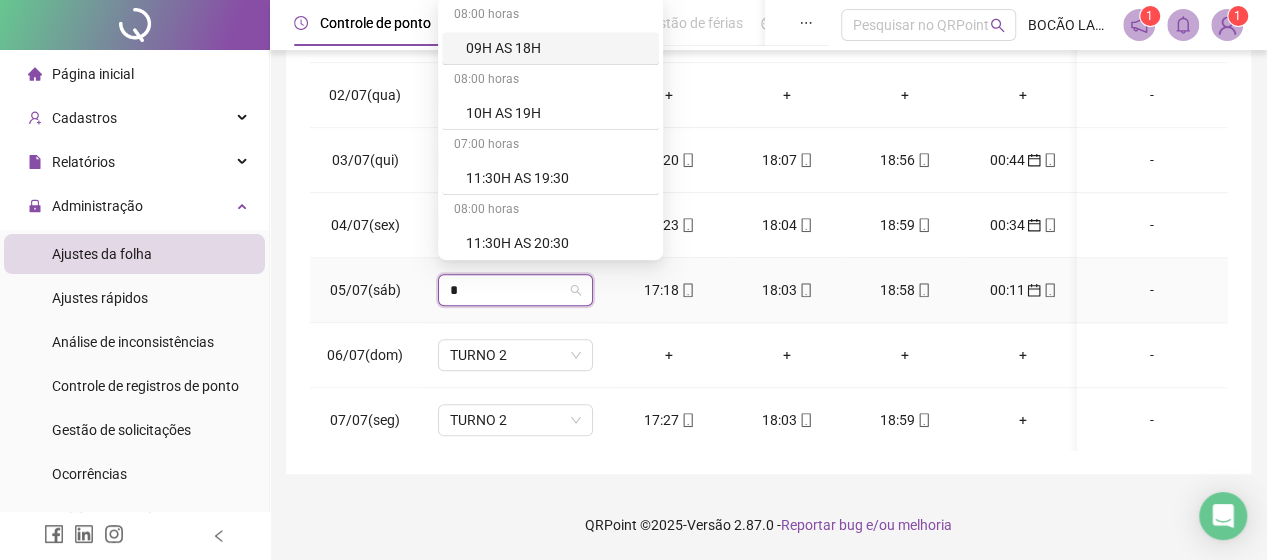 type on "**" 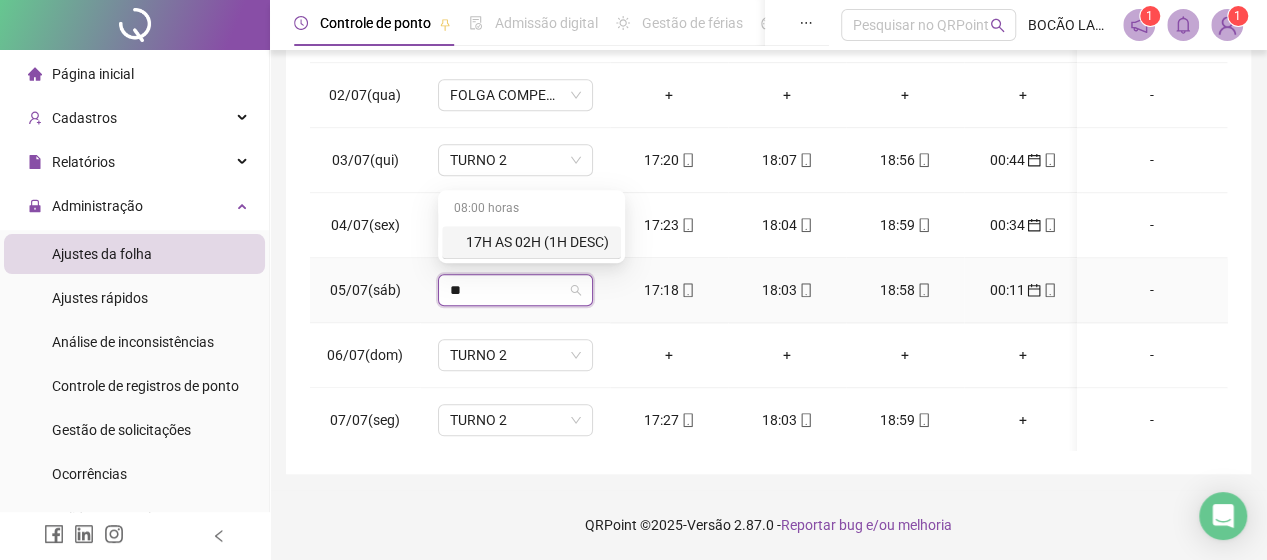 click on "17H AS 02H (1H DESC)" at bounding box center (537, 242) 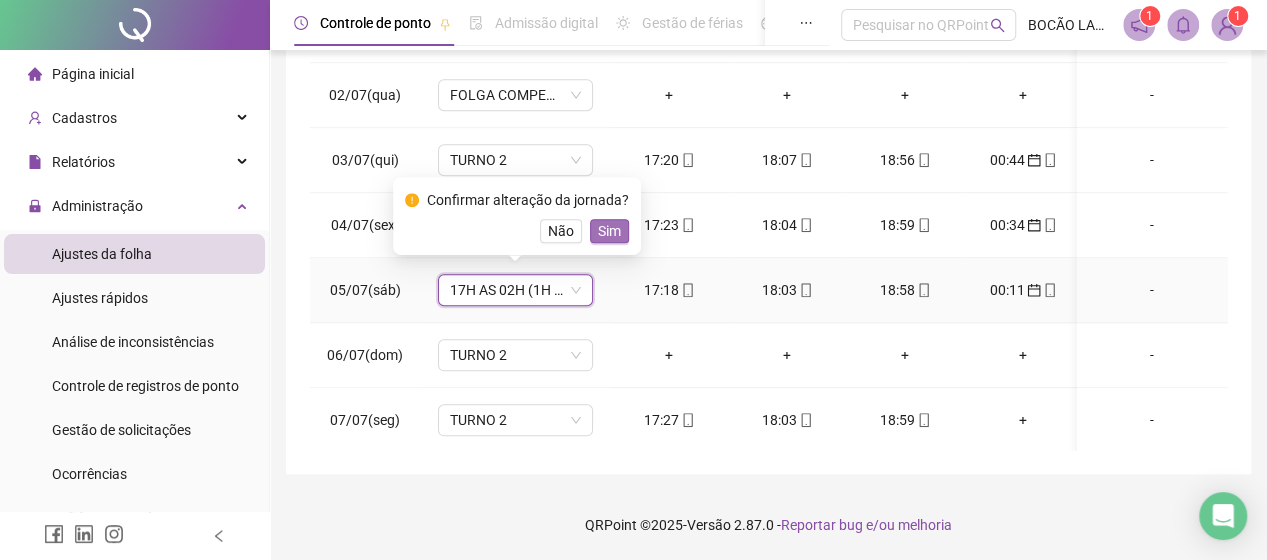 click on "Sim" at bounding box center [609, 231] 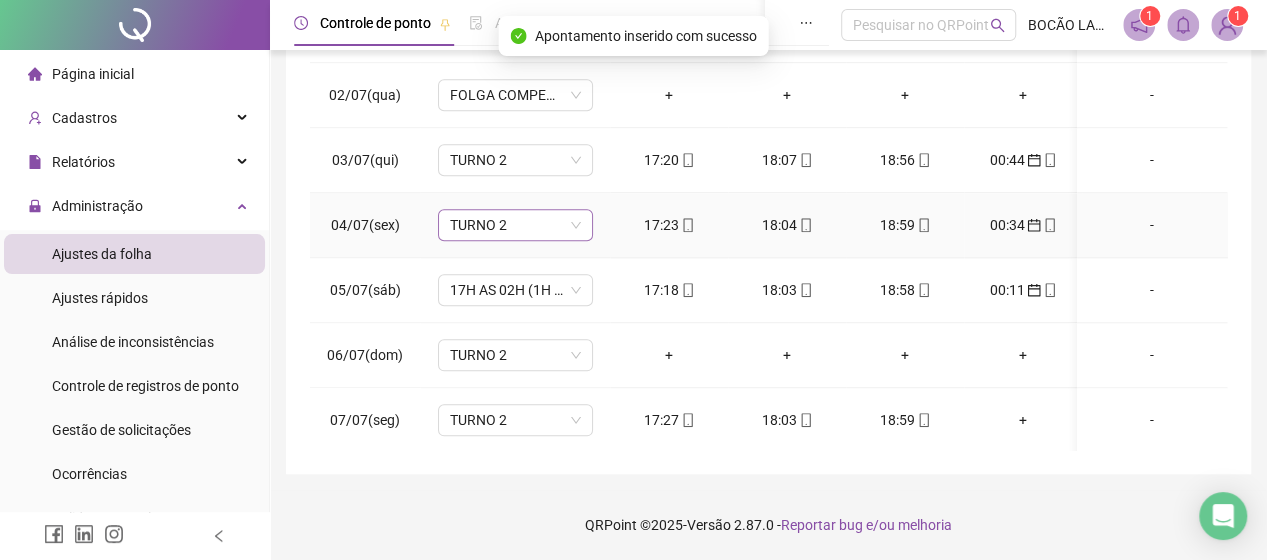 click on "TURNO 2" at bounding box center (515, 225) 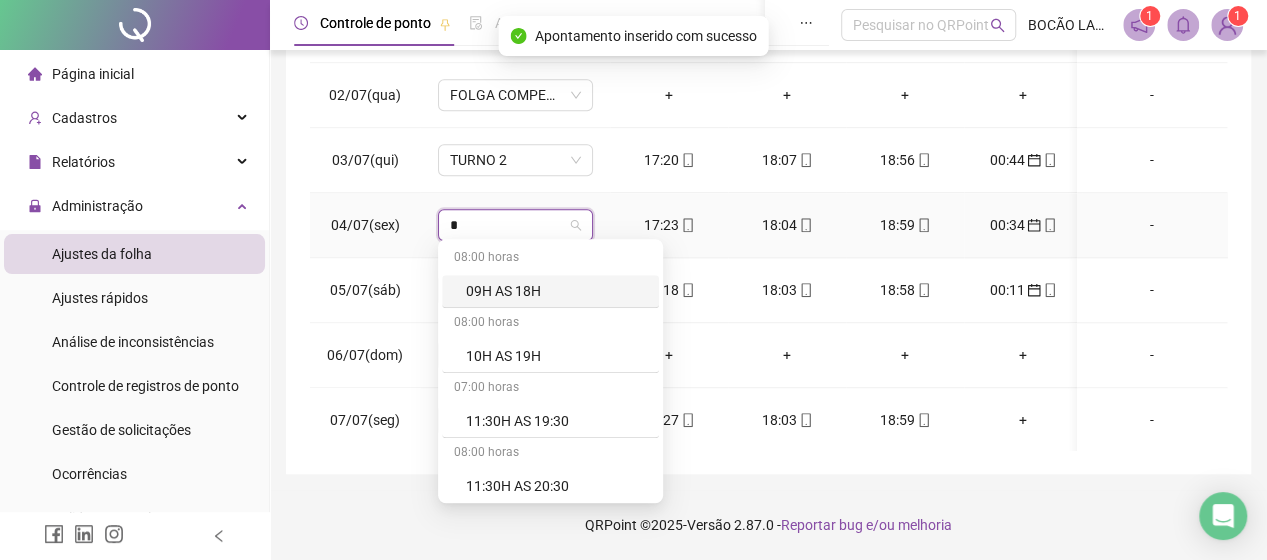 type on "**" 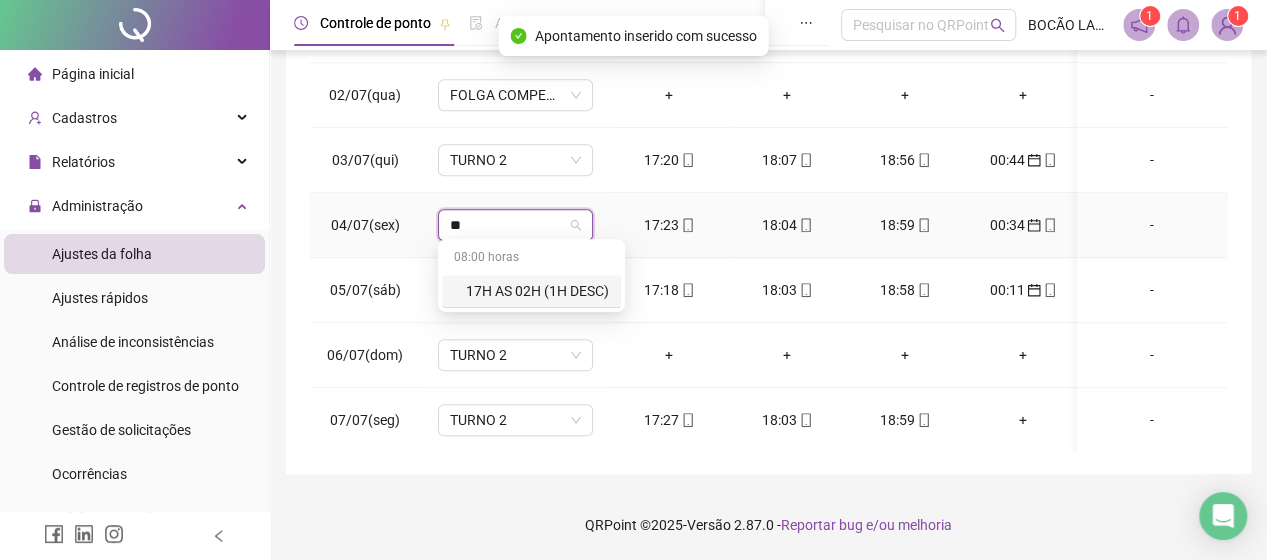 click on "17H AS 02H (1H DESC)" at bounding box center [537, 291] 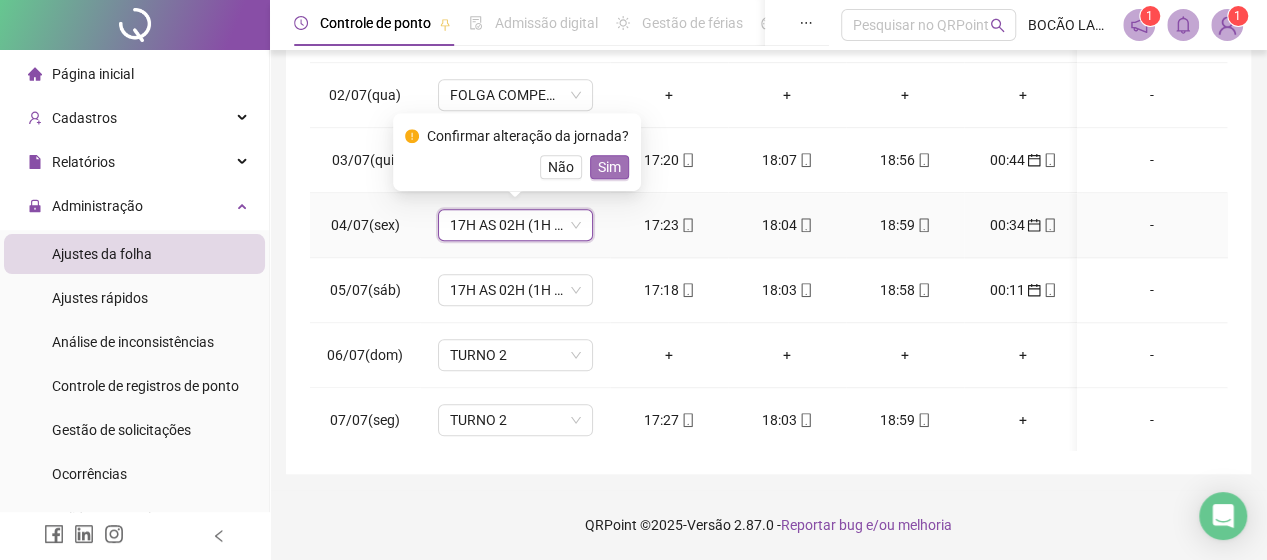 click on "Sim" at bounding box center [609, 167] 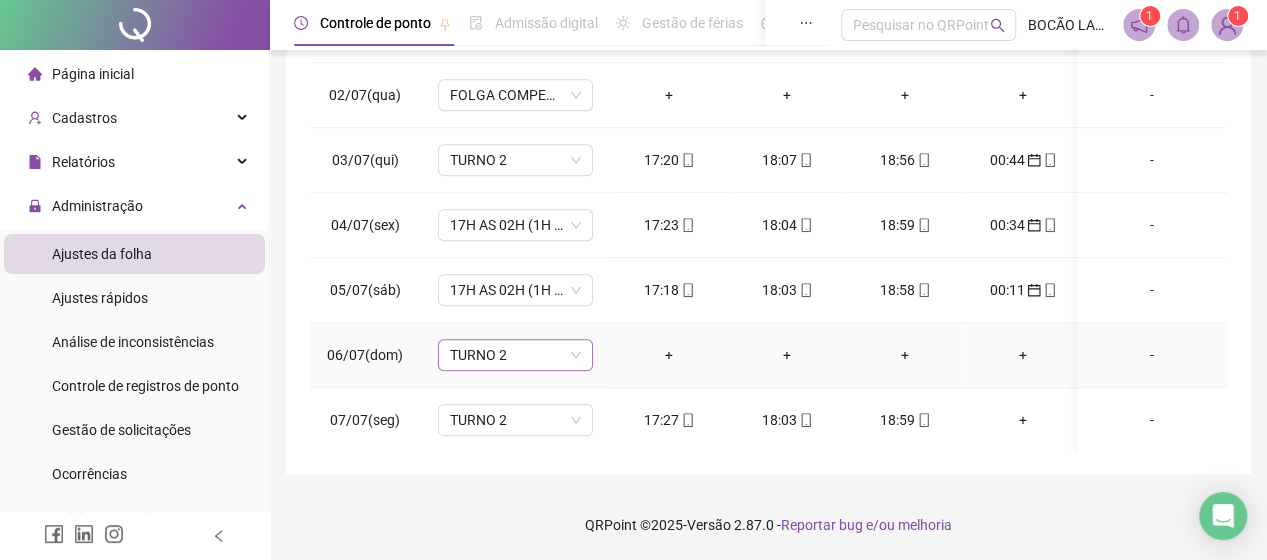 click on "TURNO 2" at bounding box center [515, 355] 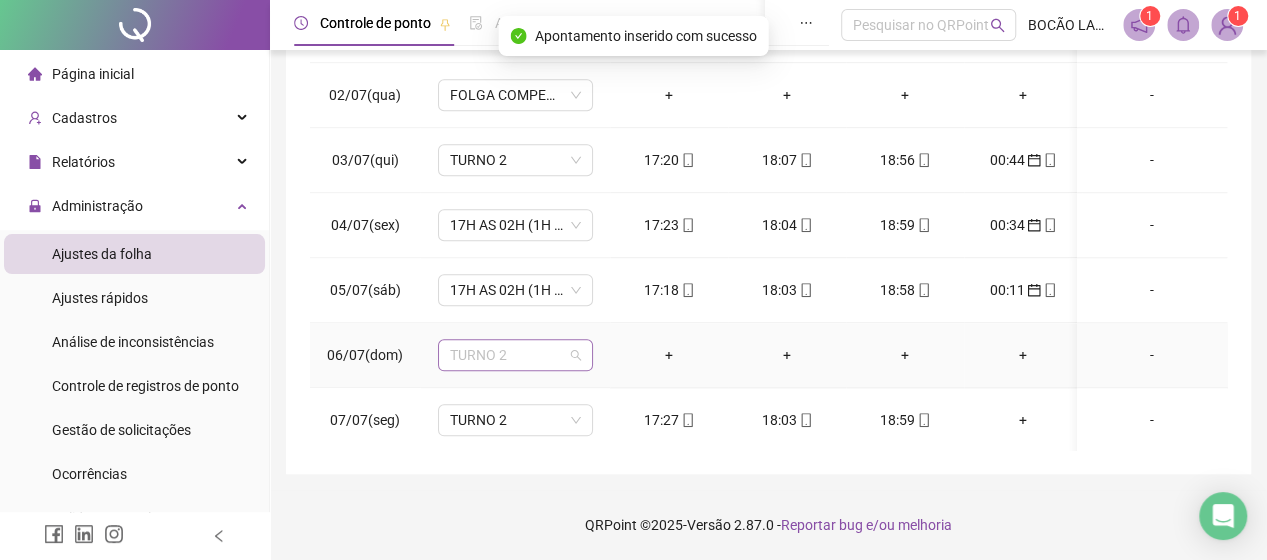 type on "*" 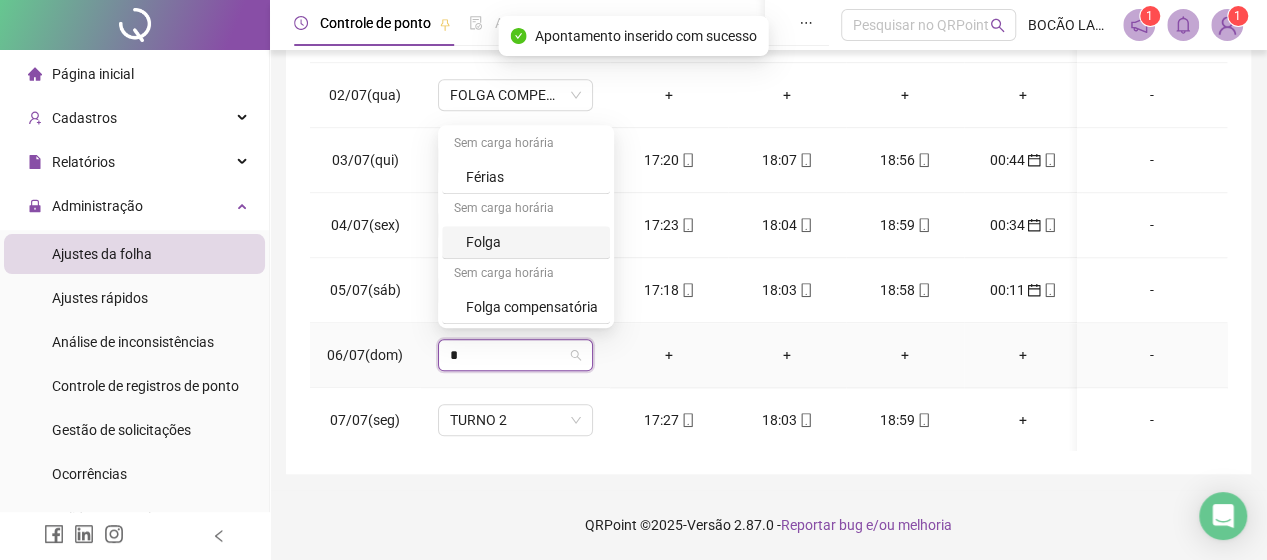 click on "Folga" at bounding box center (532, 242) 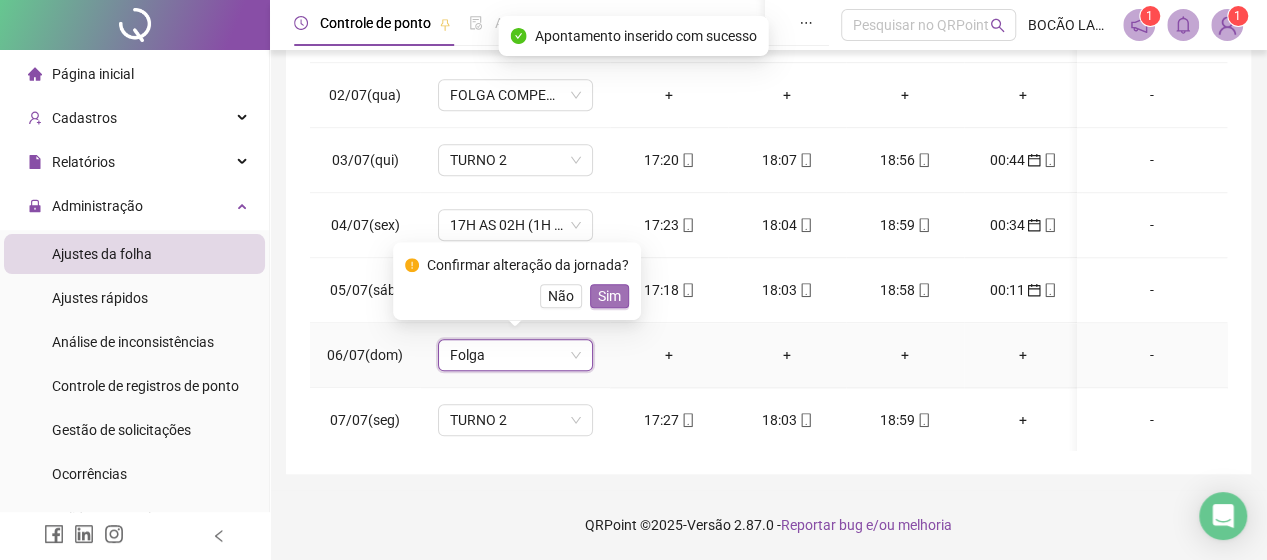 click on "Sim" at bounding box center (609, 296) 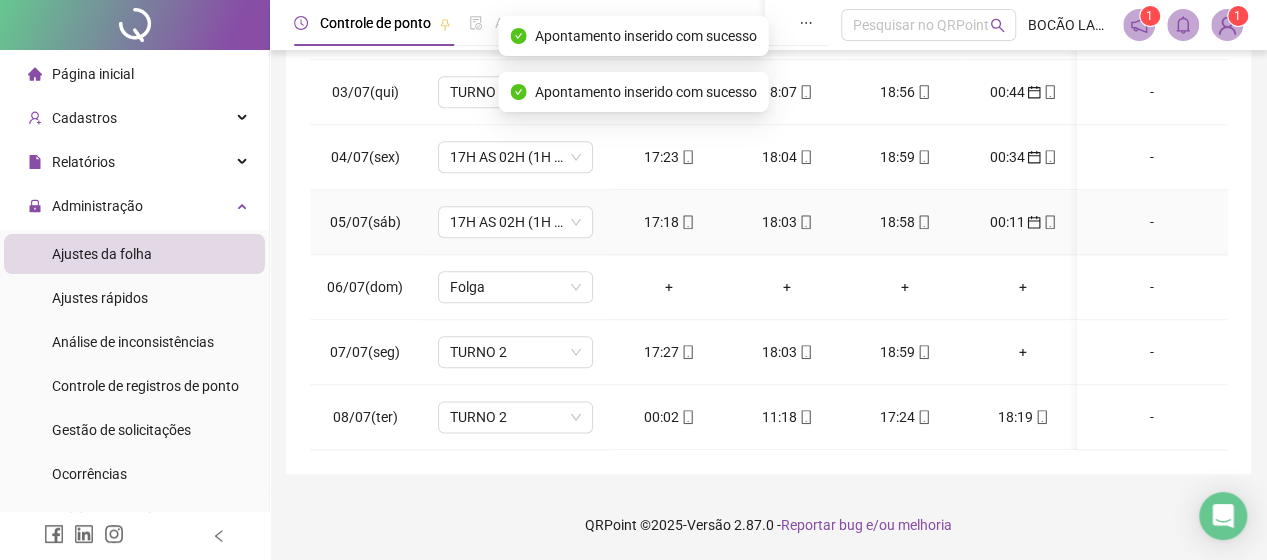 scroll, scrollTop: 1200, scrollLeft: 0, axis: vertical 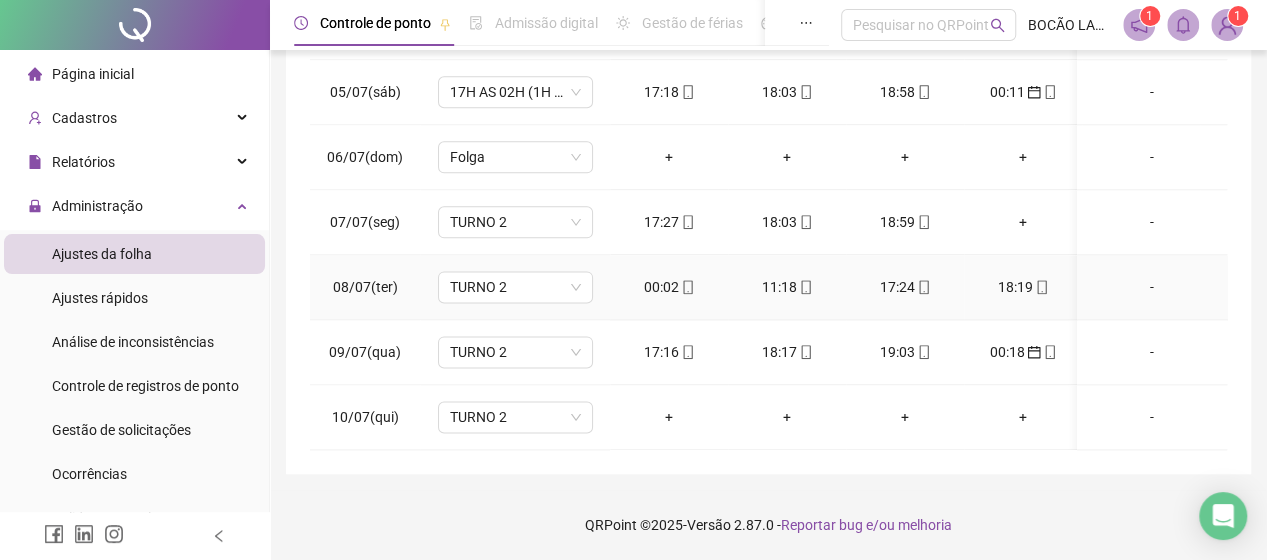 click 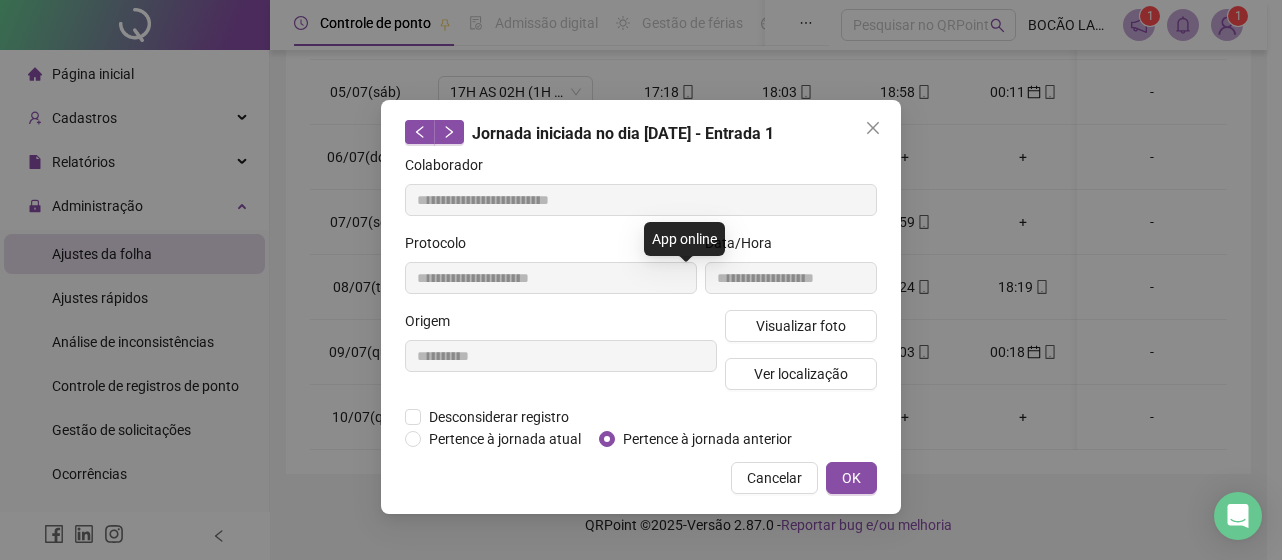 type on "**********" 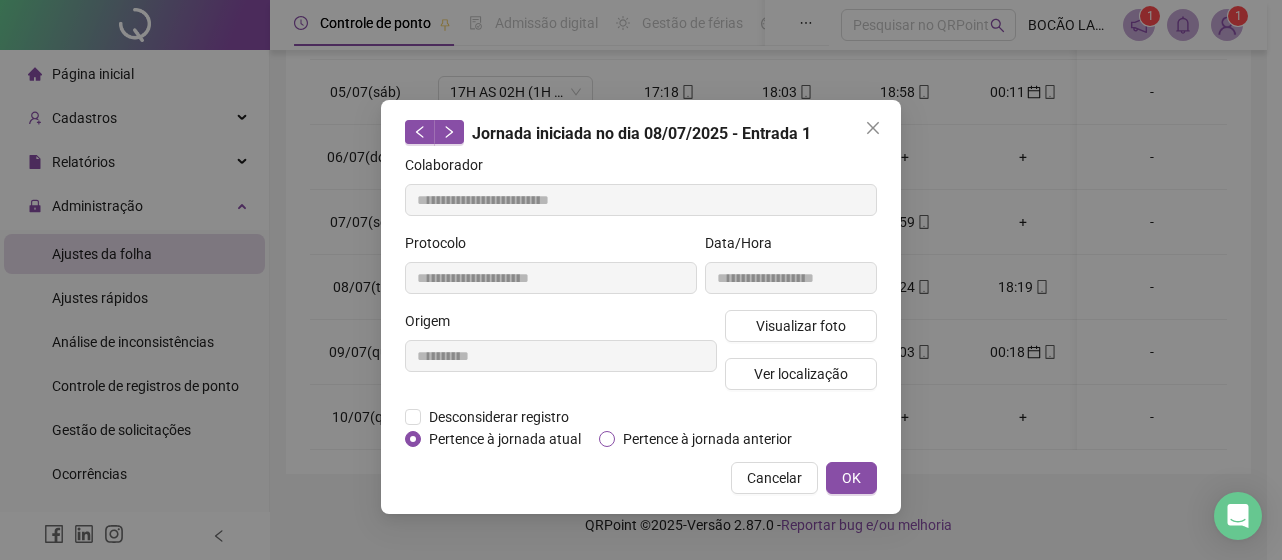 click on "Pertence à jornada anterior" at bounding box center [707, 439] 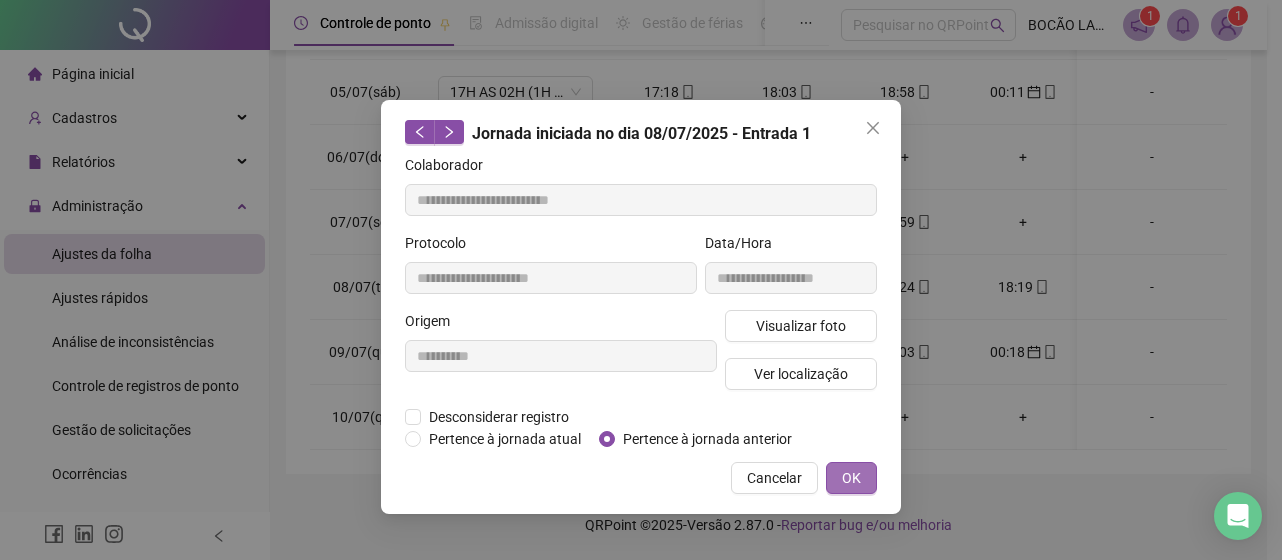 click on "OK" at bounding box center (851, 478) 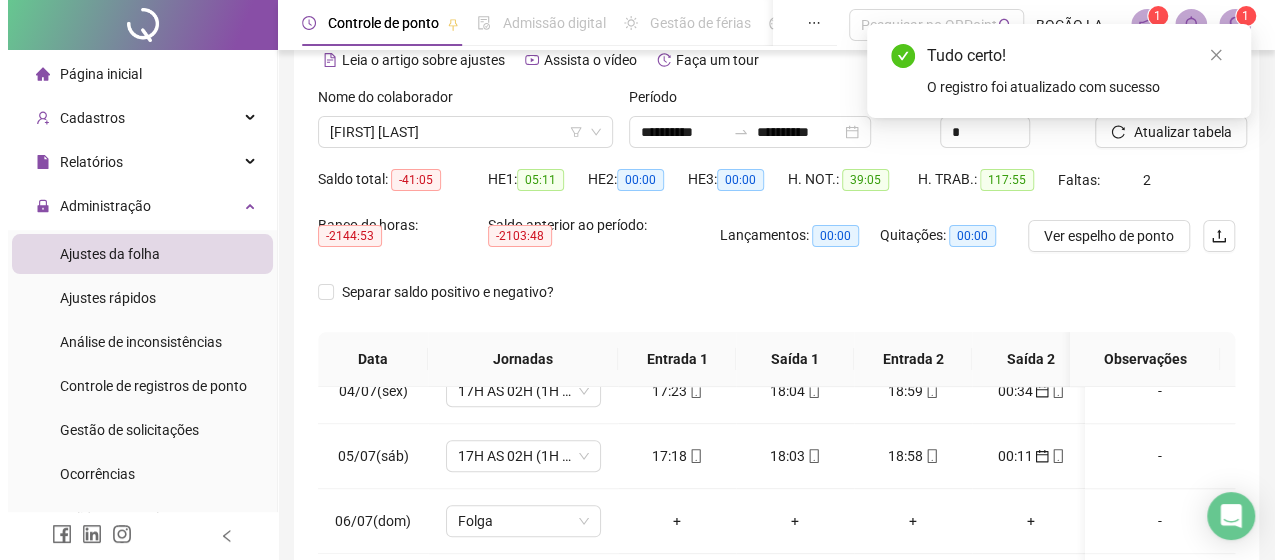 scroll, scrollTop: 62, scrollLeft: 0, axis: vertical 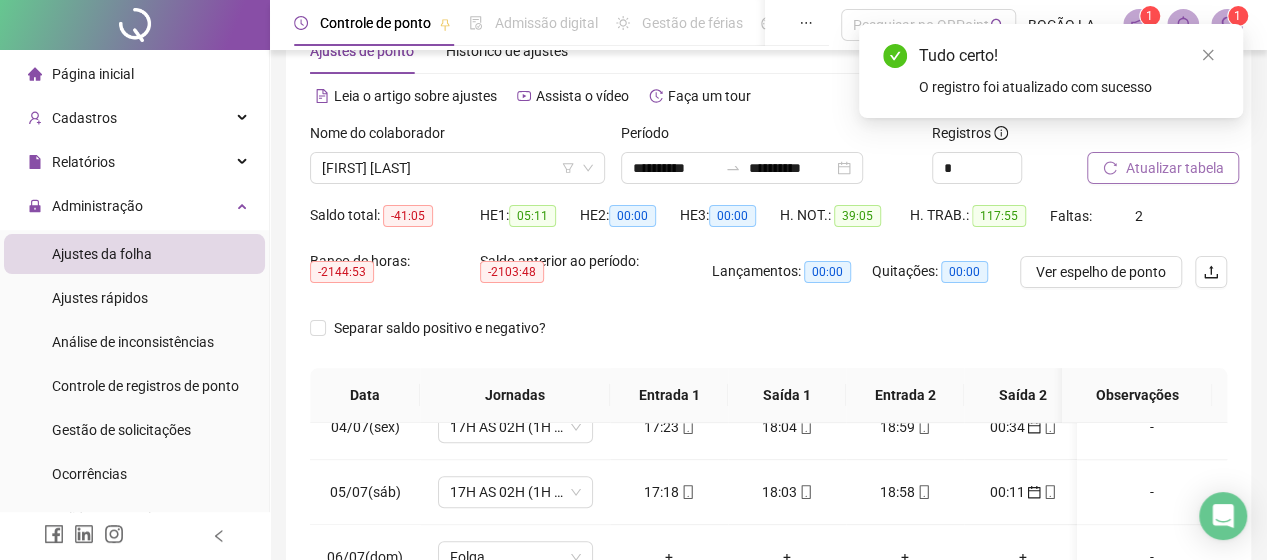 click on "Atualizar tabela" at bounding box center (1174, 168) 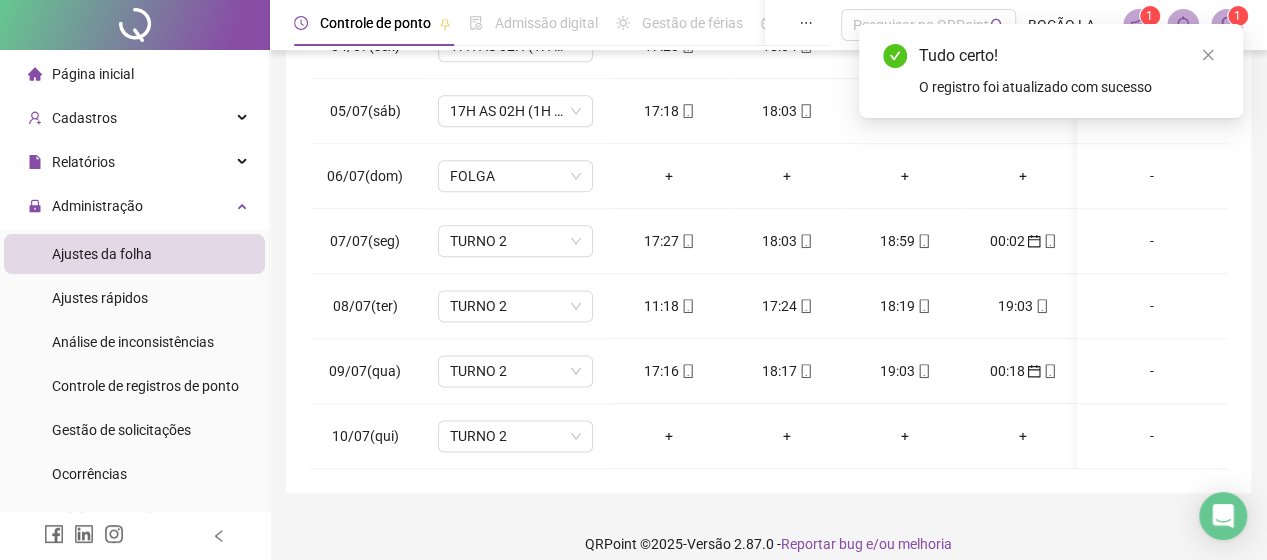 scroll, scrollTop: 462, scrollLeft: 0, axis: vertical 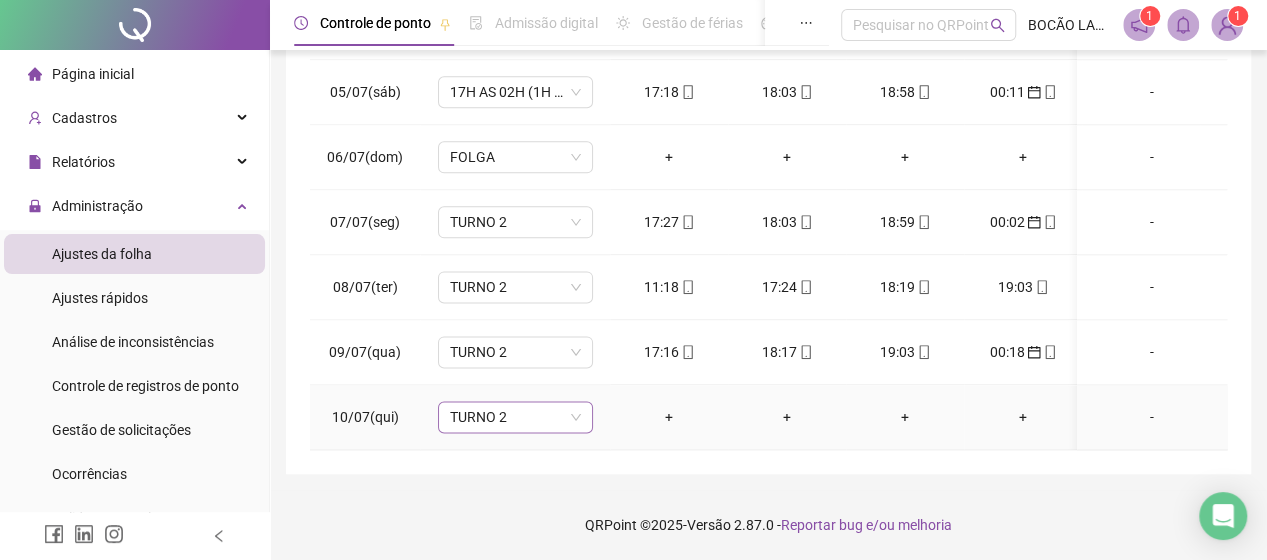 click on "TURNO 2" at bounding box center (515, 417) 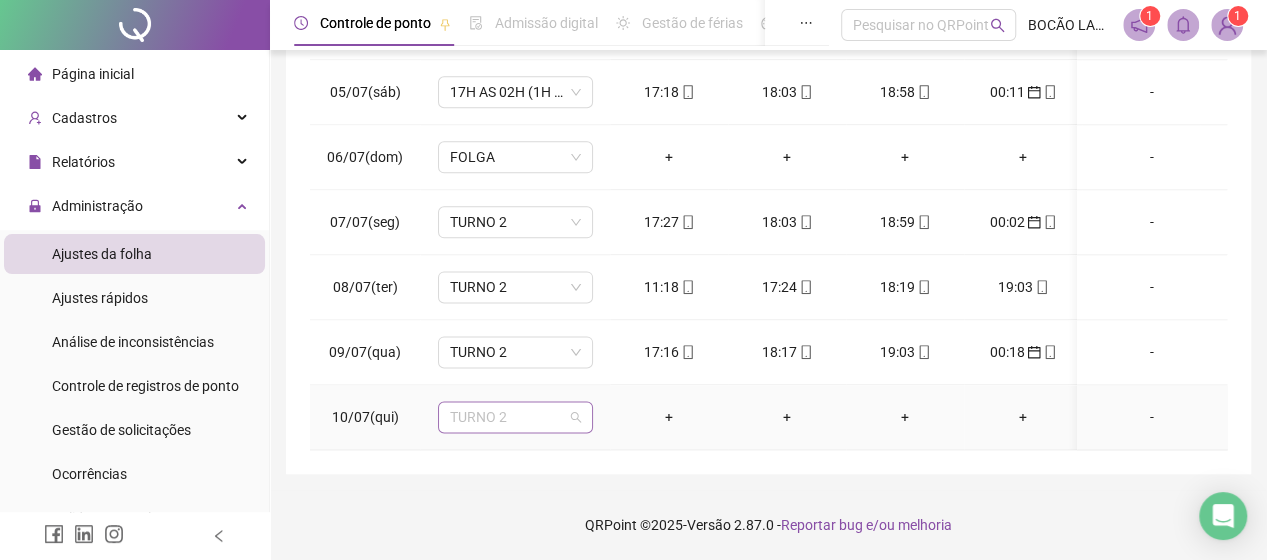 type on "*" 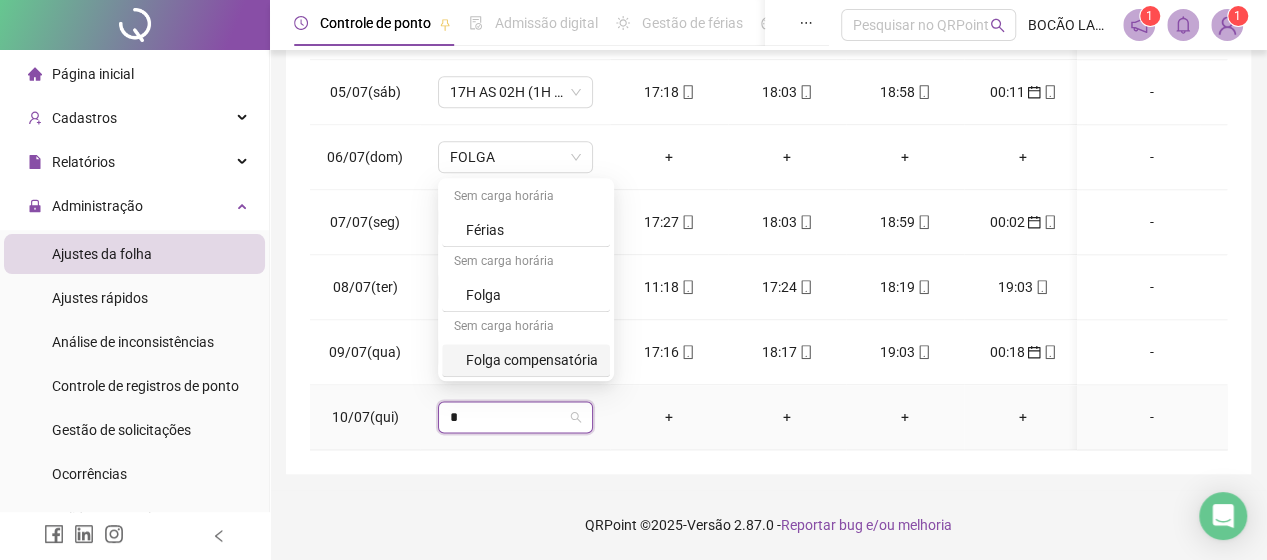 click on "Folga compensatória" at bounding box center [532, 360] 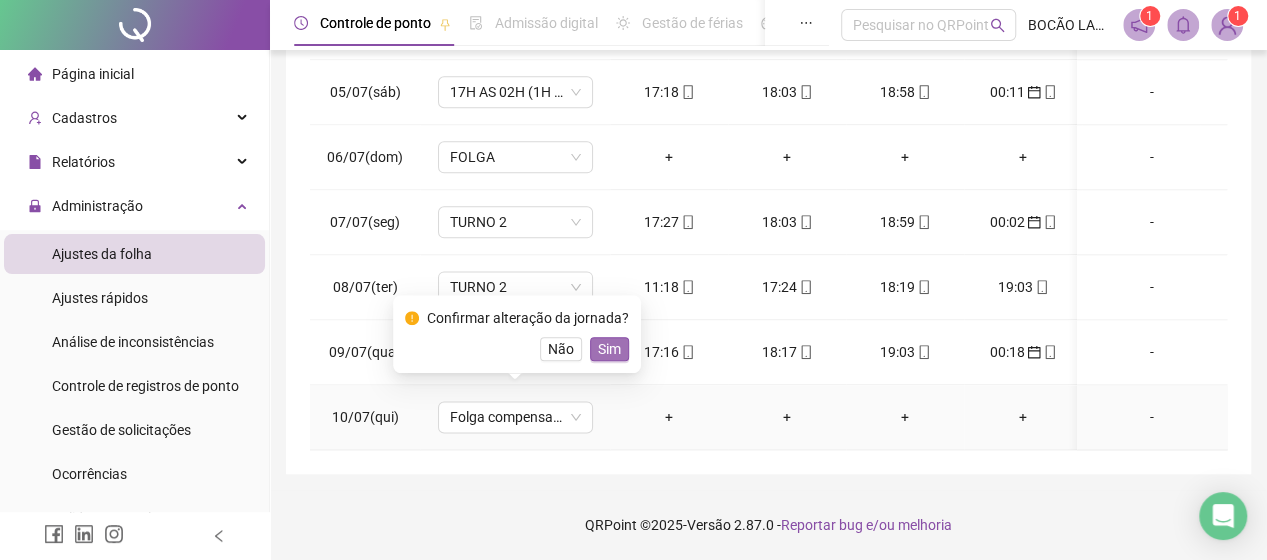click on "Sim" at bounding box center [609, 349] 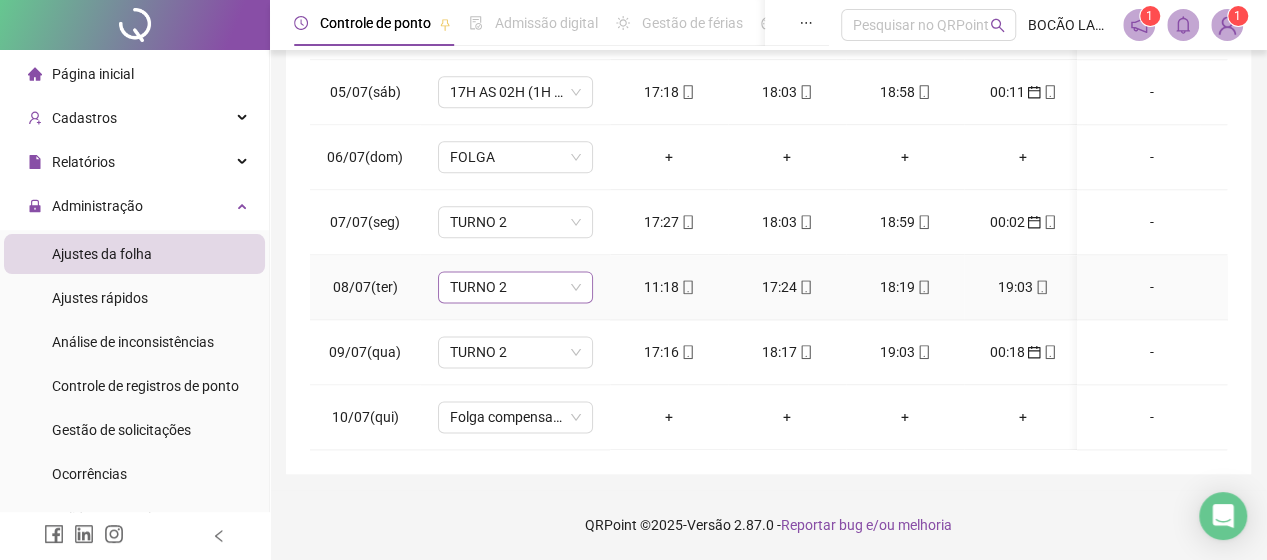 click on "TURNO 2" at bounding box center (515, 287) 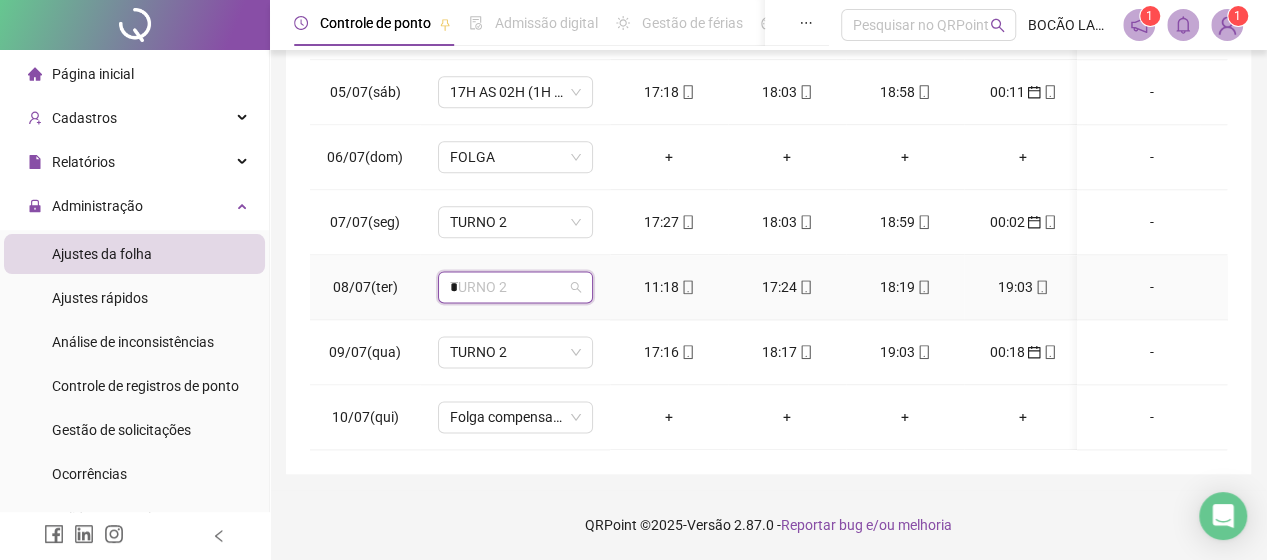 type on "**" 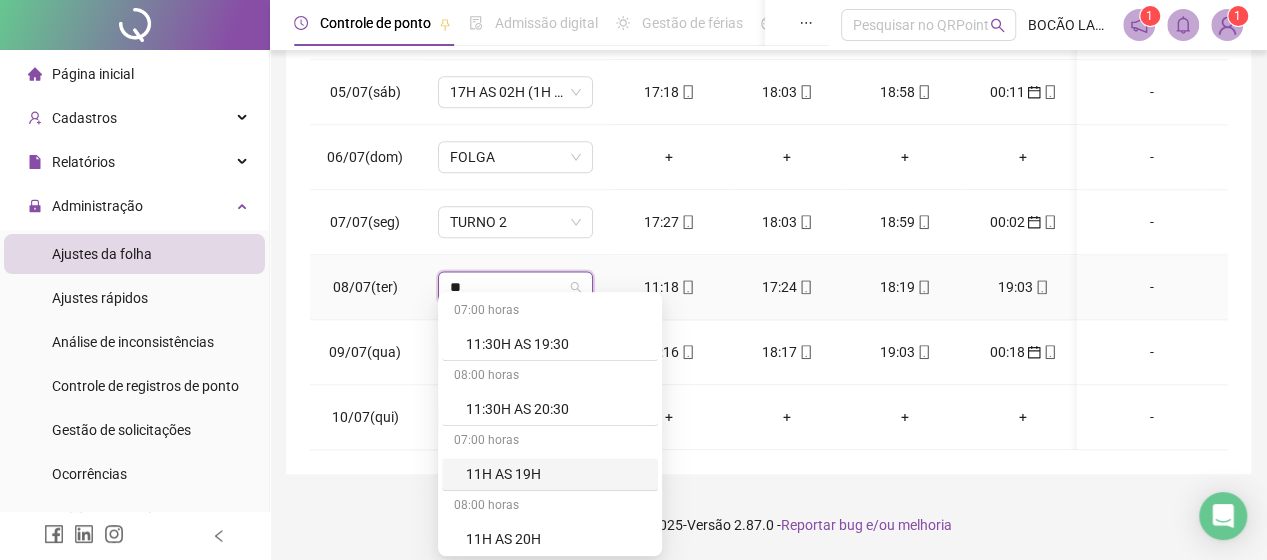 click on "11H AS 19H" at bounding box center [556, 474] 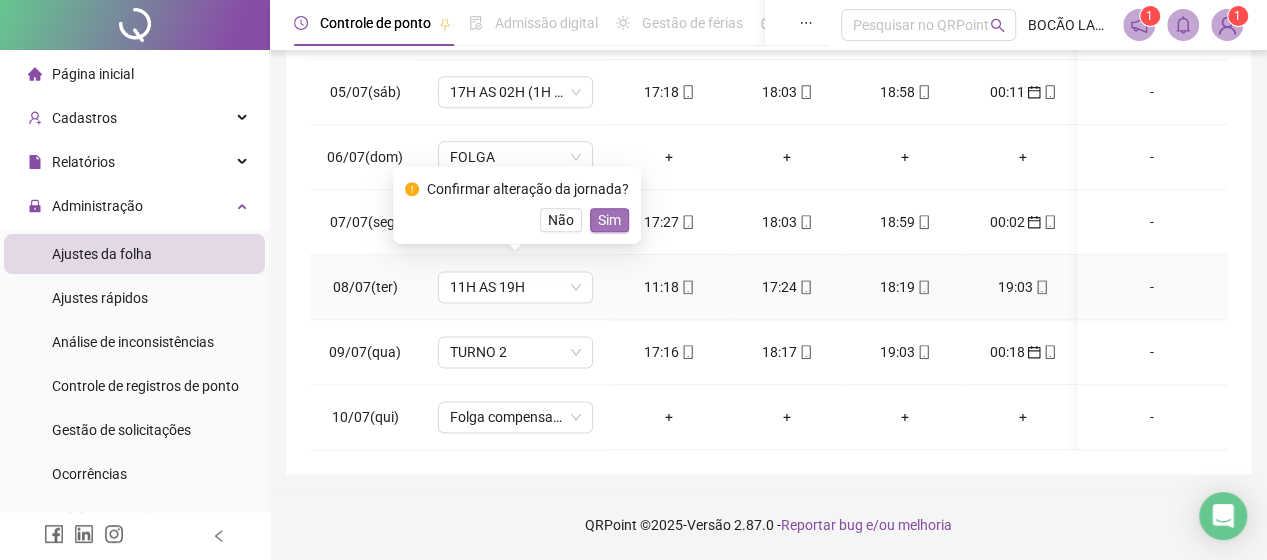 click on "Sim" at bounding box center (609, 220) 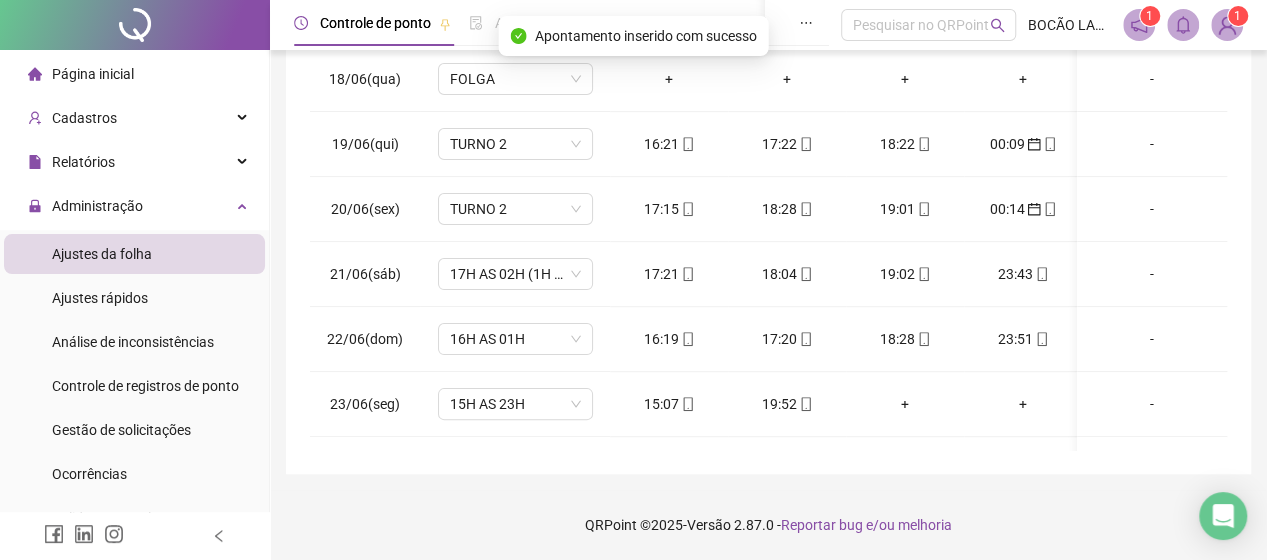 scroll, scrollTop: 0, scrollLeft: 0, axis: both 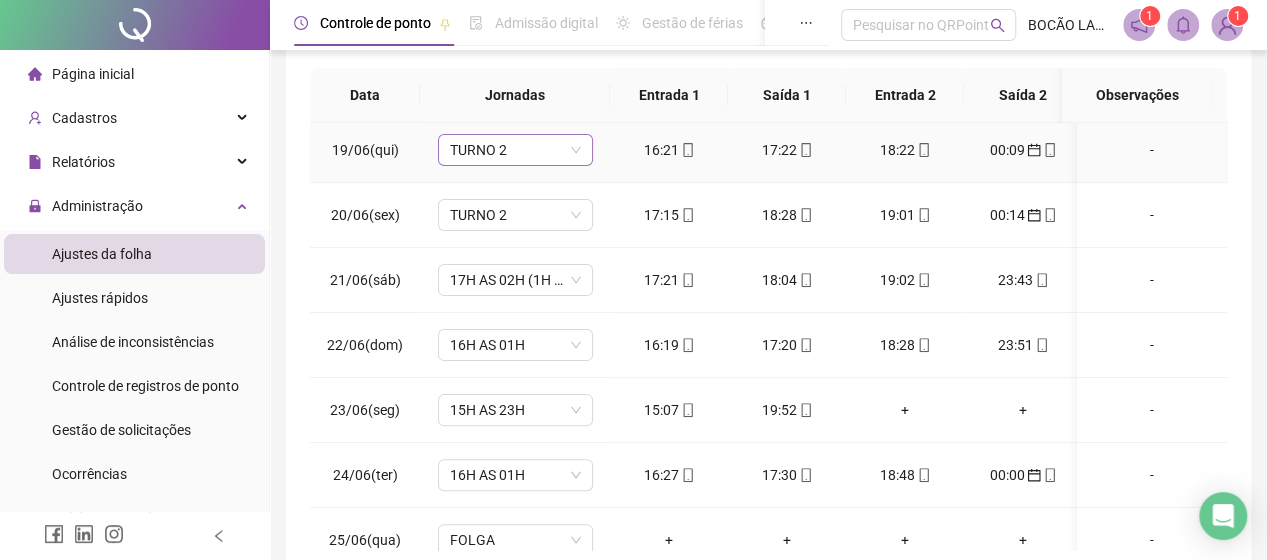 click on "TURNO 2" at bounding box center [515, 150] 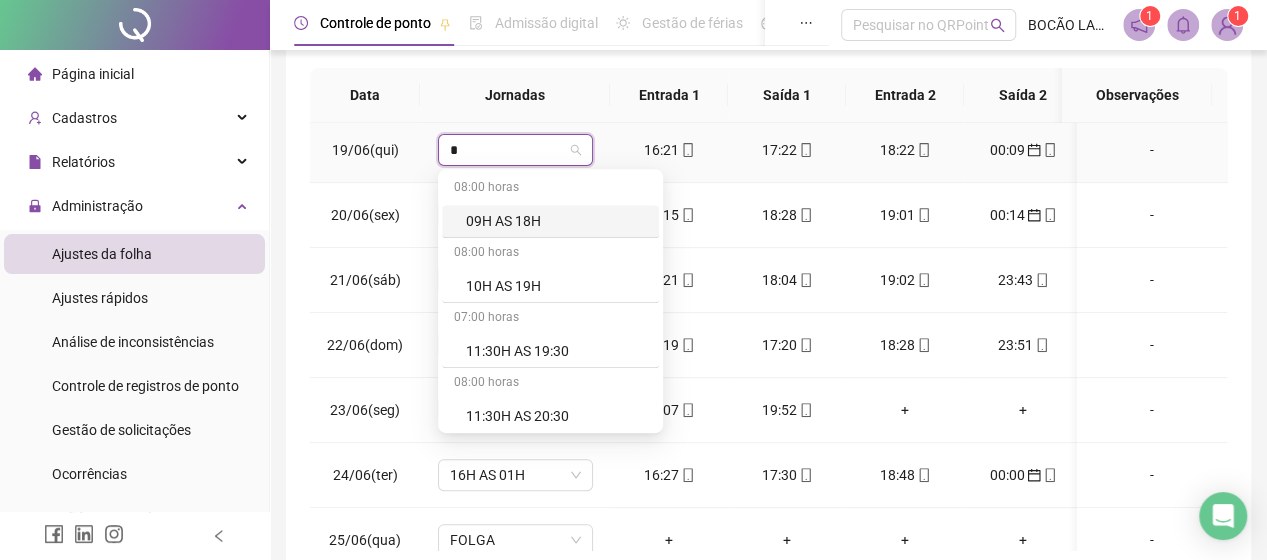 type on "**" 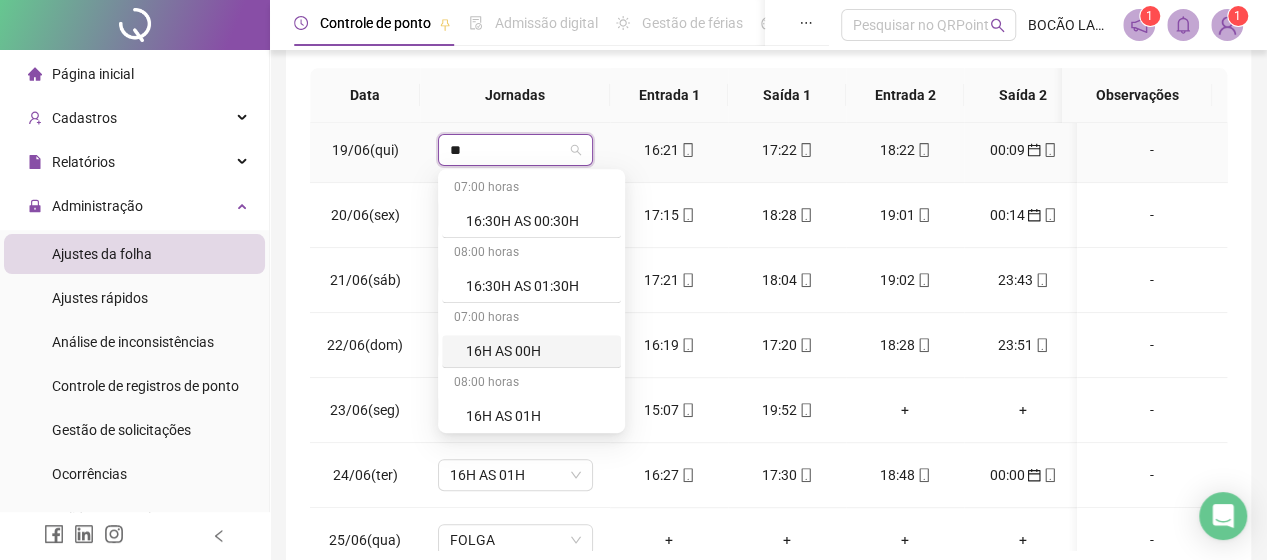 click on "16H AS 00H" at bounding box center (537, 351) 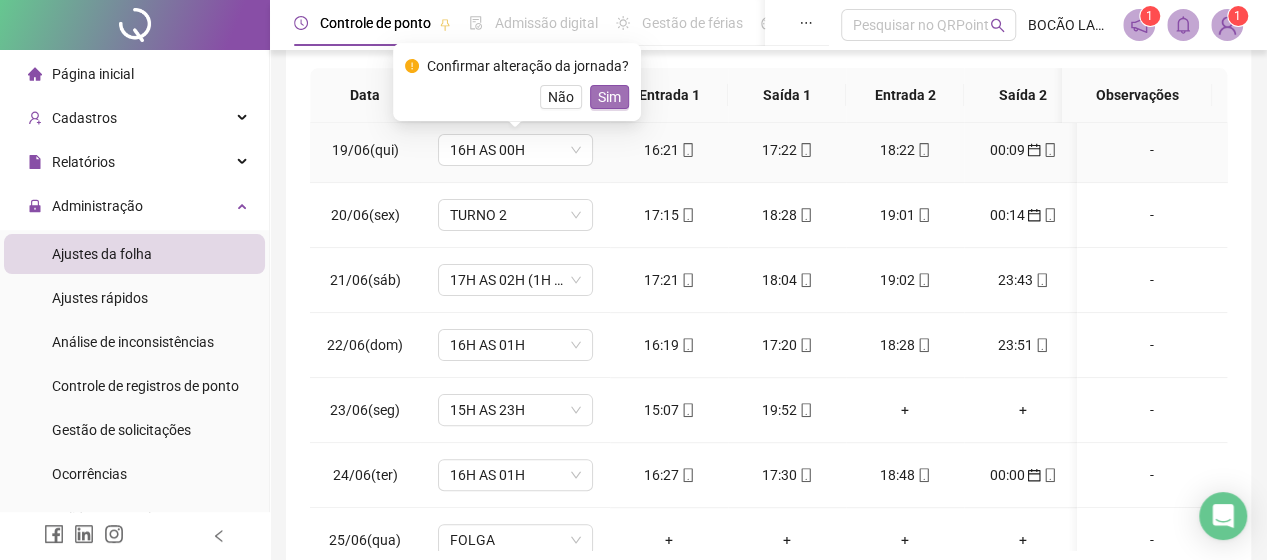click on "Sim" at bounding box center [609, 97] 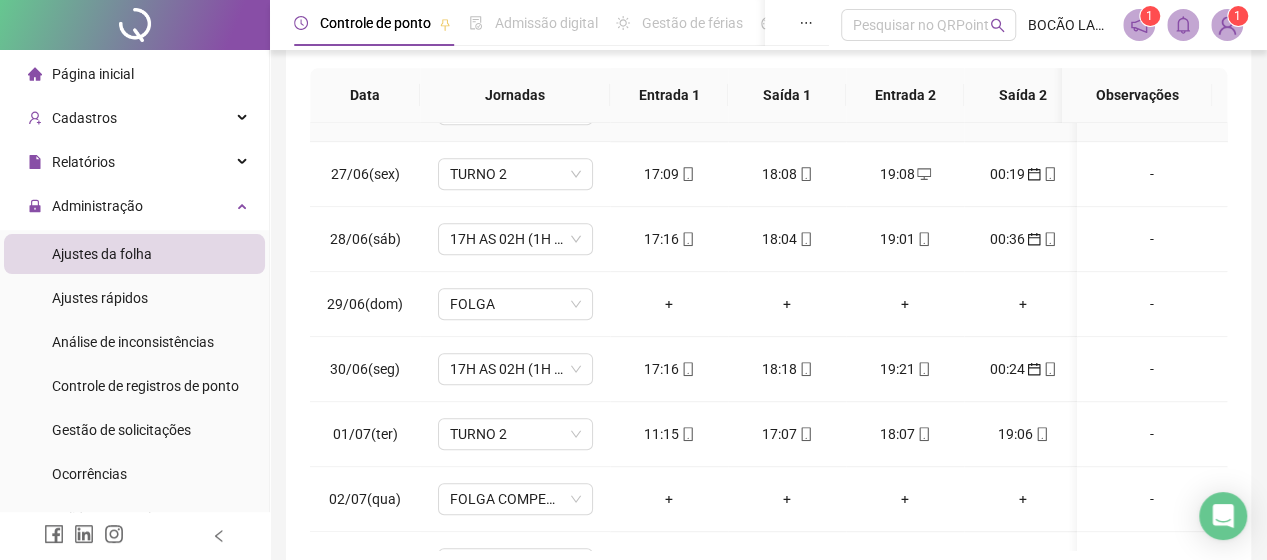 scroll, scrollTop: 700, scrollLeft: 0, axis: vertical 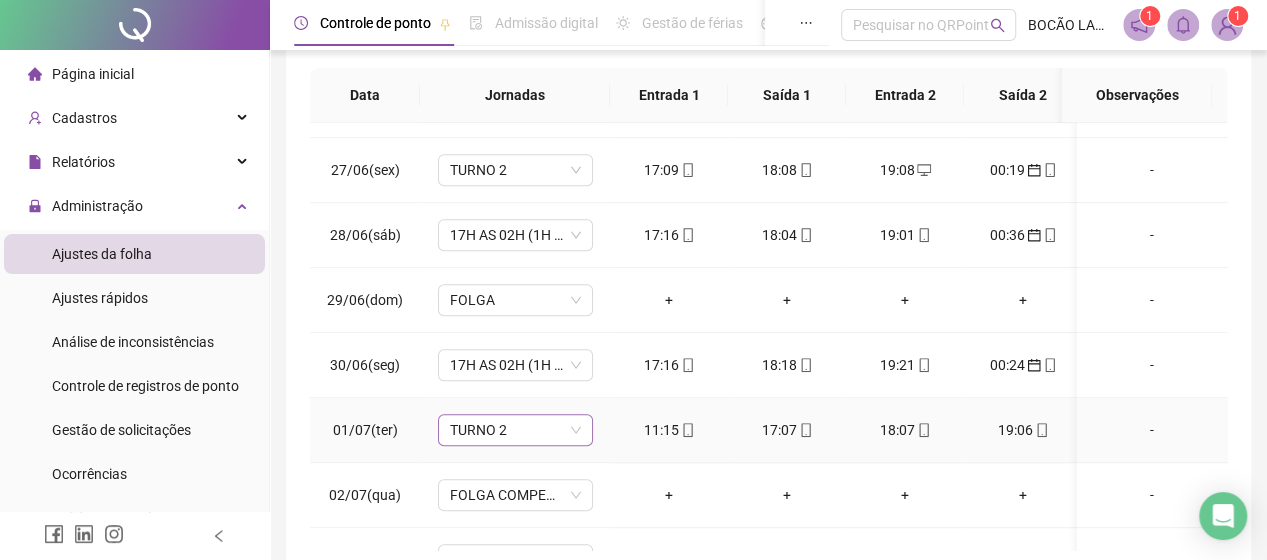 click on "TURNO 2" at bounding box center [515, 430] 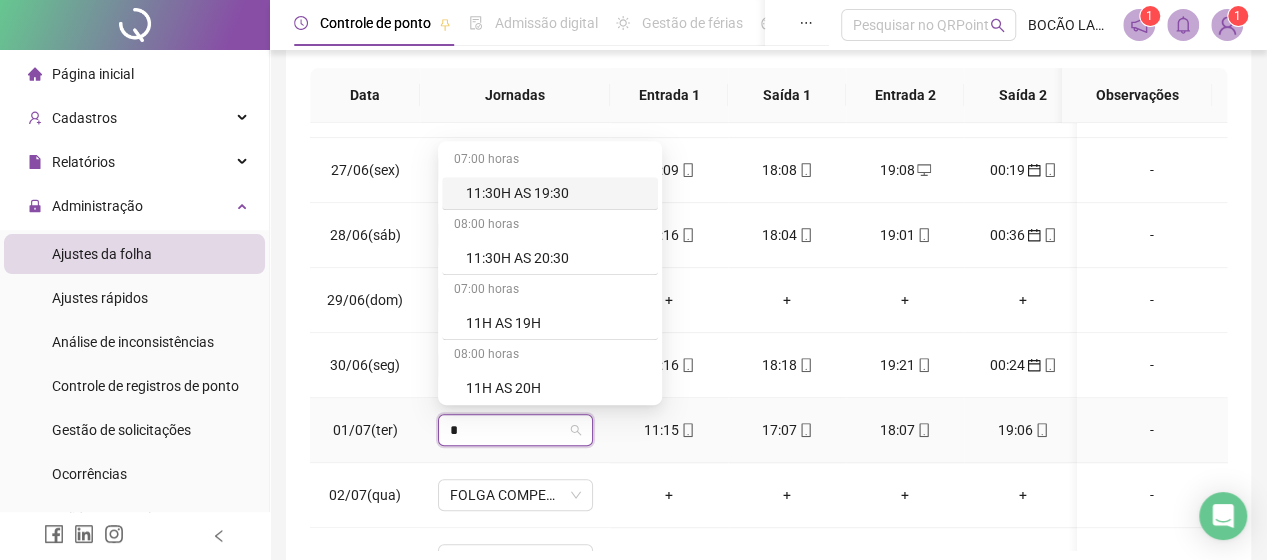 type on "**" 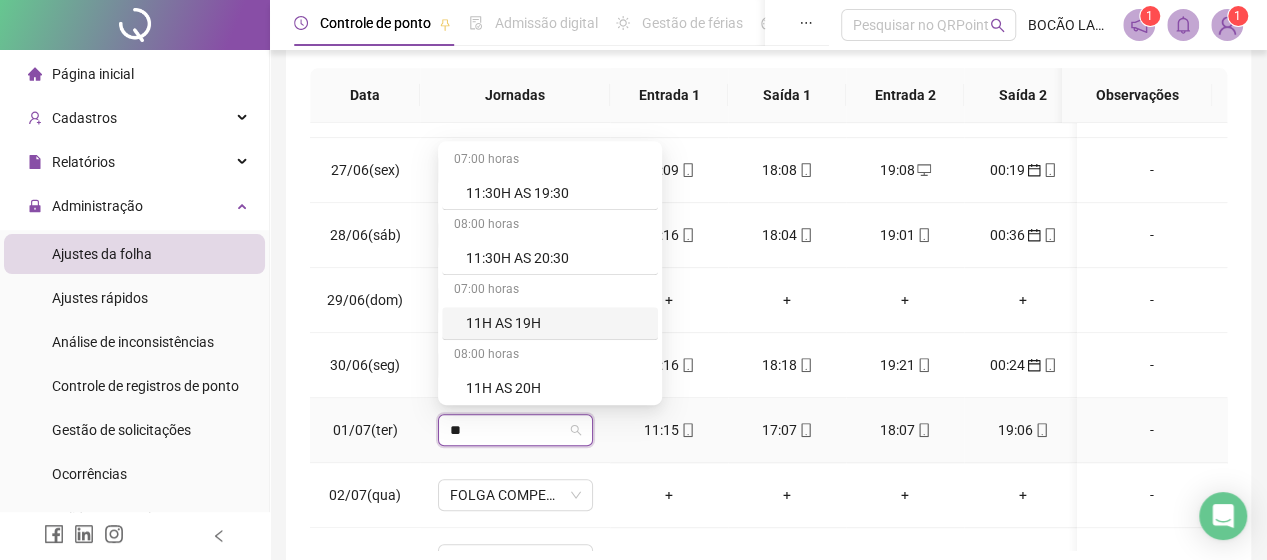 click on "11H AS 19H" at bounding box center [556, 323] 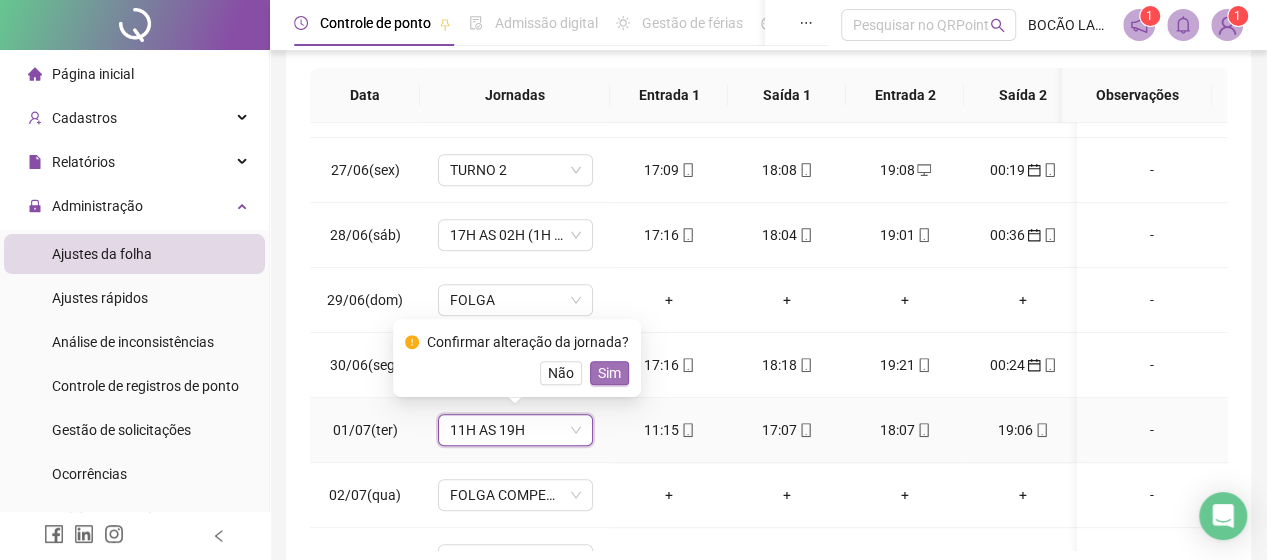 click on "Sim" at bounding box center [609, 373] 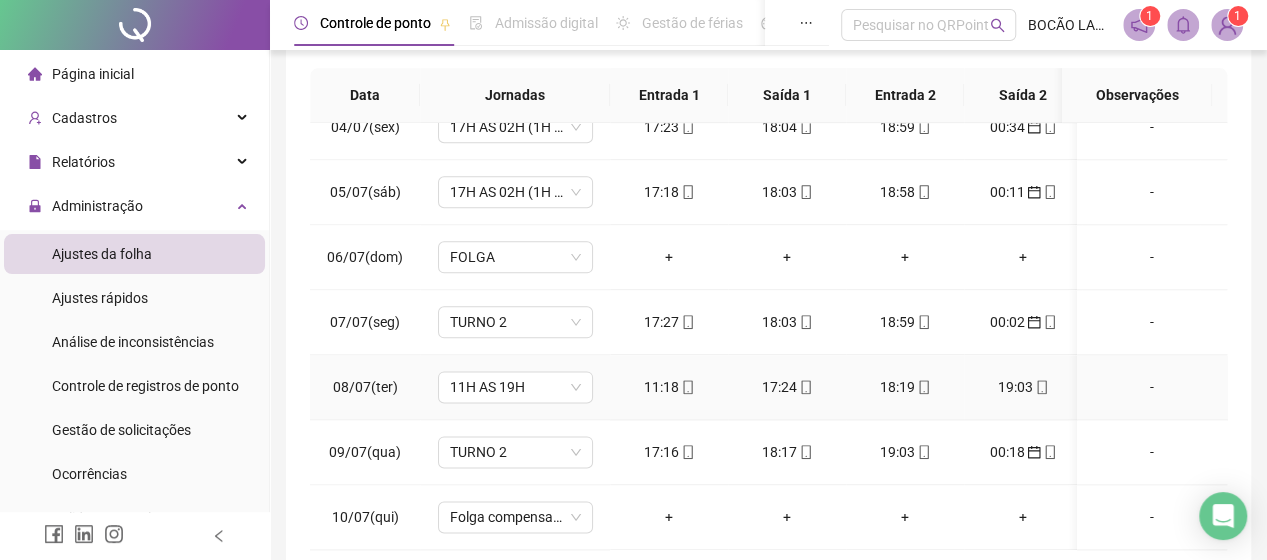 scroll, scrollTop: 1205, scrollLeft: 0, axis: vertical 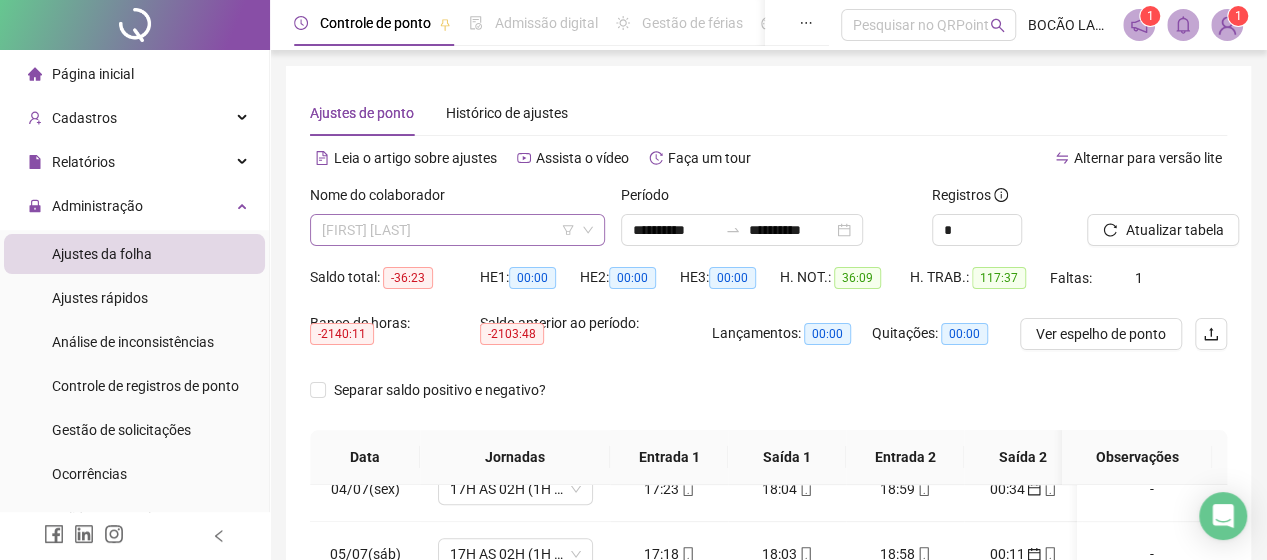 click on "[FIRST] [LAST]" at bounding box center [457, 230] 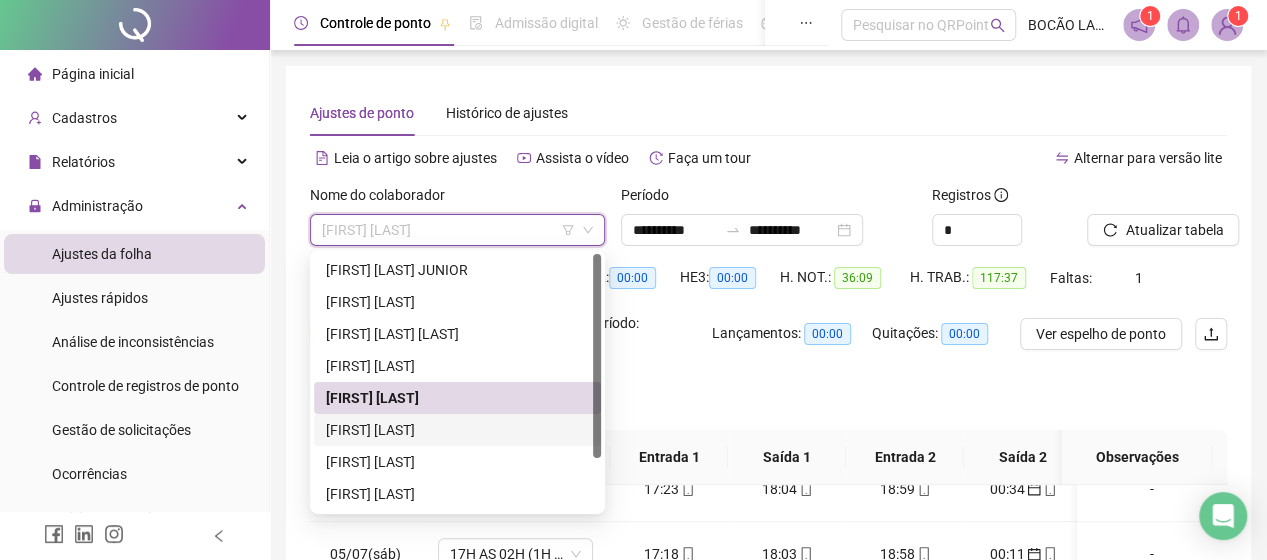 click on "[FIRST] [LAST]" at bounding box center (457, 430) 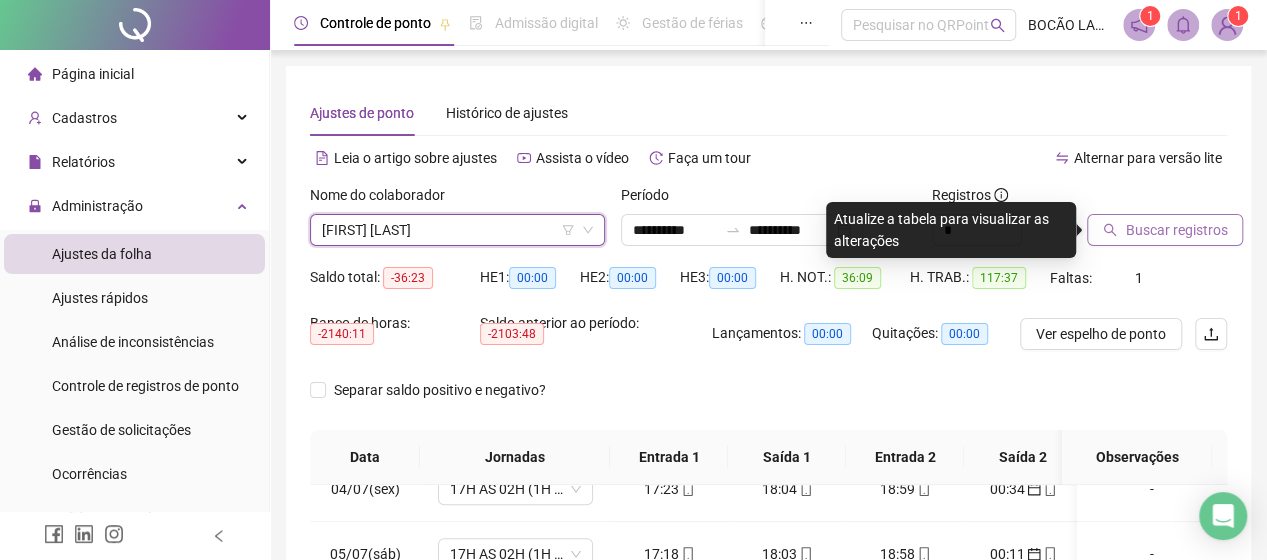 click on "Buscar registros" at bounding box center (1176, 230) 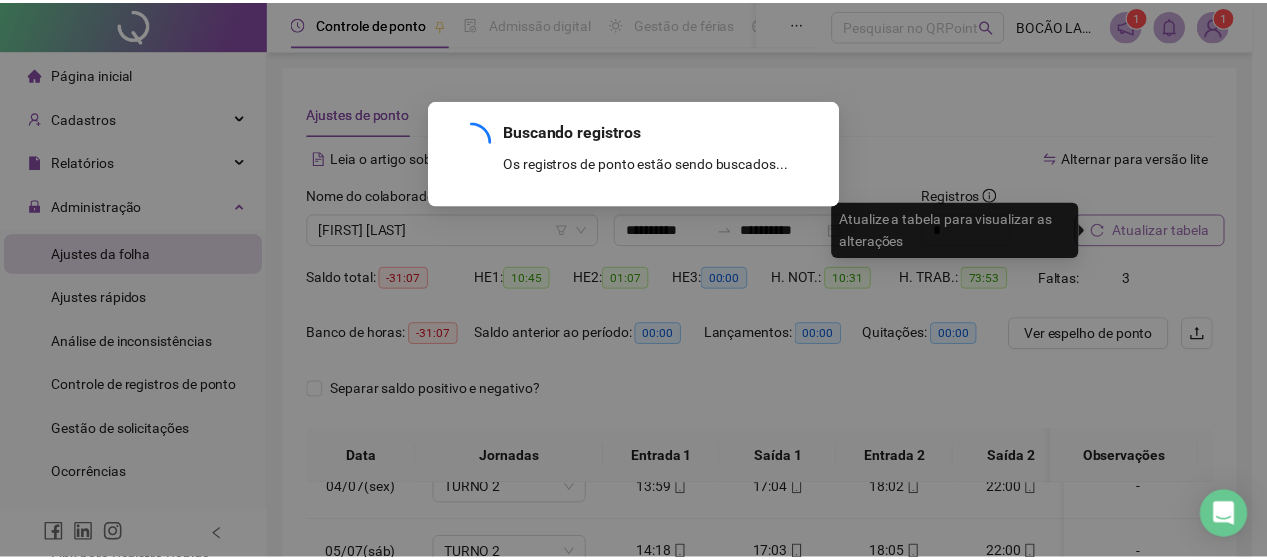 scroll, scrollTop: 558, scrollLeft: 0, axis: vertical 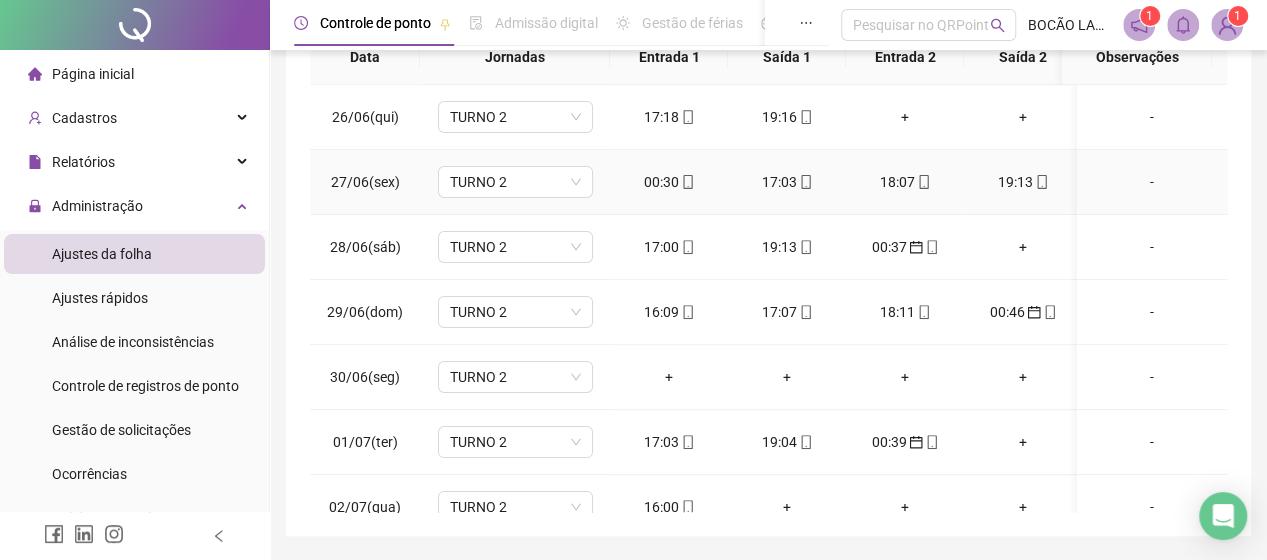 click on "00:30" at bounding box center (669, 182) 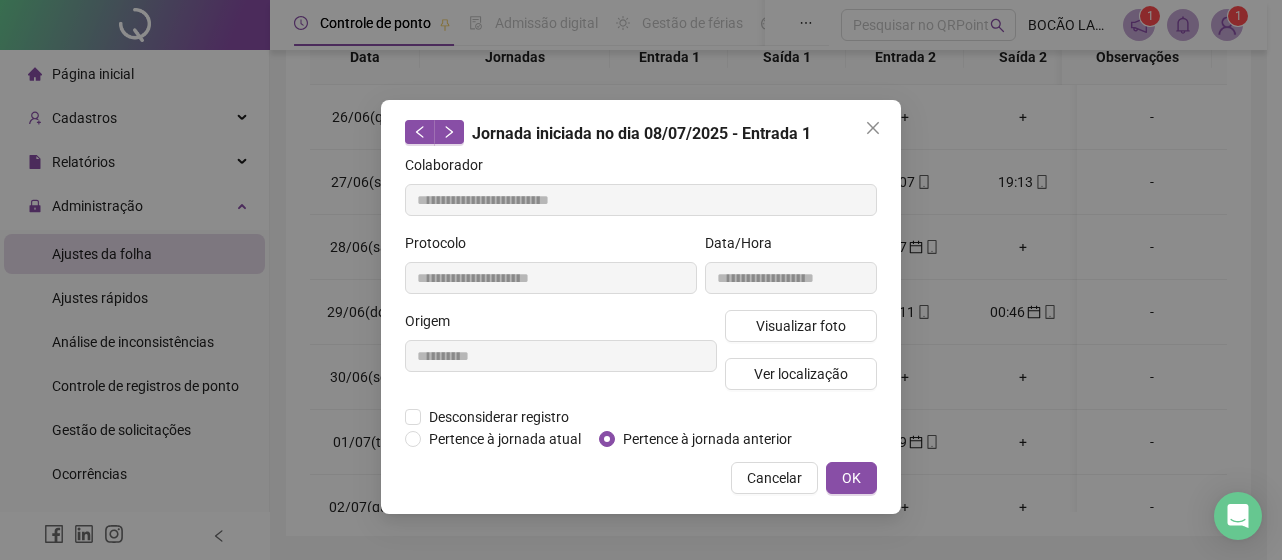 type on "**********" 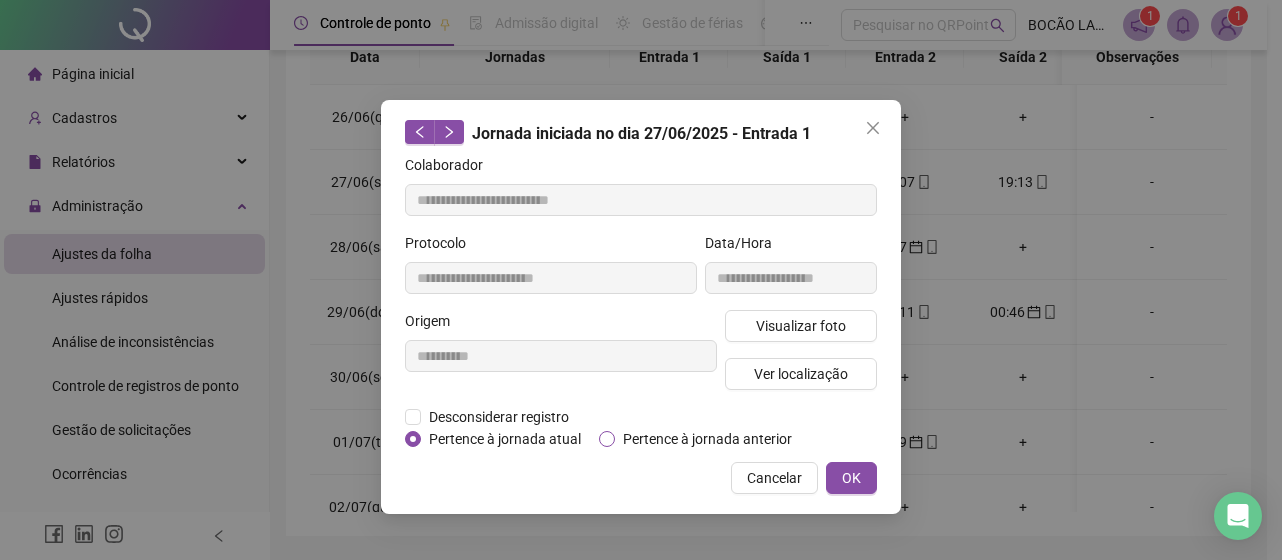click on "Pertence à jornada anterior" at bounding box center (707, 439) 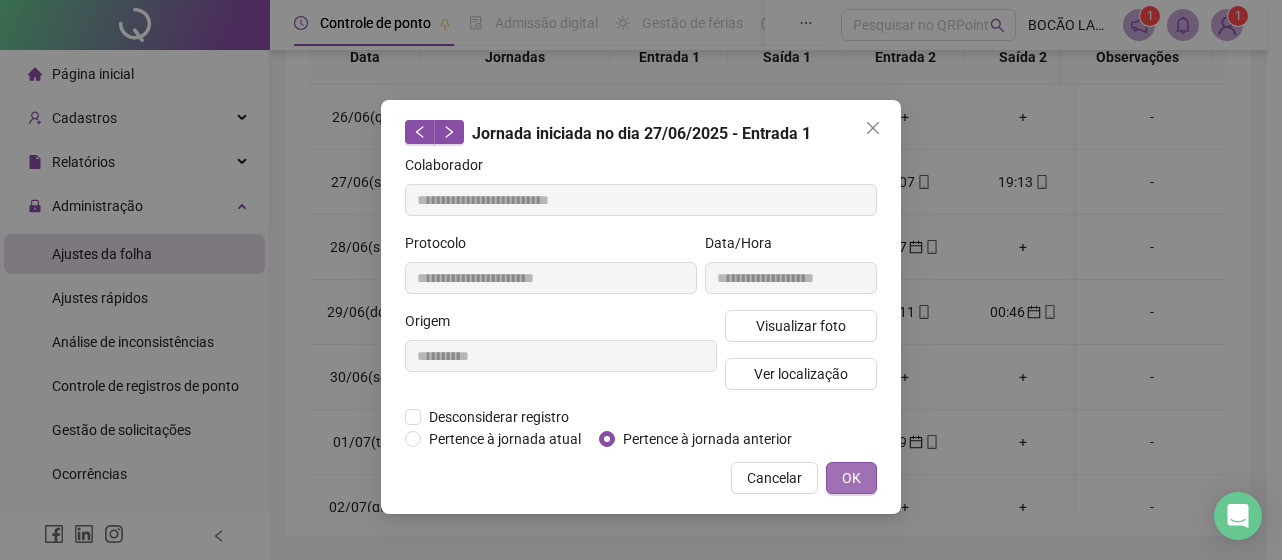 click on "OK" at bounding box center (851, 478) 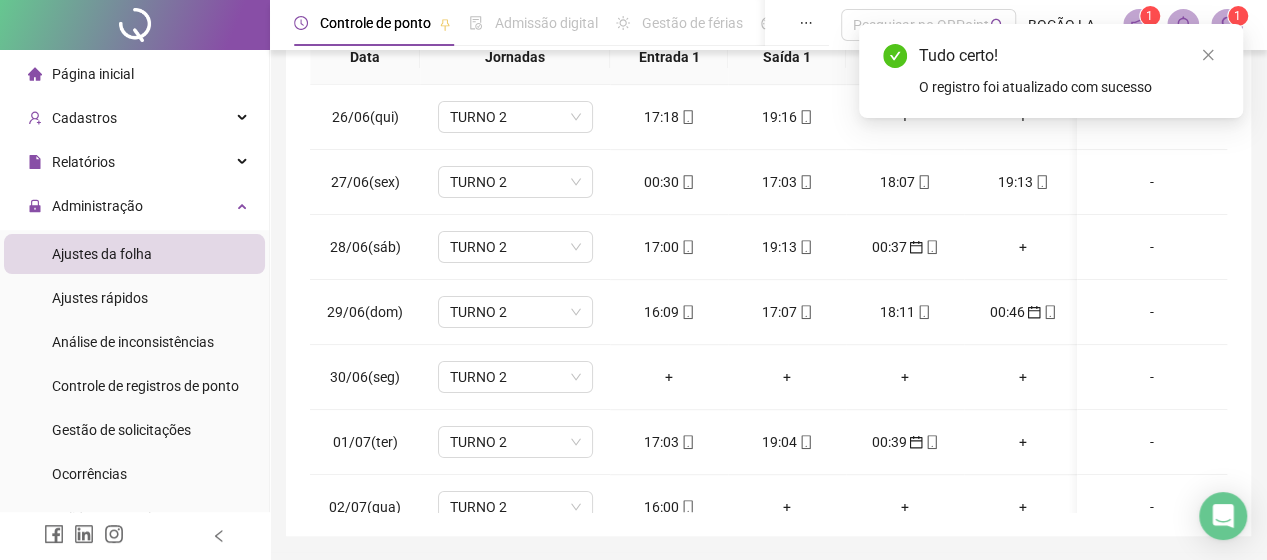 scroll, scrollTop: 0, scrollLeft: 0, axis: both 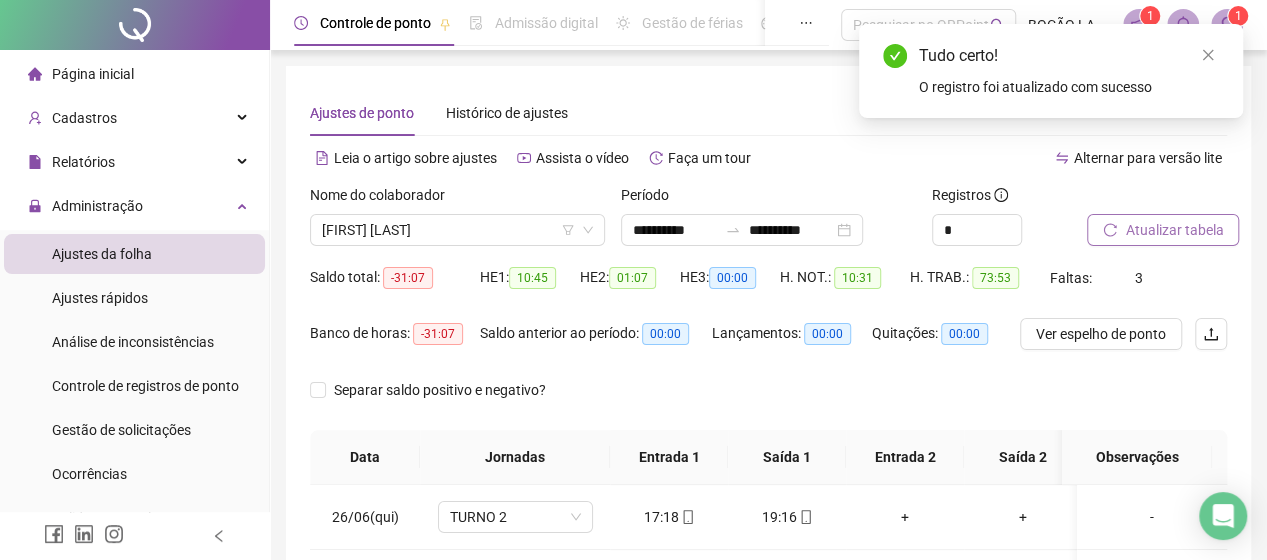 click on "Atualizar tabela" at bounding box center (1174, 230) 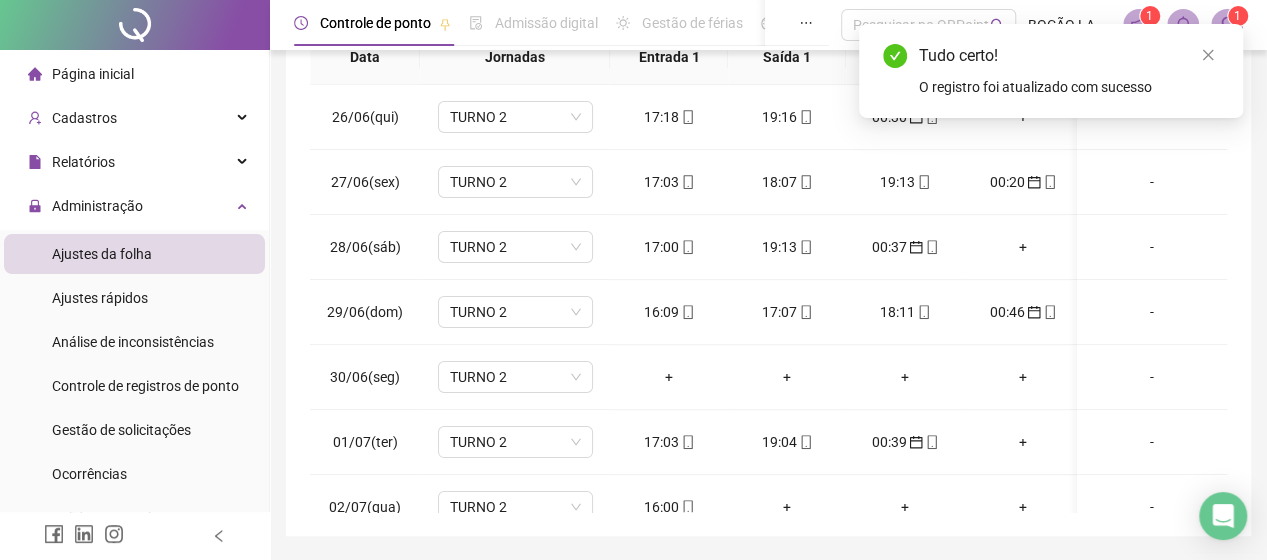 scroll, scrollTop: 300, scrollLeft: 0, axis: vertical 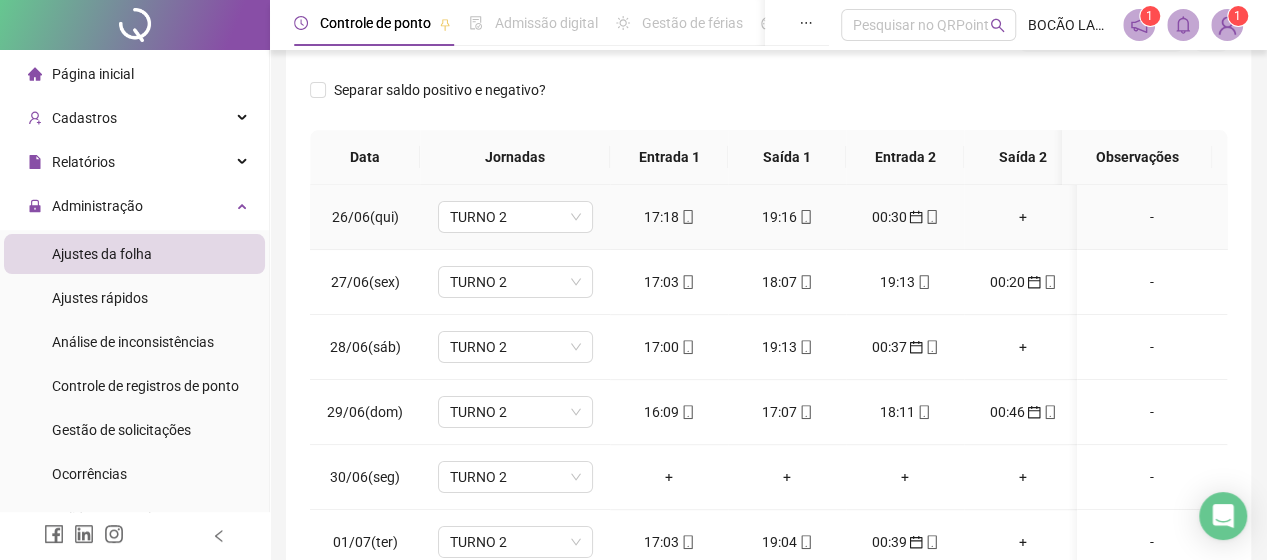 click on "+" at bounding box center (1023, 217) 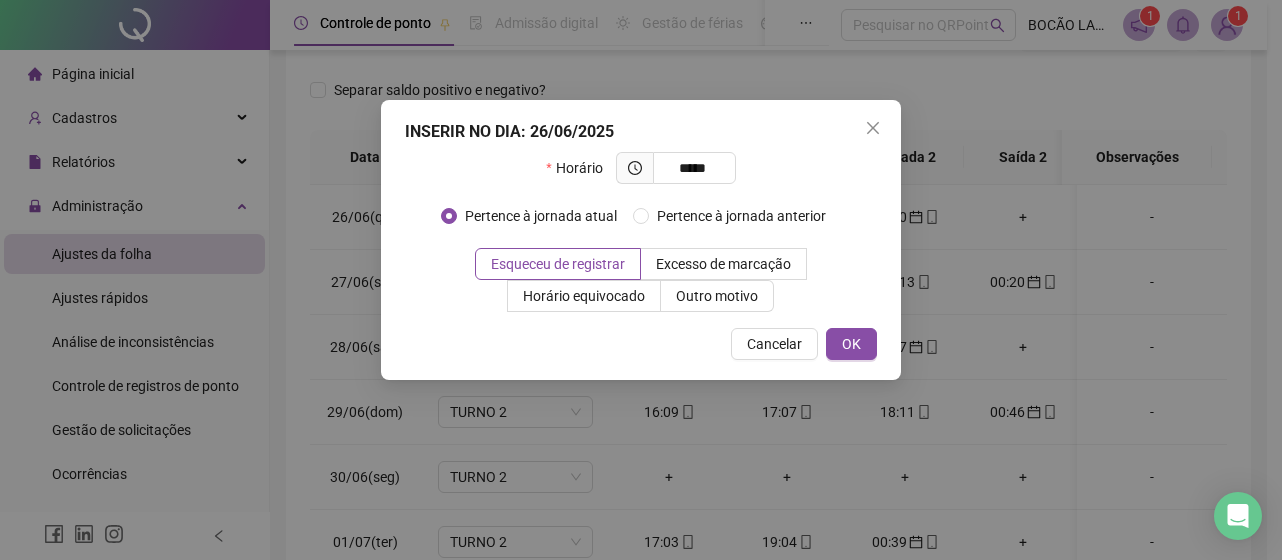 type 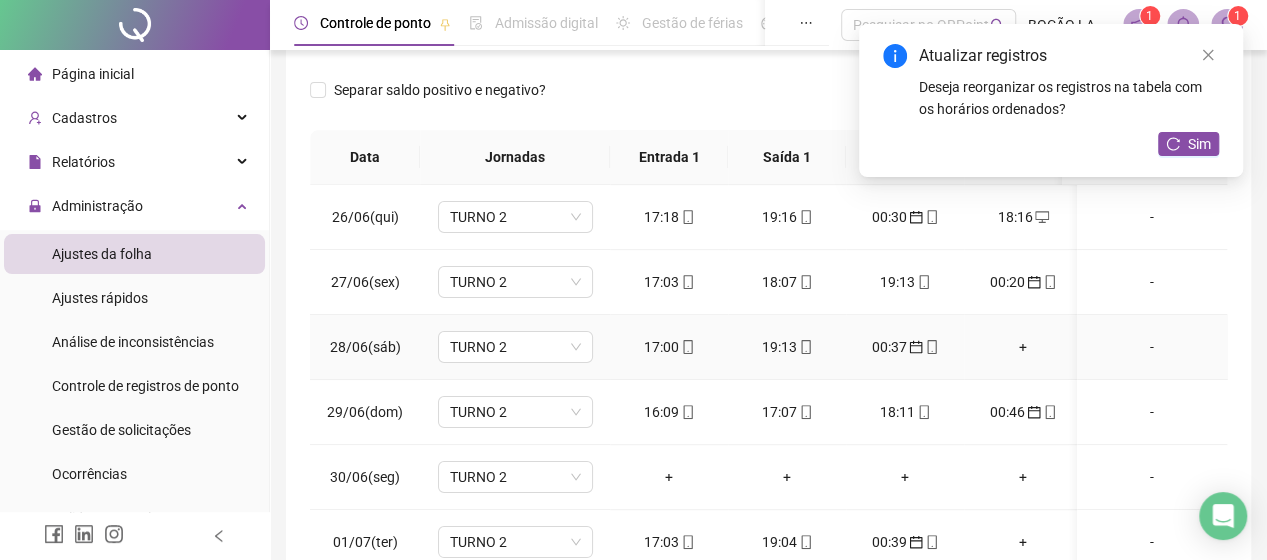 click on "+" at bounding box center [1023, 347] 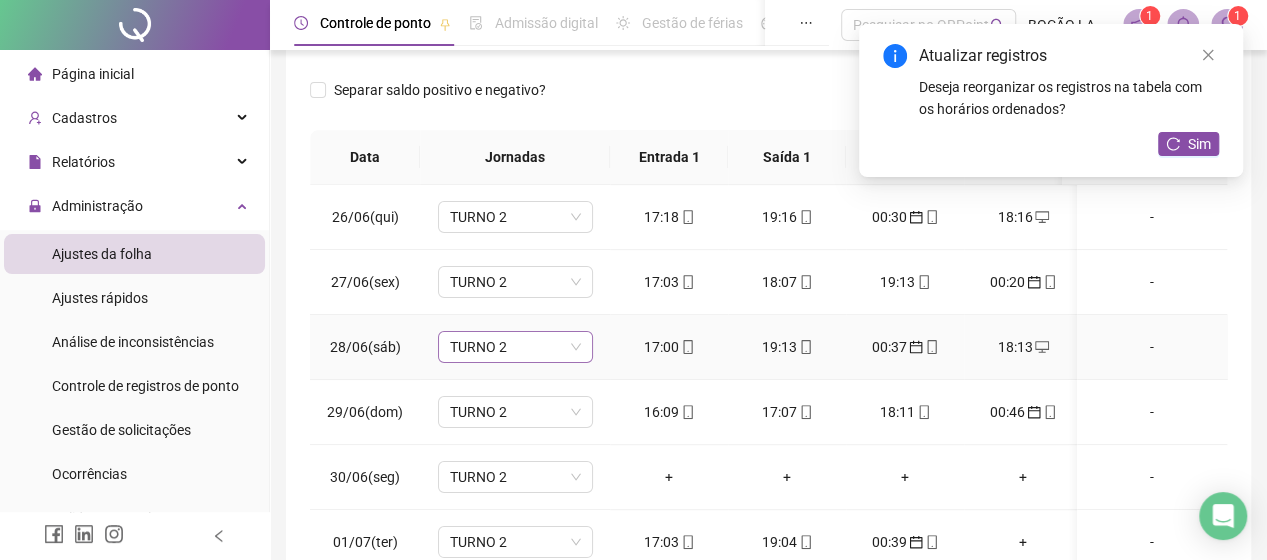 click on "TURNO 2" at bounding box center [515, 347] 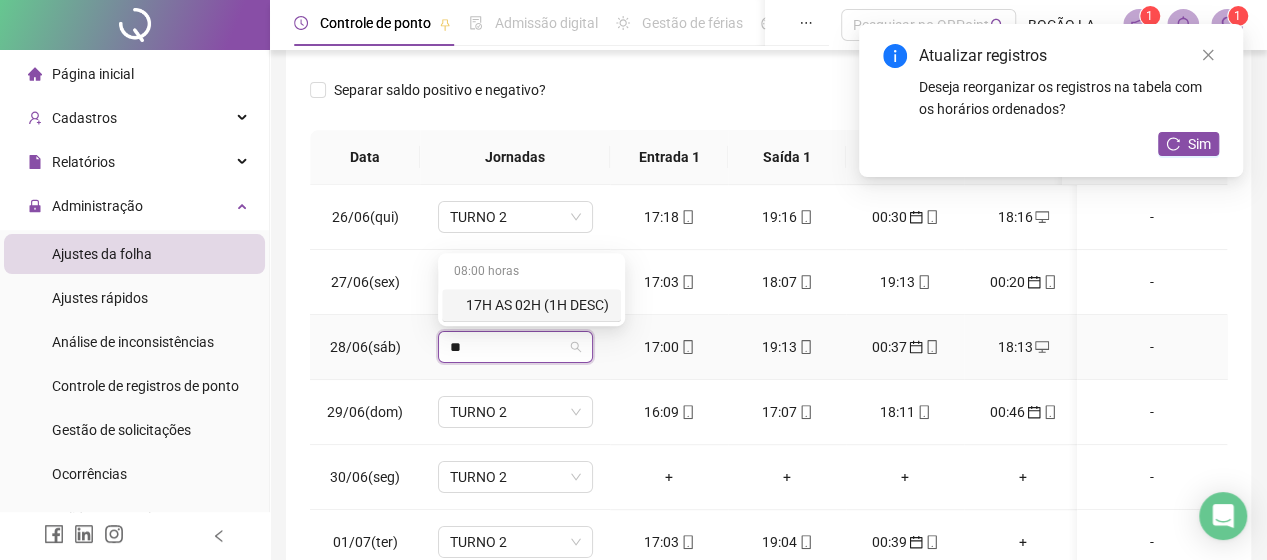 click on "17H AS 02H (1H DESC)" at bounding box center [537, 305] 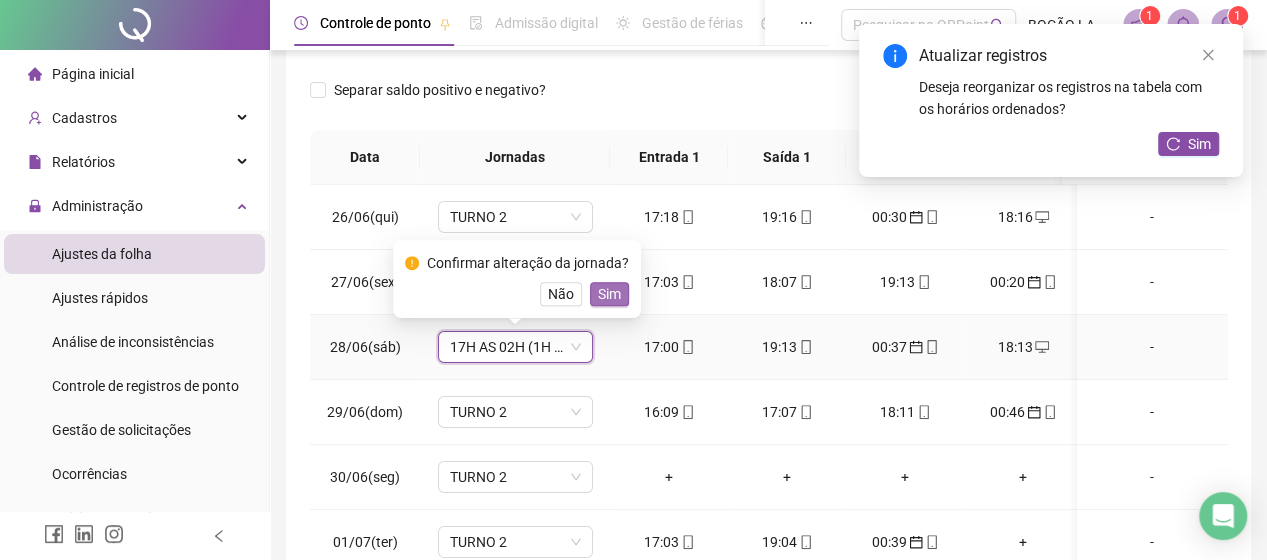 click on "Sim" at bounding box center (609, 294) 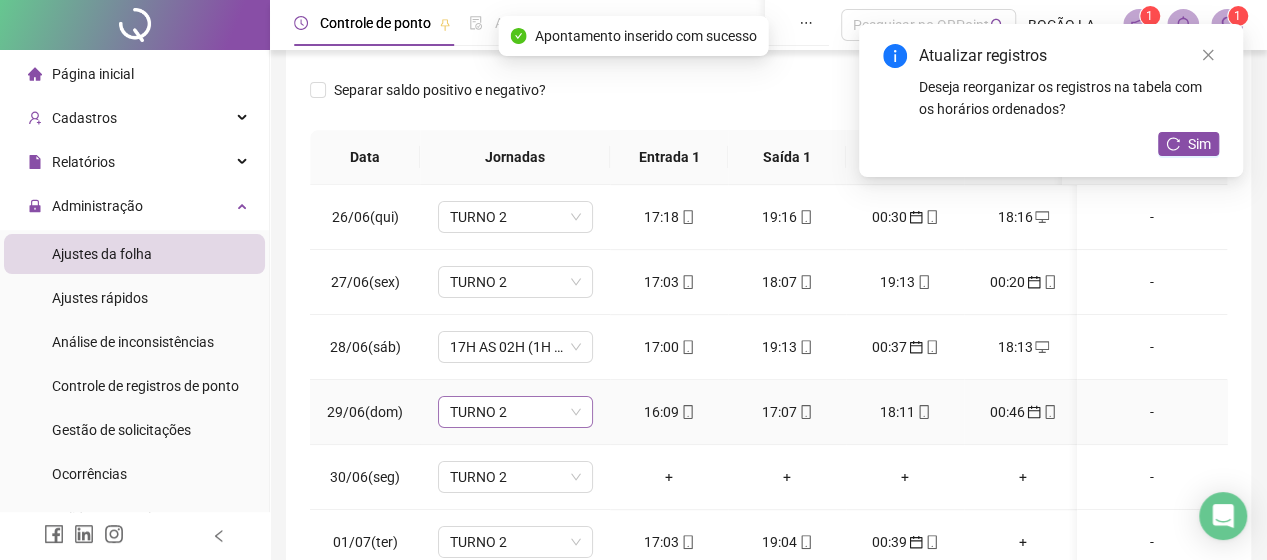 click on "TURNO 2" at bounding box center (515, 412) 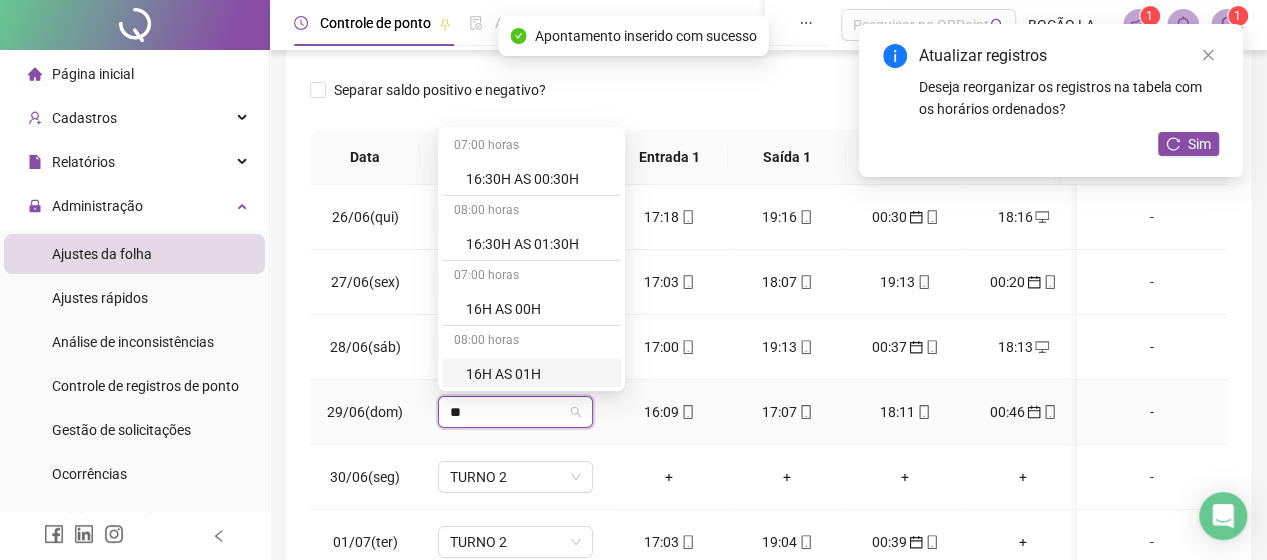 click on "16H AS 01H" at bounding box center [537, 374] 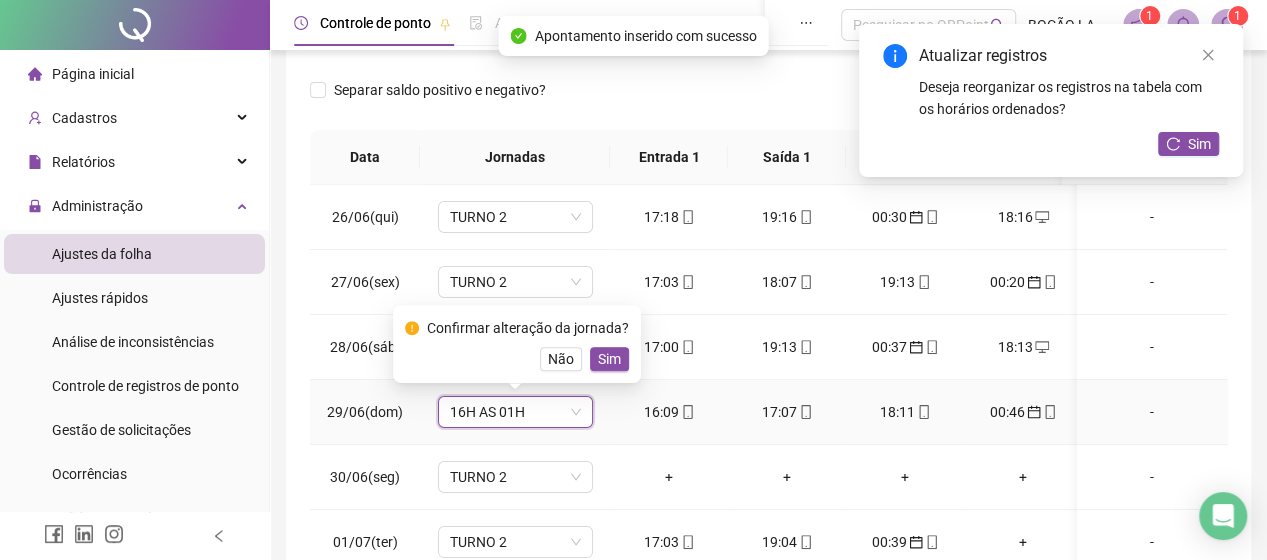 click on "Sim" at bounding box center (609, 359) 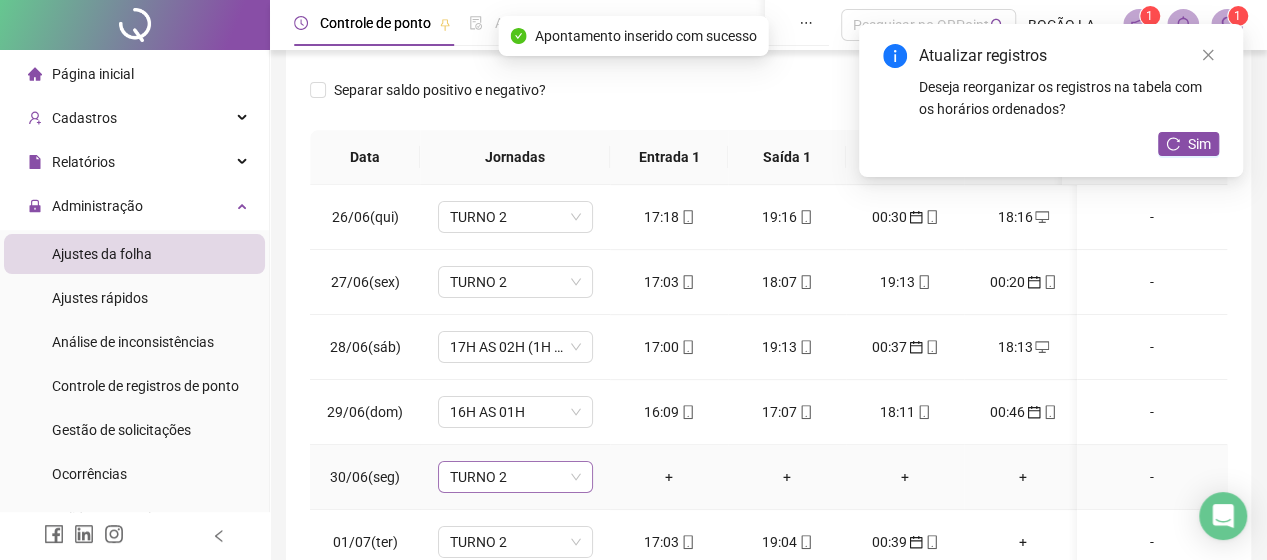 click on "TURNO 2" at bounding box center [515, 477] 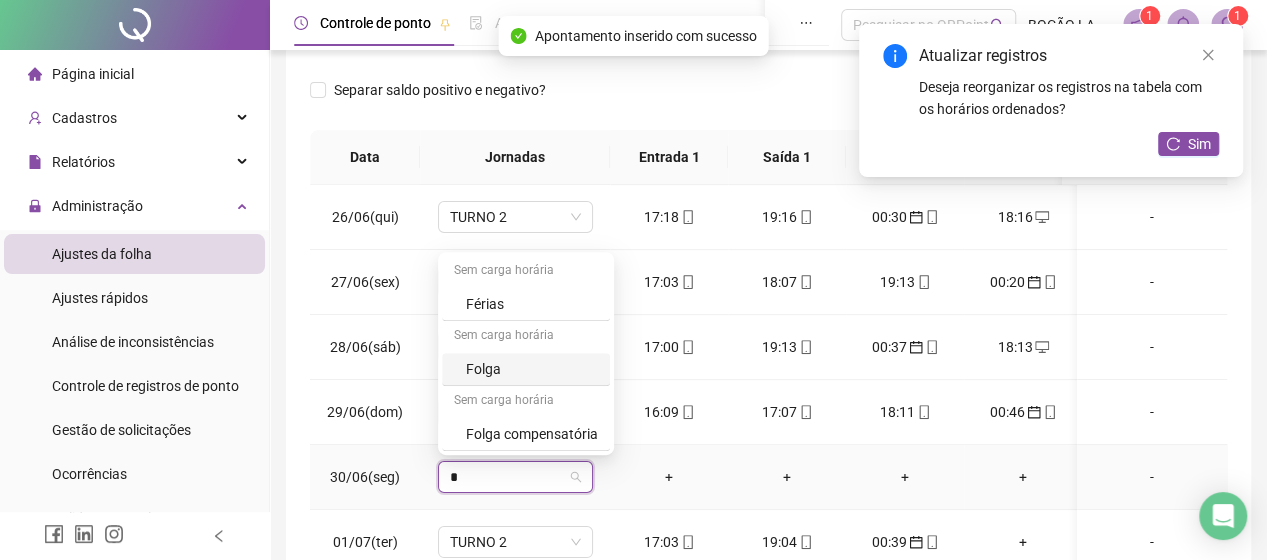 click on "Folga" at bounding box center (532, 369) 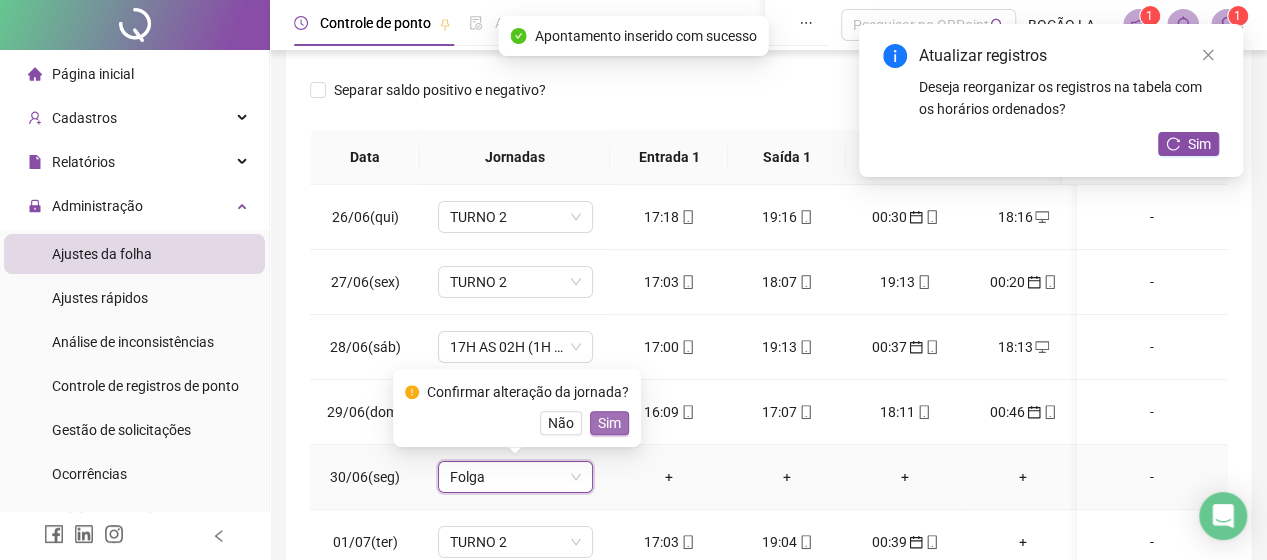 click on "Sim" at bounding box center (609, 423) 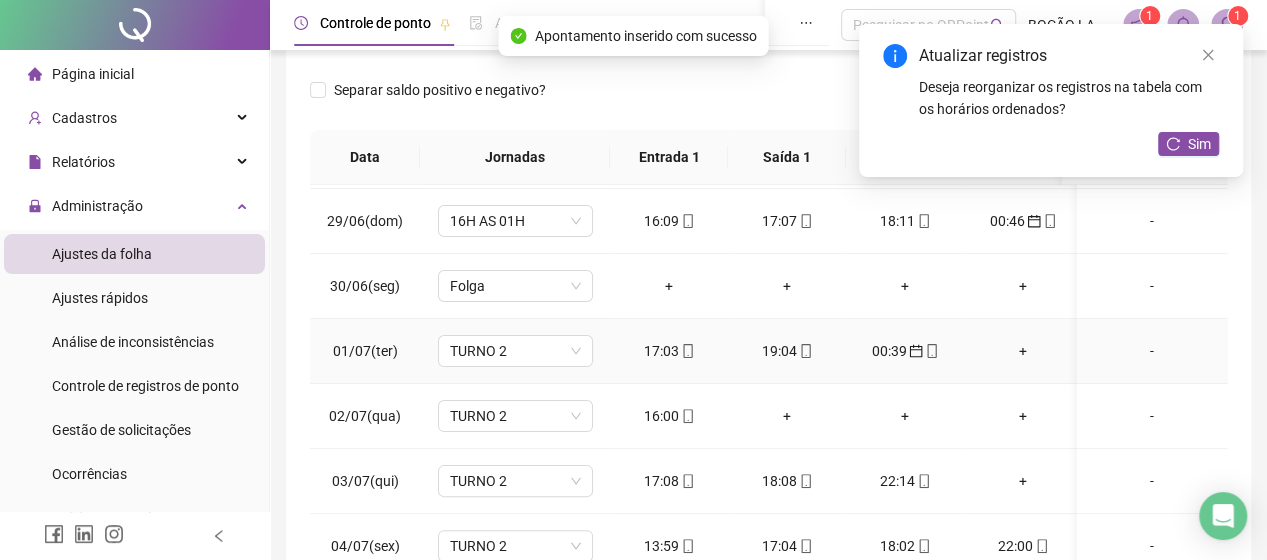 scroll, scrollTop: 200, scrollLeft: 0, axis: vertical 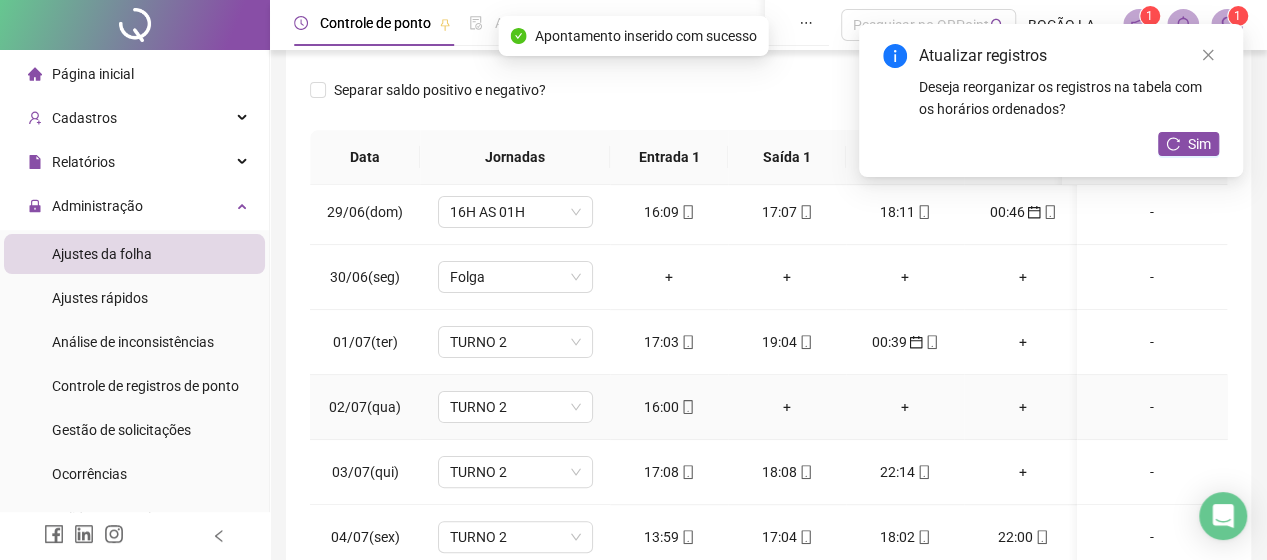 click on "16:00" at bounding box center [669, 407] 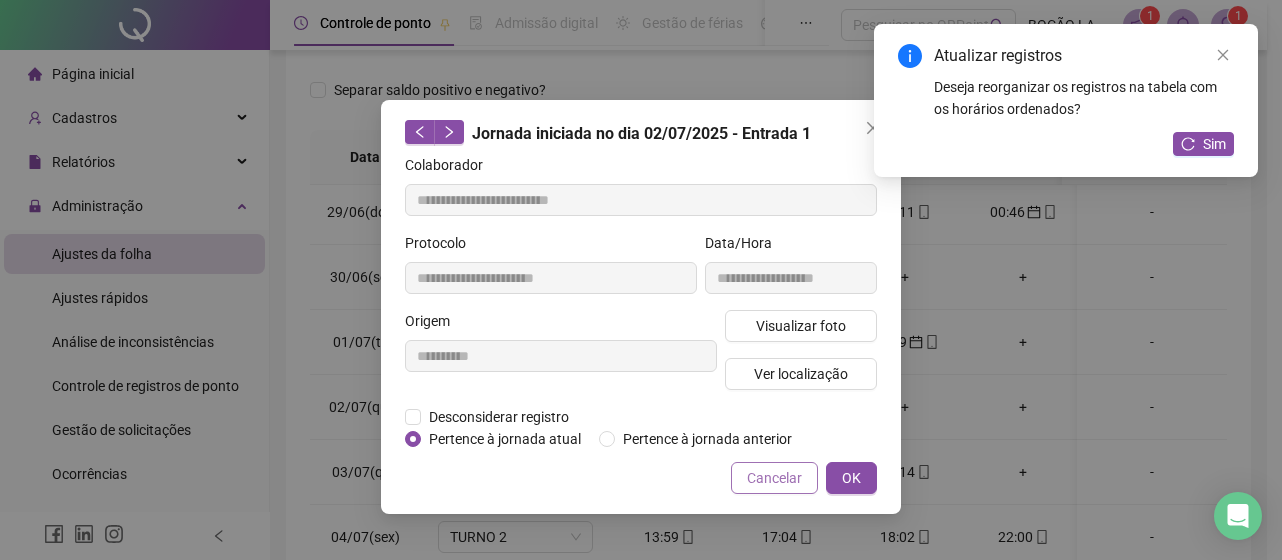 click on "Cancelar" at bounding box center (774, 478) 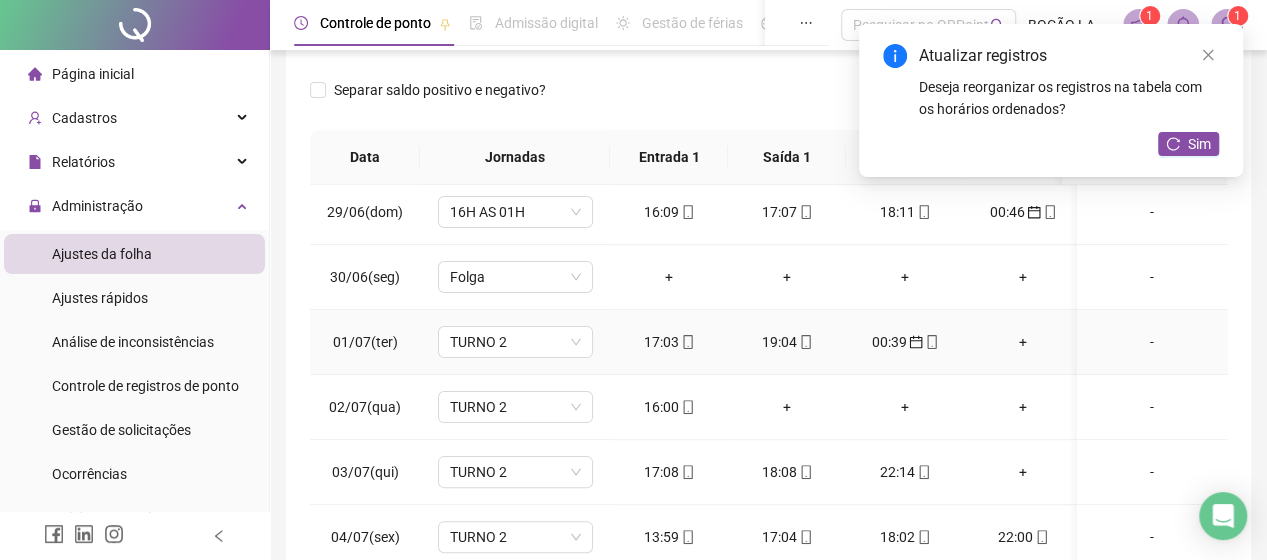 click on "+" at bounding box center (1023, 342) 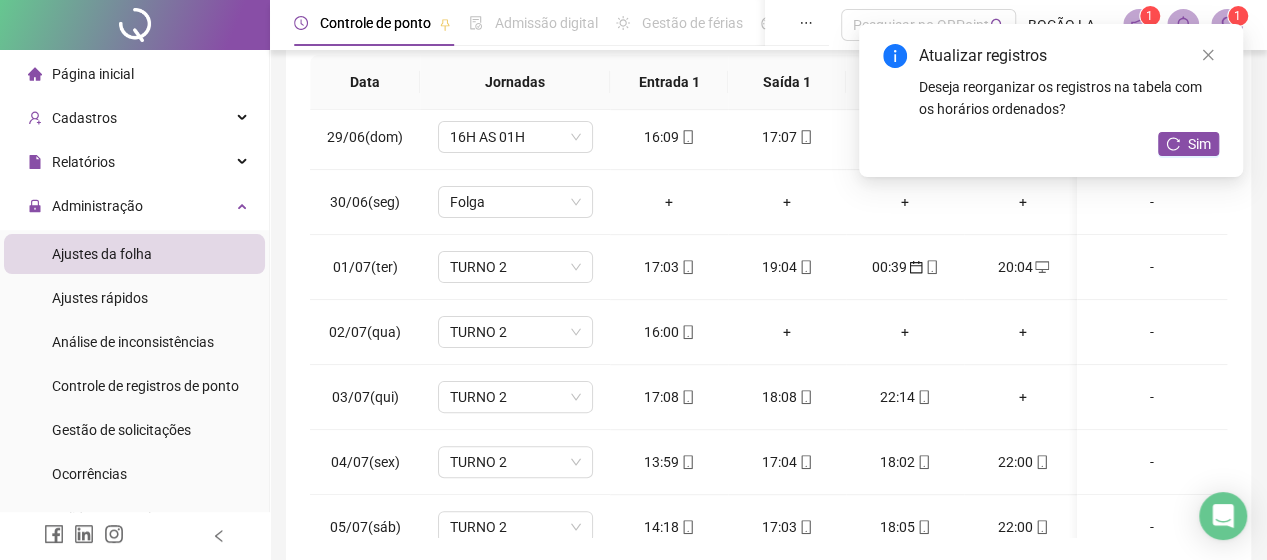 scroll, scrollTop: 400, scrollLeft: 0, axis: vertical 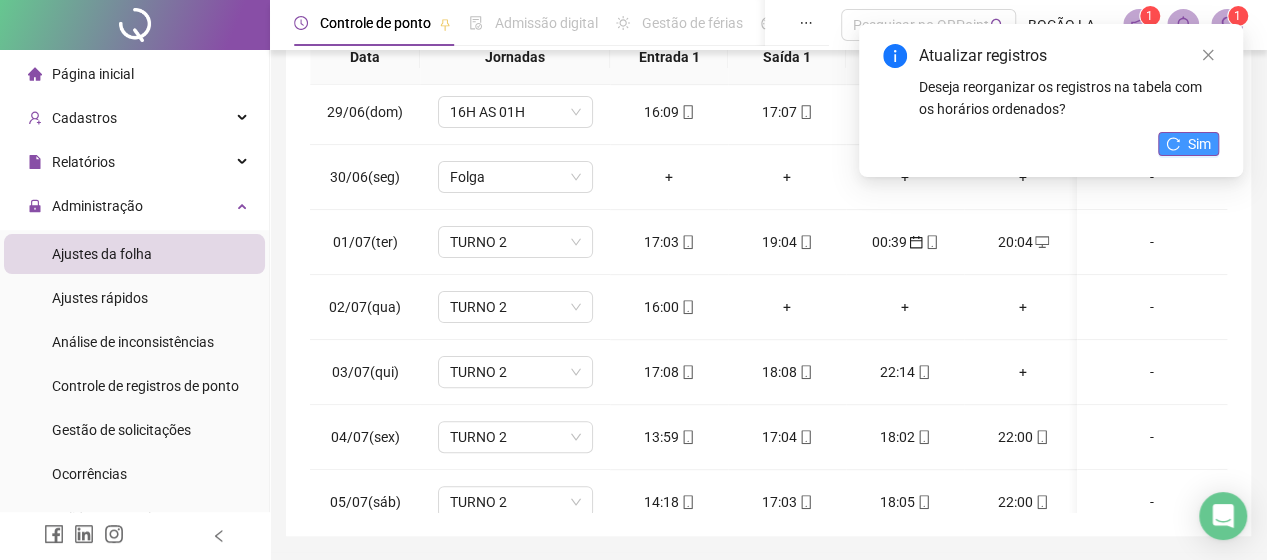 click 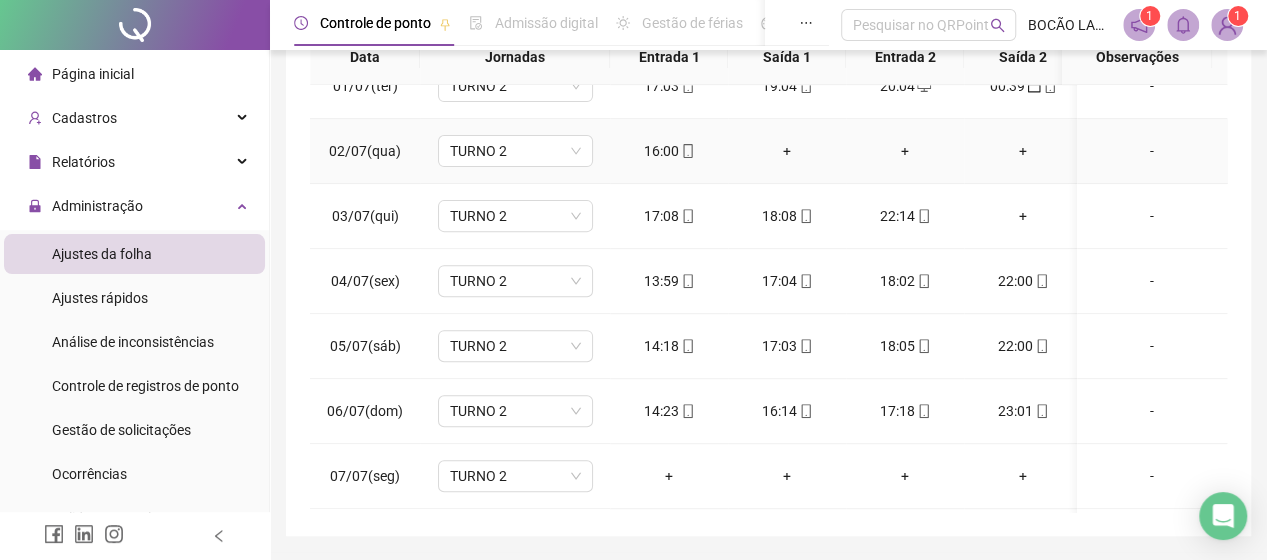 scroll, scrollTop: 358, scrollLeft: 0, axis: vertical 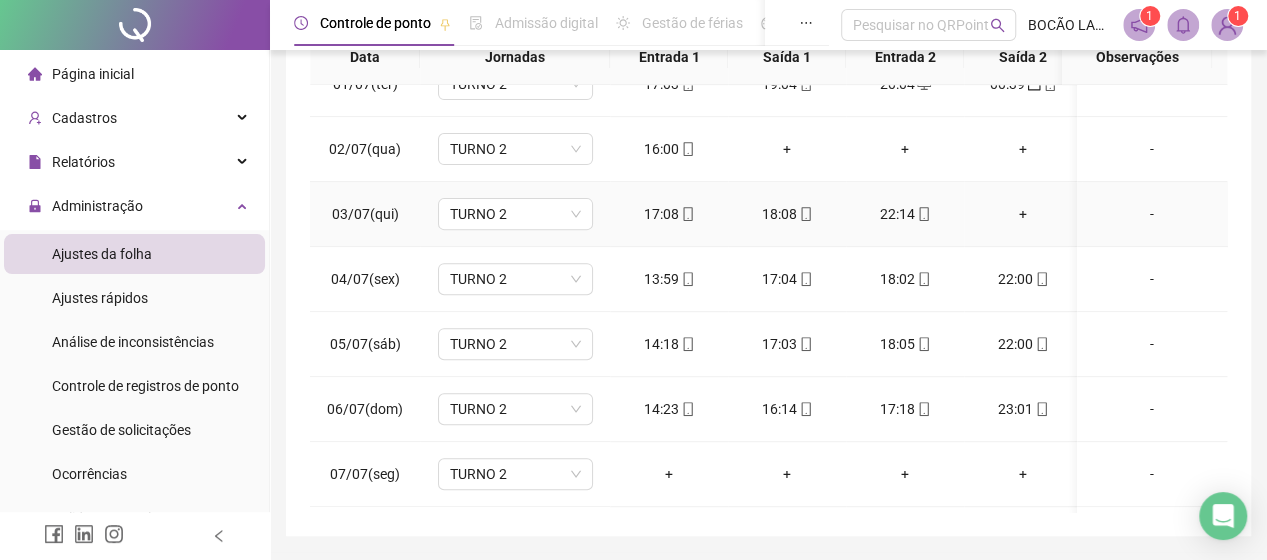 click on "+" at bounding box center (1023, 214) 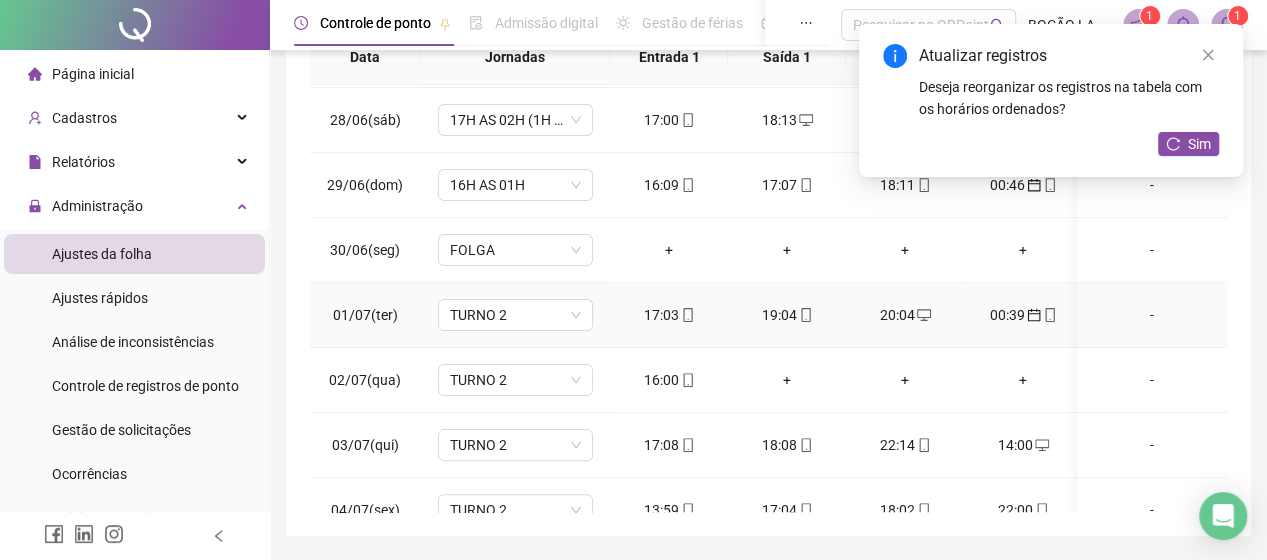 scroll, scrollTop: 158, scrollLeft: 0, axis: vertical 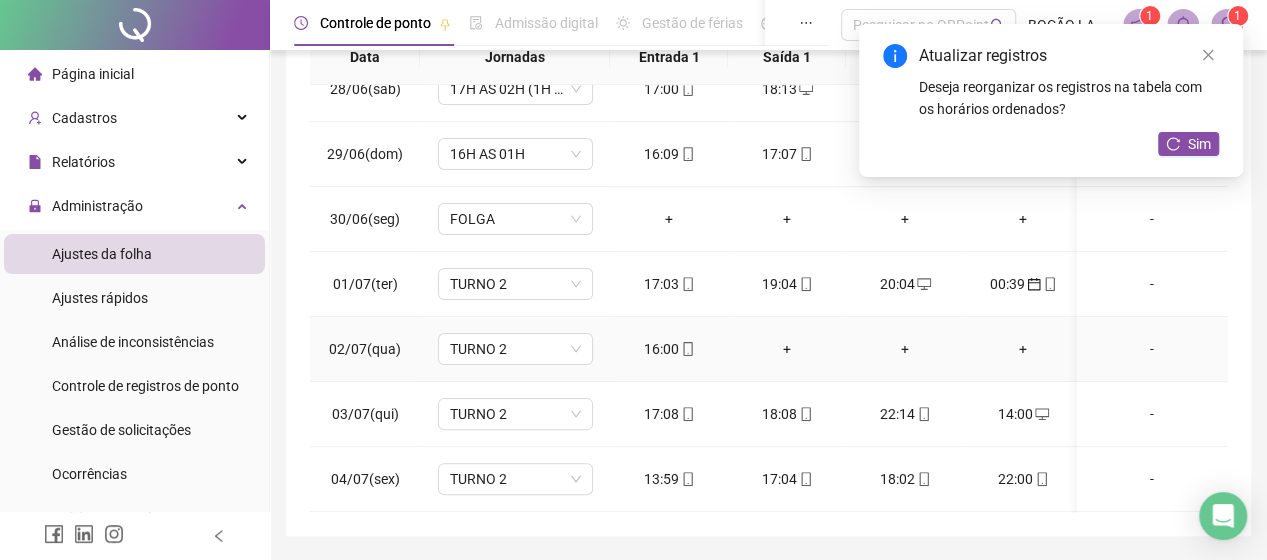 click on "+" at bounding box center [787, 349] 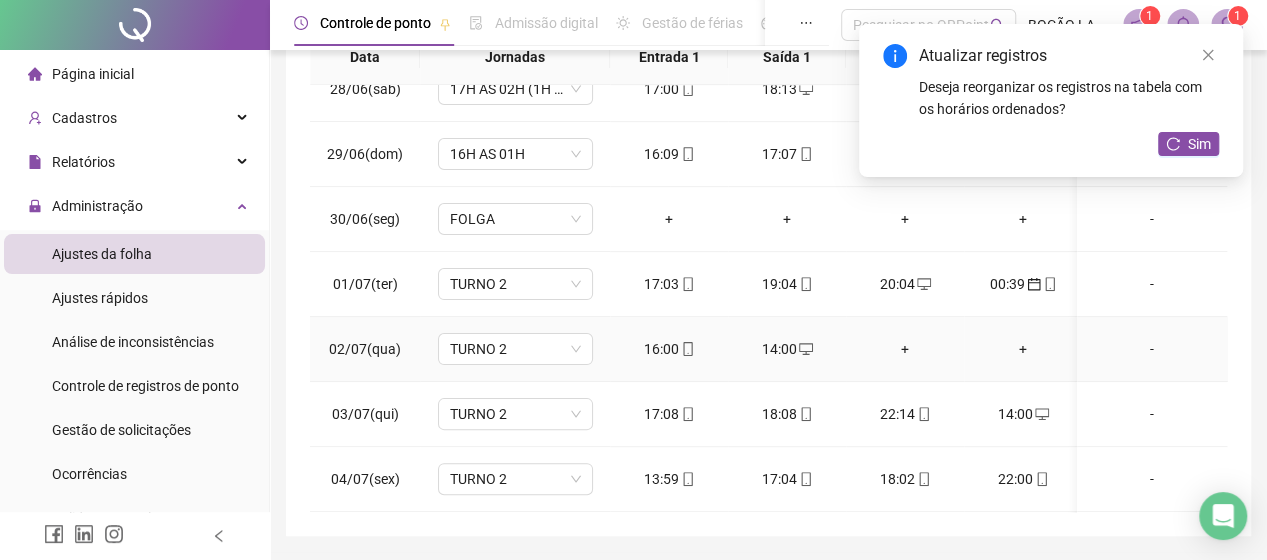 click on "+" at bounding box center (905, 349) 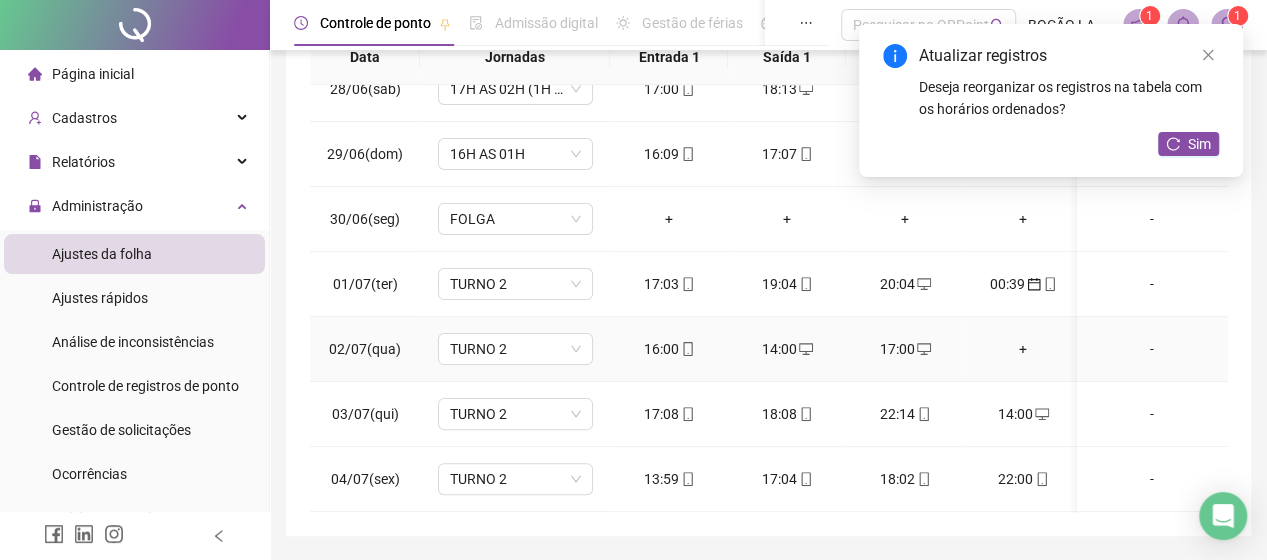click on "+" at bounding box center [1023, 349] 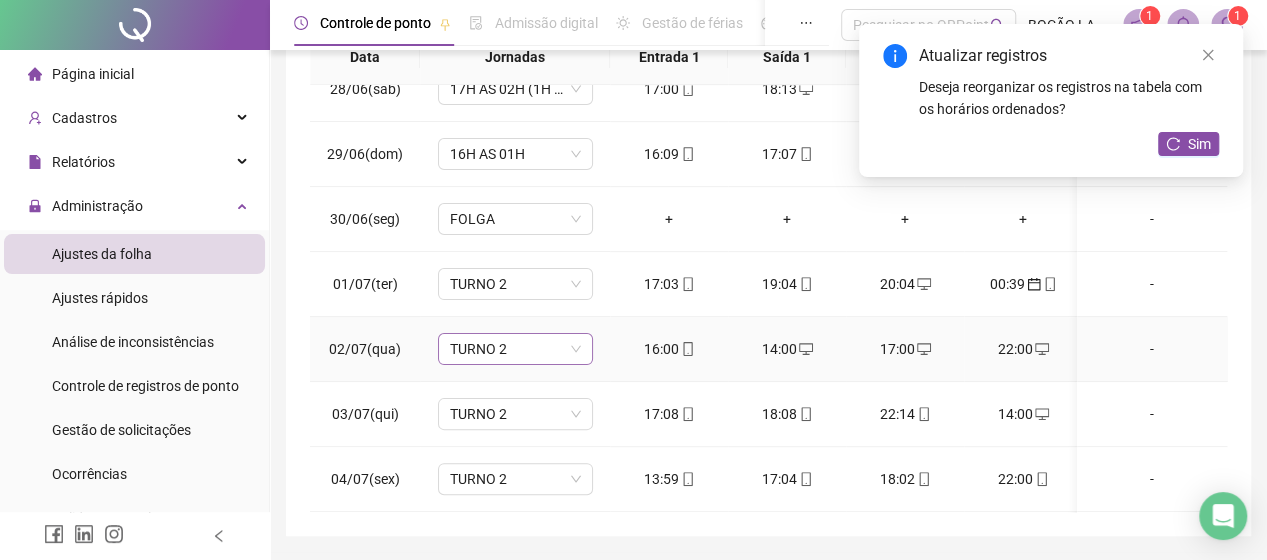 click on "TURNO 2" at bounding box center (515, 349) 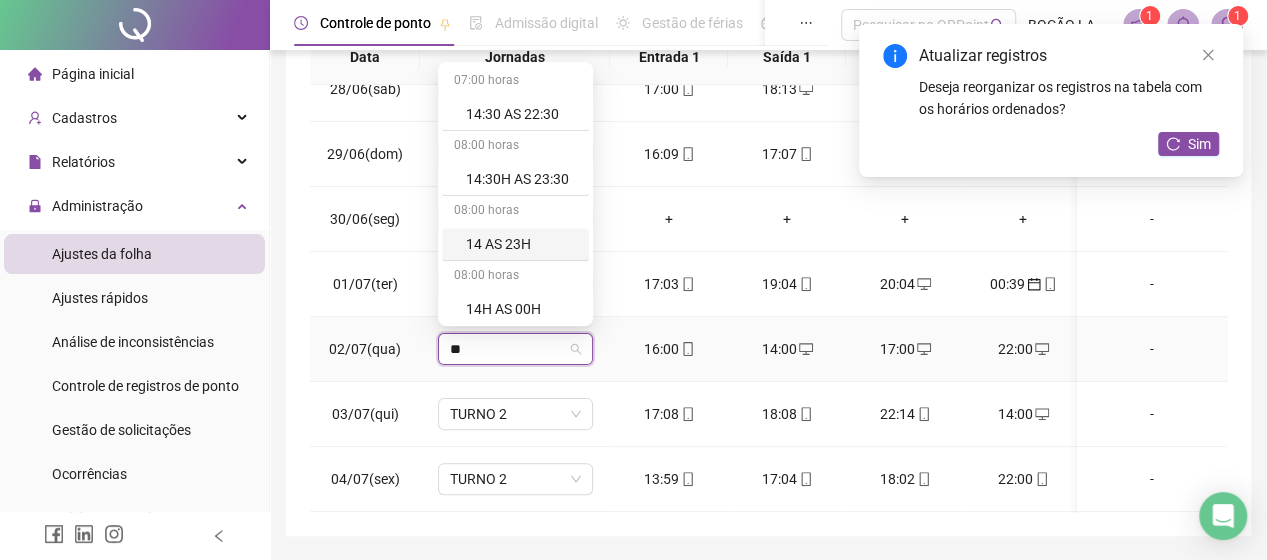 click on "14 AS 23H" at bounding box center [521, 244] 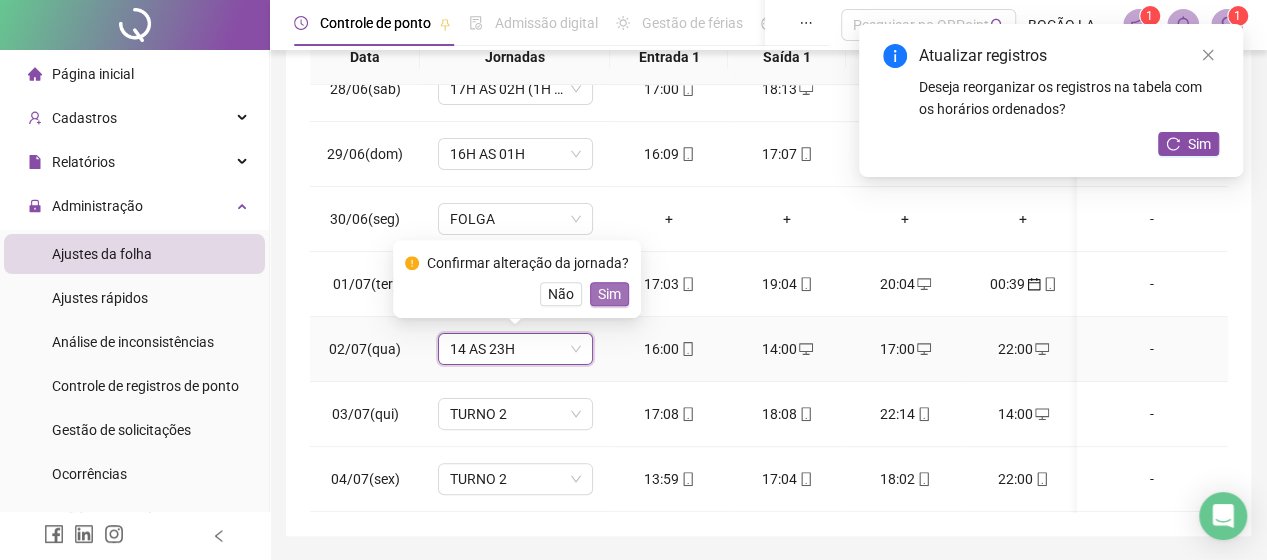 click on "Sim" at bounding box center [609, 294] 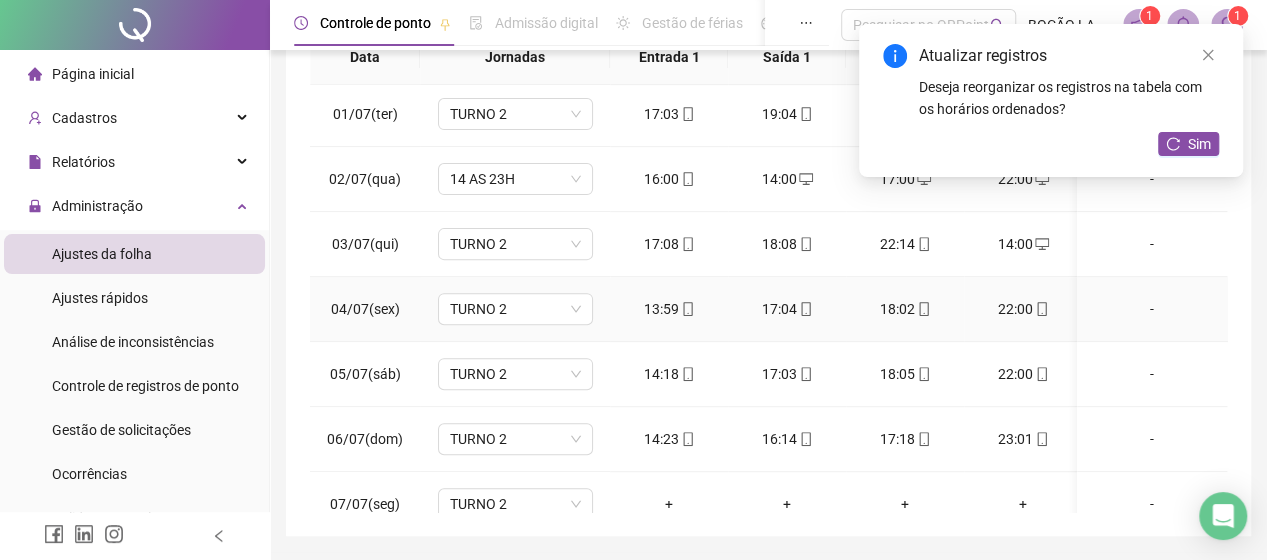 scroll, scrollTop: 358, scrollLeft: 0, axis: vertical 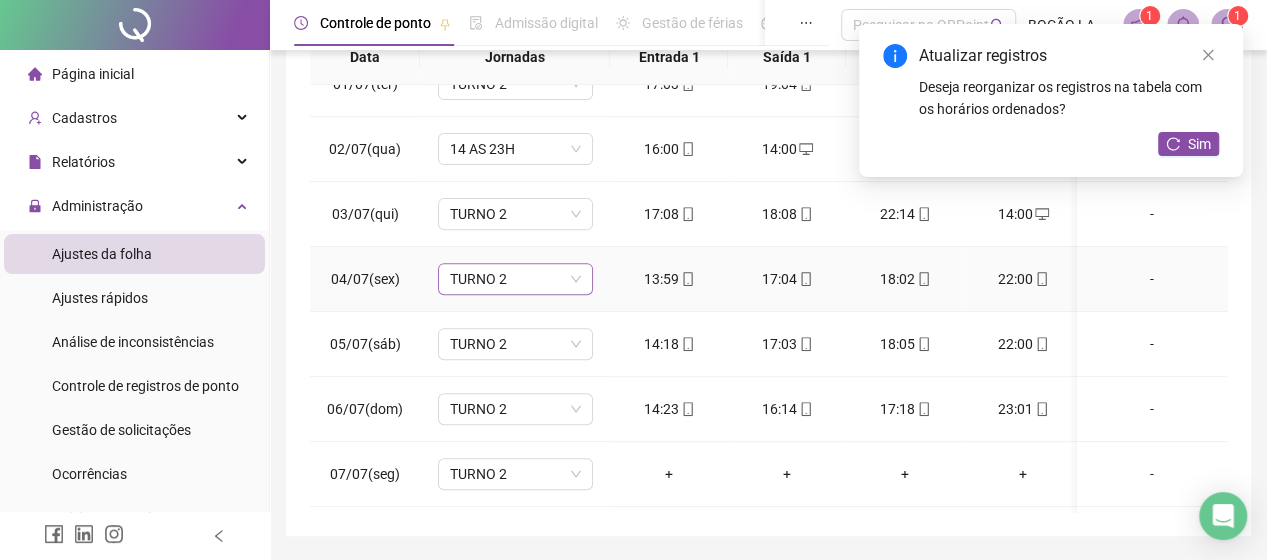 click on "TURNO 2" at bounding box center (515, 279) 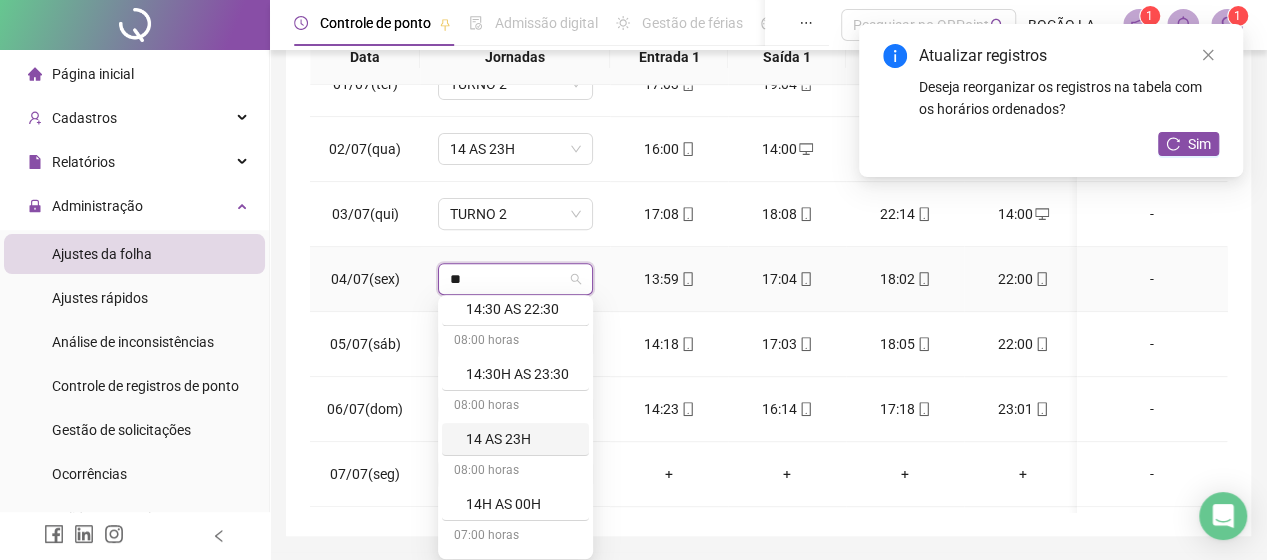 scroll, scrollTop: 67, scrollLeft: 0, axis: vertical 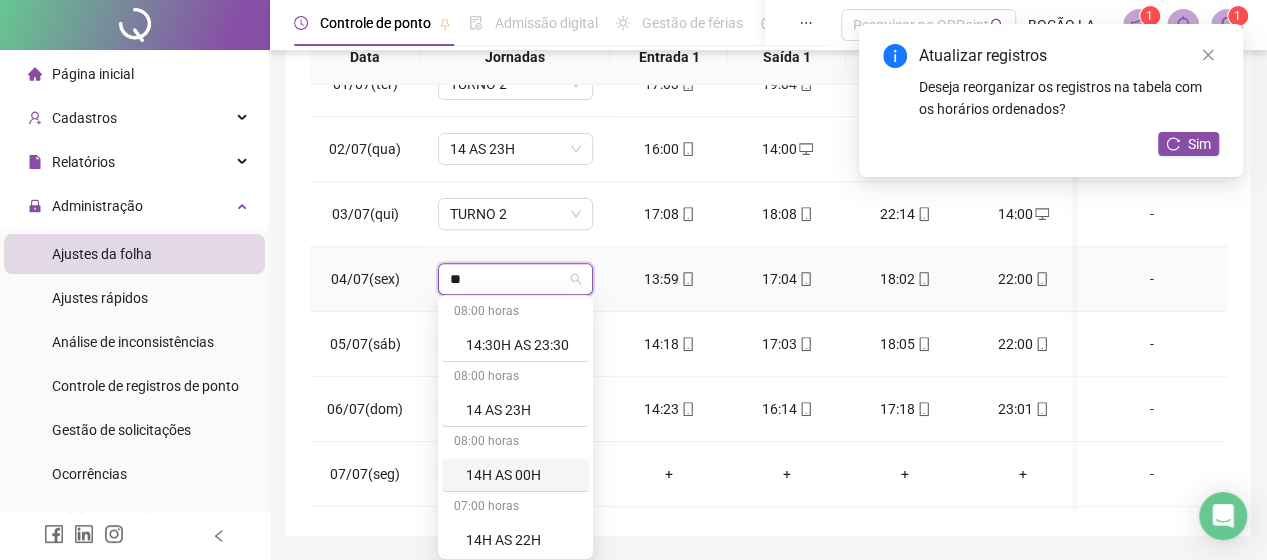 click on "14H AS 22H" at bounding box center [515, 540] 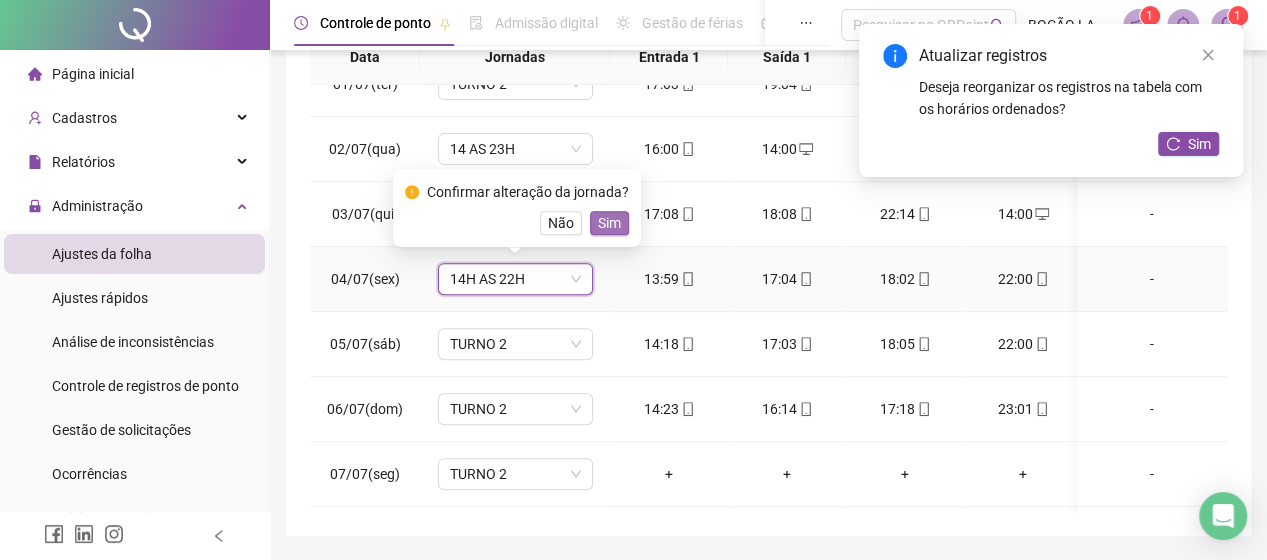 click on "Sim" at bounding box center [609, 223] 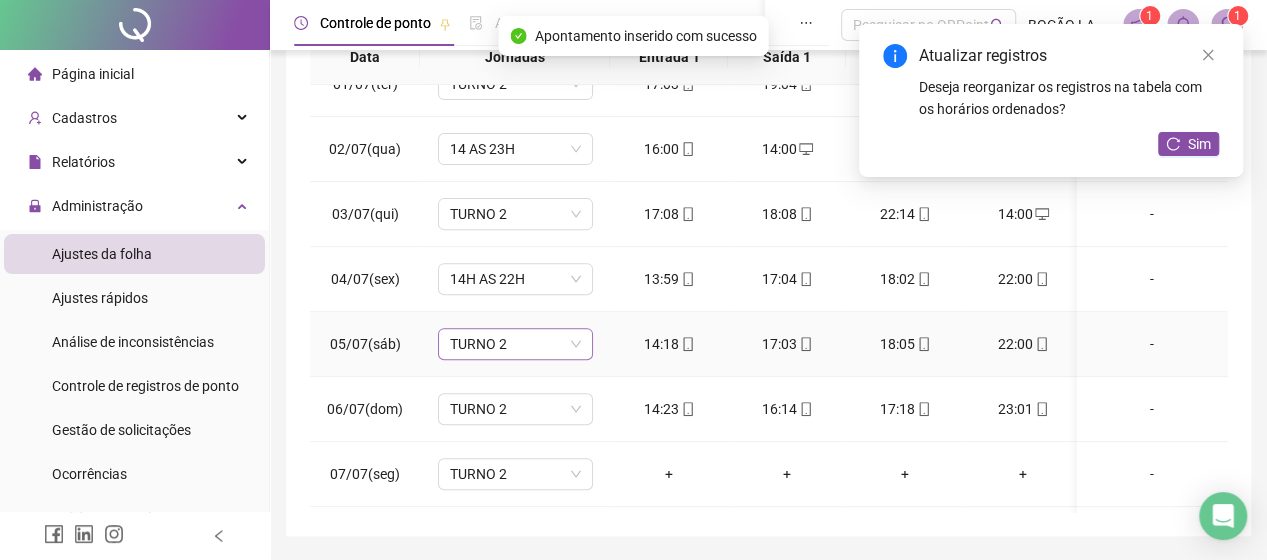 click on "TURNO 2" at bounding box center [515, 344] 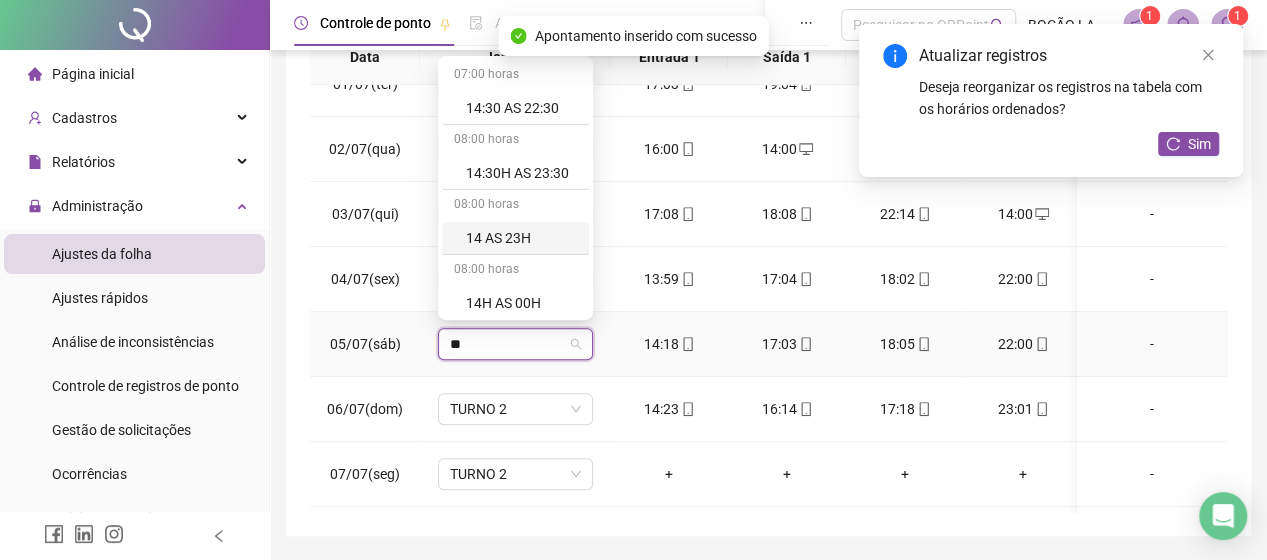 click on "14 AS 23H" at bounding box center (521, 238) 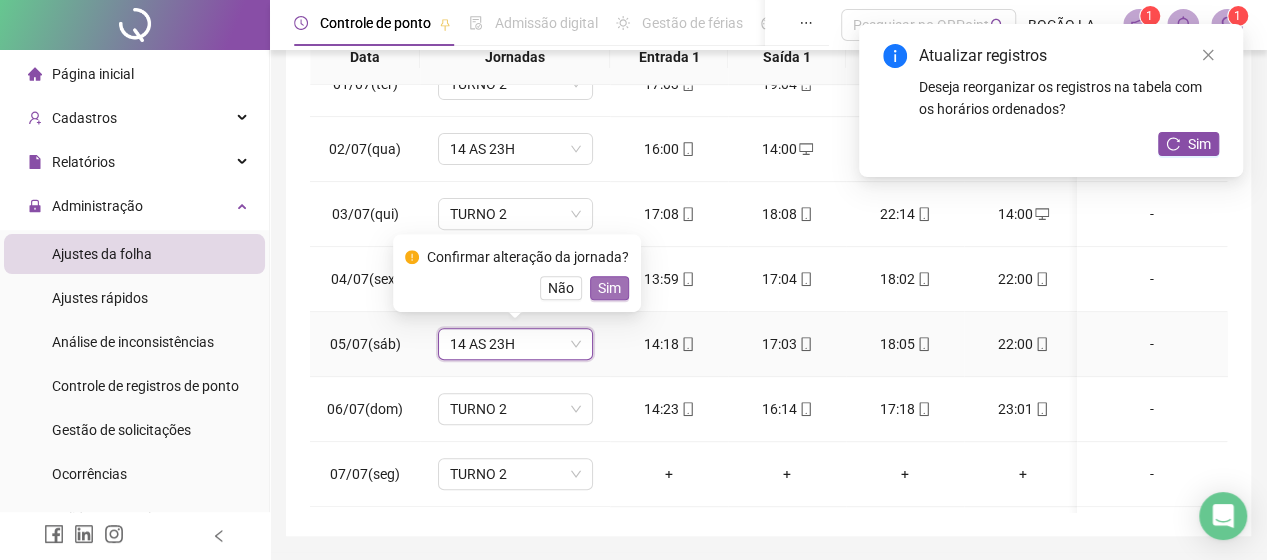 click on "Sim" at bounding box center [609, 288] 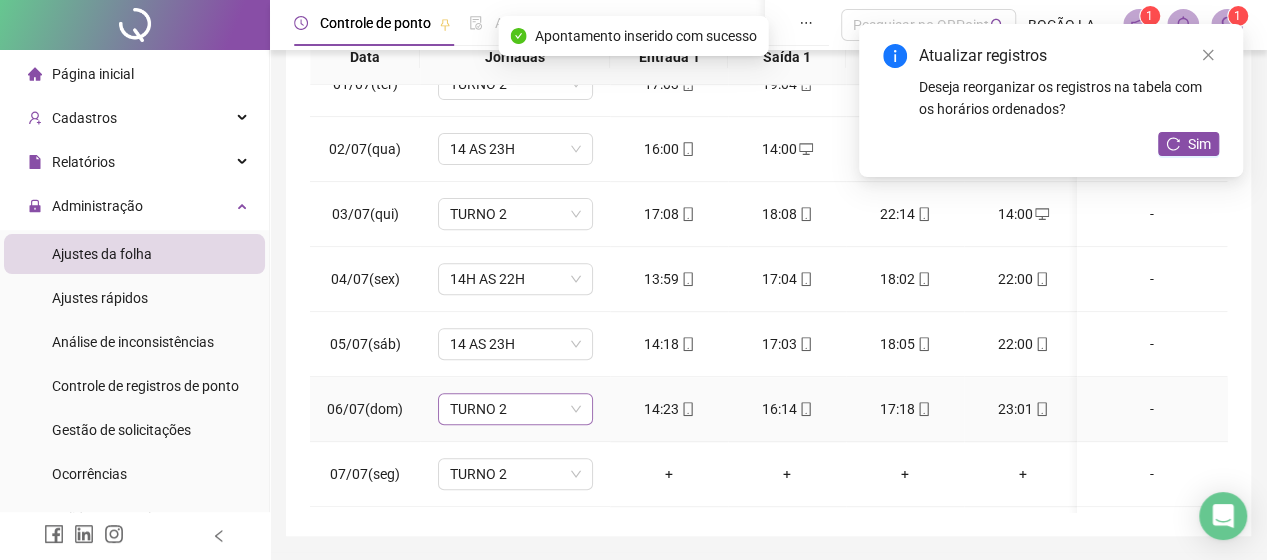 click on "TURNO 2" at bounding box center [515, 409] 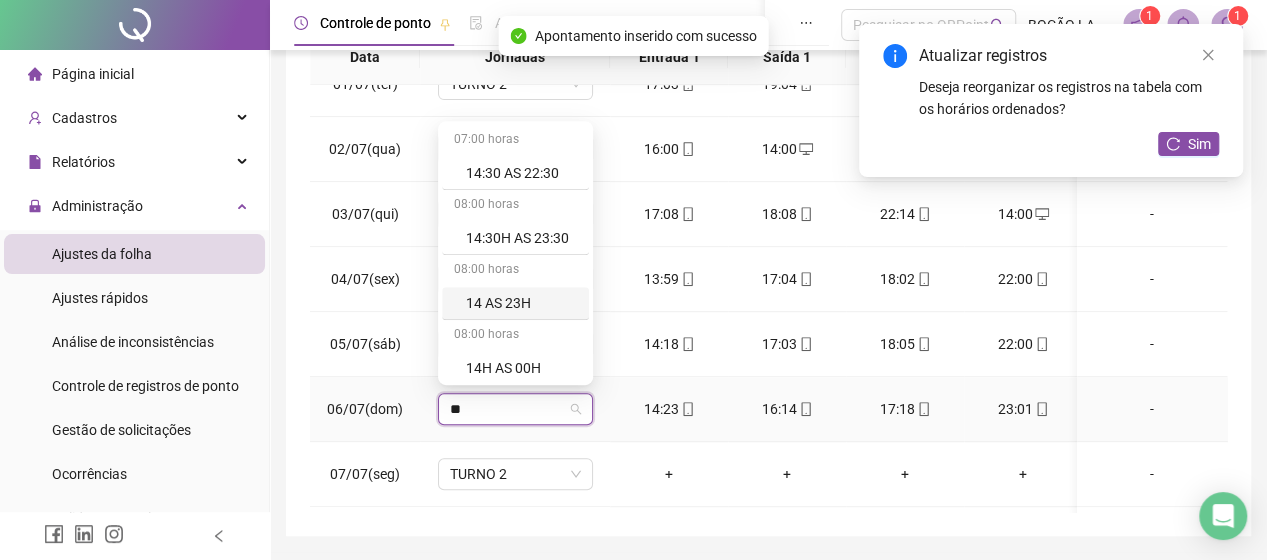 click on "14 AS 23H" at bounding box center (521, 303) 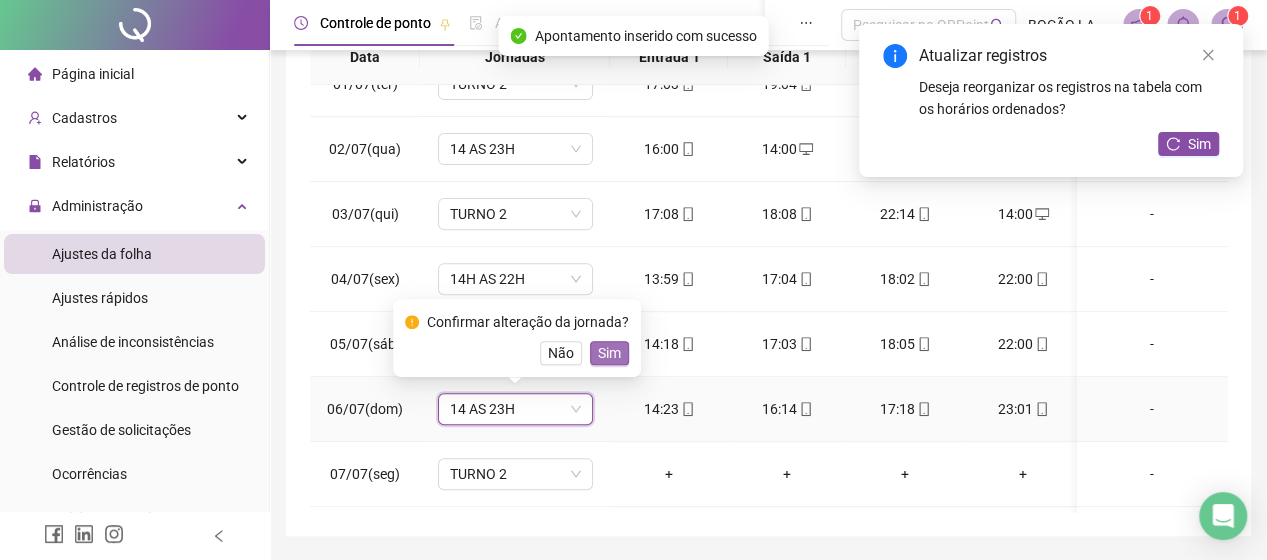 click on "Sim" at bounding box center (609, 353) 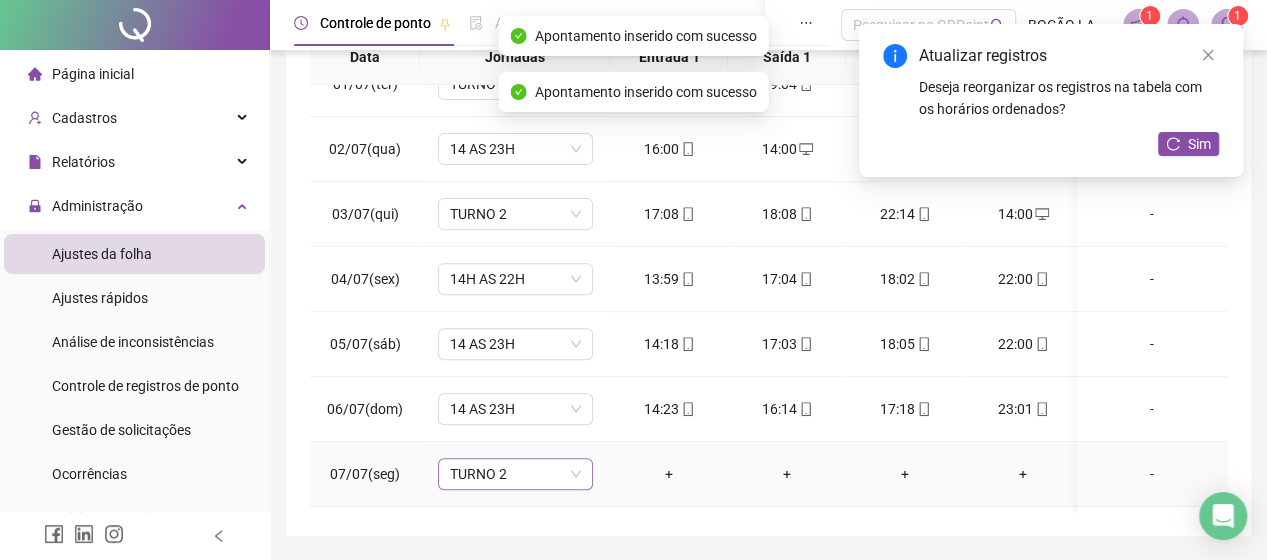 click on "TURNO 2" at bounding box center (515, 474) 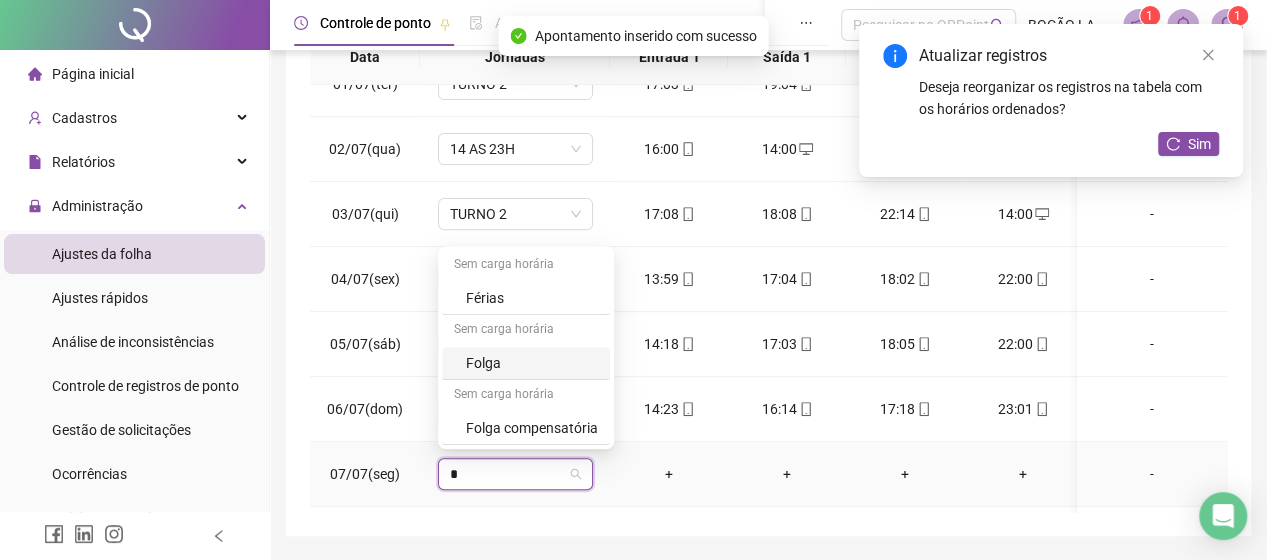 click on "Sem carga horária" at bounding box center (526, 331) 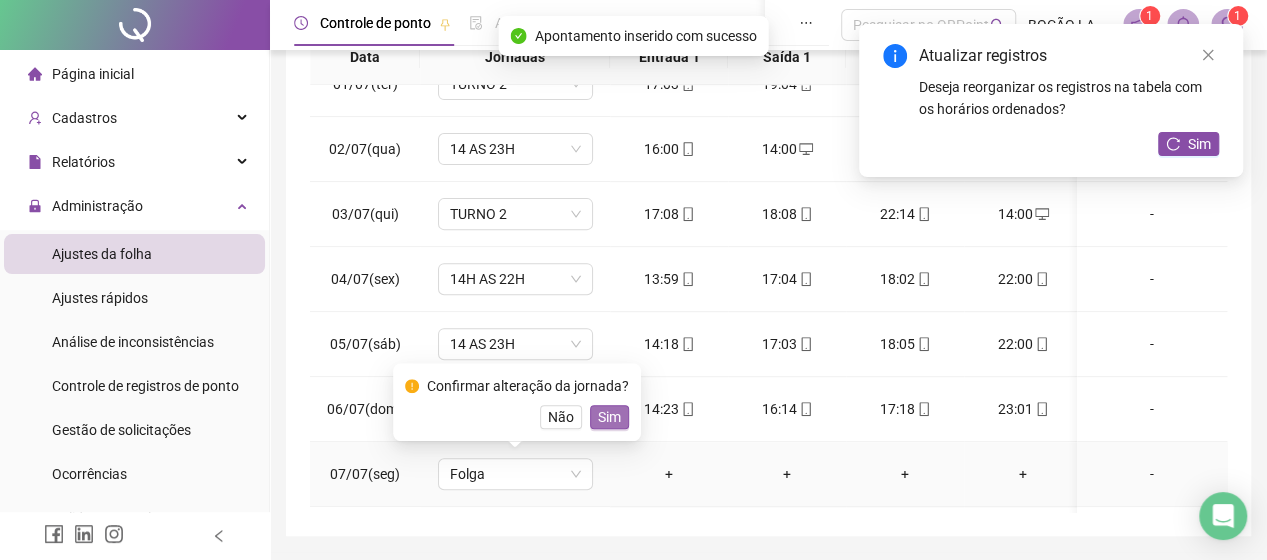 click on "Sim" at bounding box center [609, 417] 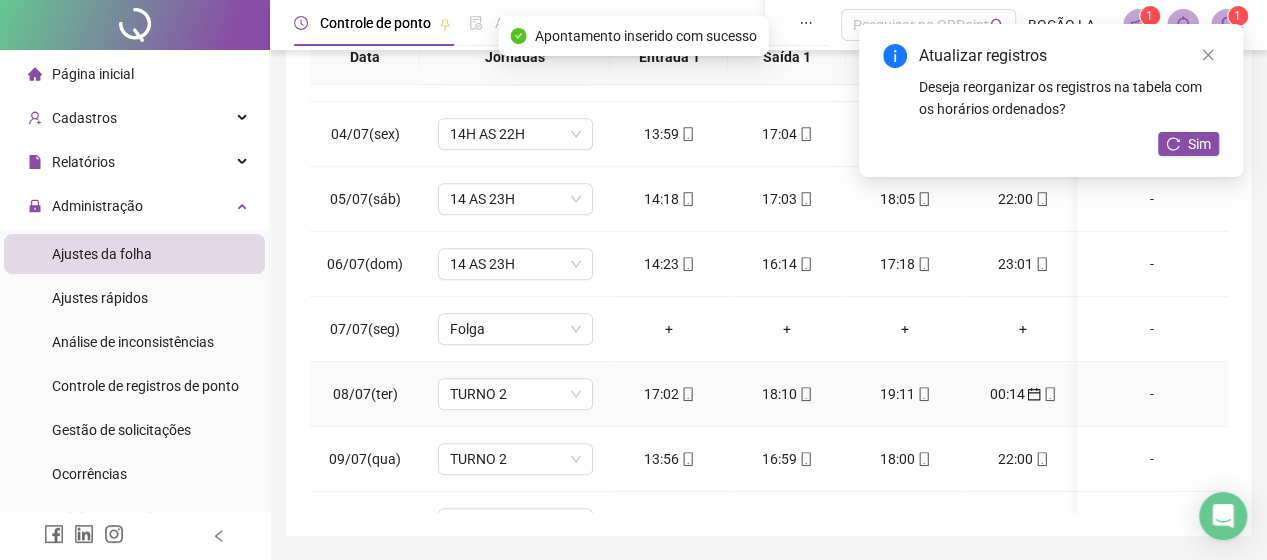 scroll, scrollTop: 558, scrollLeft: 0, axis: vertical 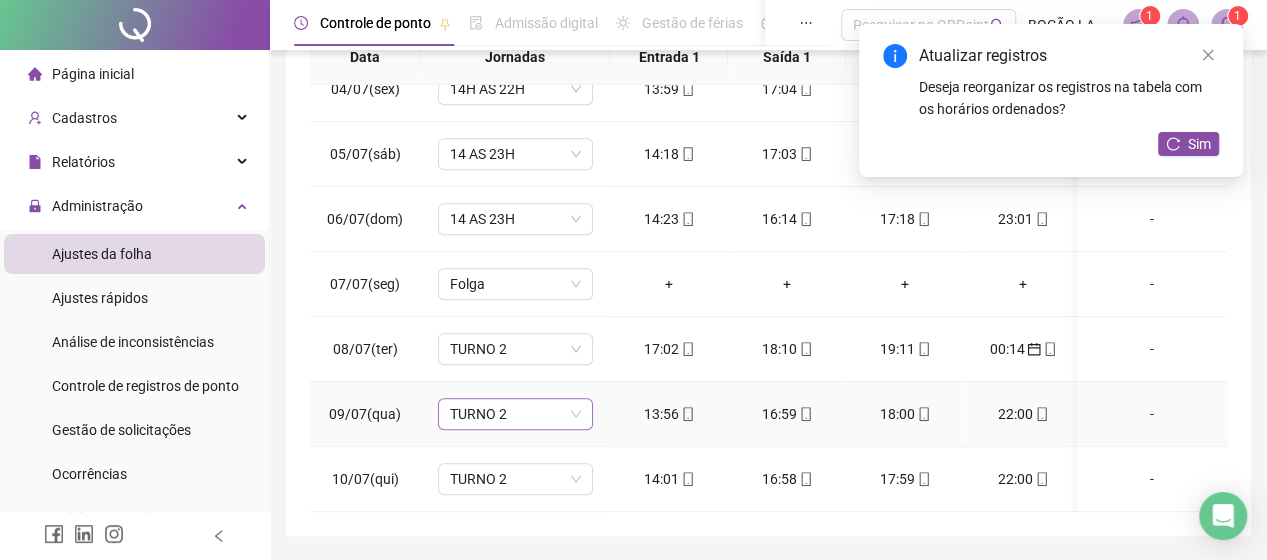 click on "TURNO 2" at bounding box center (515, 414) 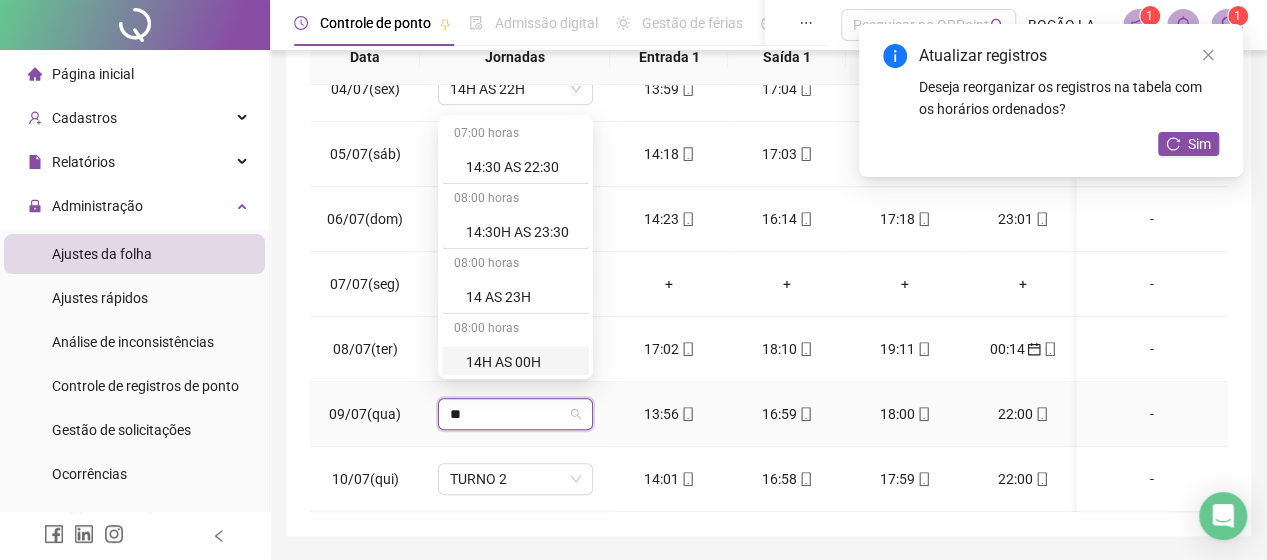 click on "14H AS 00H" at bounding box center (521, 362) 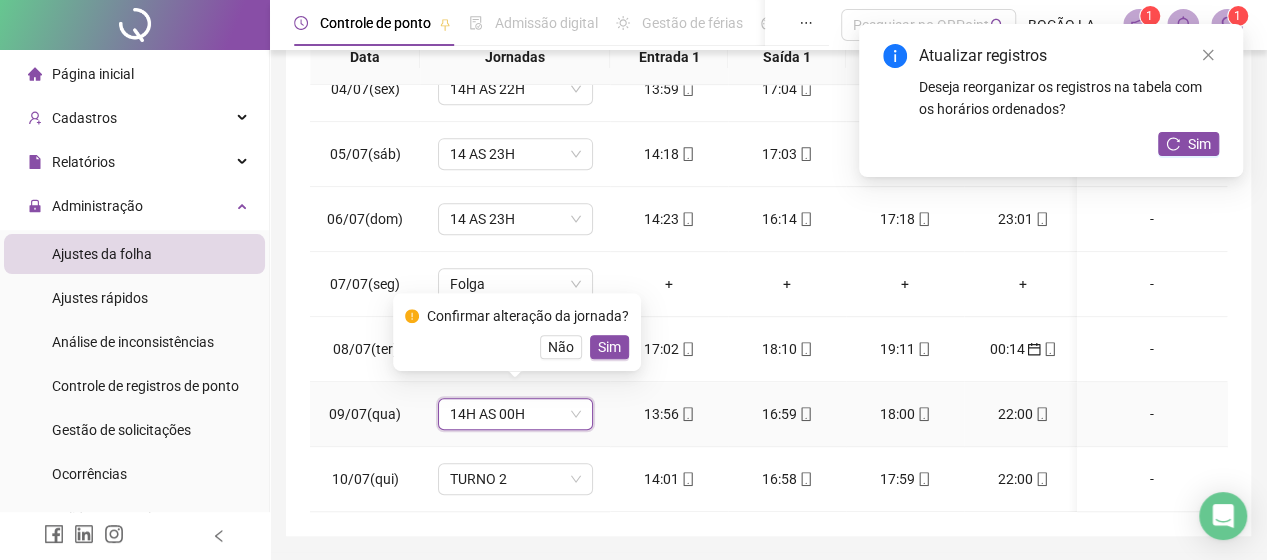 click on "14H AS 00H" at bounding box center [515, 414] 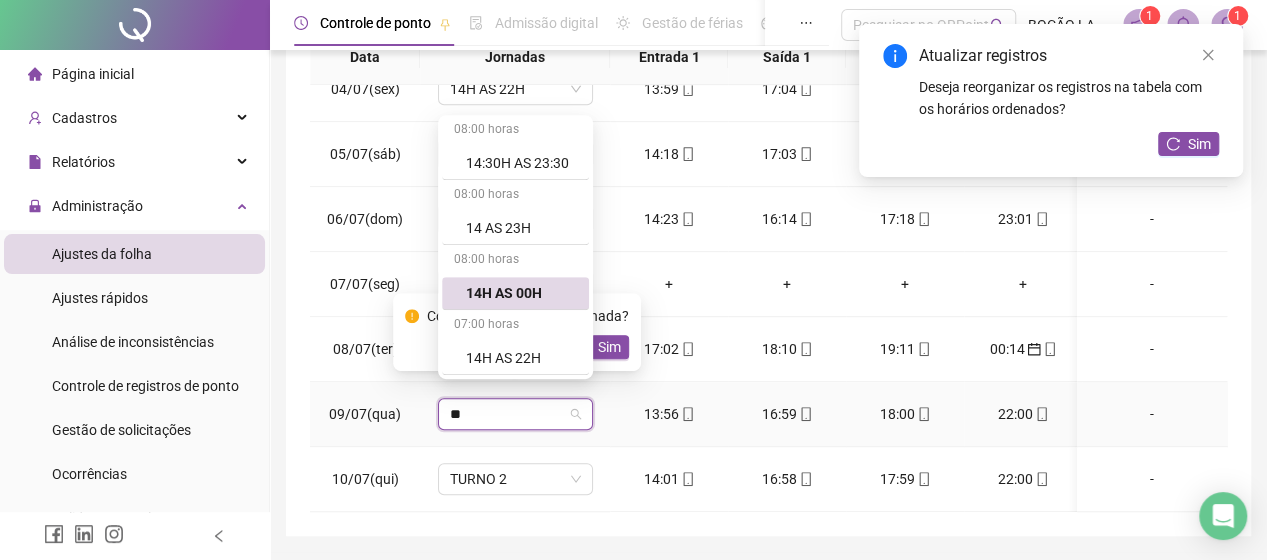 scroll, scrollTop: 67, scrollLeft: 0, axis: vertical 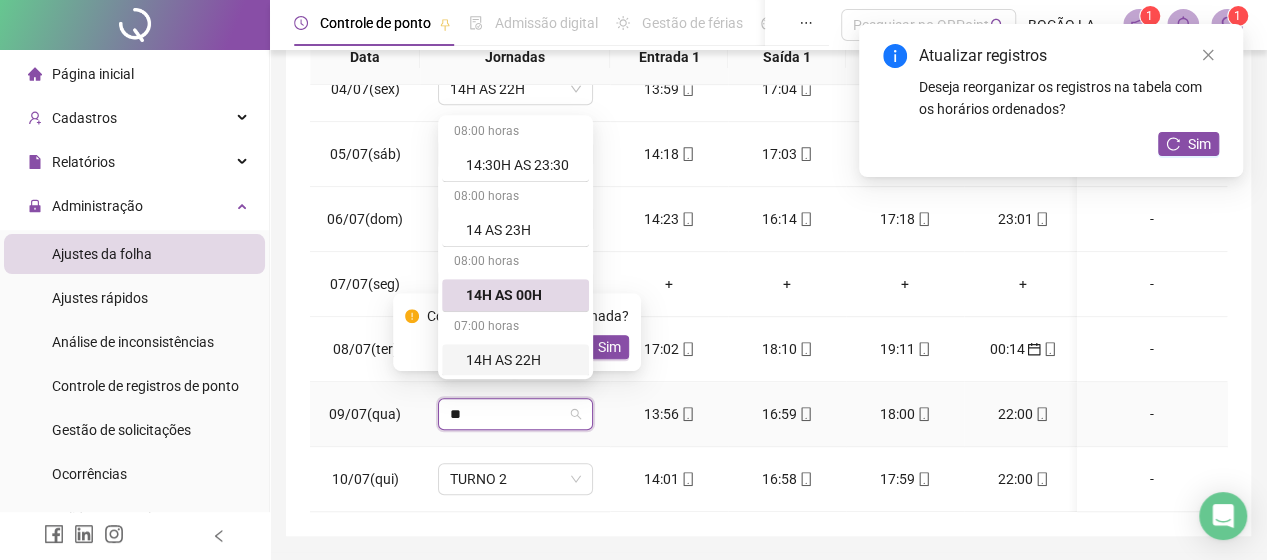 click on "14H AS 22H" at bounding box center (521, 360) 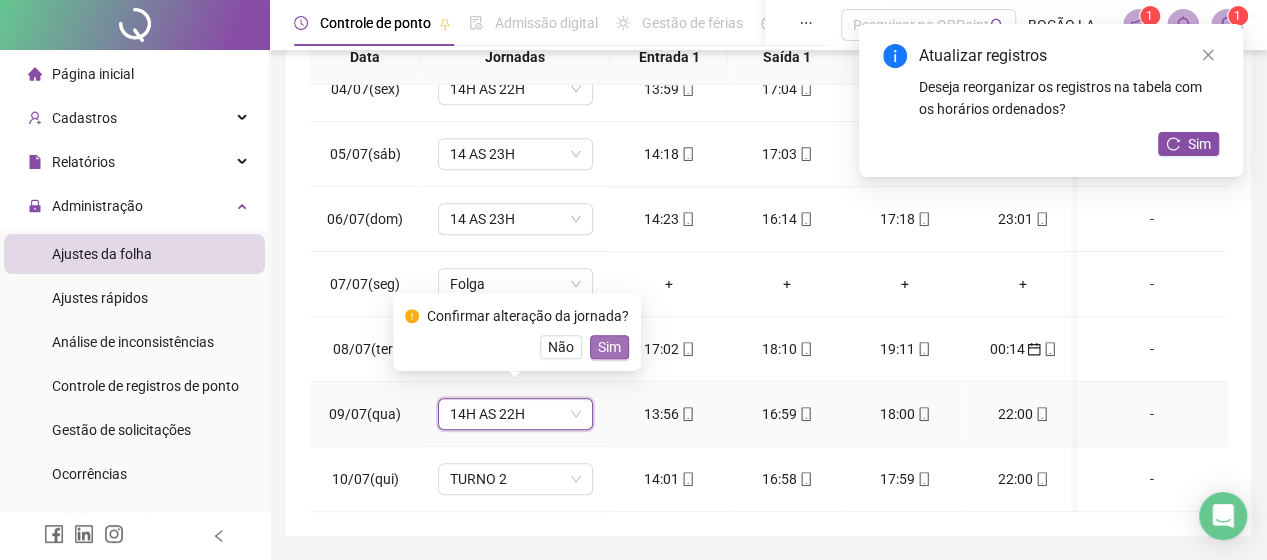 click on "Sim" at bounding box center (609, 347) 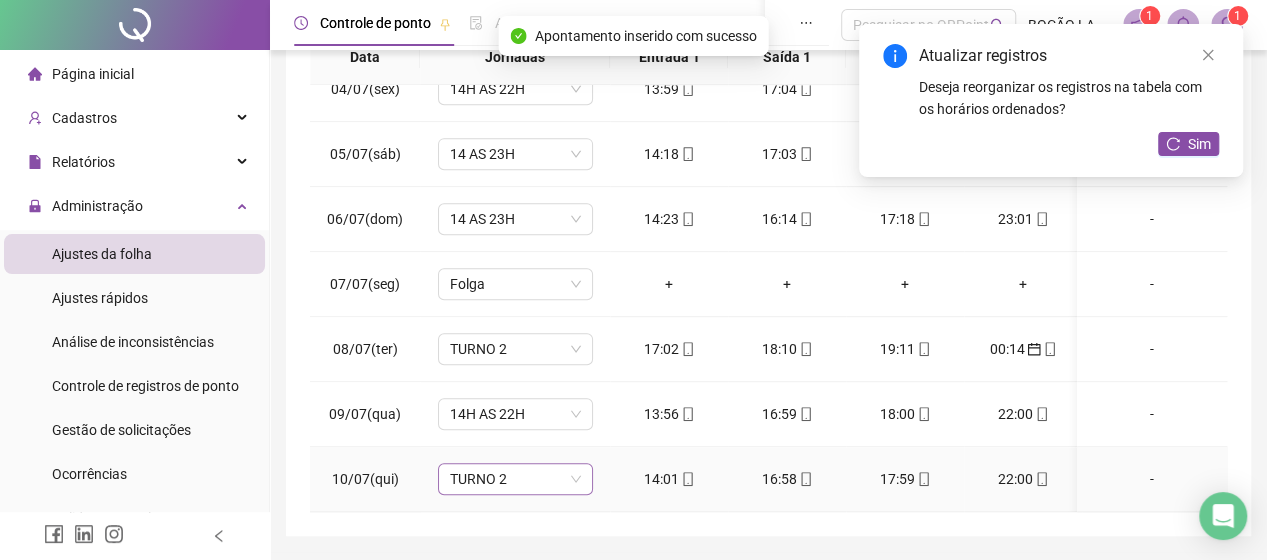 click on "TURNO 2" at bounding box center [515, 479] 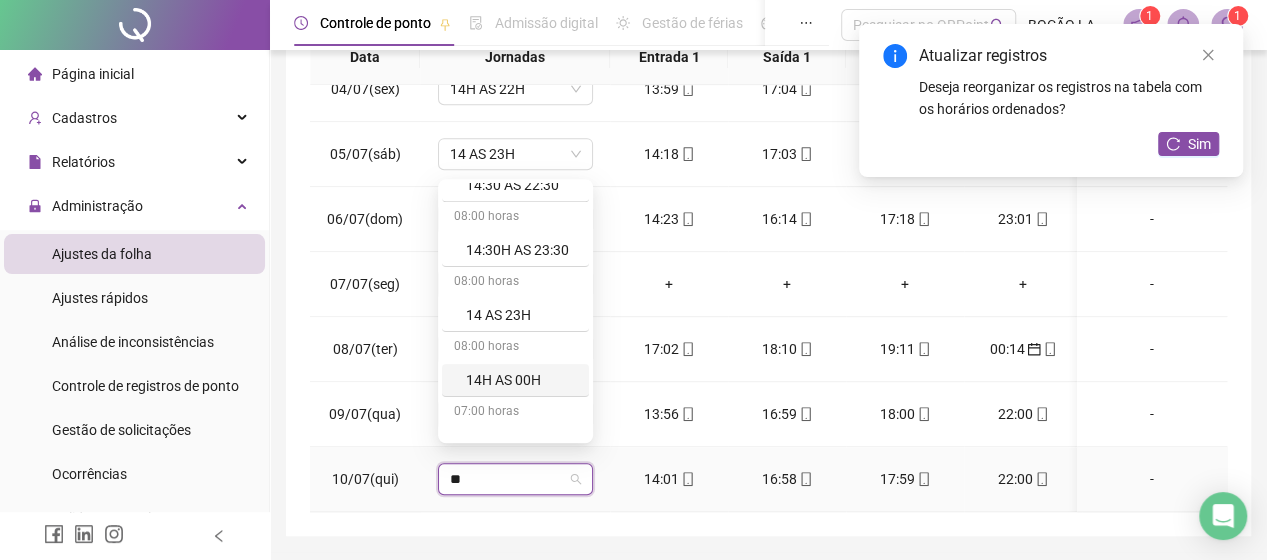 scroll, scrollTop: 67, scrollLeft: 0, axis: vertical 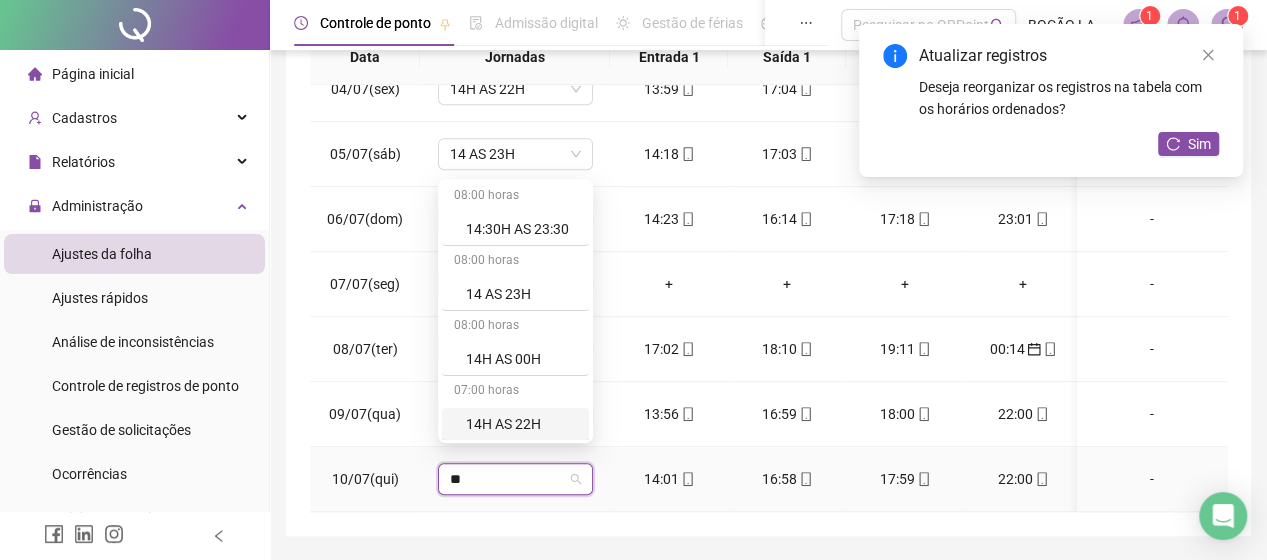 click on "14H AS 22H" at bounding box center (521, 424) 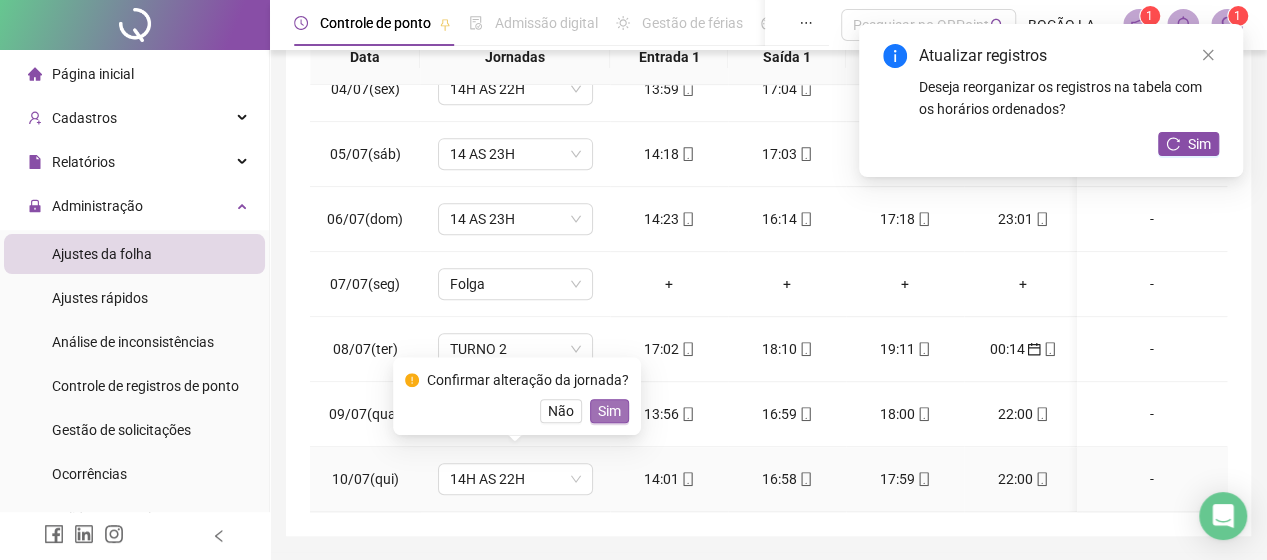 click on "Sim" at bounding box center [609, 411] 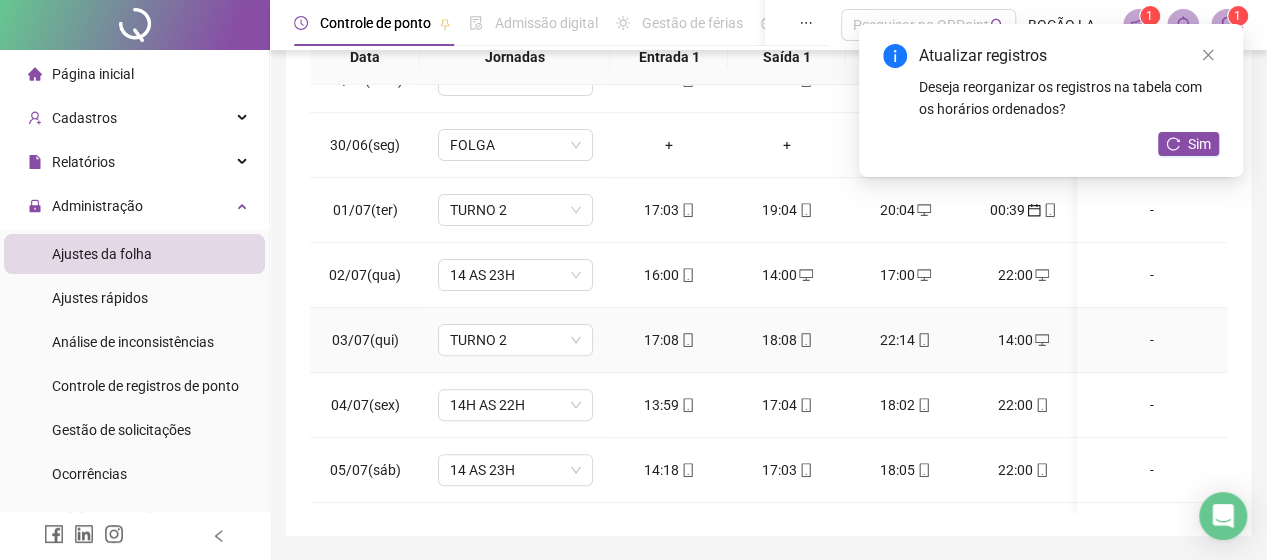 scroll, scrollTop: 200, scrollLeft: 0, axis: vertical 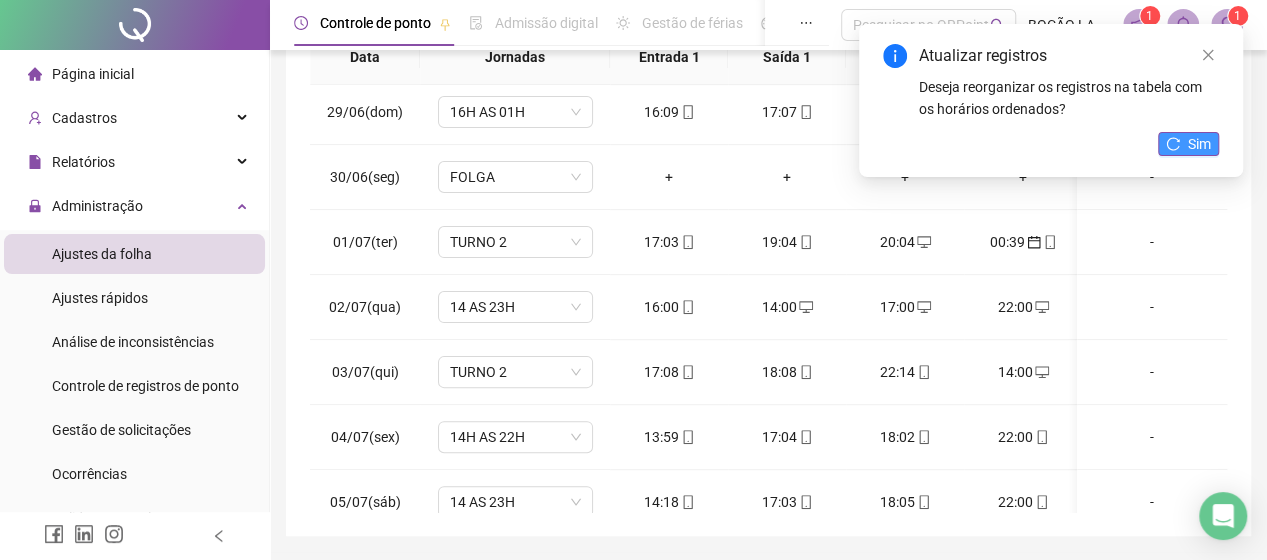 click 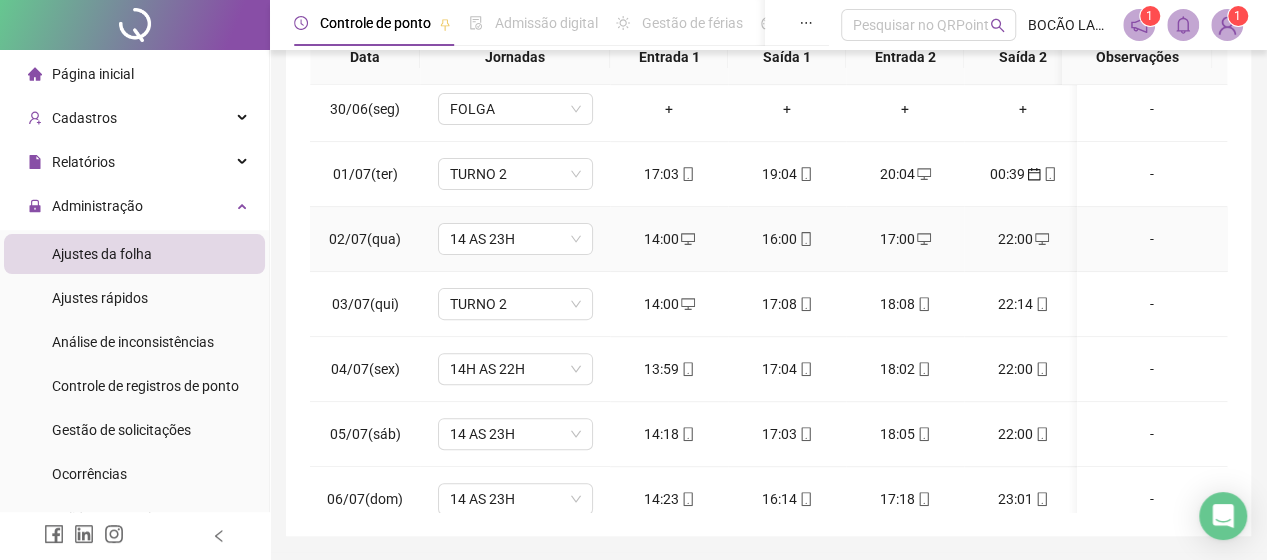 scroll, scrollTop: 300, scrollLeft: 0, axis: vertical 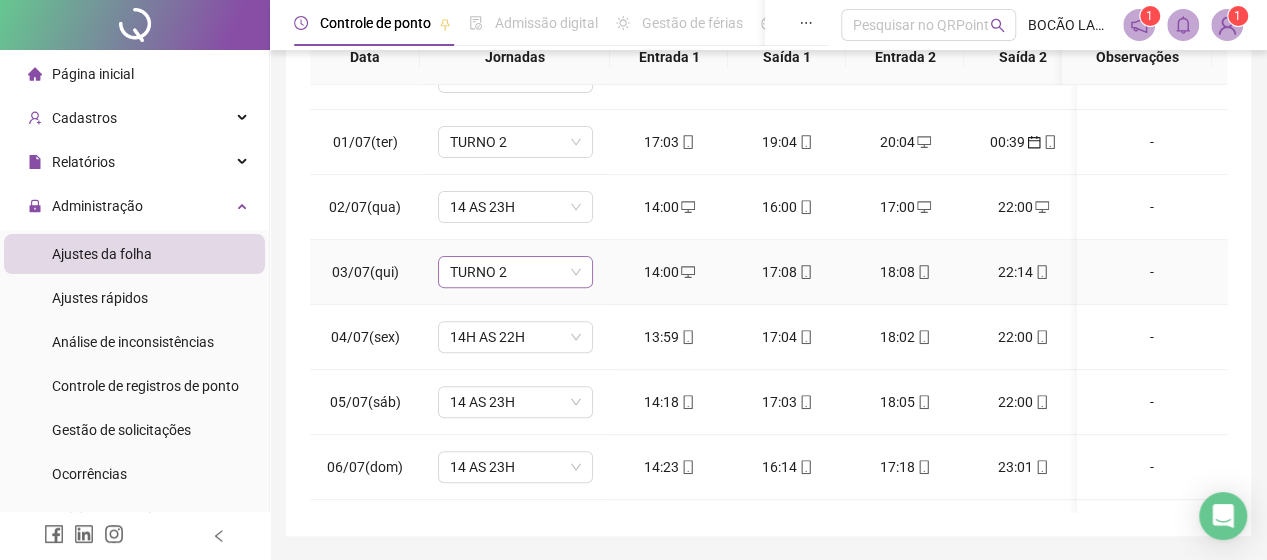 click on "TURNO 2" at bounding box center (515, 272) 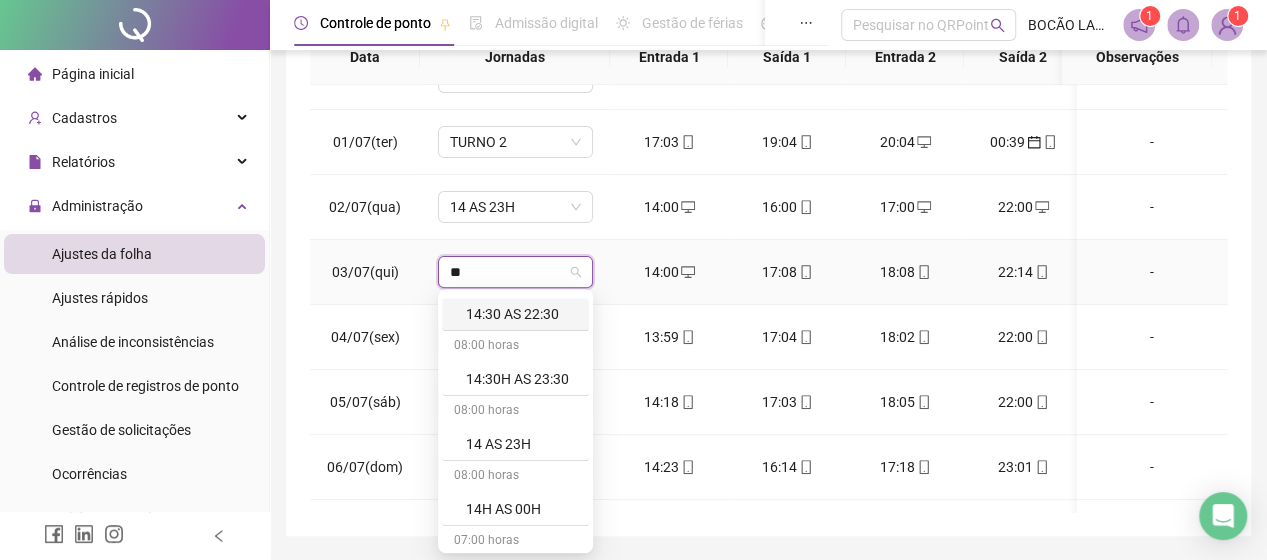scroll, scrollTop: 67, scrollLeft: 0, axis: vertical 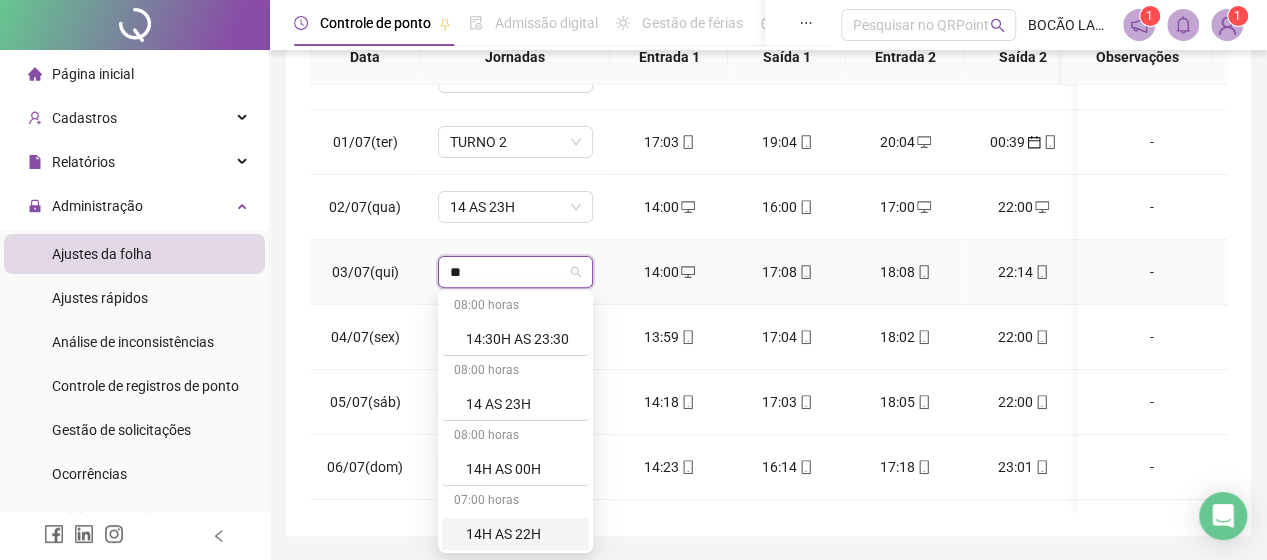 click on "14H AS 22H" at bounding box center [521, 534] 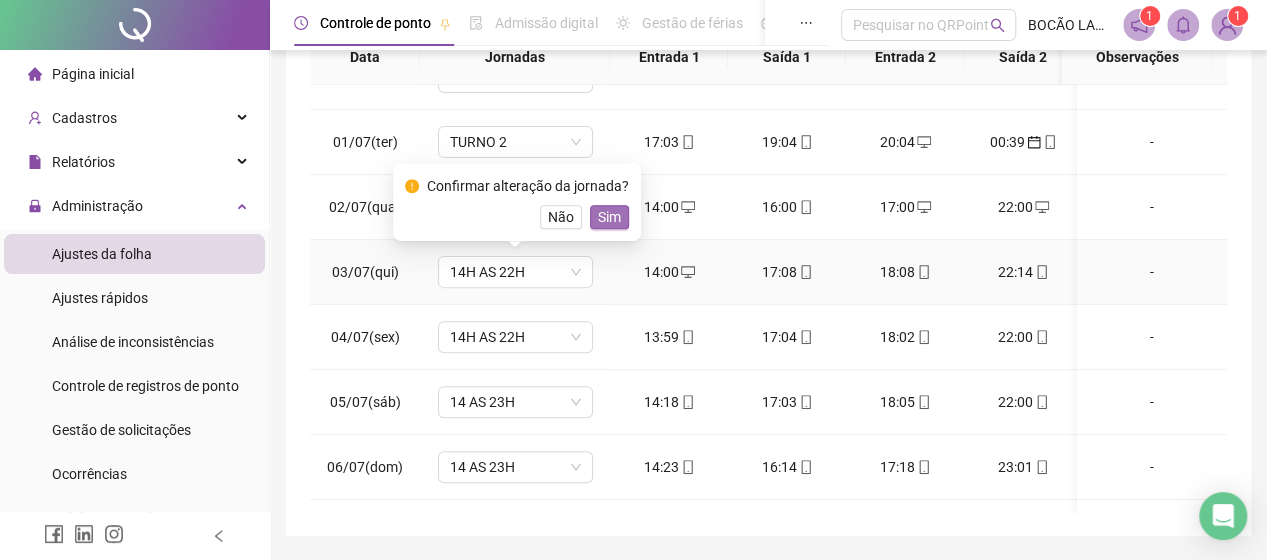 click on "Sim" at bounding box center (609, 217) 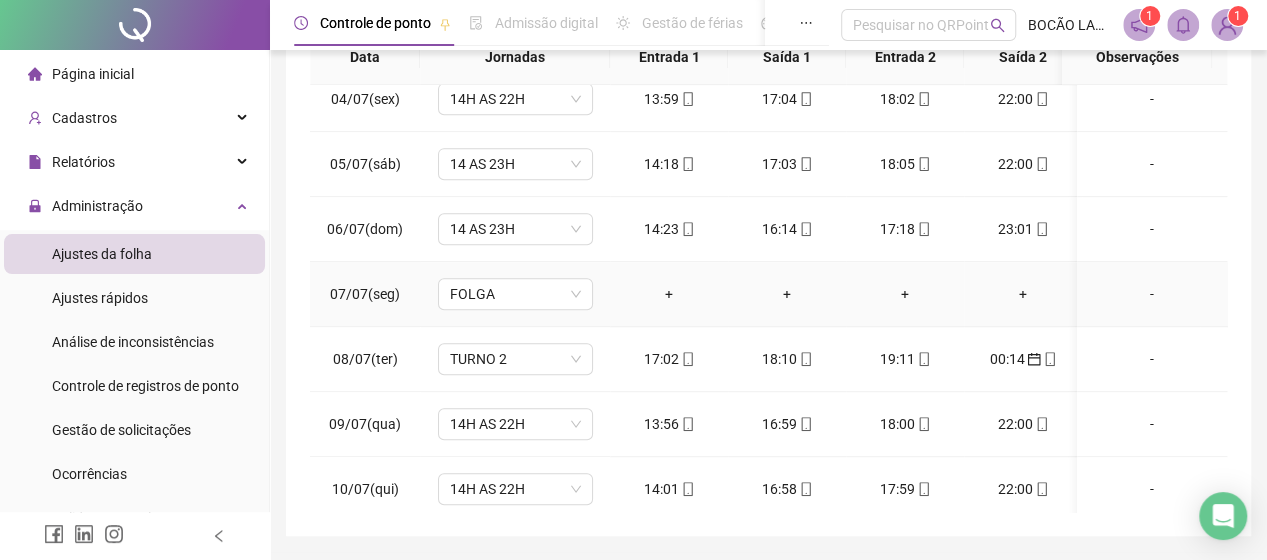 scroll, scrollTop: 558, scrollLeft: 0, axis: vertical 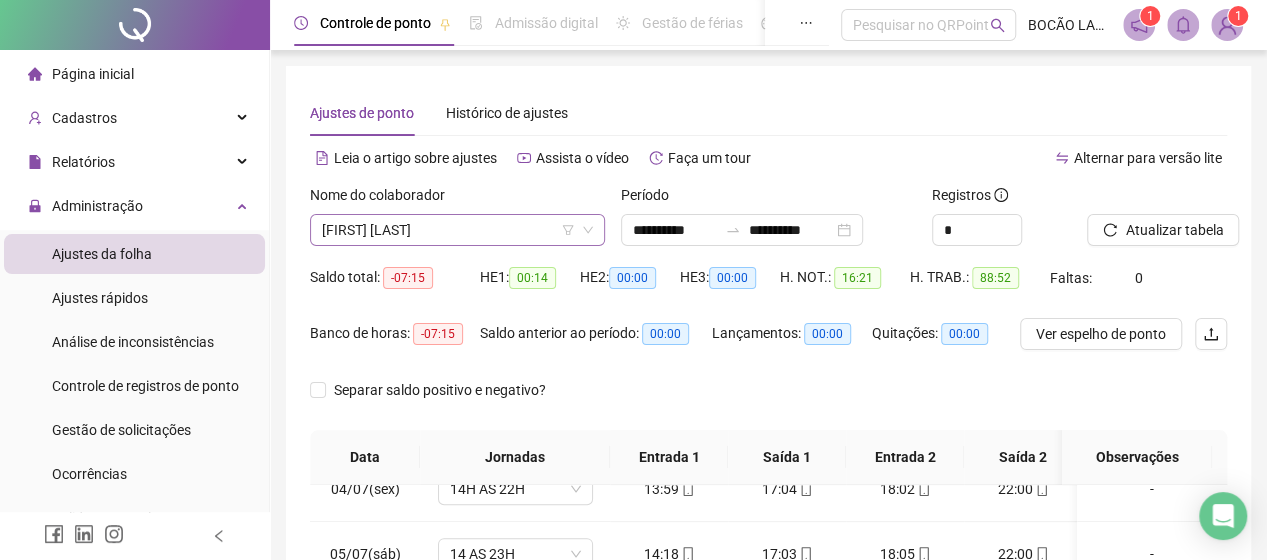 click on "[FIRST] [LAST]" at bounding box center (457, 230) 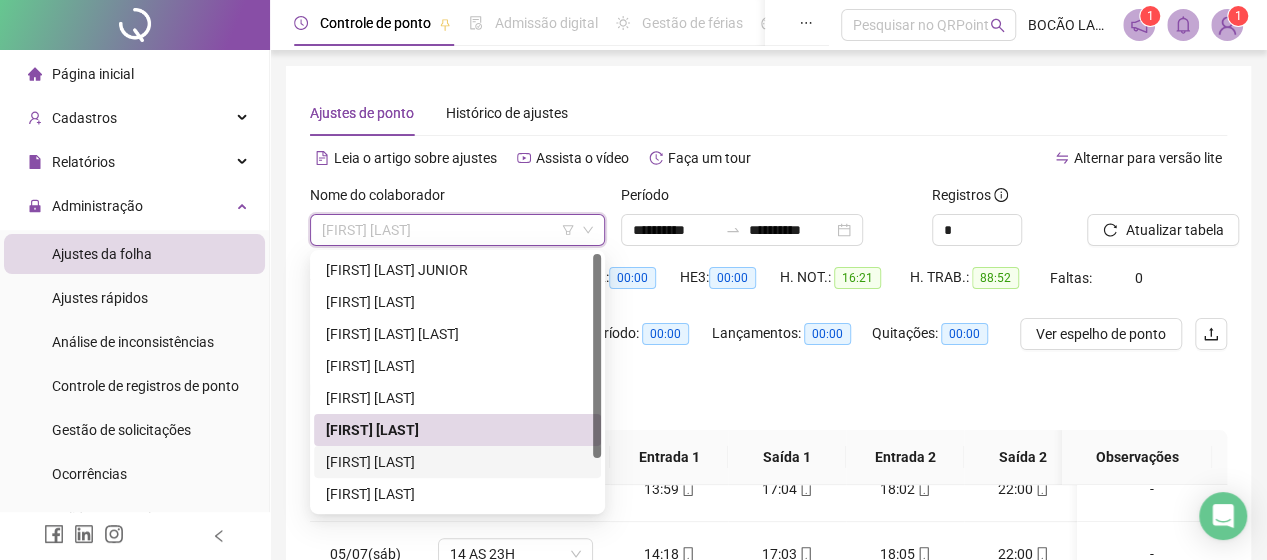 click on "[FIRST] [LAST]" at bounding box center [457, 462] 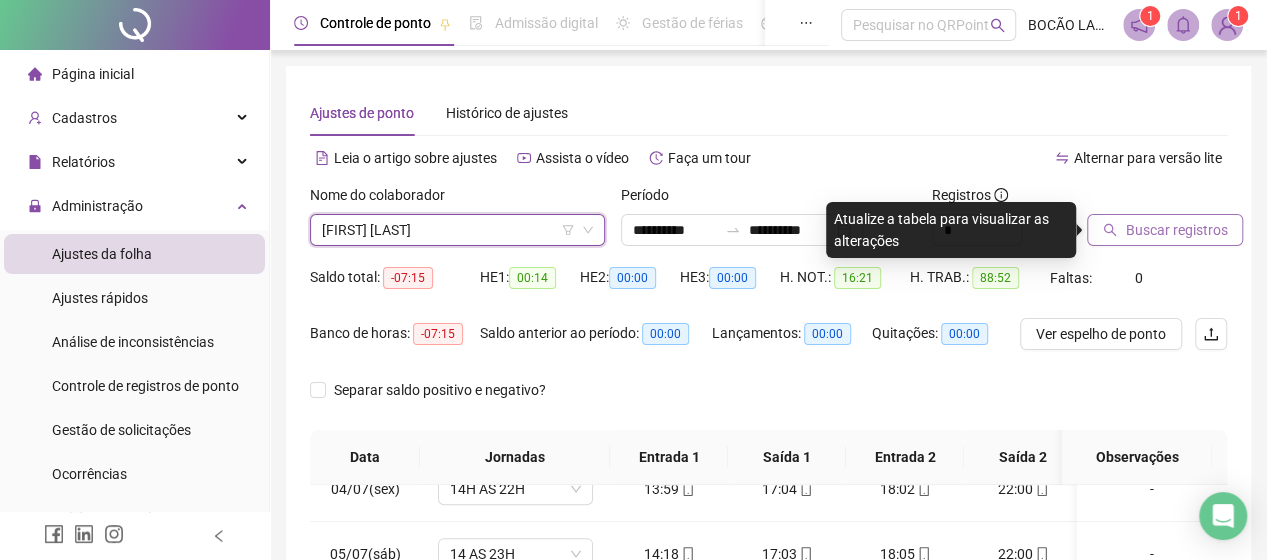 click on "Buscar registros" at bounding box center (1176, 230) 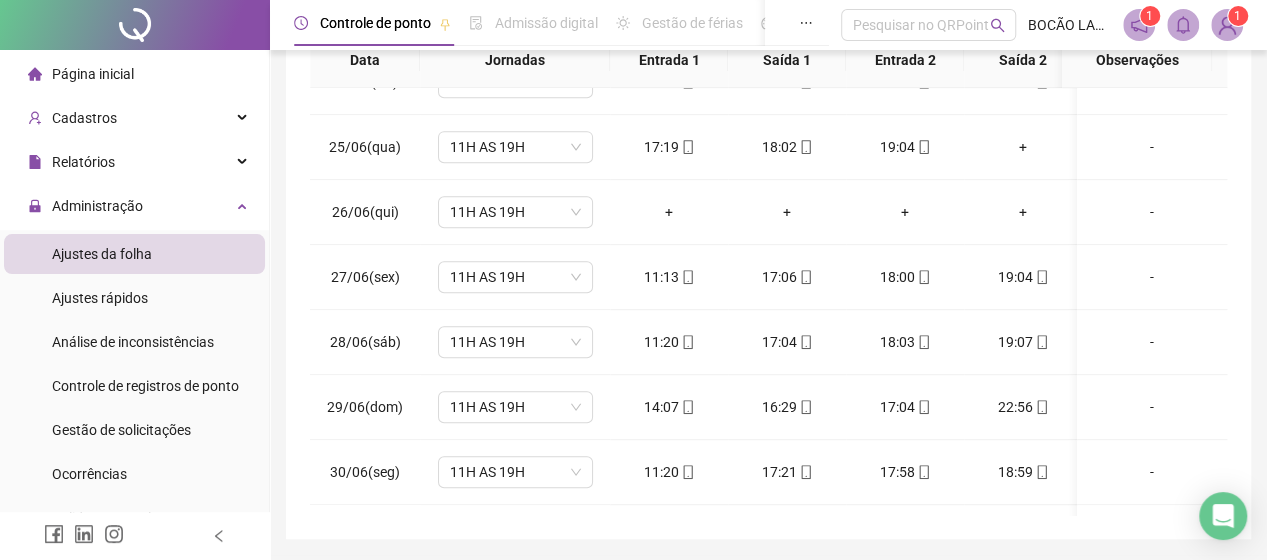 scroll, scrollTop: 400, scrollLeft: 0, axis: vertical 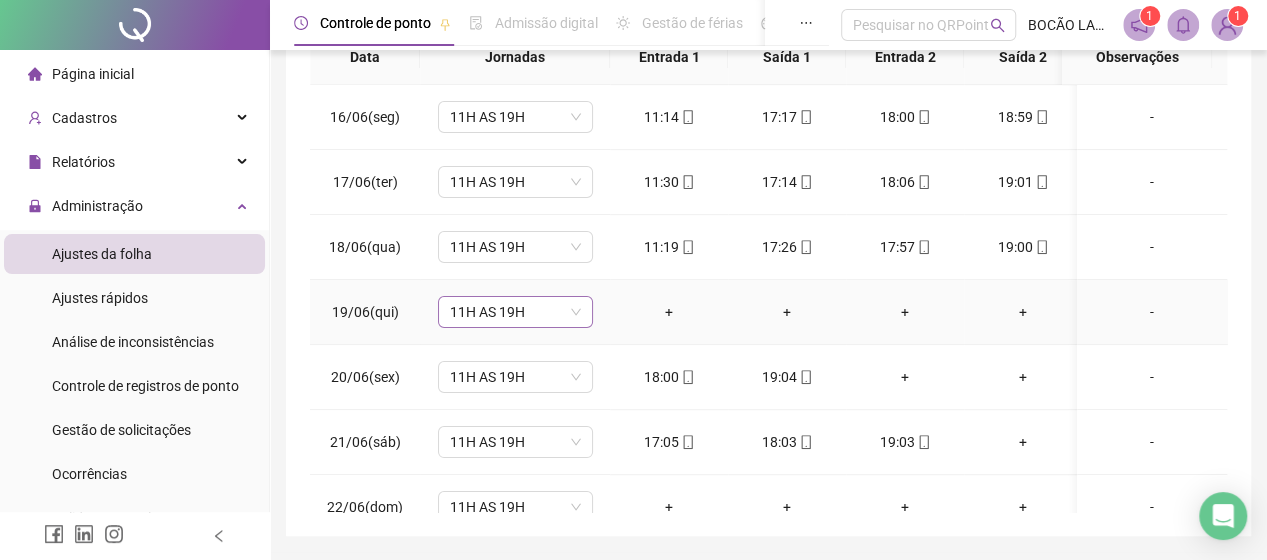 click on "11H AS 19H" at bounding box center [515, 312] 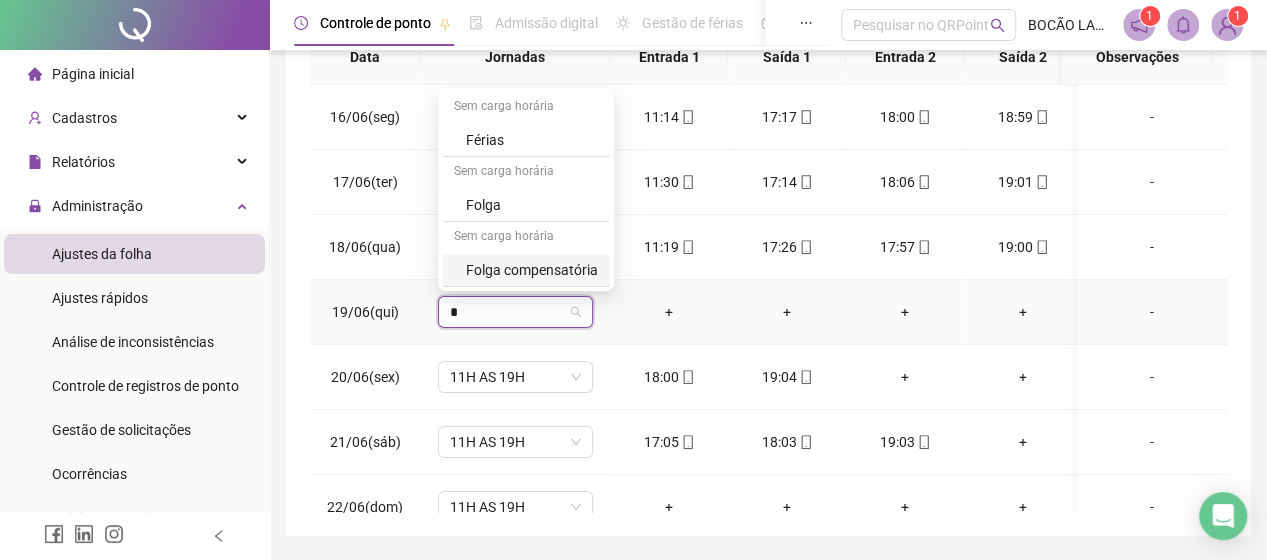 click on "Folga" at bounding box center [532, 205] 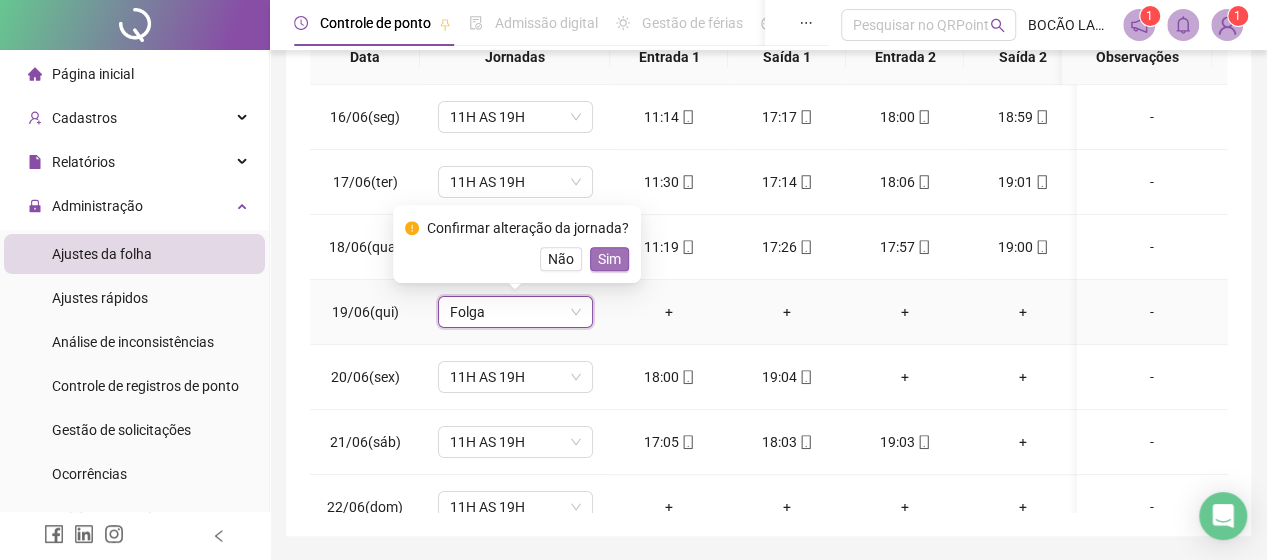 click on "Sim" at bounding box center [609, 259] 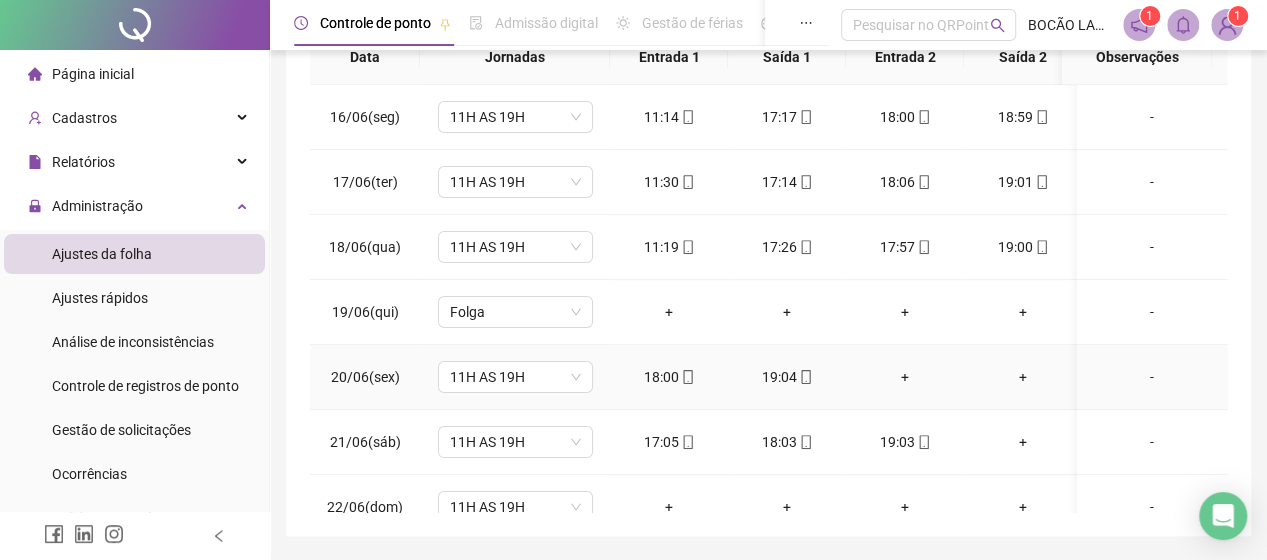 click on "+" at bounding box center (905, 377) 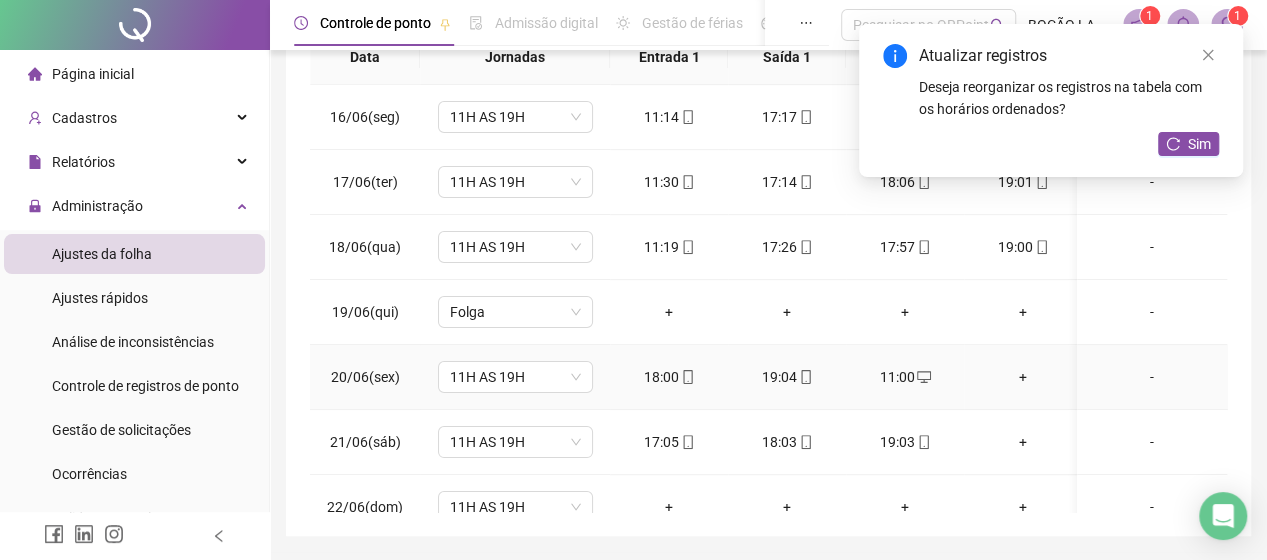 click on "+" at bounding box center (1023, 377) 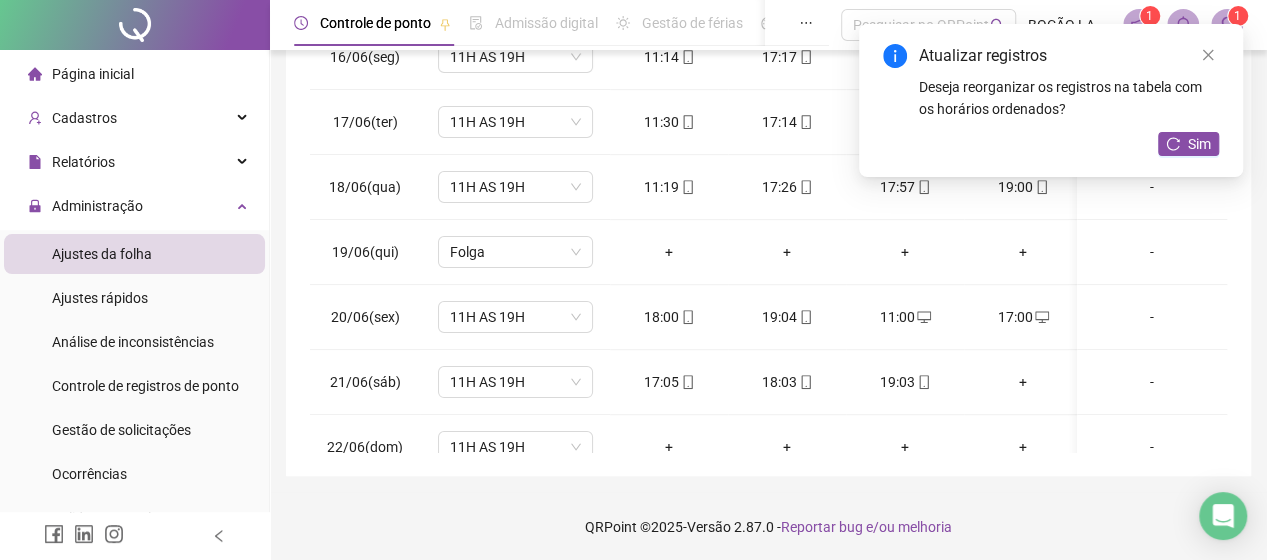 scroll, scrollTop: 462, scrollLeft: 0, axis: vertical 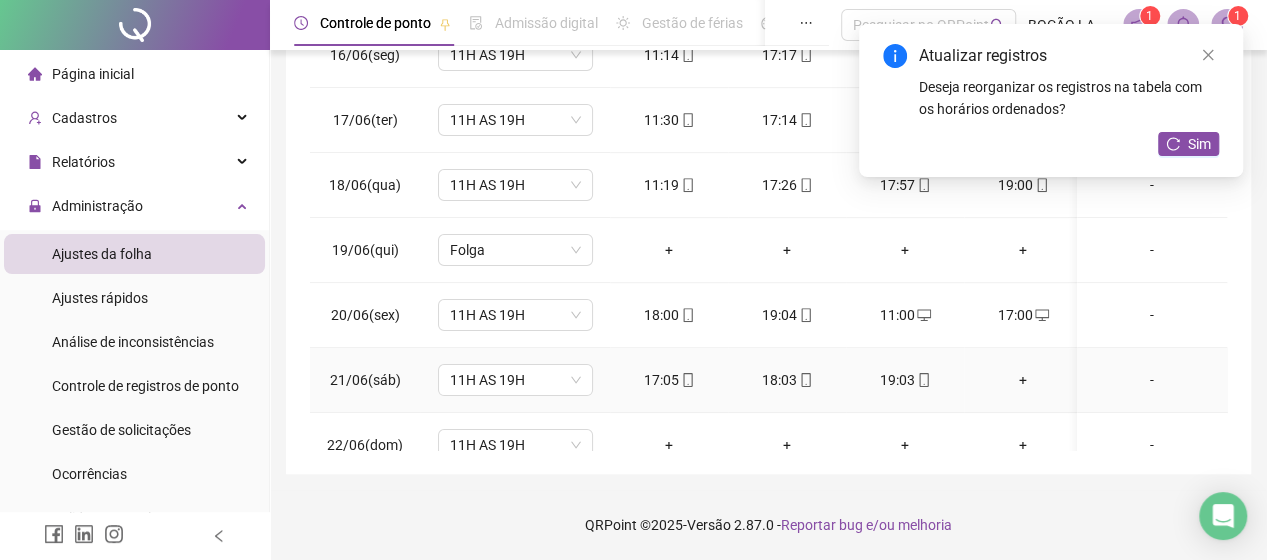 click on "+" at bounding box center [1023, 380] 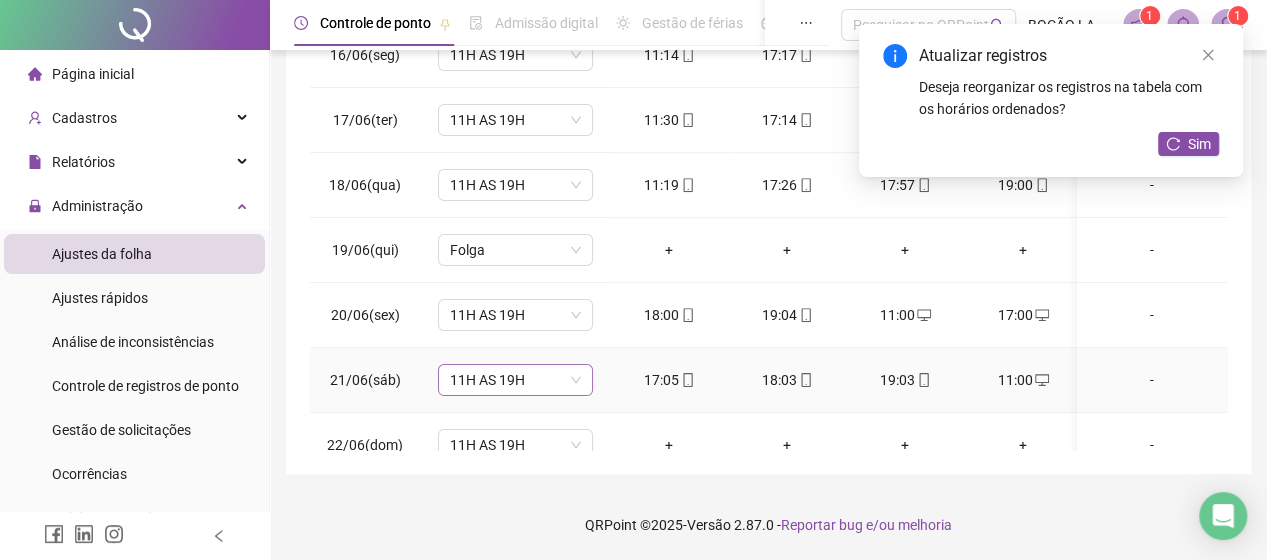 click on "11H AS 19H" at bounding box center [515, 380] 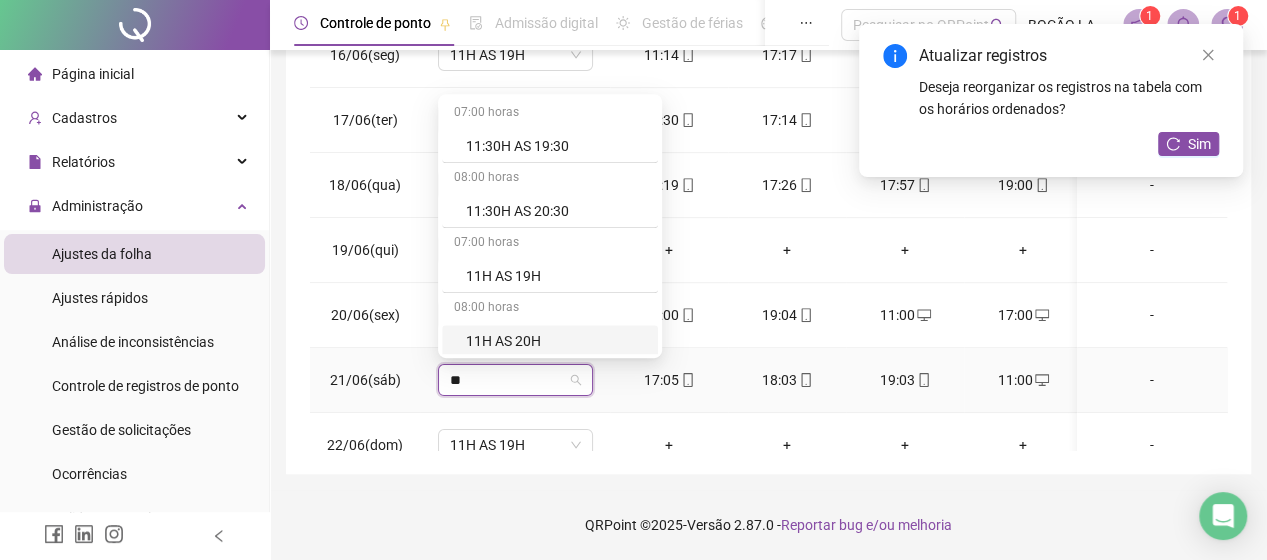 click on "11H AS 20H" at bounding box center (556, 341) 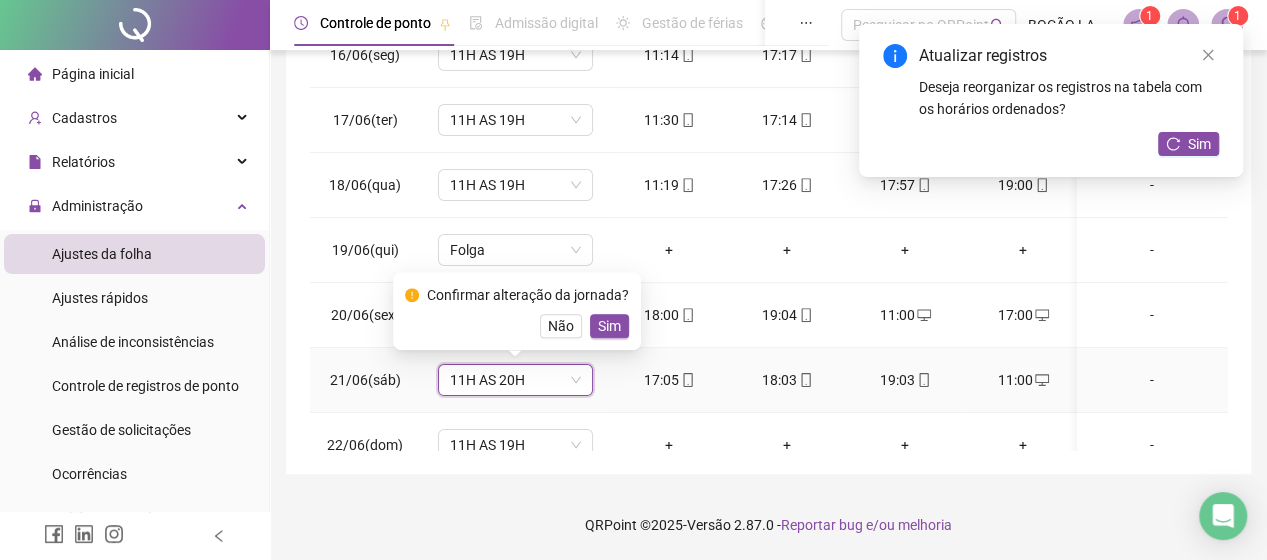 click on "Sim" at bounding box center [609, 326] 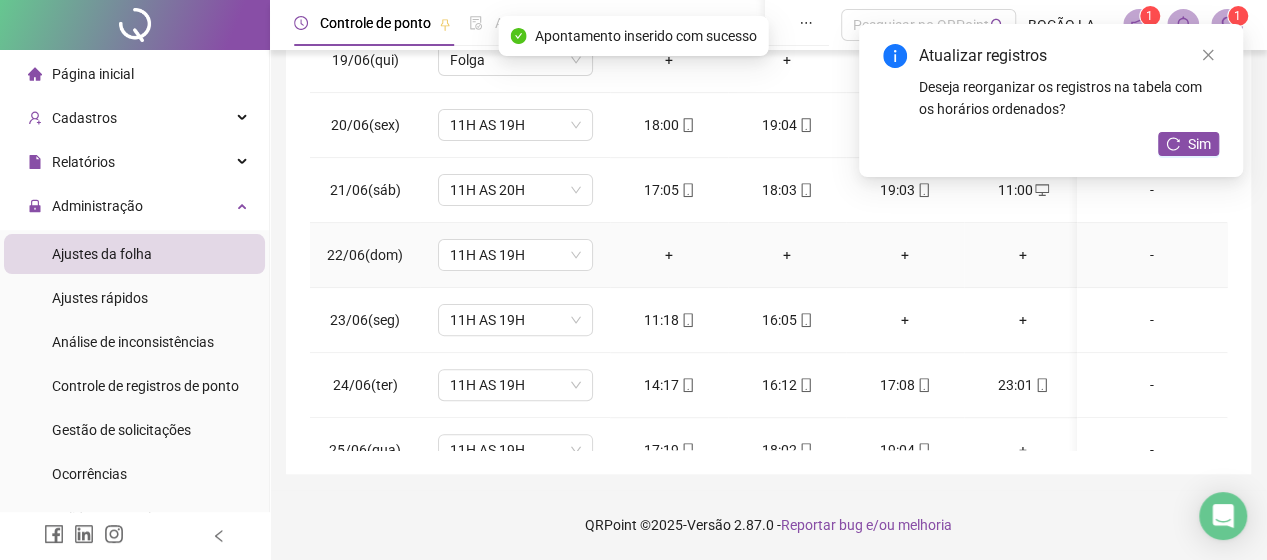 scroll, scrollTop: 200, scrollLeft: 0, axis: vertical 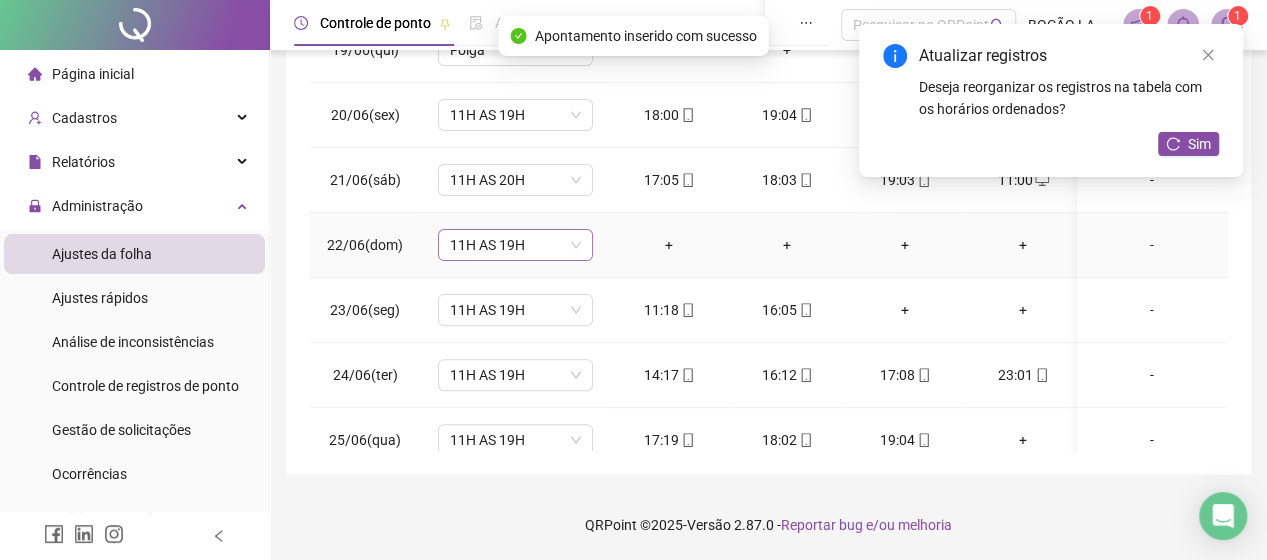 click on "11H AS 19H" at bounding box center (515, 245) 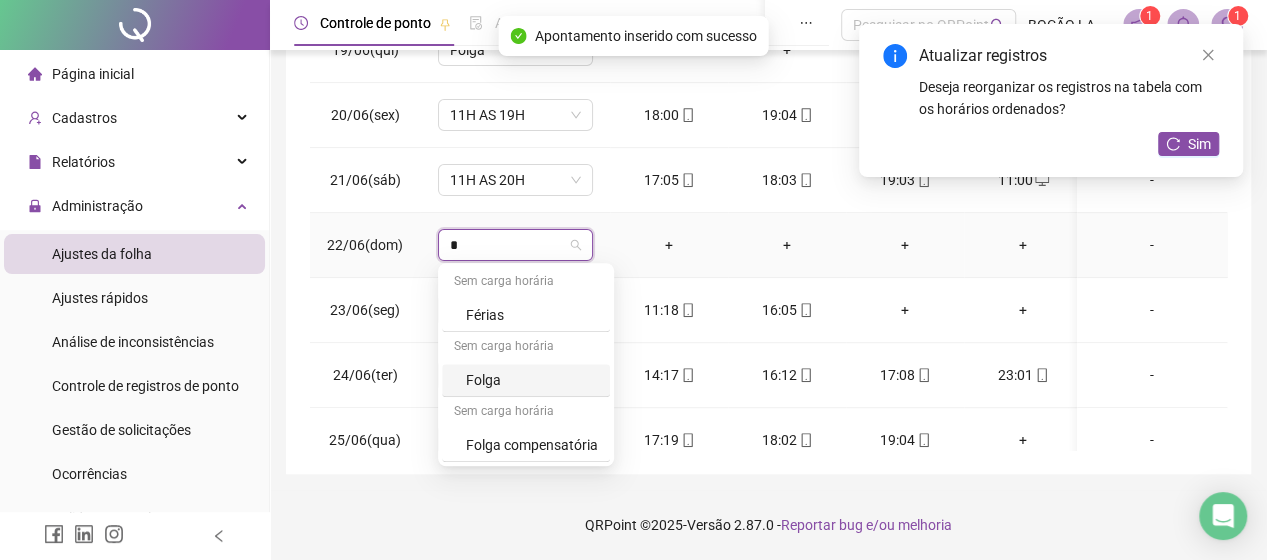 click on "Folga" at bounding box center [532, 380] 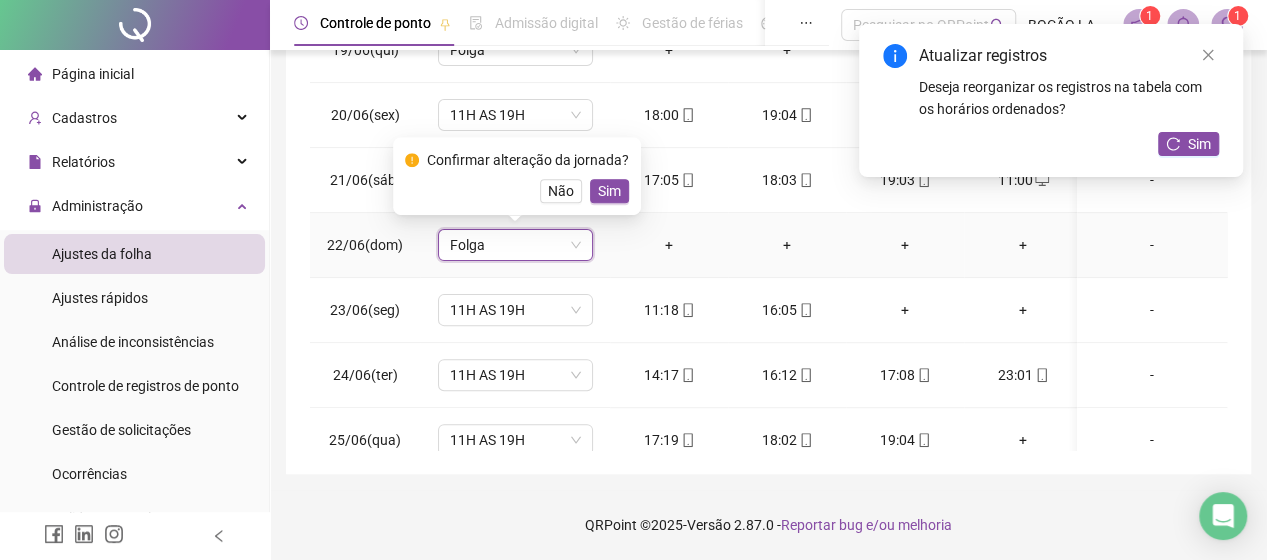 click on "Sim" at bounding box center (609, 191) 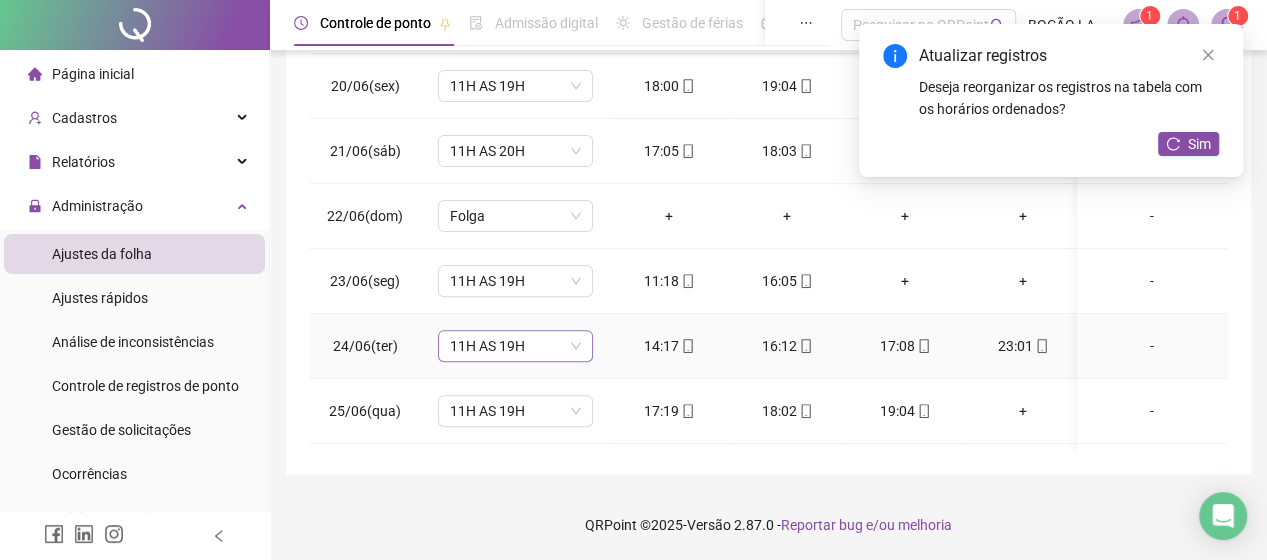 scroll, scrollTop: 100, scrollLeft: 0, axis: vertical 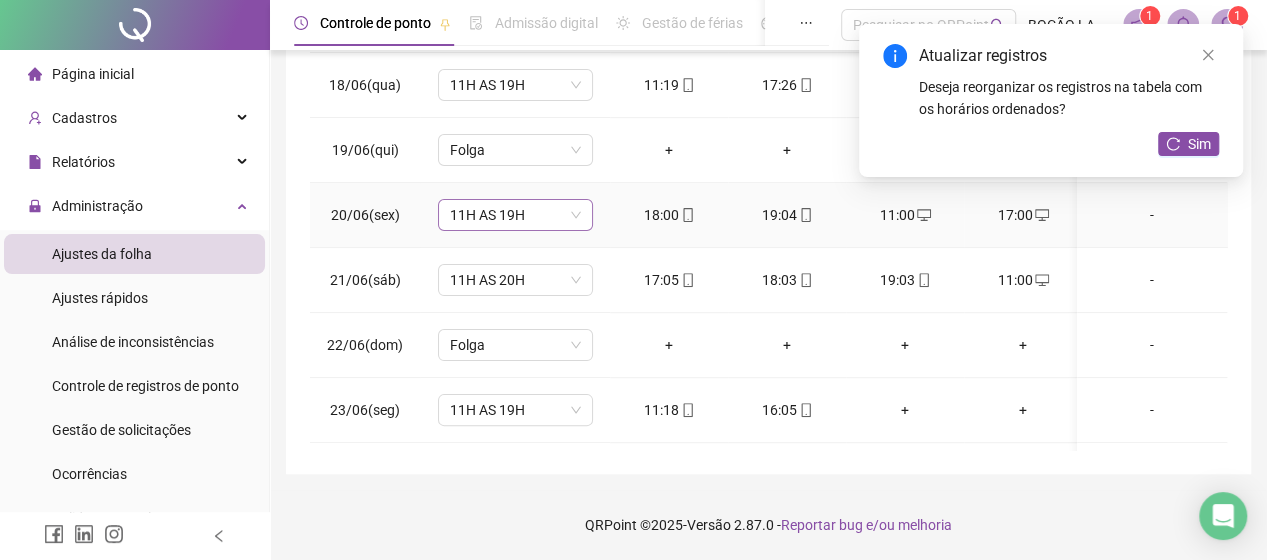 click on "11H AS 19H" at bounding box center [515, 215] 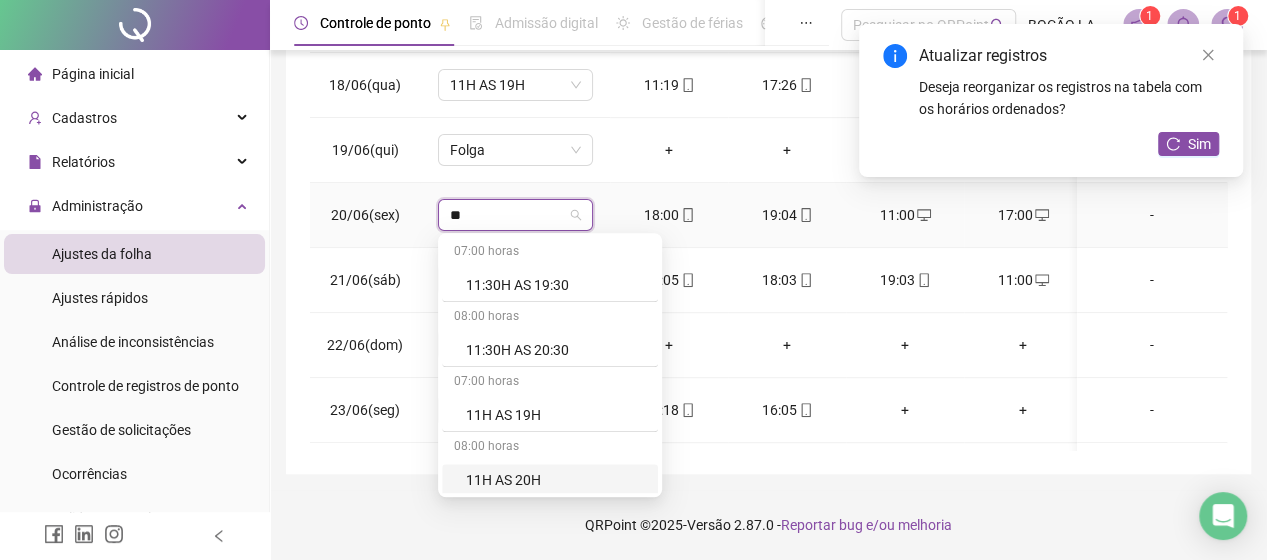 click on "11H AS 20H" at bounding box center (556, 480) 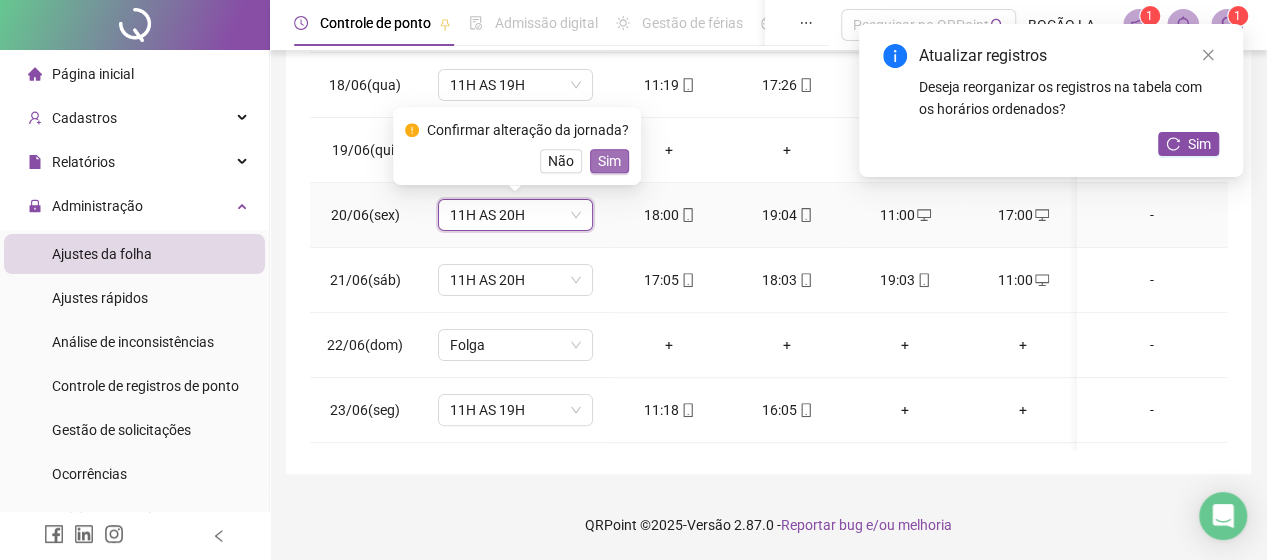 click on "Sim" at bounding box center (609, 161) 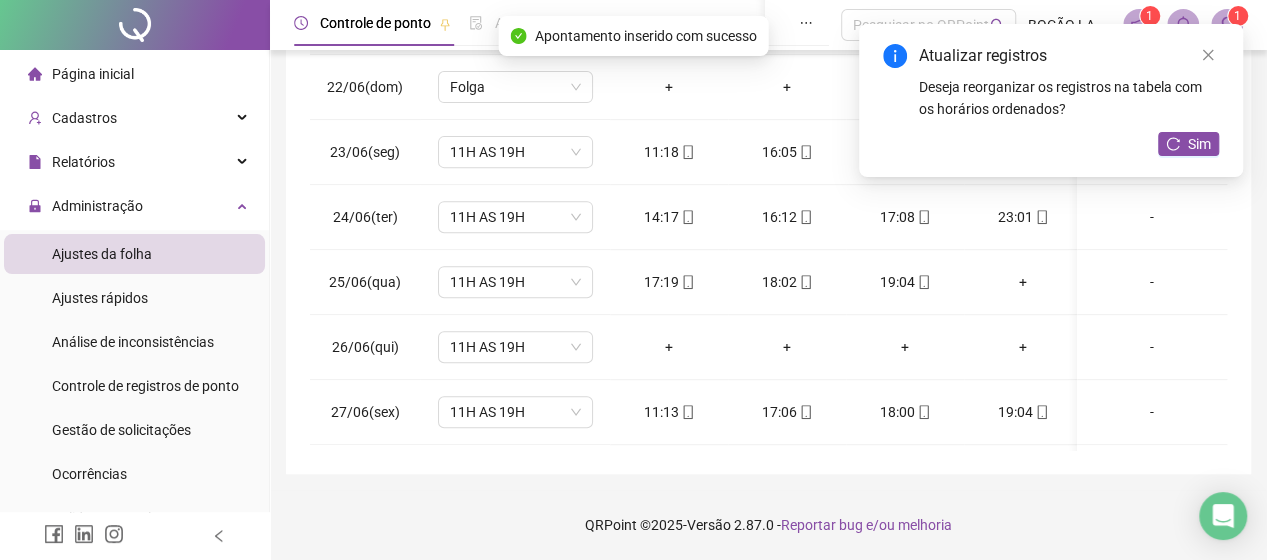 scroll, scrollTop: 400, scrollLeft: 0, axis: vertical 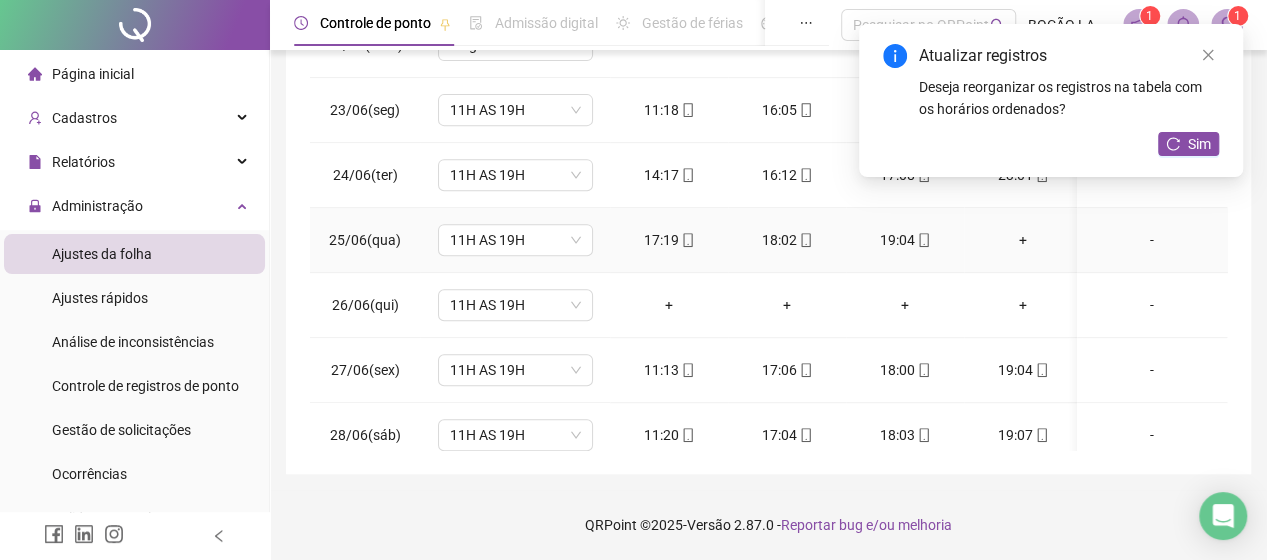 click on "+" at bounding box center (1023, 240) 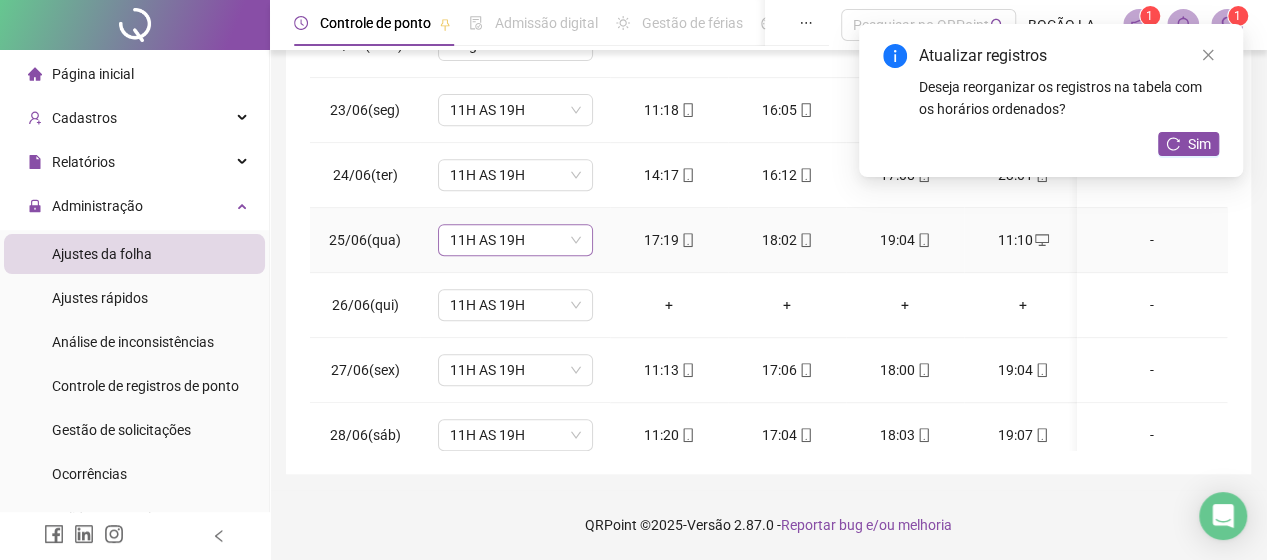 click on "11H AS 19H" at bounding box center (515, 240) 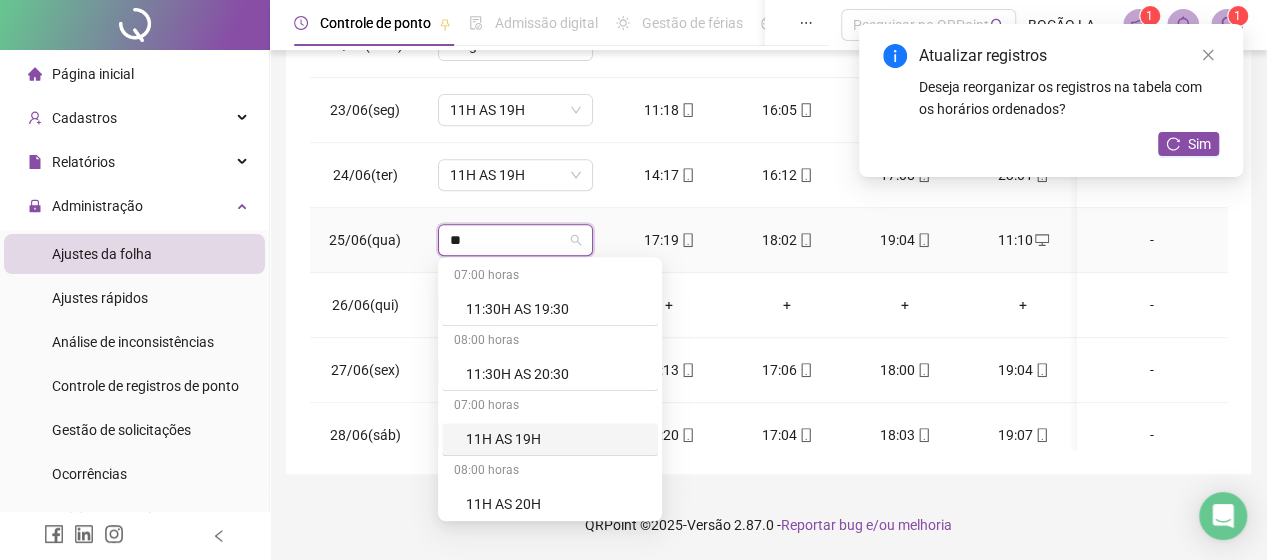 click on "11H AS 20H" at bounding box center [556, 504] 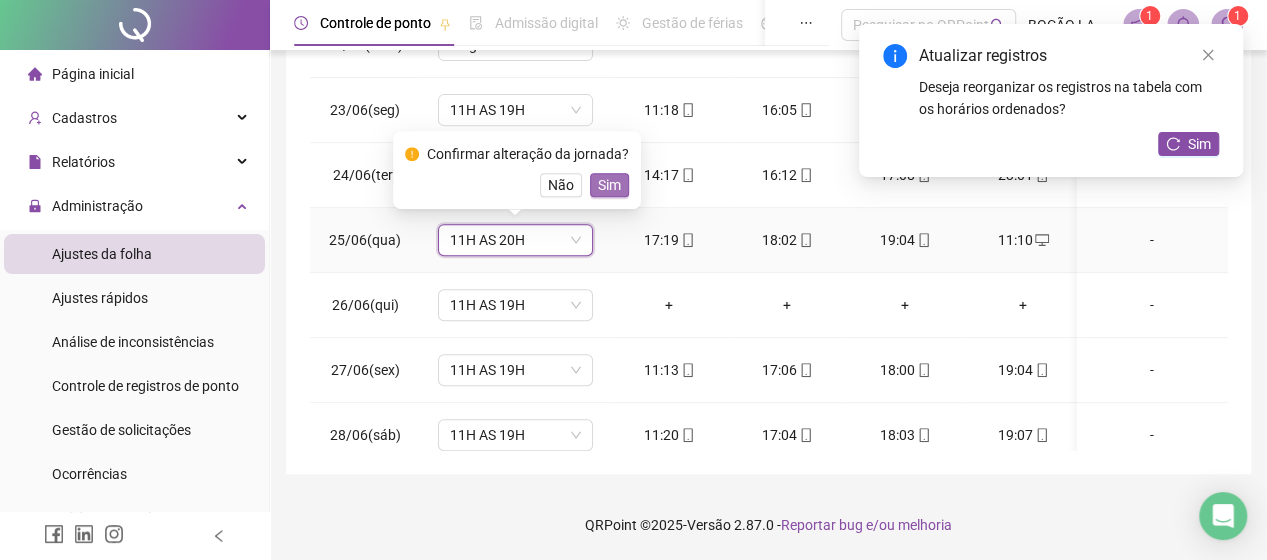 click on "Sim" at bounding box center [609, 185] 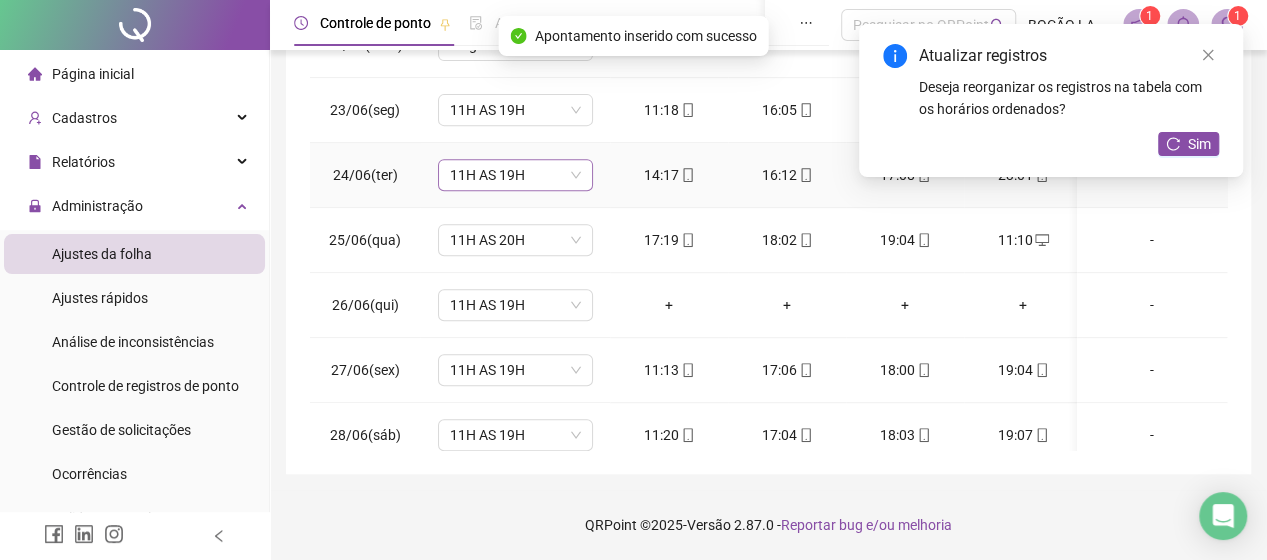 click on "11H AS 19H" at bounding box center [515, 175] 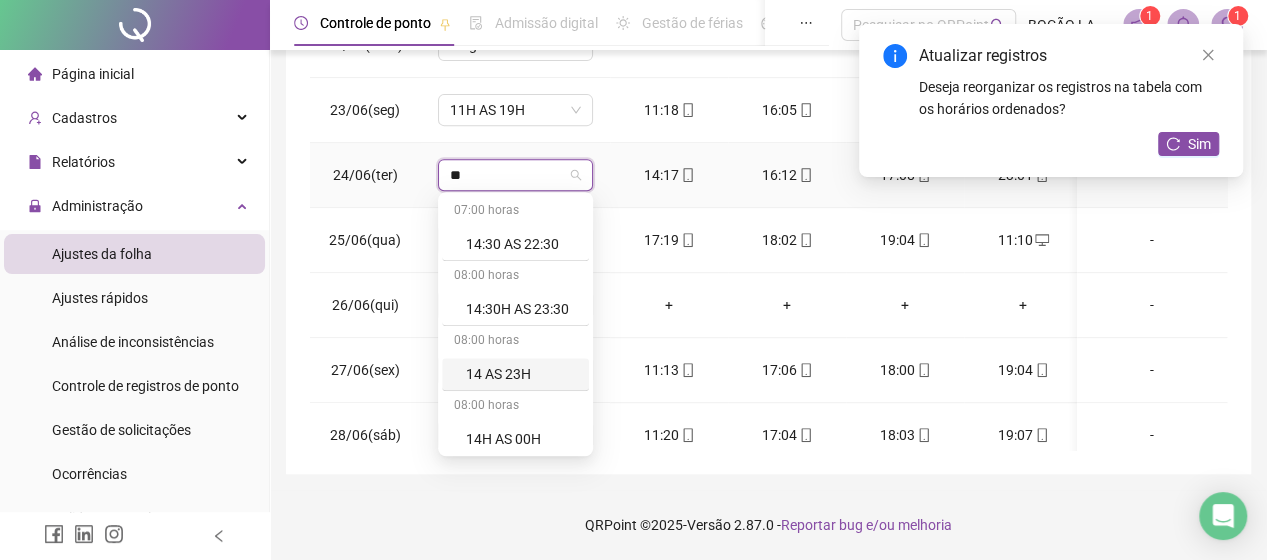 click on "14 AS 23H" at bounding box center (515, 374) 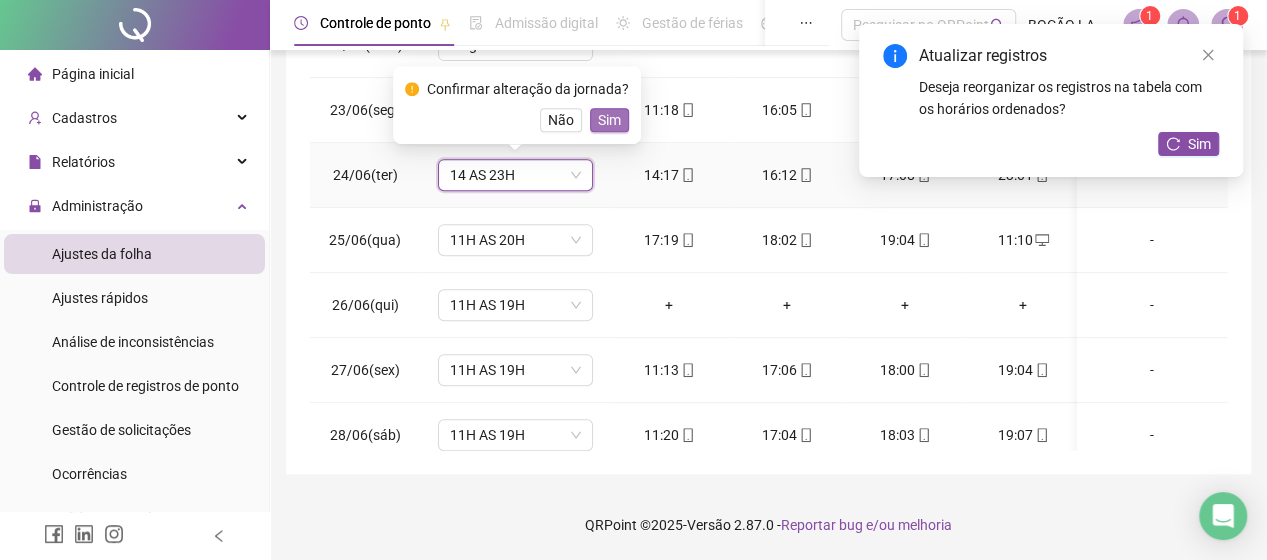 click on "Sim" at bounding box center (609, 120) 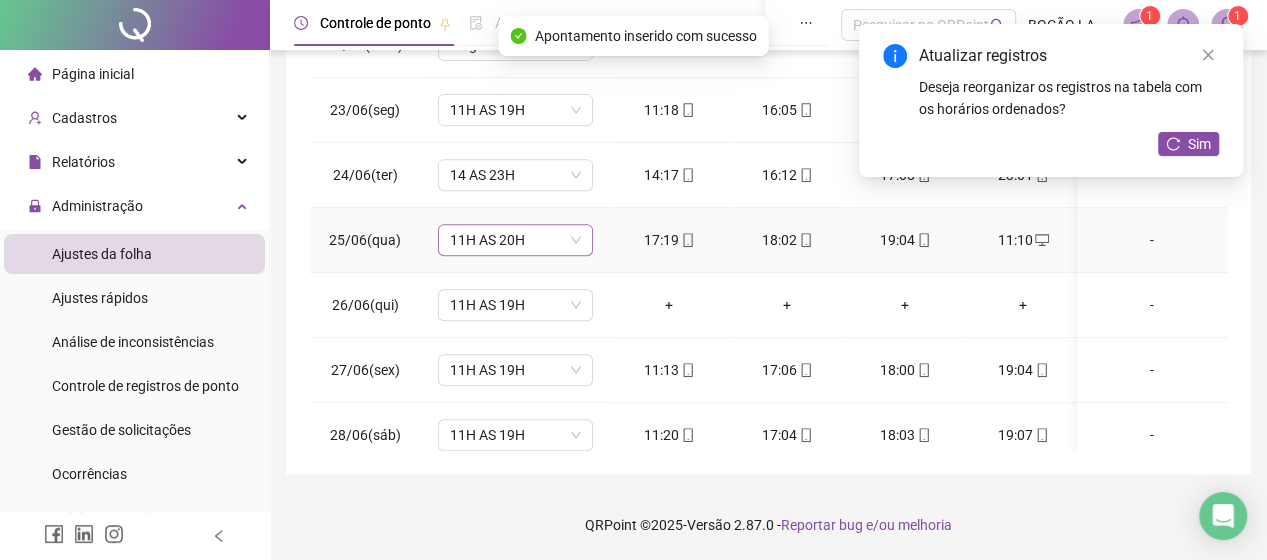 click on "11H AS 20H" at bounding box center [515, 240] 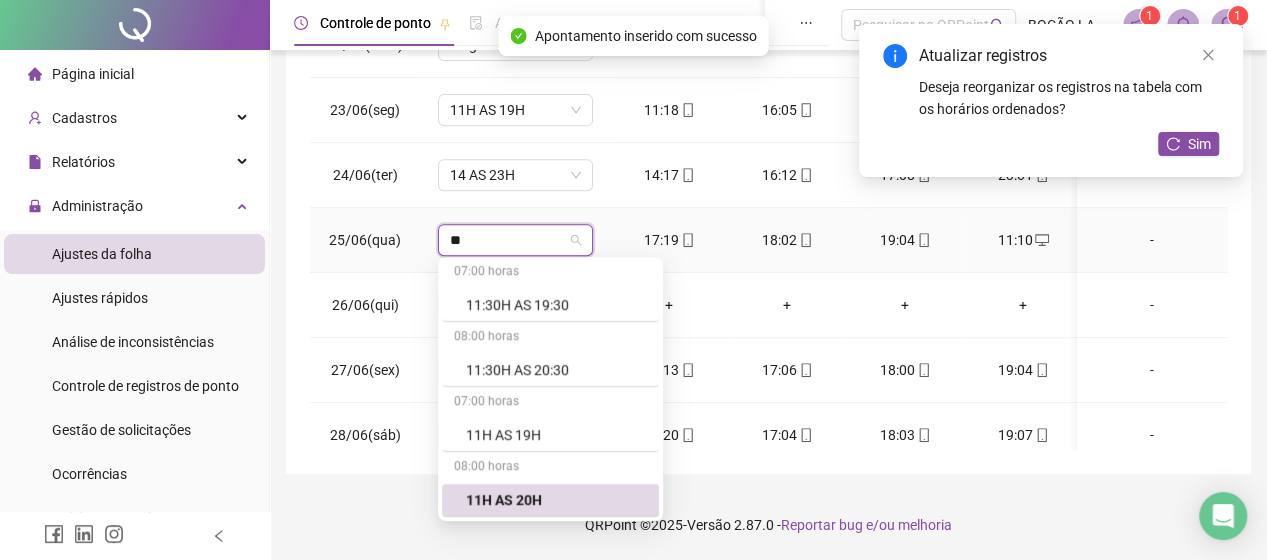 scroll, scrollTop: 132, scrollLeft: 0, axis: vertical 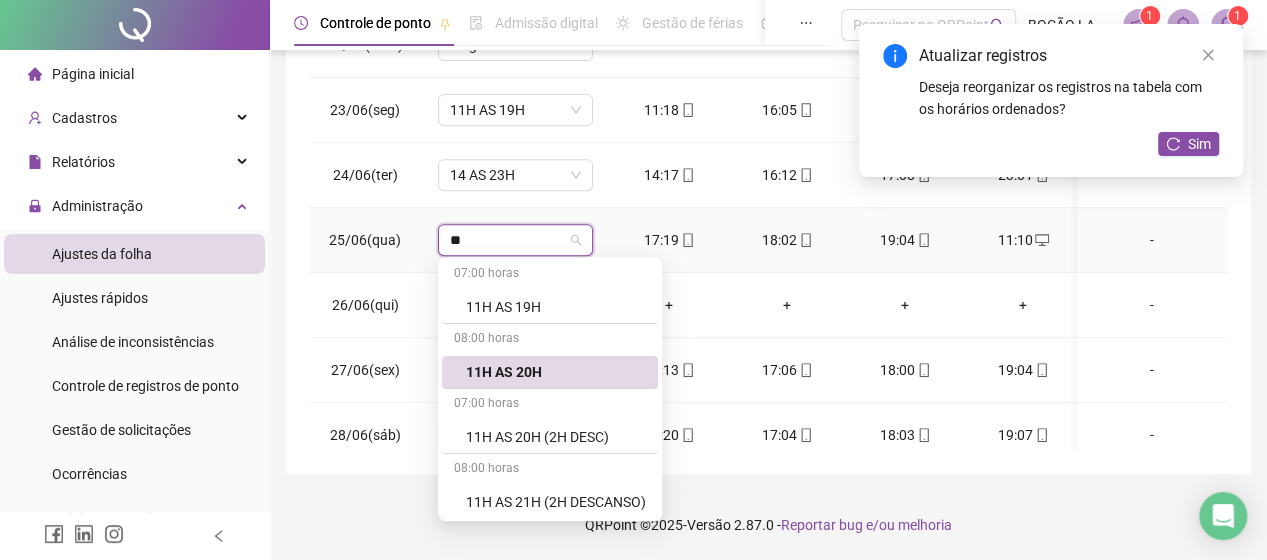 click on "11H AS 19H" at bounding box center [556, 307] 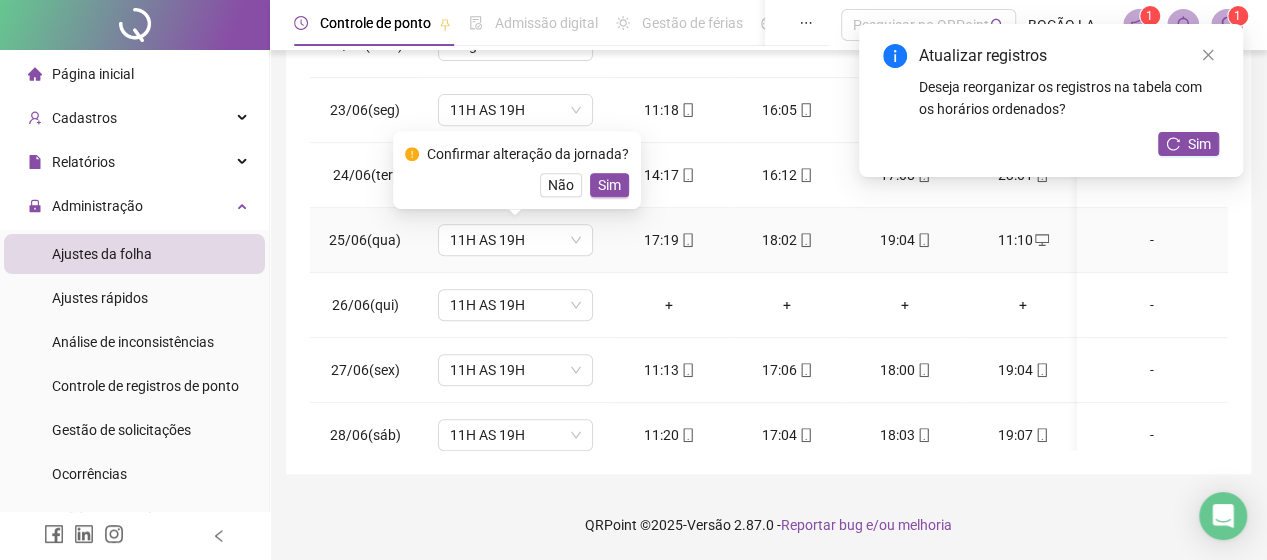 click on "Confirmar alteração da jornada? Não Sim" at bounding box center (517, 170) 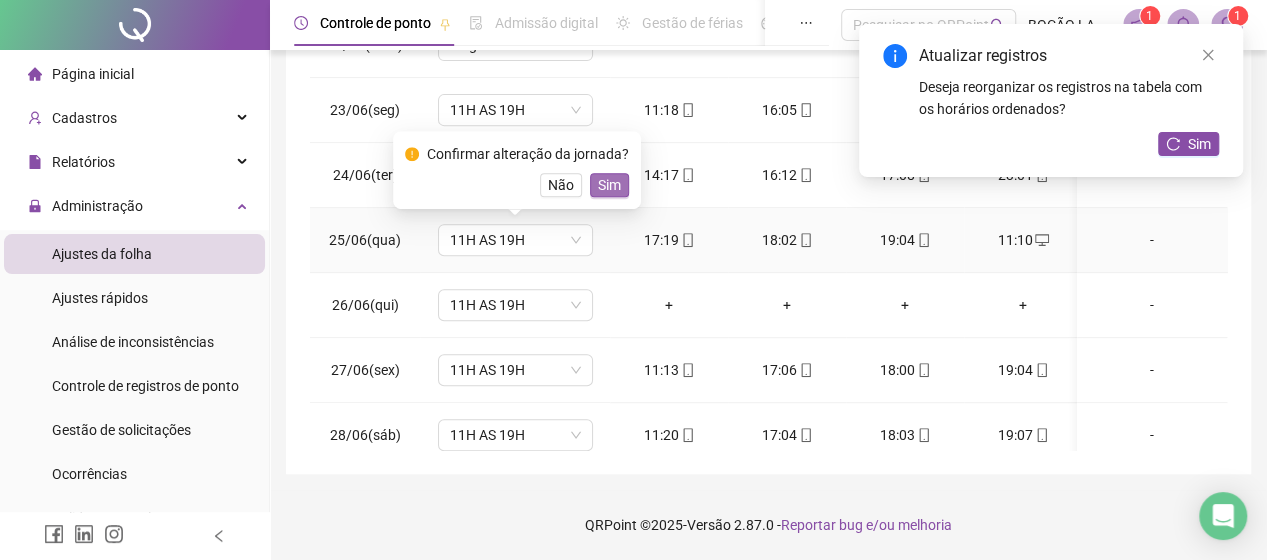 click on "Sim" at bounding box center (609, 185) 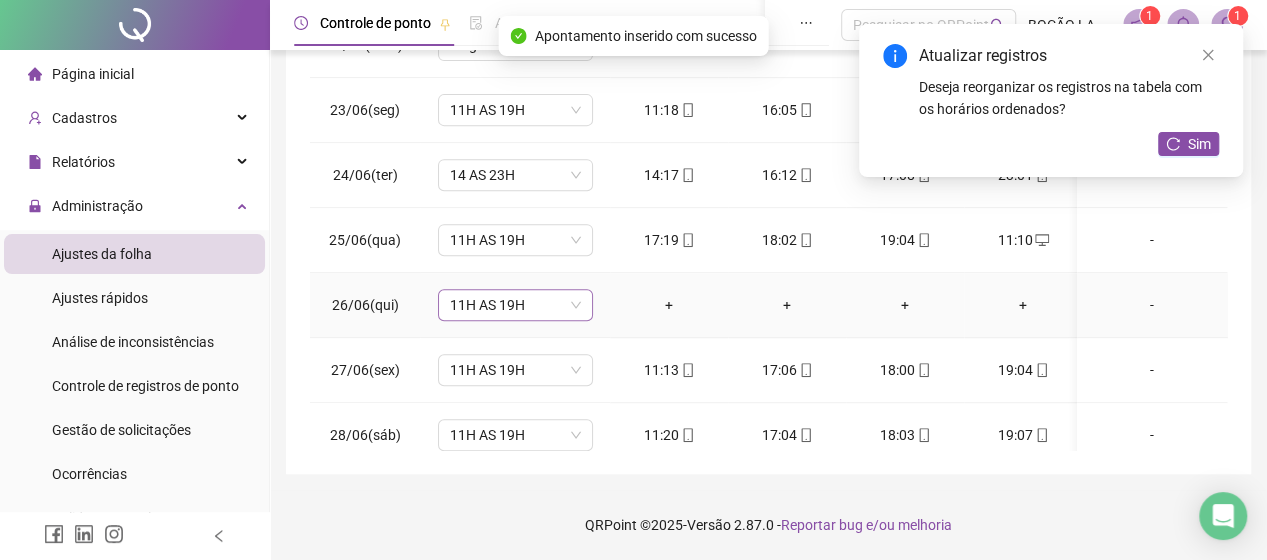 click on "11H AS 19H" at bounding box center (515, 305) 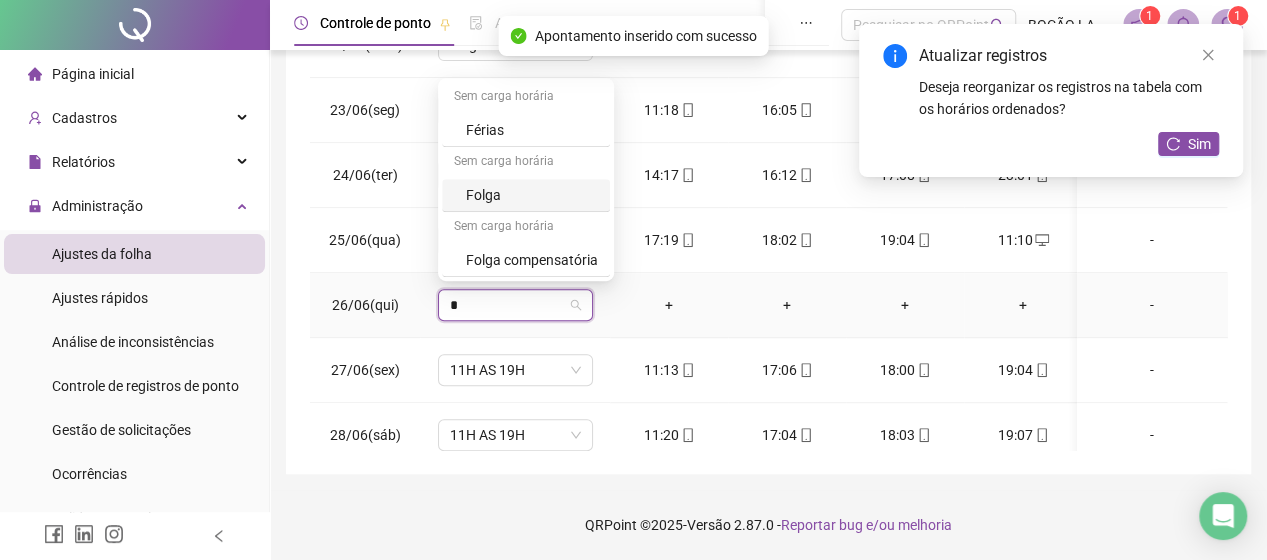 click on "Folga" at bounding box center (532, 195) 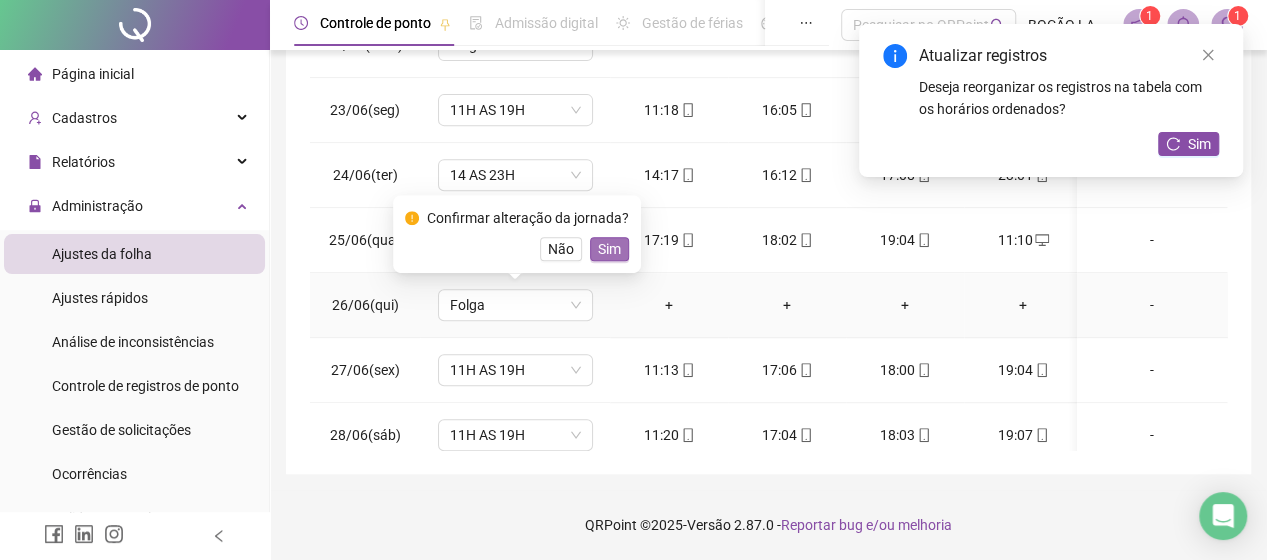 click on "Sim" at bounding box center (609, 249) 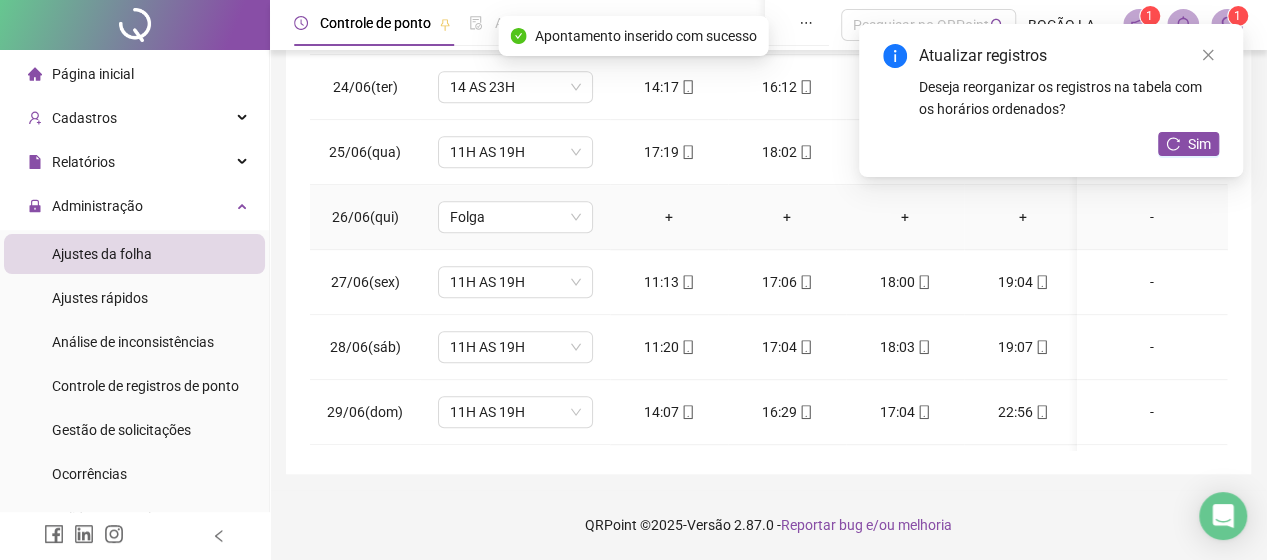 scroll, scrollTop: 500, scrollLeft: 0, axis: vertical 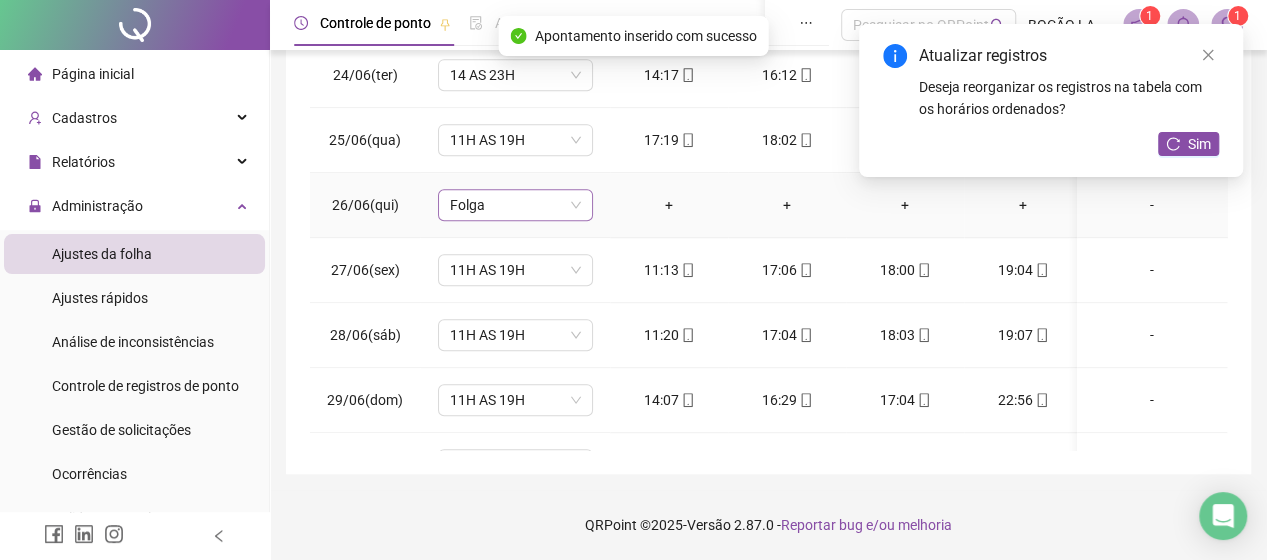 click on "Folga" at bounding box center [515, 205] 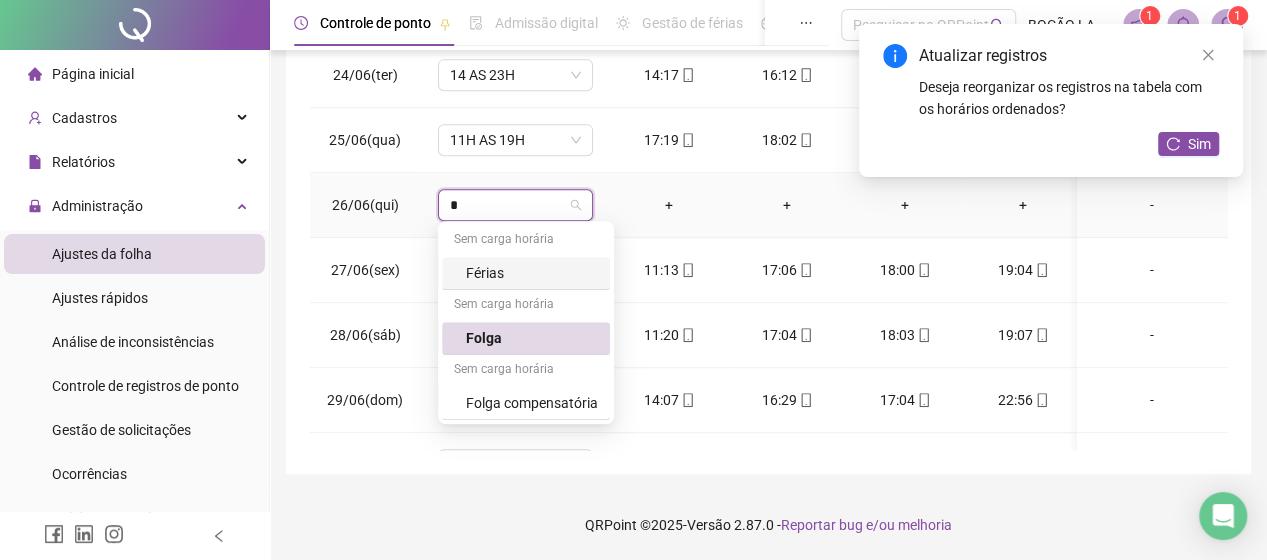 scroll, scrollTop: 0, scrollLeft: 0, axis: both 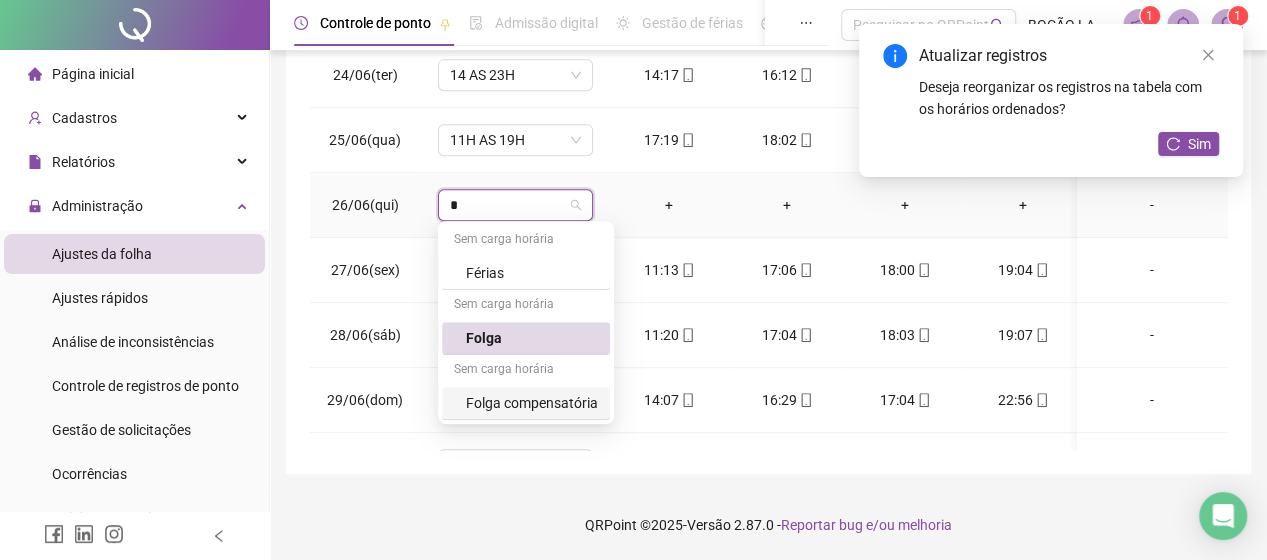 click on "Folga compensatória" at bounding box center [532, 403] 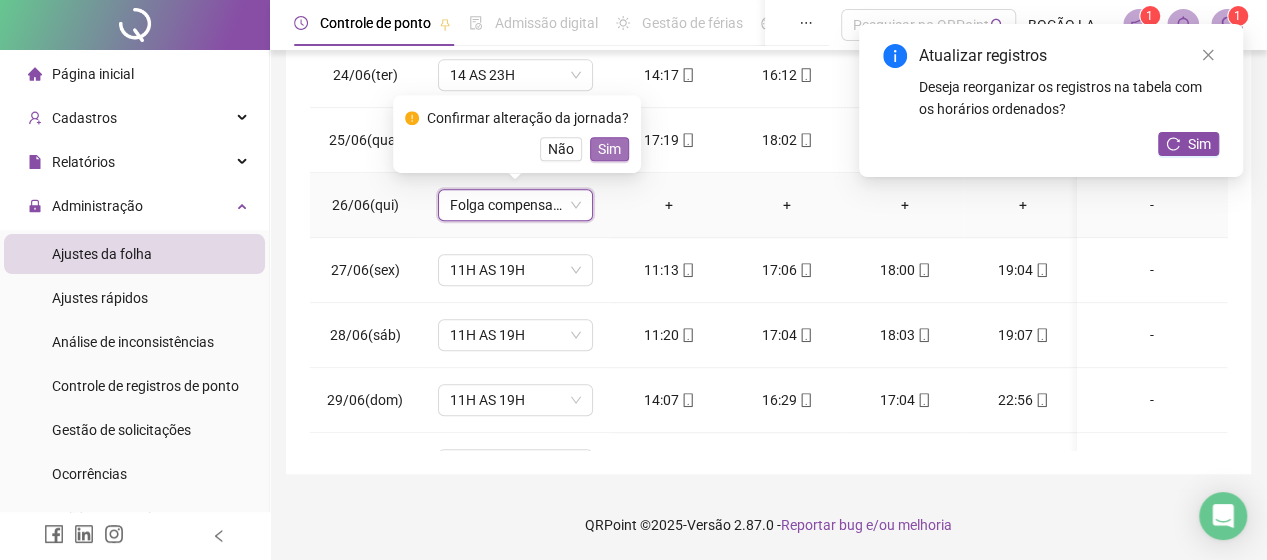 click on "Sim" at bounding box center (609, 149) 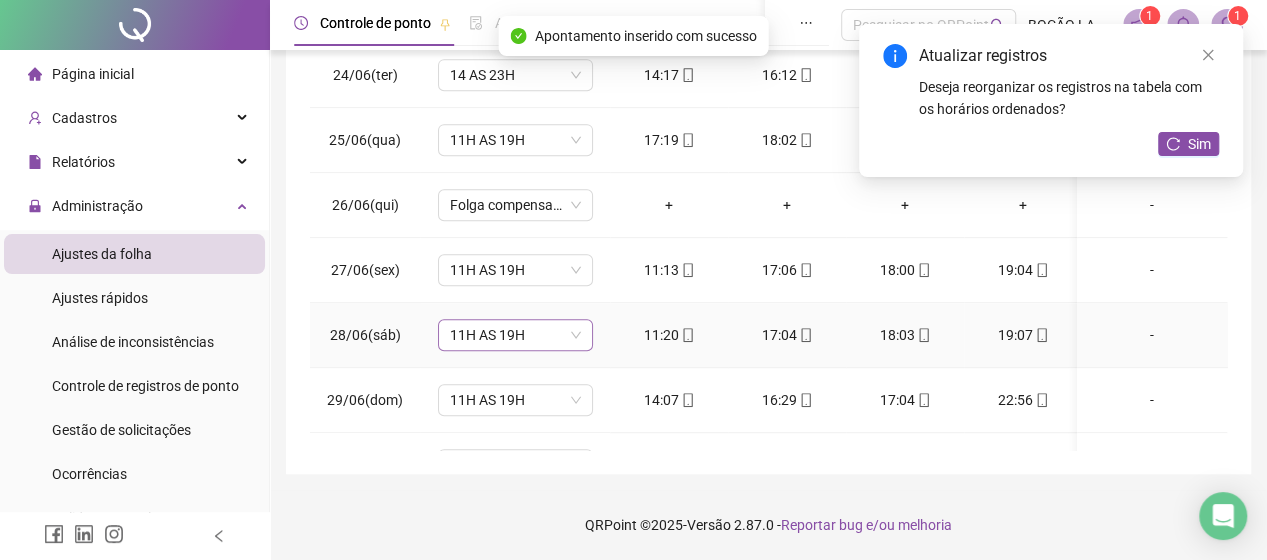 click on "11H AS 19H" at bounding box center [515, 335] 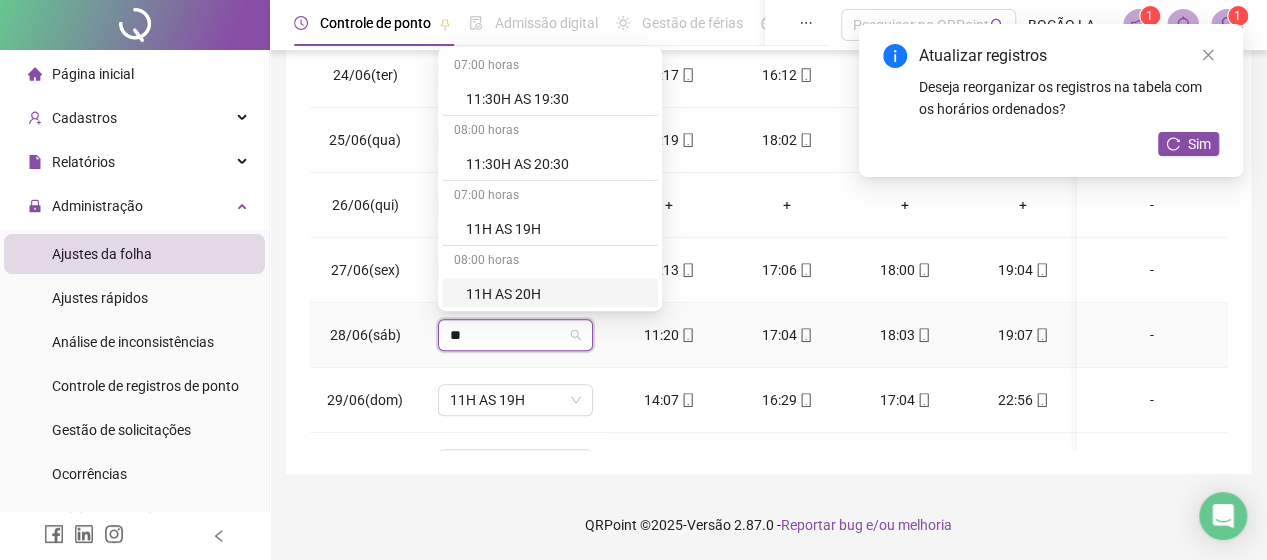 click on "11H AS 20H" at bounding box center [556, 294] 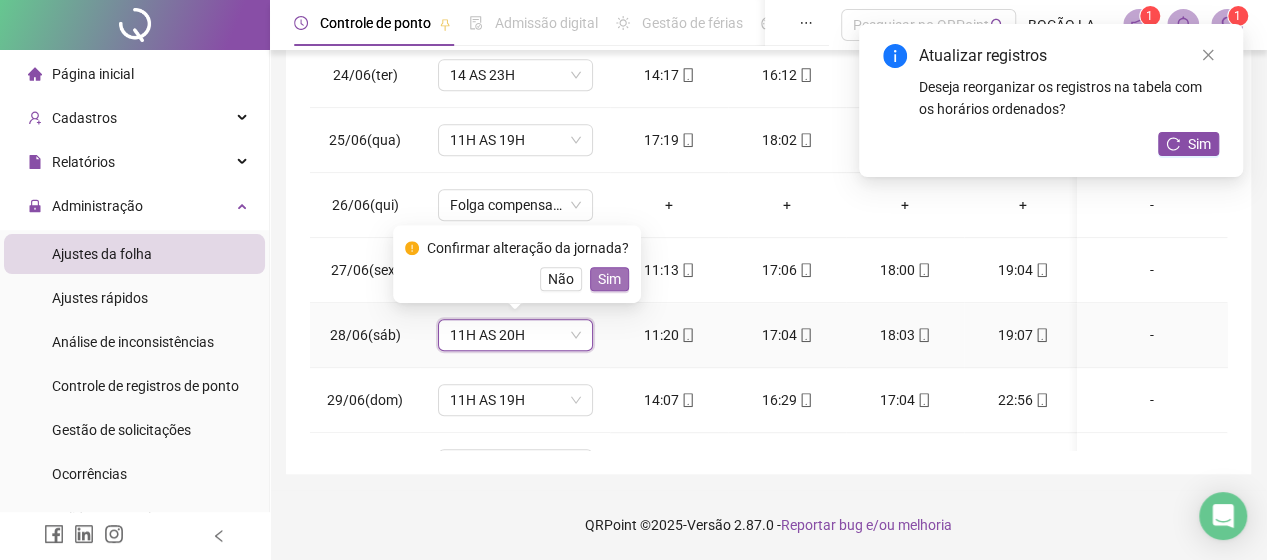 click on "Sim" at bounding box center [609, 279] 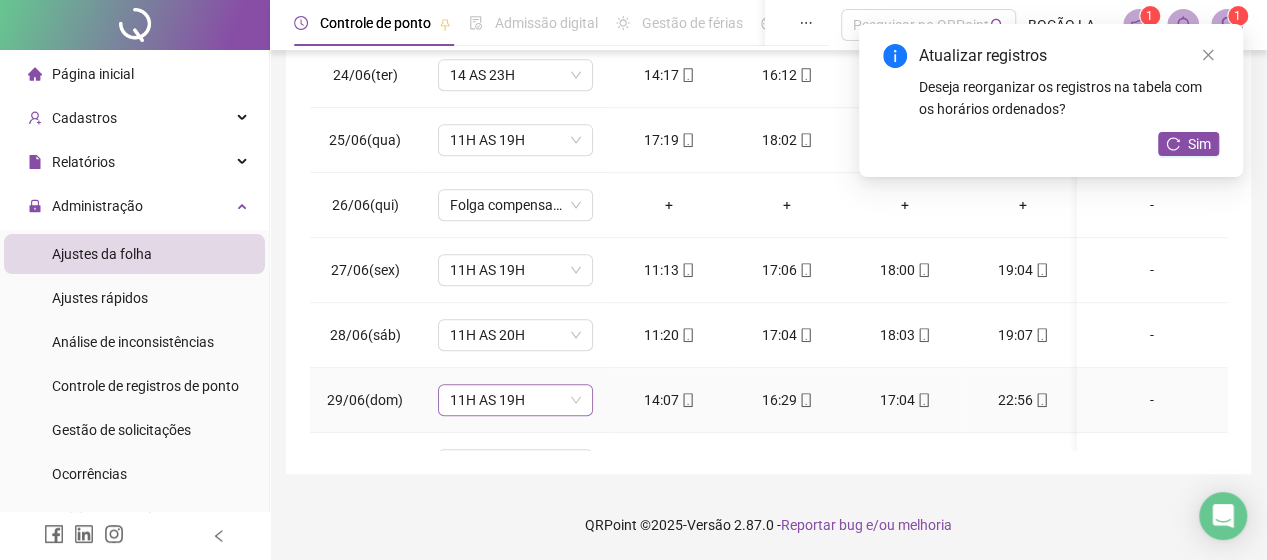 click on "11H AS 19H" at bounding box center (515, 400) 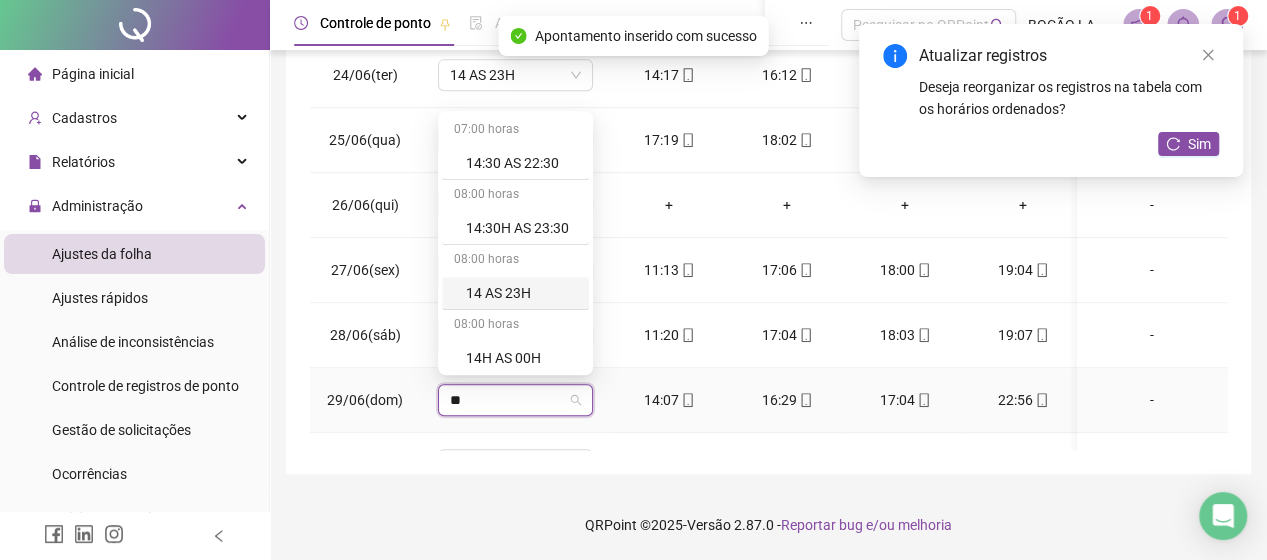 click on "14 AS 23H" at bounding box center (521, 293) 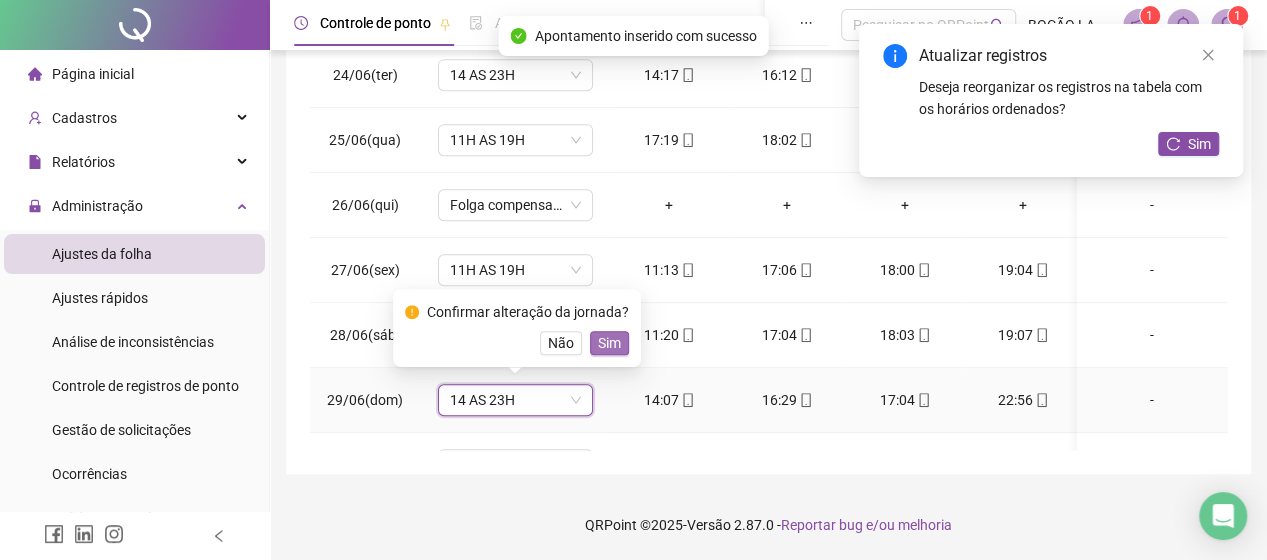 click on "Sim" at bounding box center (609, 343) 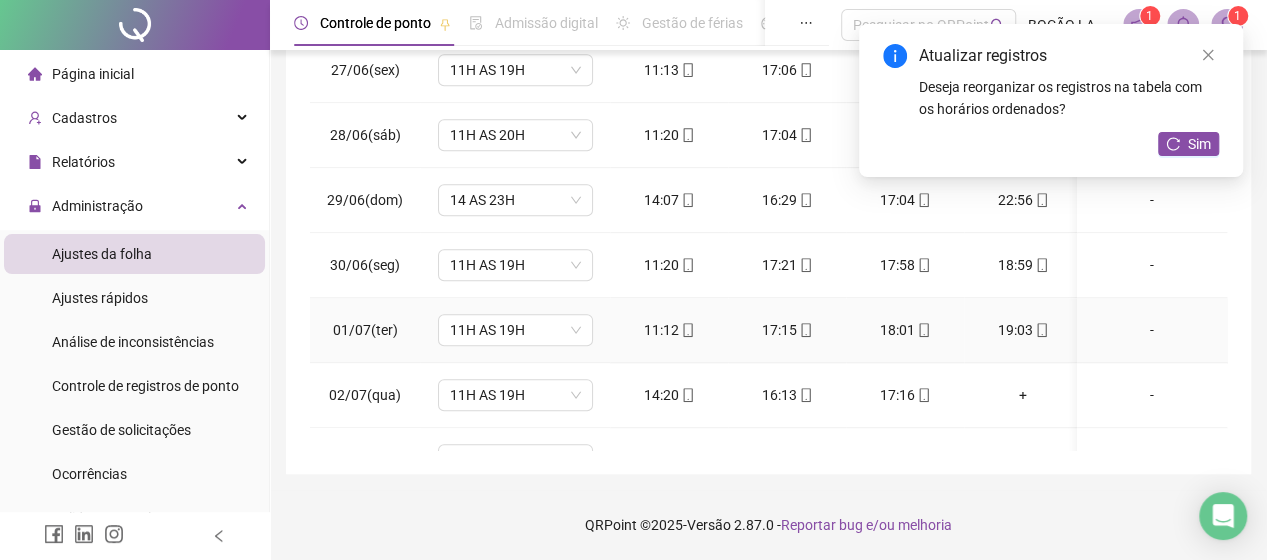 scroll, scrollTop: 800, scrollLeft: 0, axis: vertical 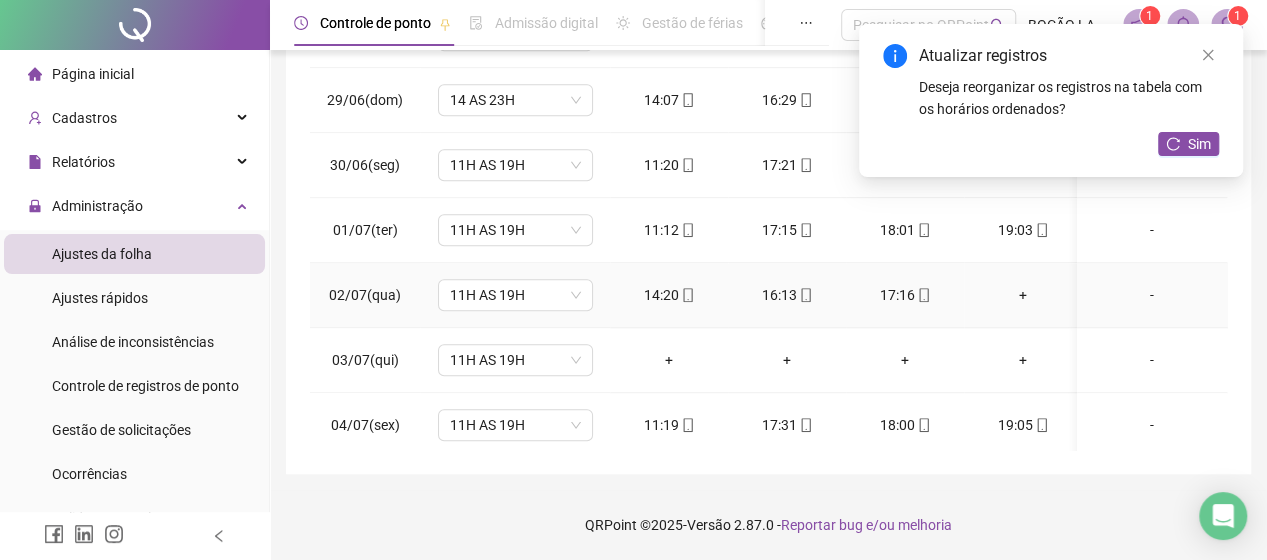 click on "+" at bounding box center [1023, 295] 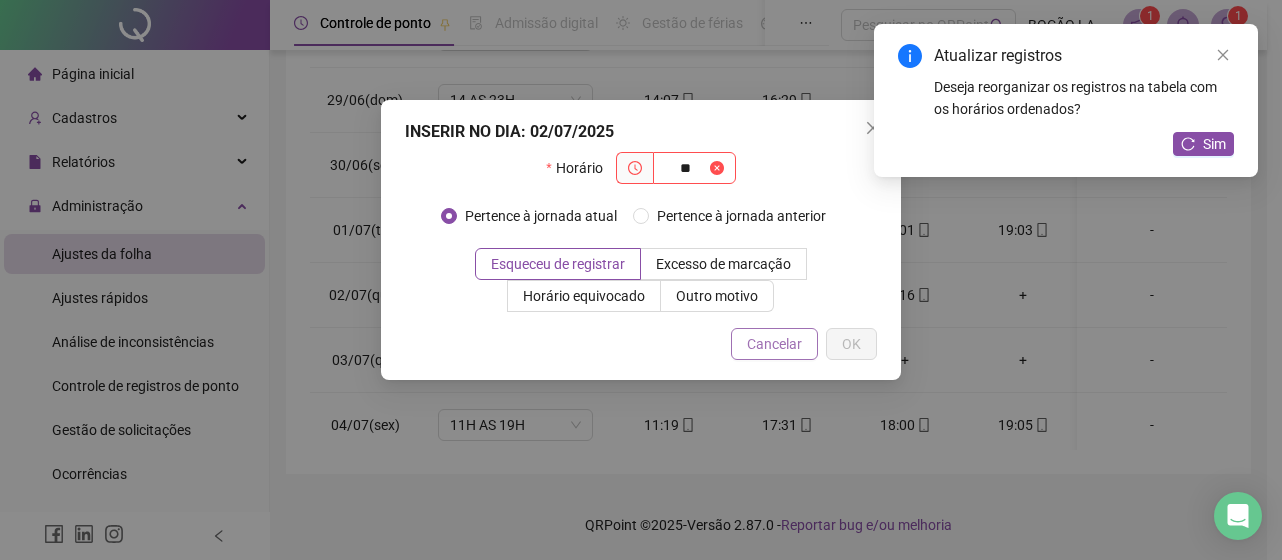 click on "Cancelar" at bounding box center (774, 344) 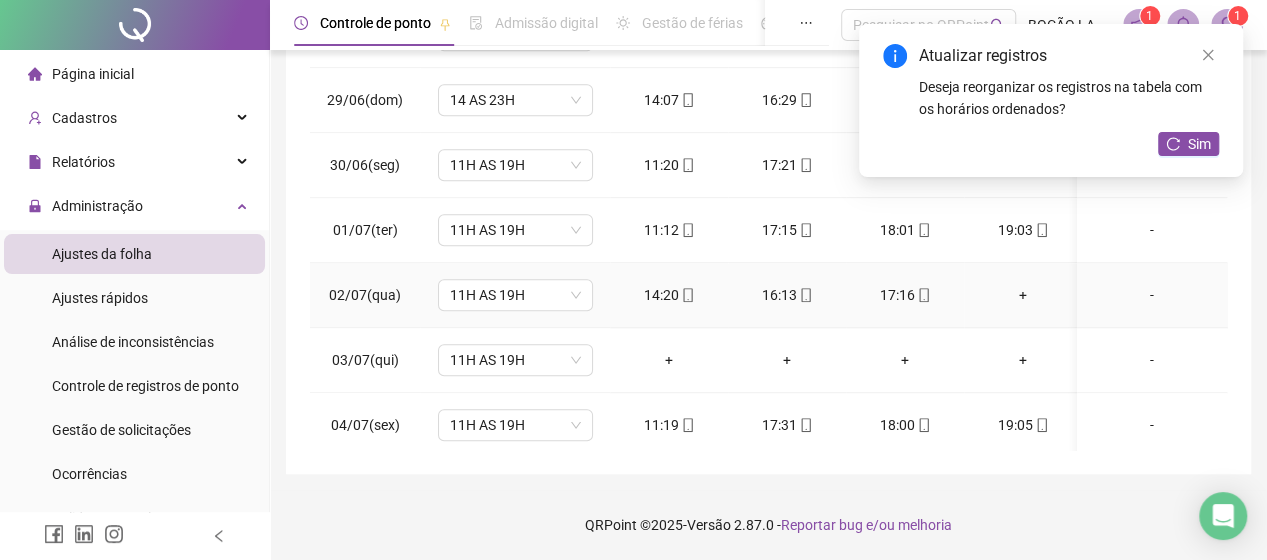 click on "+" at bounding box center [1023, 295] 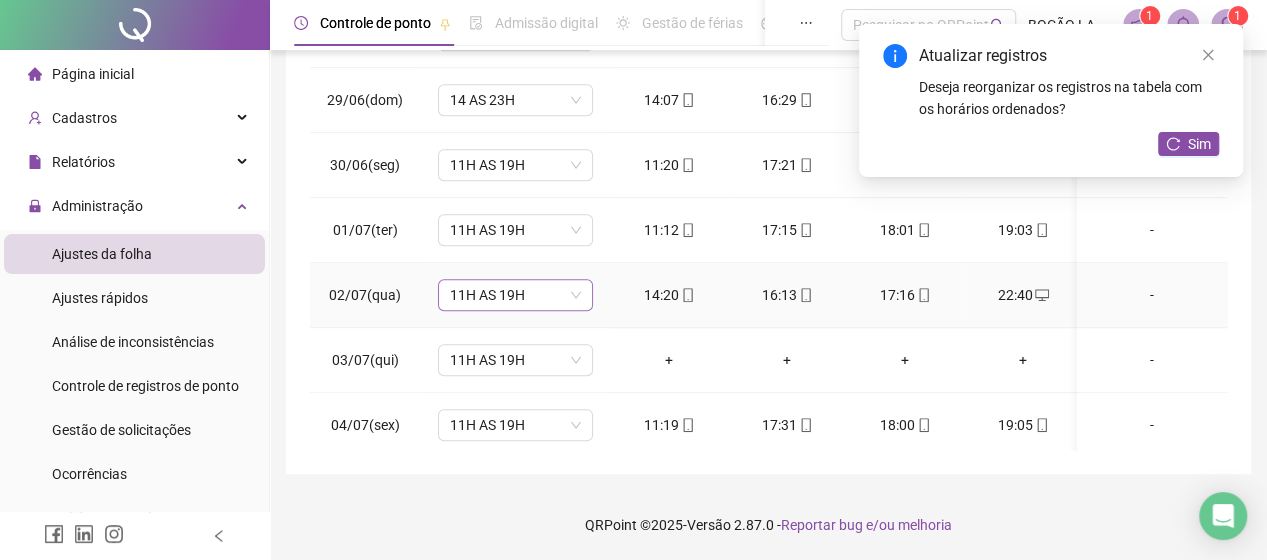 click on "11H AS 19H" at bounding box center [515, 295] 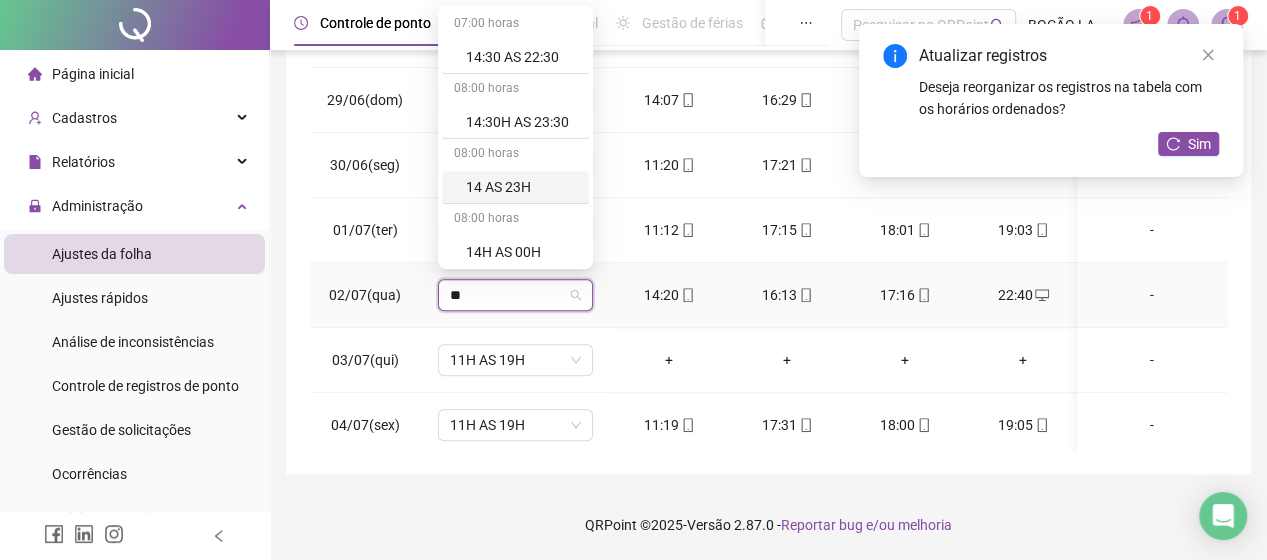 click on "14 AS 23H" at bounding box center (521, 187) 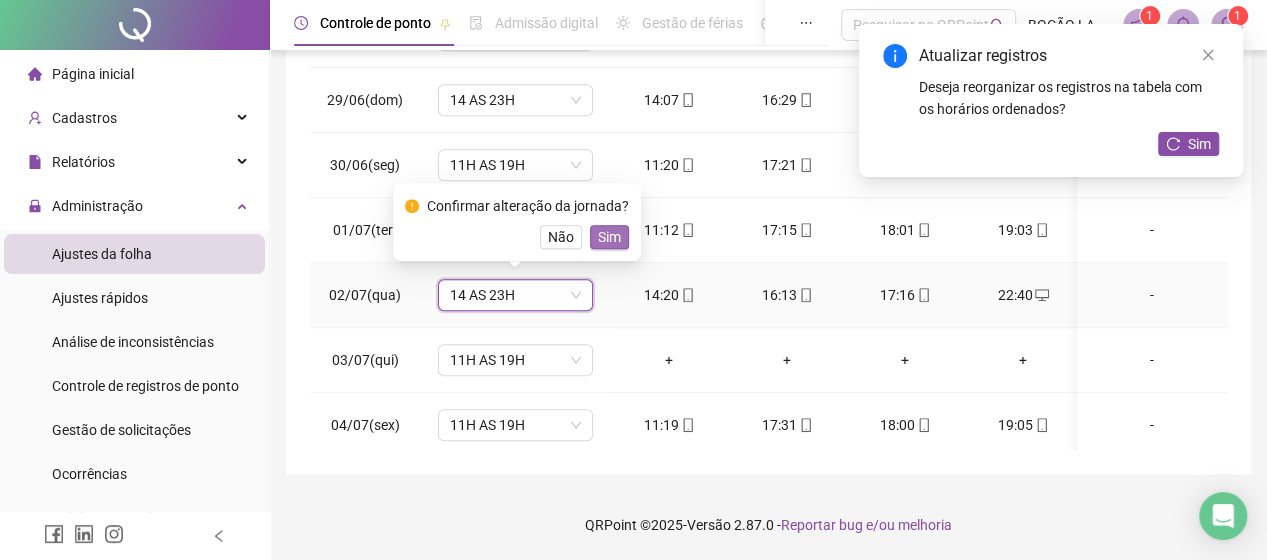 click on "Sim" at bounding box center [609, 237] 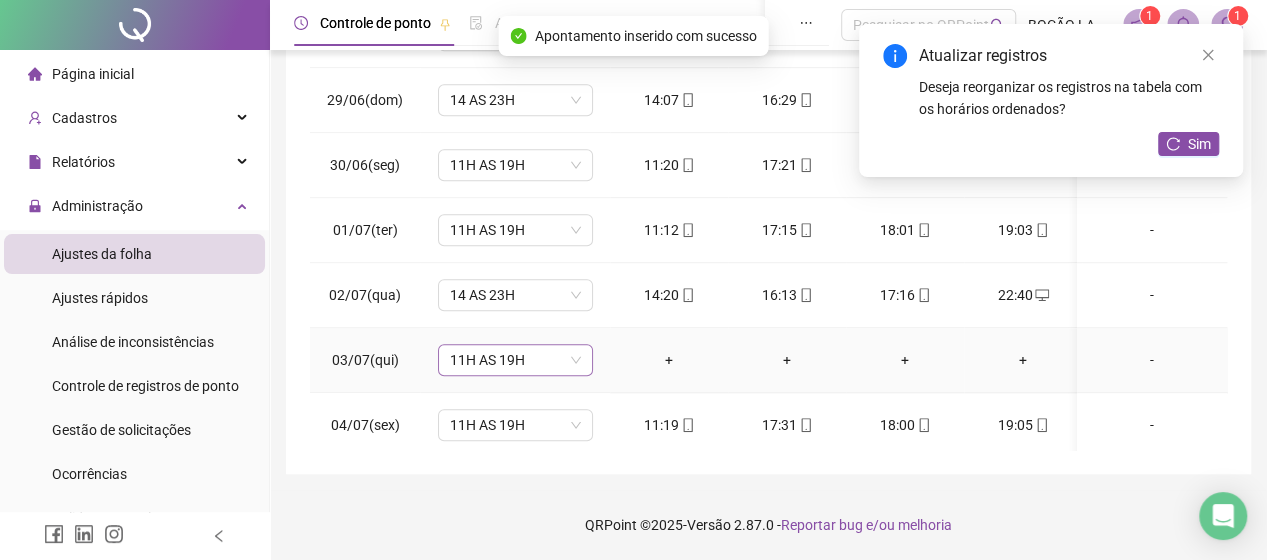 click on "11H AS 19H" at bounding box center [515, 360] 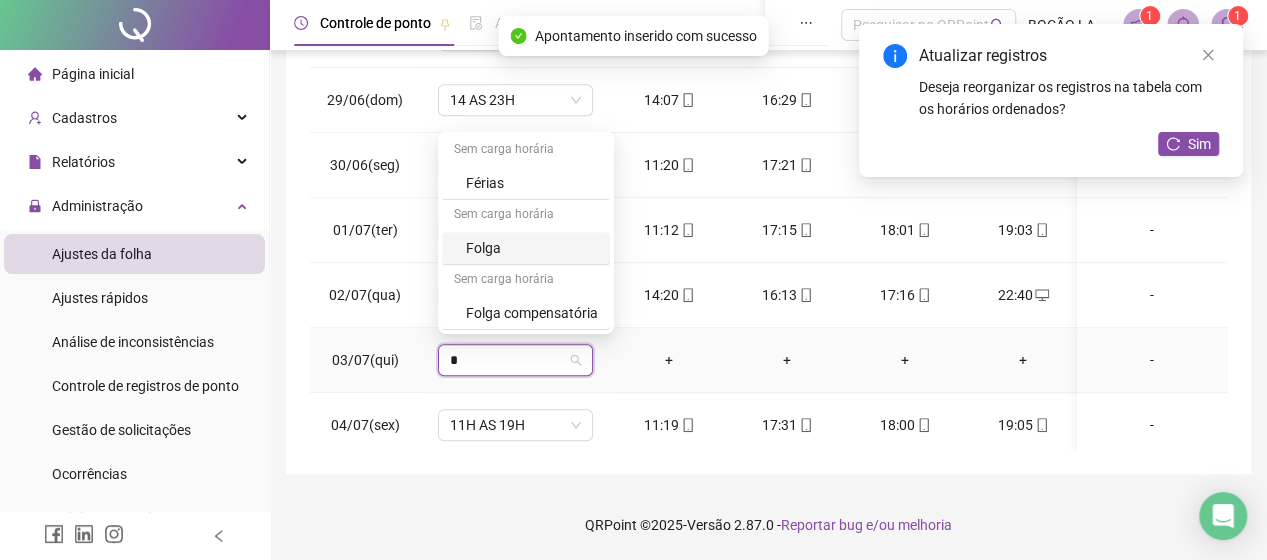 click on "Folga" at bounding box center [532, 248] 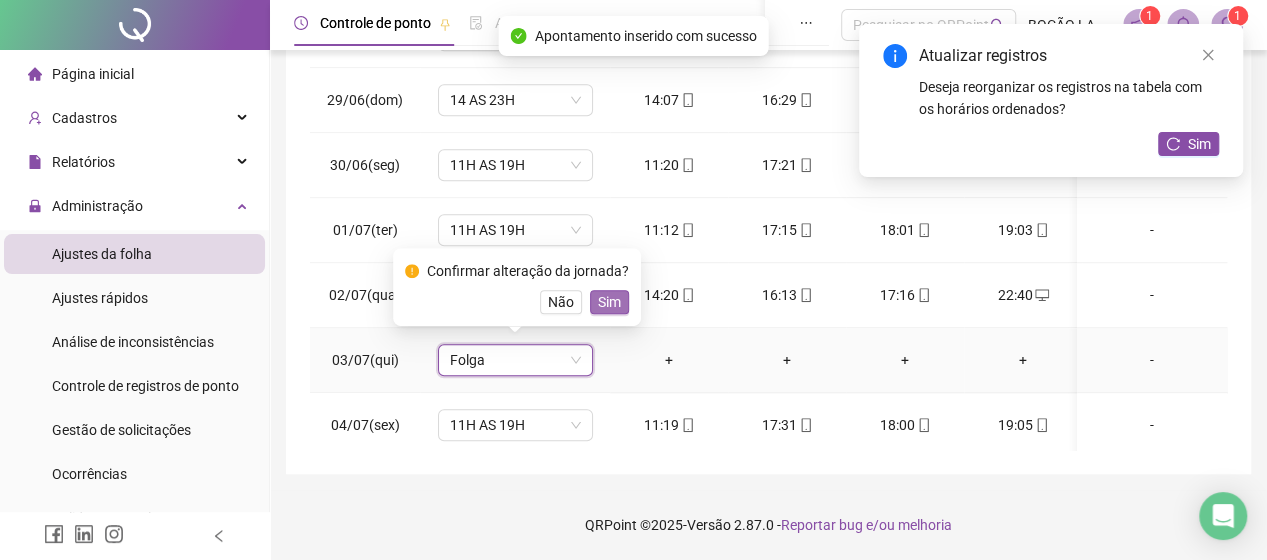 click on "Sim" at bounding box center (609, 302) 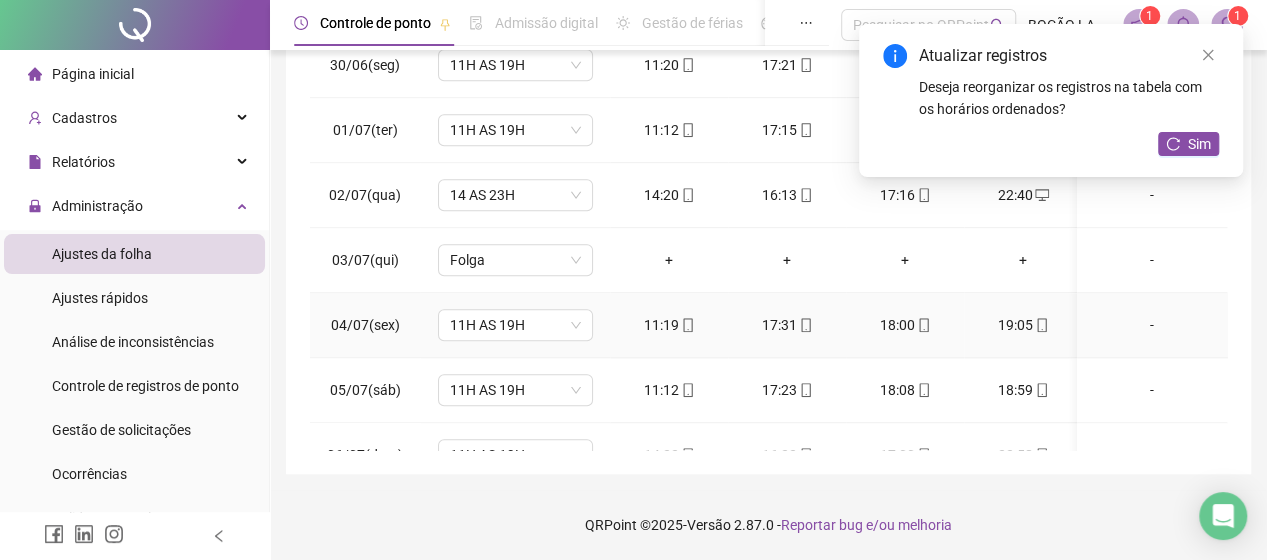scroll, scrollTop: 1000, scrollLeft: 0, axis: vertical 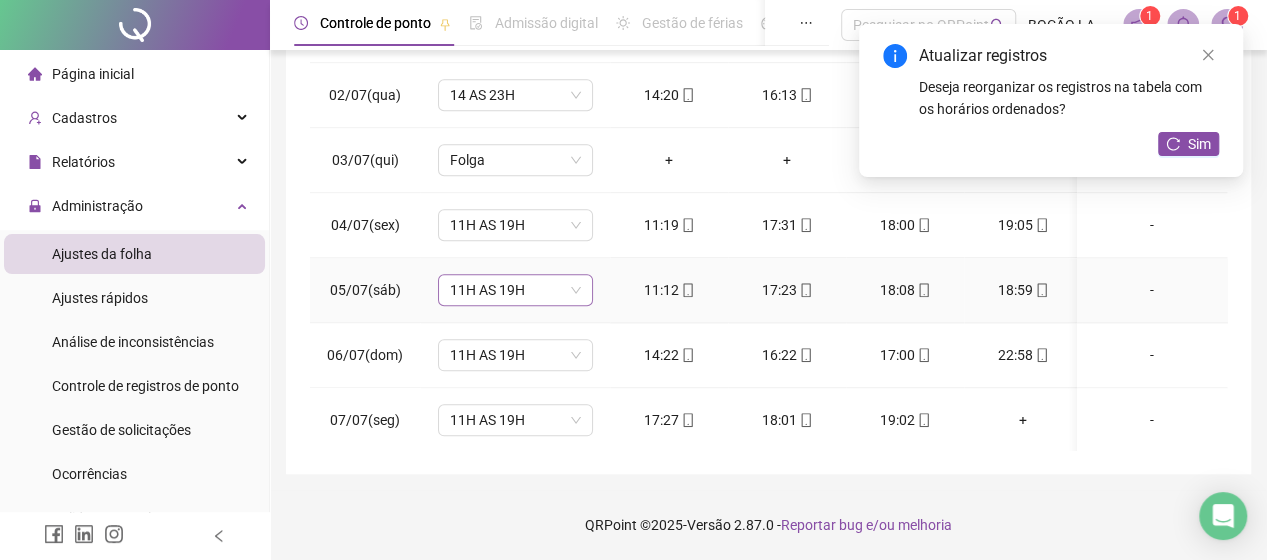 click on "11H AS 19H" at bounding box center (515, 290) 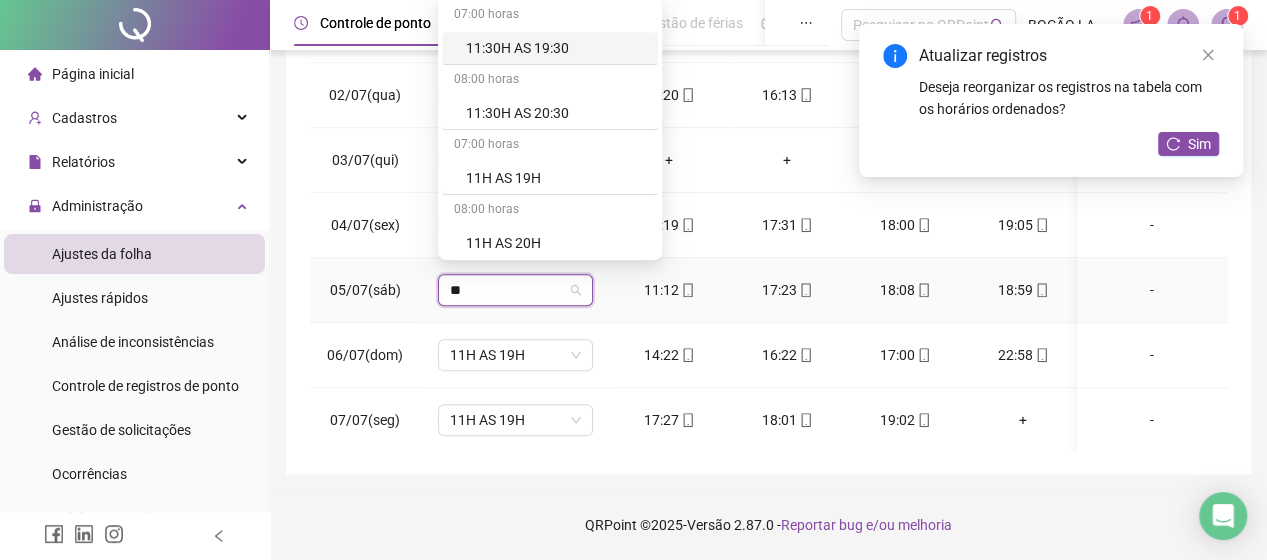 click on "07:00 horas 11:30H AS 19:30 08:00 horas 11:30H AS 20:30 07:00 horas 11H AS 19H 08:00 horas 11H AS 20H 07:00 horas 11H AS 20H (2H DESC) 08:00 horas 11H AS 21H (2H DESCANSO)" at bounding box center [550, 128] 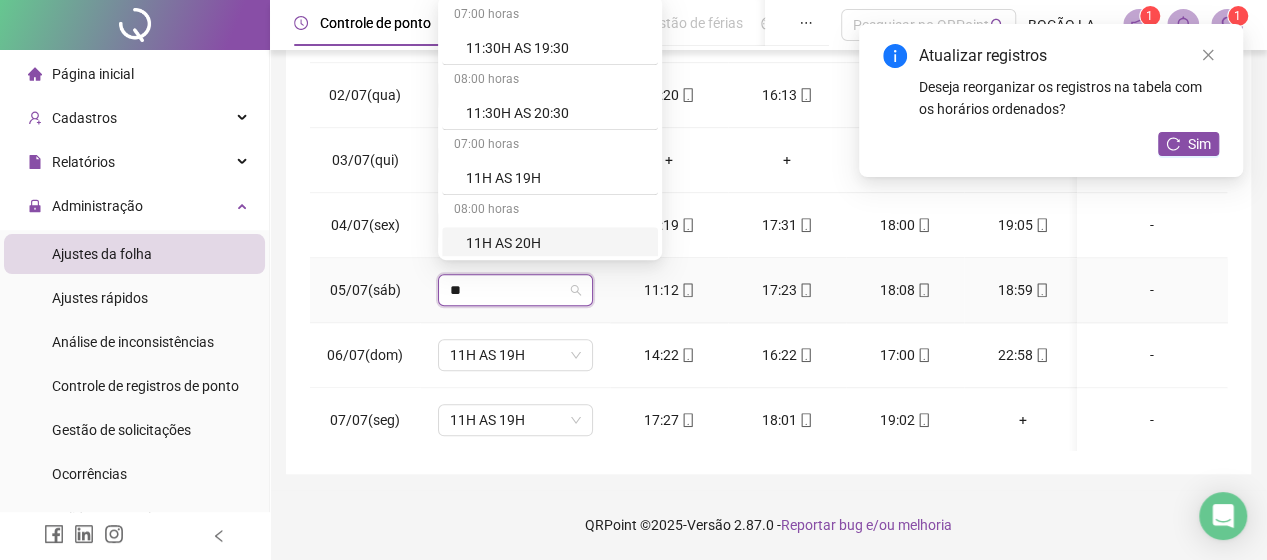 click on "11H AS 20H" at bounding box center [556, 243] 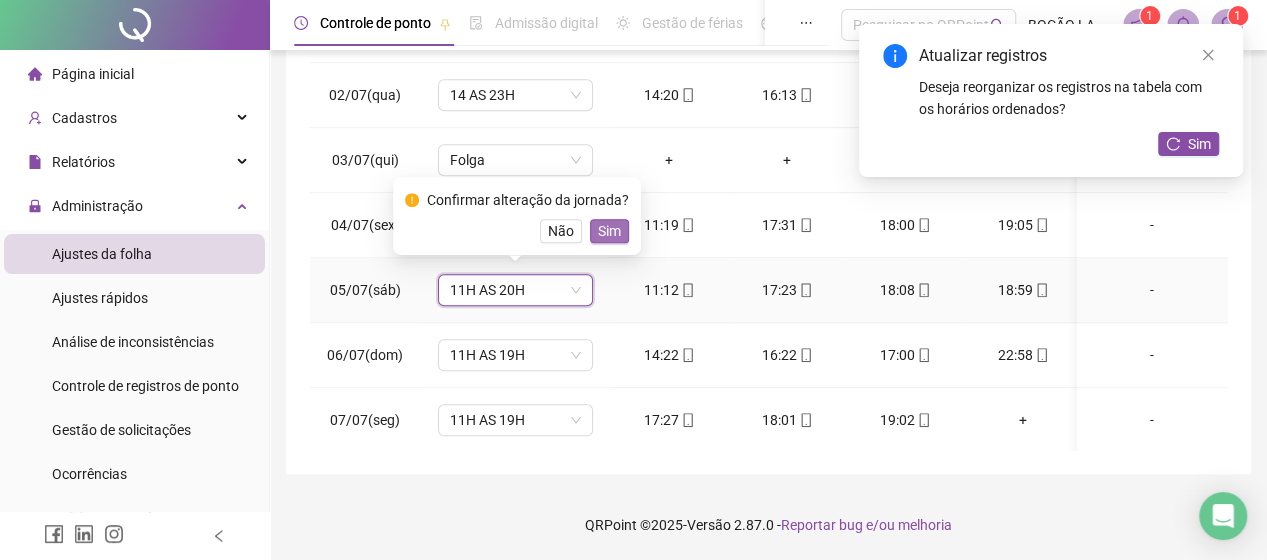click on "Sim" at bounding box center (609, 231) 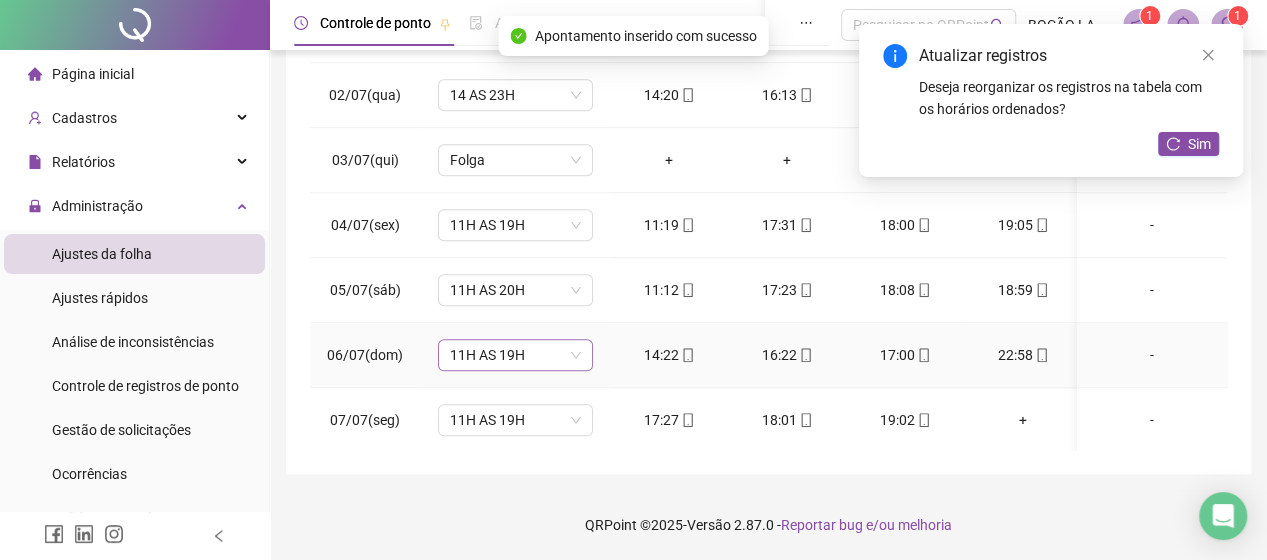 click on "11H AS 19H" at bounding box center (515, 355) 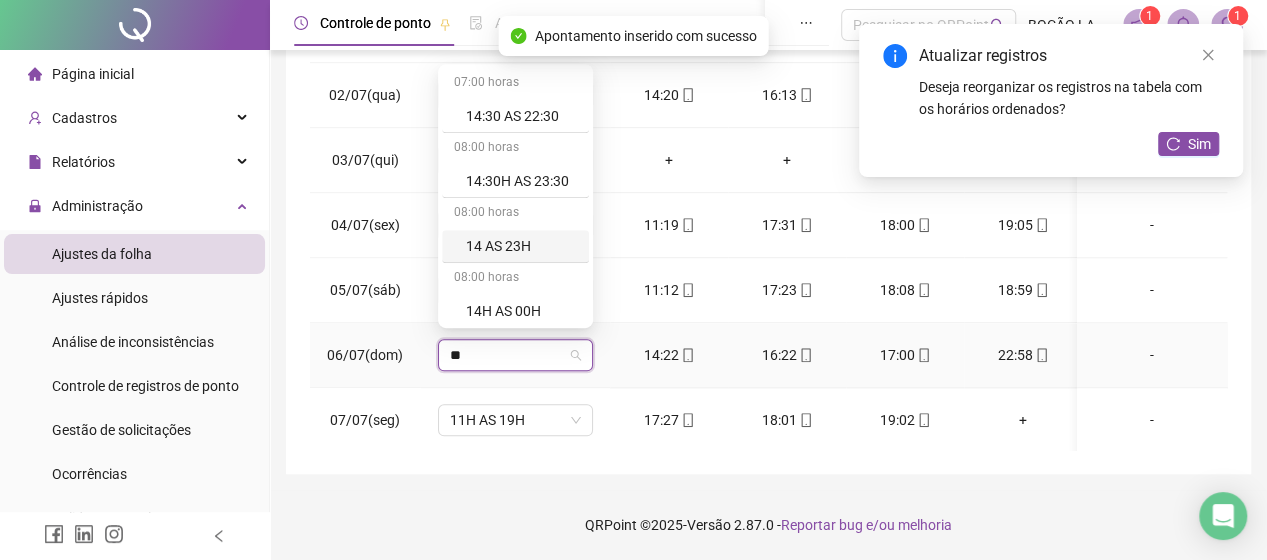 click on "14 AS 23H" at bounding box center [521, 246] 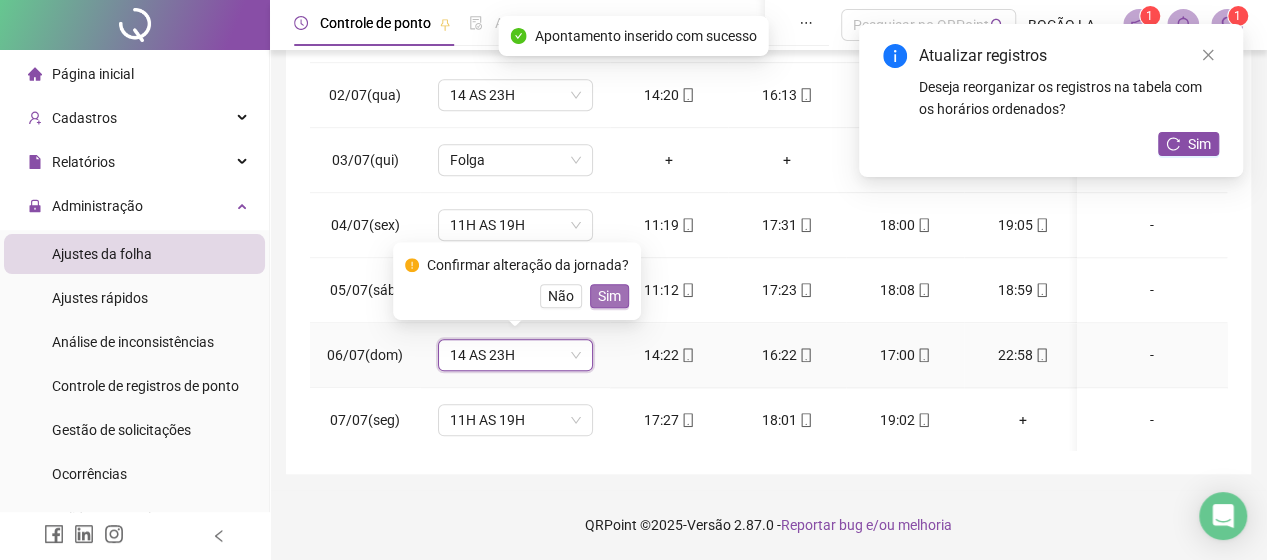 click on "Sim" at bounding box center [609, 296] 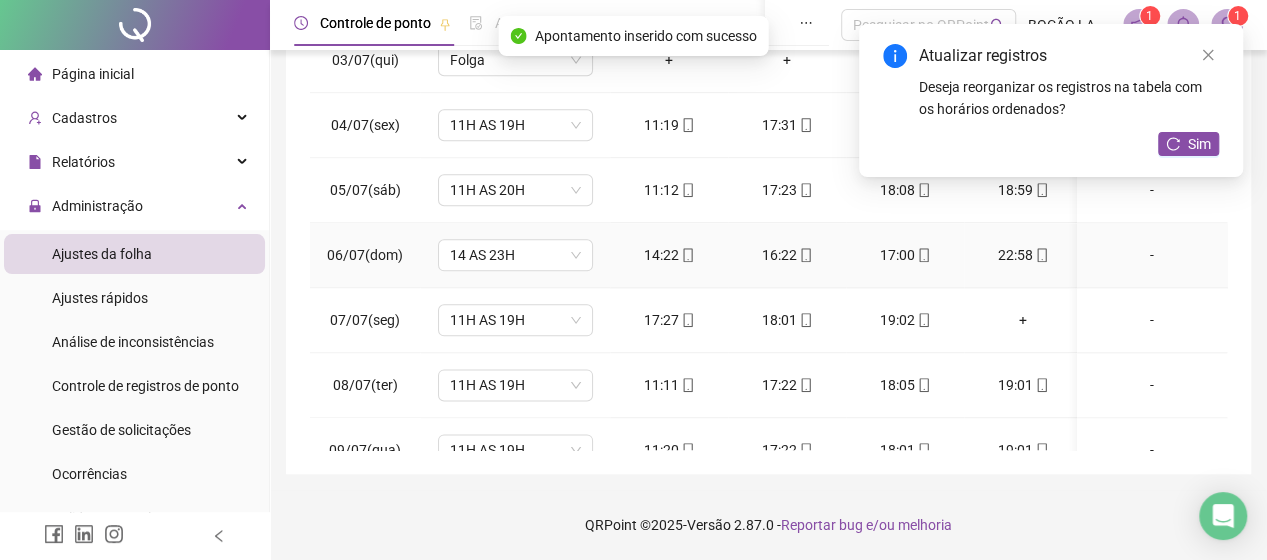 scroll, scrollTop: 1200, scrollLeft: 0, axis: vertical 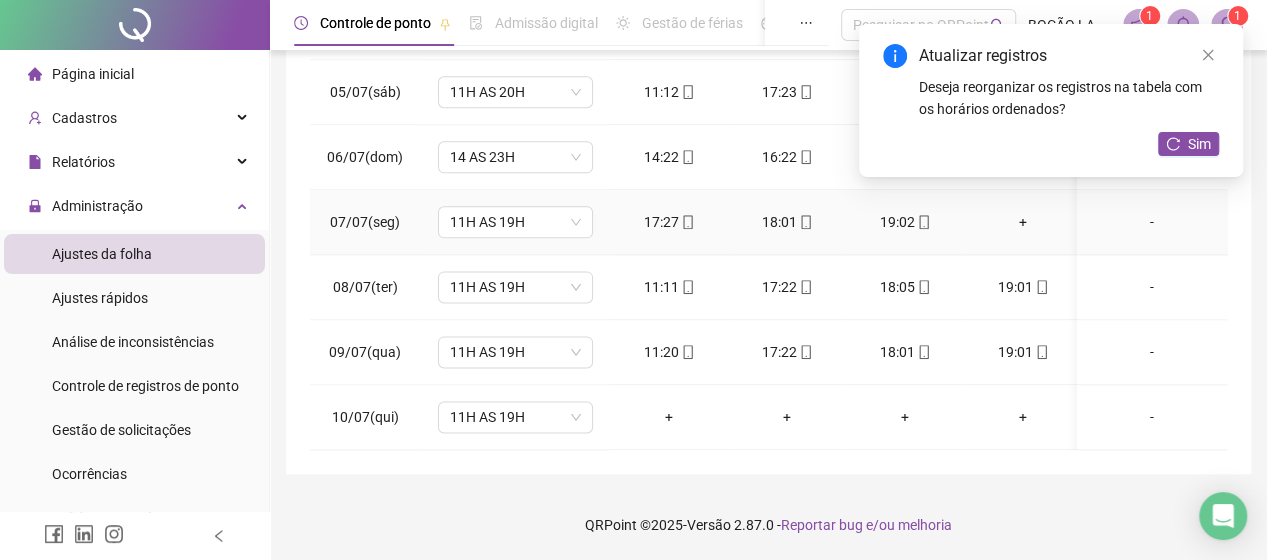 click on "+" at bounding box center (1023, 222) 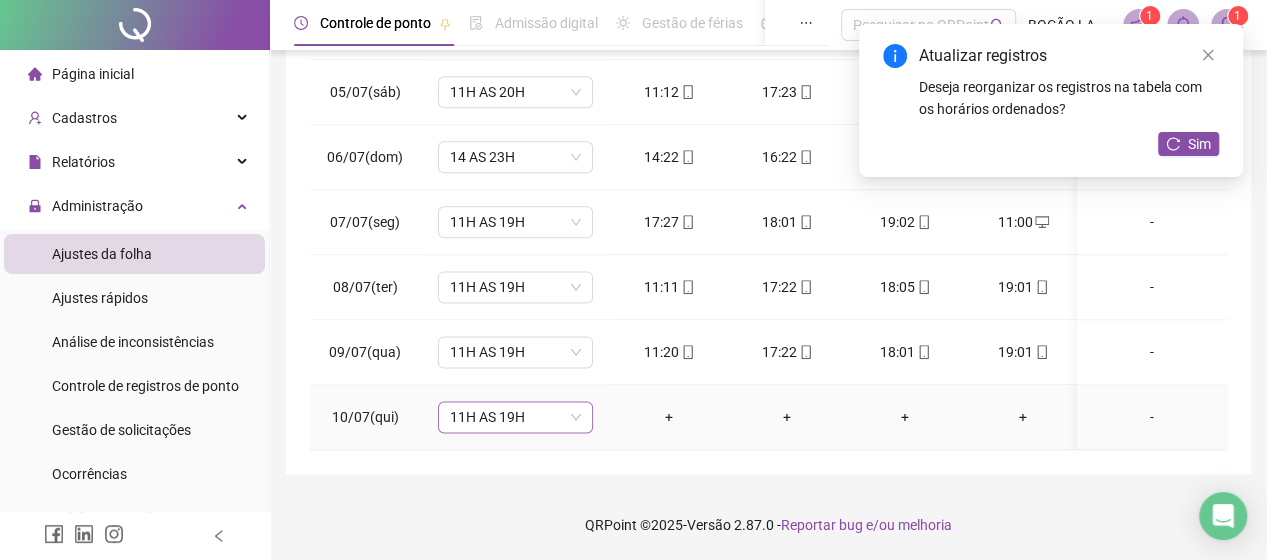 click on "11H AS 19H" at bounding box center (515, 417) 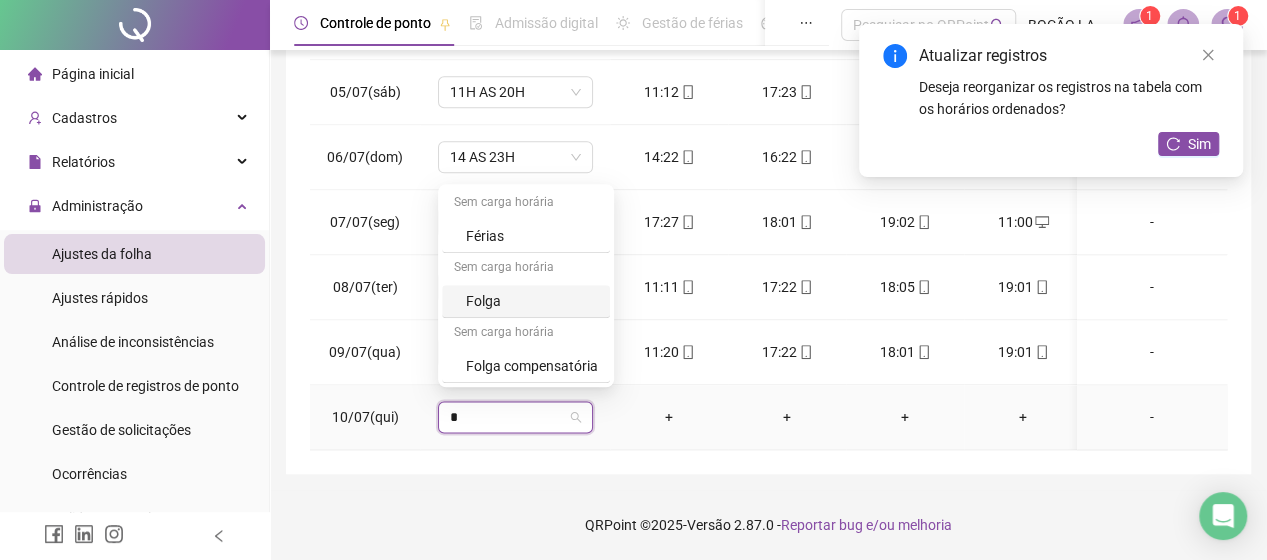 click on "Folga" at bounding box center [532, 301] 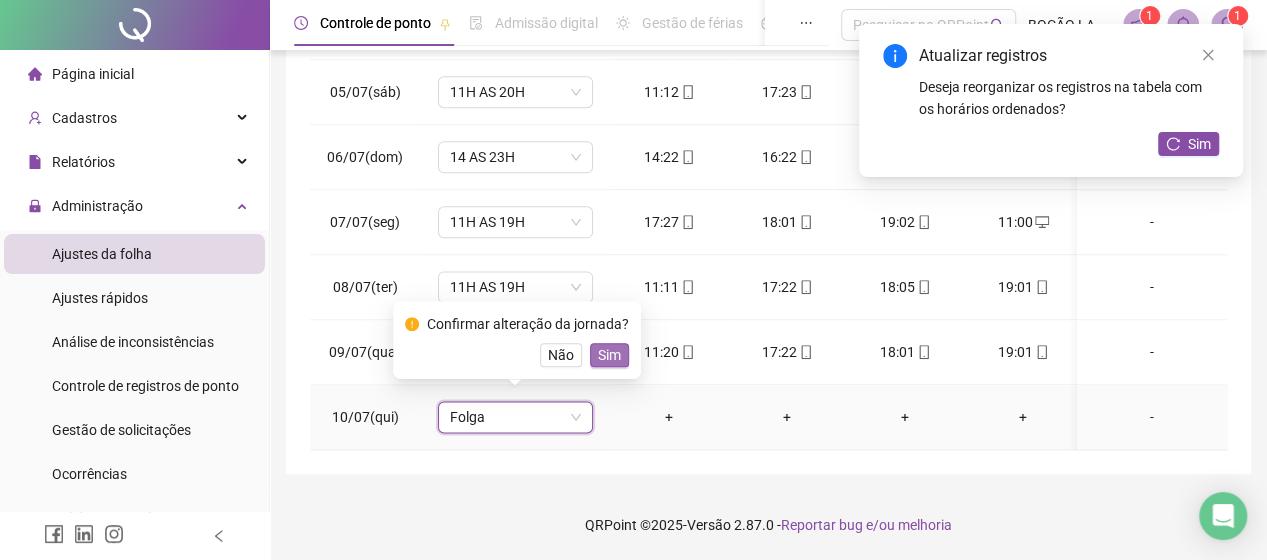 click on "Sim" at bounding box center [609, 355] 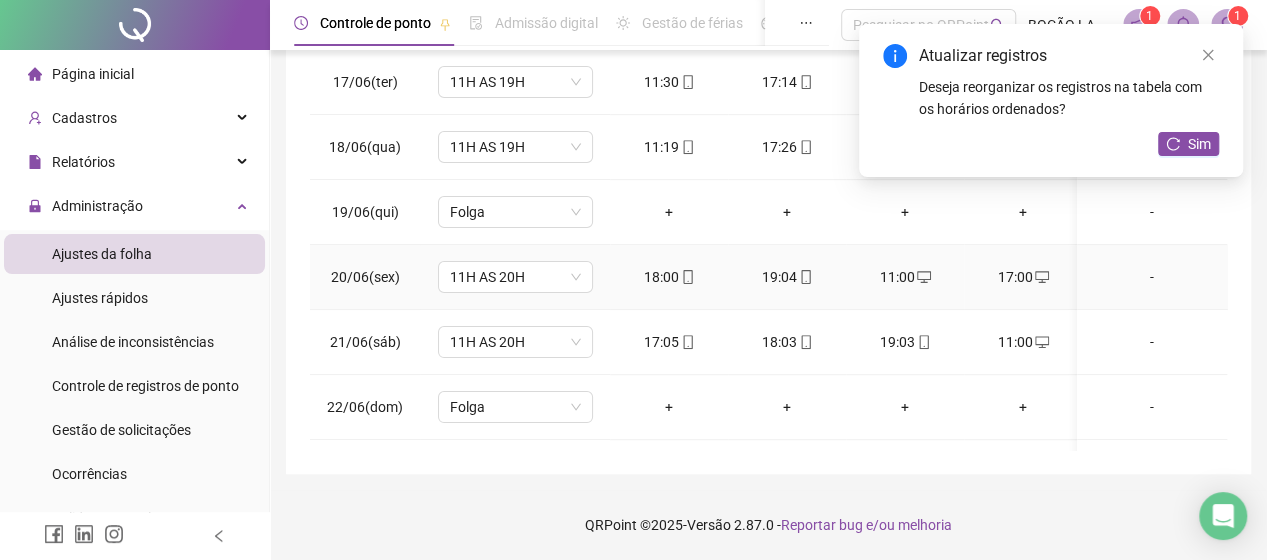 scroll, scrollTop: 0, scrollLeft: 0, axis: both 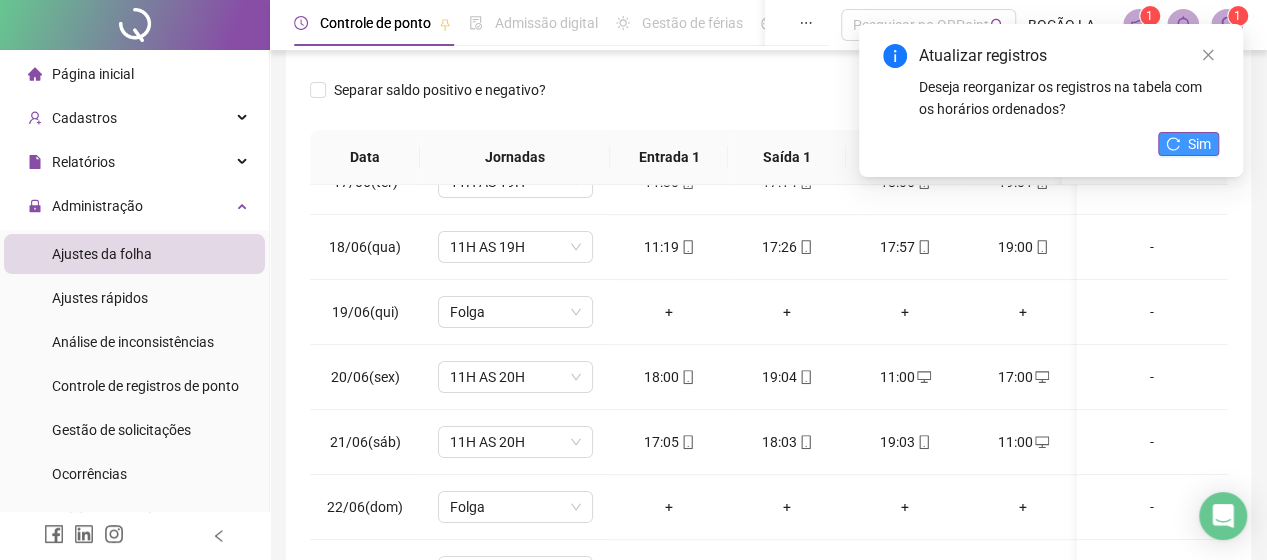 click on "Sim" at bounding box center (1188, 144) 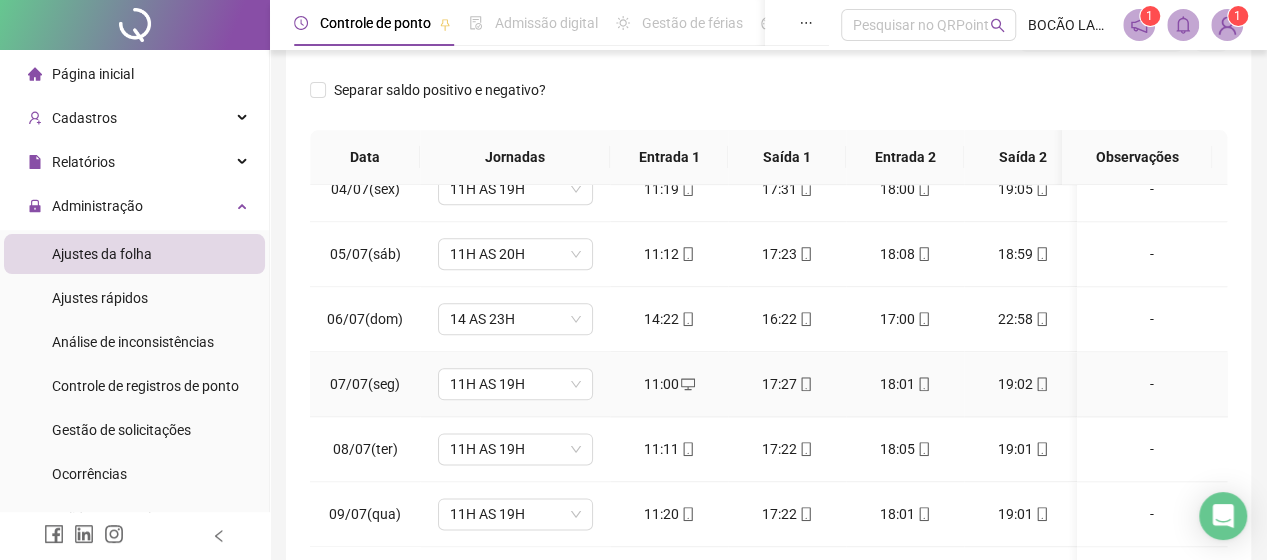 scroll, scrollTop: 1205, scrollLeft: 0, axis: vertical 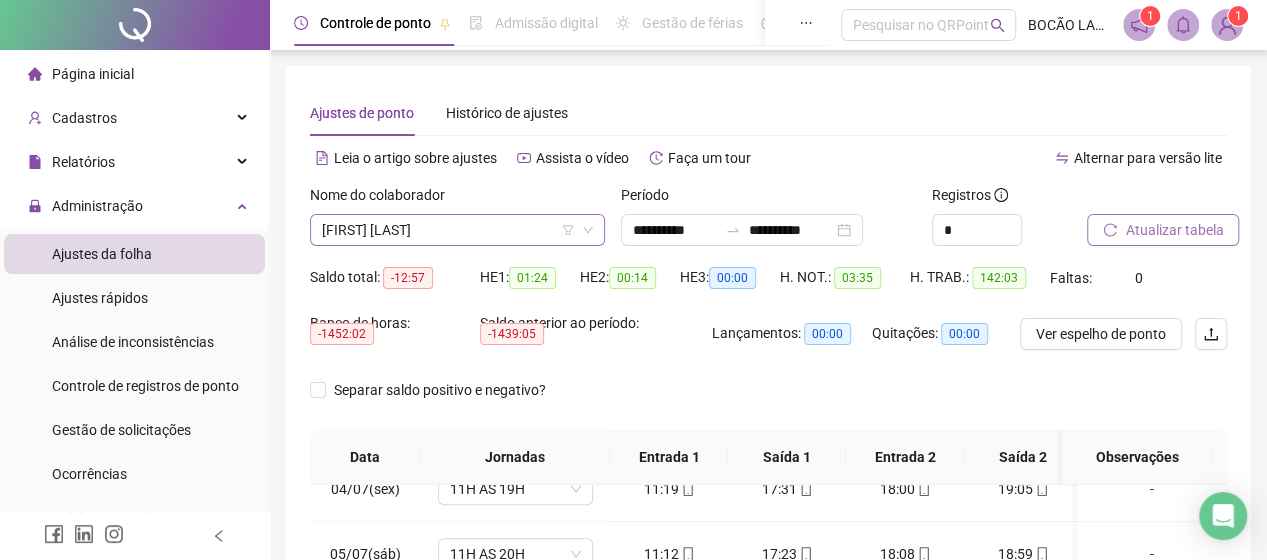 click on "[FIRST] [LAST]" at bounding box center (457, 230) 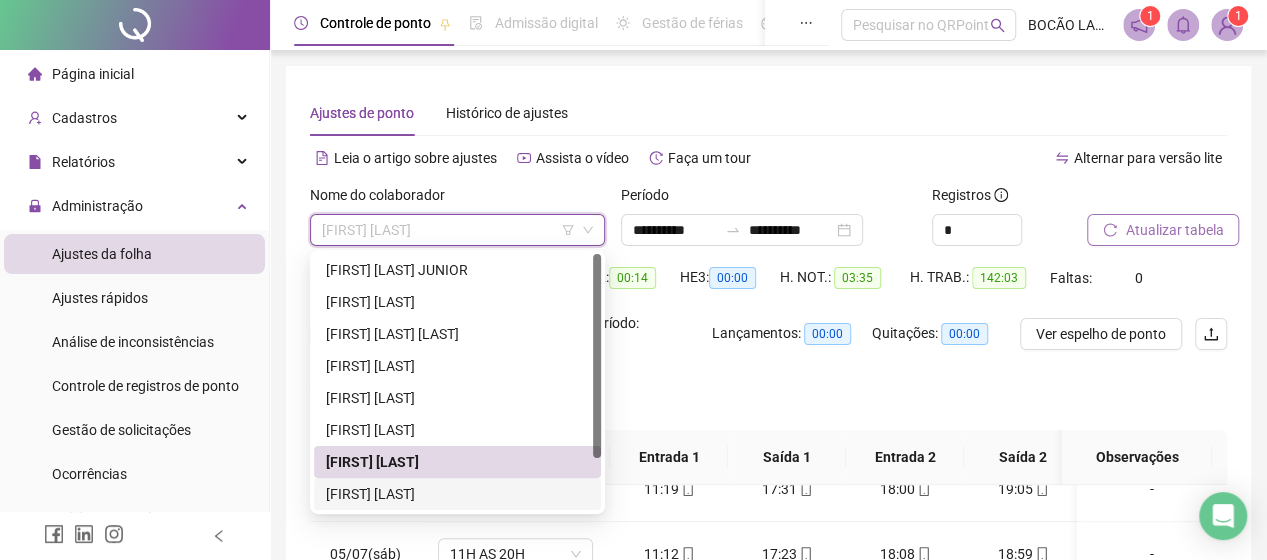 click on "[FIRST] [LAST]" at bounding box center [457, 494] 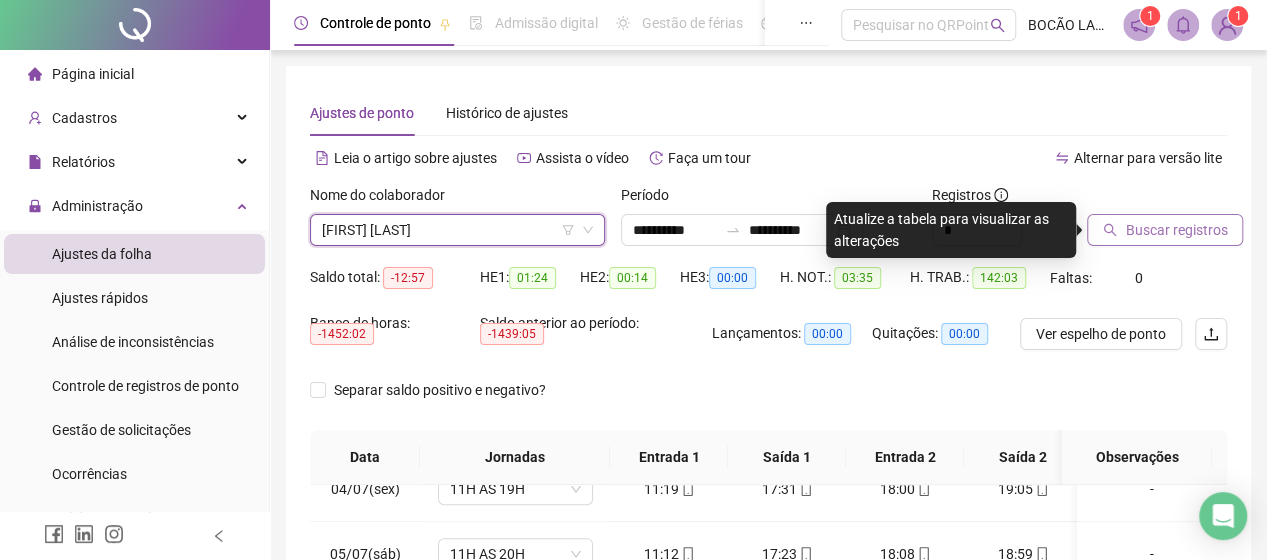 click on "Buscar registros" at bounding box center (1176, 230) 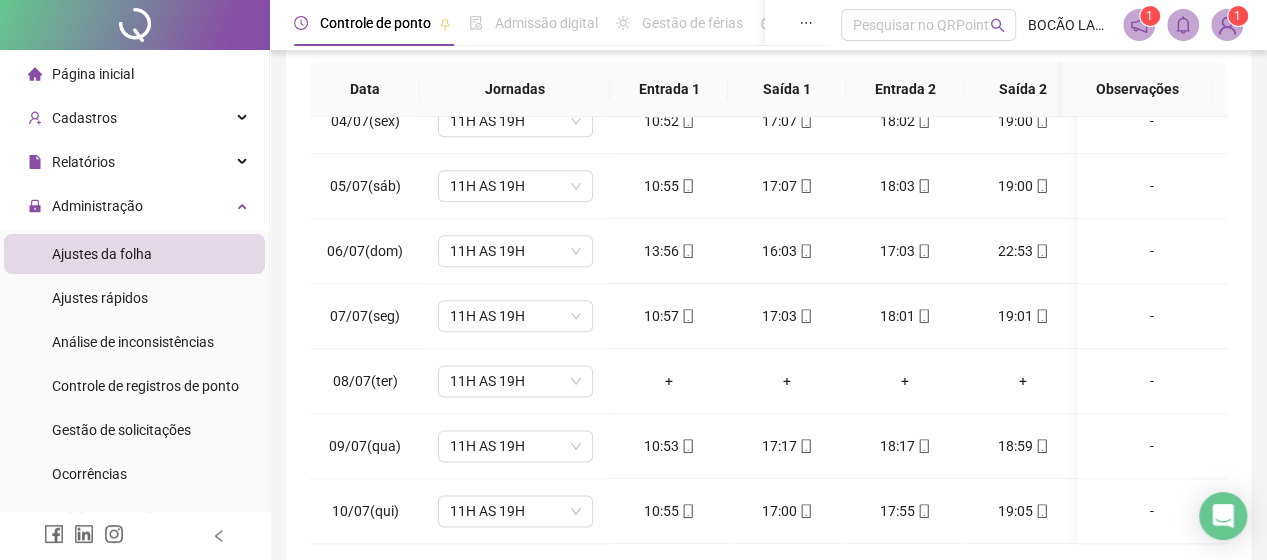 scroll, scrollTop: 400, scrollLeft: 0, axis: vertical 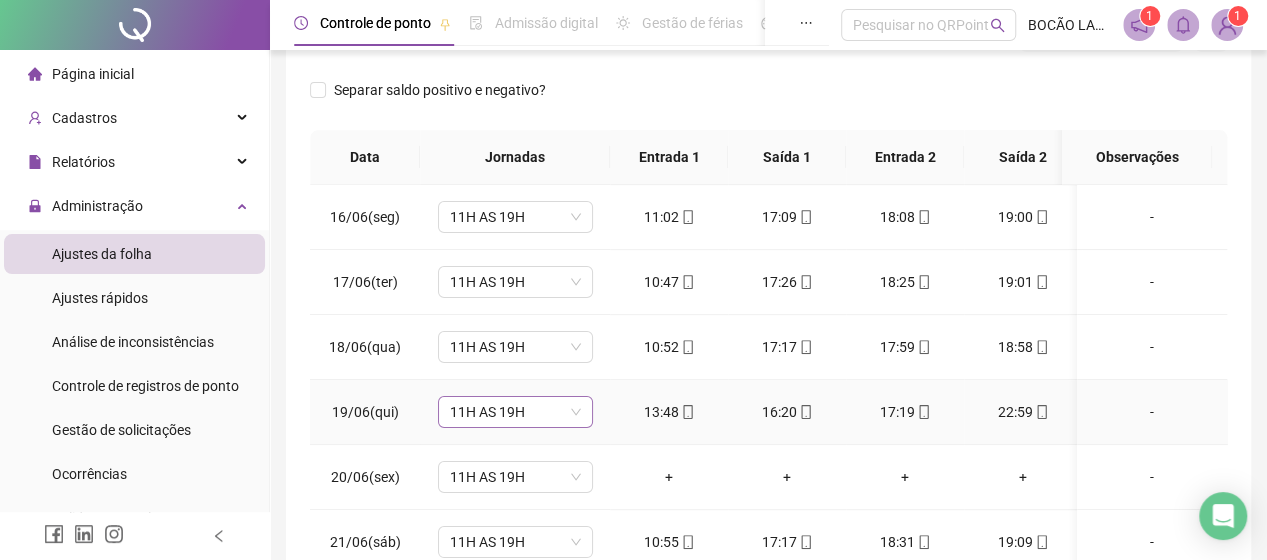 click on "11H AS 19H" at bounding box center (515, 412) 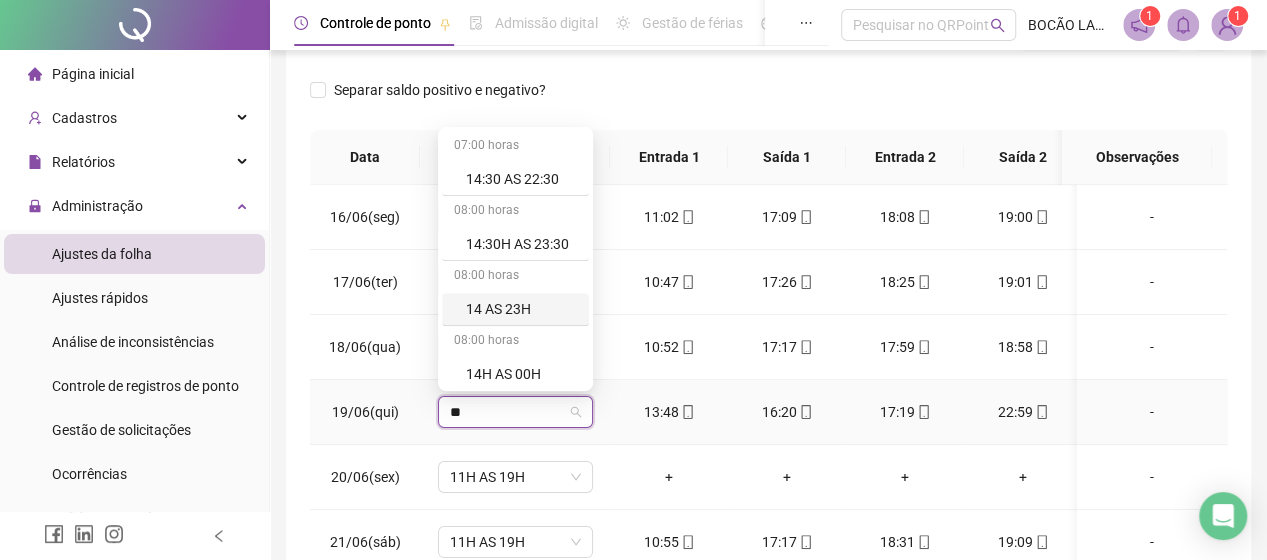 click on "14 AS 23H" at bounding box center [521, 309] 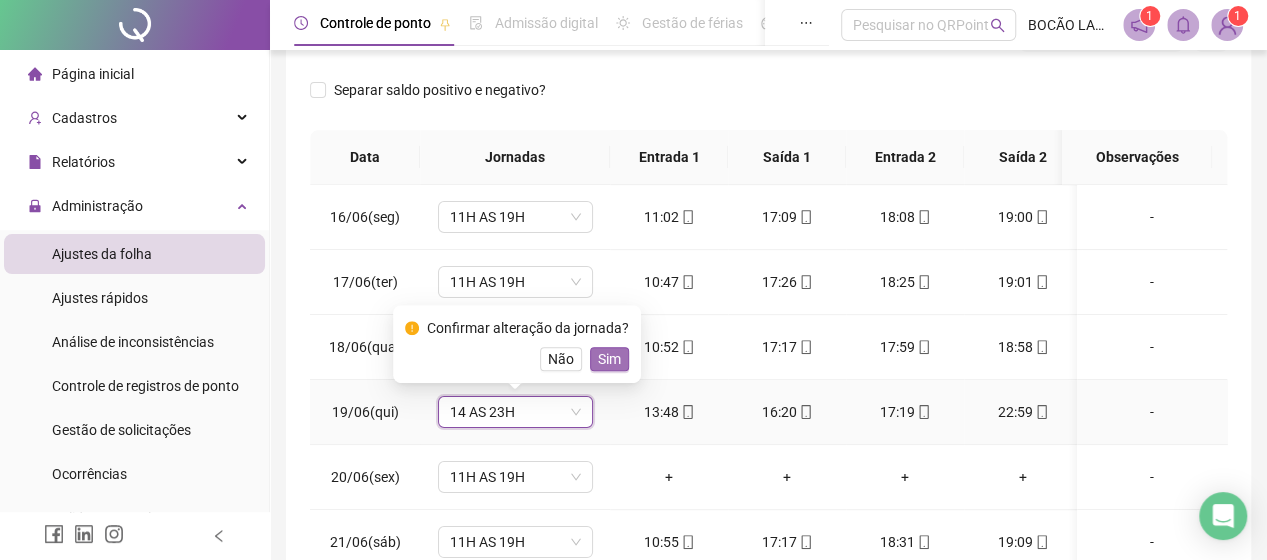 click on "Sim" at bounding box center [609, 359] 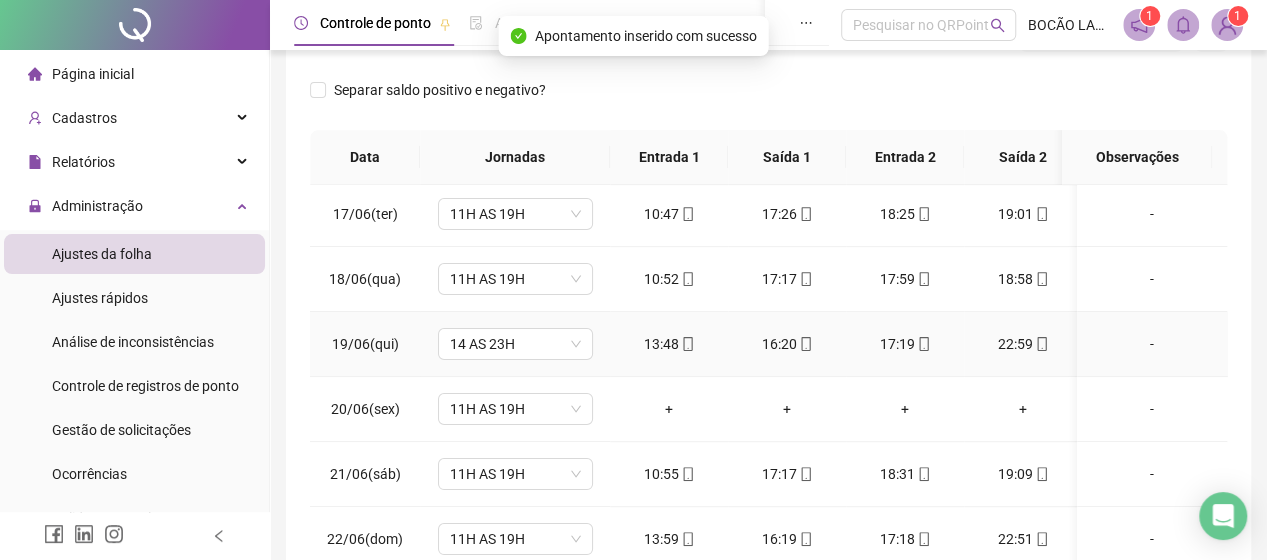 scroll, scrollTop: 100, scrollLeft: 0, axis: vertical 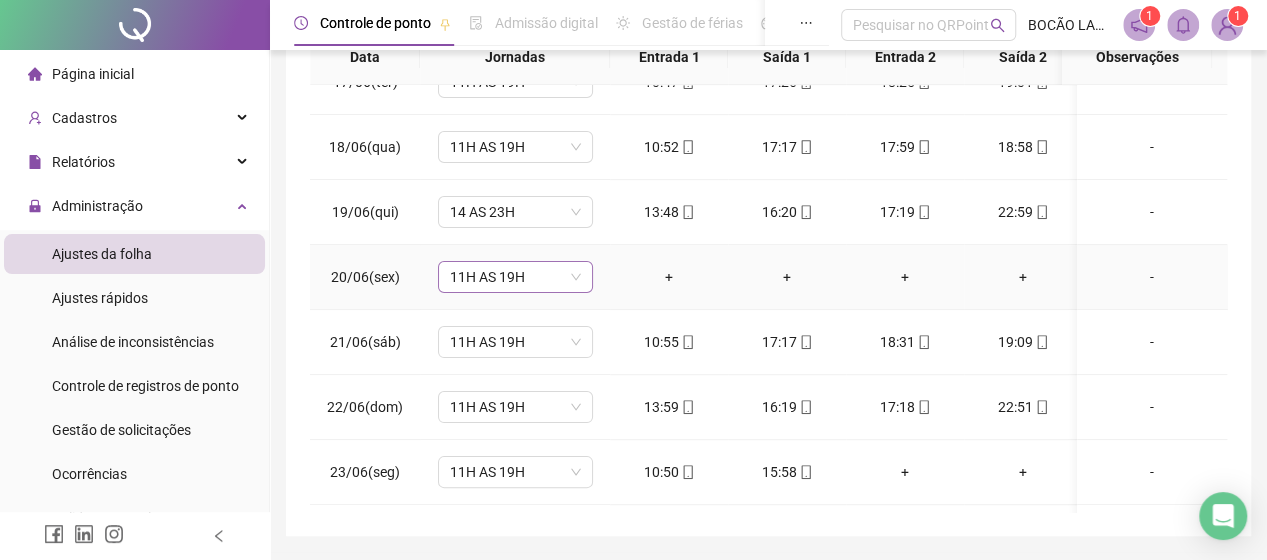 click on "11H AS 19H" at bounding box center [515, 277] 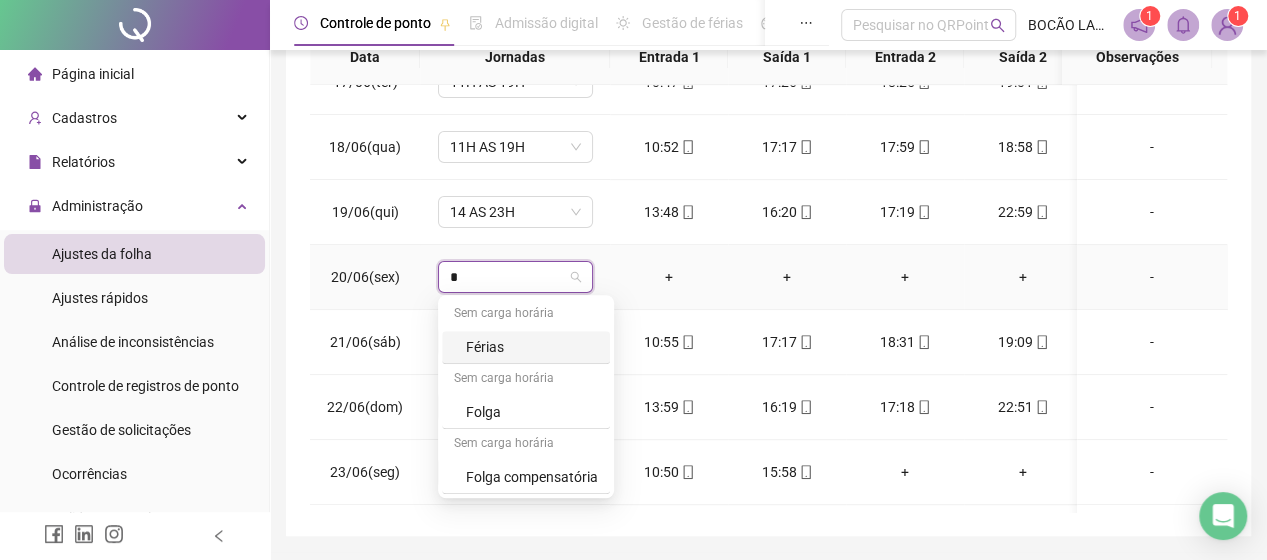 click on "Folga" at bounding box center (526, 412) 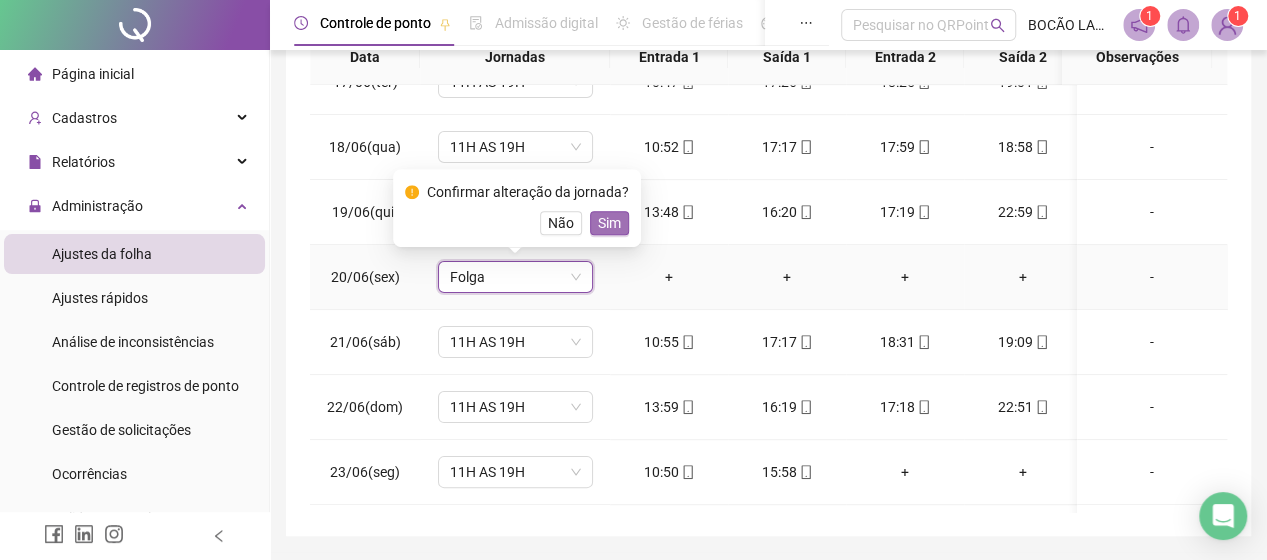 click on "Sim" at bounding box center (609, 223) 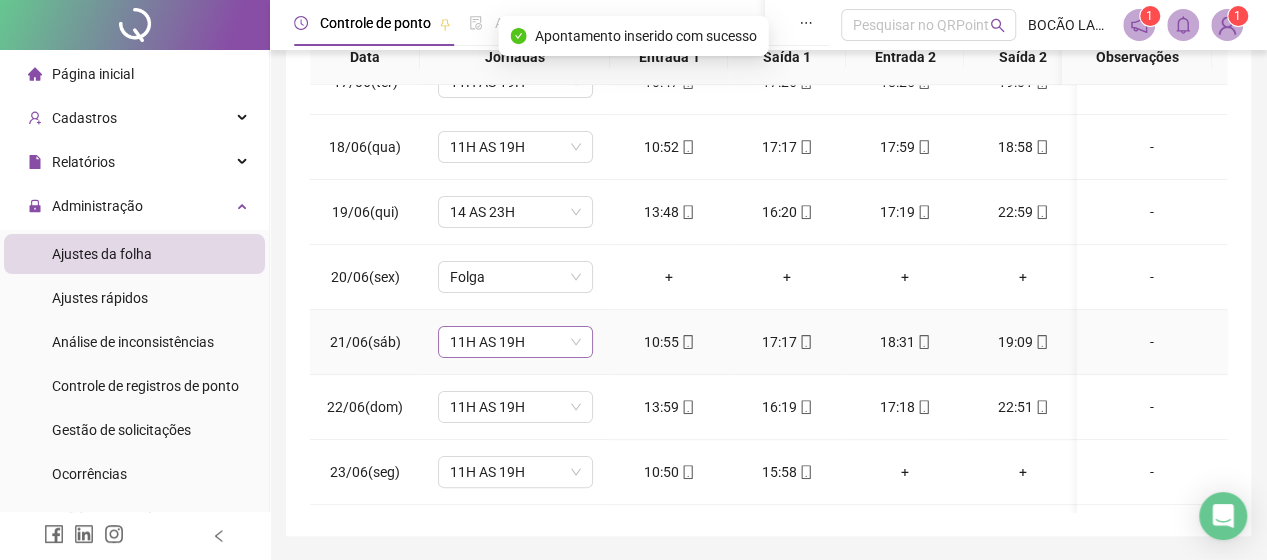 click on "11H AS 19H" at bounding box center [515, 342] 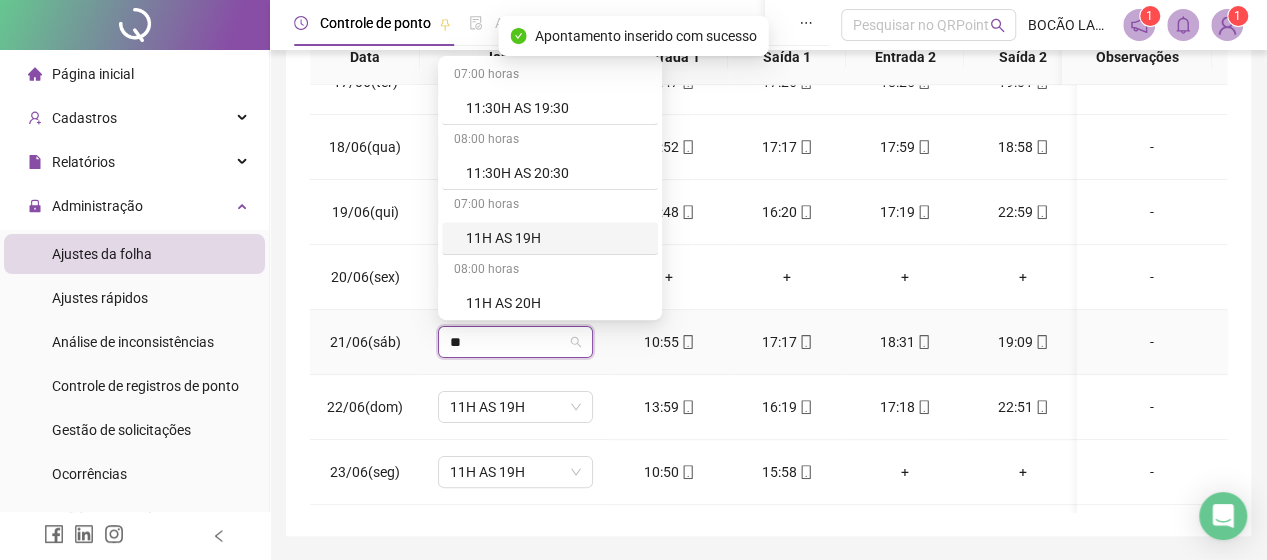 click on "11H AS 19H" at bounding box center (556, 238) 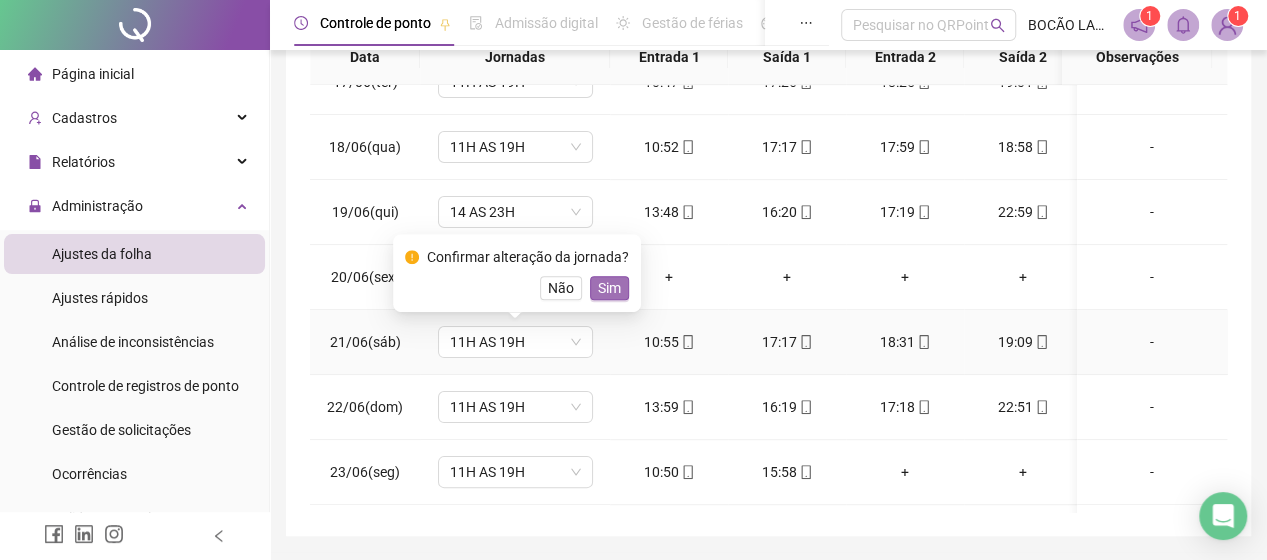 click on "Sim" at bounding box center [609, 288] 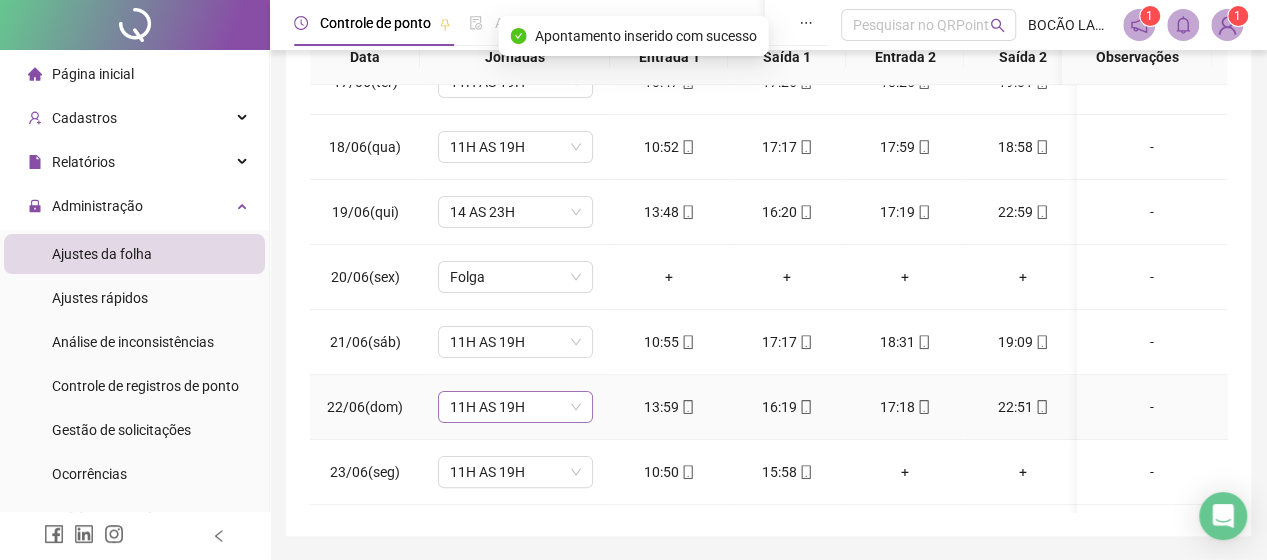 click on "11H AS 19H" at bounding box center [515, 407] 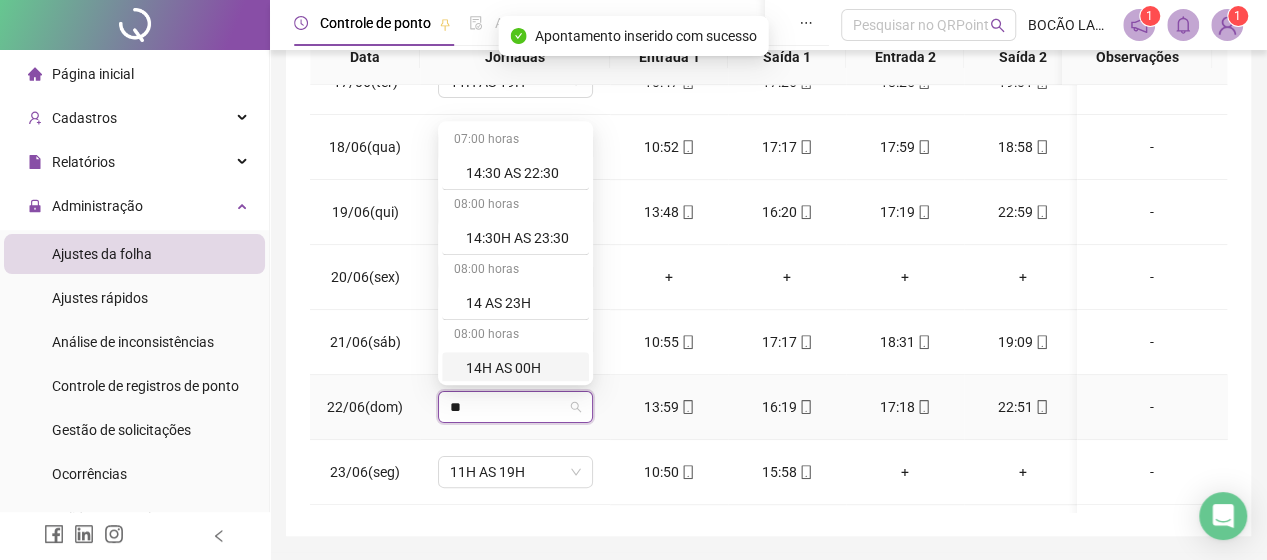 click on "14H AS 00H" at bounding box center (521, 368) 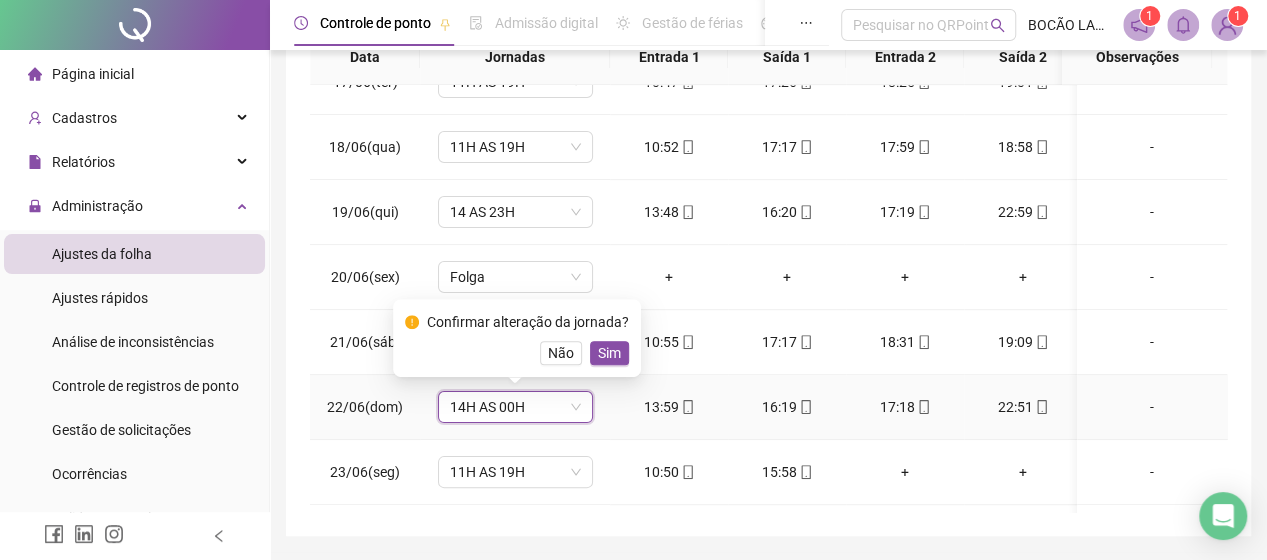 click on "14H AS 00H" at bounding box center (515, 407) 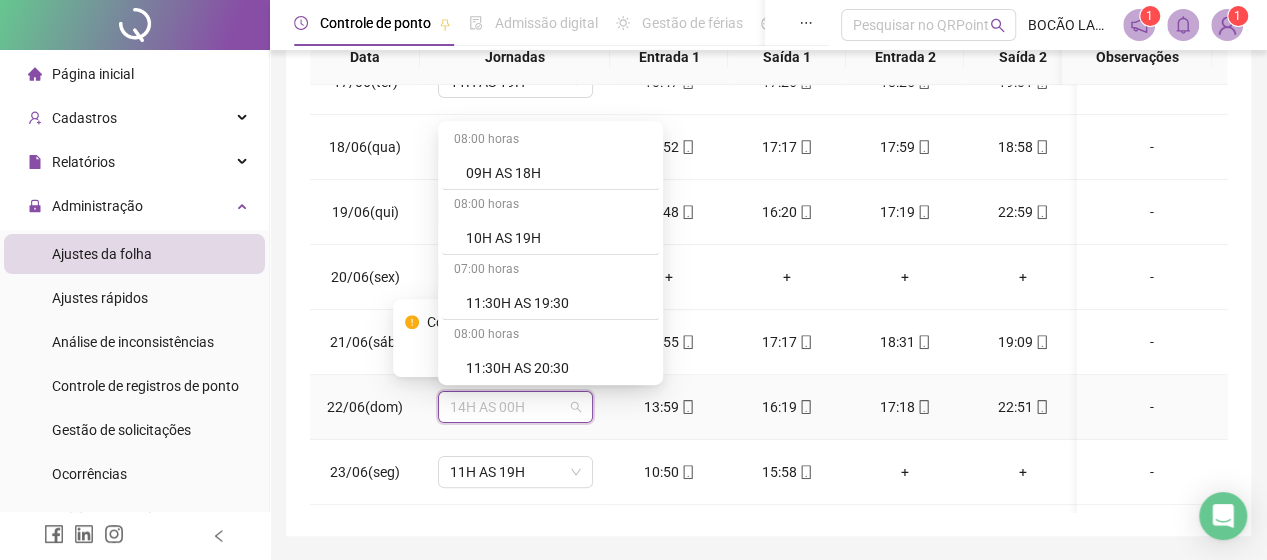 scroll, scrollTop: 1434, scrollLeft: 0, axis: vertical 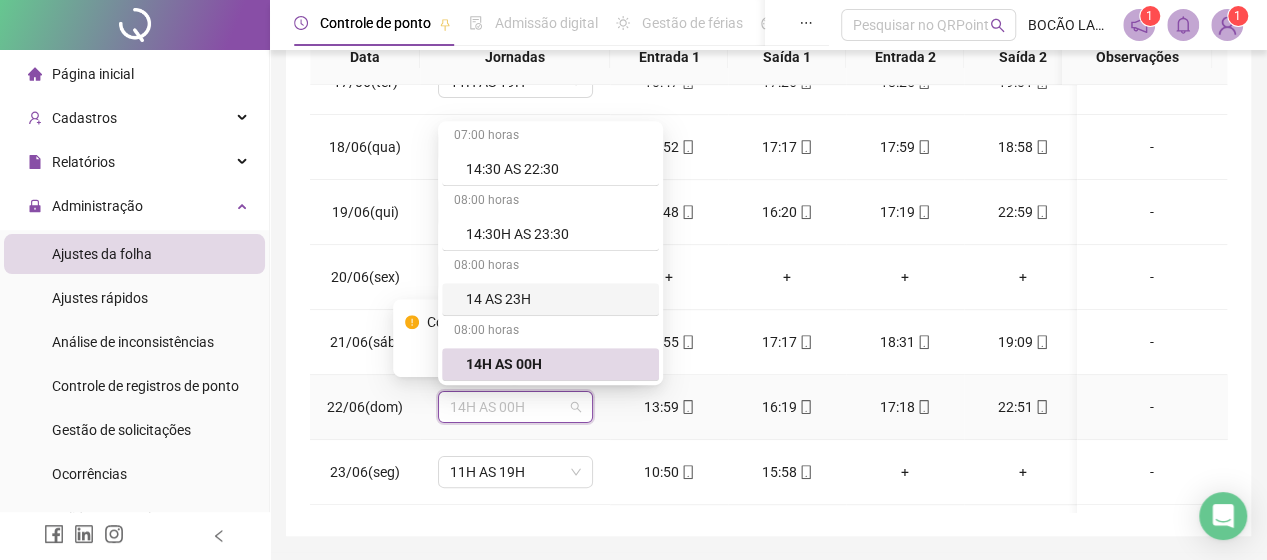 click on "14 AS 23H" at bounding box center [556, 299] 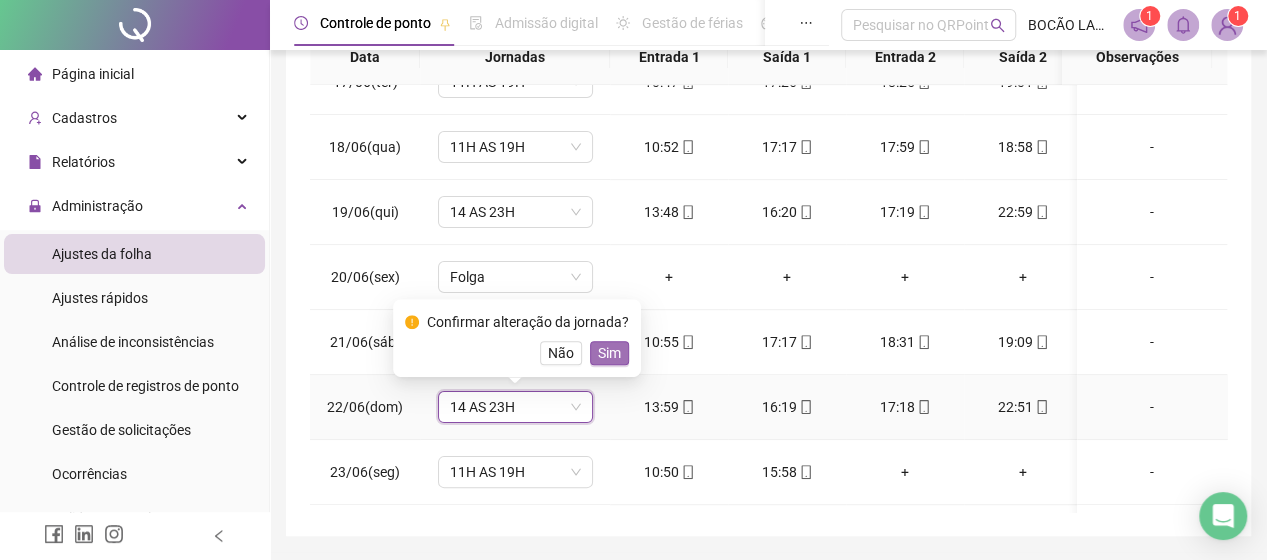 click on "Sim" at bounding box center (609, 353) 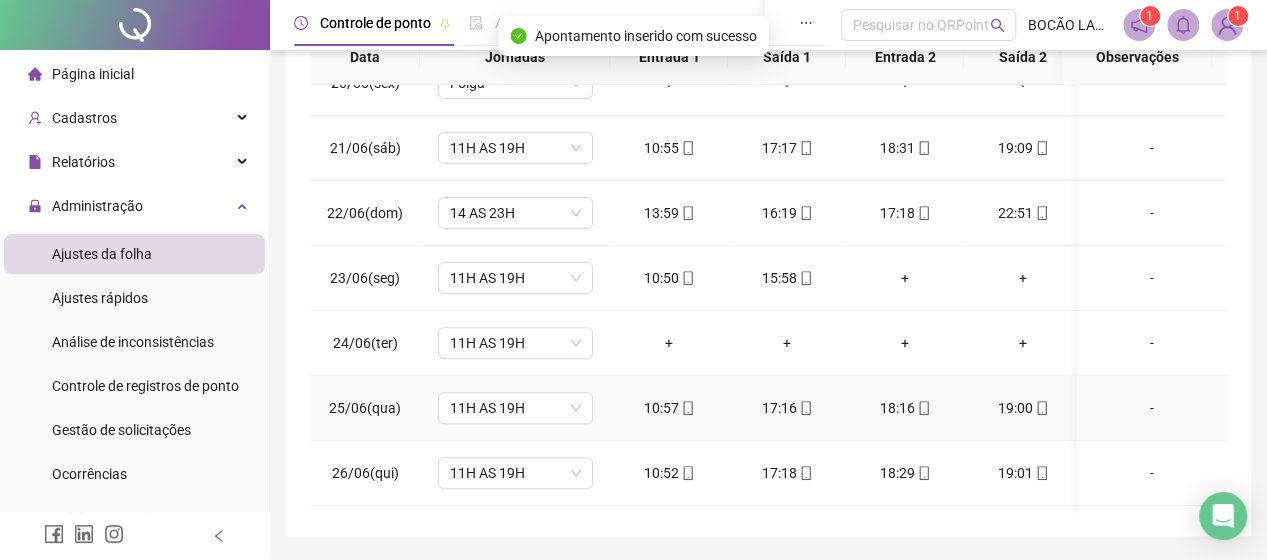scroll, scrollTop: 300, scrollLeft: 0, axis: vertical 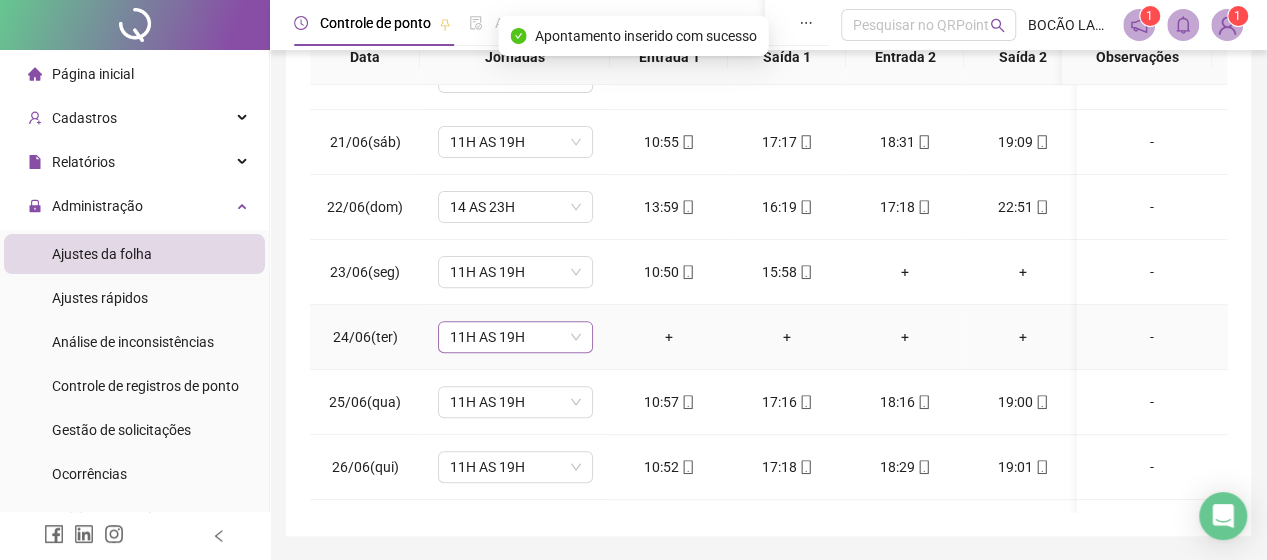 click on "11H AS 19H" at bounding box center (515, 337) 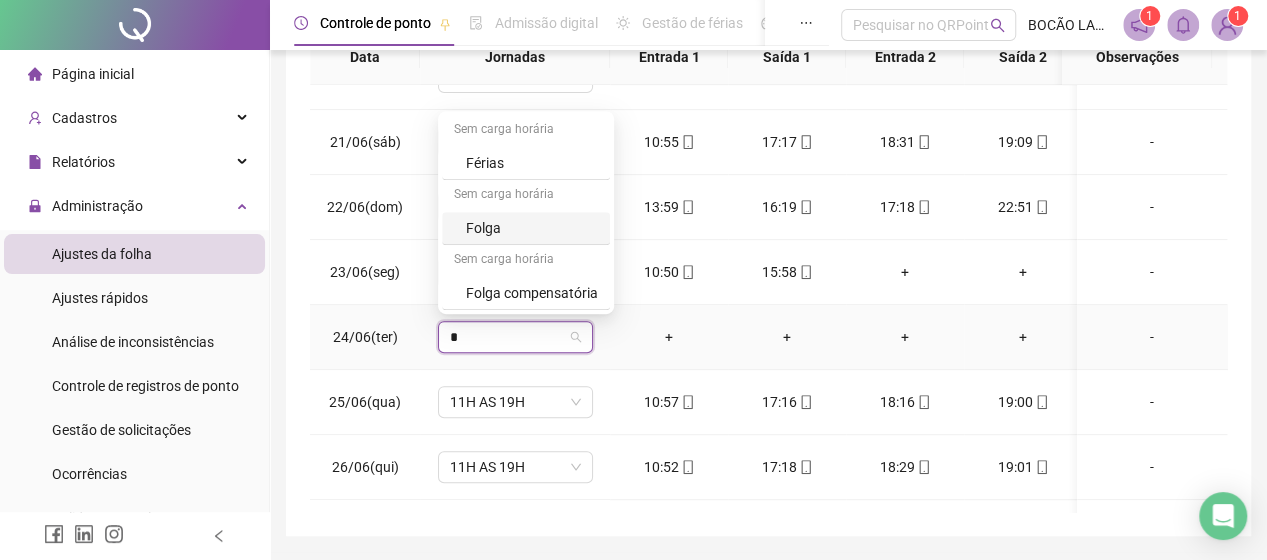 click on "Folga" at bounding box center (532, 228) 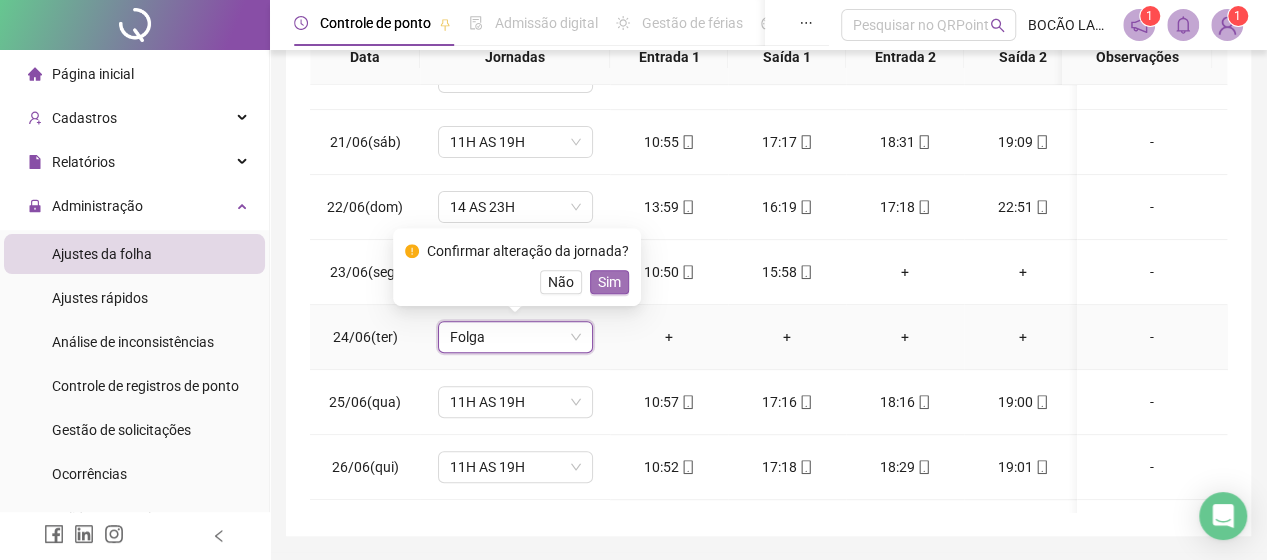 click on "Sim" at bounding box center [609, 282] 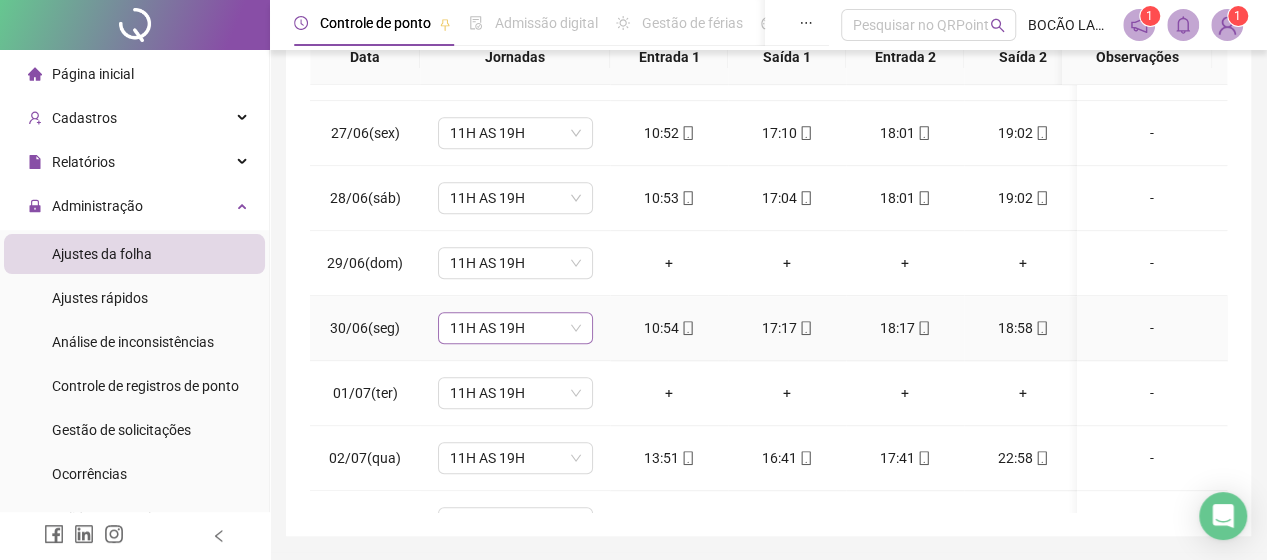 scroll, scrollTop: 700, scrollLeft: 0, axis: vertical 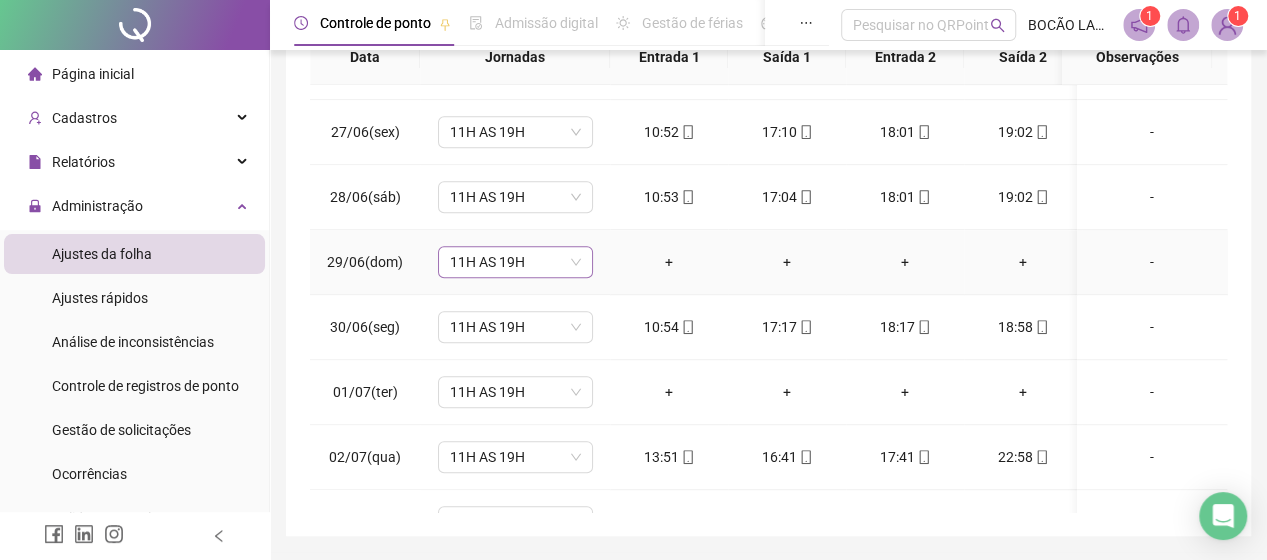 click on "11H AS 19H" at bounding box center (515, 262) 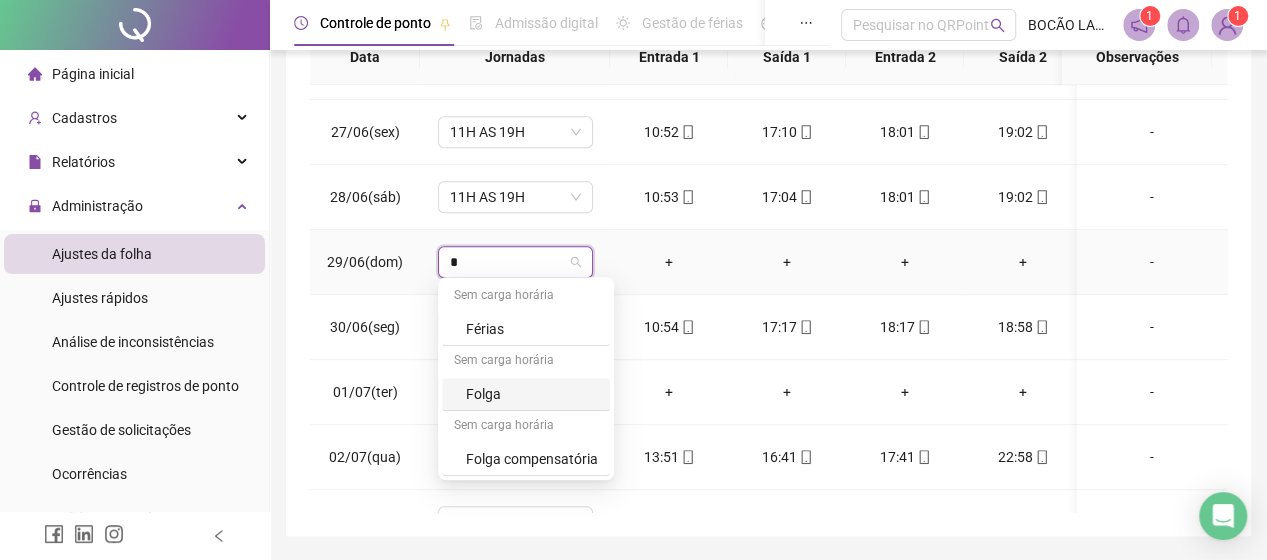 click on "Folga" at bounding box center [532, 394] 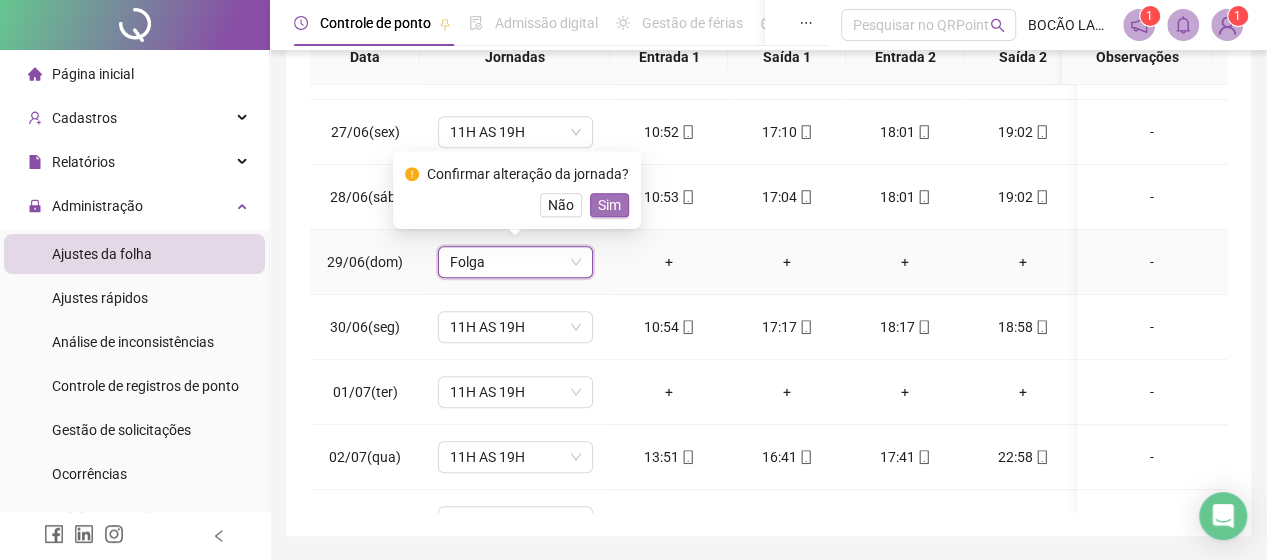click on "Sim" at bounding box center [609, 205] 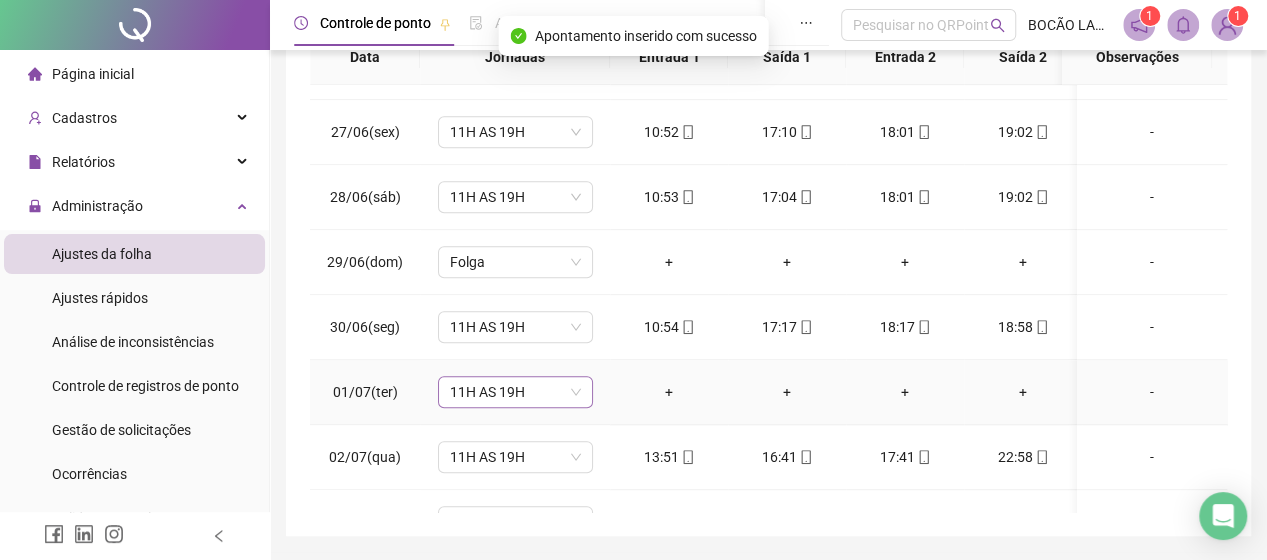 click on "11H AS 19H" at bounding box center [515, 392] 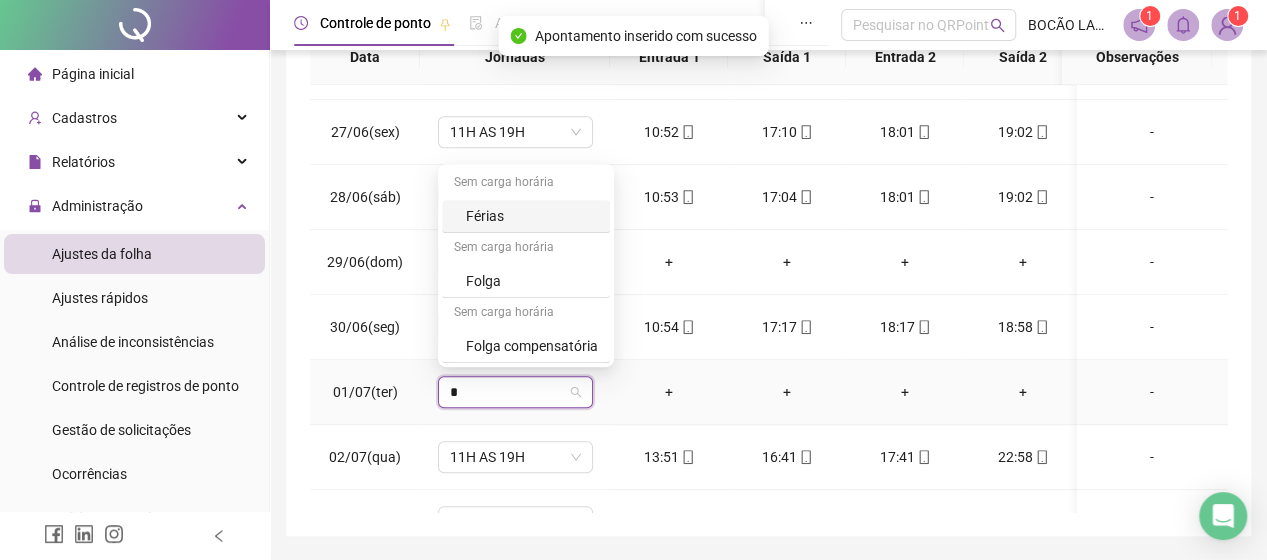 click on "Folga compensatória" at bounding box center [532, 346] 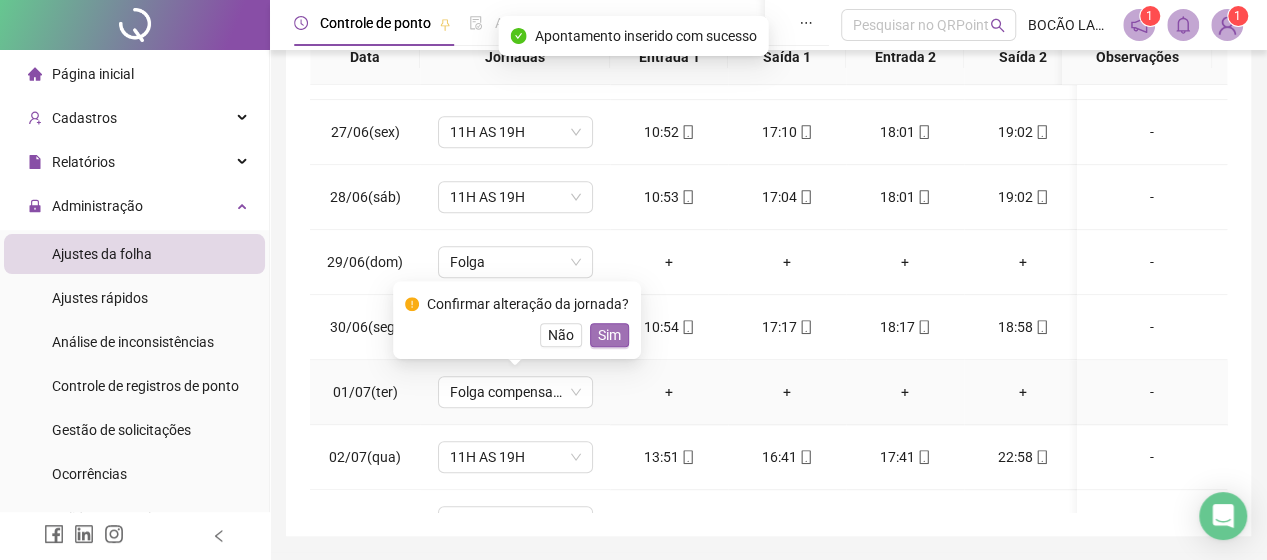 click on "Sim" at bounding box center [609, 335] 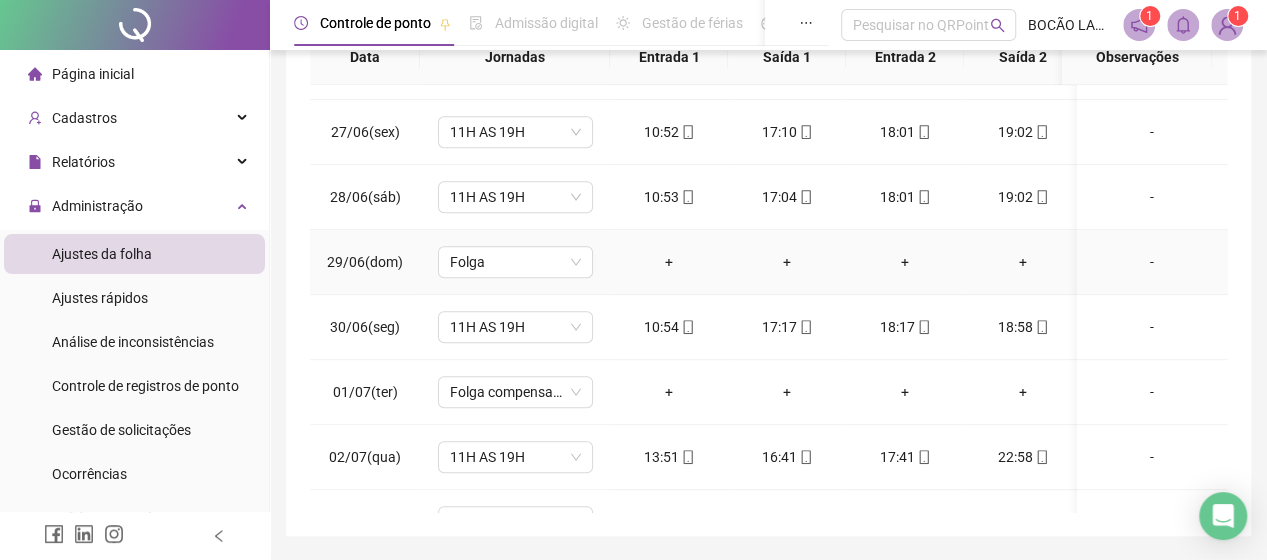 scroll, scrollTop: 600, scrollLeft: 0, axis: vertical 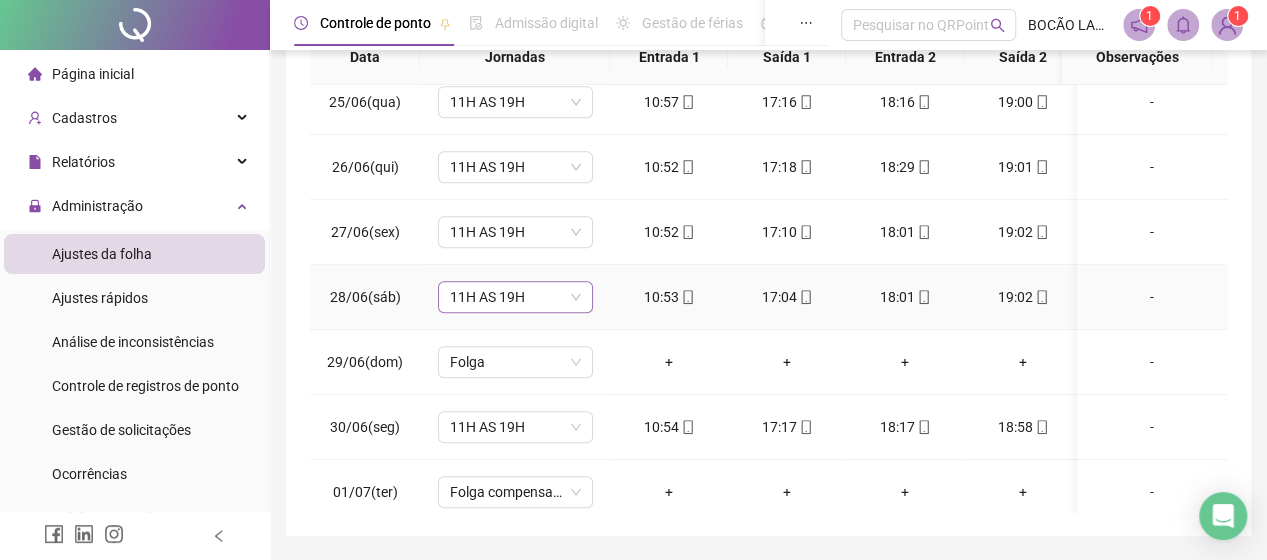 click on "11H AS 19H" at bounding box center (515, 297) 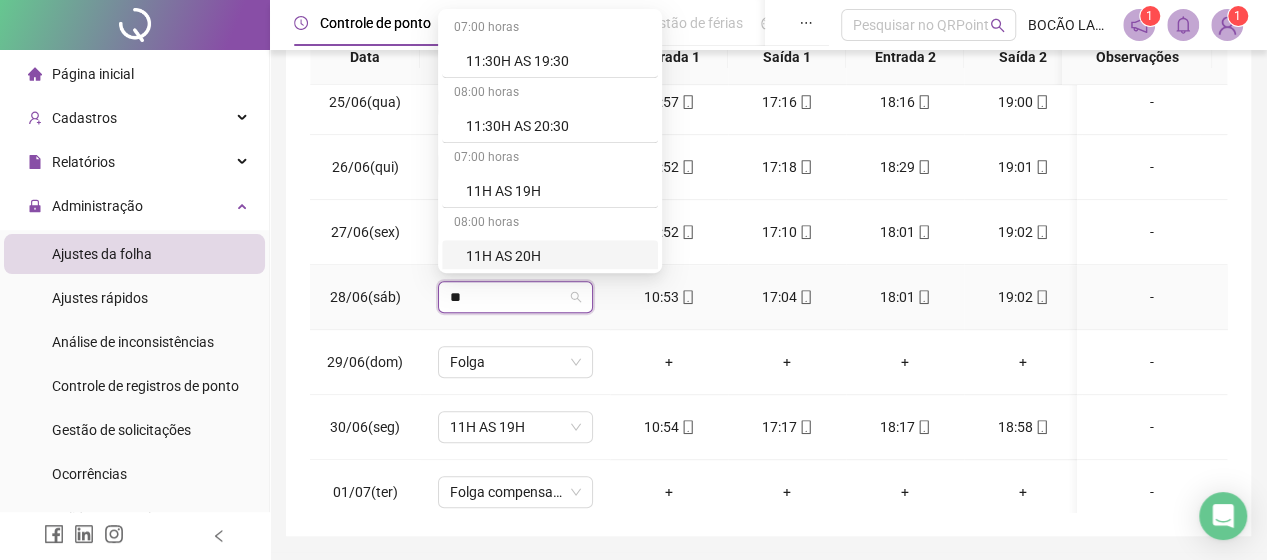 click on "11H AS 20H" at bounding box center [556, 256] 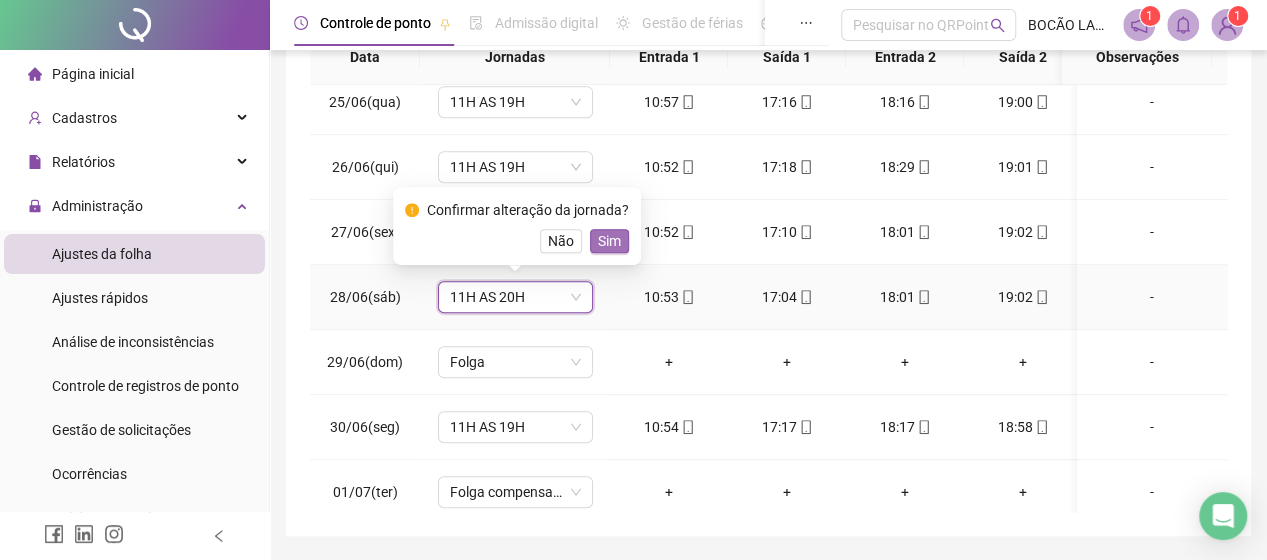 click on "Sim" at bounding box center (609, 241) 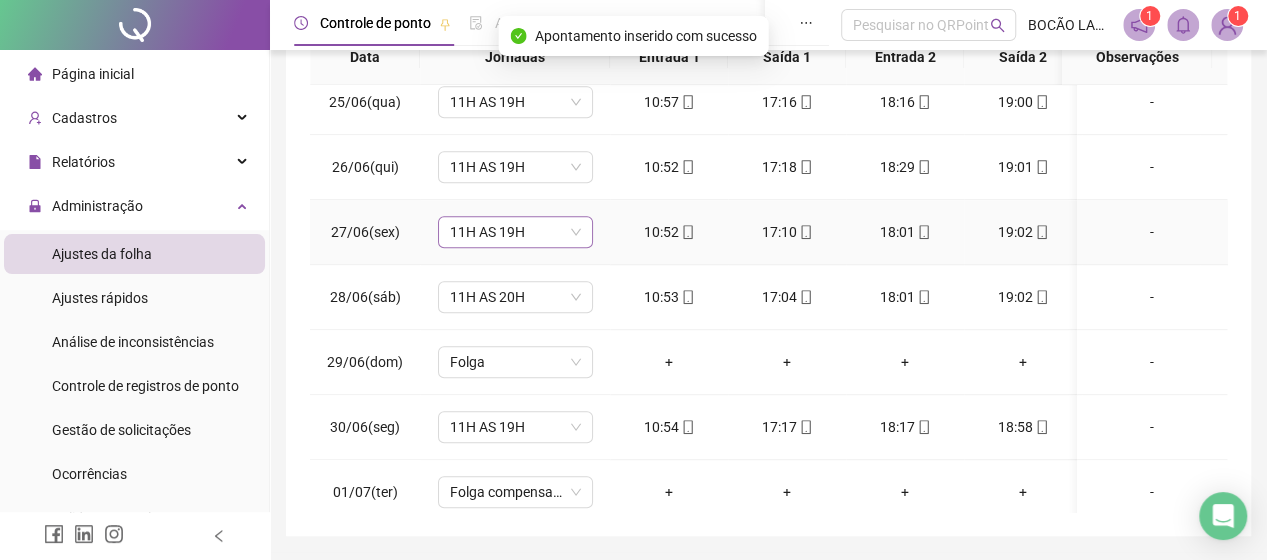 click on "11H AS 19H" at bounding box center (515, 232) 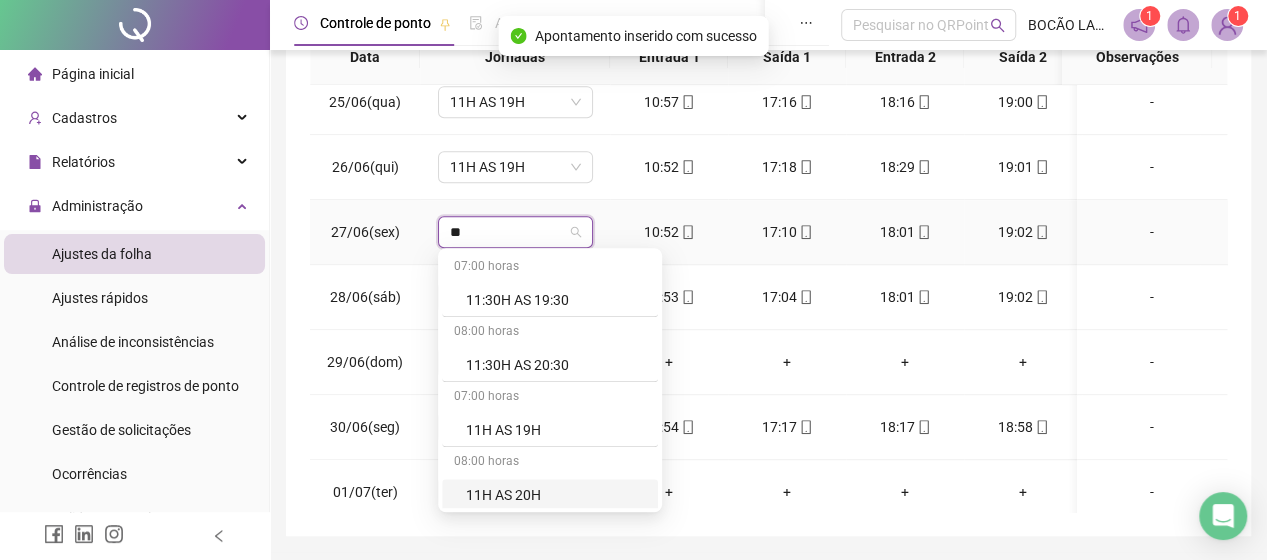 click on "11H AS 20H" at bounding box center [556, 495] 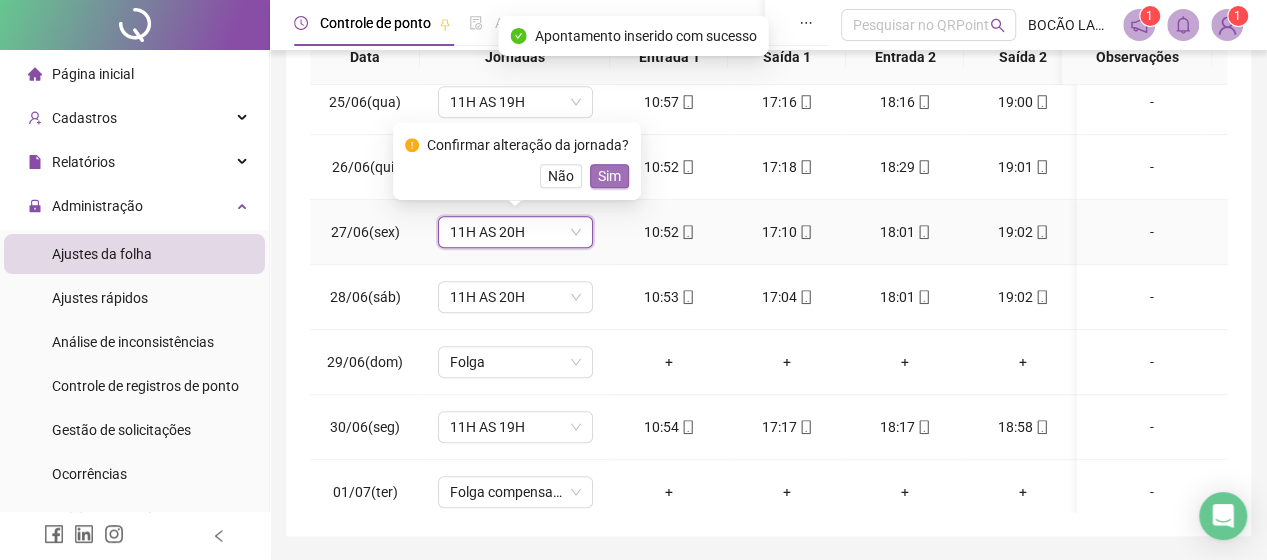 click on "Sim" at bounding box center (609, 176) 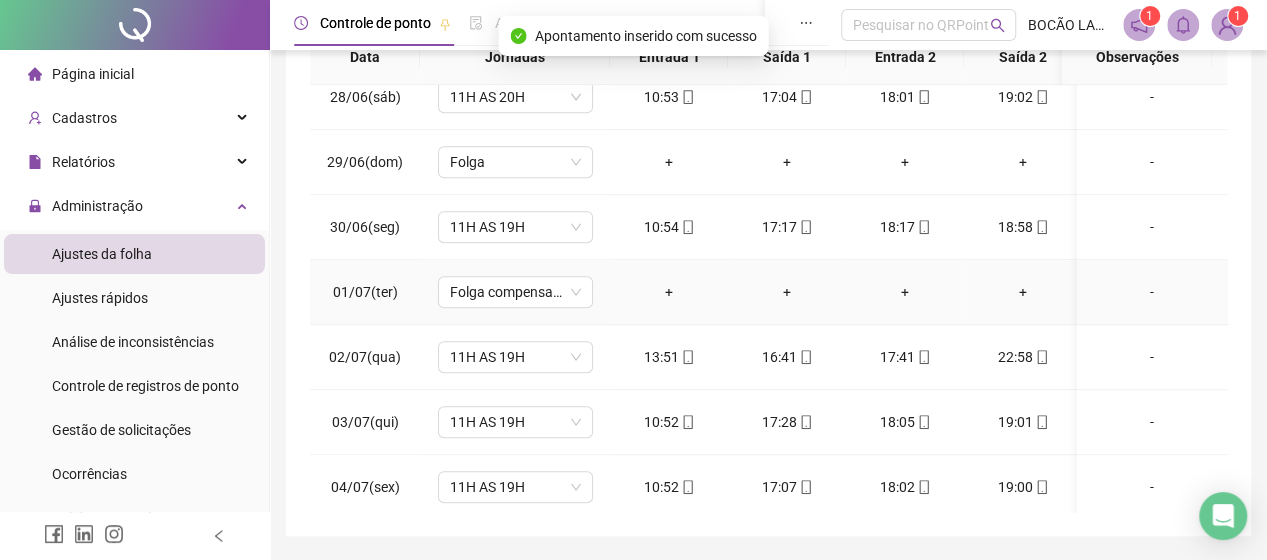 scroll, scrollTop: 900, scrollLeft: 0, axis: vertical 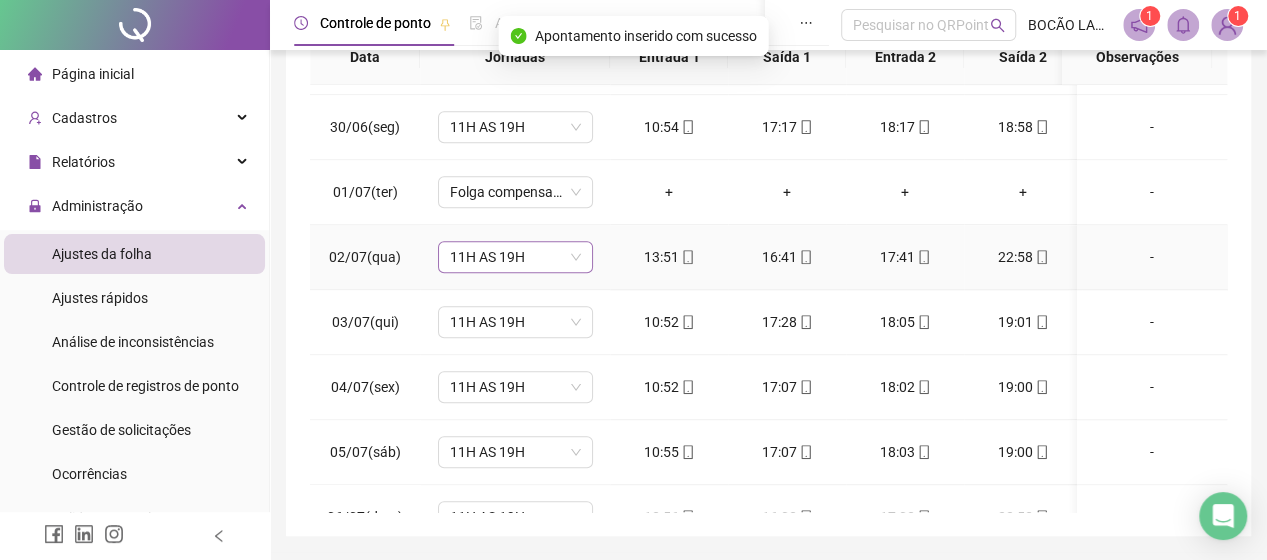 click on "11H AS 19H" at bounding box center (515, 257) 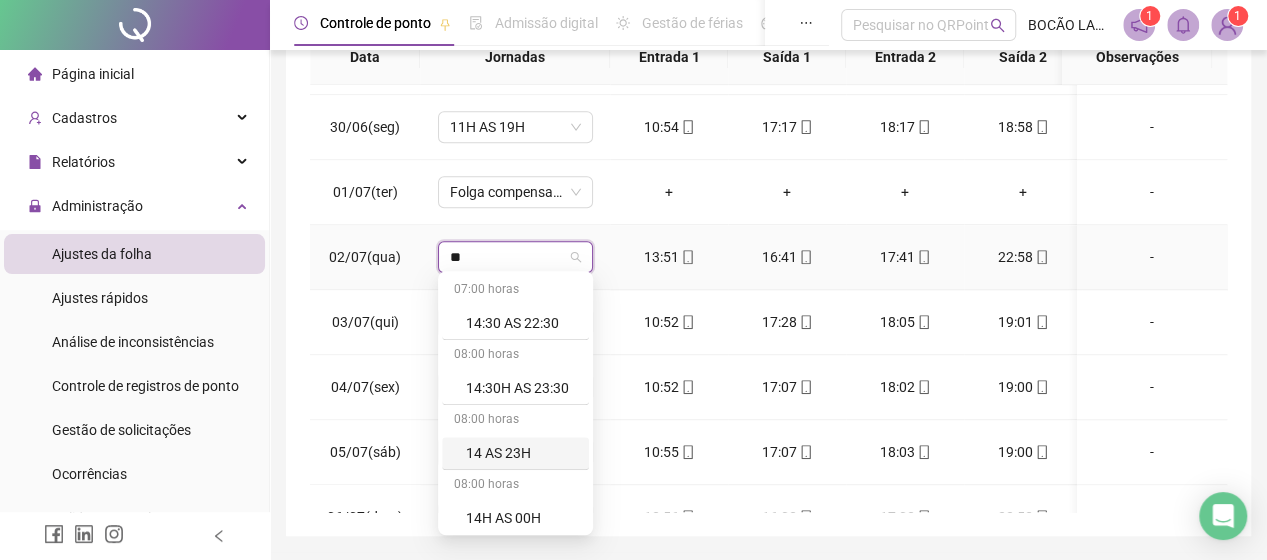 click on "14 AS 23H" at bounding box center (521, 453) 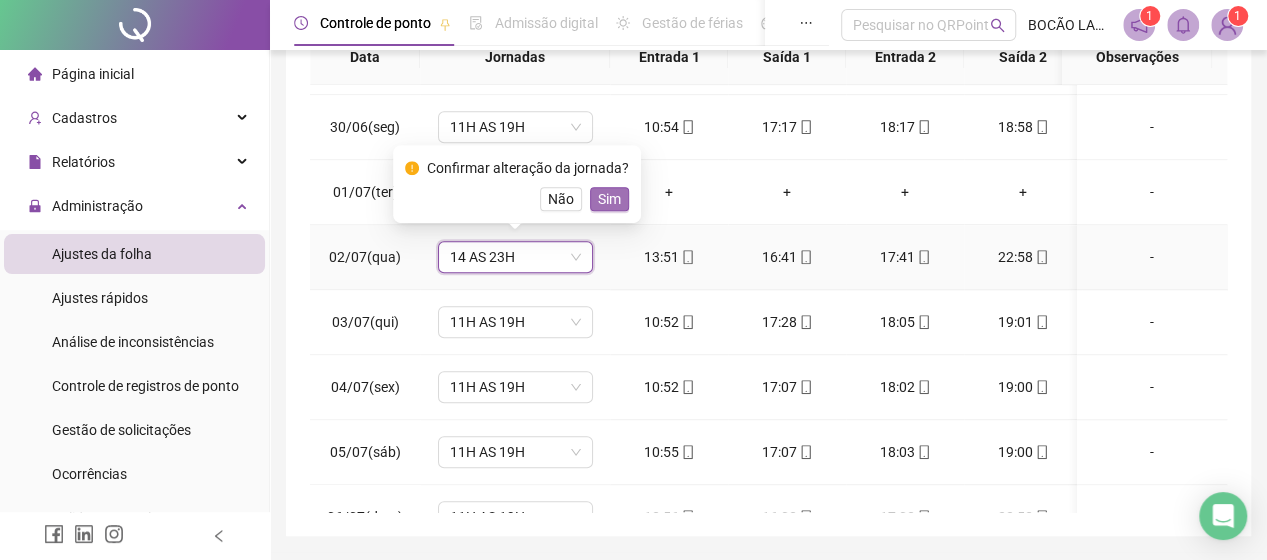 click on "Sim" at bounding box center (609, 199) 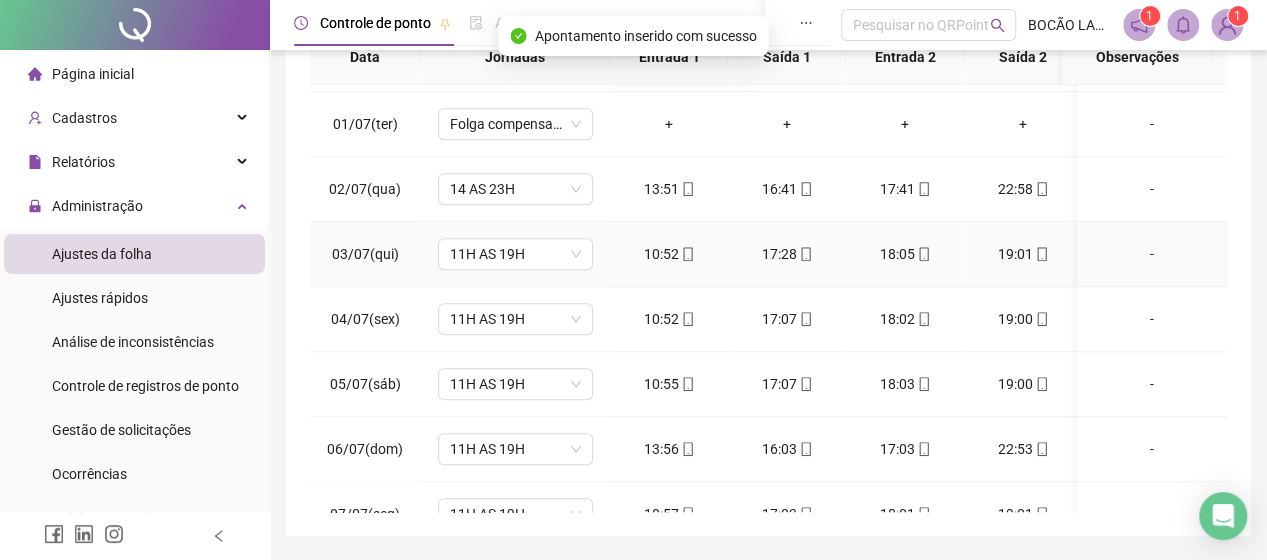 scroll, scrollTop: 1000, scrollLeft: 0, axis: vertical 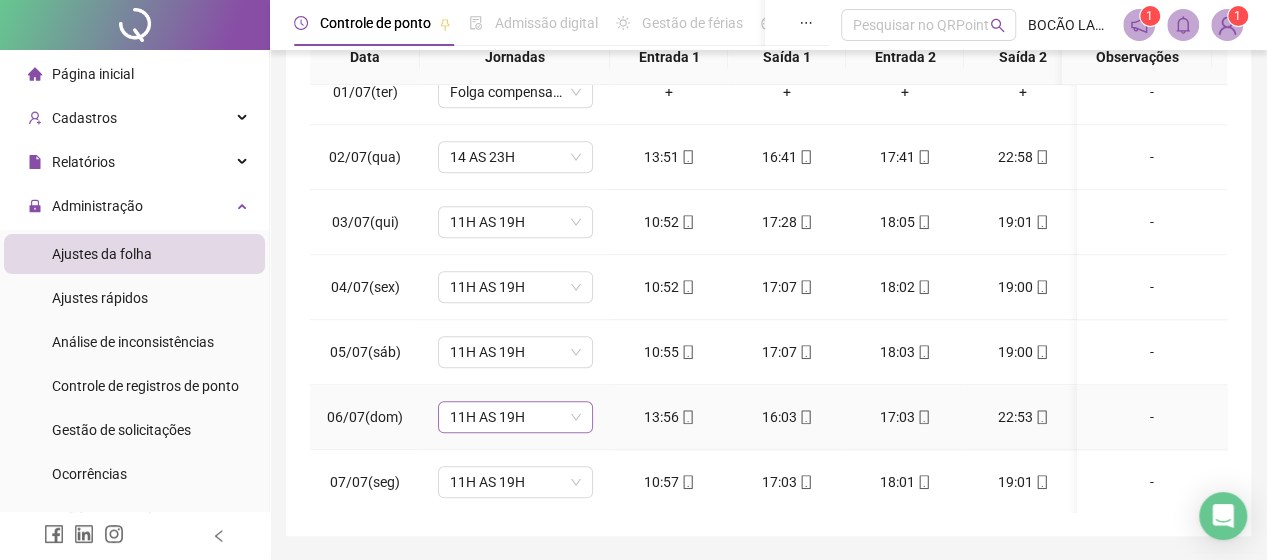 click on "11H AS 19H" at bounding box center [515, 417] 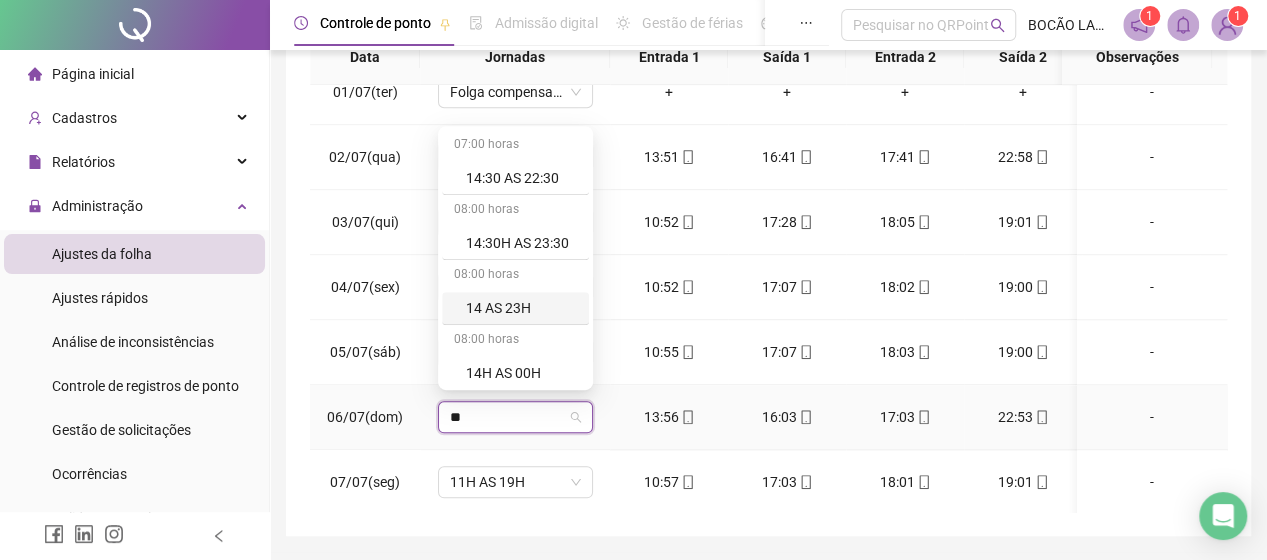 click on "14 AS 23H" at bounding box center (521, 308) 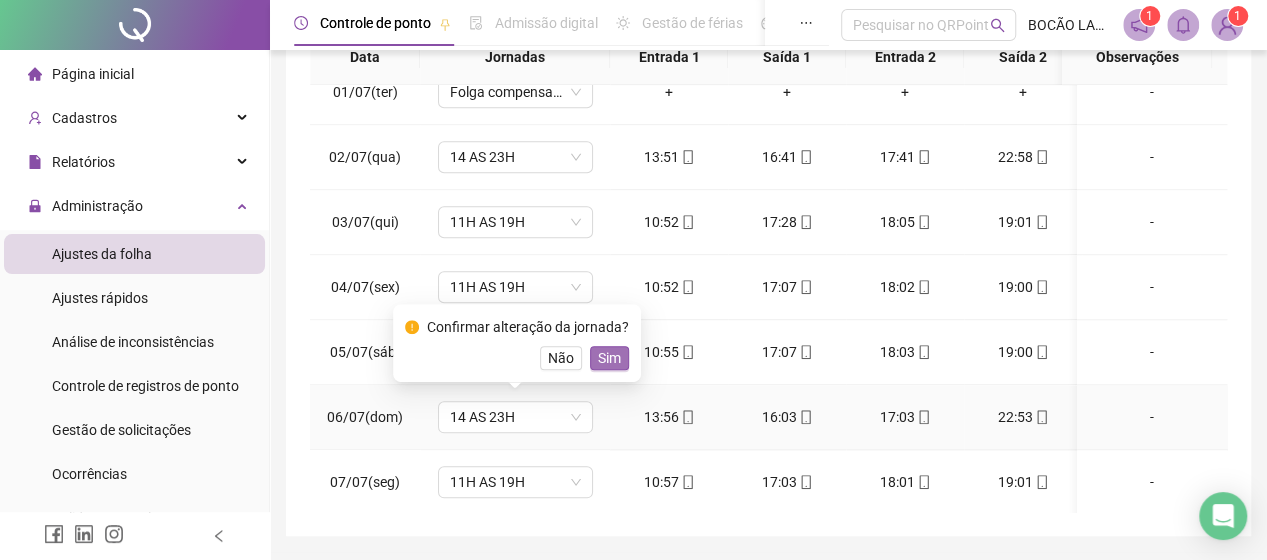 click on "Sim" at bounding box center [609, 358] 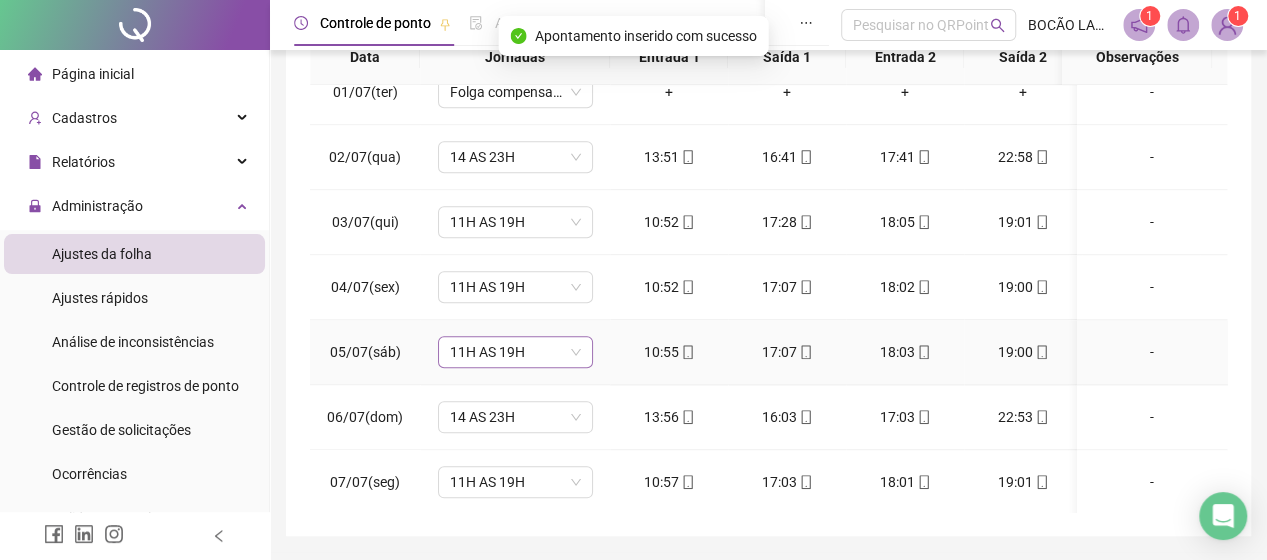 click on "11H AS 19H" at bounding box center (515, 352) 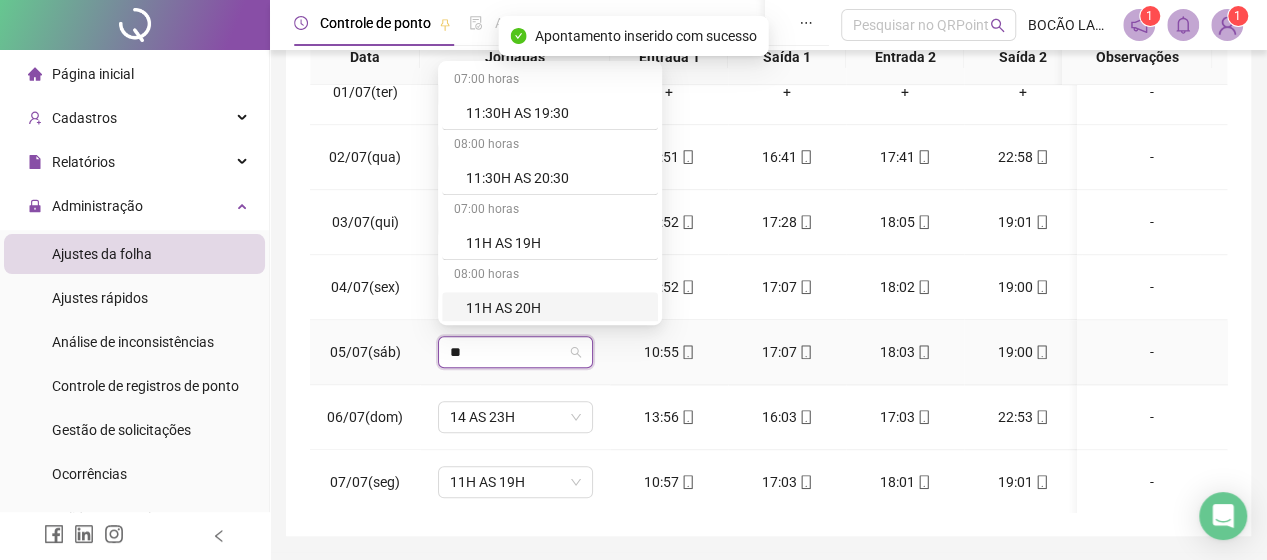 click on "11H AS 20H" at bounding box center (556, 308) 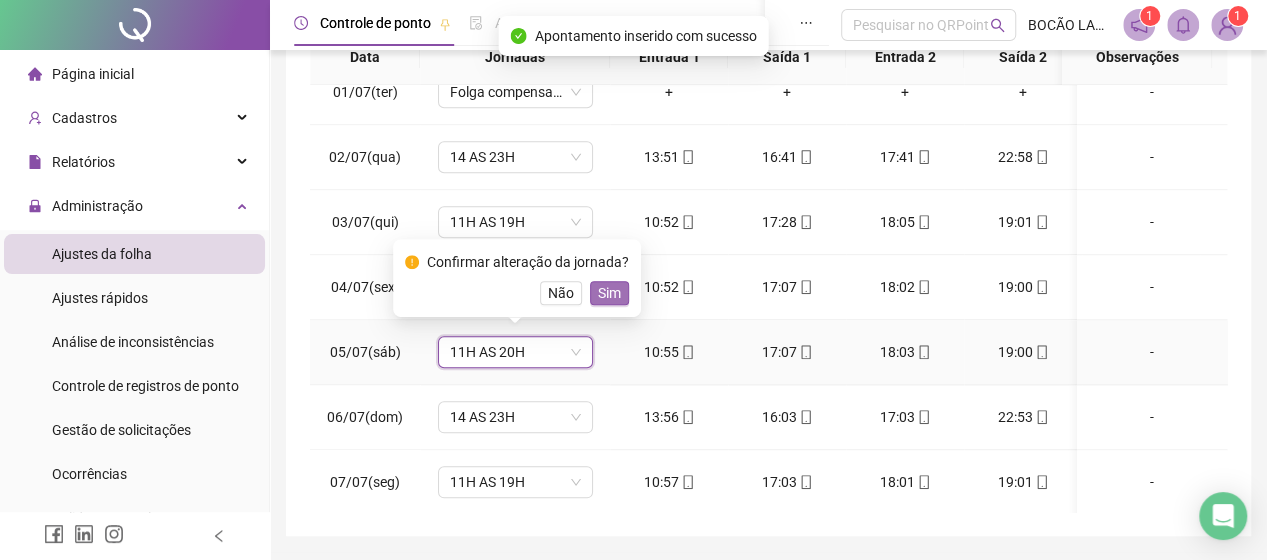 click on "Sim" at bounding box center [609, 293] 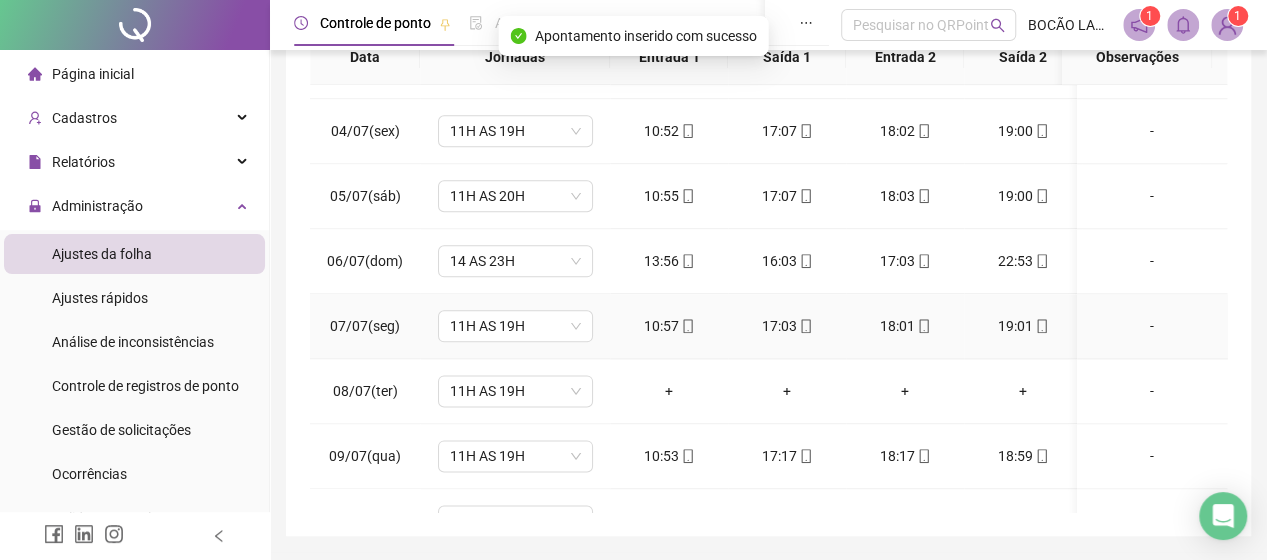 scroll, scrollTop: 1200, scrollLeft: 0, axis: vertical 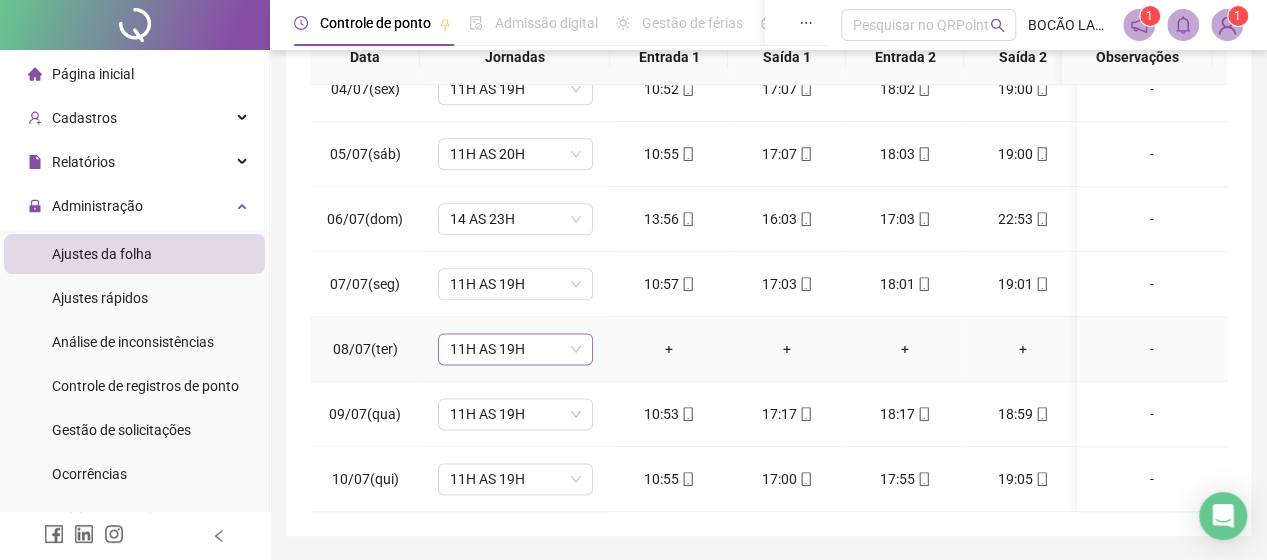 click on "11H AS 19H" at bounding box center [515, 349] 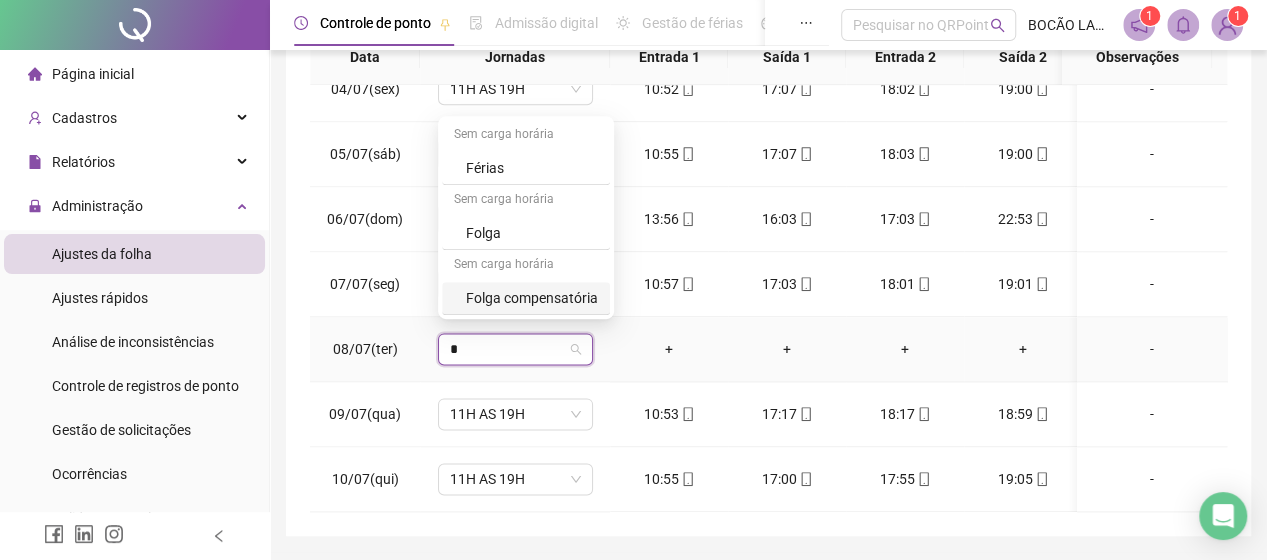 click on "Folga" at bounding box center [526, 233] 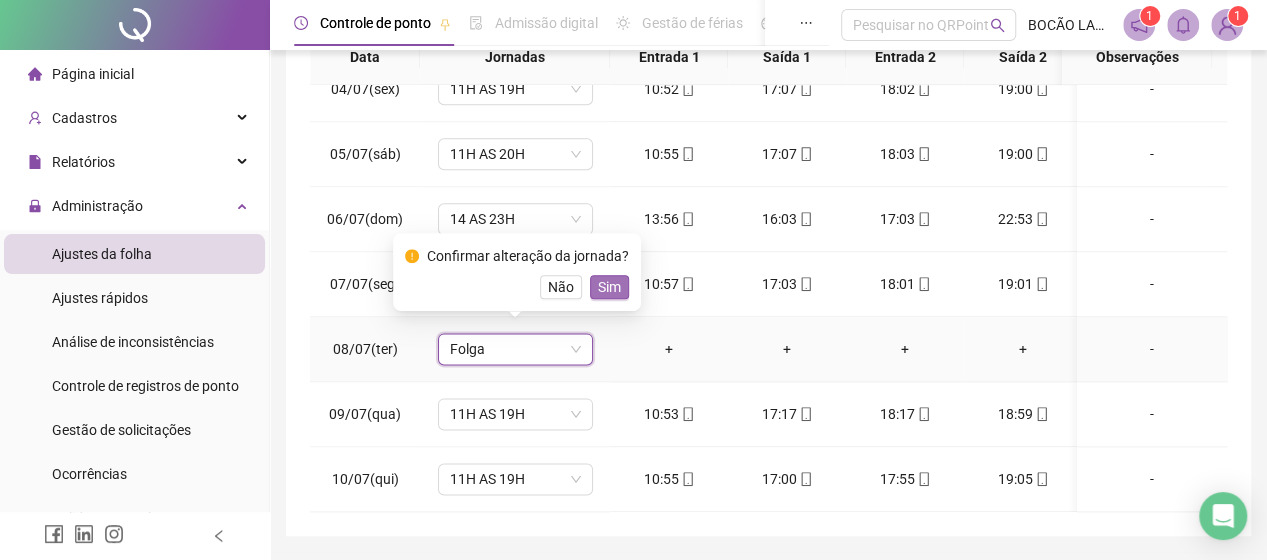 click on "Sim" at bounding box center (609, 287) 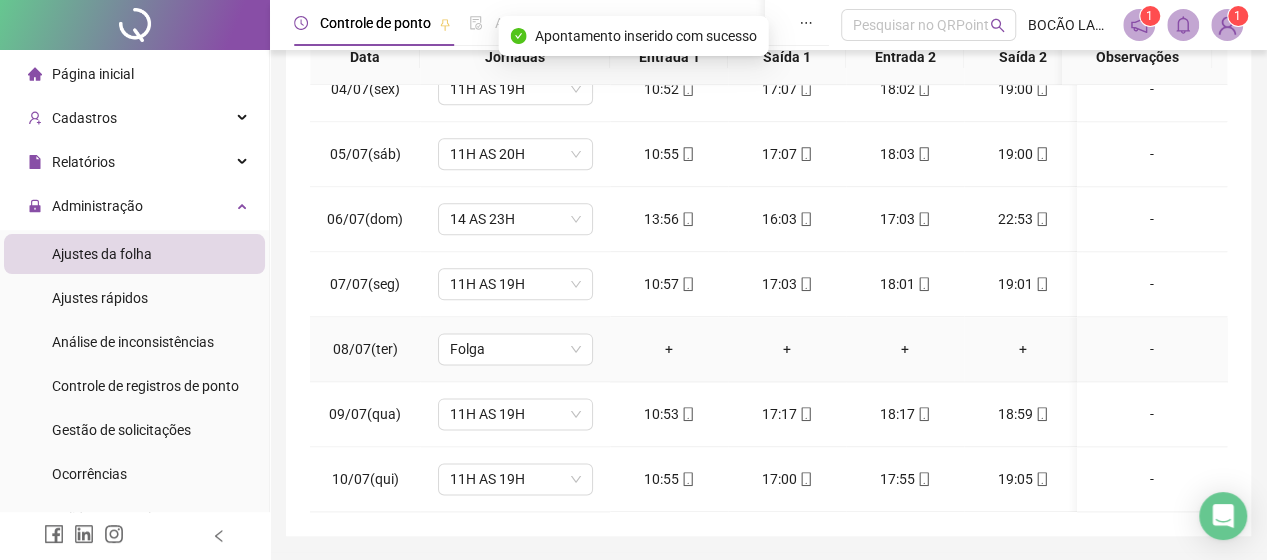 scroll, scrollTop: 1205, scrollLeft: 0, axis: vertical 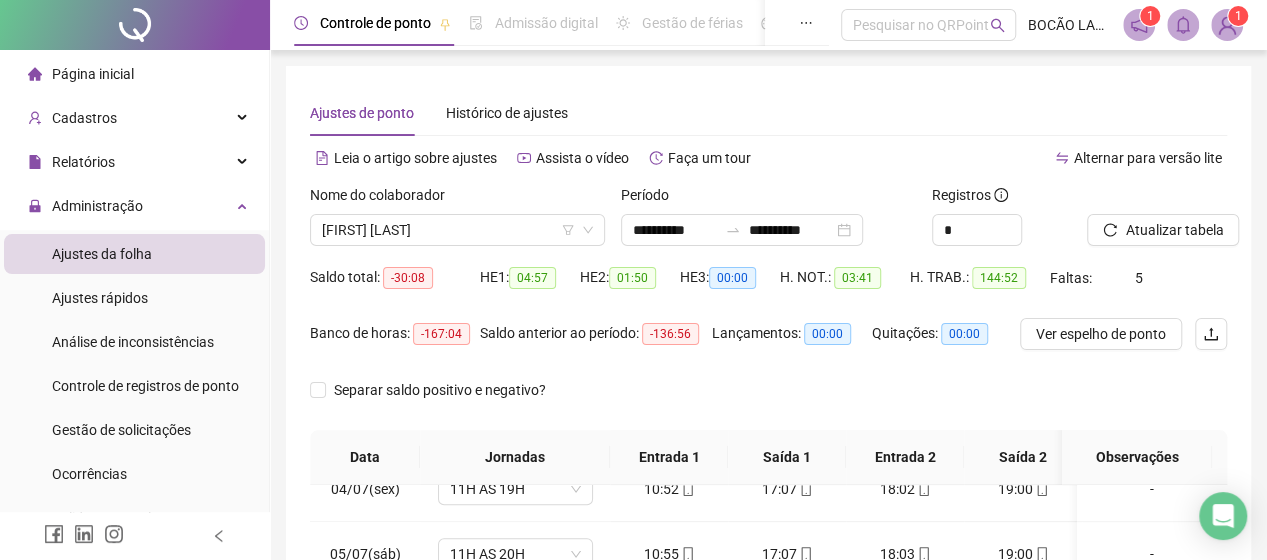 click on "Nome do colaborador [FIRST] [LAST]" at bounding box center (457, 223) 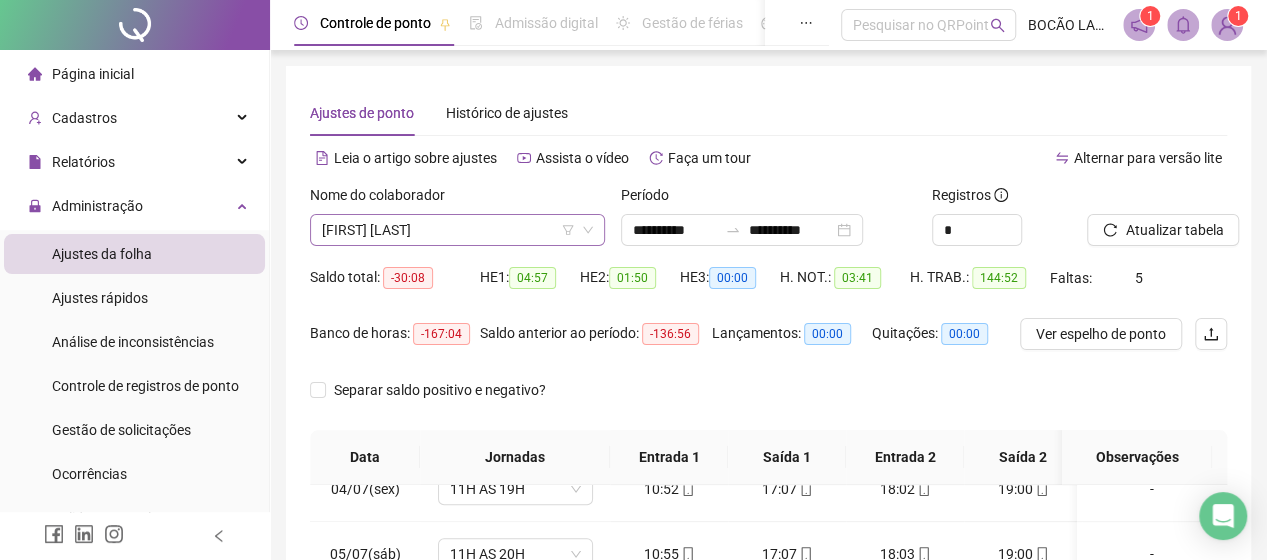 click on "[FIRST] [LAST]" at bounding box center [457, 230] 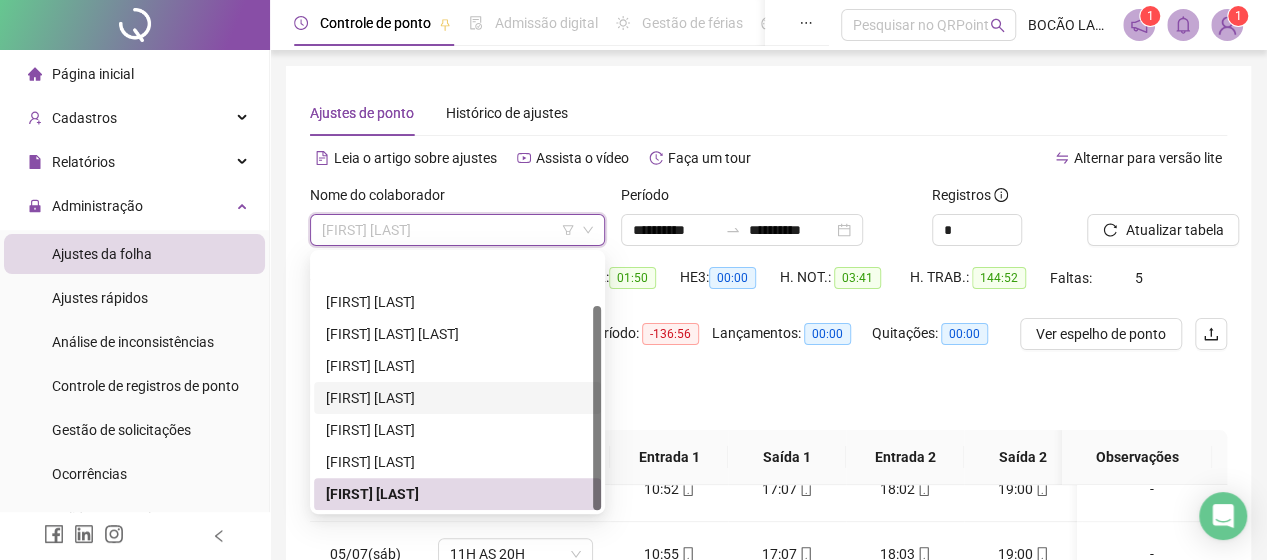 scroll, scrollTop: 64, scrollLeft: 0, axis: vertical 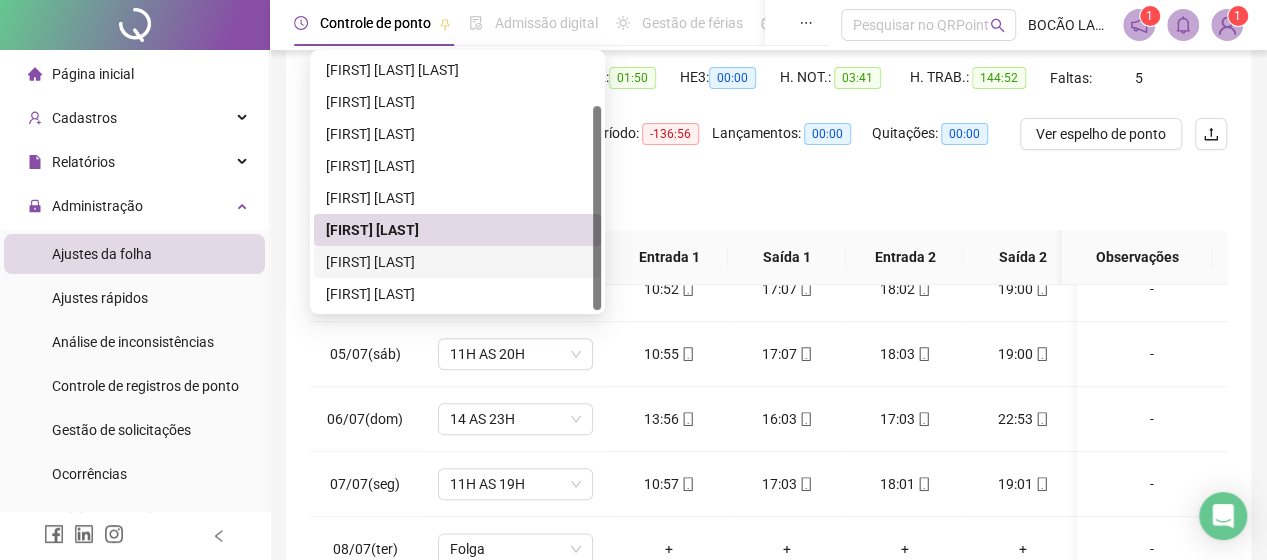 click on "Separar saldo positivo e negativo?" at bounding box center (768, 202) 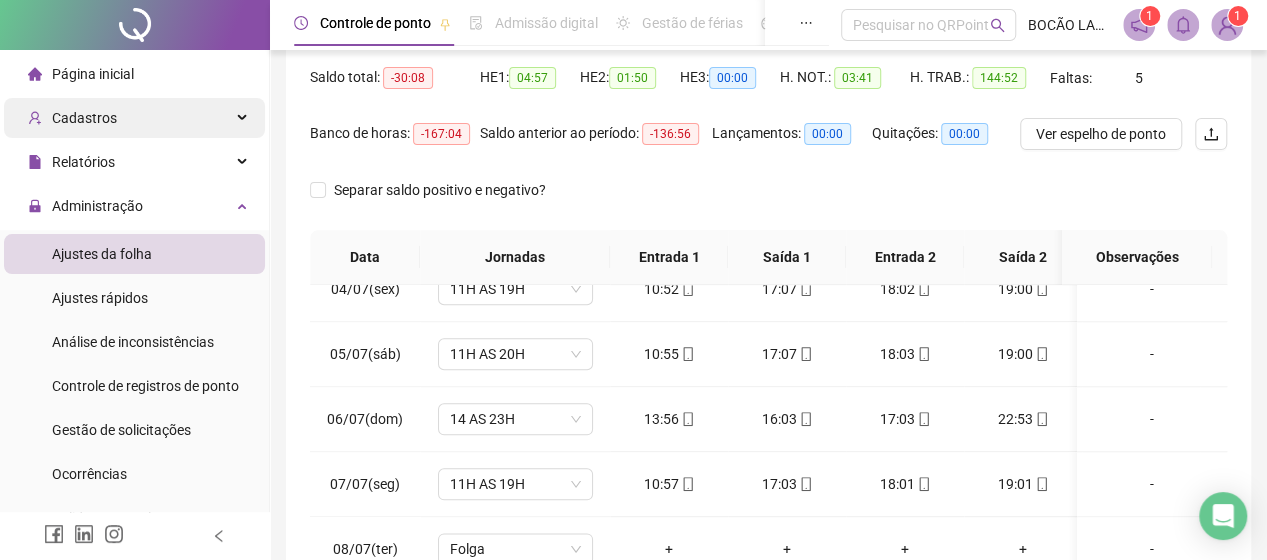 click on "Cadastros" at bounding box center [134, 118] 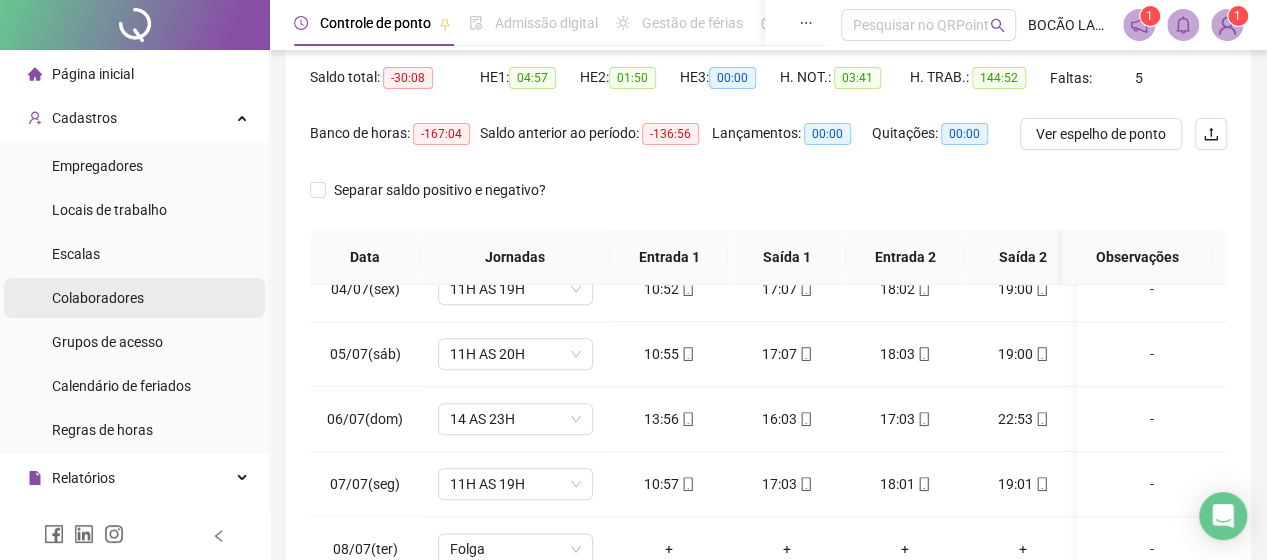 click on "Colaboradores" at bounding box center [98, 298] 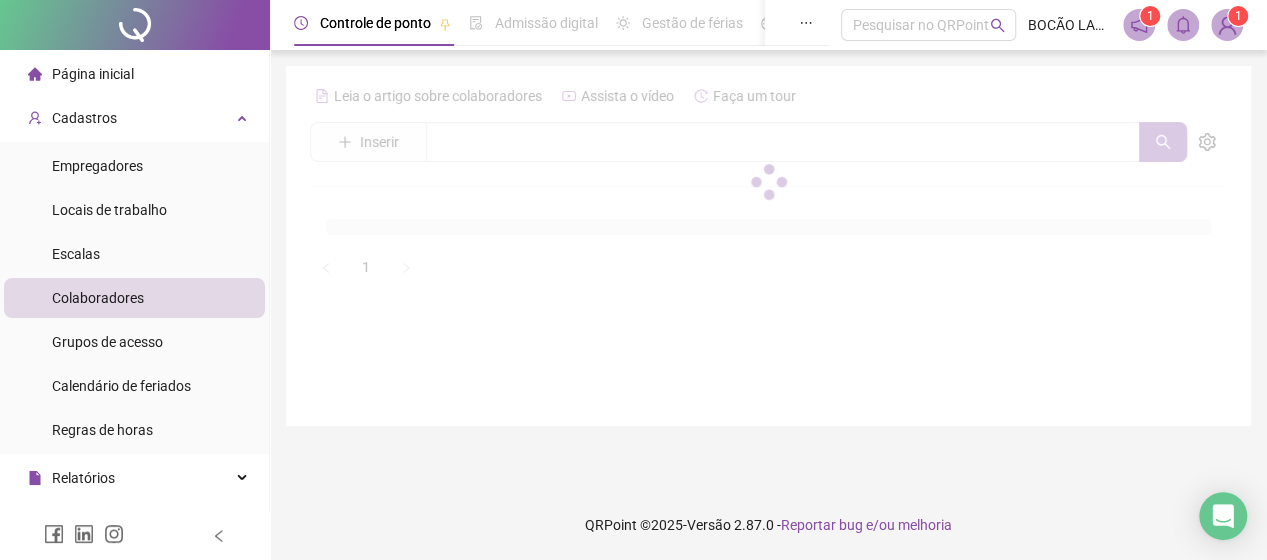 scroll, scrollTop: 0, scrollLeft: 0, axis: both 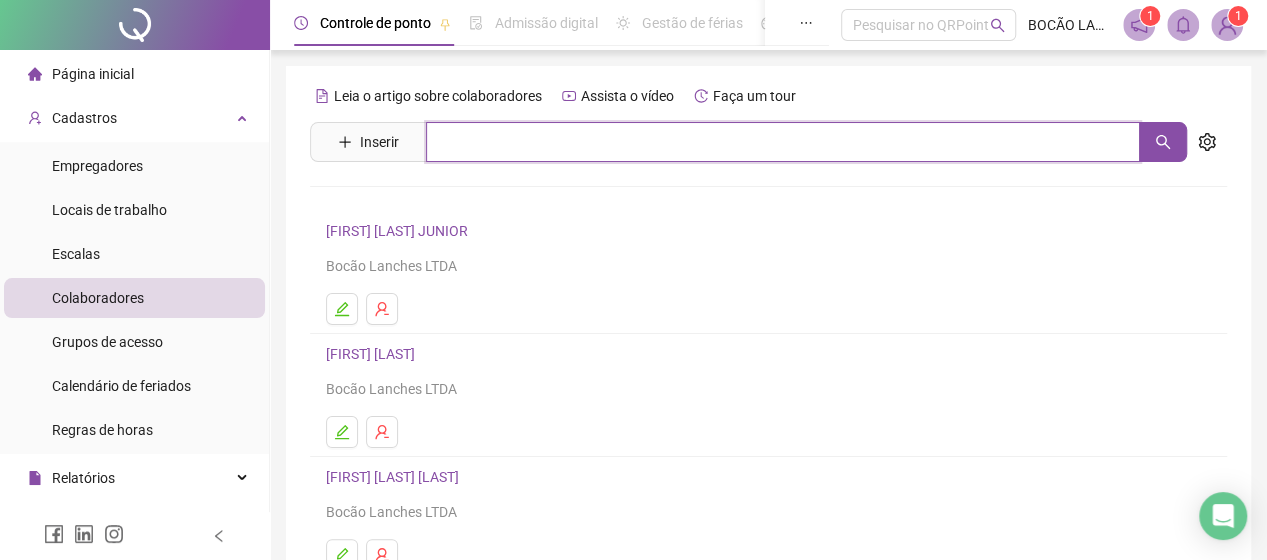 click at bounding box center [783, 142] 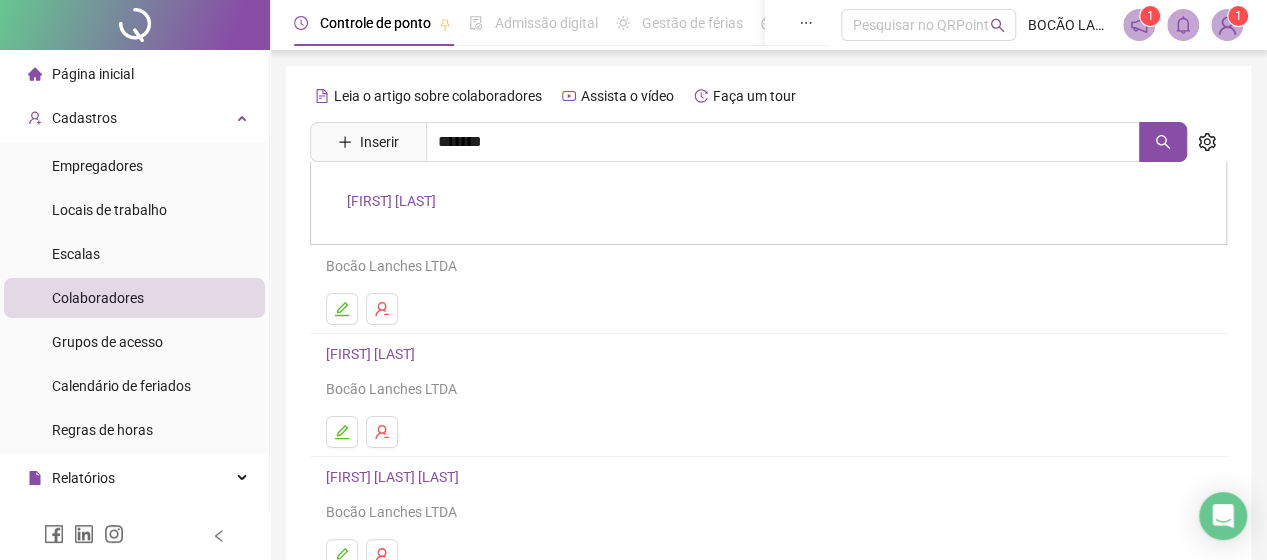 click on "[FIRST] [LAST]" at bounding box center (768, 203) 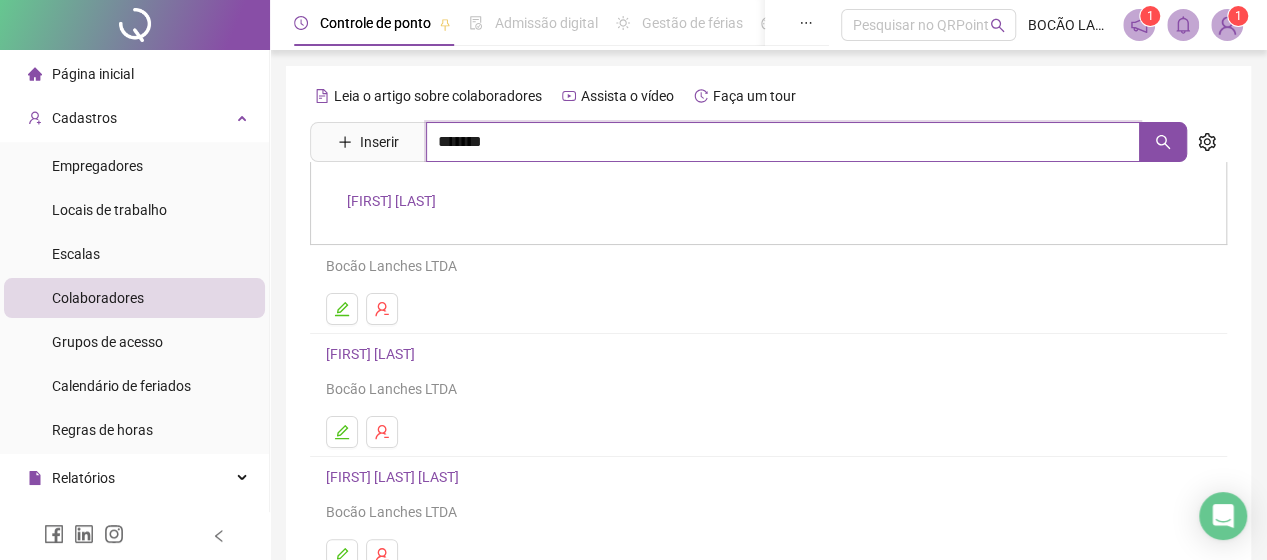 click on "*******" at bounding box center [783, 142] 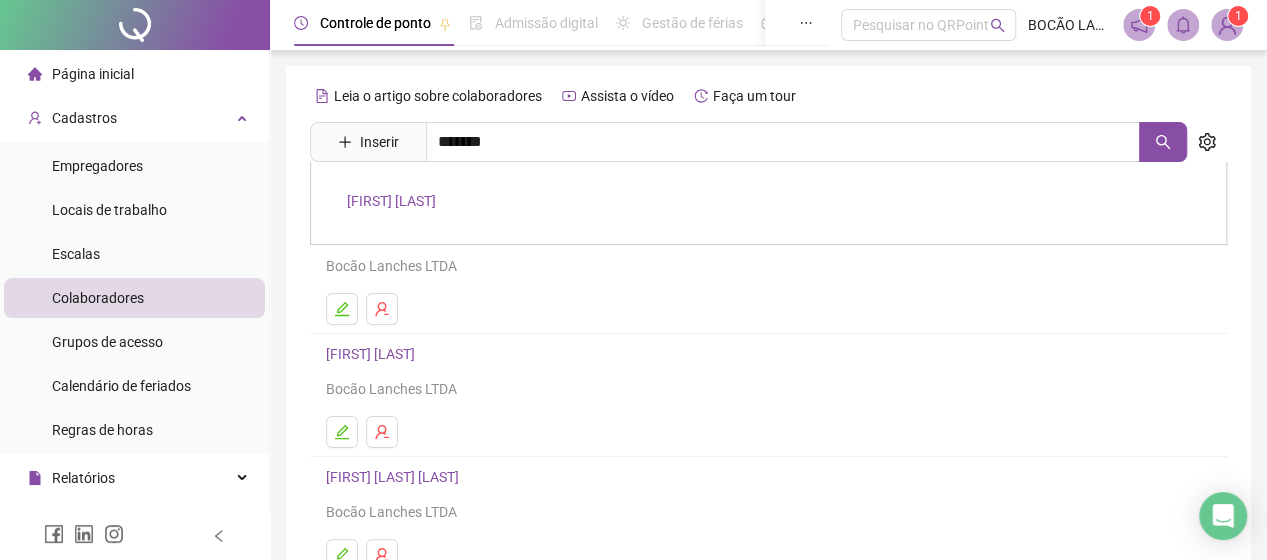 click on "[FIRST] [LAST]" at bounding box center (391, 201) 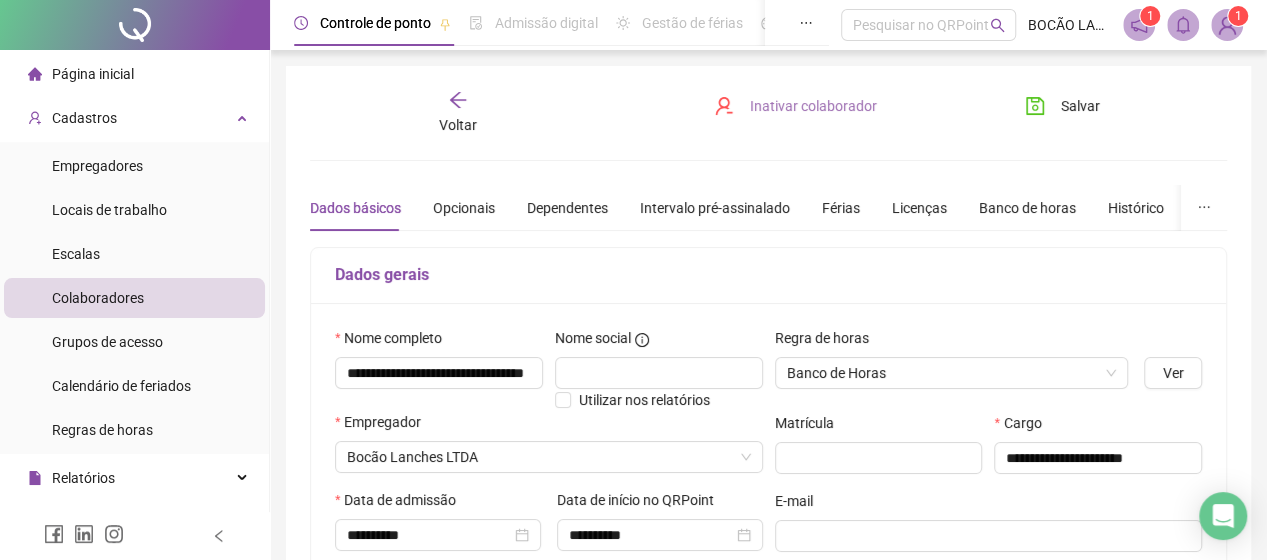 click on "Inativar colaborador" at bounding box center (813, 106) 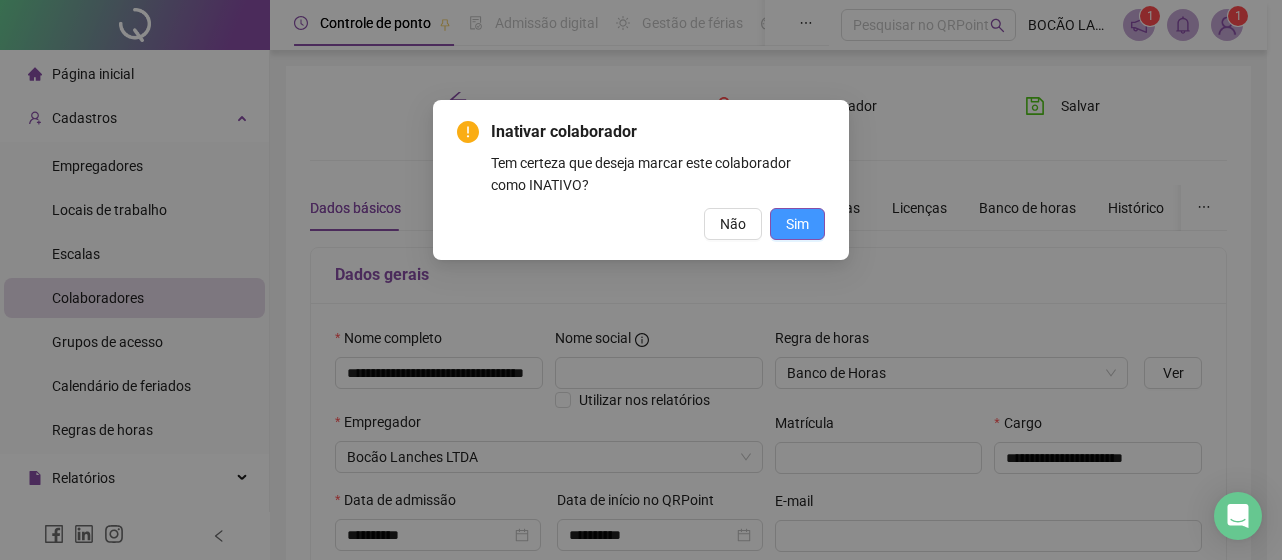 click on "Sim" at bounding box center (797, 224) 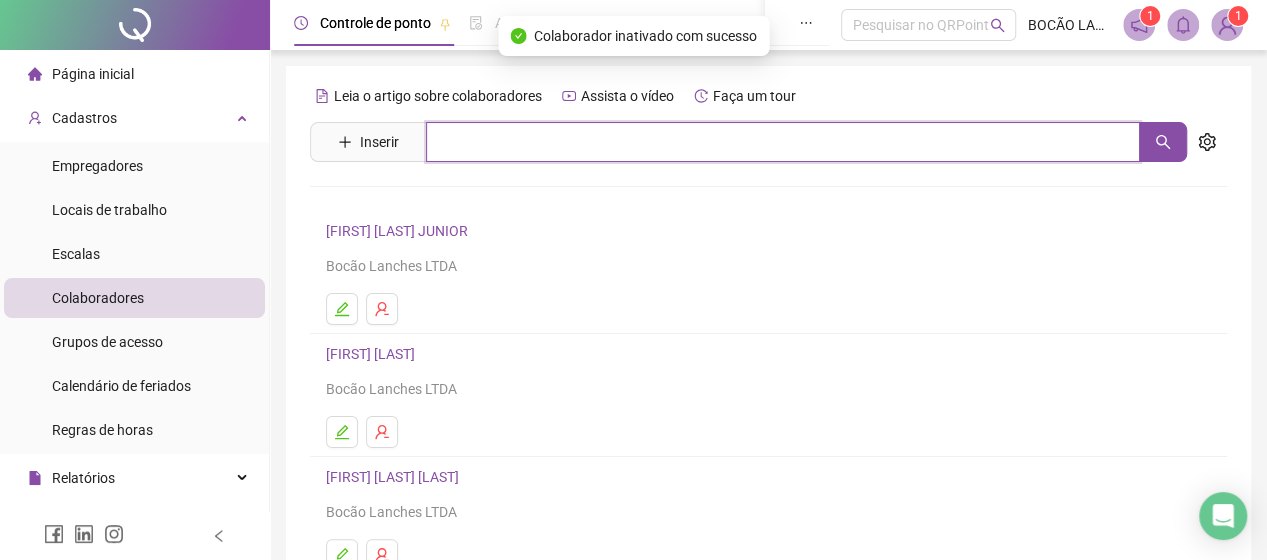 click at bounding box center [783, 142] 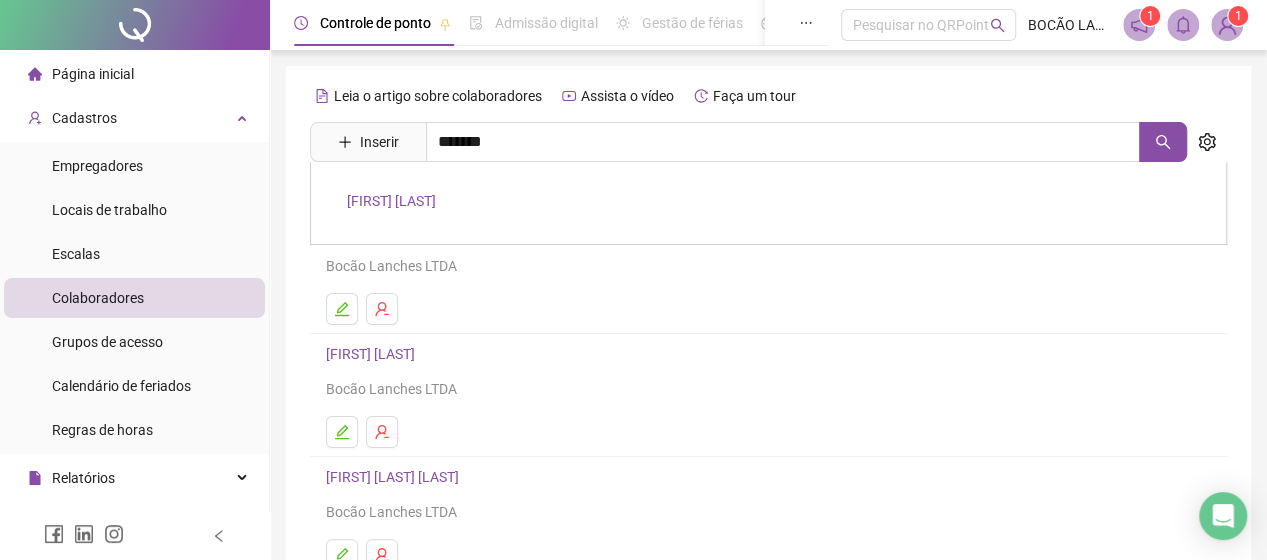 click on "[FIRST] [LAST]" at bounding box center (768, 203) 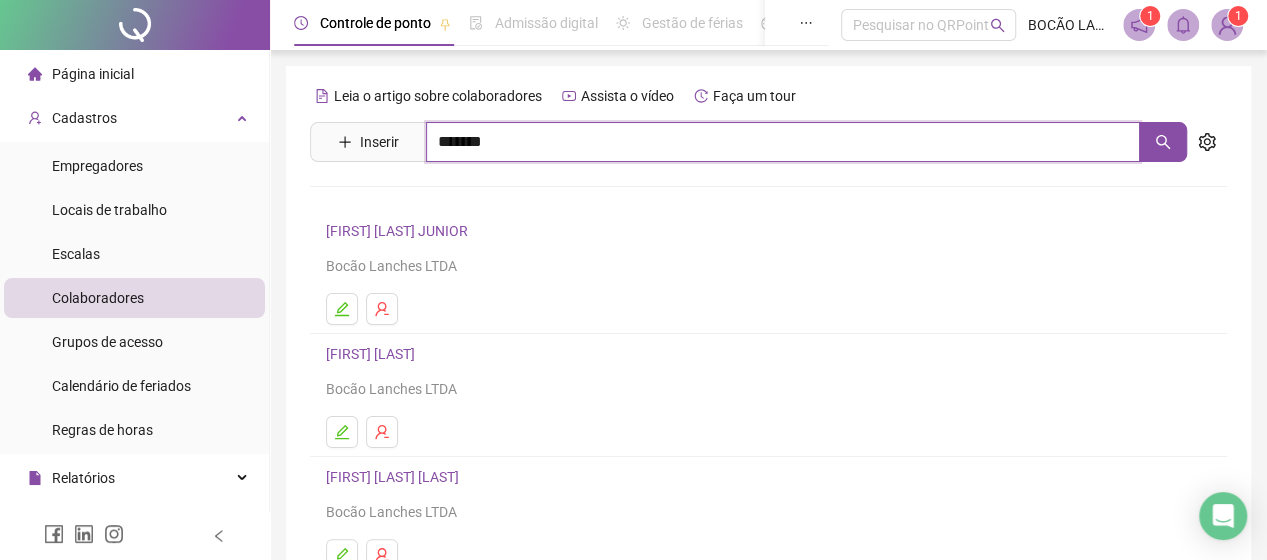click on "*******" at bounding box center [783, 142] 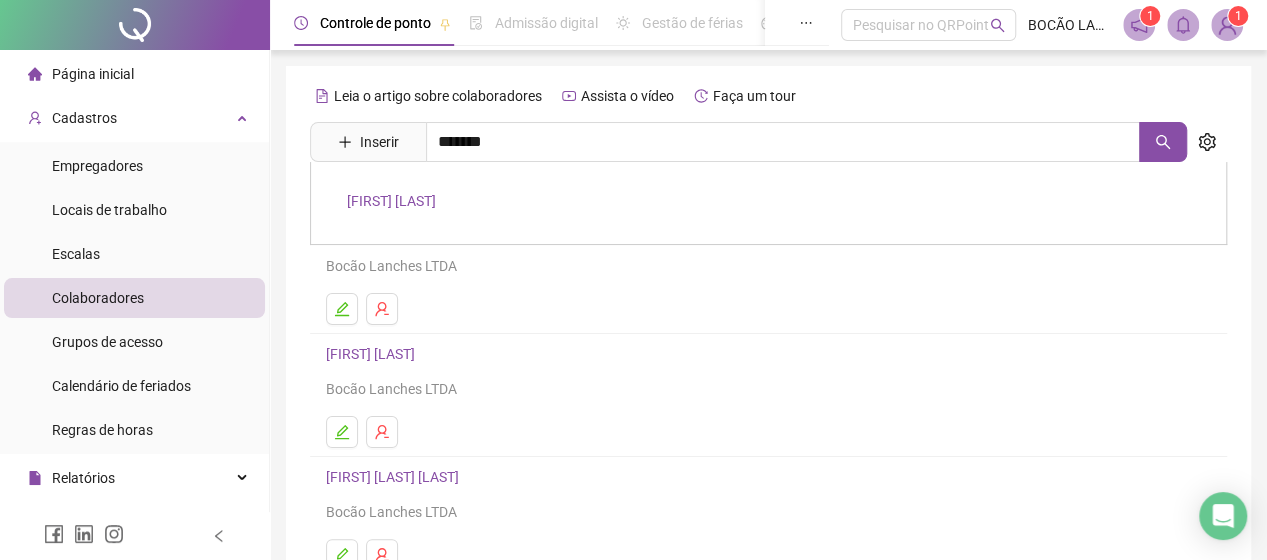 click on "[FIRST] [LAST]" at bounding box center (768, 203) 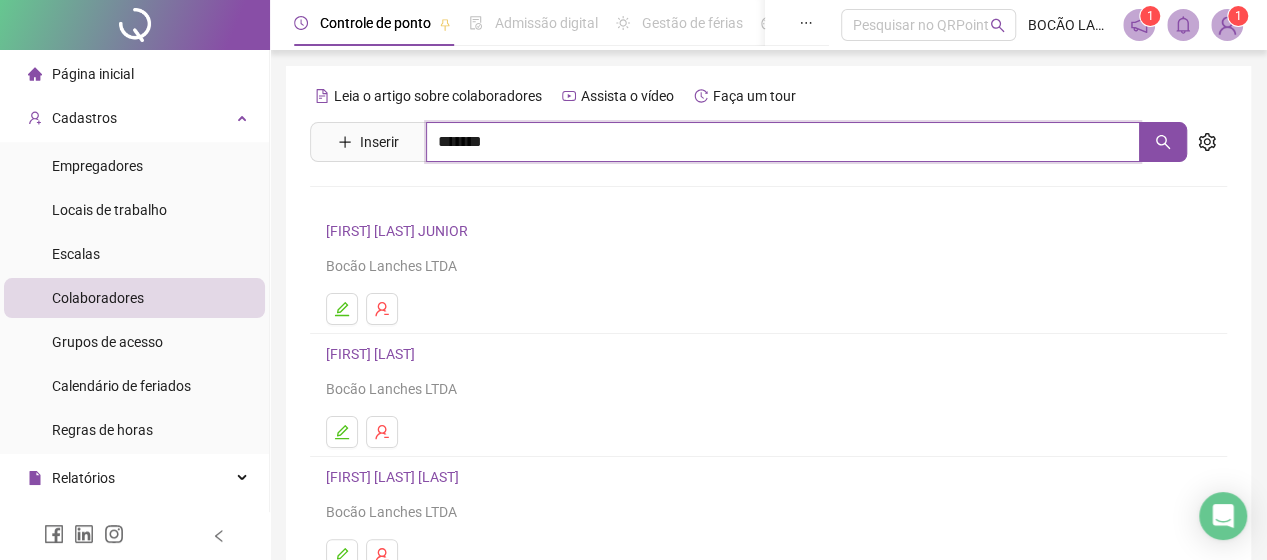 click on "*******" at bounding box center [783, 142] 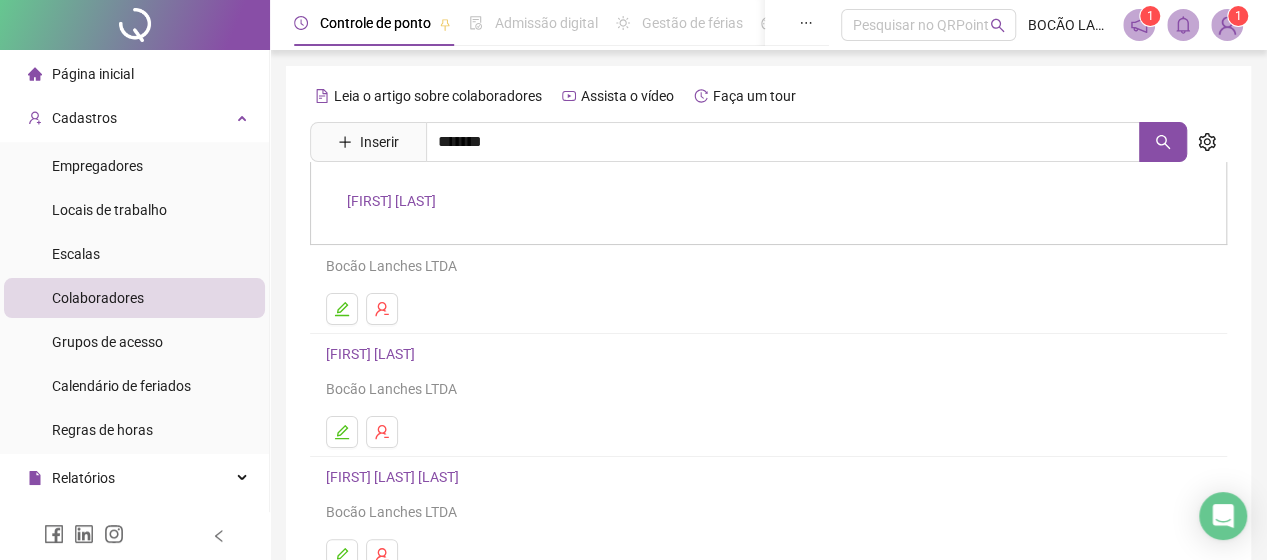 click on "[FIRST] [LAST]" at bounding box center [391, 201] 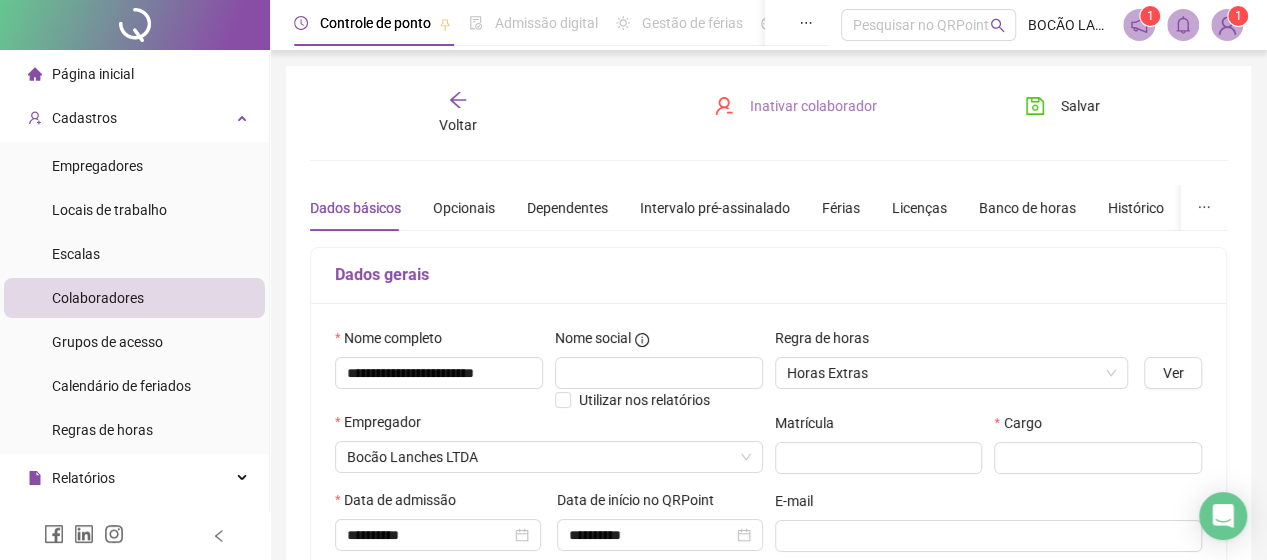 click on "Inativar colaborador" at bounding box center [813, 106] 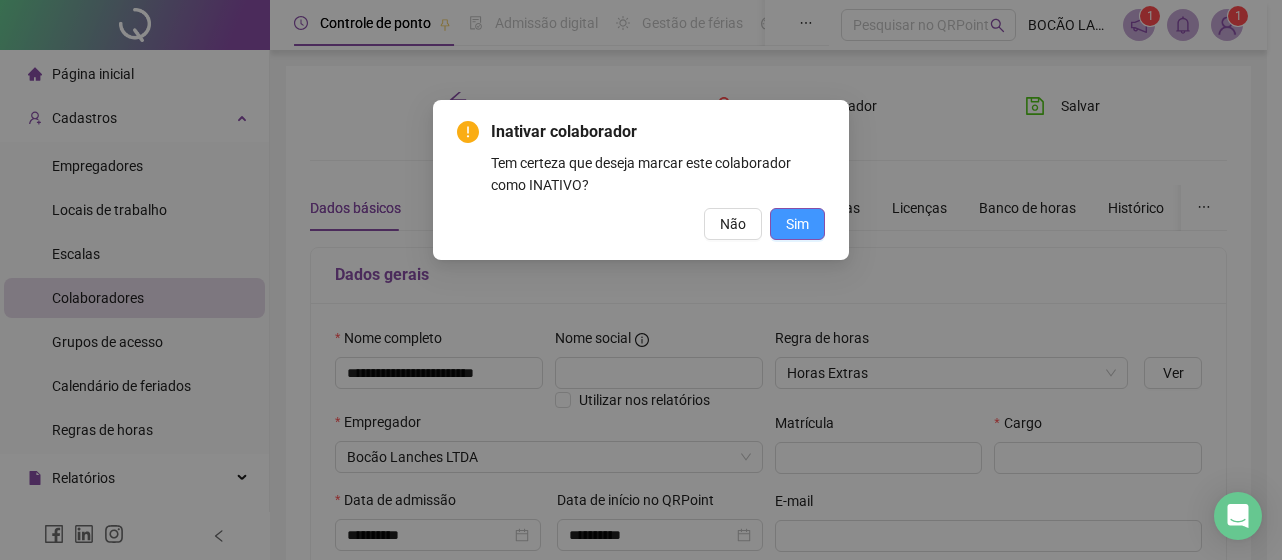 click on "Sim" at bounding box center (797, 224) 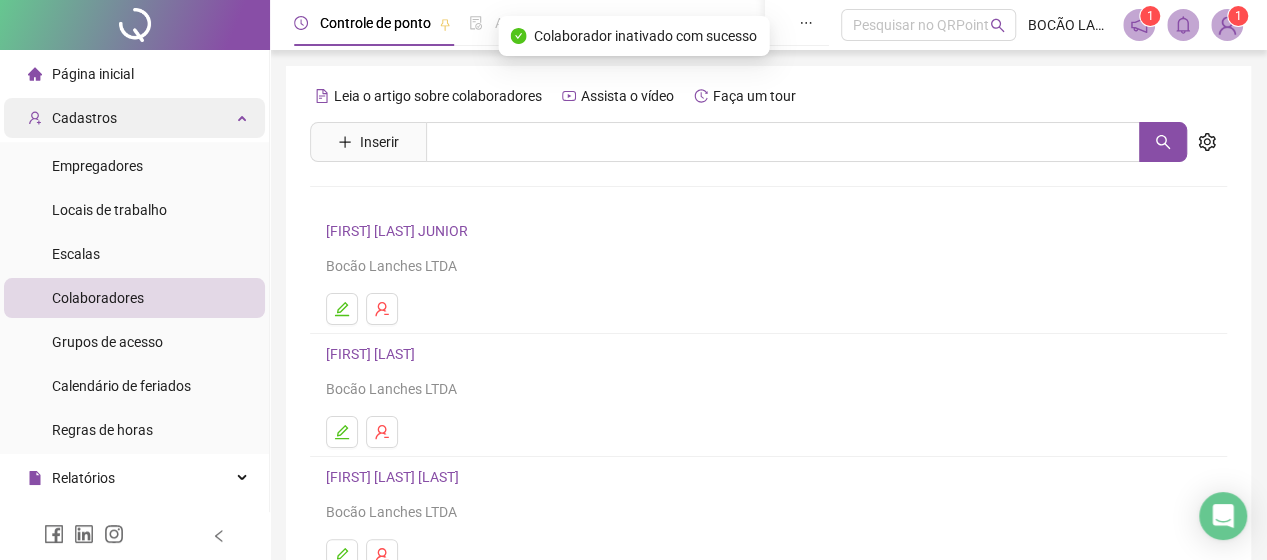 click on "Cadastros" at bounding box center (134, 118) 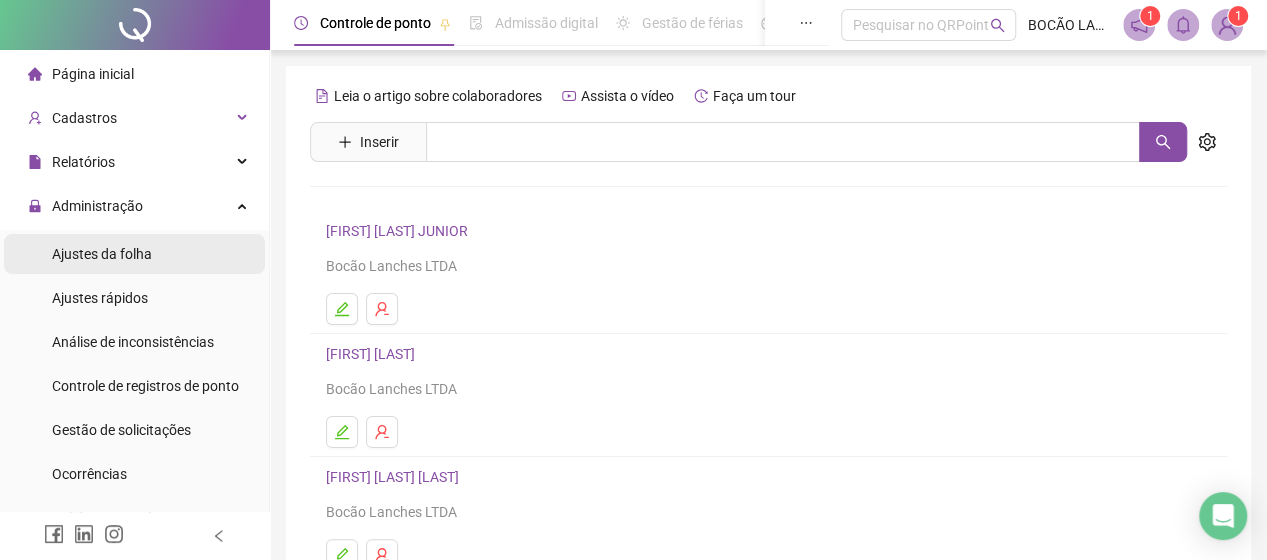 click on "Ajustes da folha" at bounding box center [102, 254] 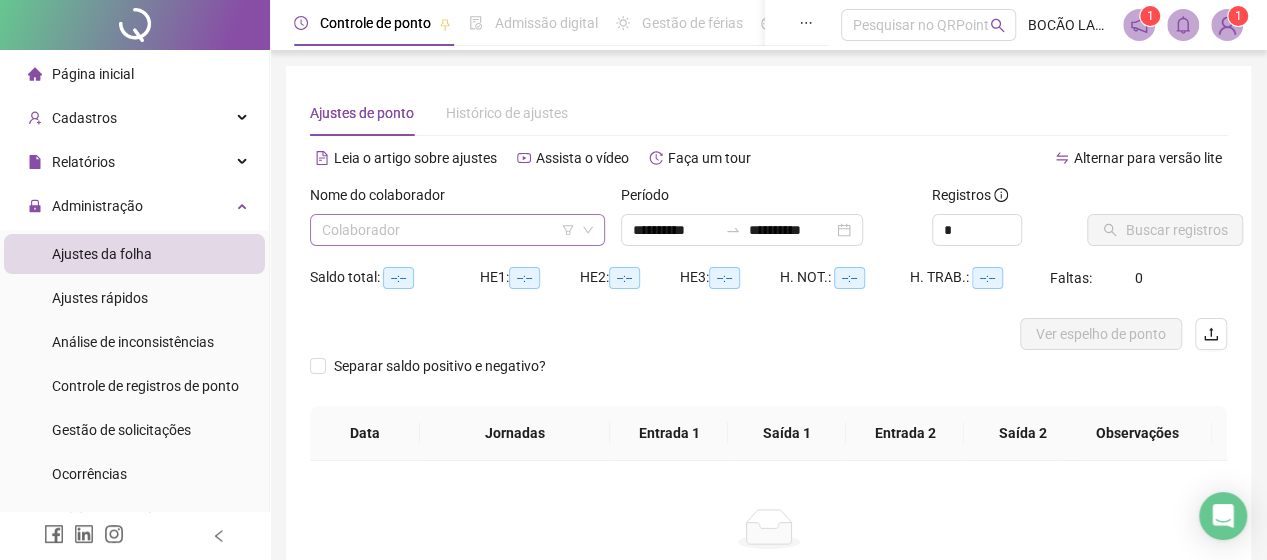 click at bounding box center [451, 230] 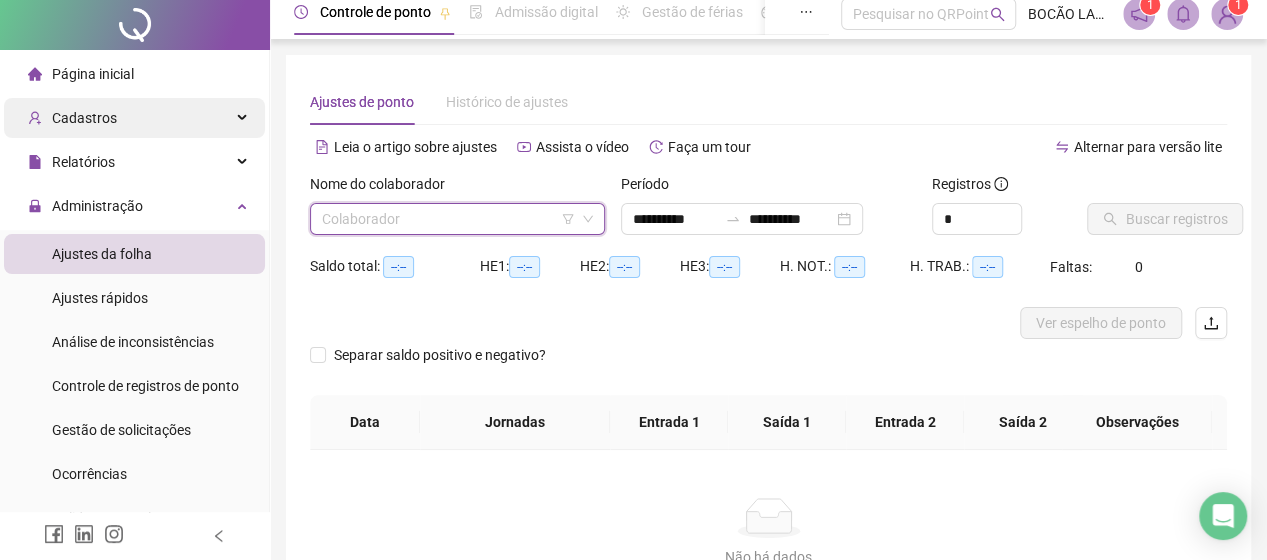 scroll, scrollTop: 0, scrollLeft: 0, axis: both 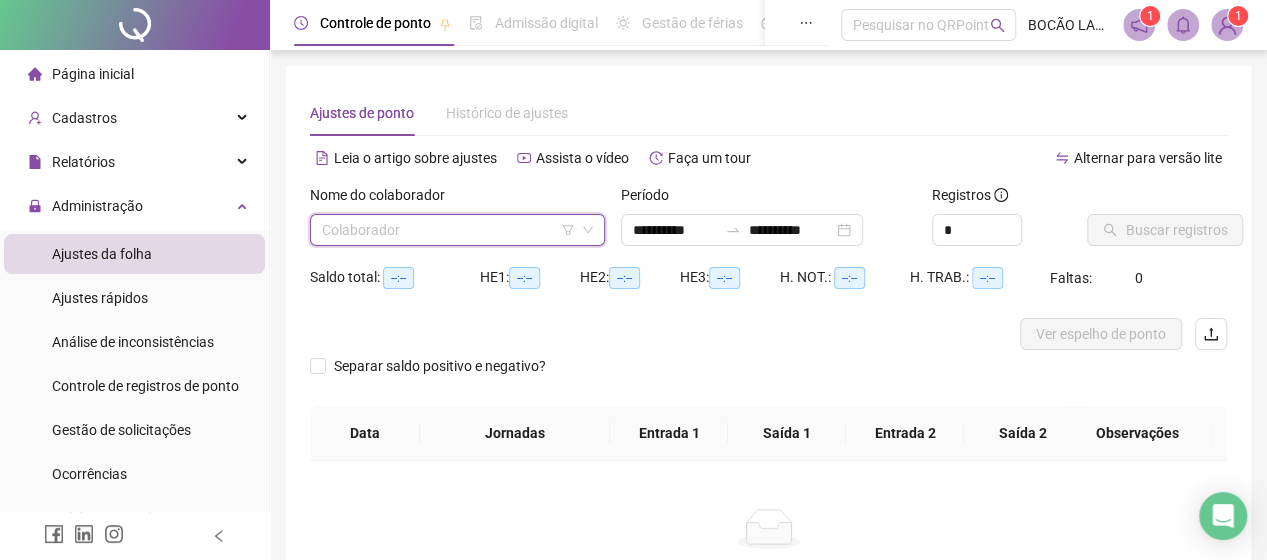 click on "Página inicial" at bounding box center [93, 74] 